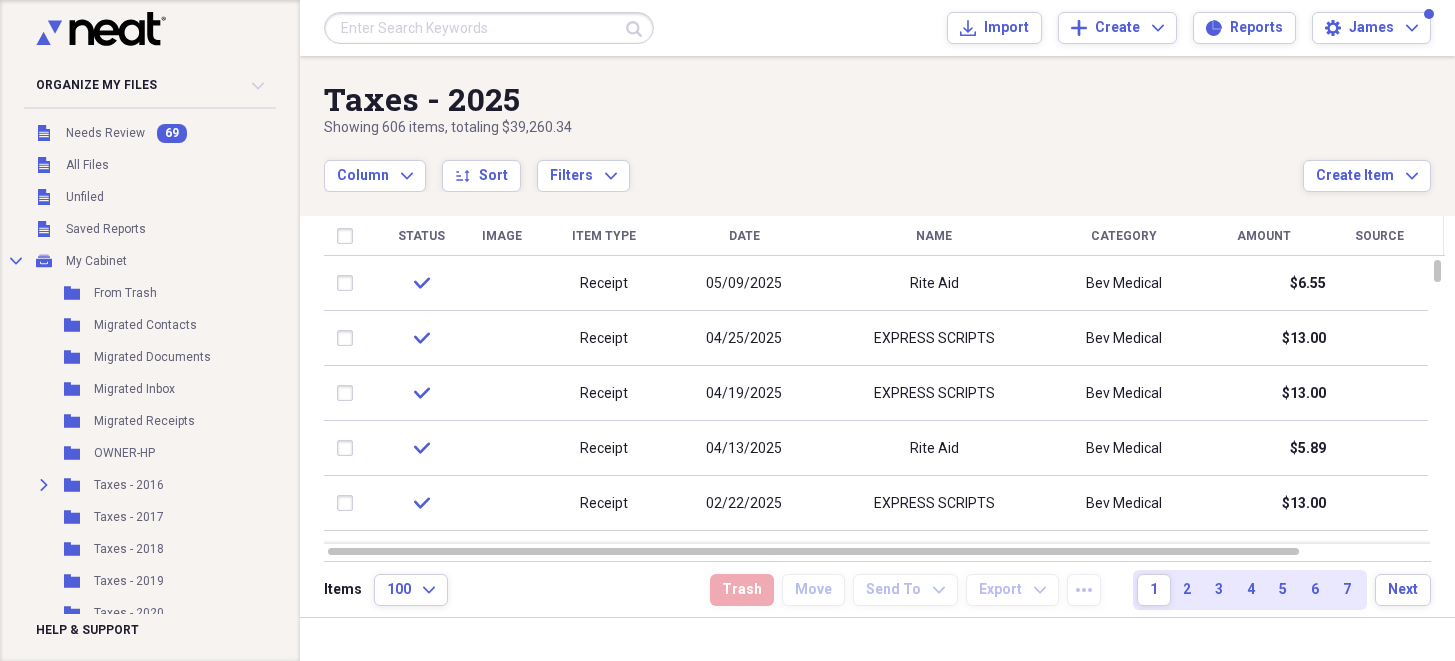 scroll, scrollTop: 0, scrollLeft: 0, axis: both 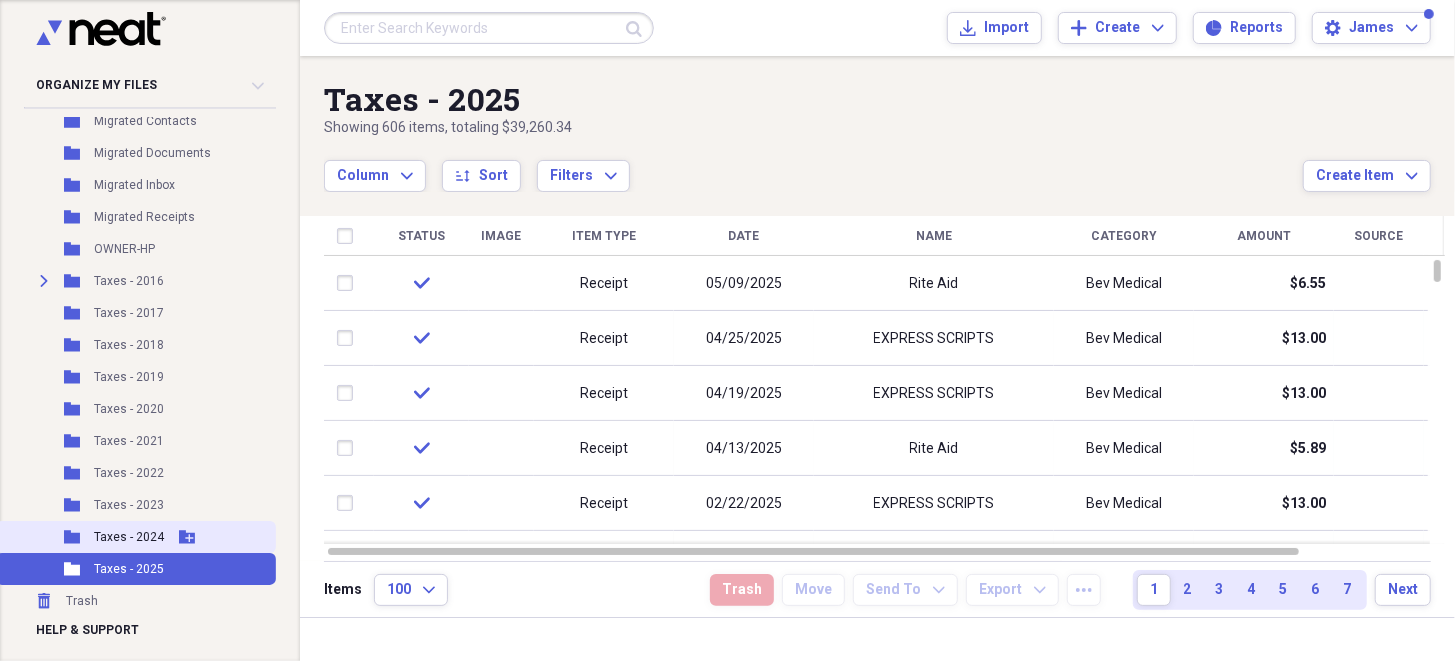 click on "Taxes - 2024" at bounding box center [129, 537] 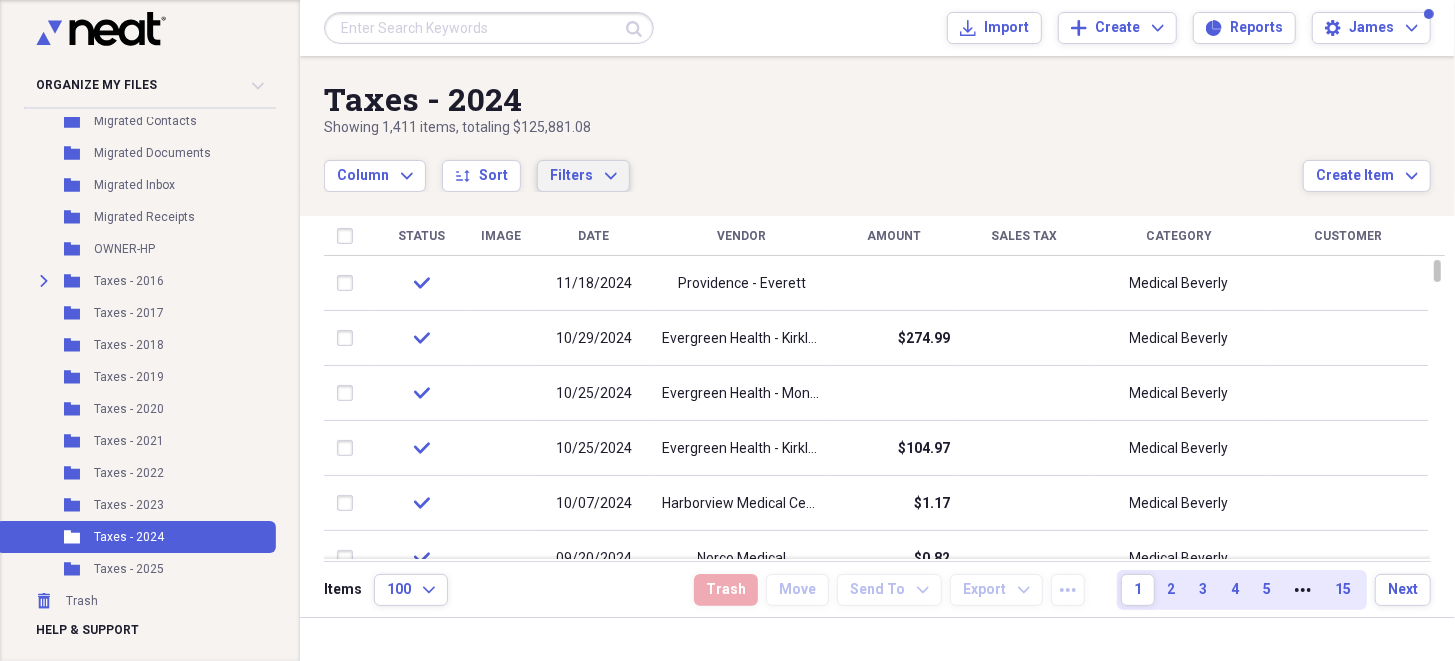 click on "Expand" 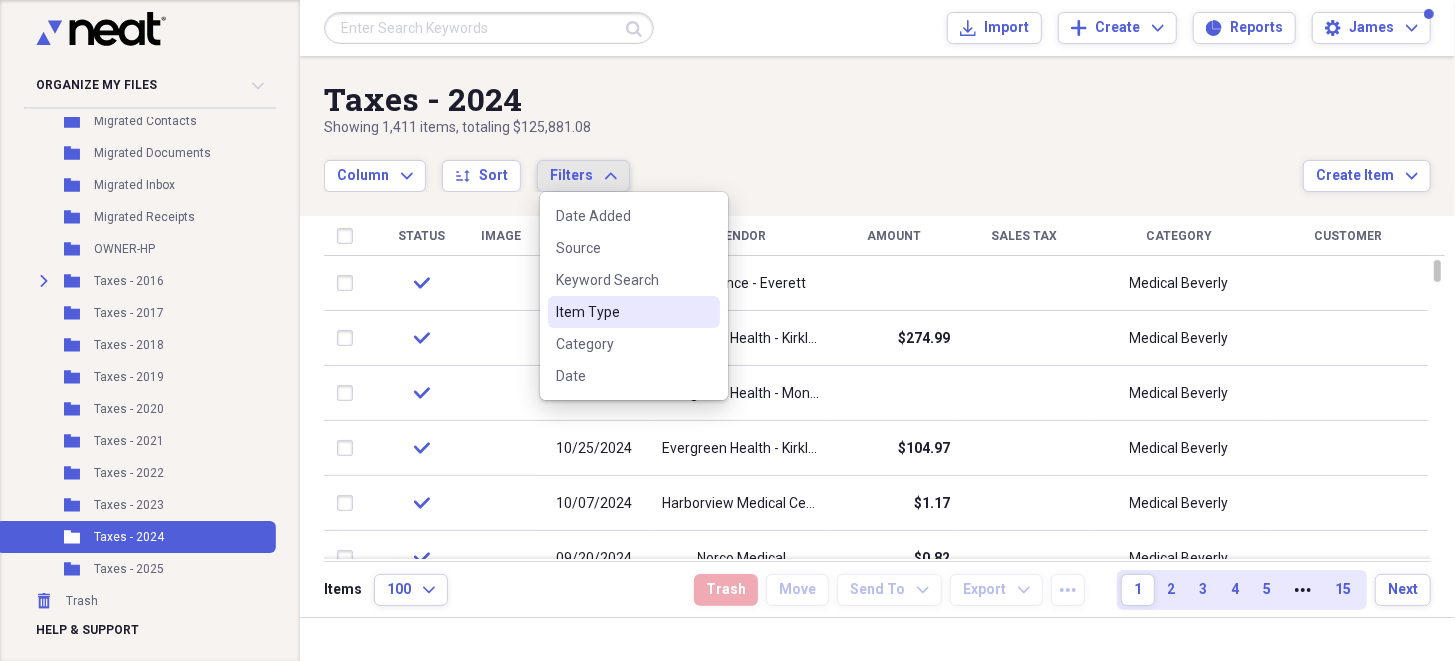 click on "Item Type" at bounding box center (622, 312) 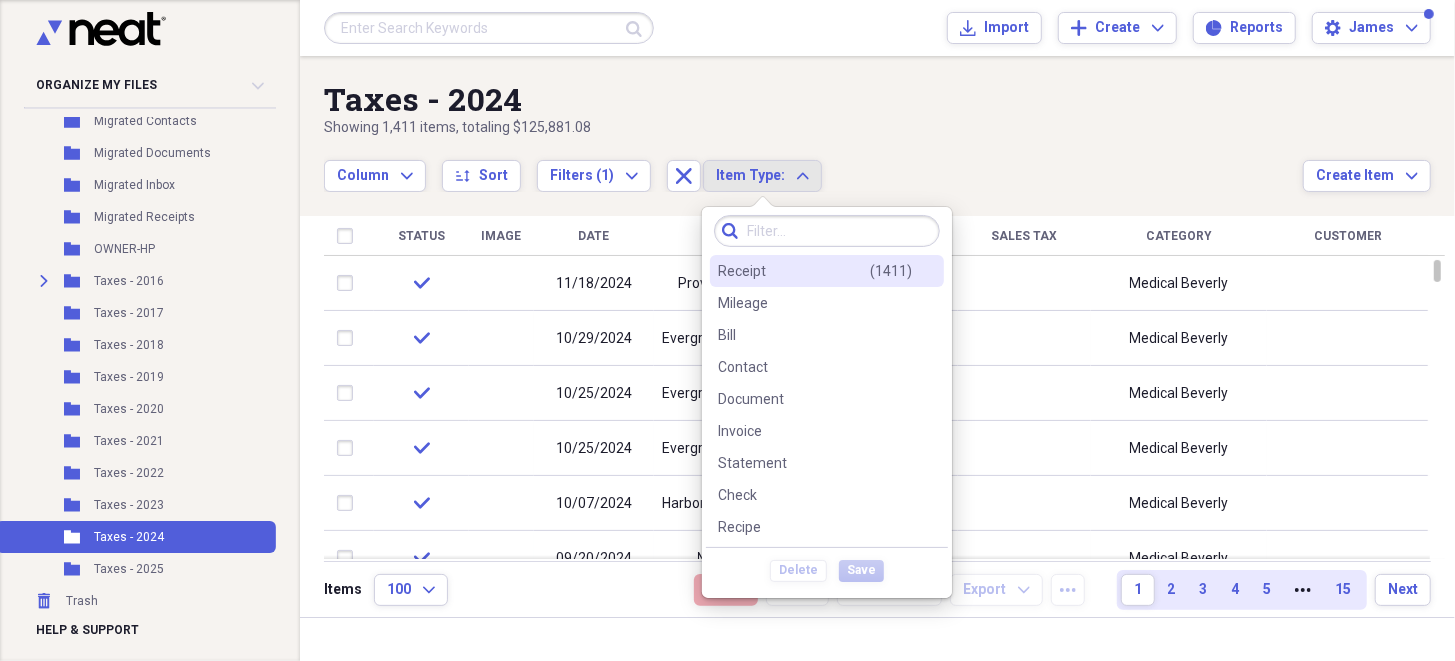 click on "Receipt" at bounding box center (742, 271) 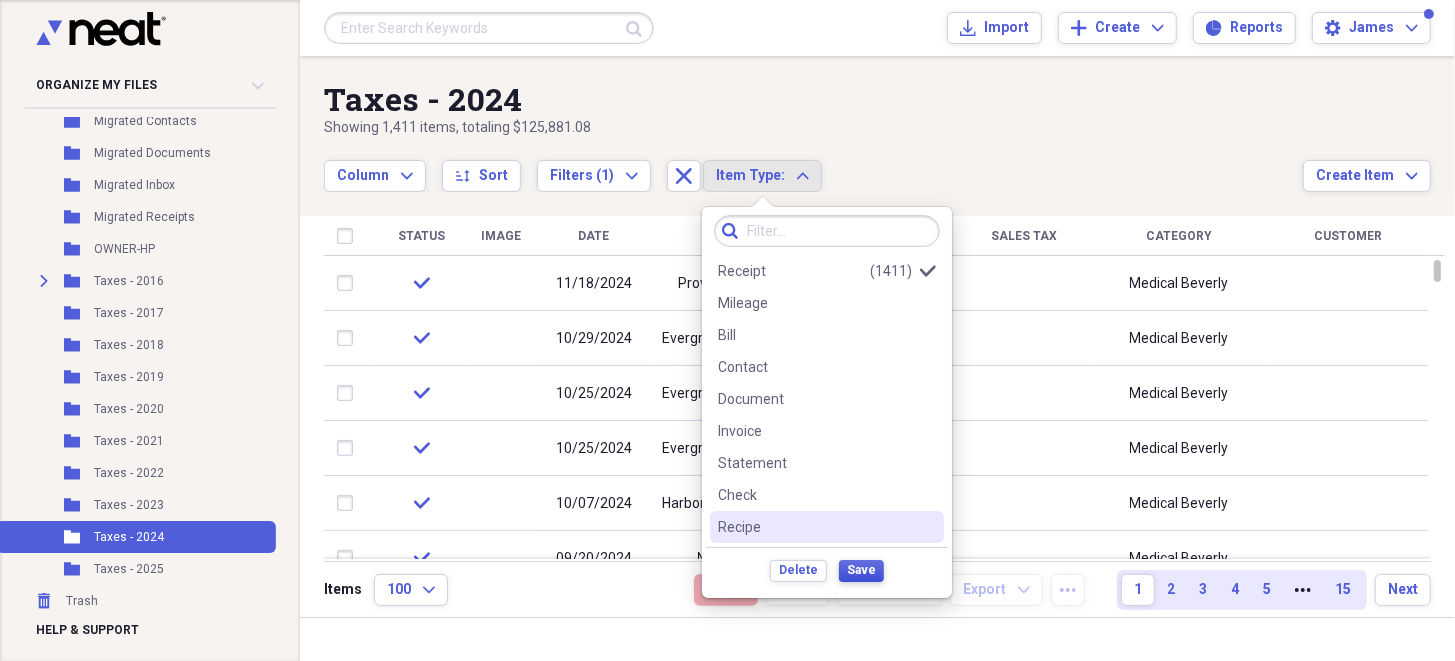 click on "Save" at bounding box center [861, 570] 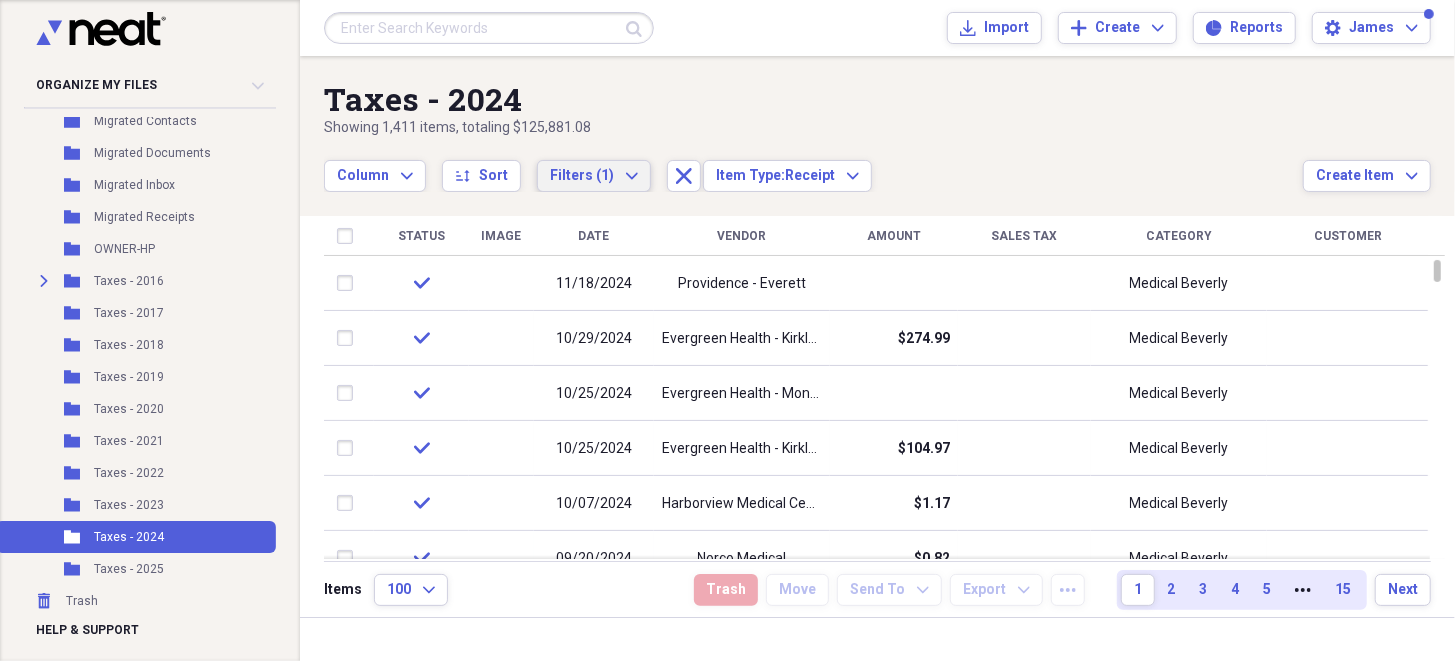 click on "Expand" 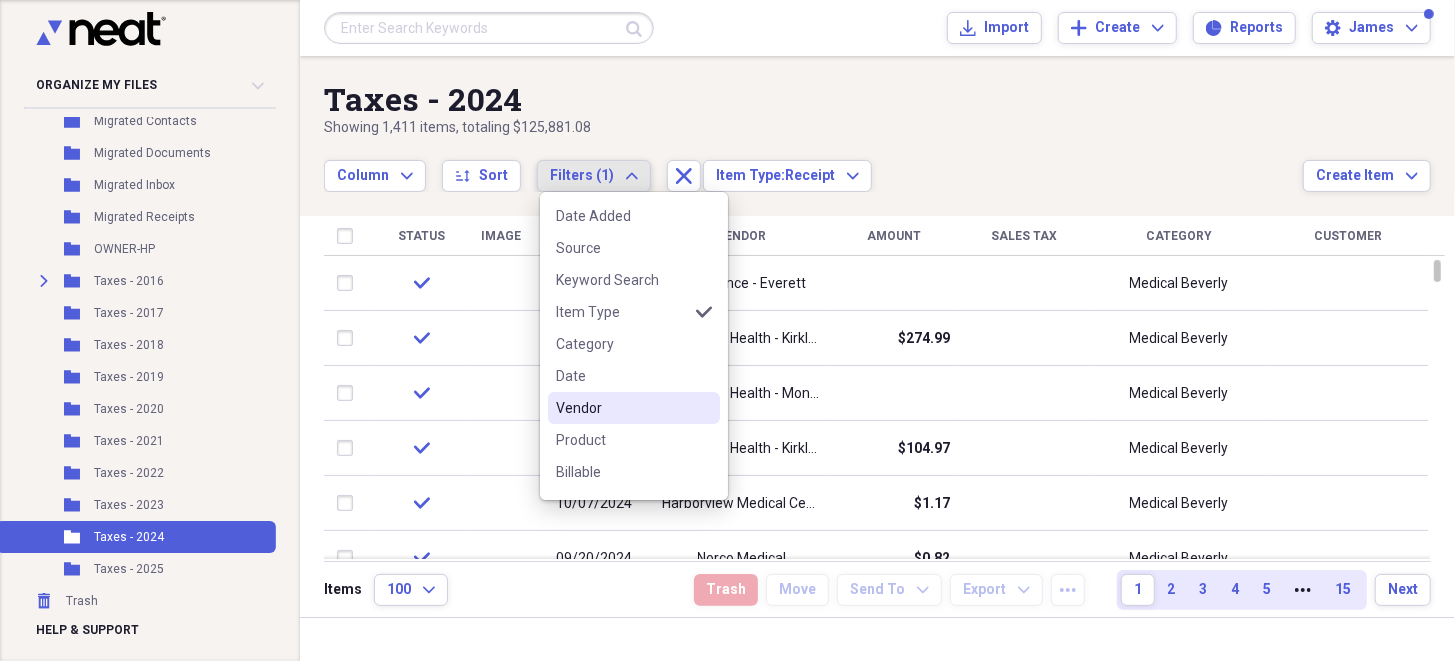 click on "Vendor" at bounding box center (622, 408) 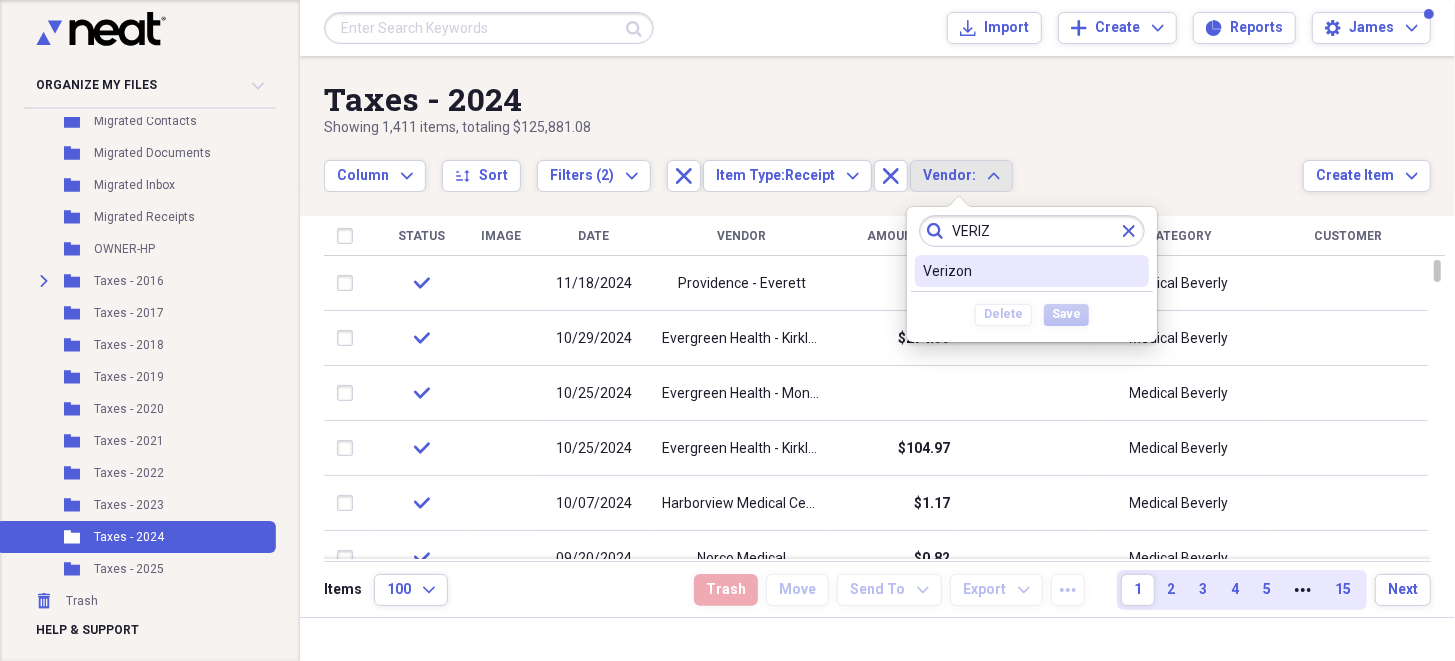 type on "VERIZ" 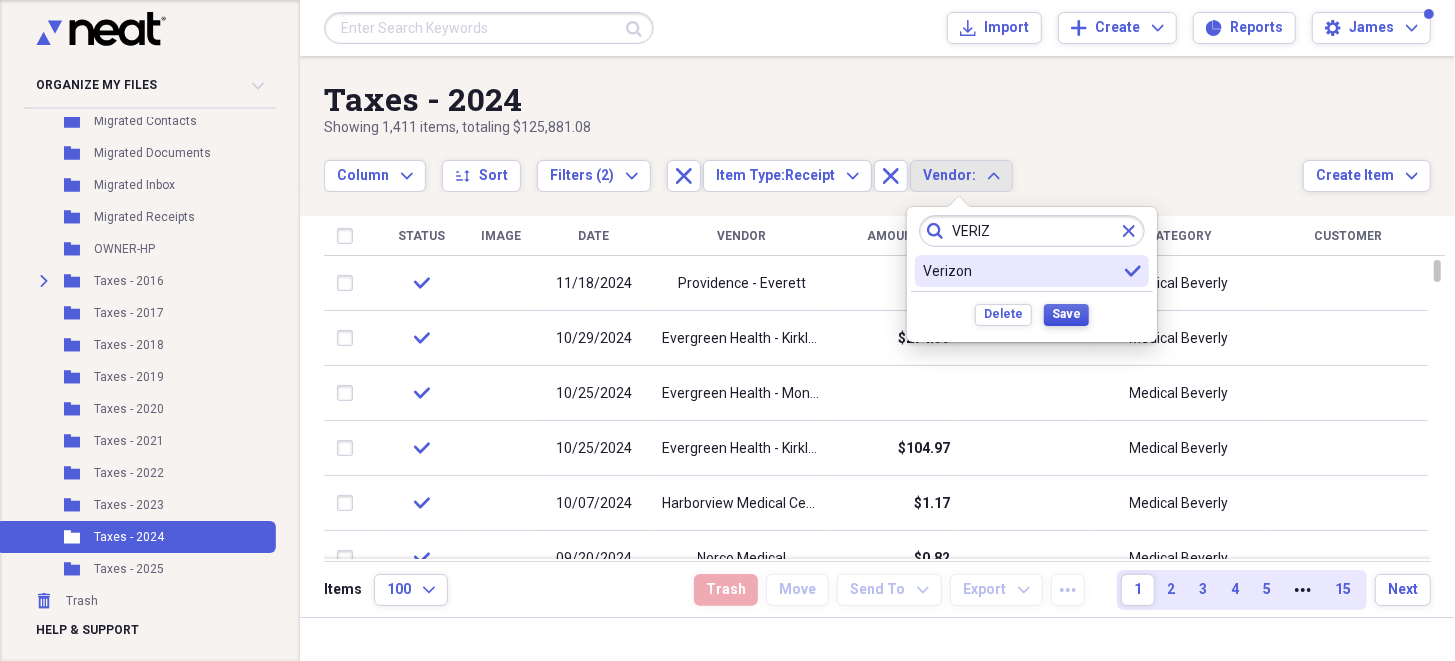click on "Save" at bounding box center (1066, 314) 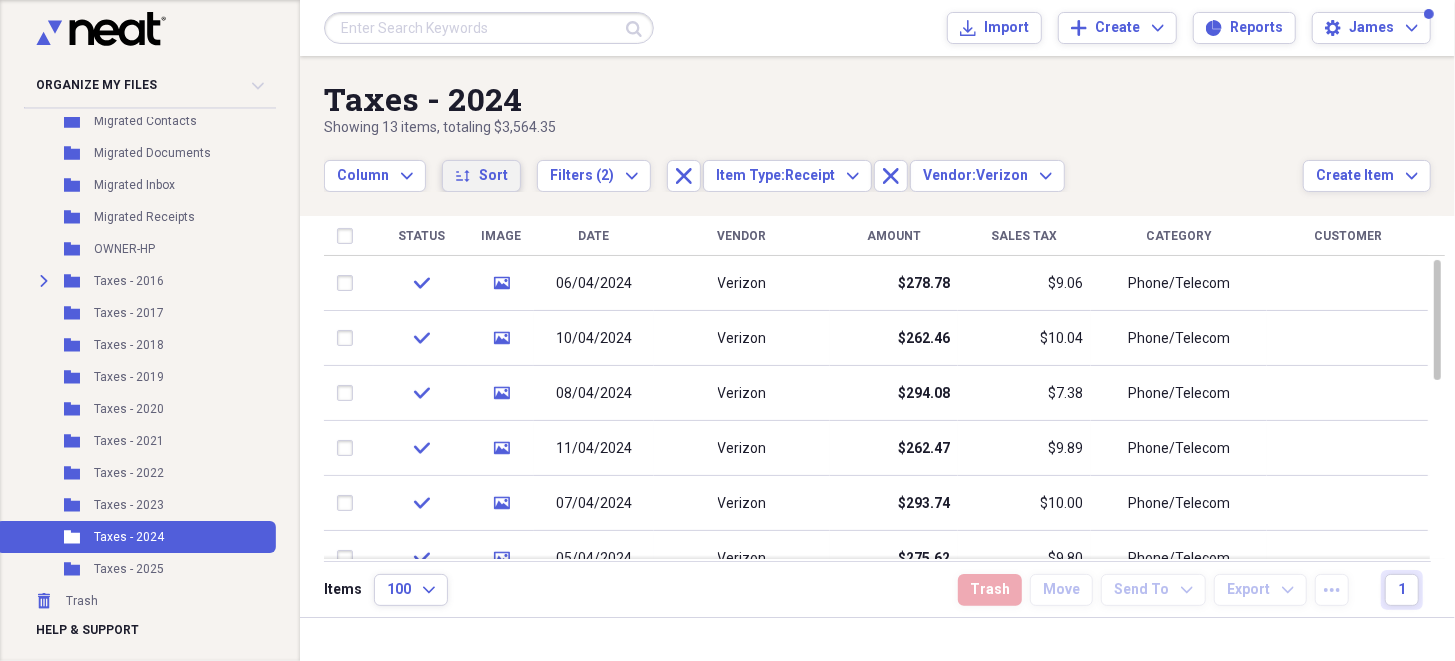 click on "Sort" at bounding box center [493, 176] 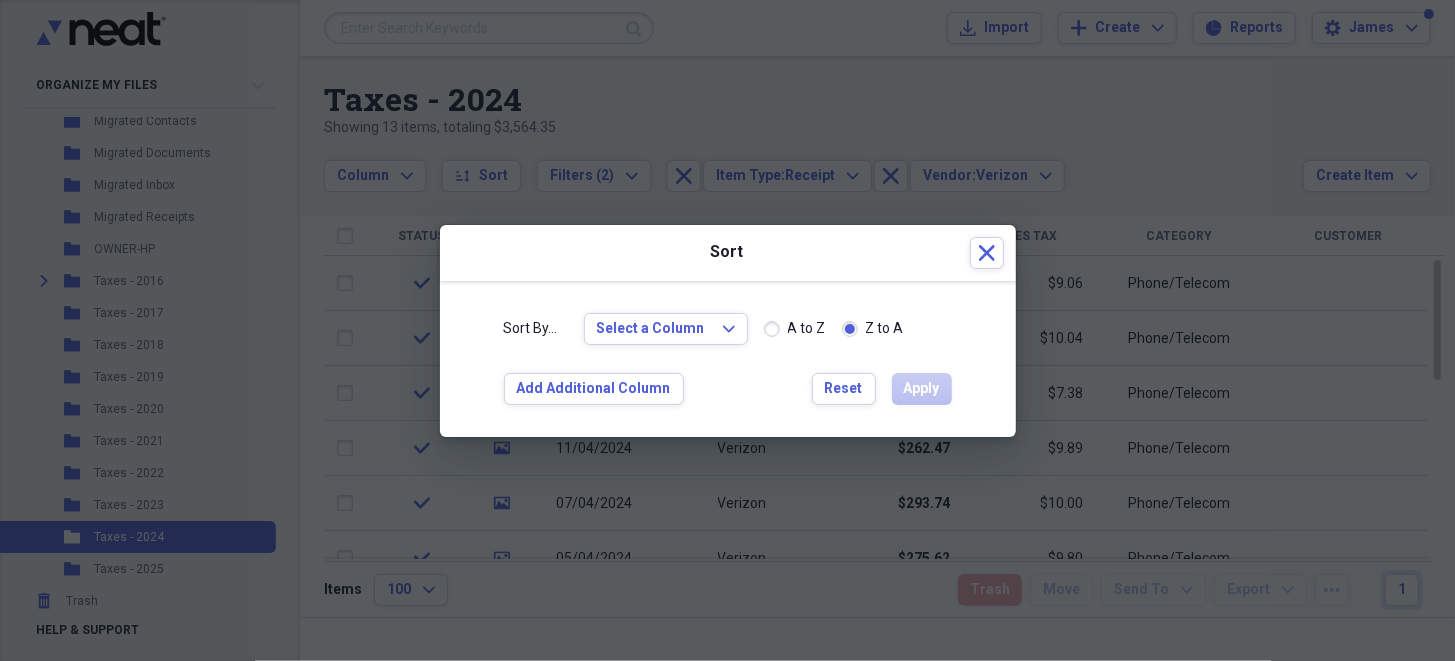 drag, startPoint x: 776, startPoint y: 327, endPoint x: 785, endPoint y: 341, distance: 16.643316 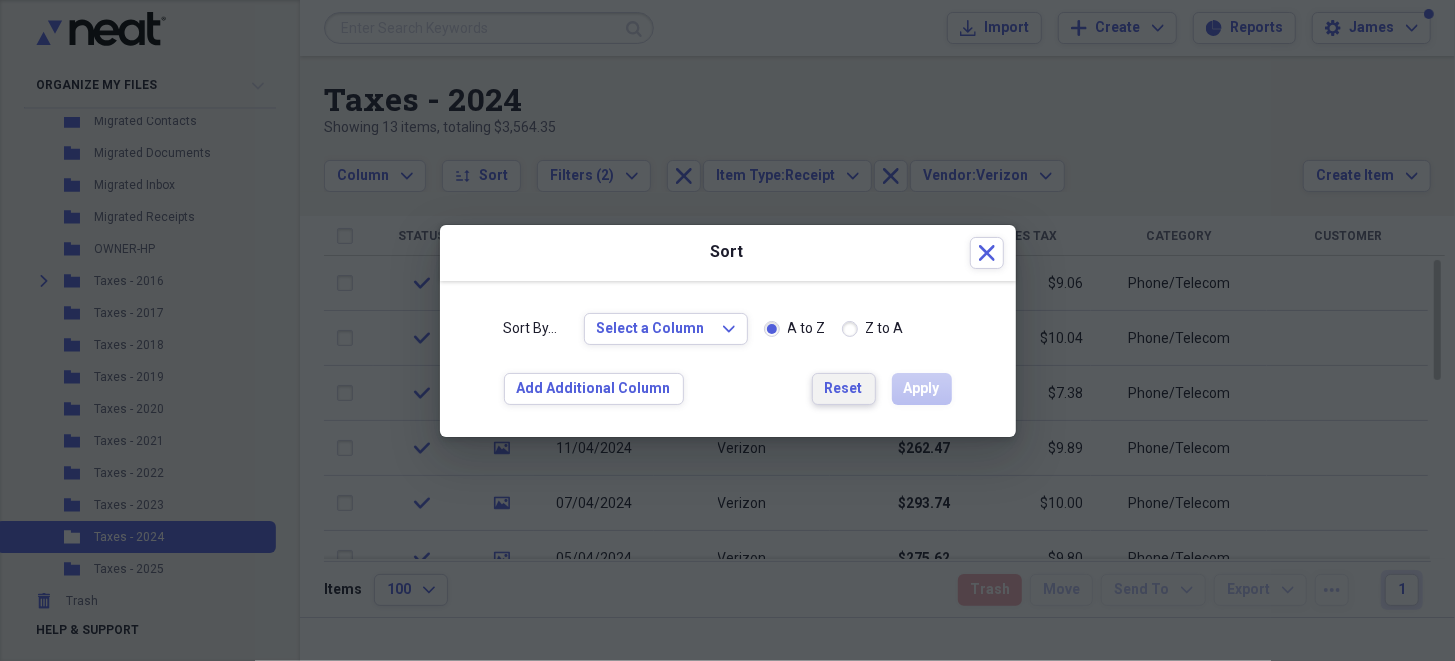 click on "Reset" at bounding box center (844, 389) 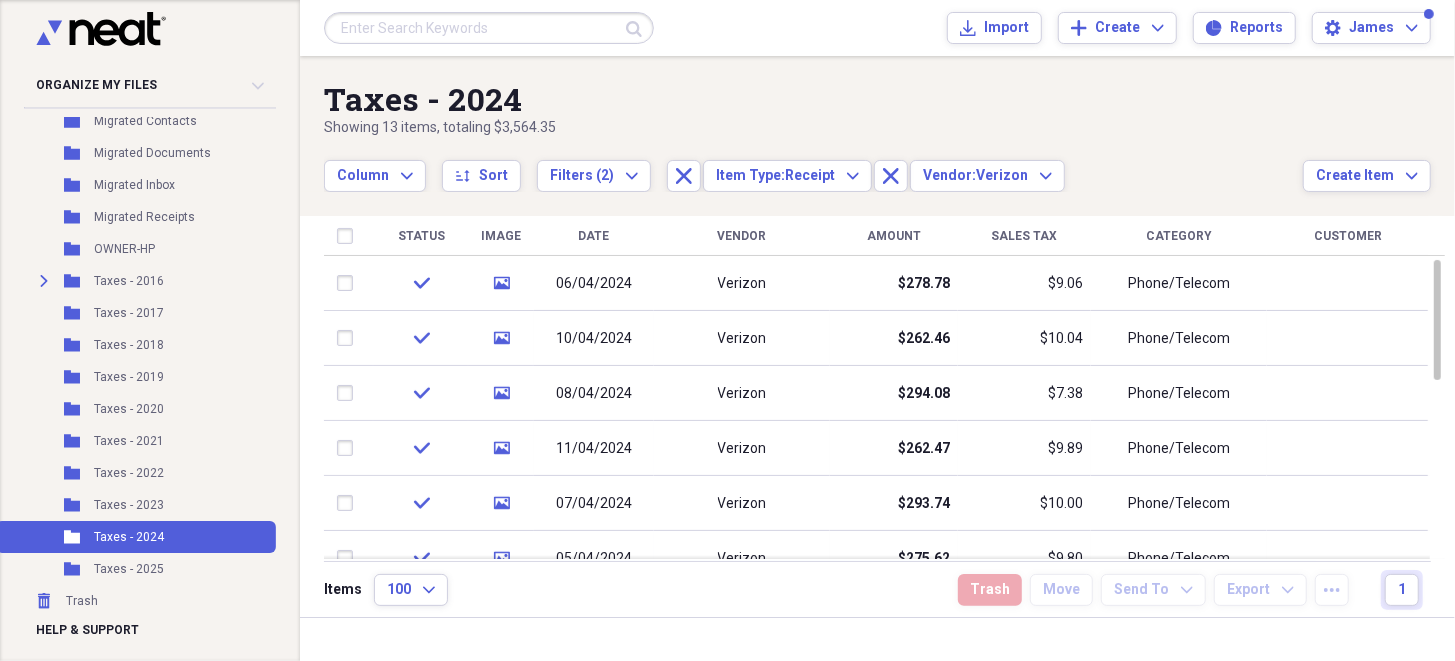 click on "Date" at bounding box center (594, 236) 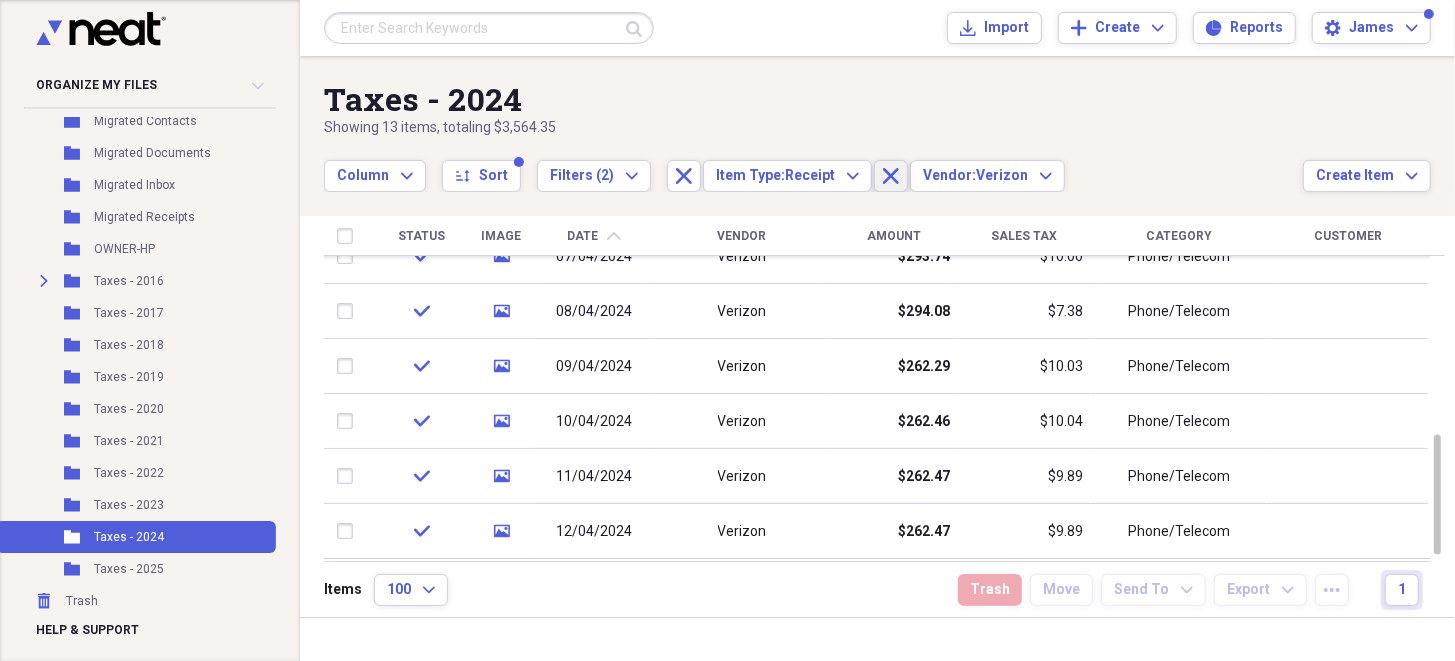 click on "Close" 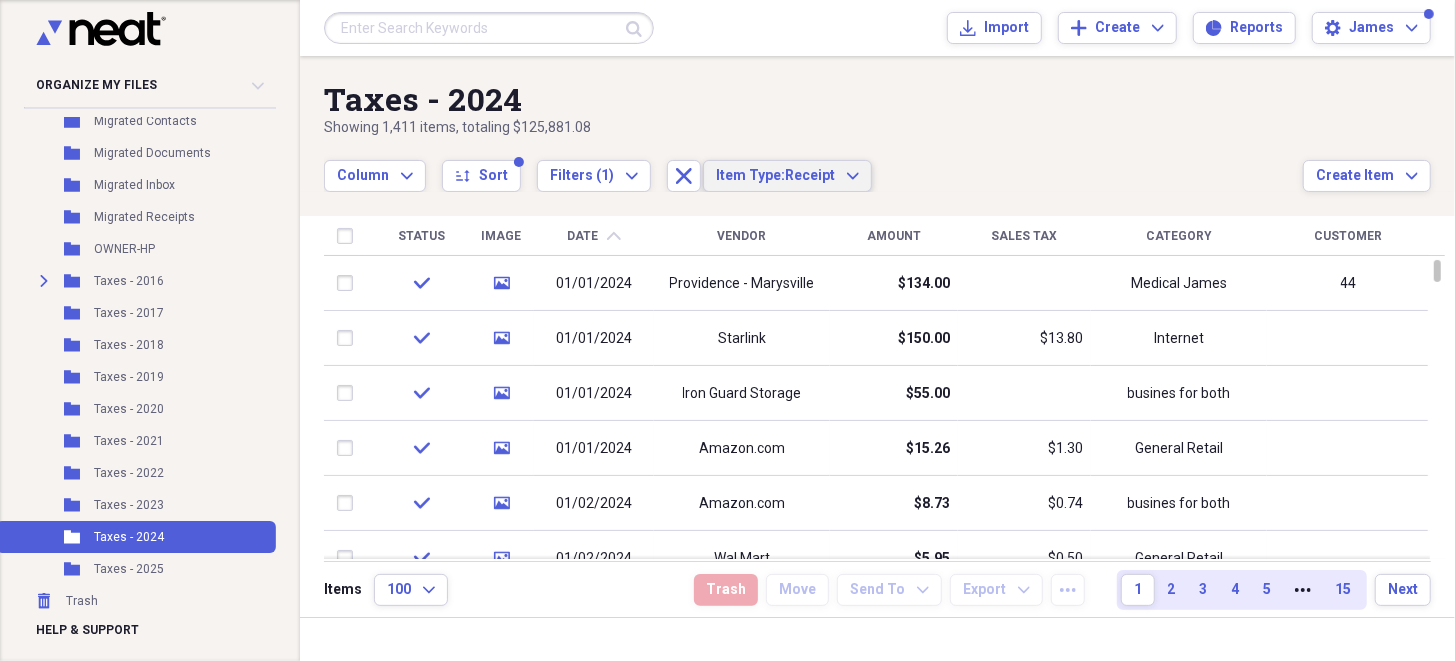 click on "Expand" 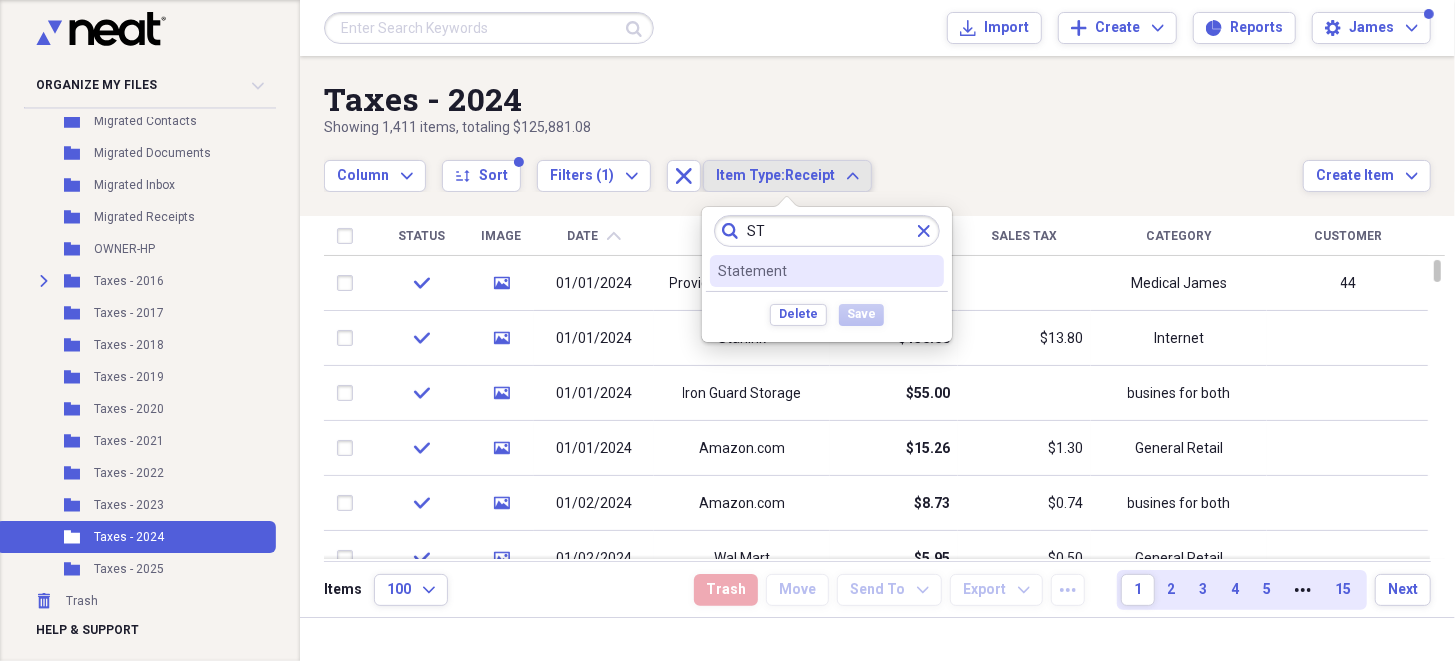 type on "S" 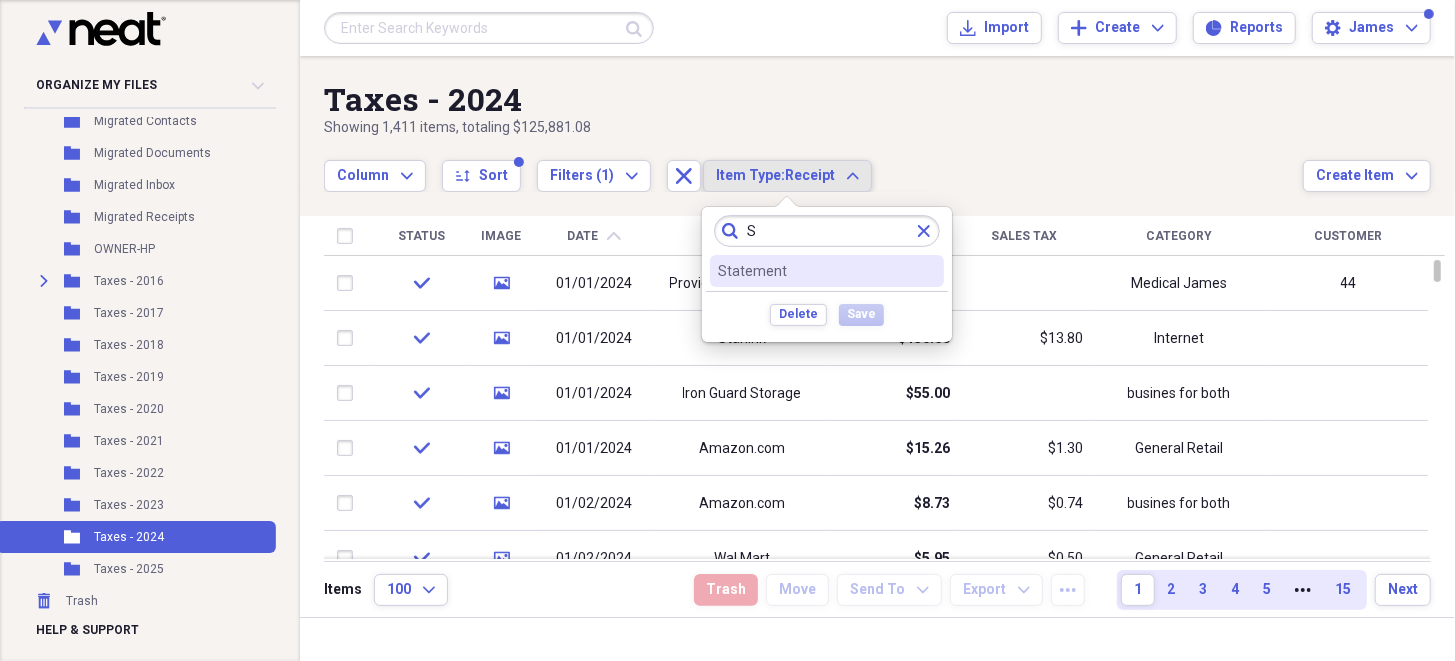 type 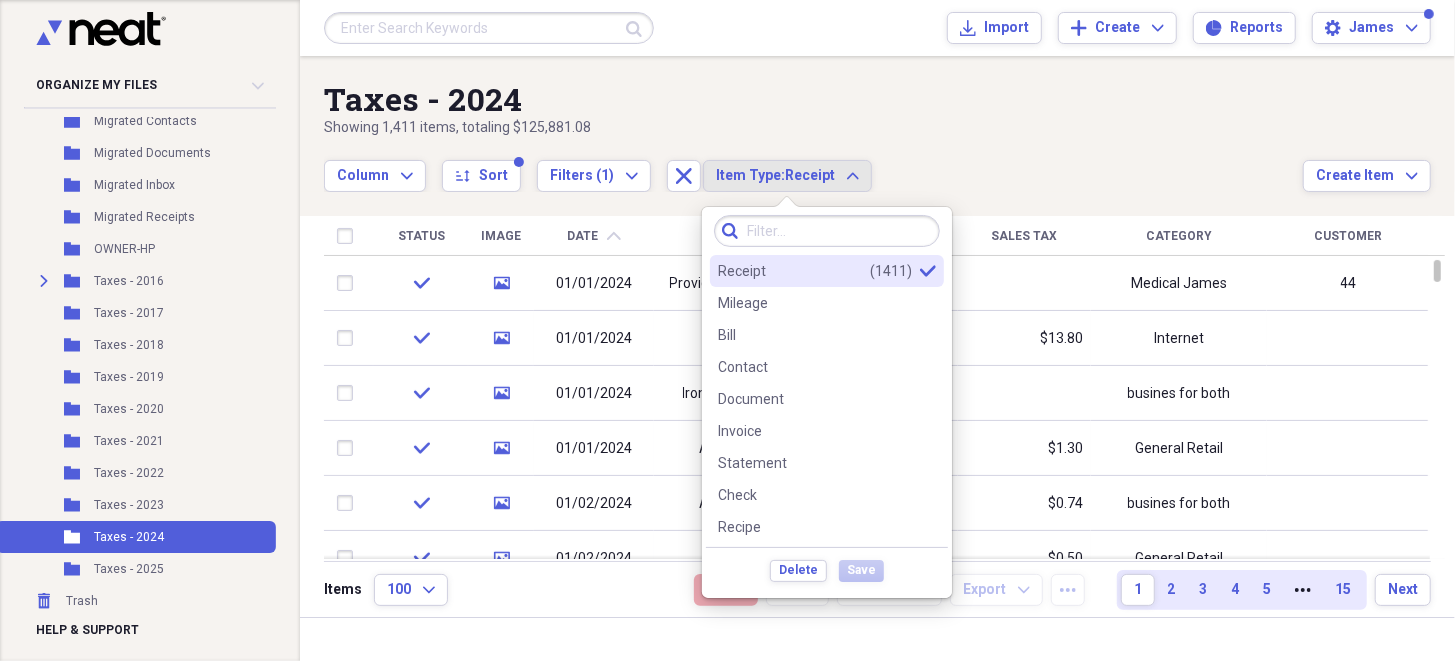 click on "Receipt" at bounding box center (742, 271) 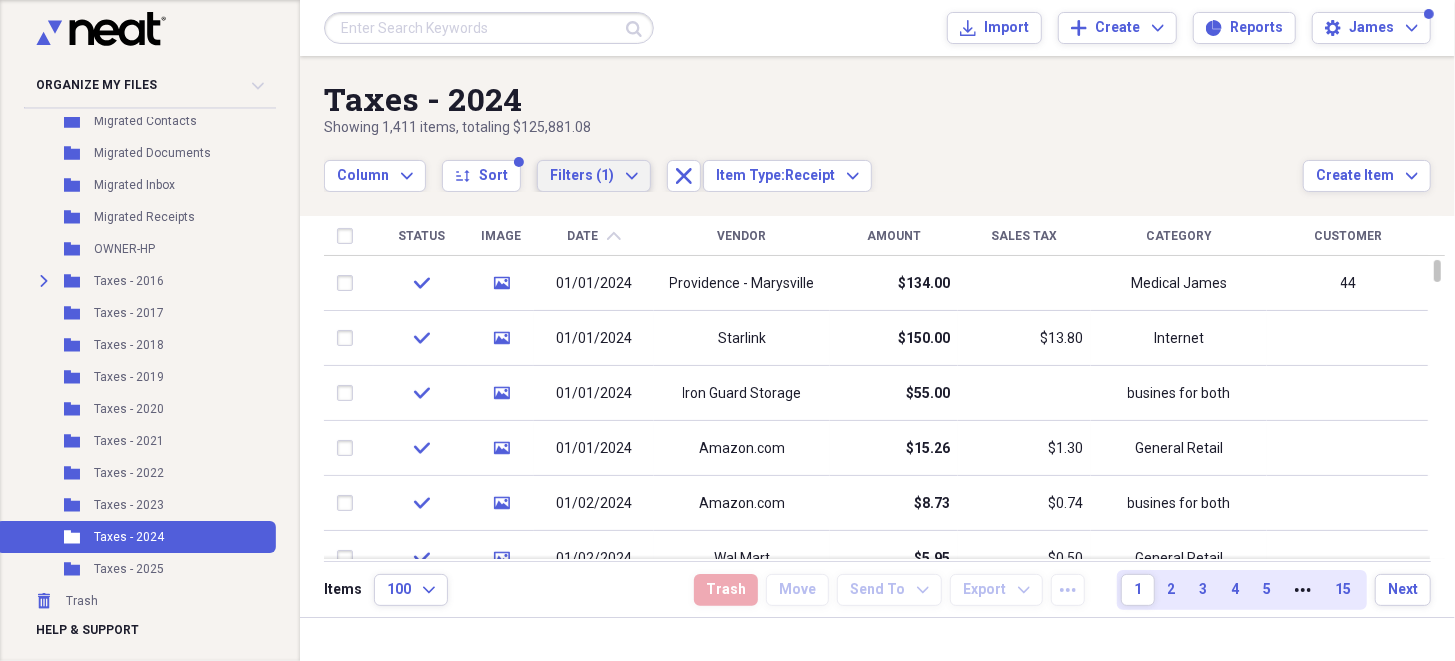 click on "Expand" 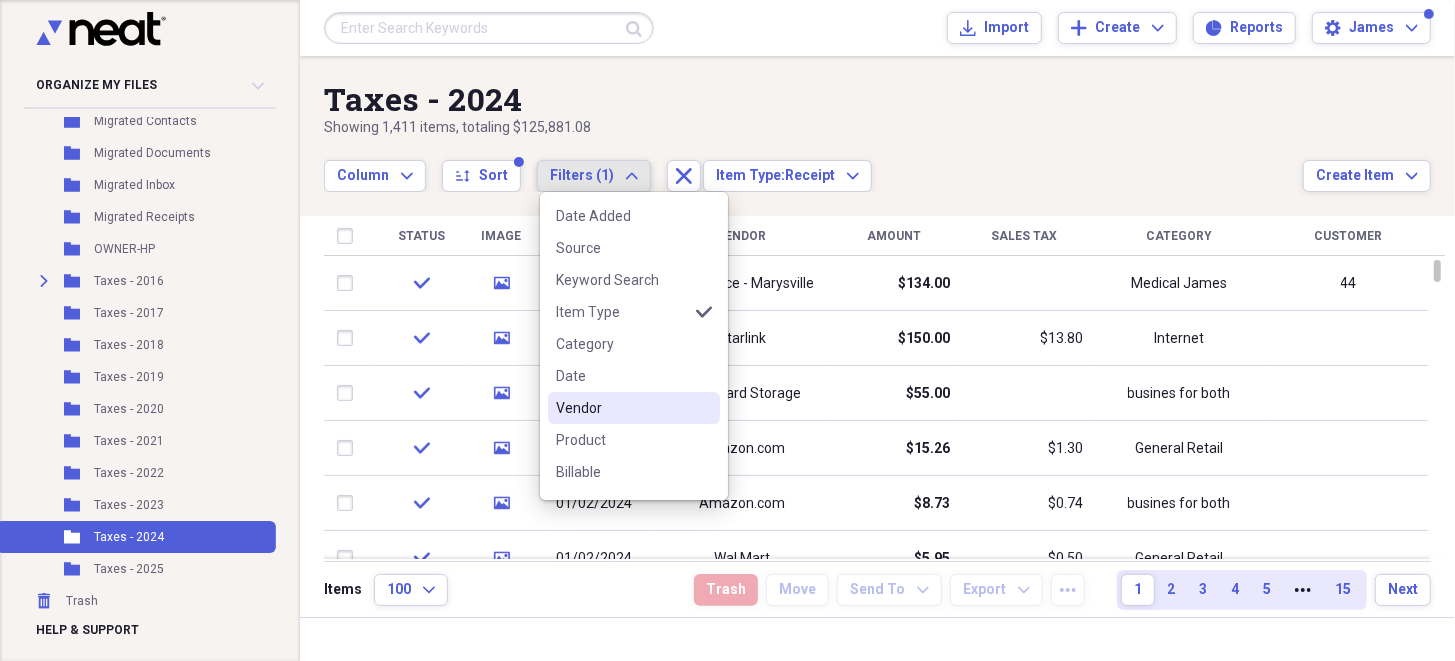 click on "Vendor" at bounding box center (634, 408) 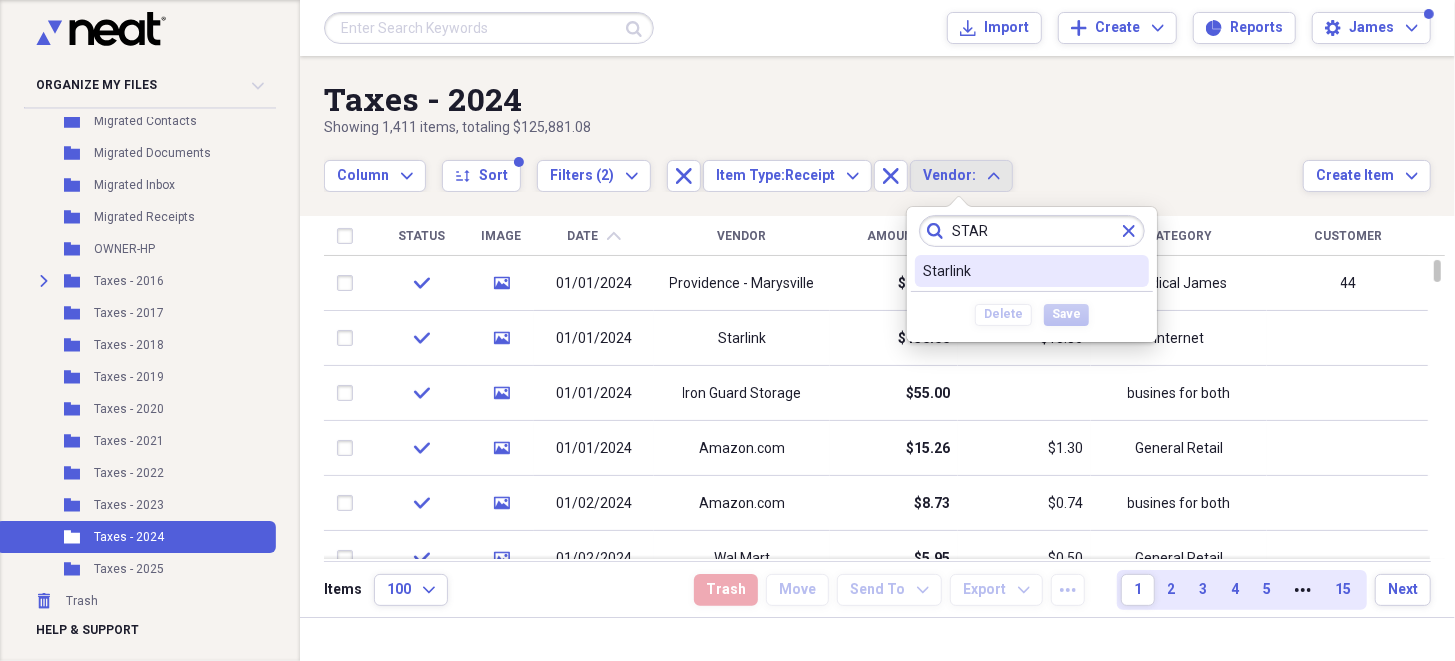 type on "STAR" 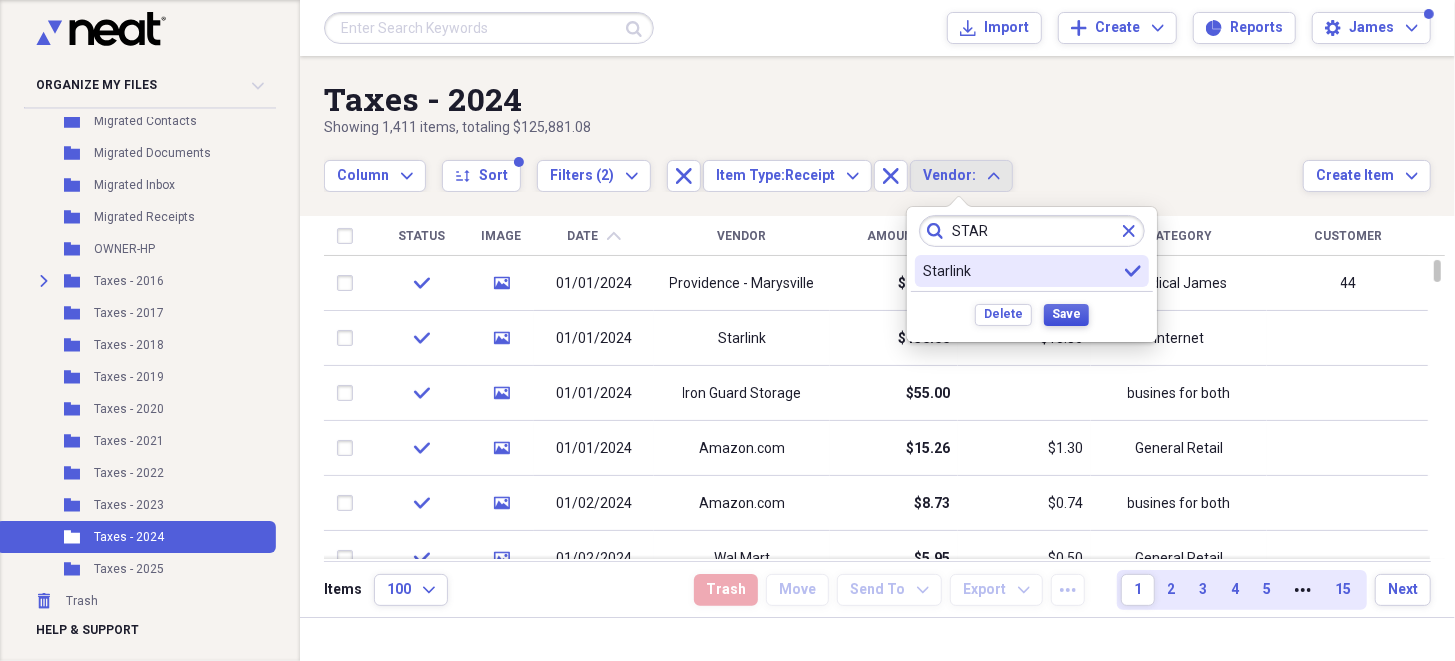 click on "Save" at bounding box center (1066, 314) 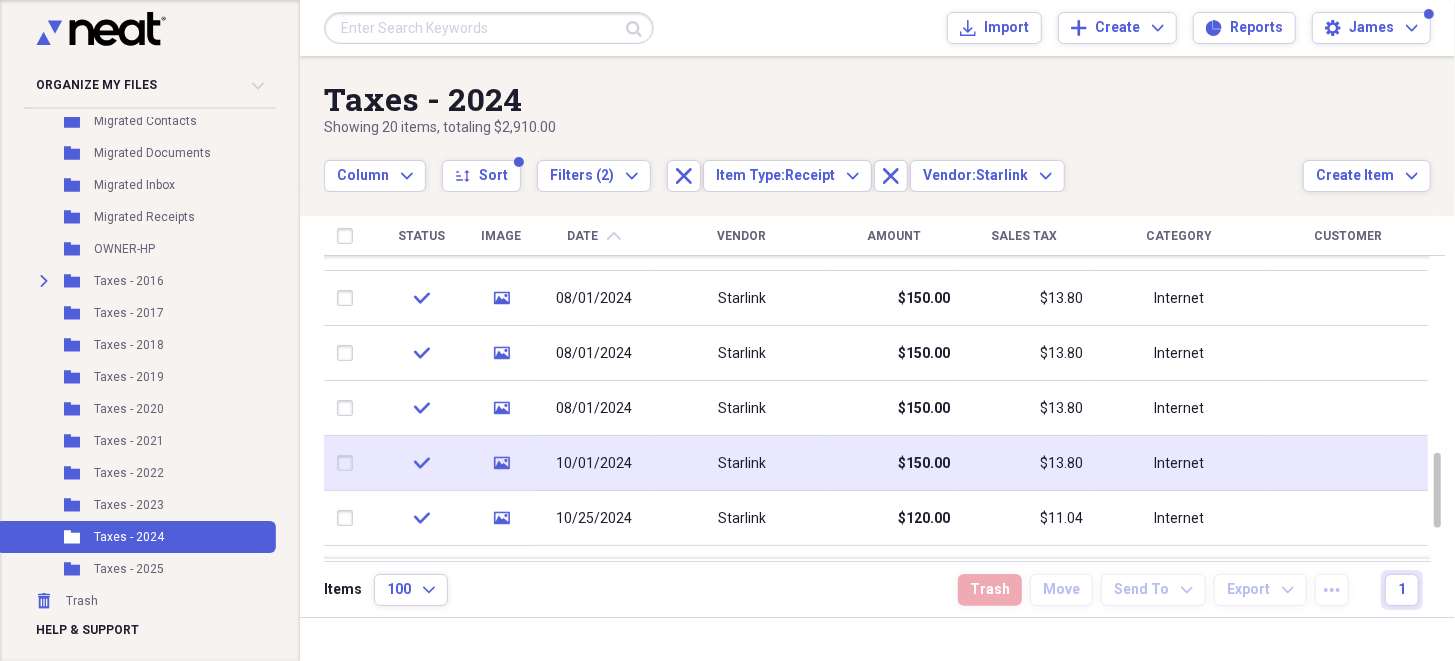 click on "10/01/2024" at bounding box center [594, 464] 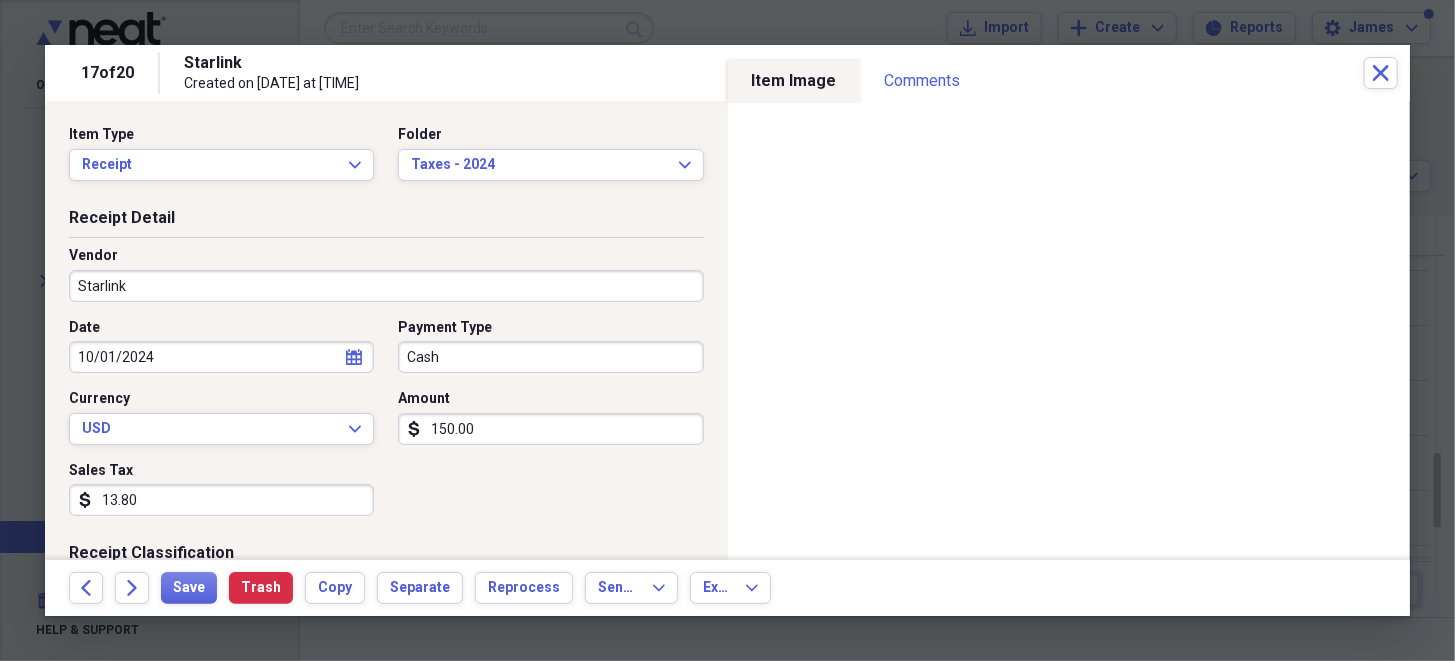 select on "9" 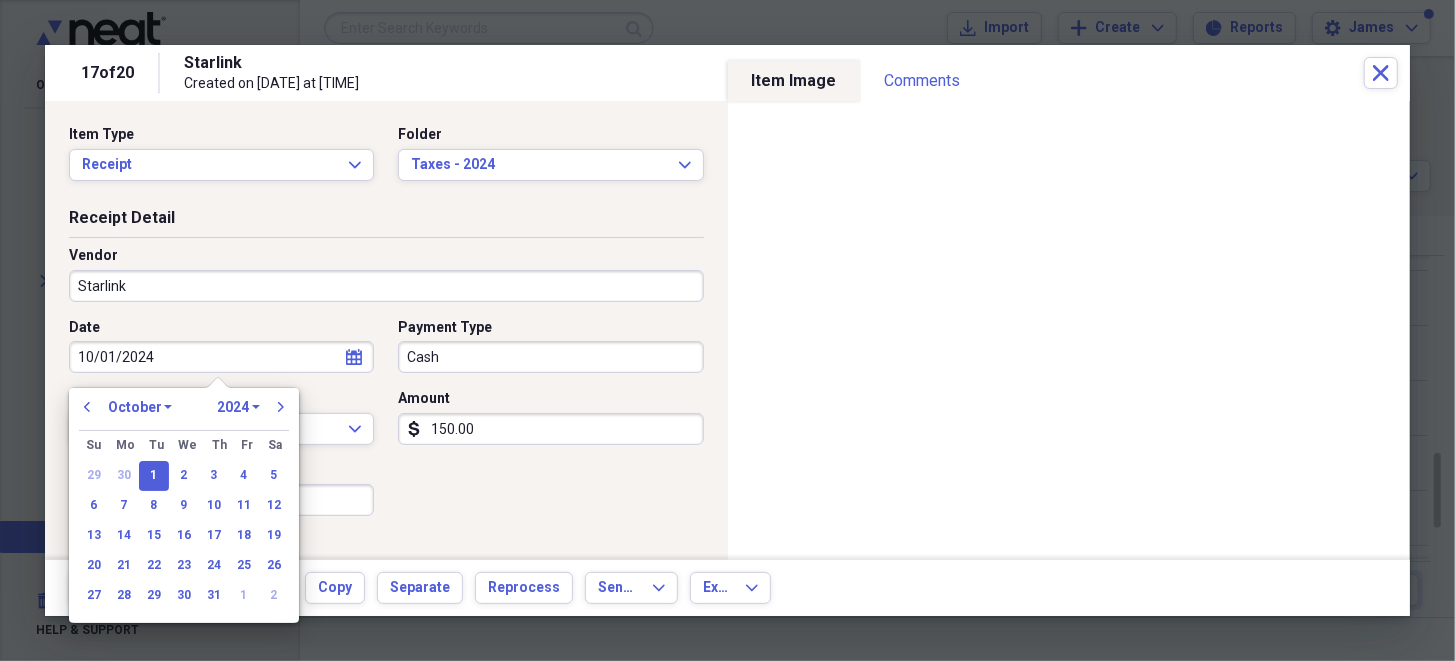 drag, startPoint x: 93, startPoint y: 356, endPoint x: 56, endPoint y: 354, distance: 37.054016 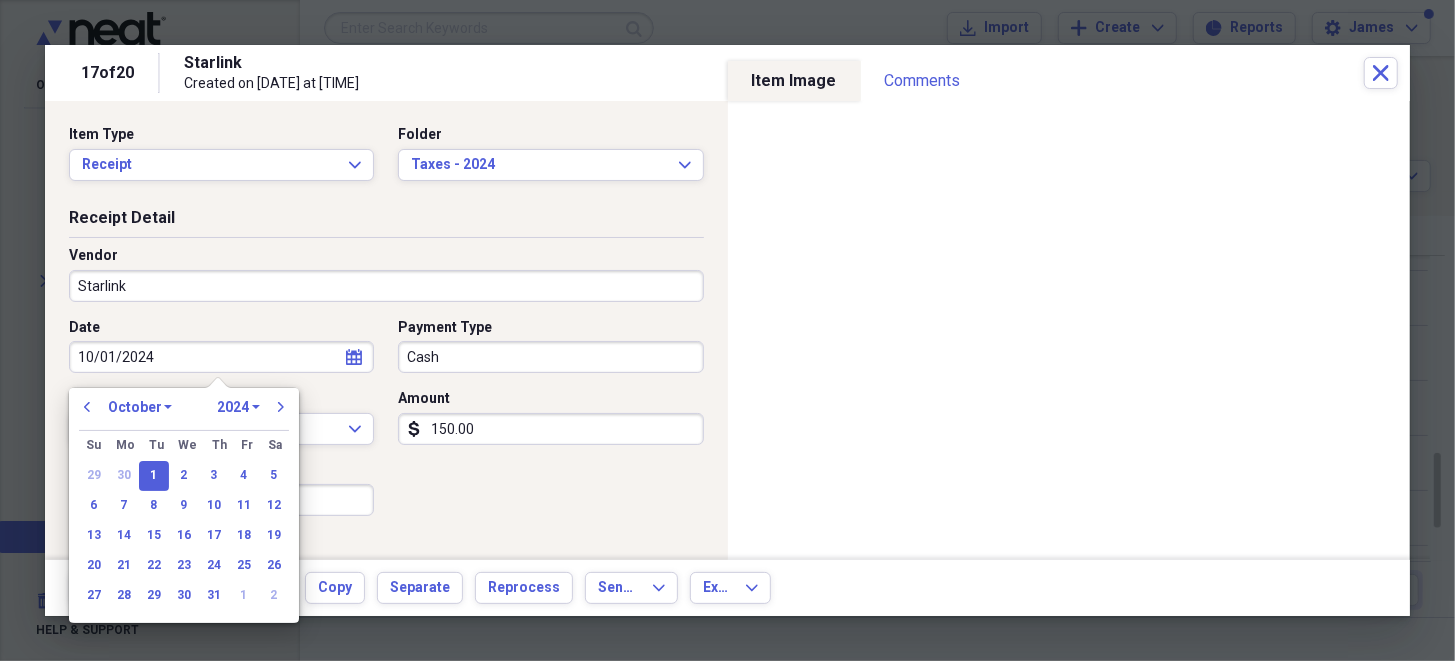 click on "10/01/2024" at bounding box center [221, 357] 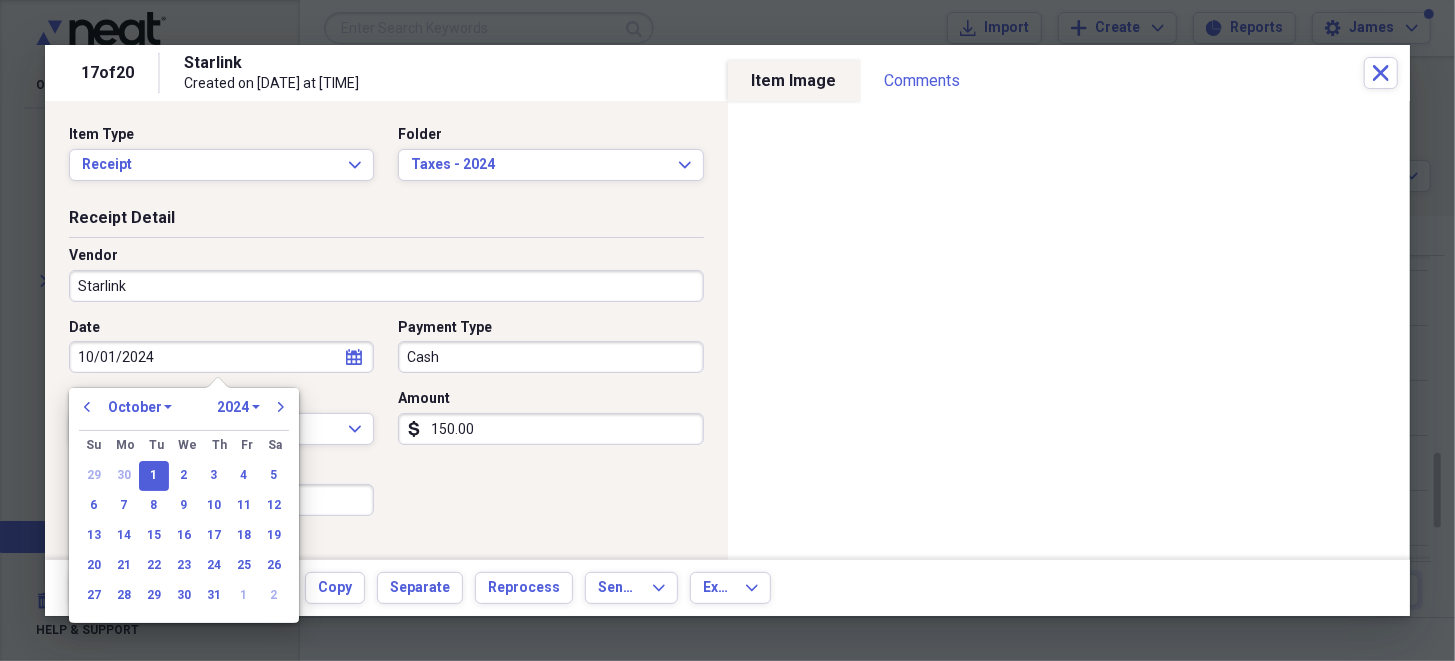 type on "[DATE]" 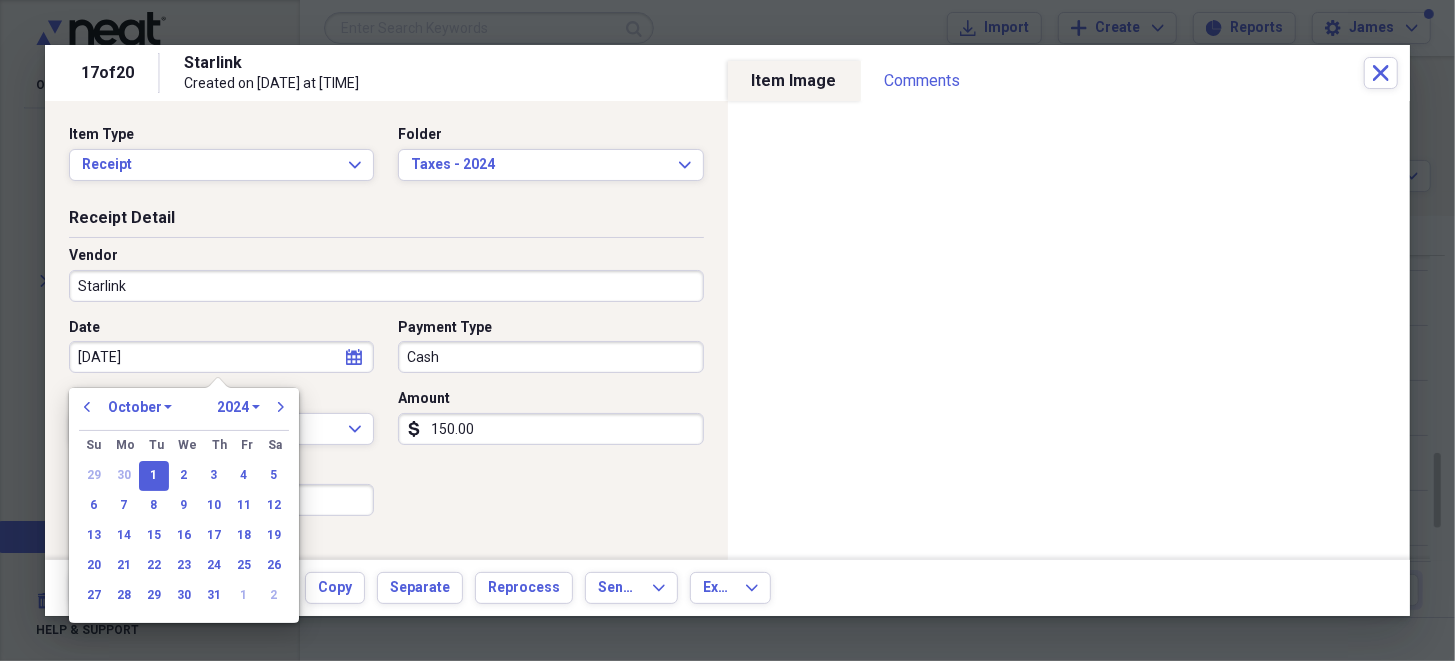 select on "8" 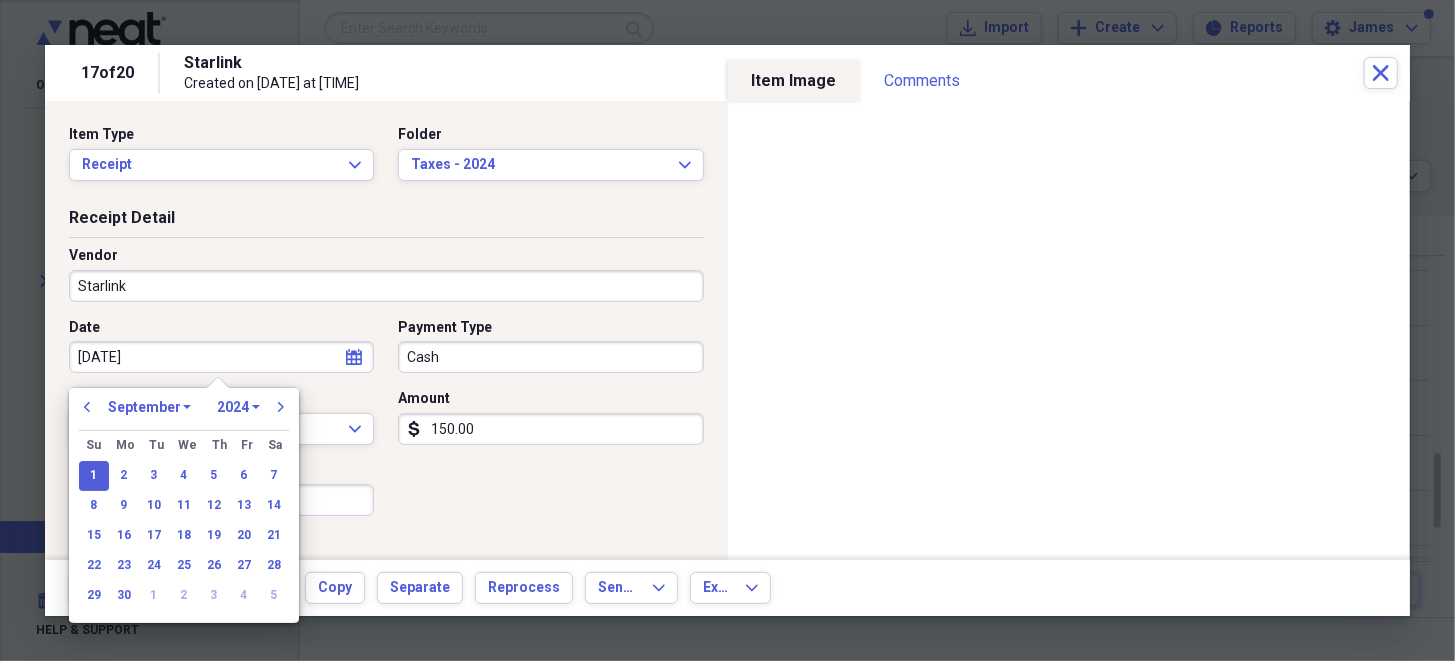 type on "09/01/2024" 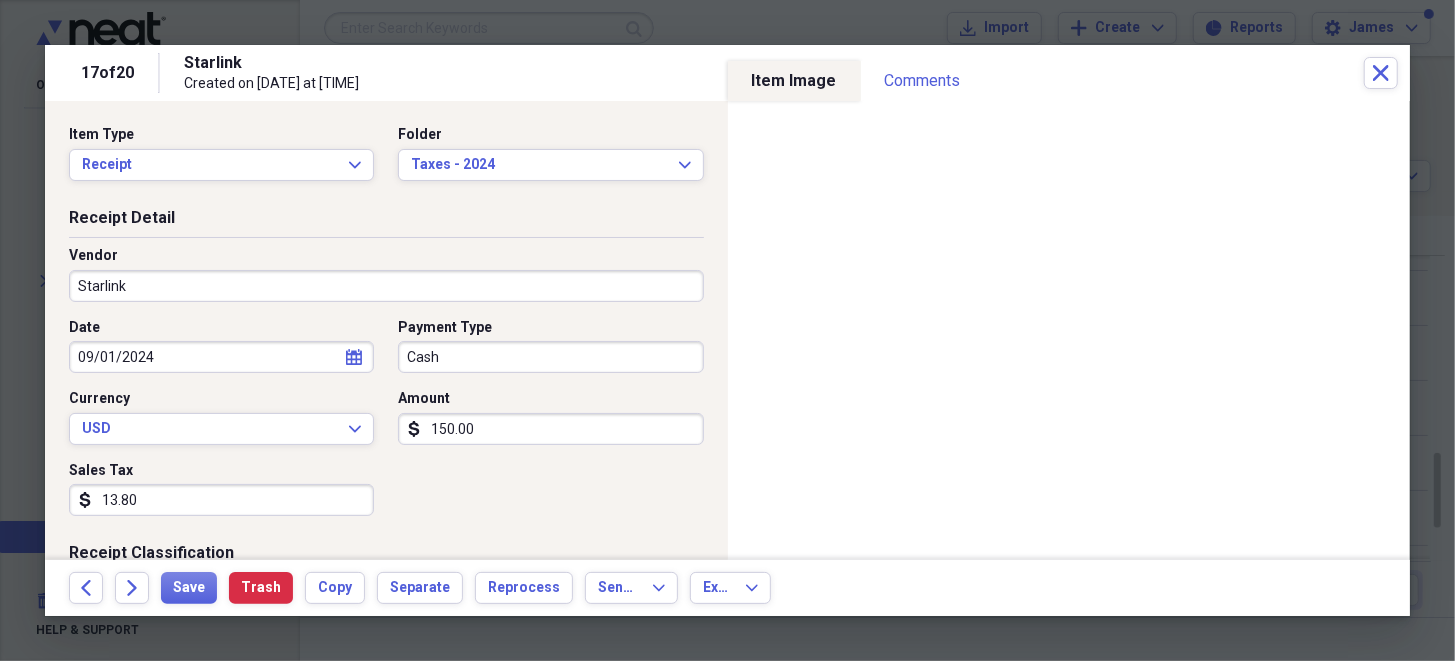 click on "Date [DATE] calendar Calendar Payment Type Cash Currency USD Expand Amount dollar-sign 150.00 Sales Tax dollar-sign 13.80" at bounding box center (386, 425) 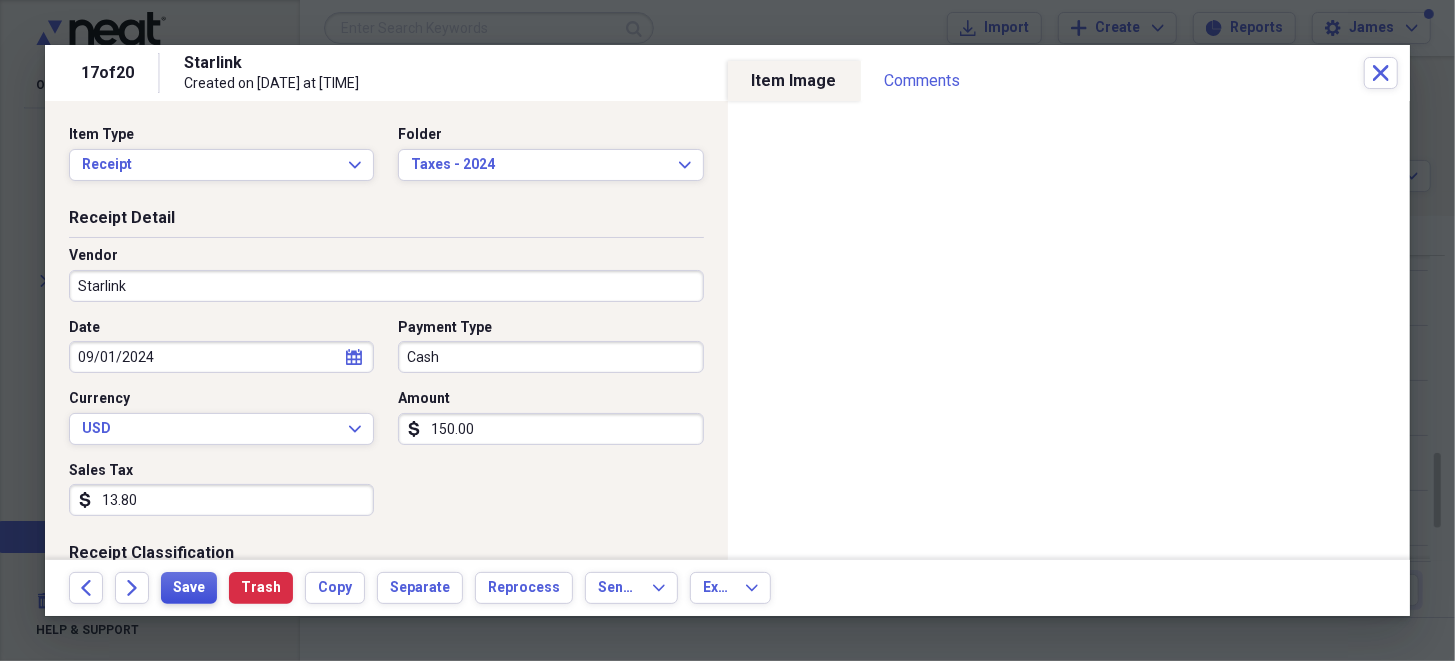 click on "Save" at bounding box center (189, 588) 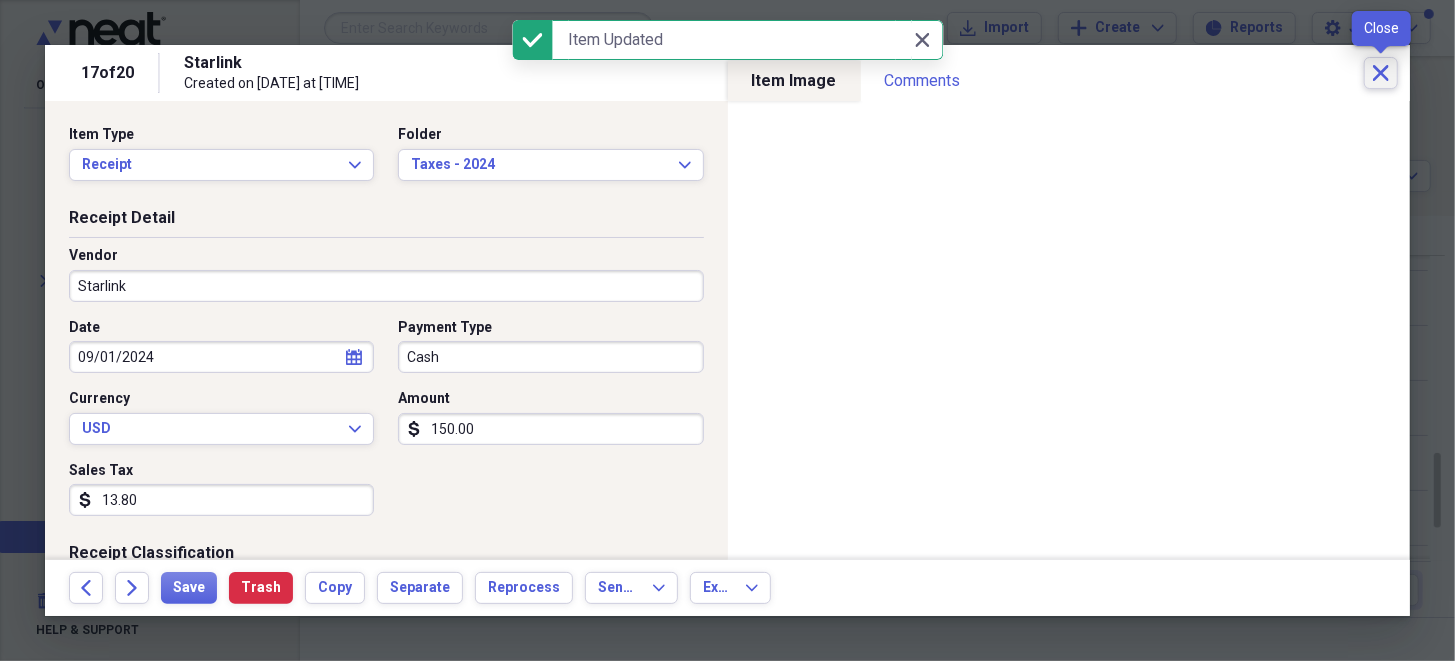 click on "Close" 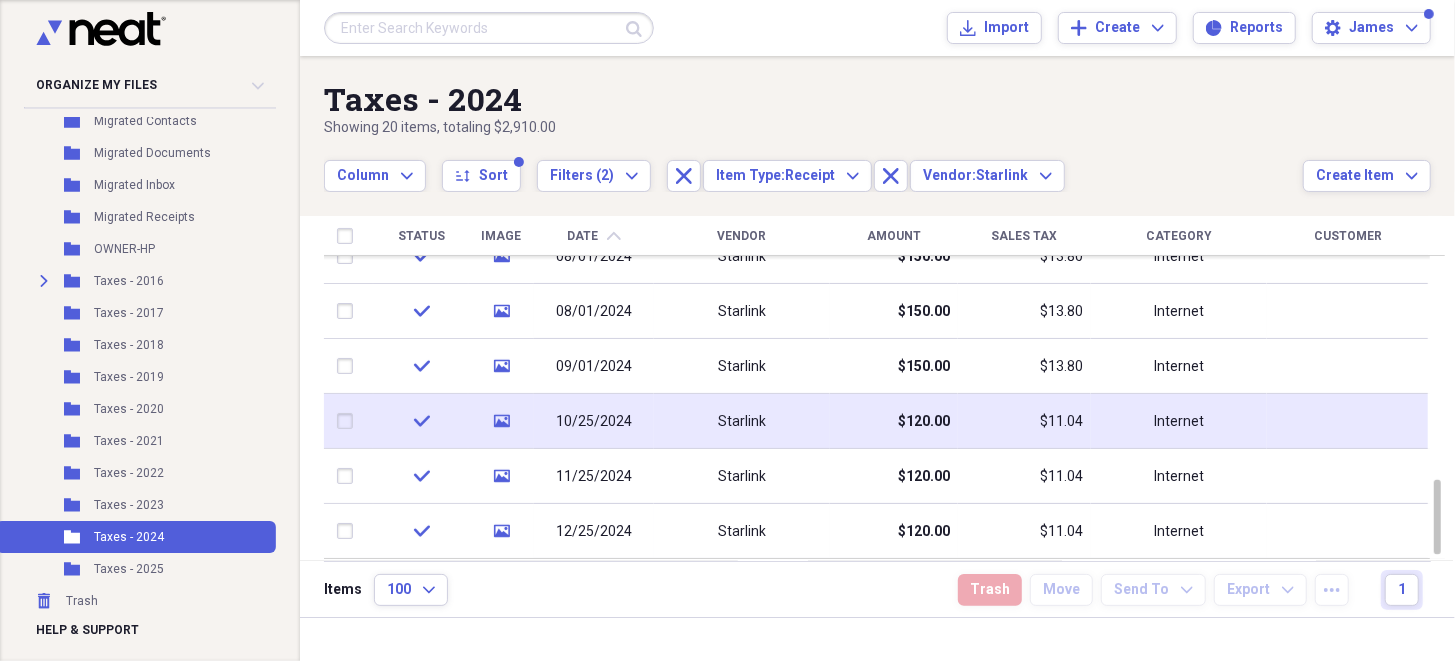 click on "10/25/2024" at bounding box center (594, 422) 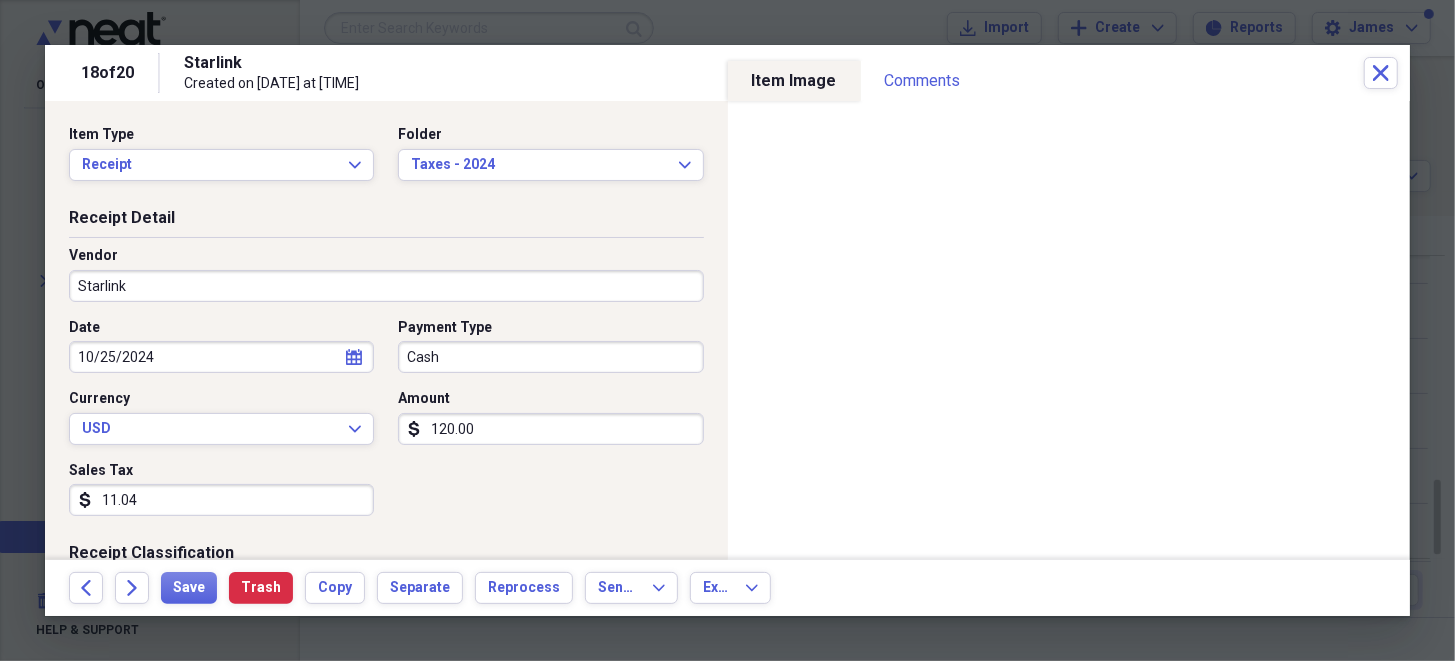 click on "10/25/2024" at bounding box center (221, 357) 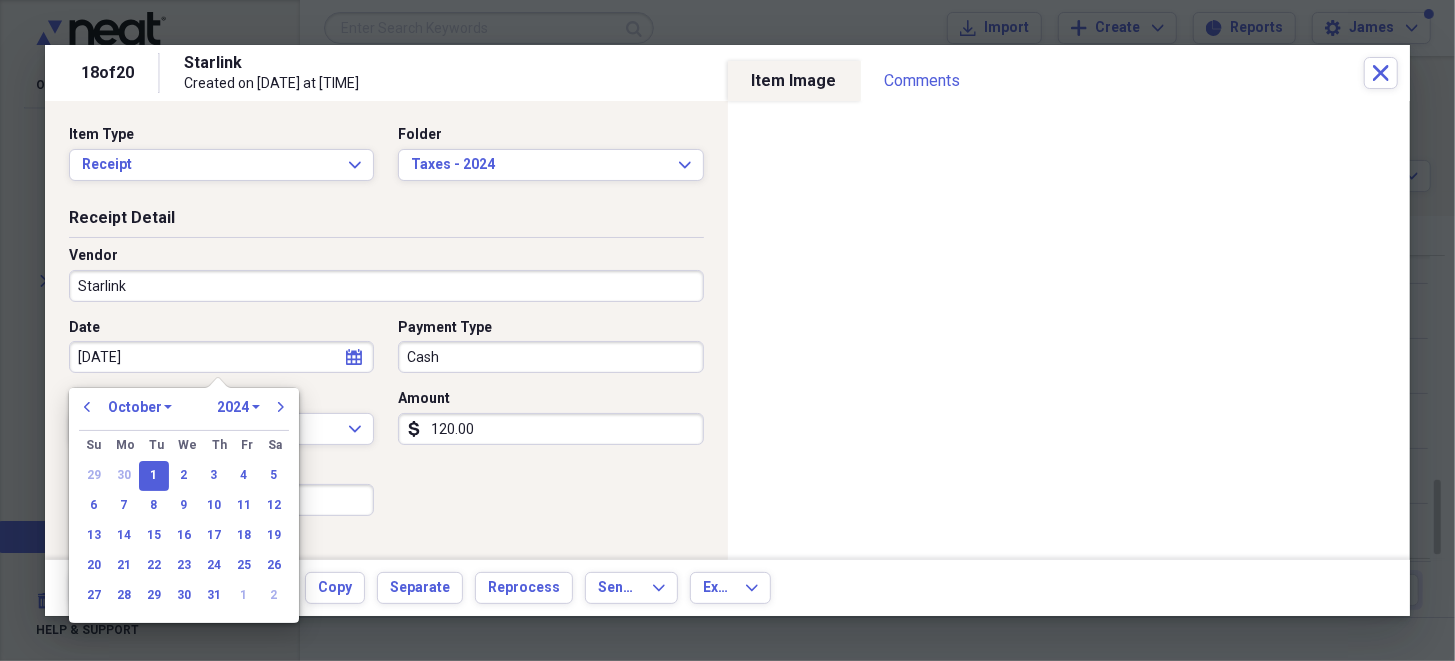 type on "10/01/2024" 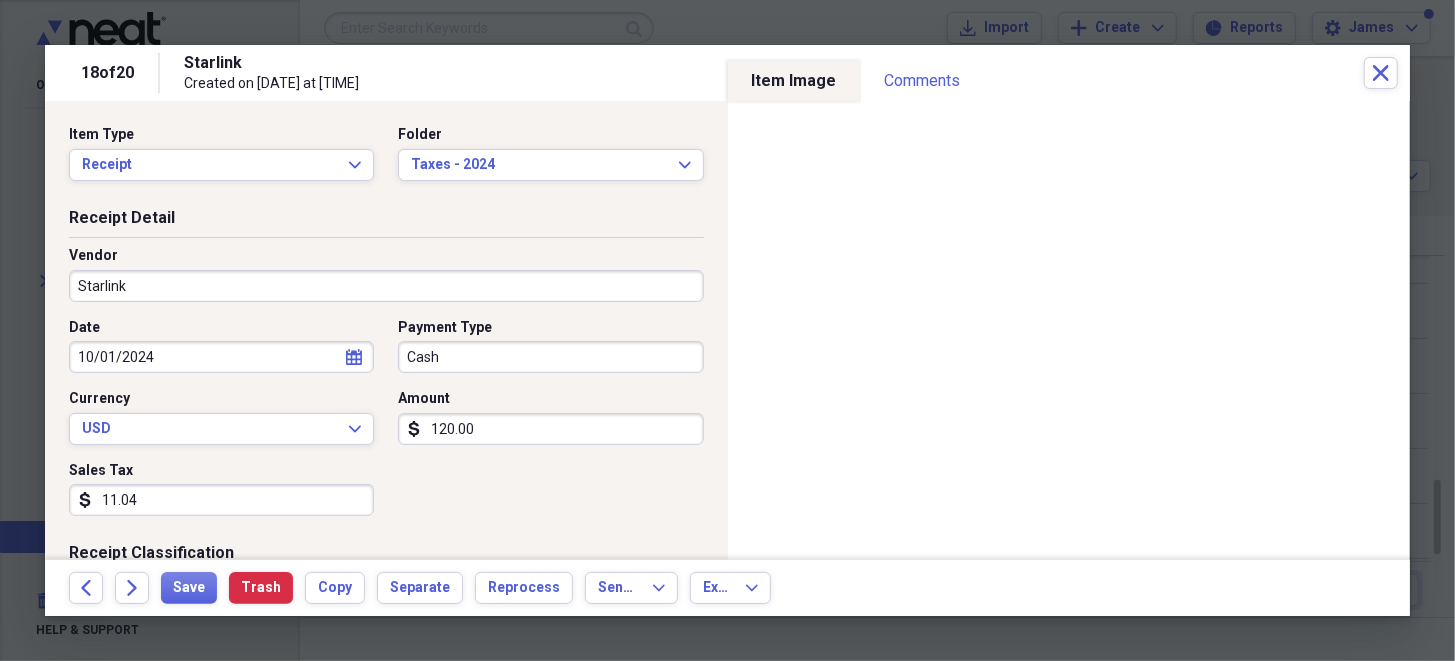click on "Date [DATE] calendar Calendar Payment Type Cash Currency USD Expand Amount dollar-sign 120.00 Sales Tax dollar-sign 11.04" at bounding box center [386, 425] 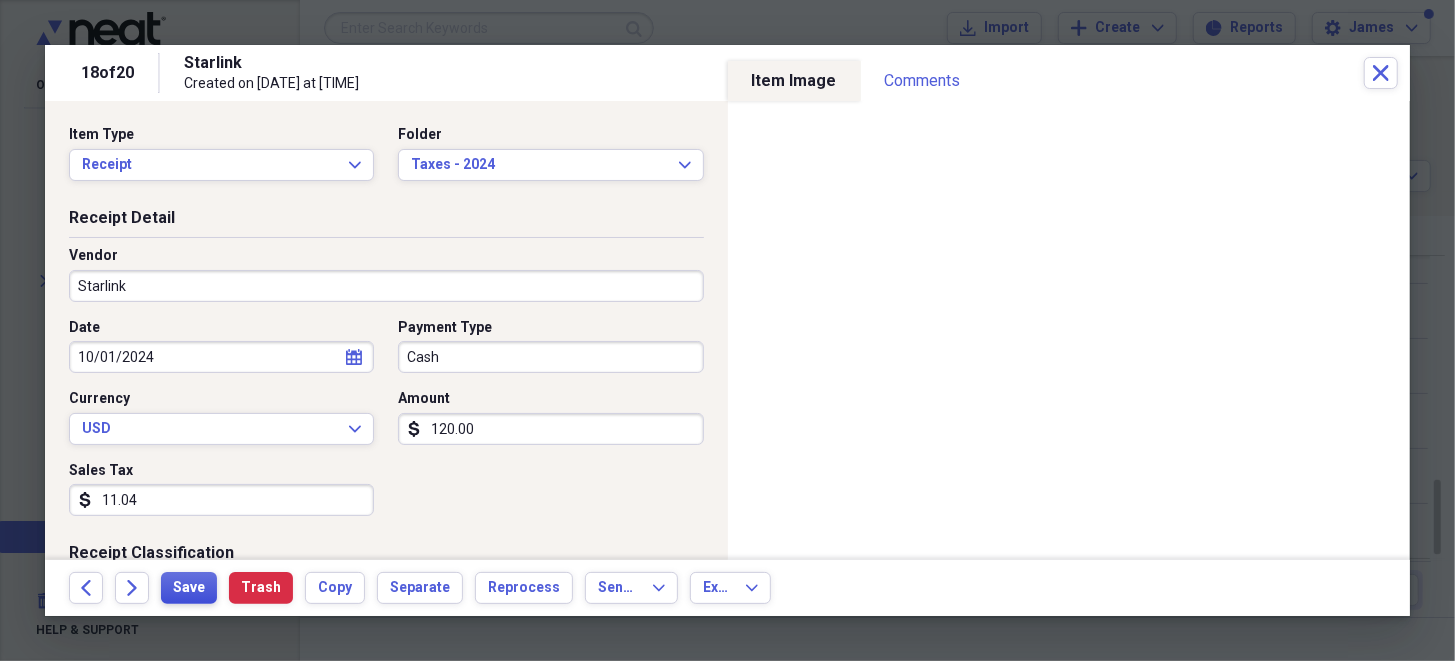 click on "Save" at bounding box center (189, 588) 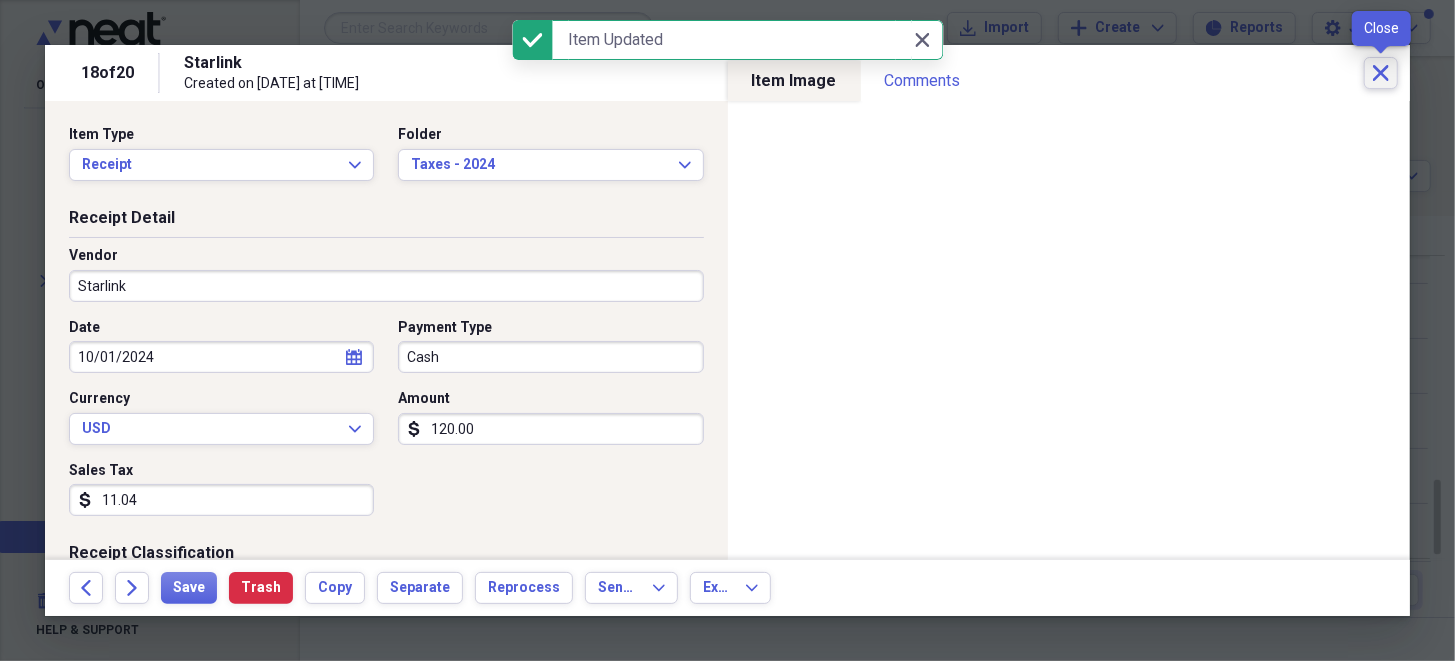 click on "Close" at bounding box center [1381, 73] 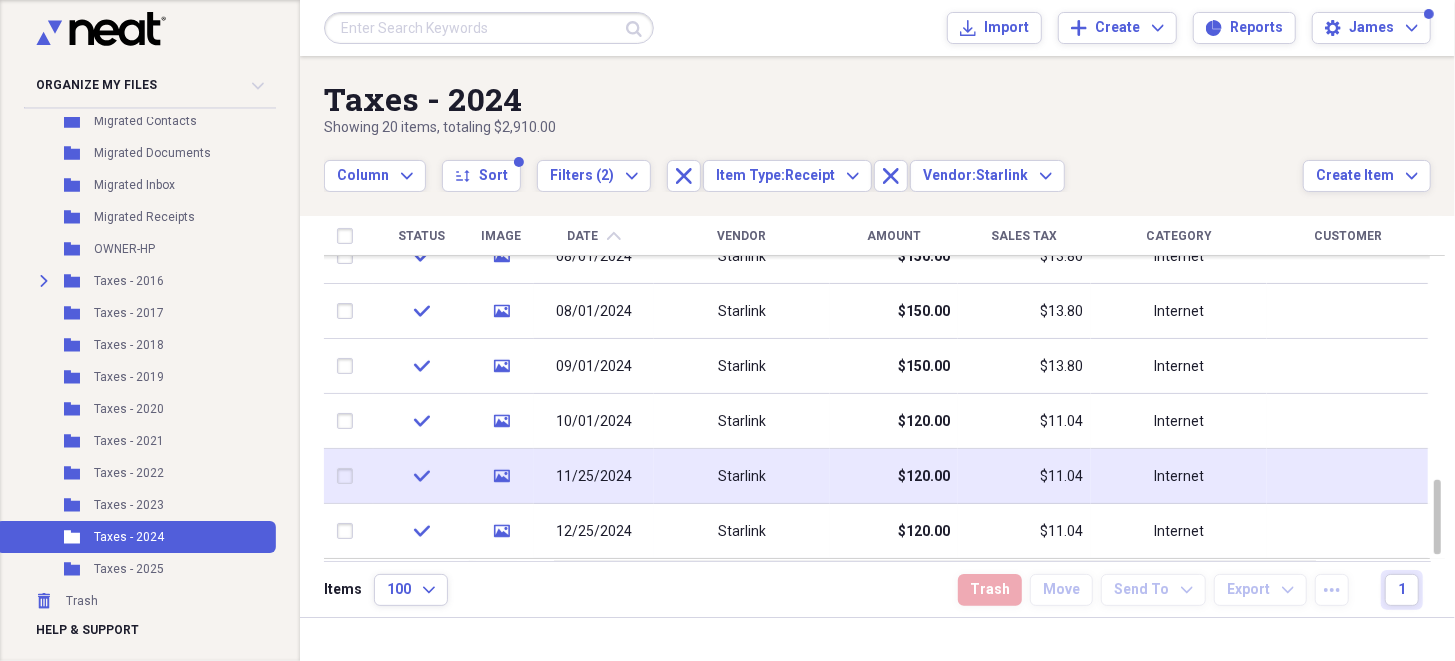 click on "11/25/2024" at bounding box center (594, 477) 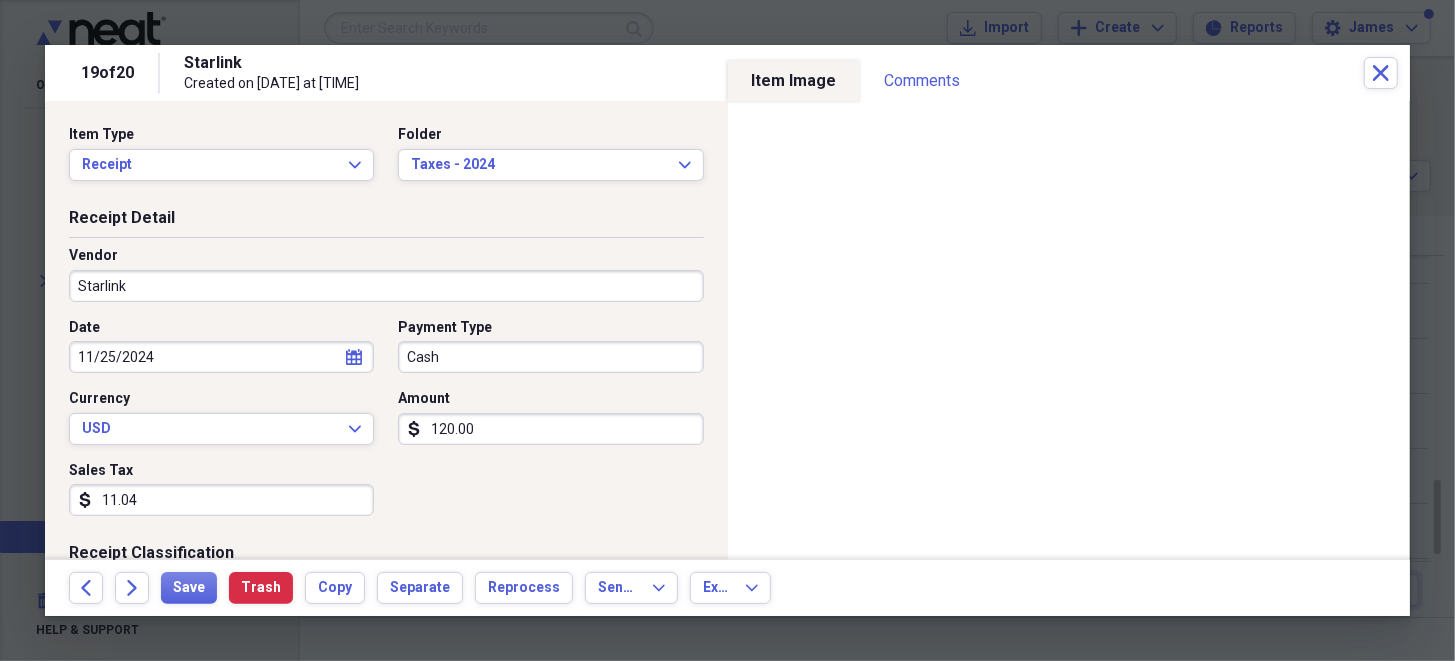 click on "11/25/2024" at bounding box center (221, 357) 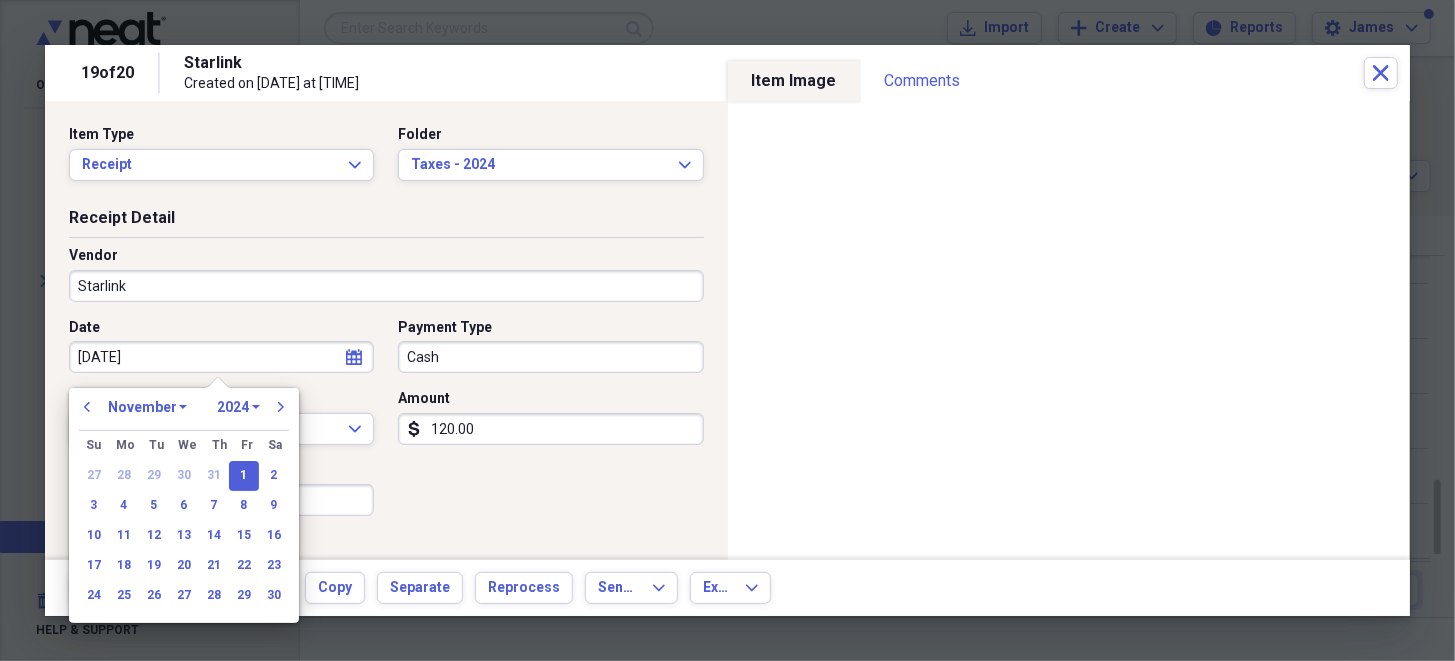 type on "11/01/2024" 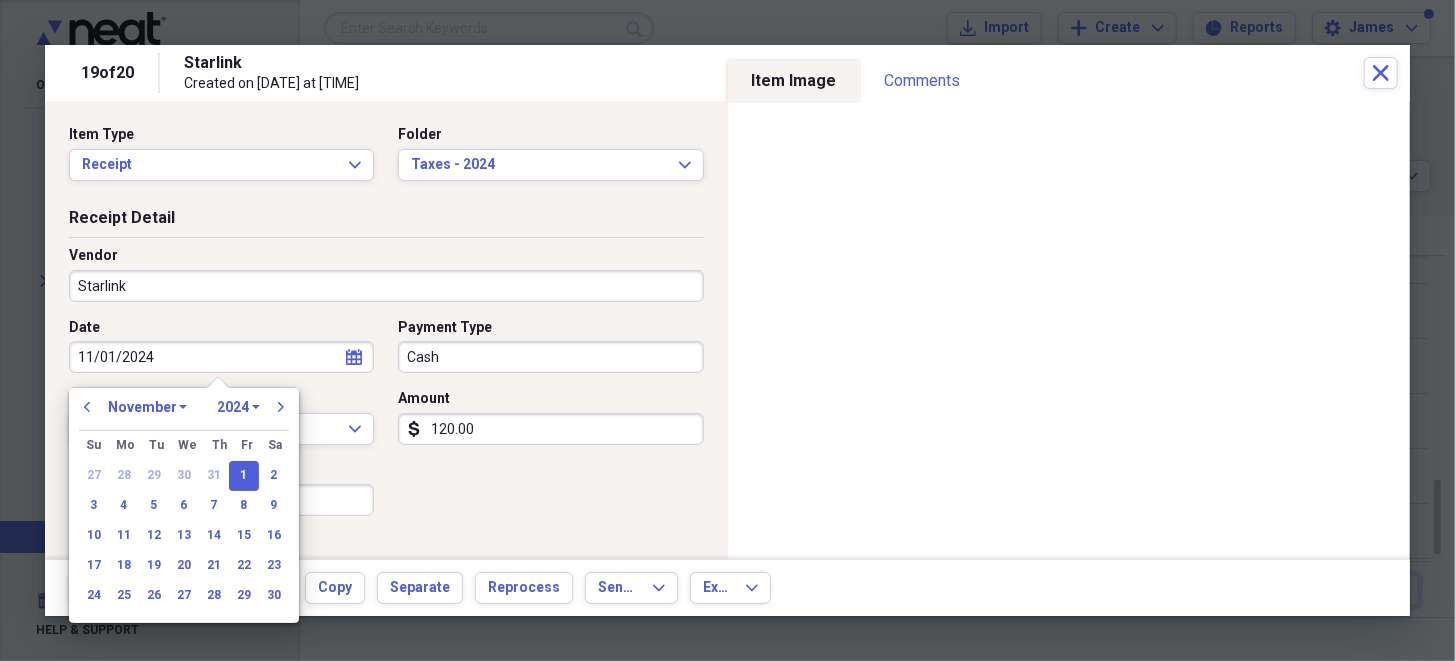 click on "Date [DATE] calendar Calendar Payment Type Cash Currency USD Expand Amount dollar-sign 120.00 Sales Tax dollar-sign 11.04" at bounding box center [386, 425] 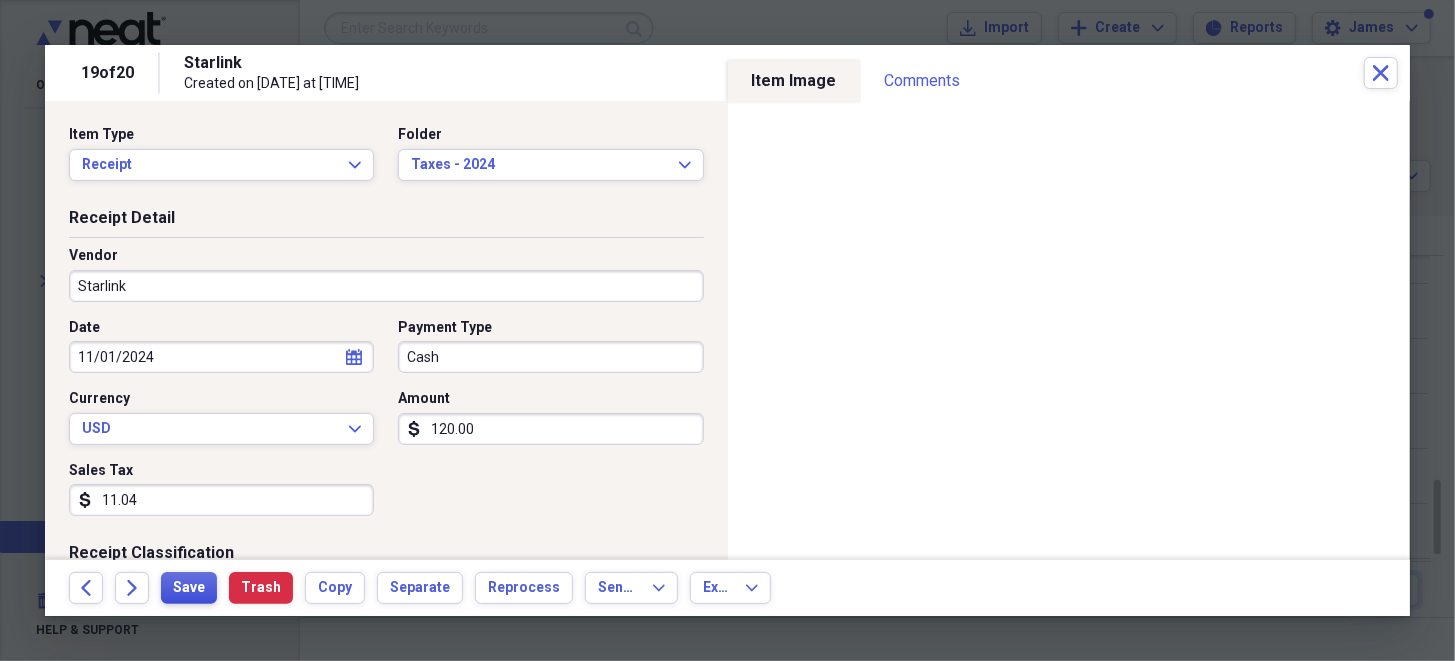 click on "Save" at bounding box center (189, 588) 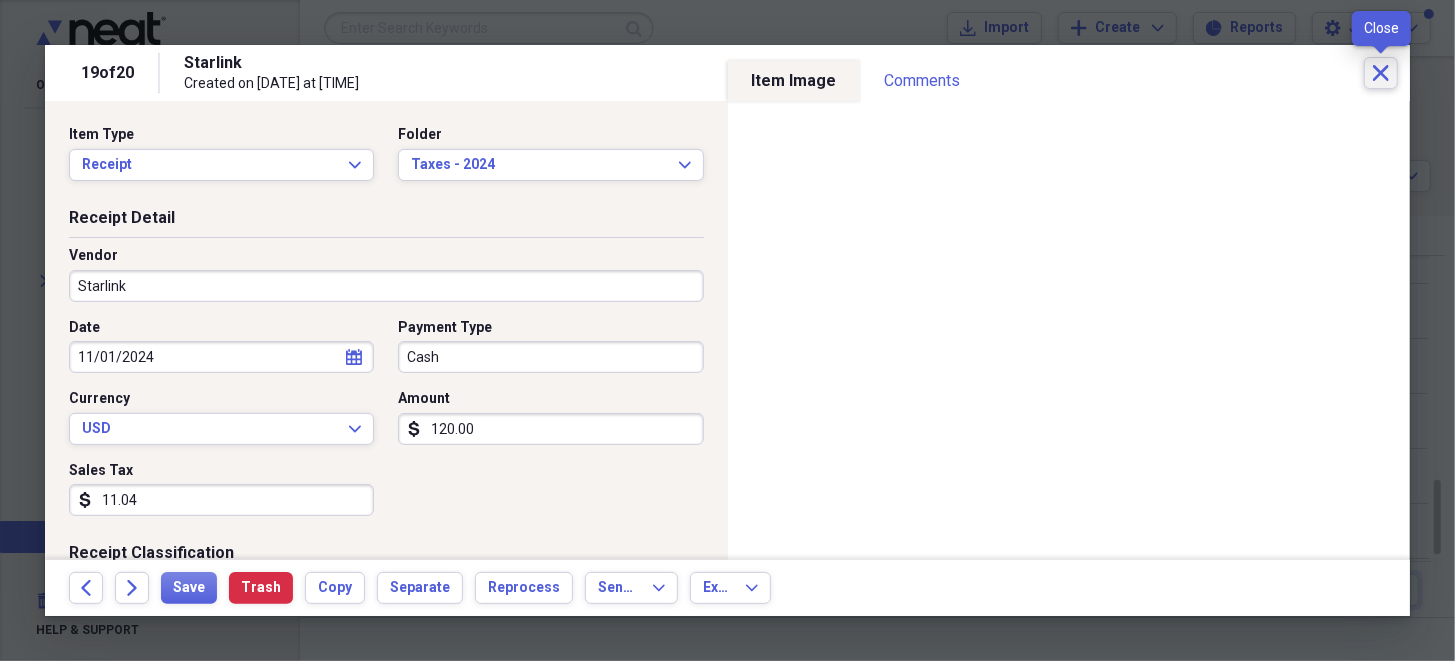 click 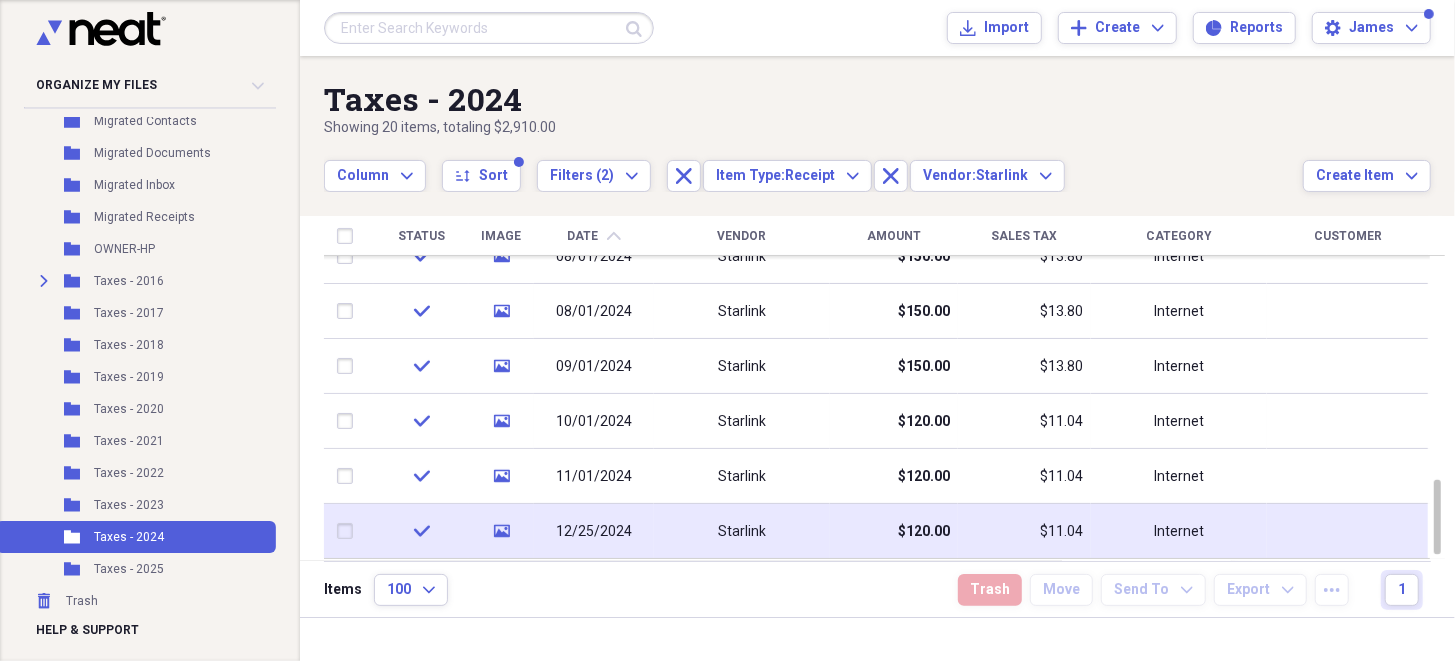 click on "12/25/2024" at bounding box center (594, 532) 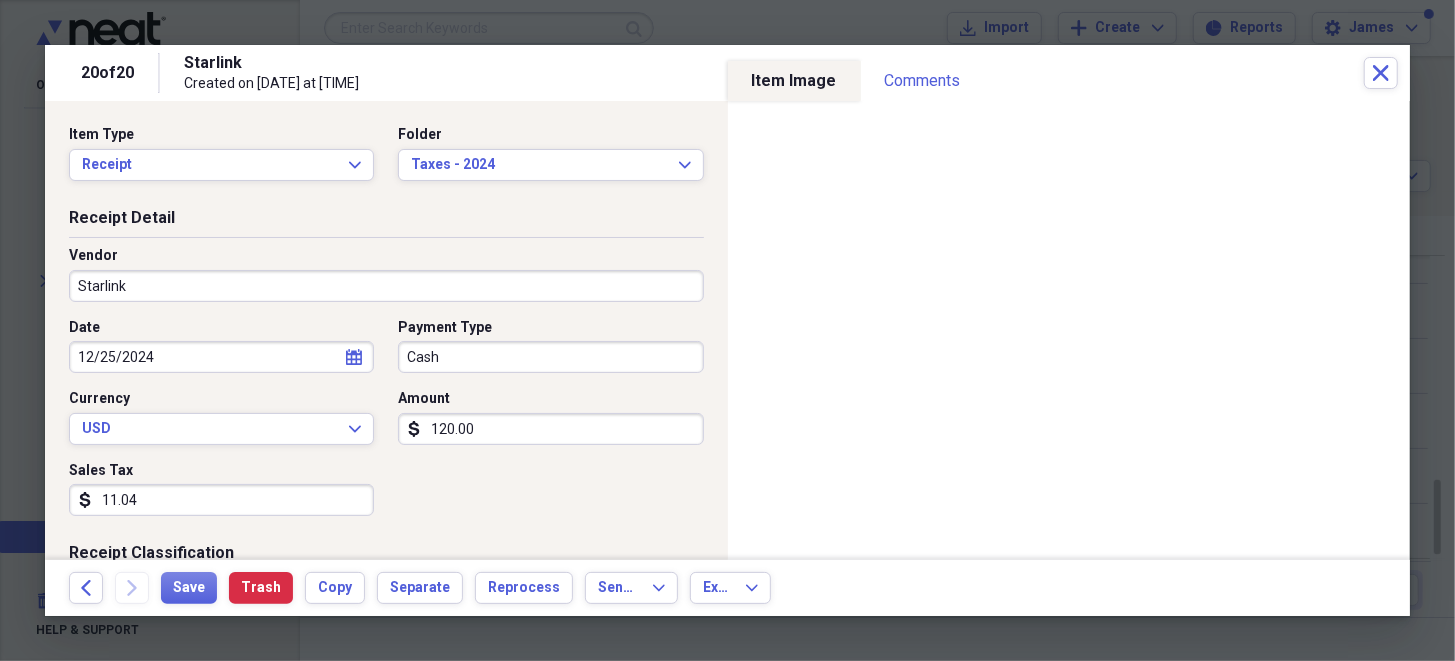 select on "11" 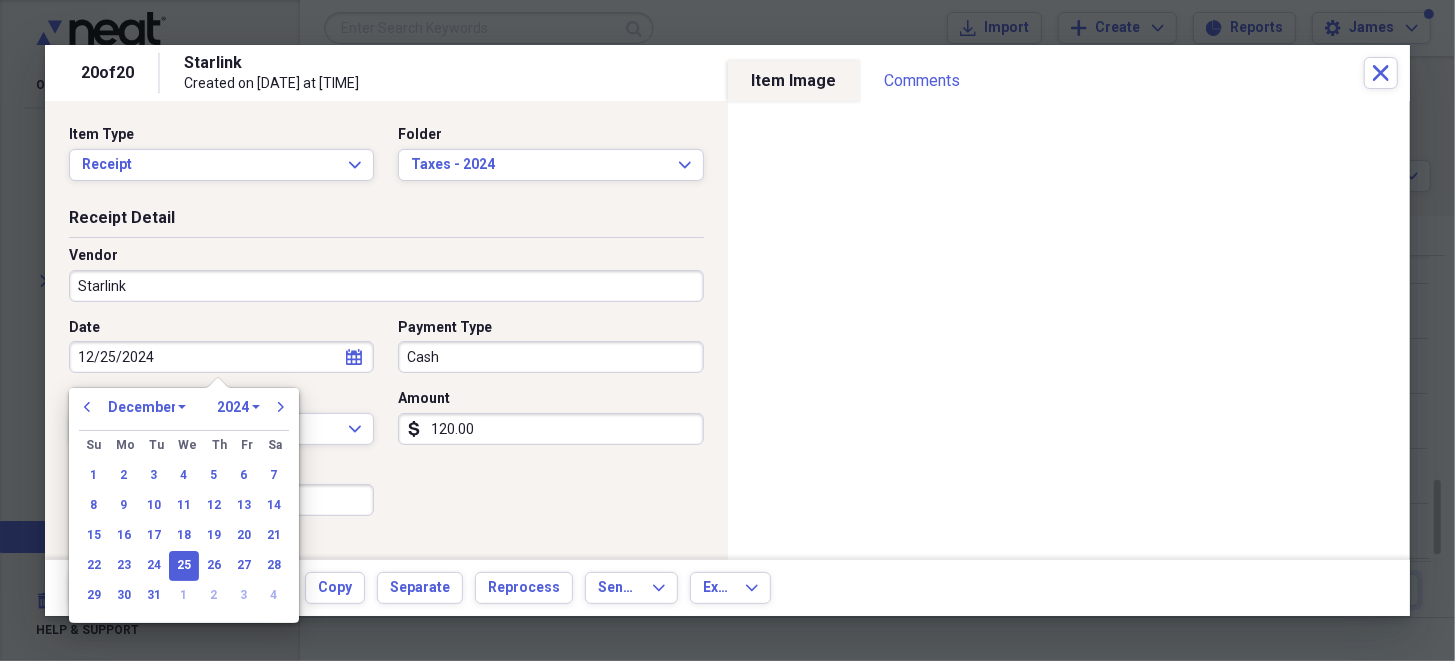 click on "12/25/2024" at bounding box center [221, 357] 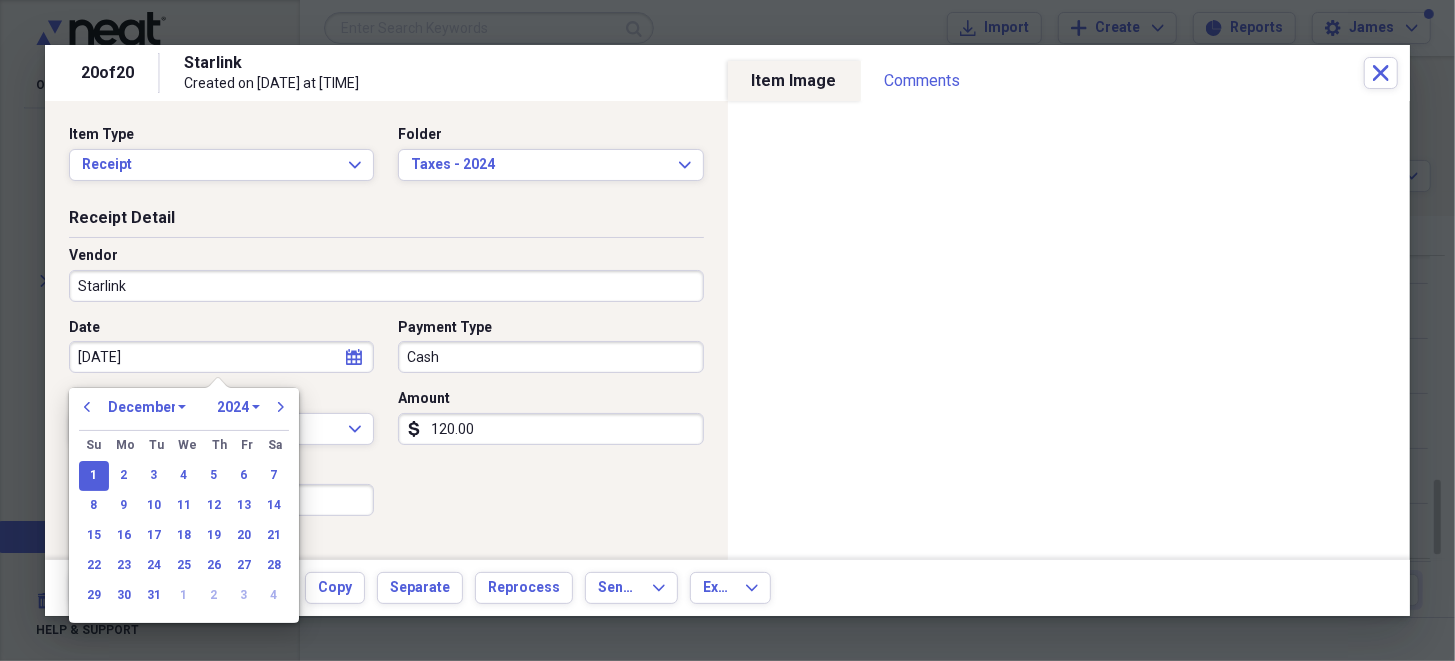 type on "12/01/2024" 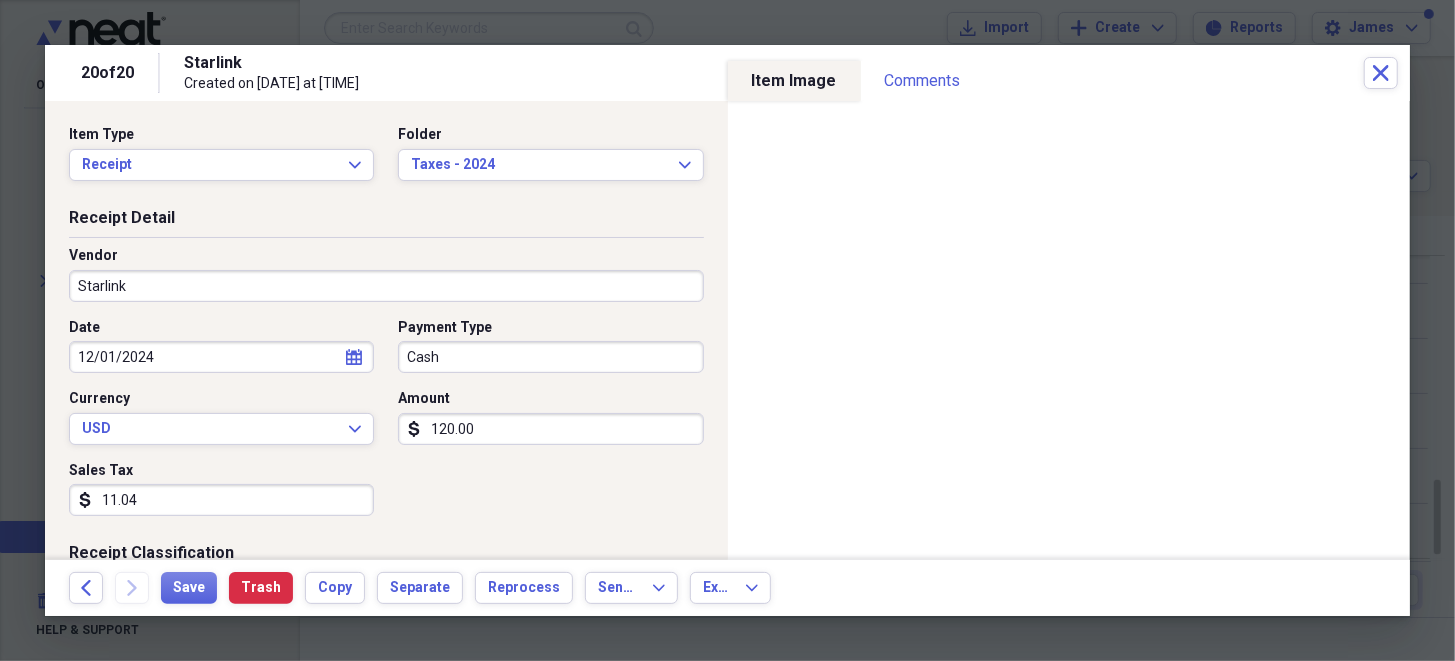 click on "Date [DATE] calendar Calendar Payment Type Cash Currency USD Expand Amount dollar-sign 120.00 Sales Tax dollar-sign 11.04" at bounding box center [386, 425] 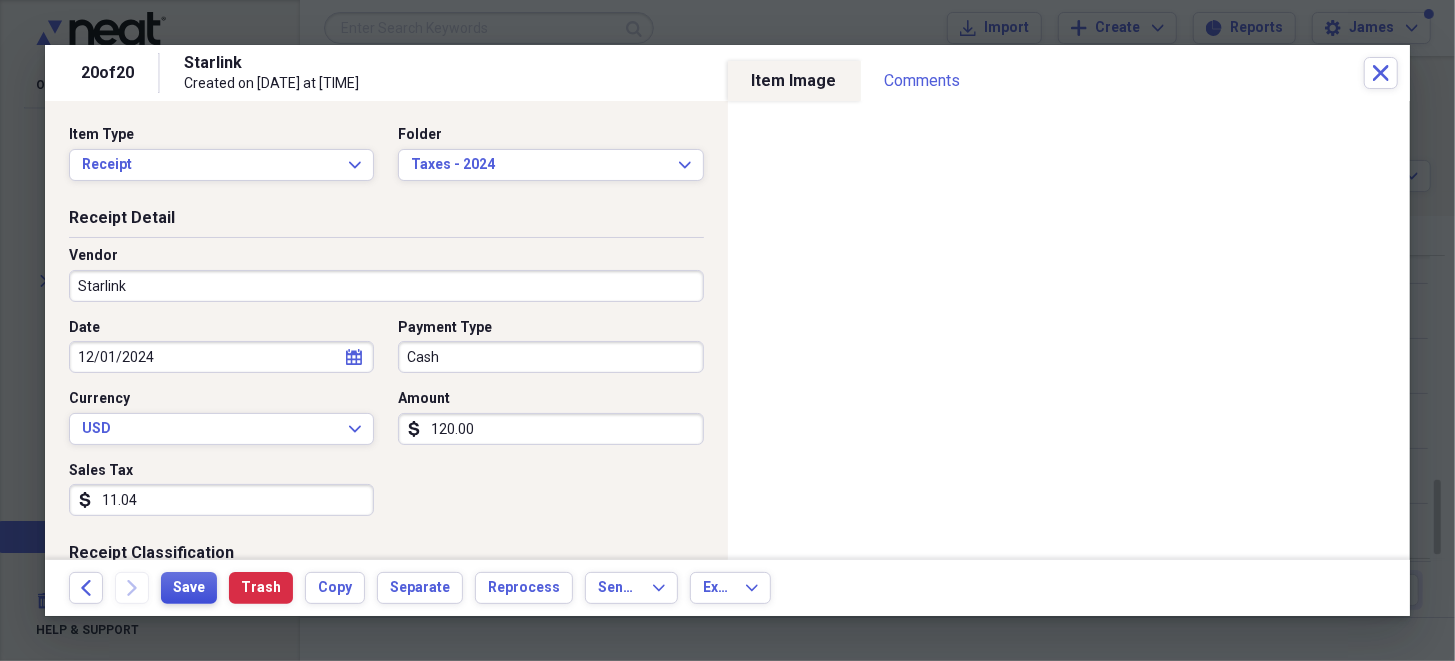 click on "Save" at bounding box center (189, 588) 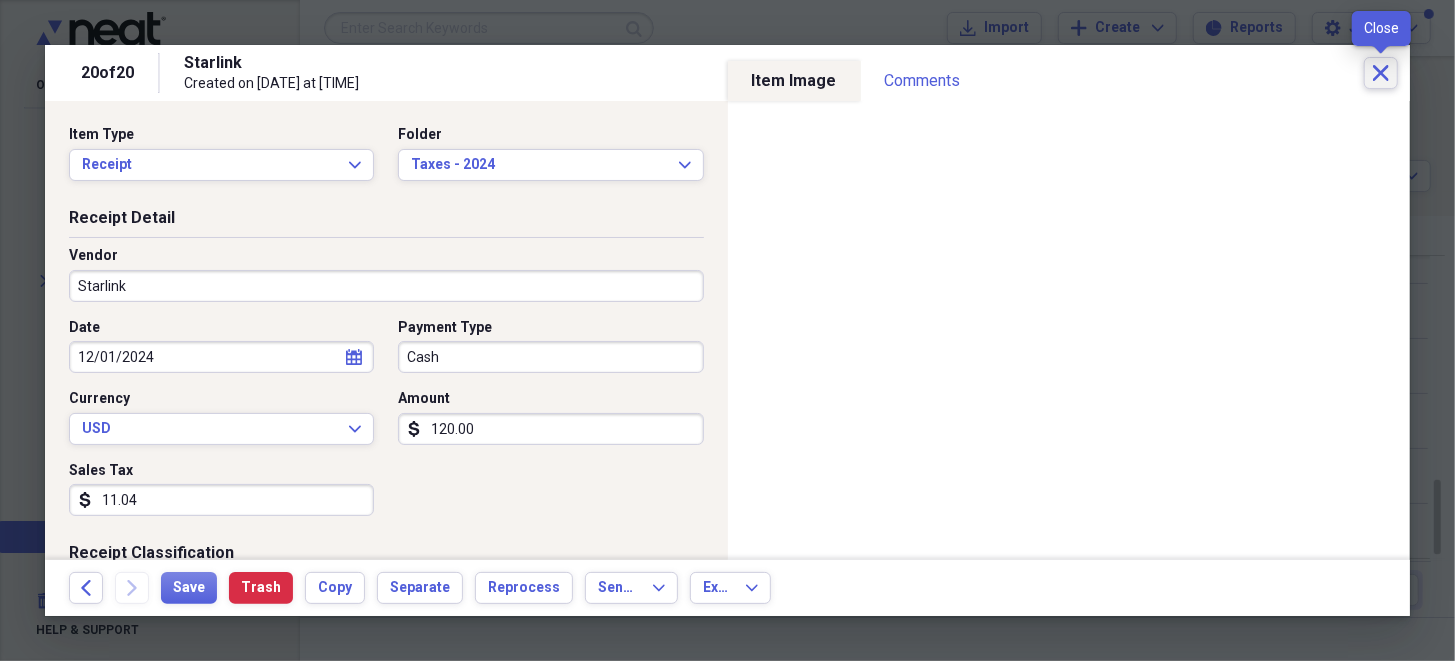click on "Close" 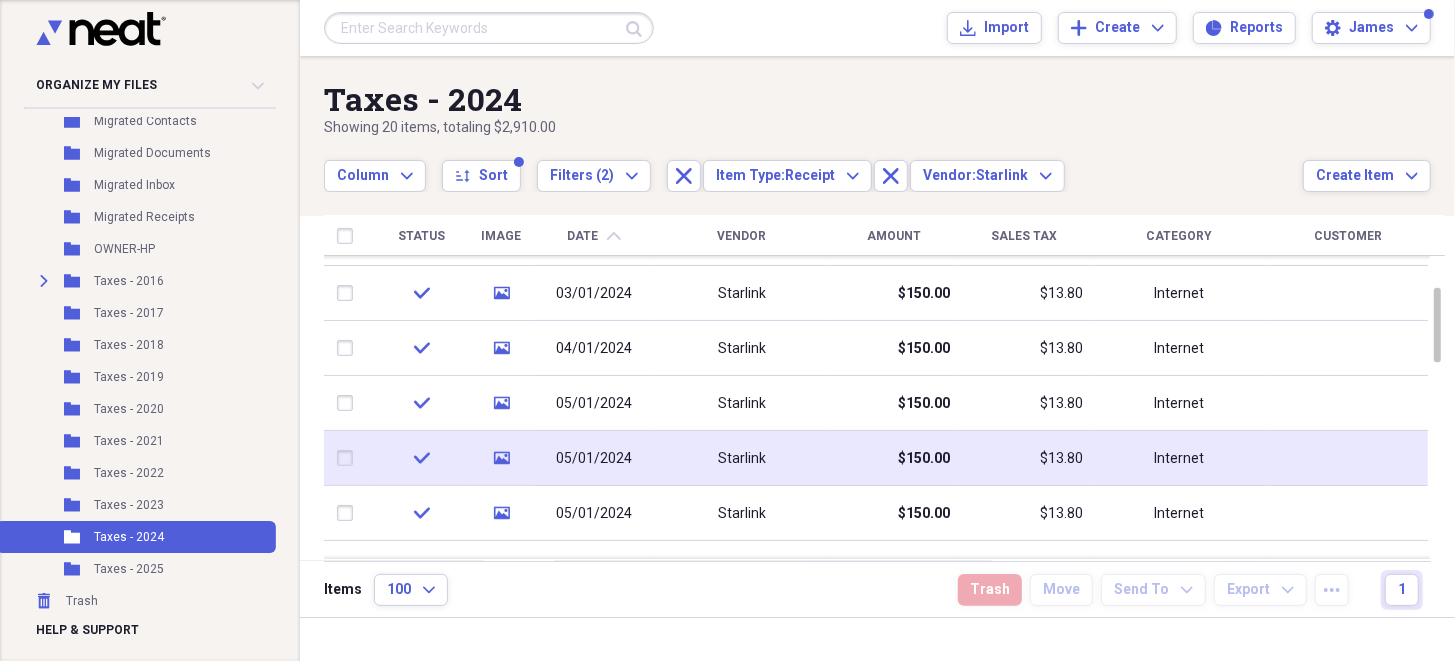 click at bounding box center (349, 458) 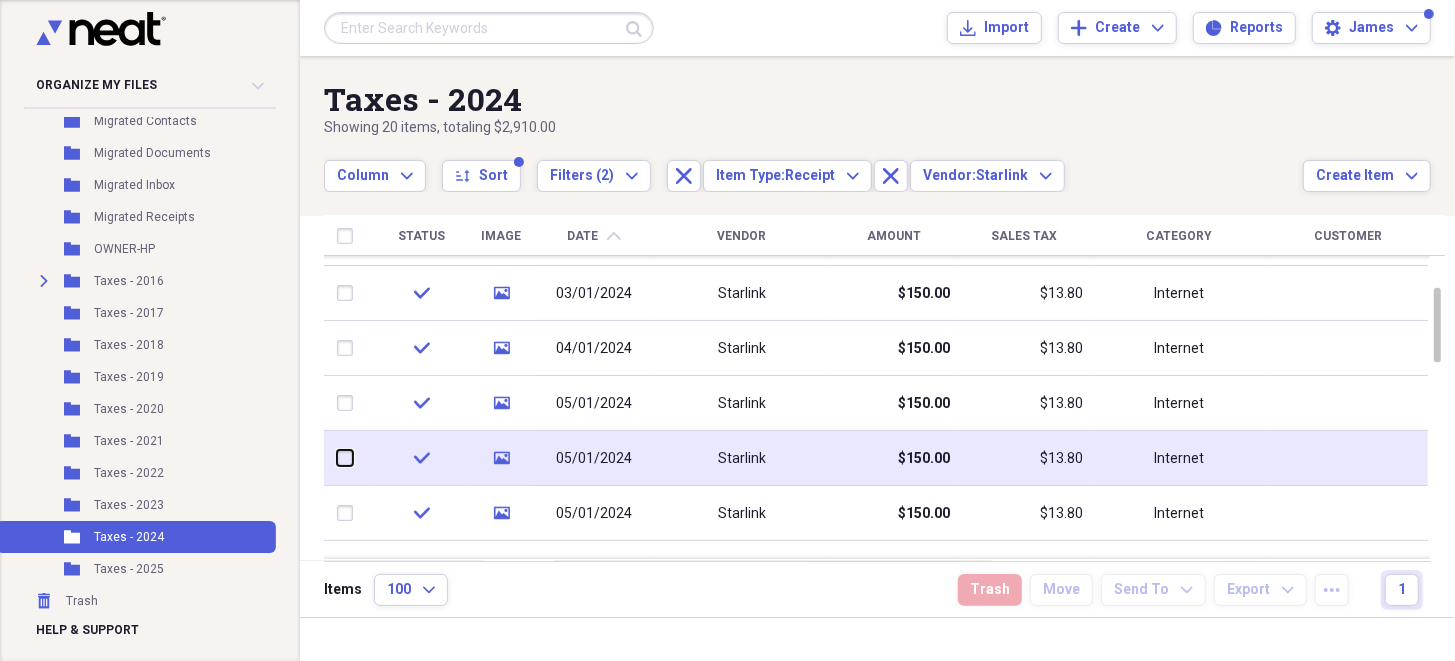click at bounding box center (337, 458) 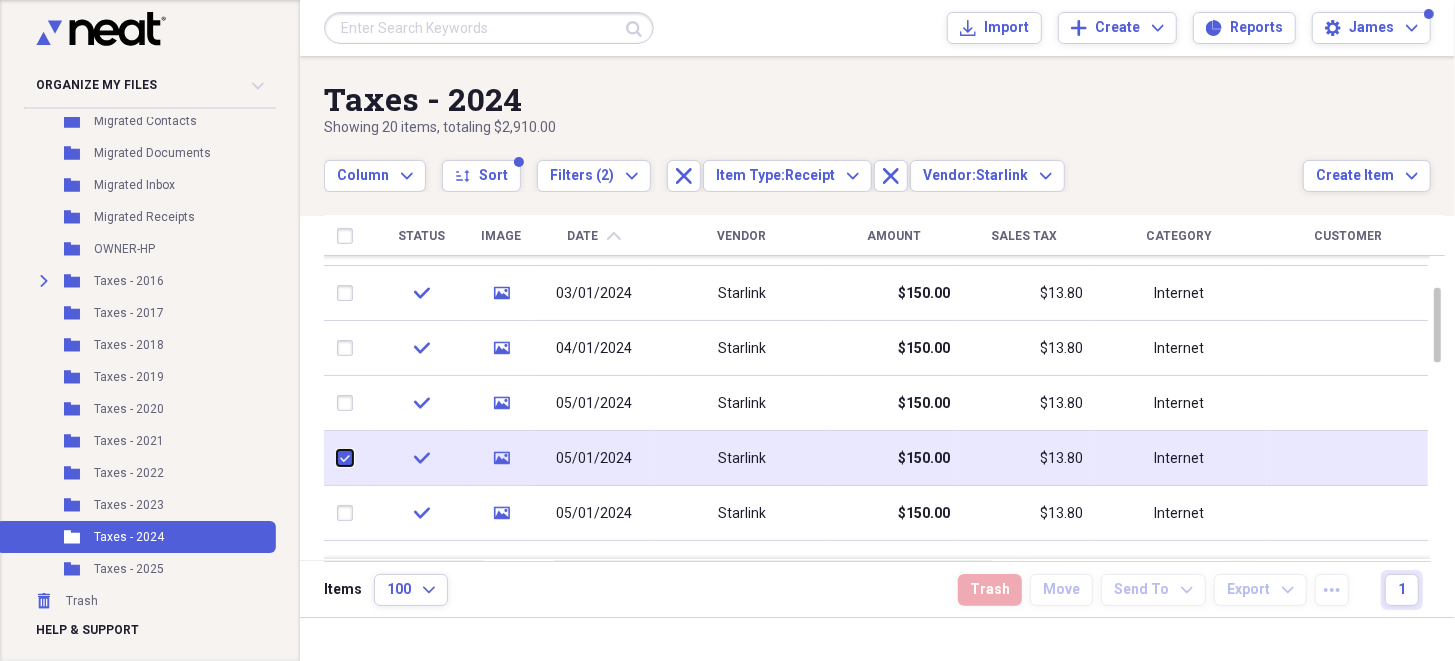 checkbox on "true" 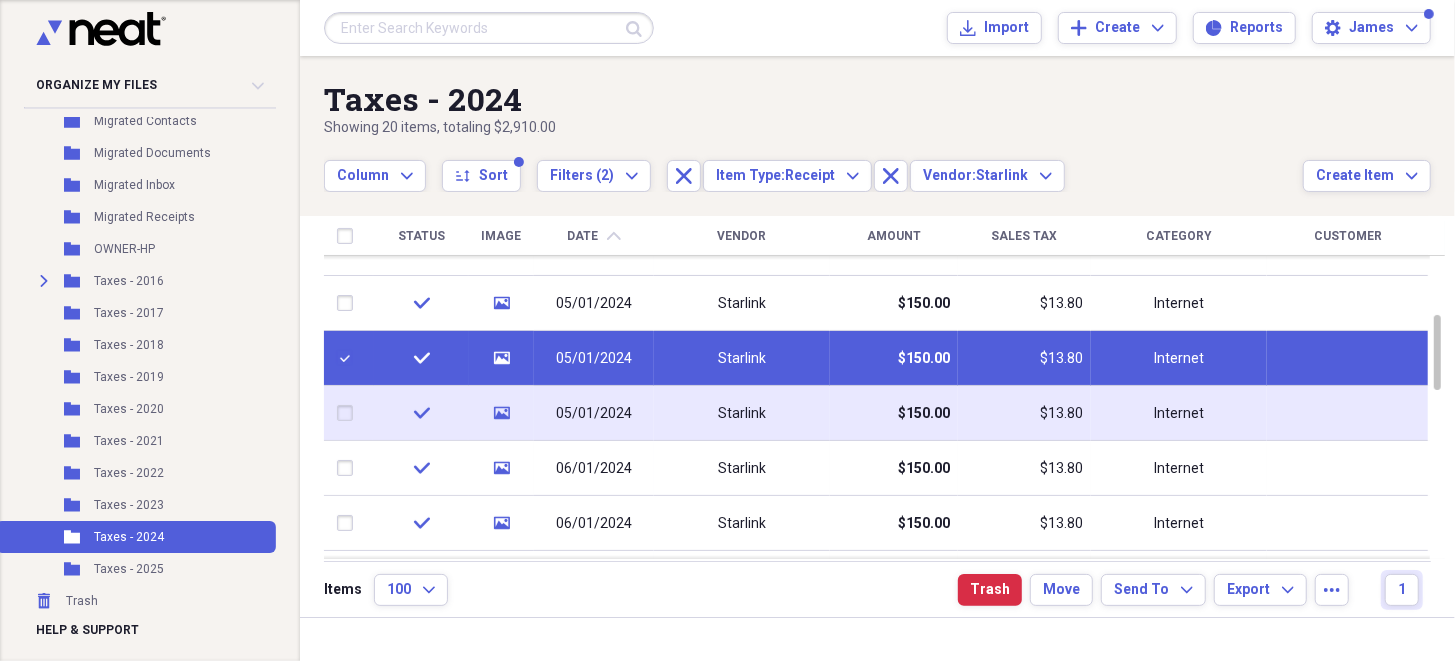 click at bounding box center [349, 413] 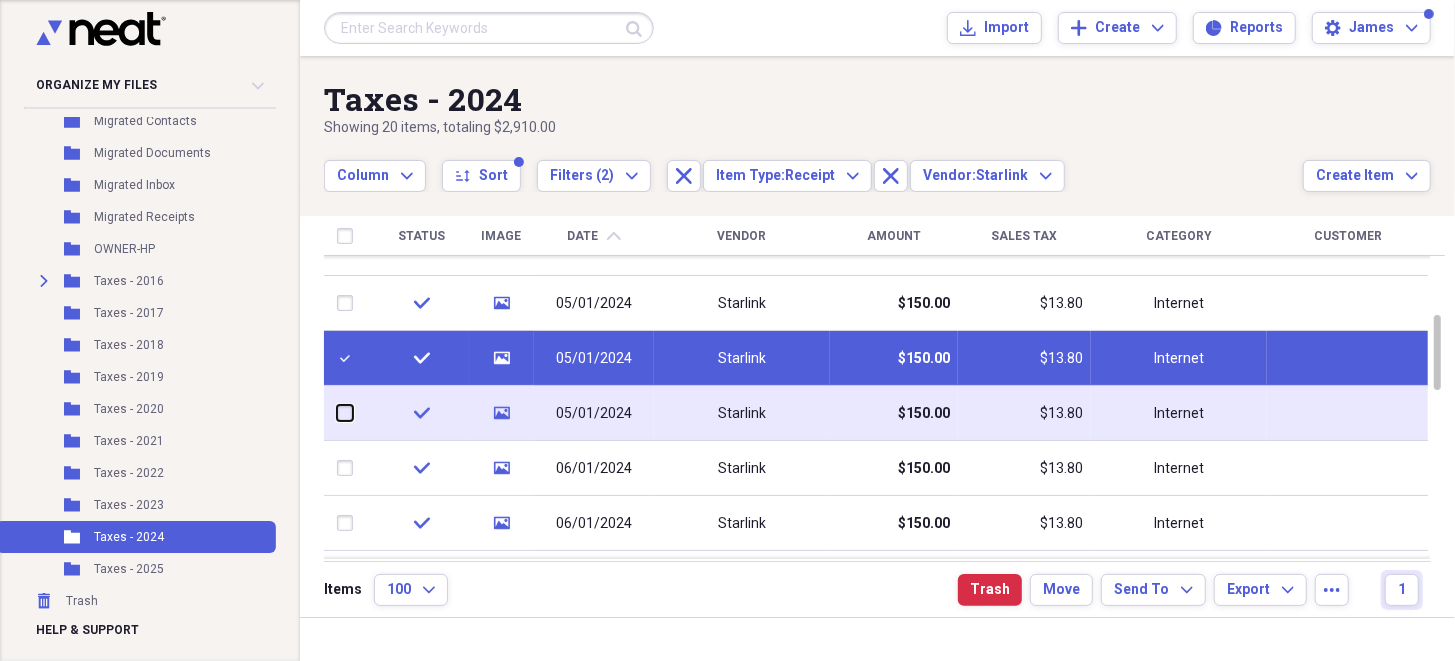 click at bounding box center [337, 413] 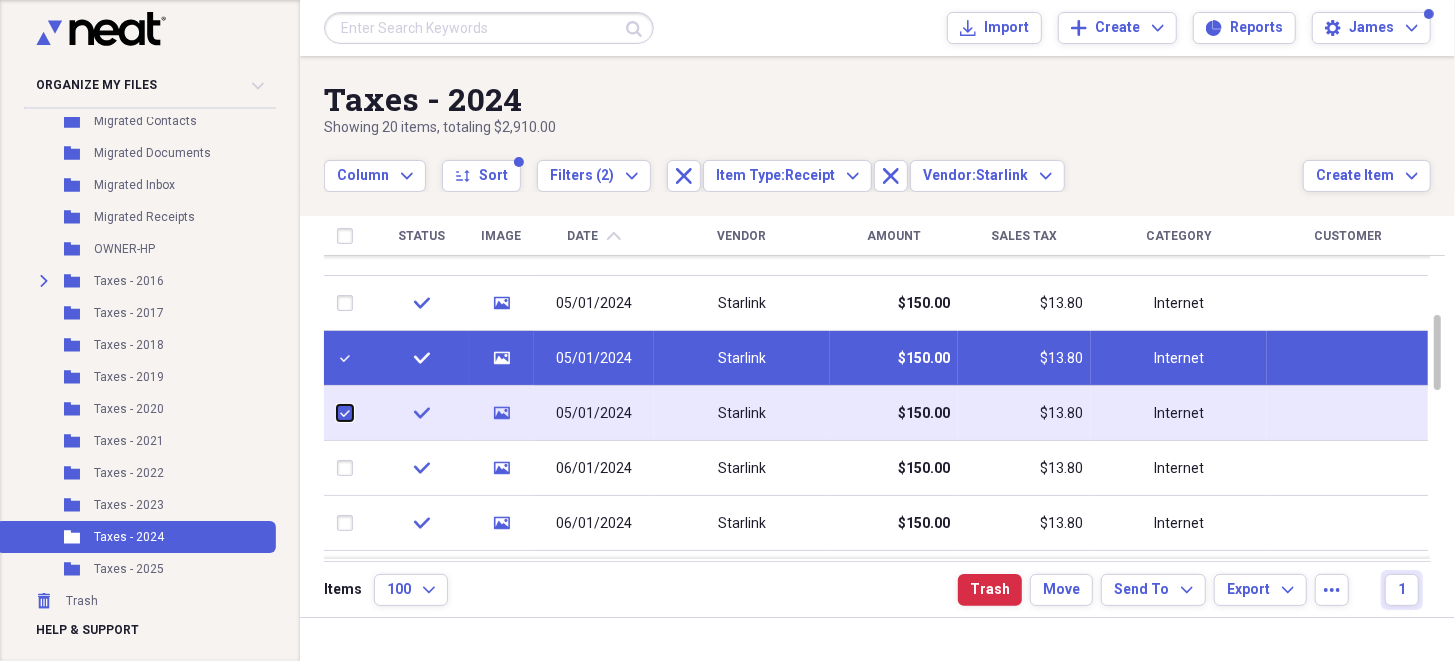 checkbox on "true" 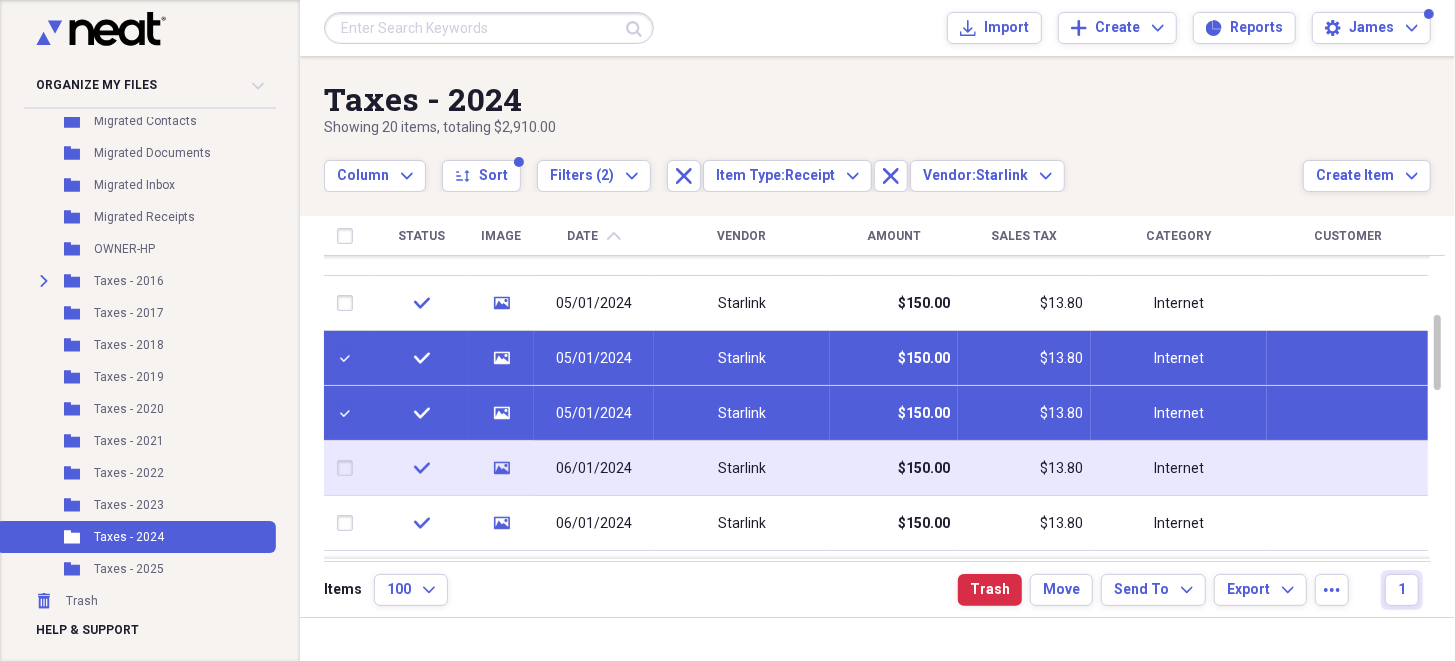click at bounding box center (349, 468) 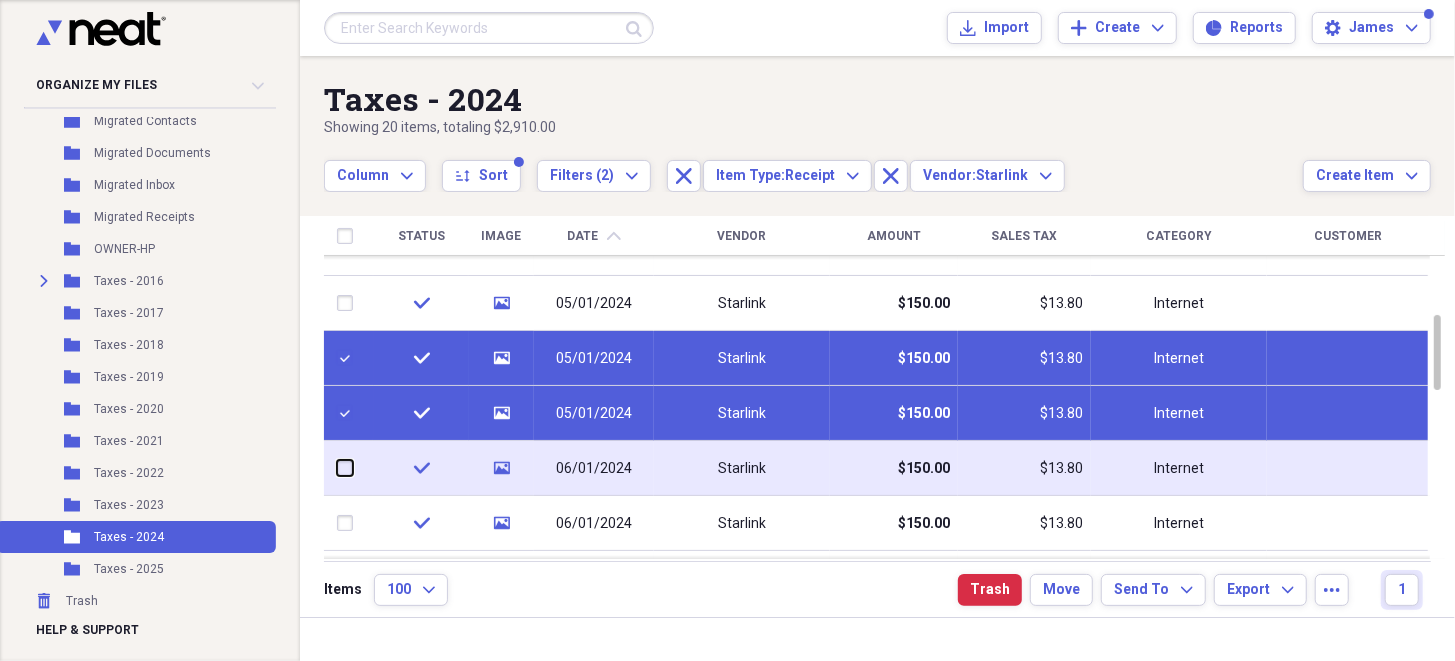 click at bounding box center [337, 468] 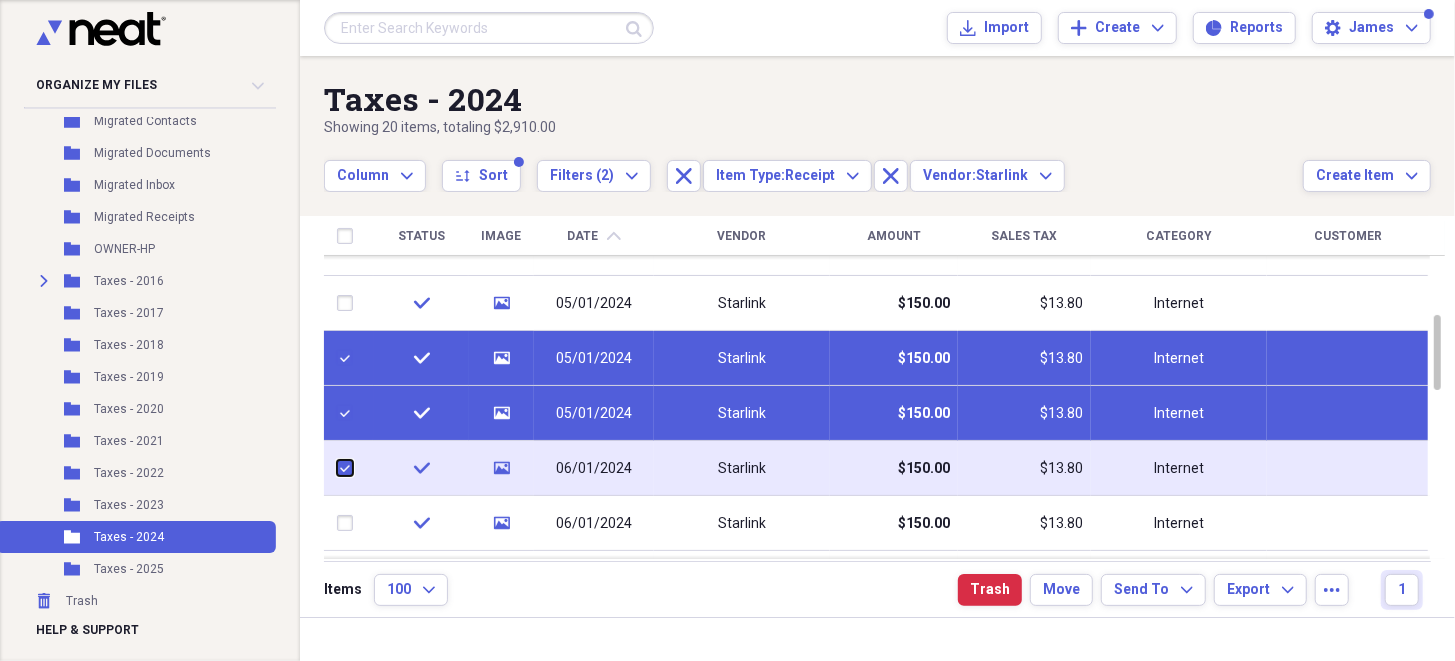 checkbox on "true" 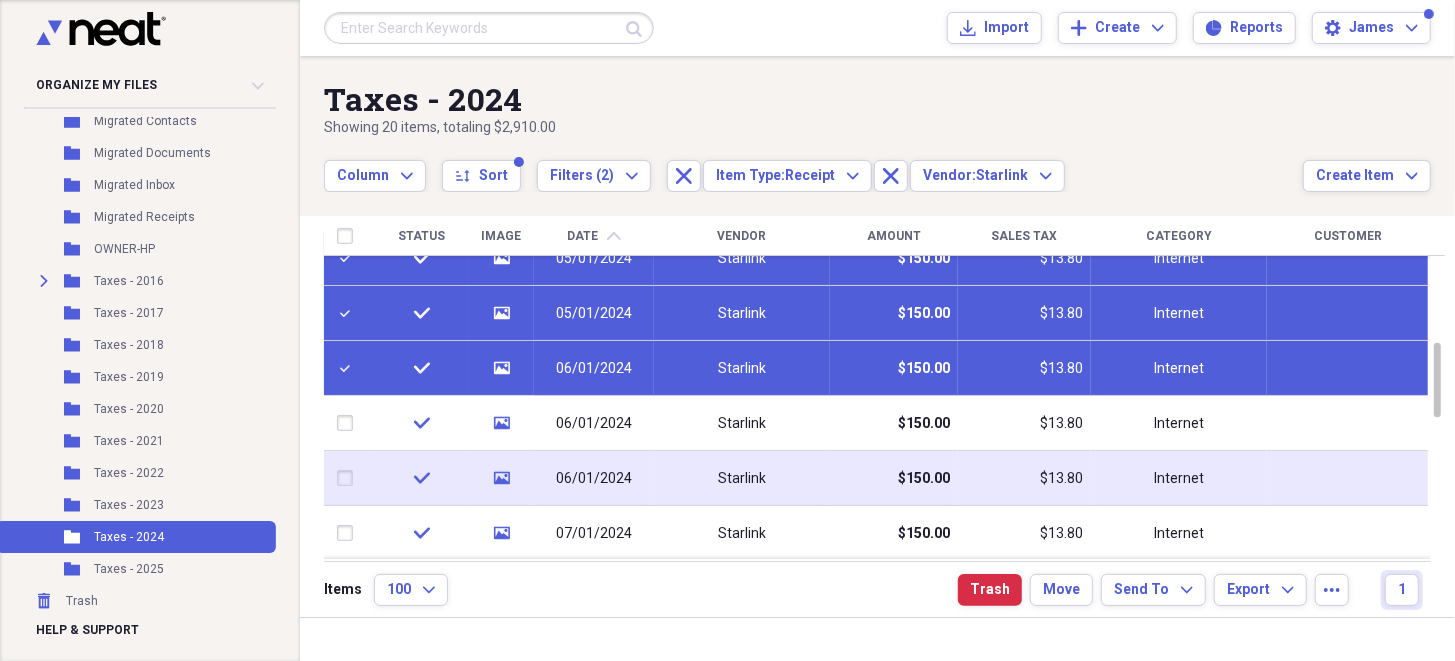 click at bounding box center [349, 478] 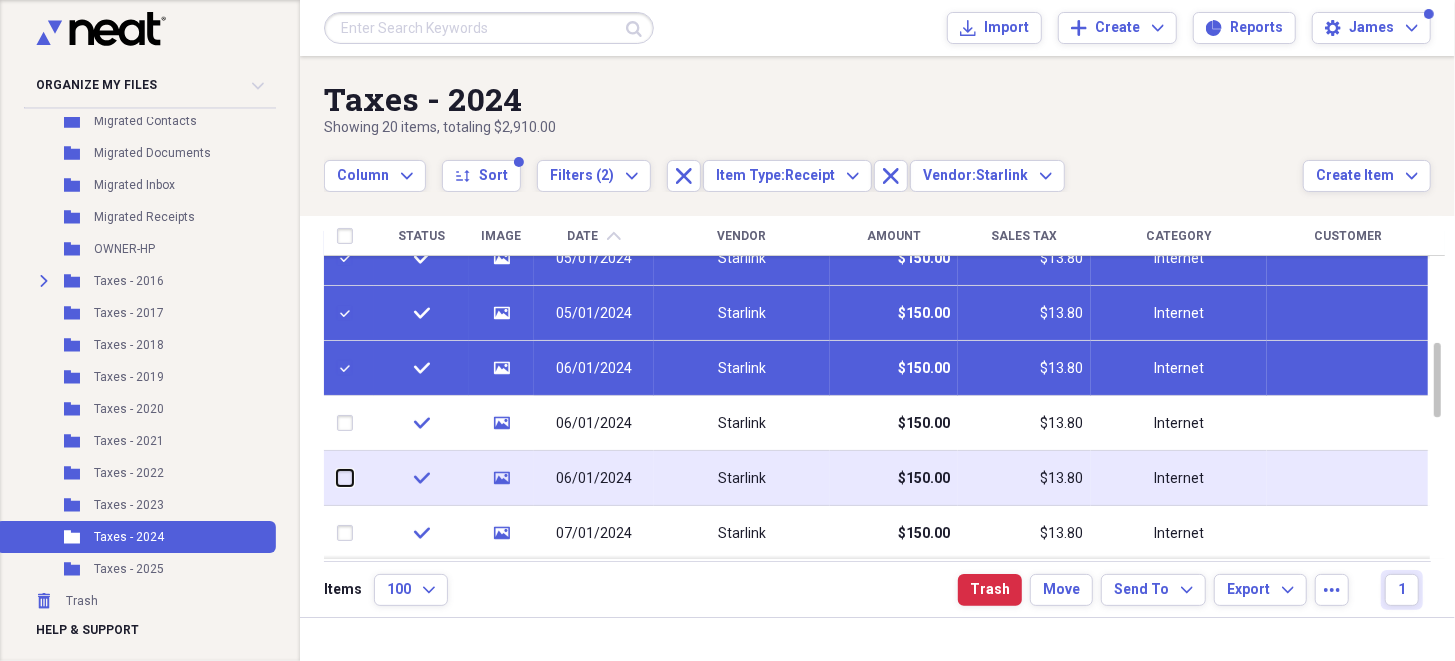 click at bounding box center [337, 478] 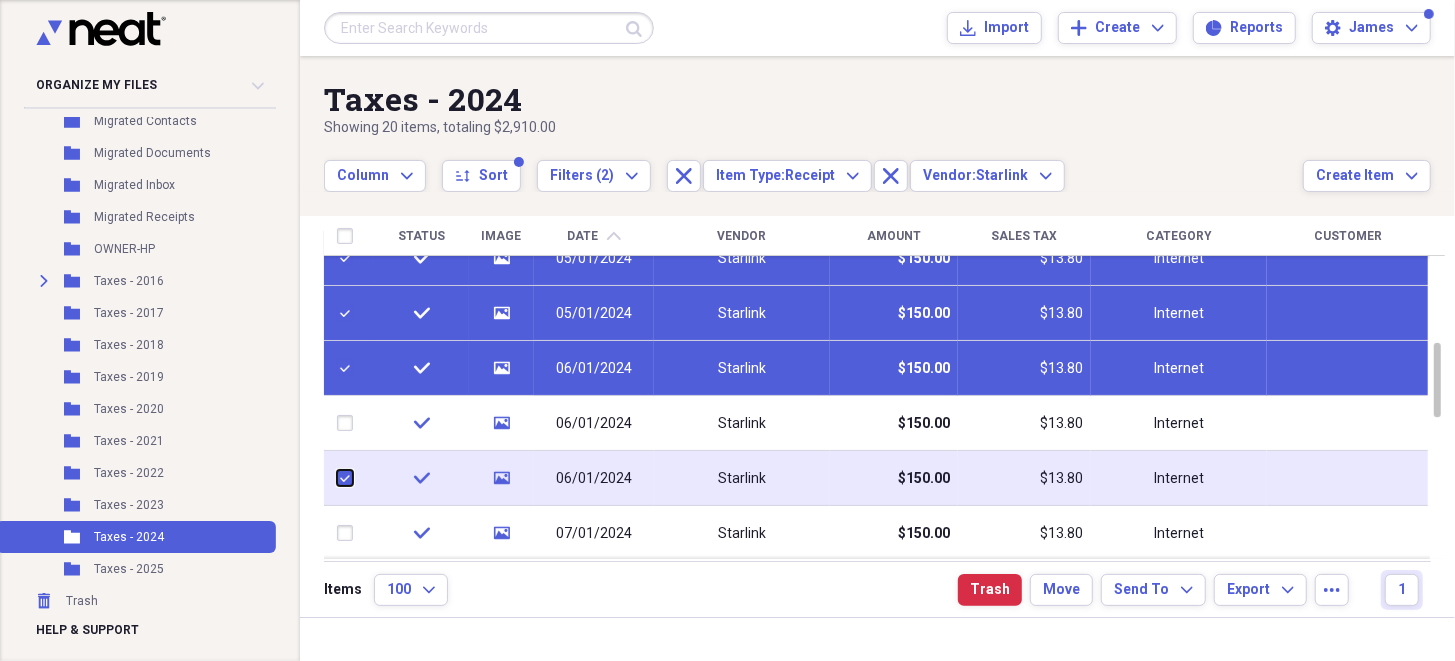 checkbox on "true" 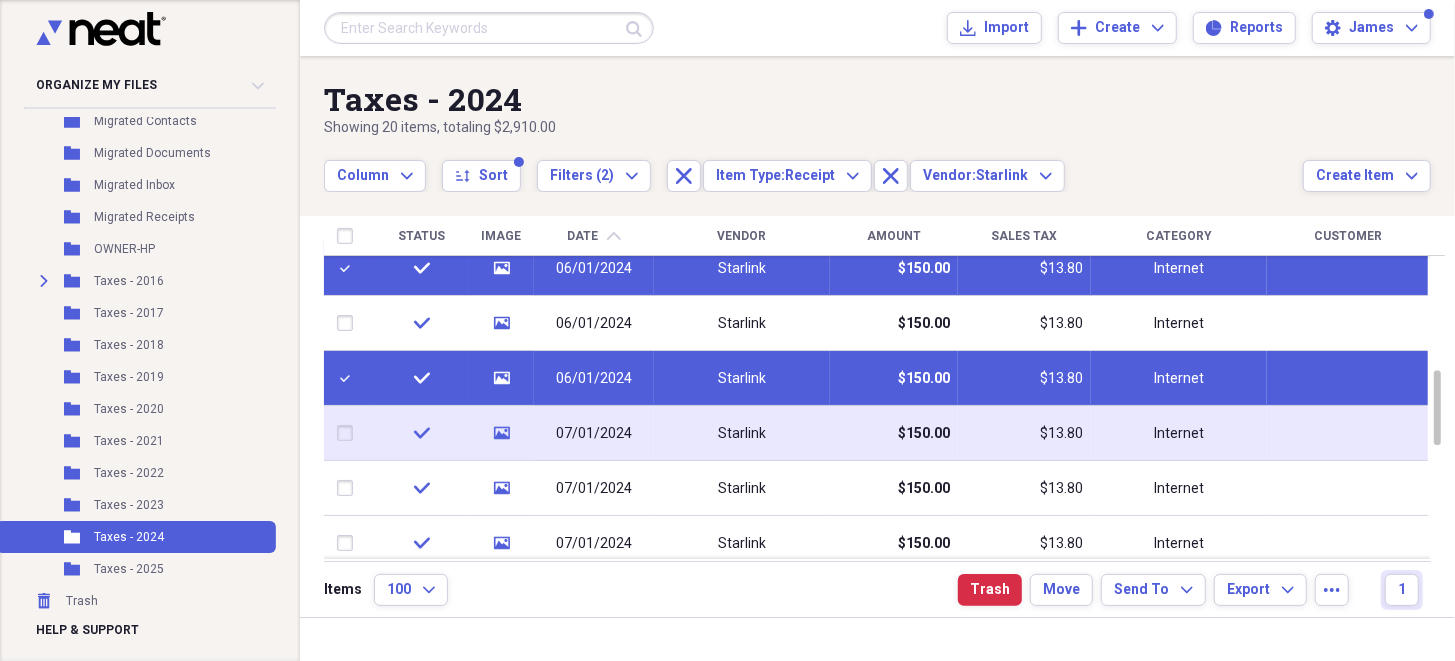drag, startPoint x: 353, startPoint y: 430, endPoint x: 365, endPoint y: 437, distance: 13.892444 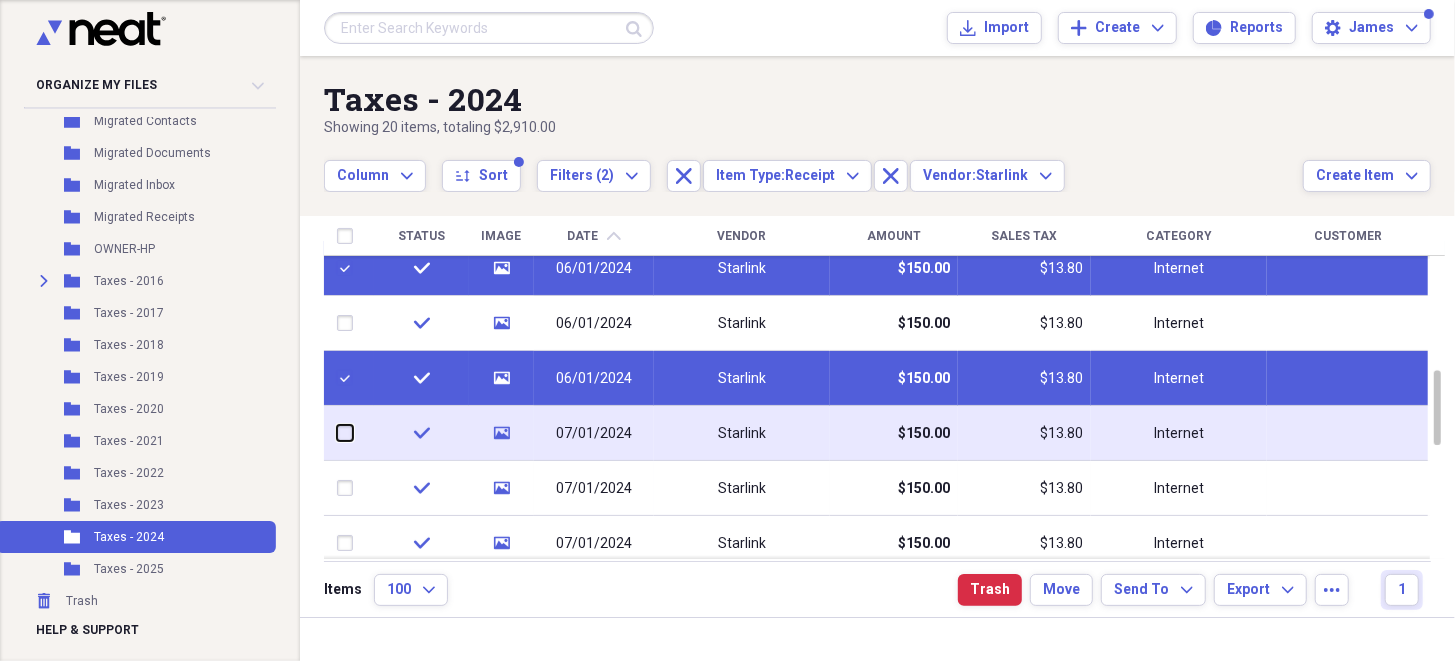 click at bounding box center [337, 433] 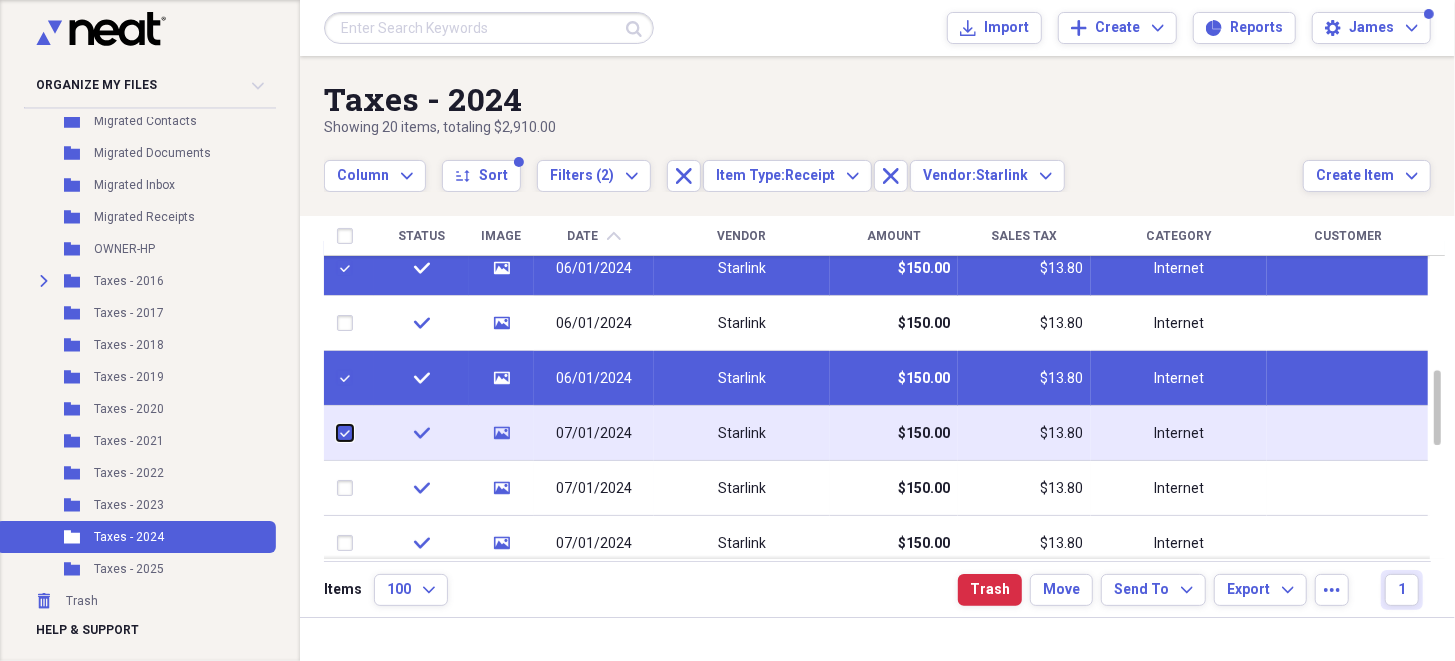 checkbox on "true" 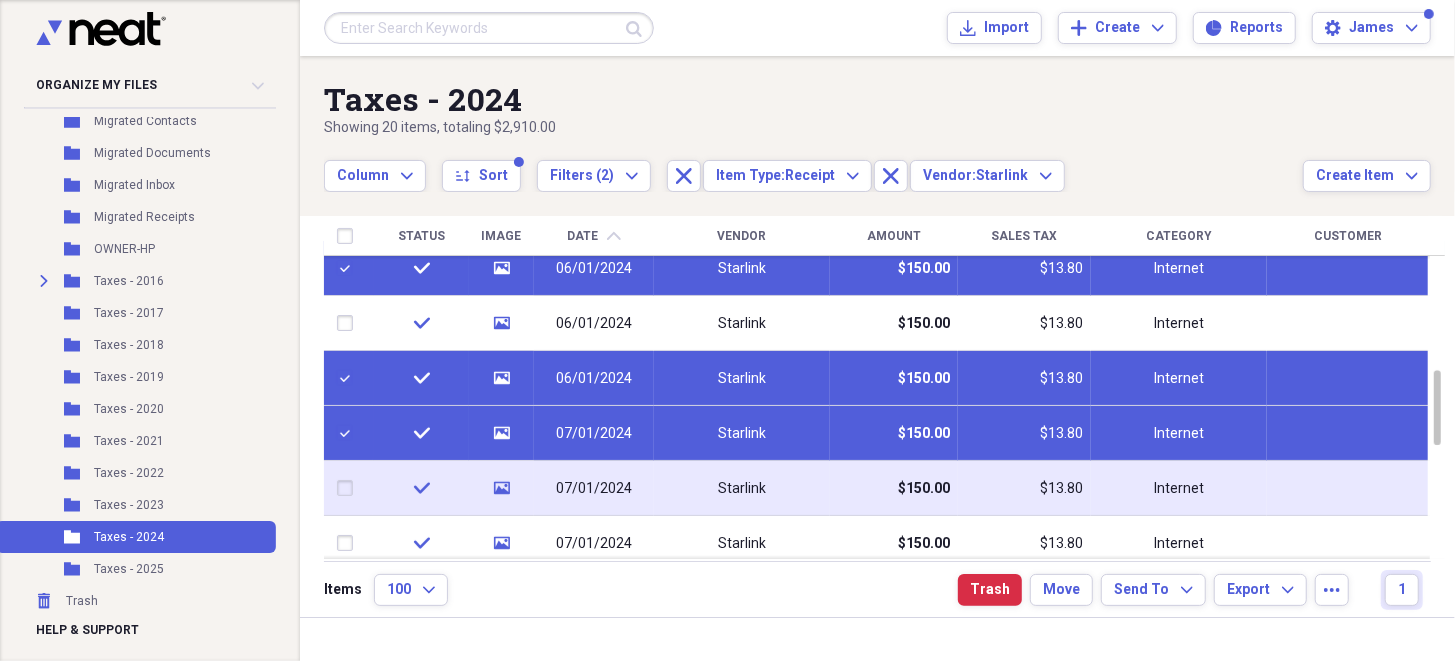 click at bounding box center [349, 488] 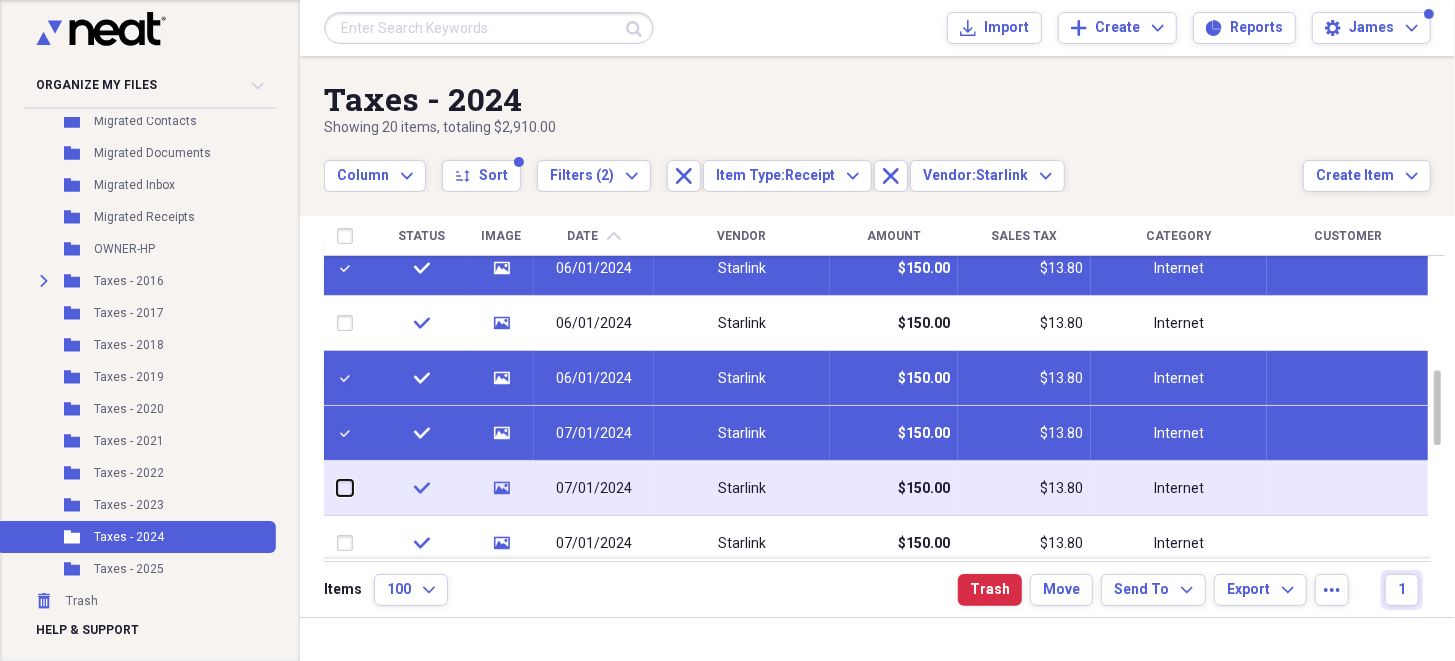click at bounding box center [337, 488] 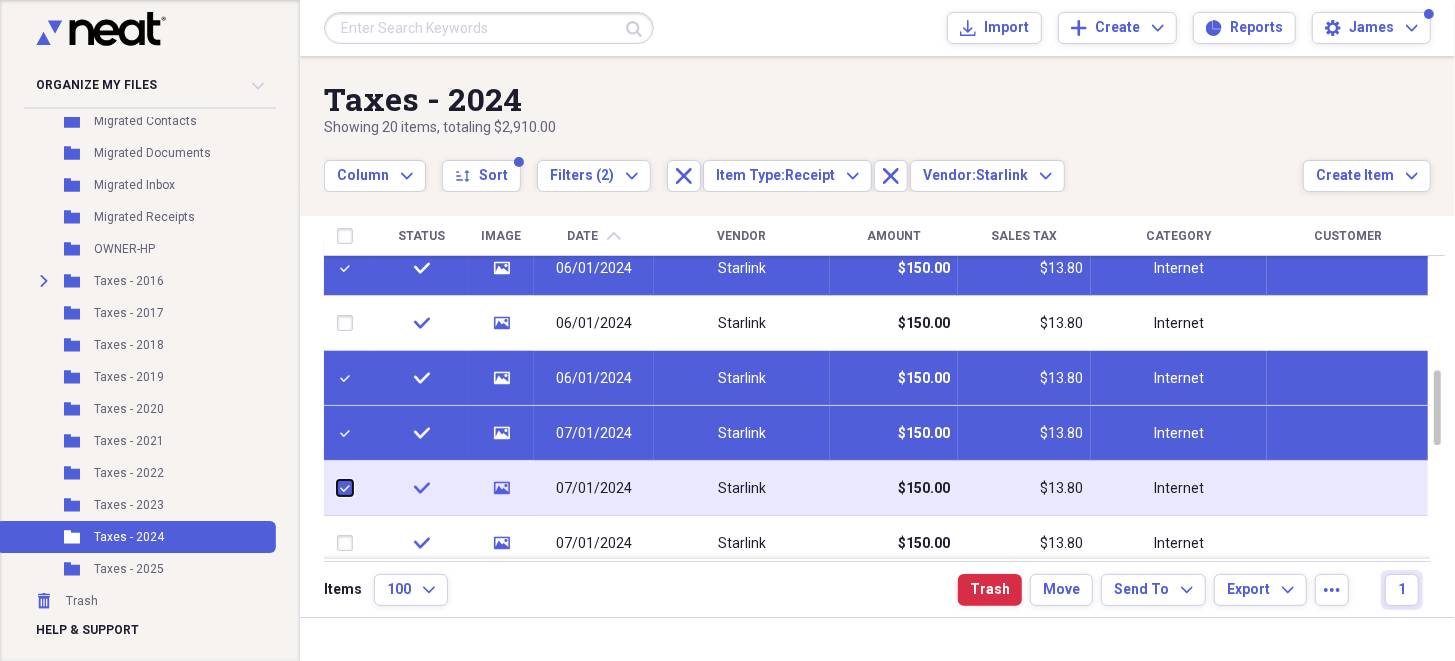 checkbox on "true" 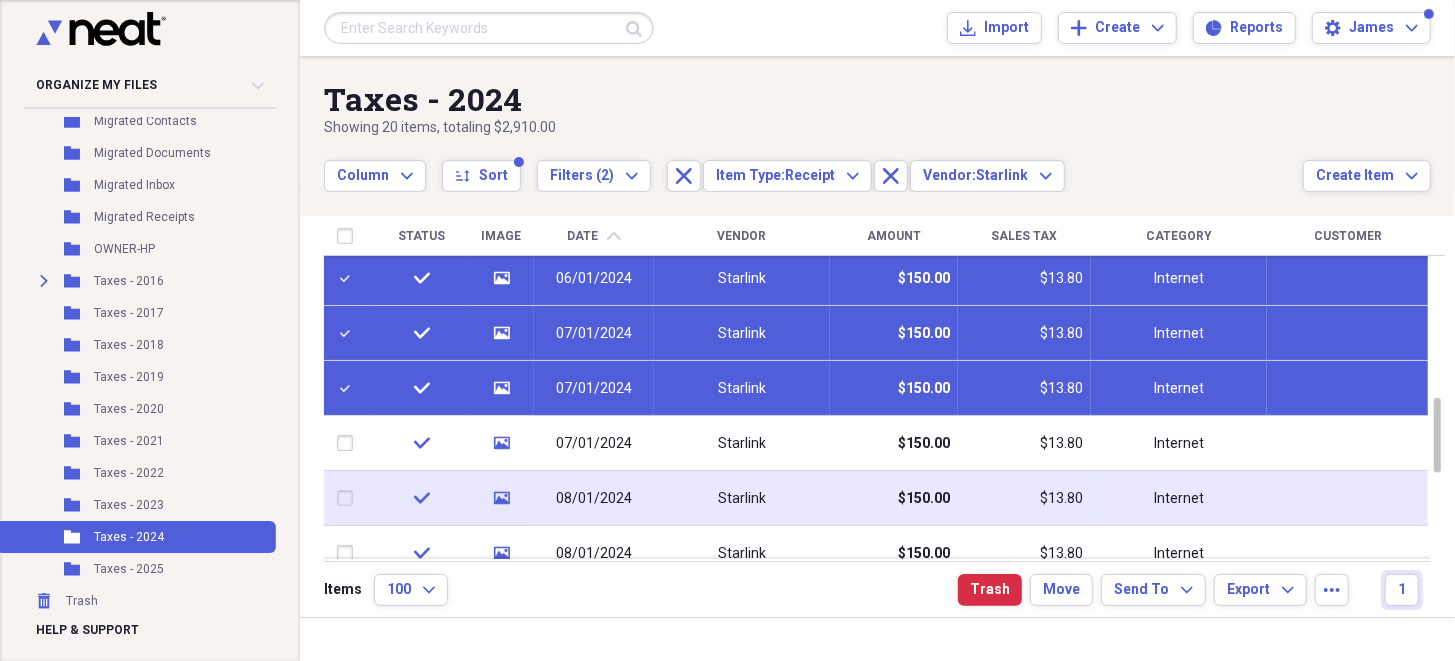 click at bounding box center (349, 498) 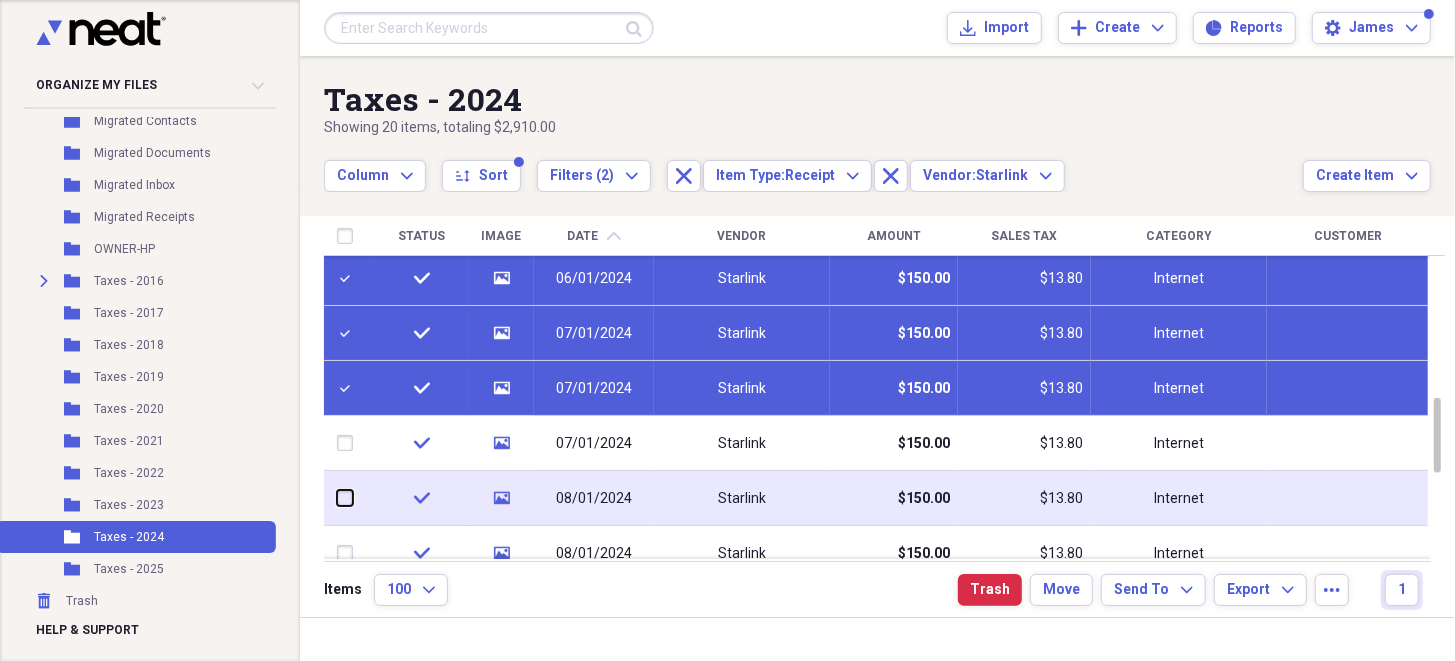 click at bounding box center (337, 498) 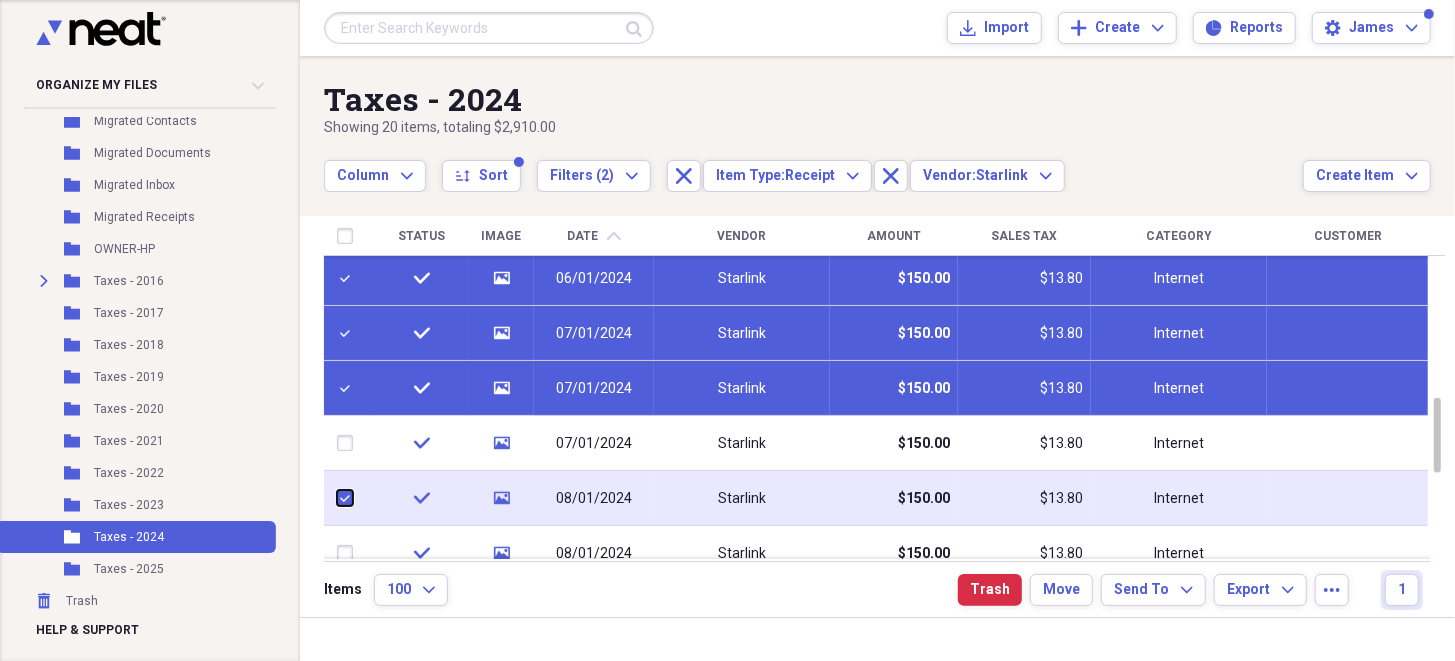 checkbox on "true" 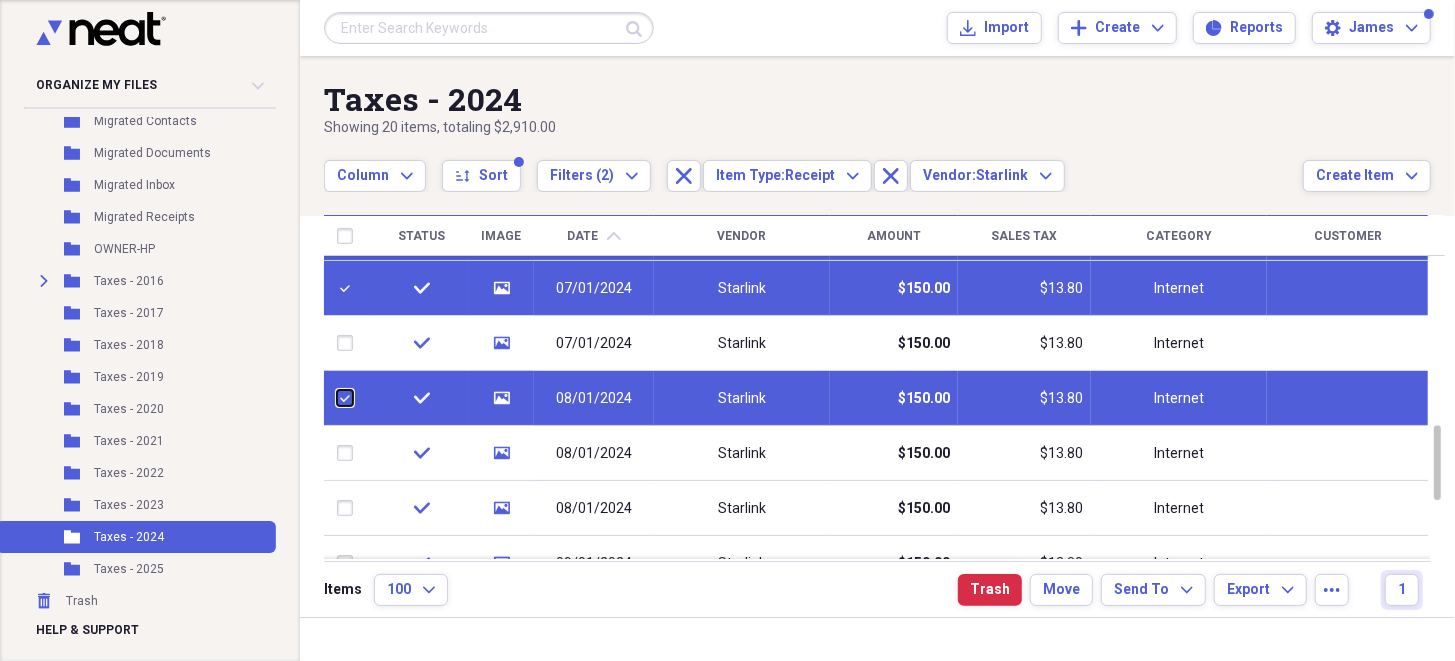 checkbox on "false" 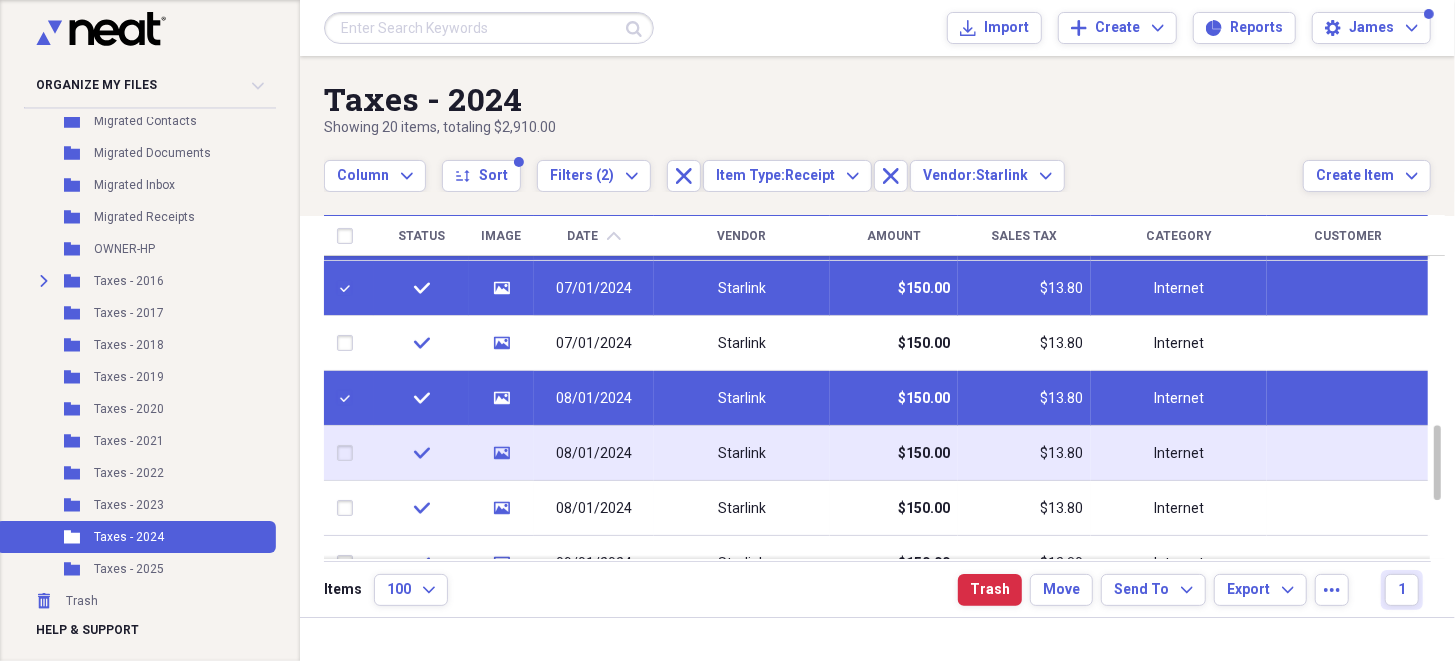 click at bounding box center (349, 453) 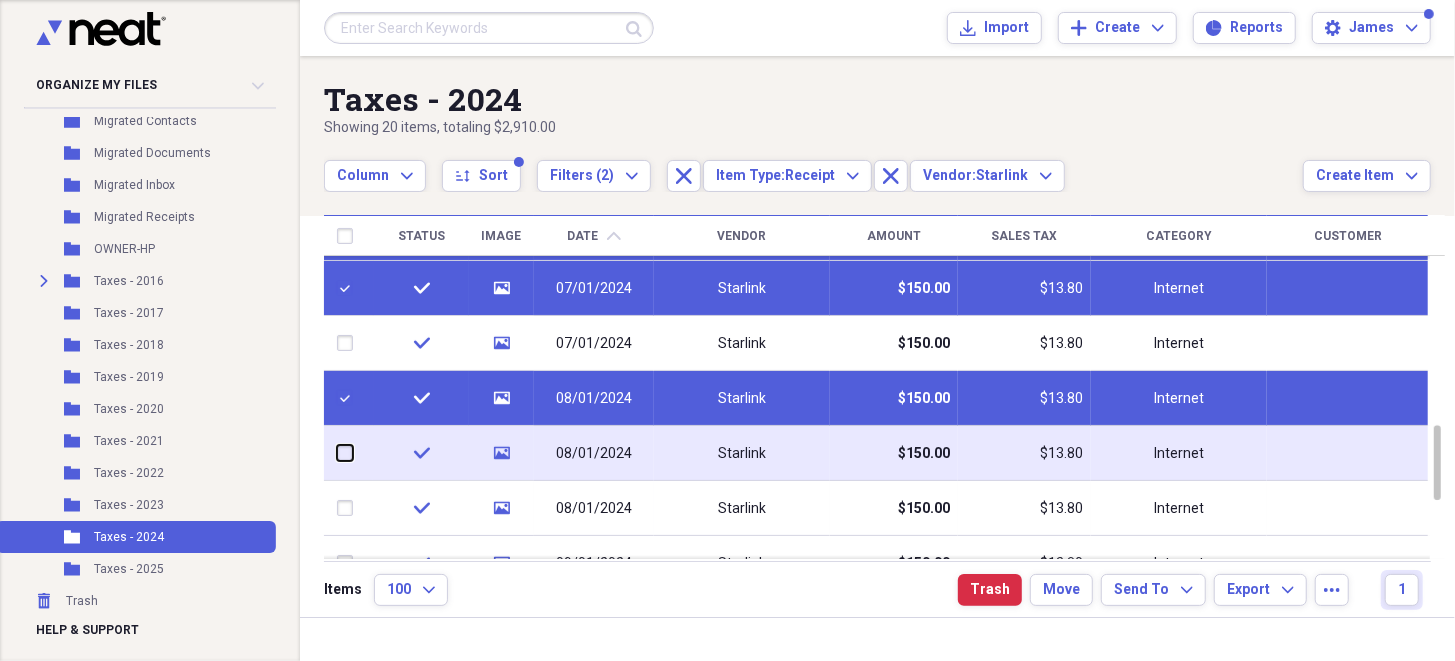 click at bounding box center [337, 453] 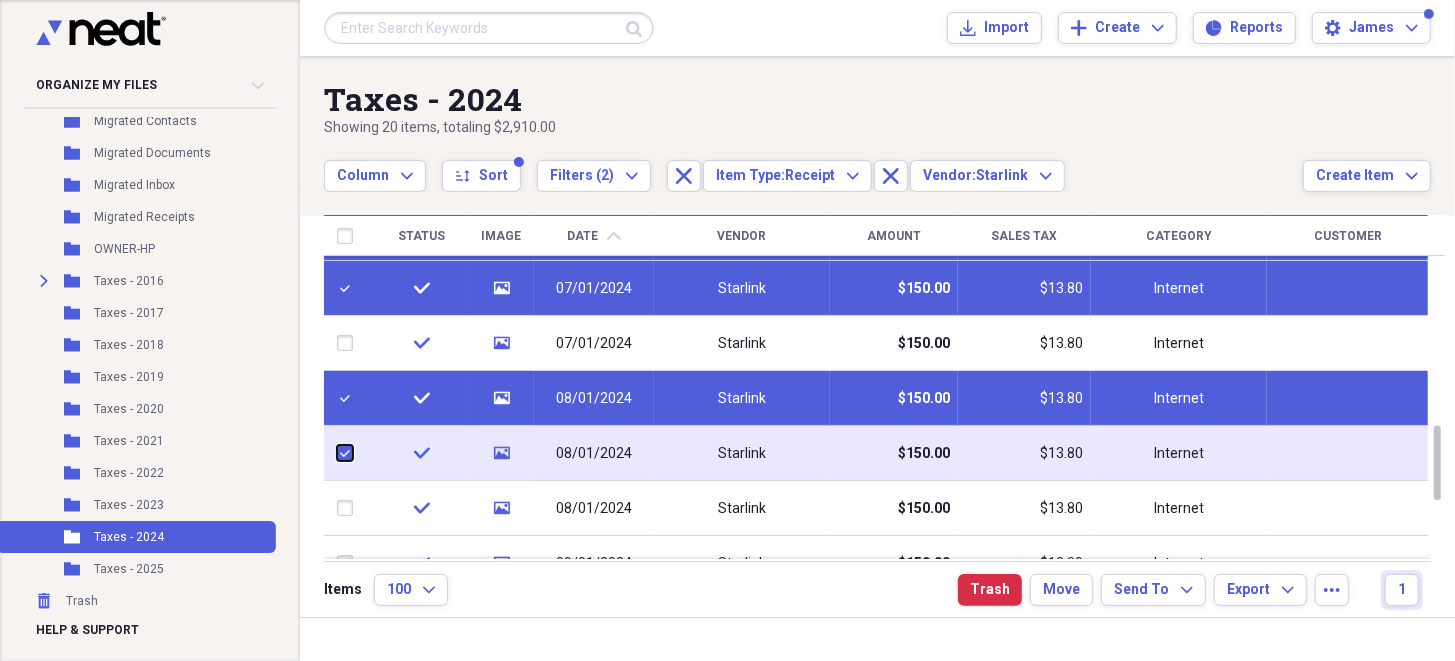 checkbox on "true" 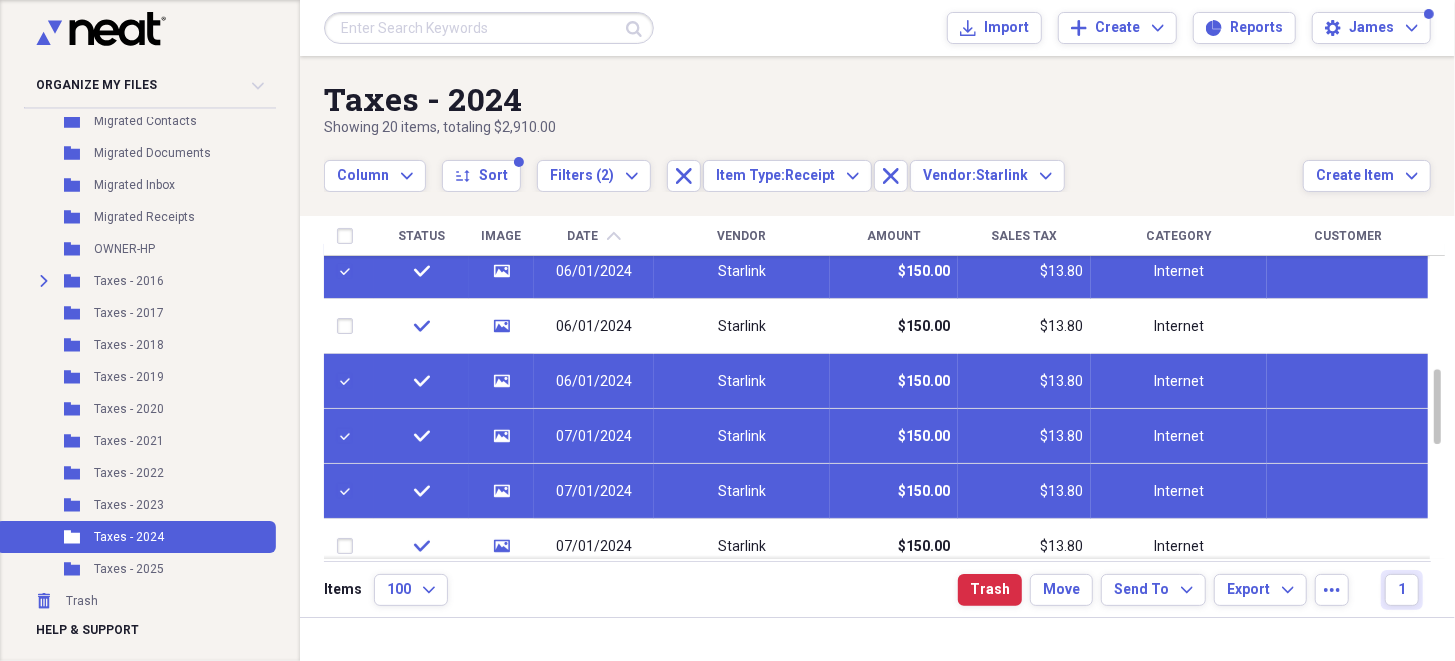 checkbox on "true" 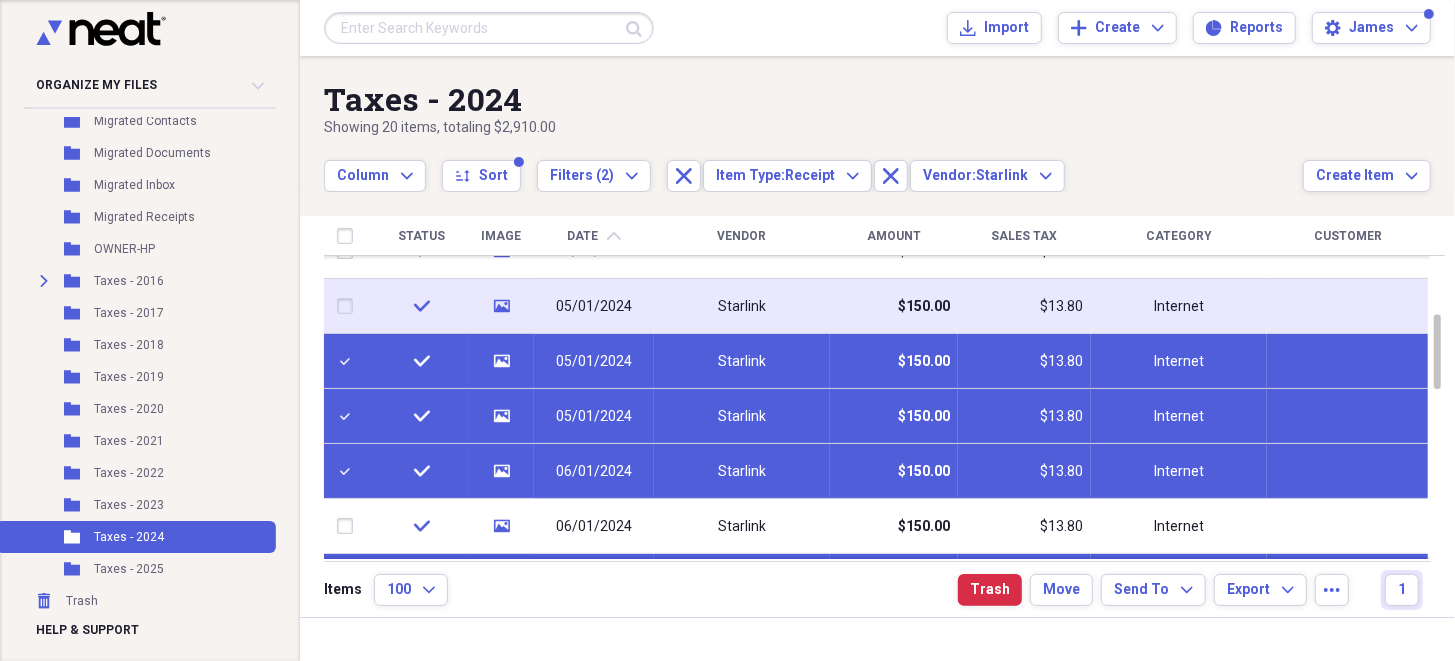 checkbox on "false" 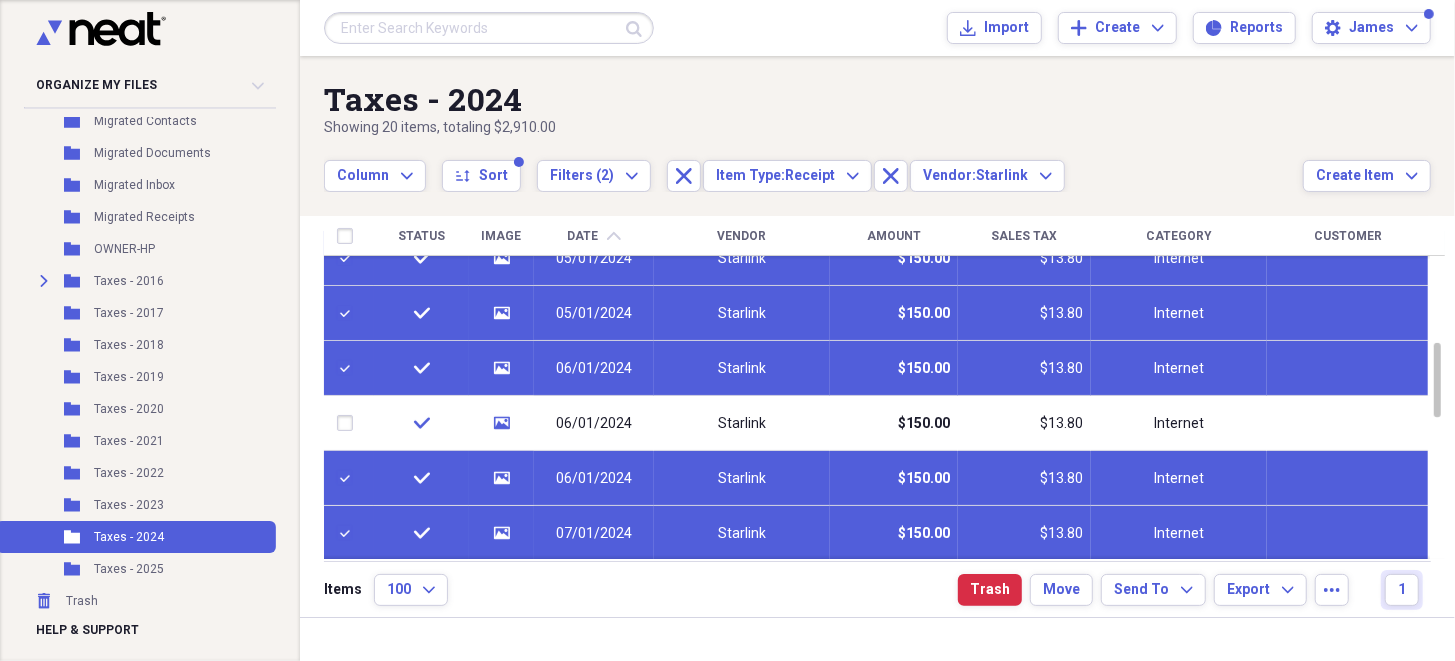 checkbox on "true" 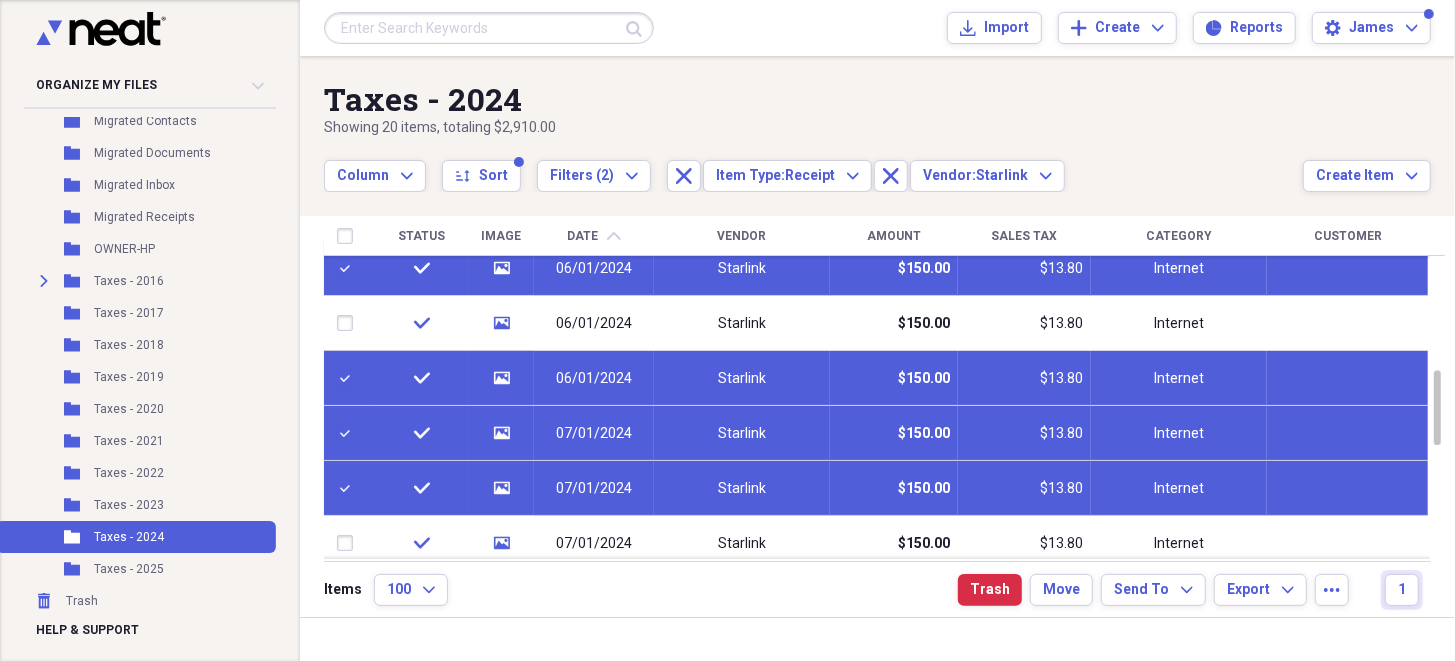 checkbox on "true" 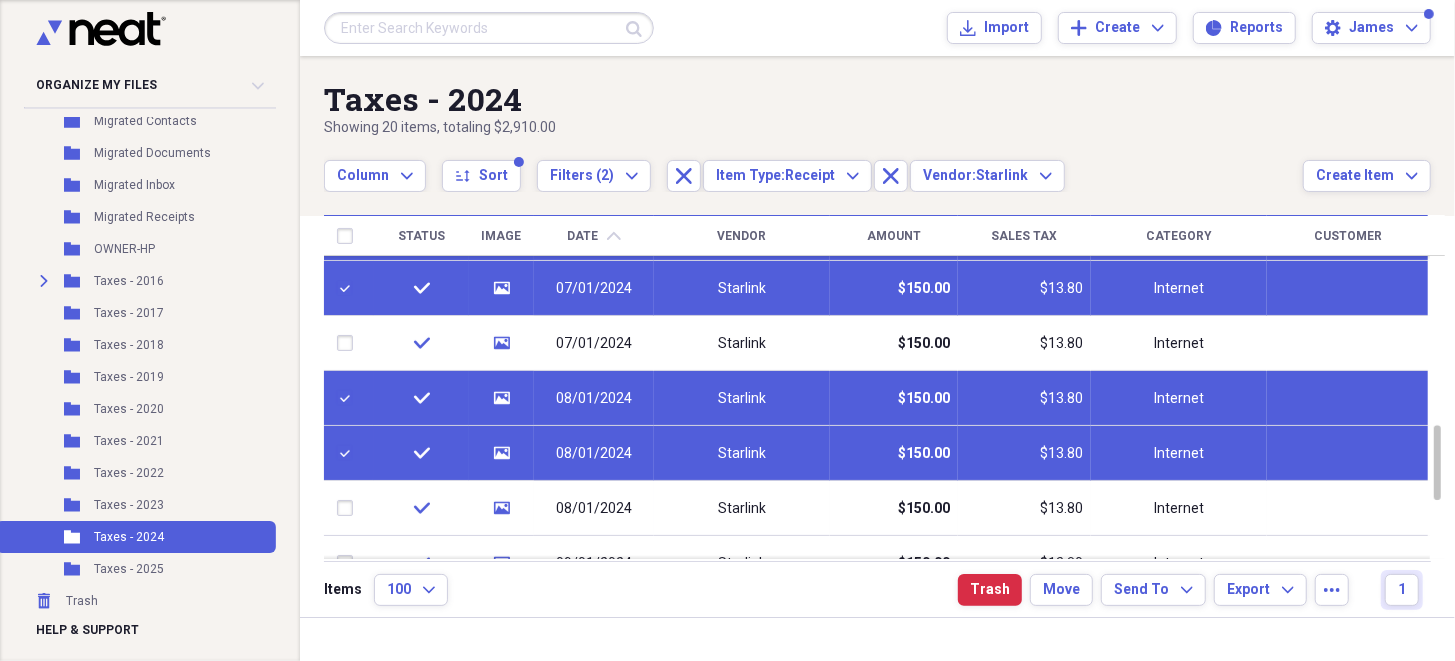 checkbox on "false" 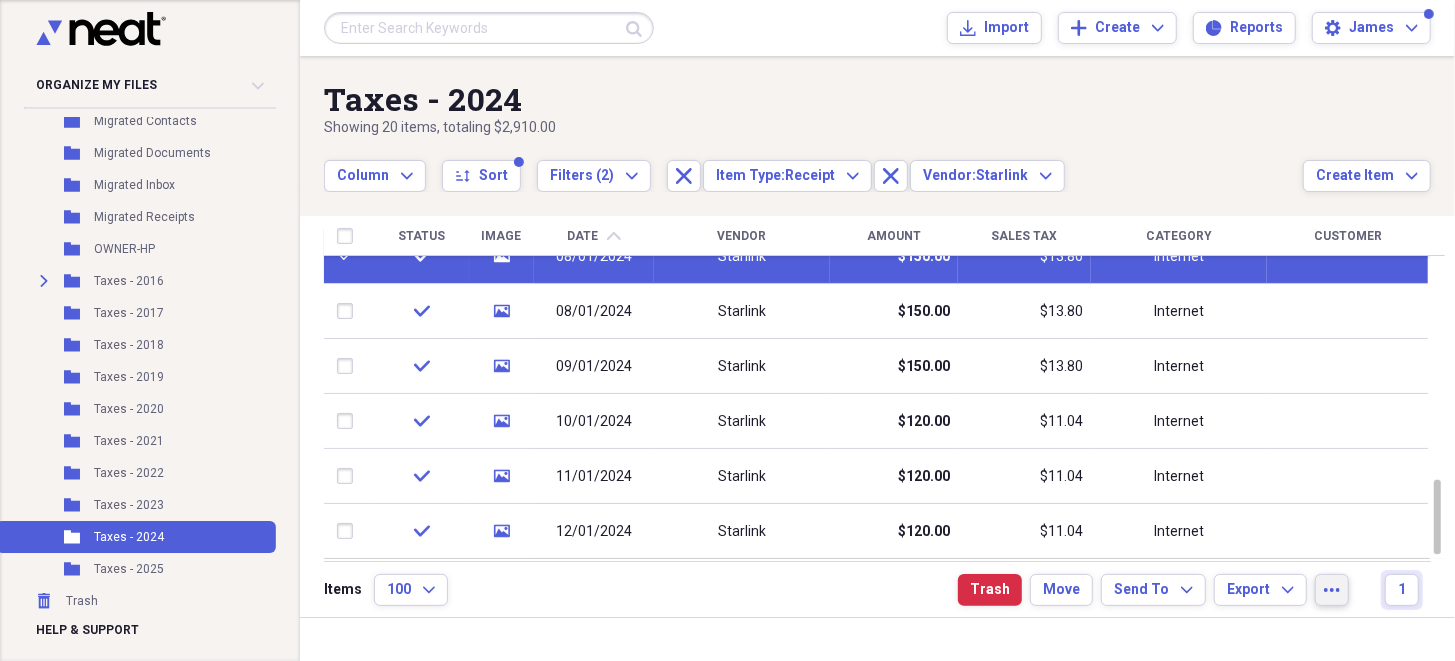 click on "more" 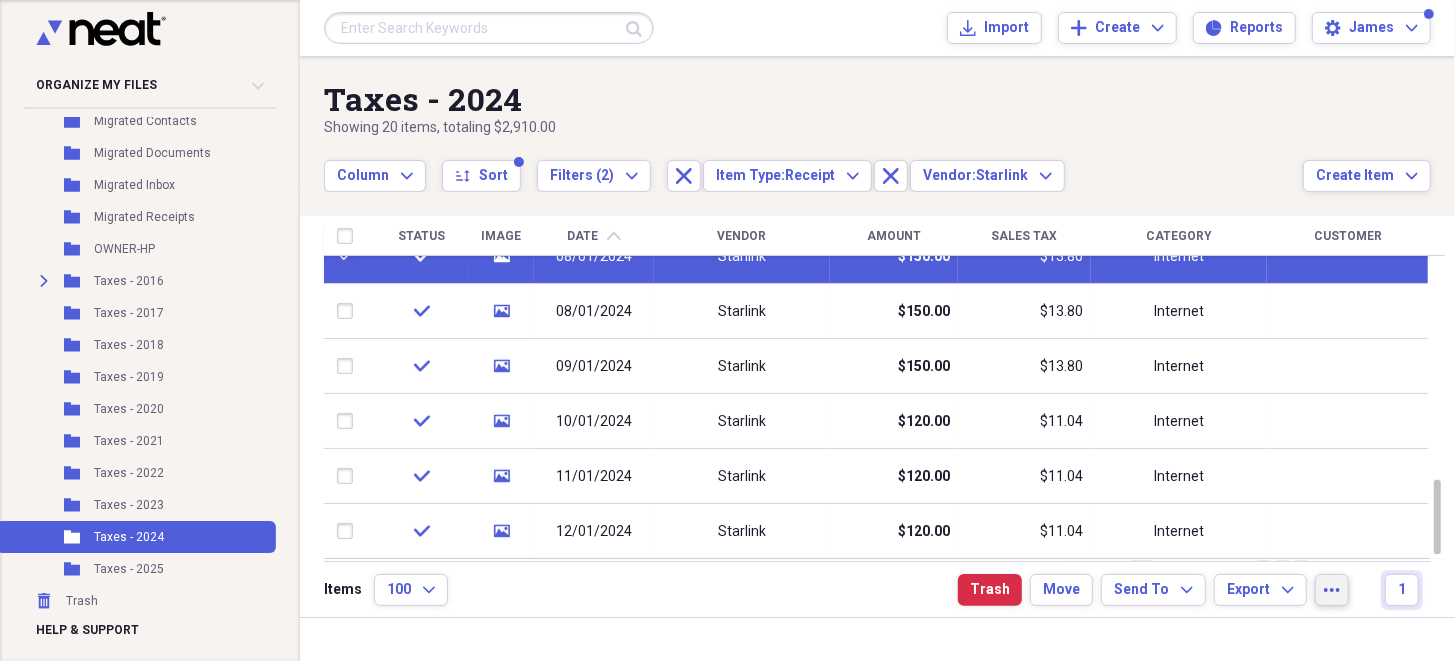 click on "Items 100 Expand Trash Move Send To Expand Export Expand more 1" at bounding box center (877, 589) 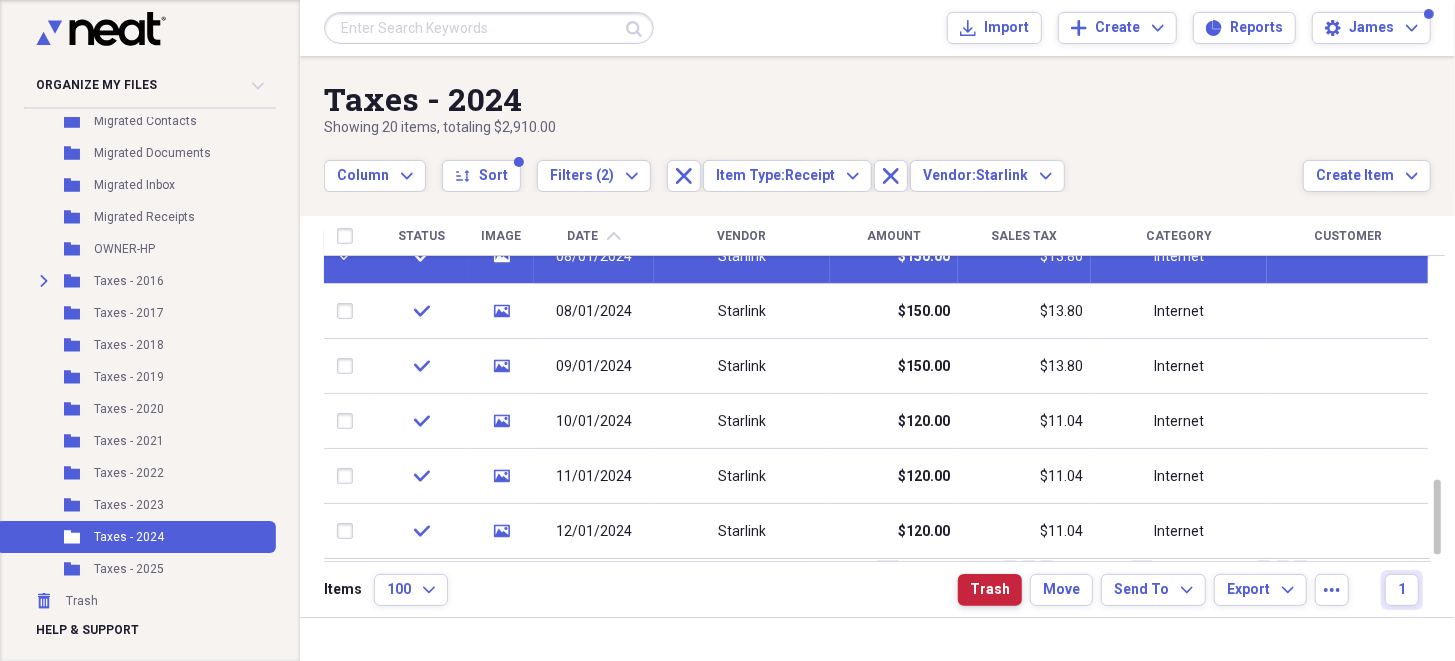 click on "Trash" at bounding box center (990, 590) 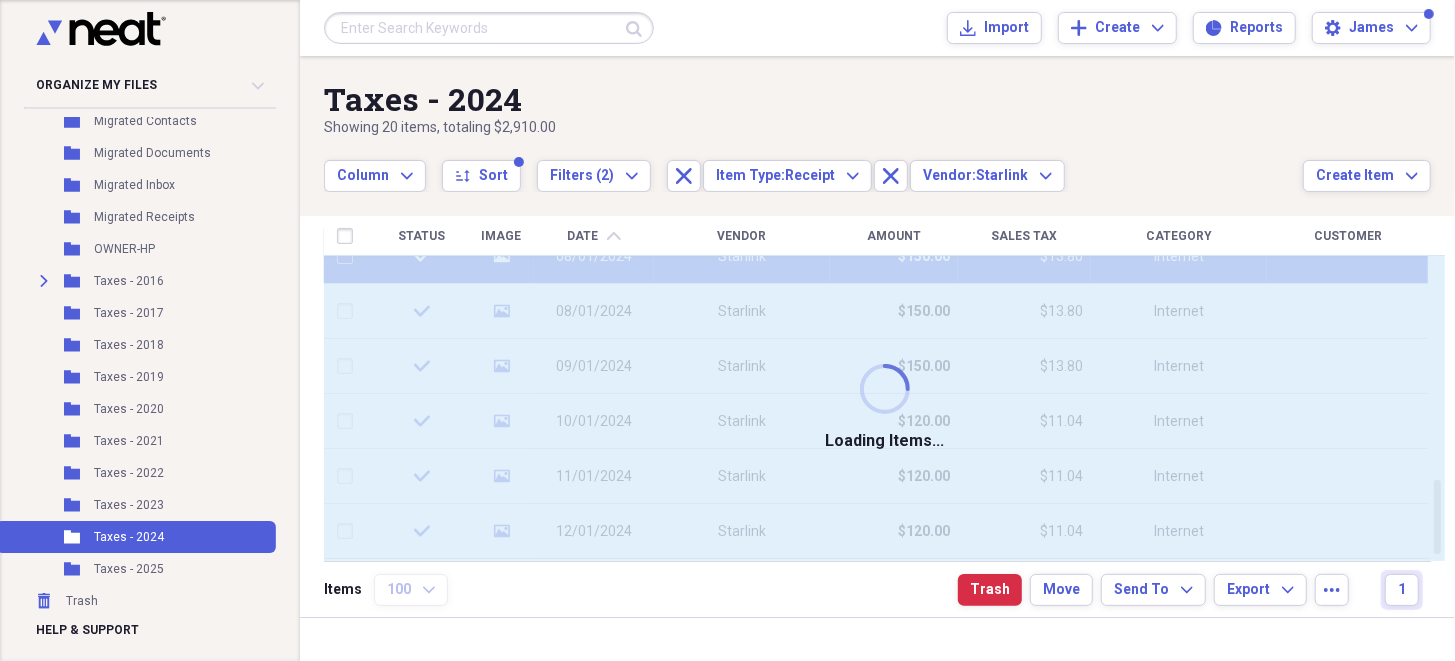 checkbox on "false" 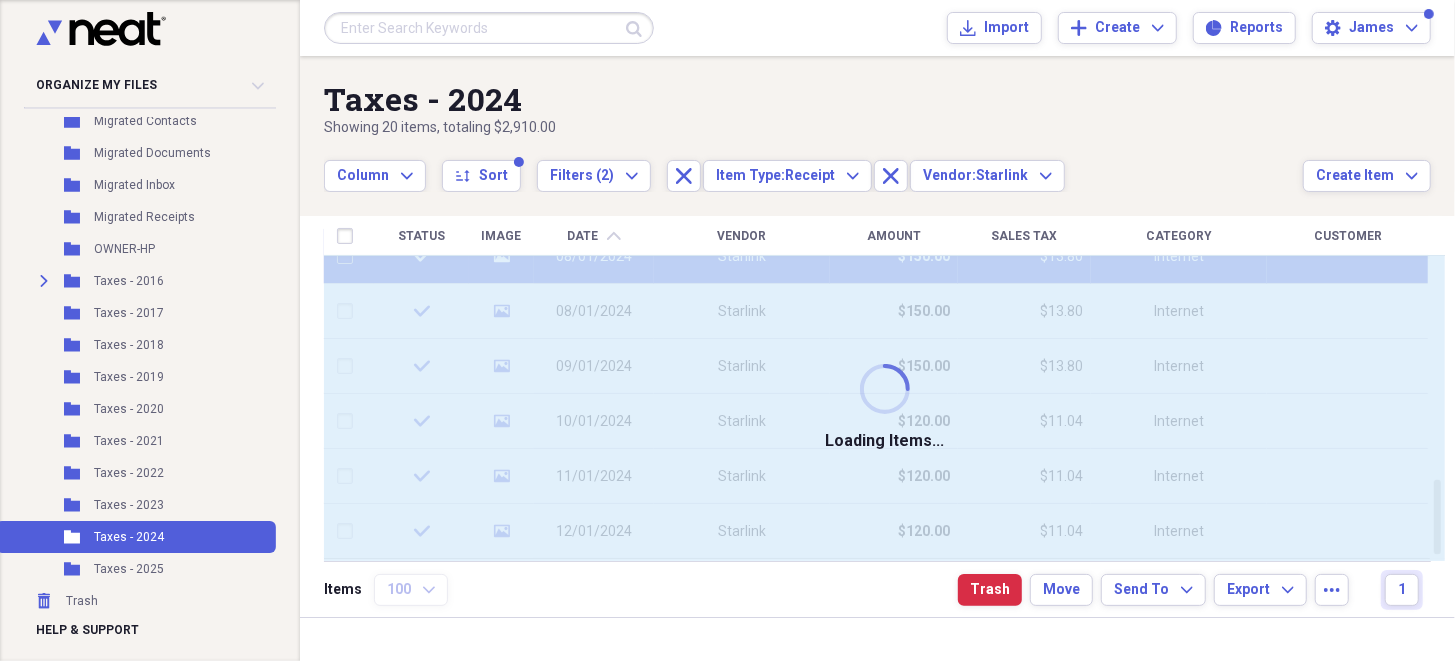 checkbox on "false" 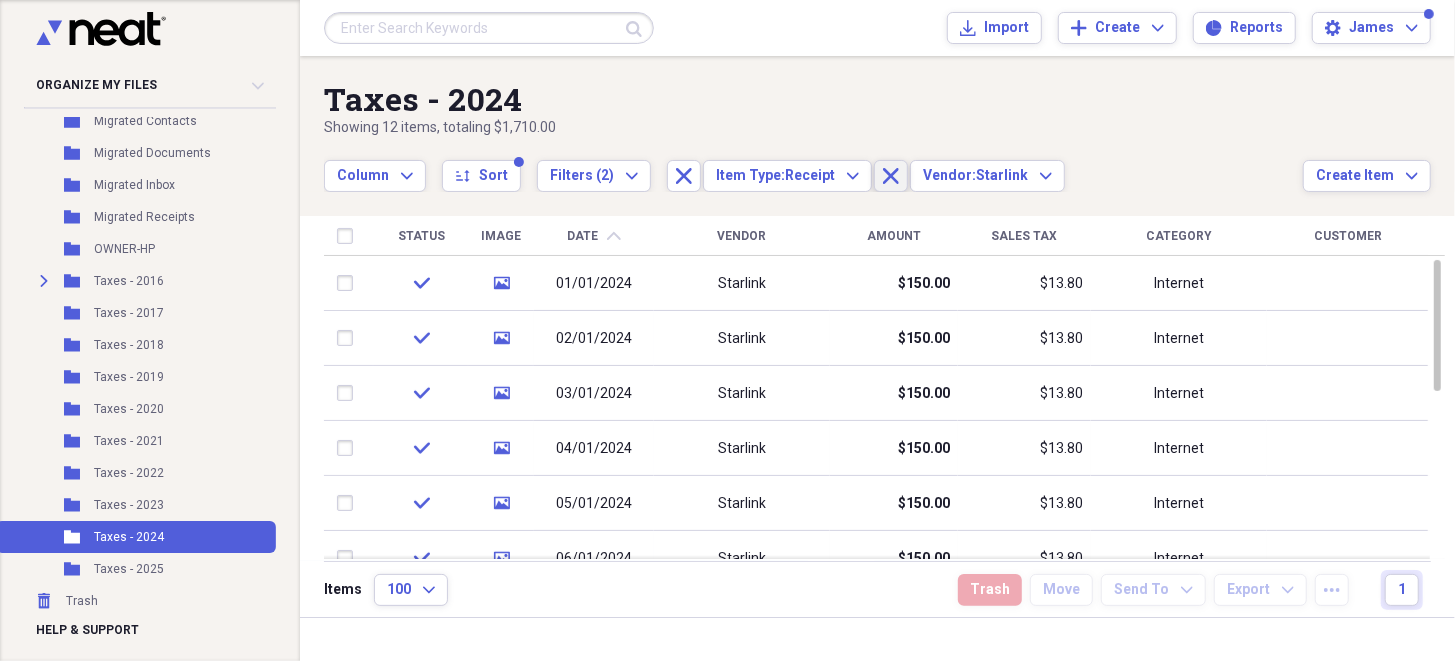 click on "Close" 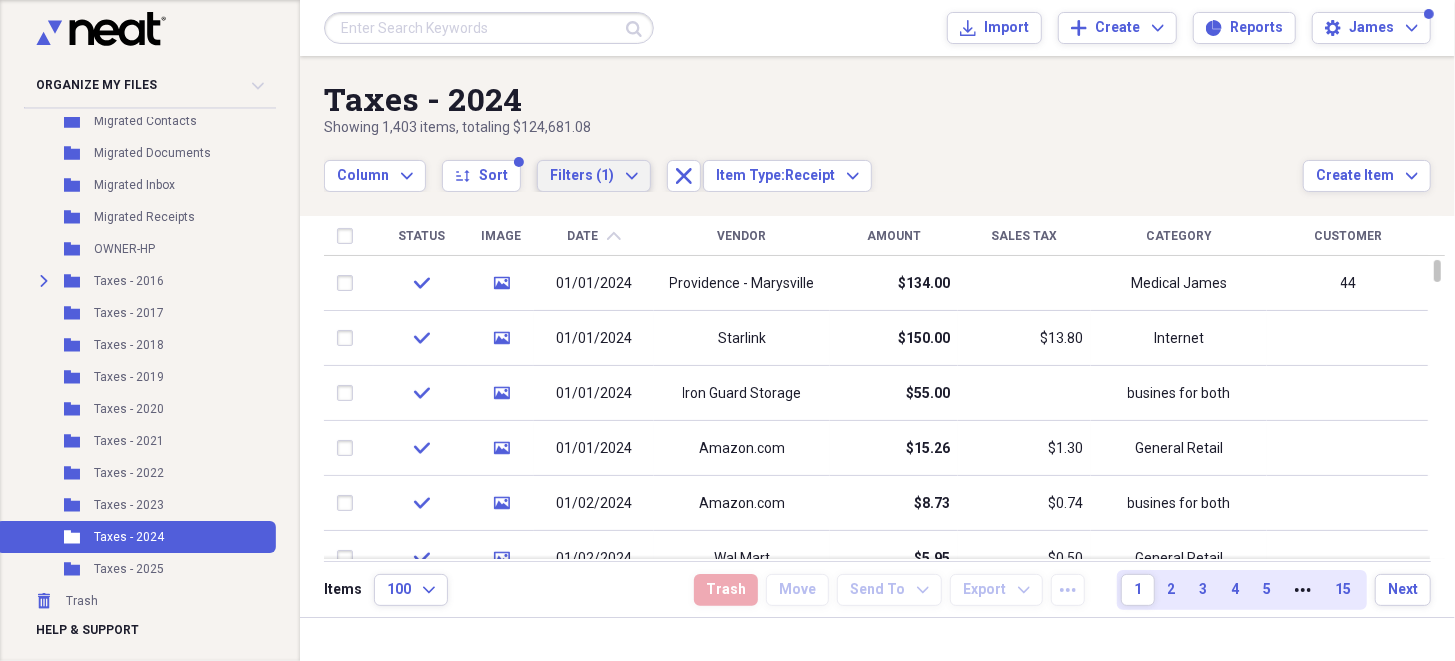 click on "Filters (1) Expand" at bounding box center [594, 176] 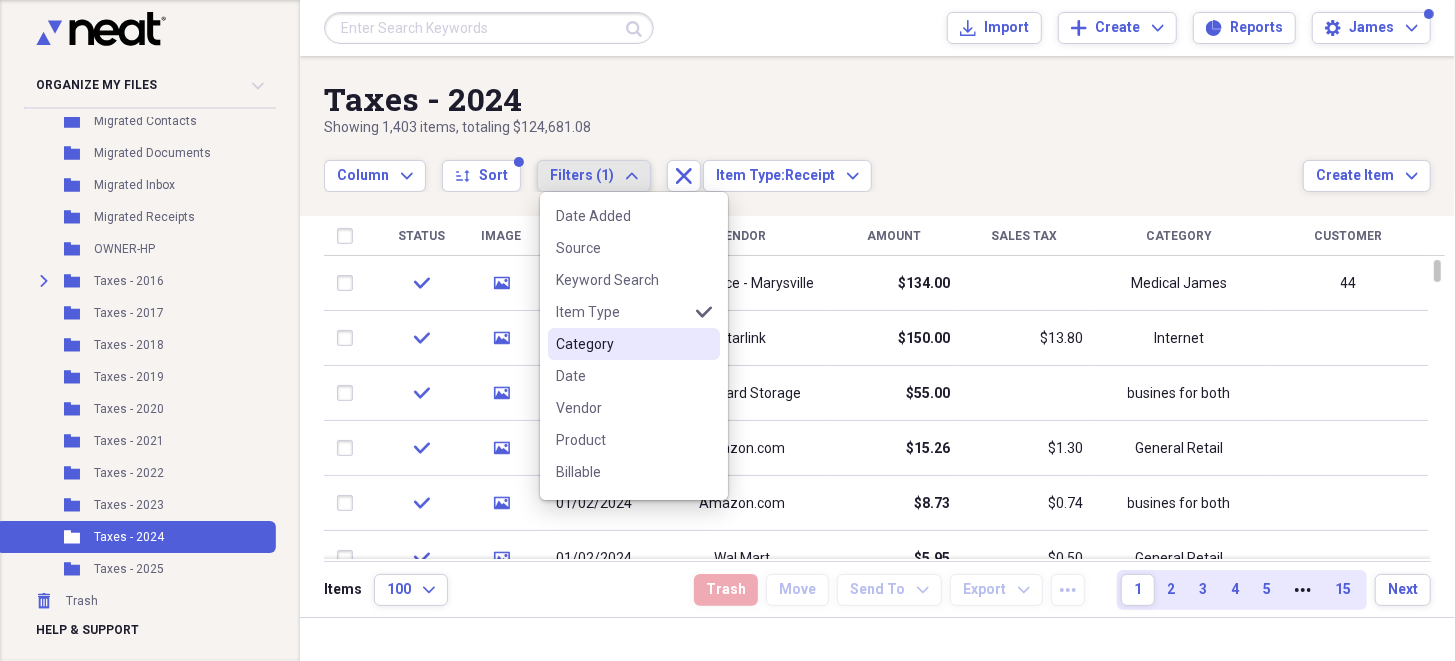 click on "Category" at bounding box center [622, 344] 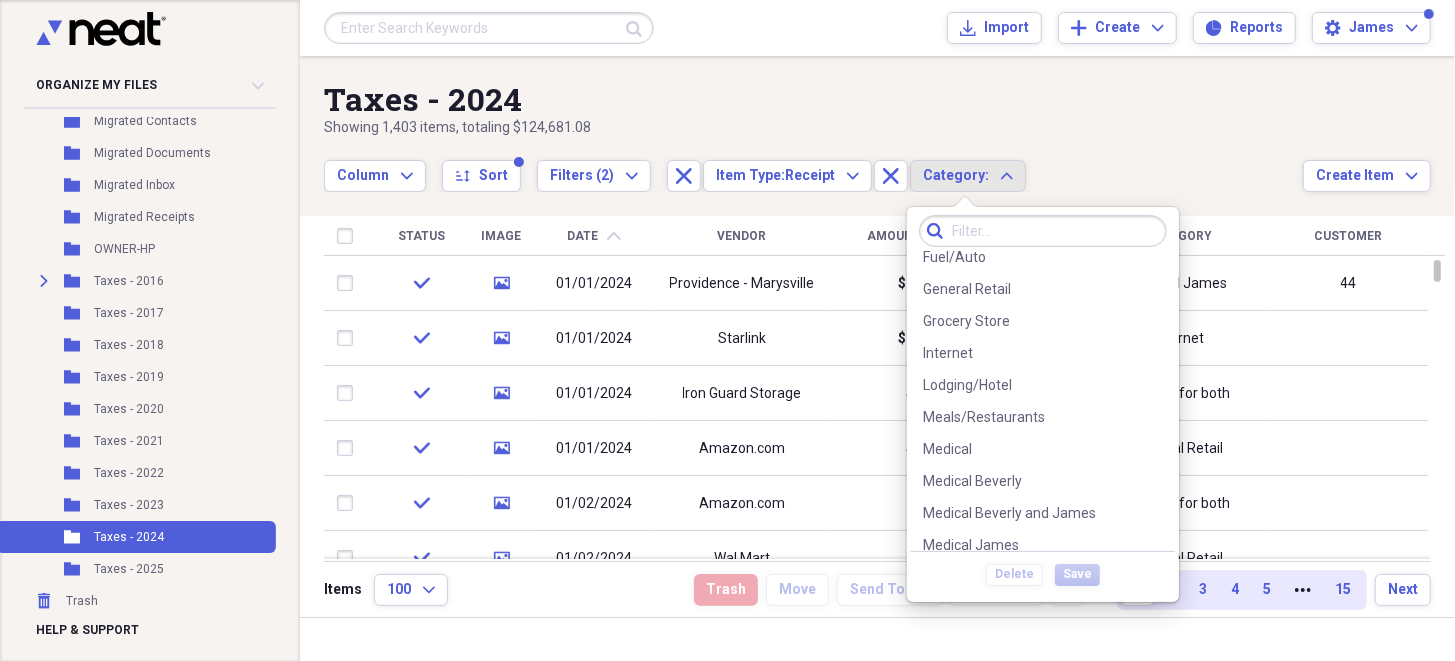 scroll, scrollTop: 300, scrollLeft: 0, axis: vertical 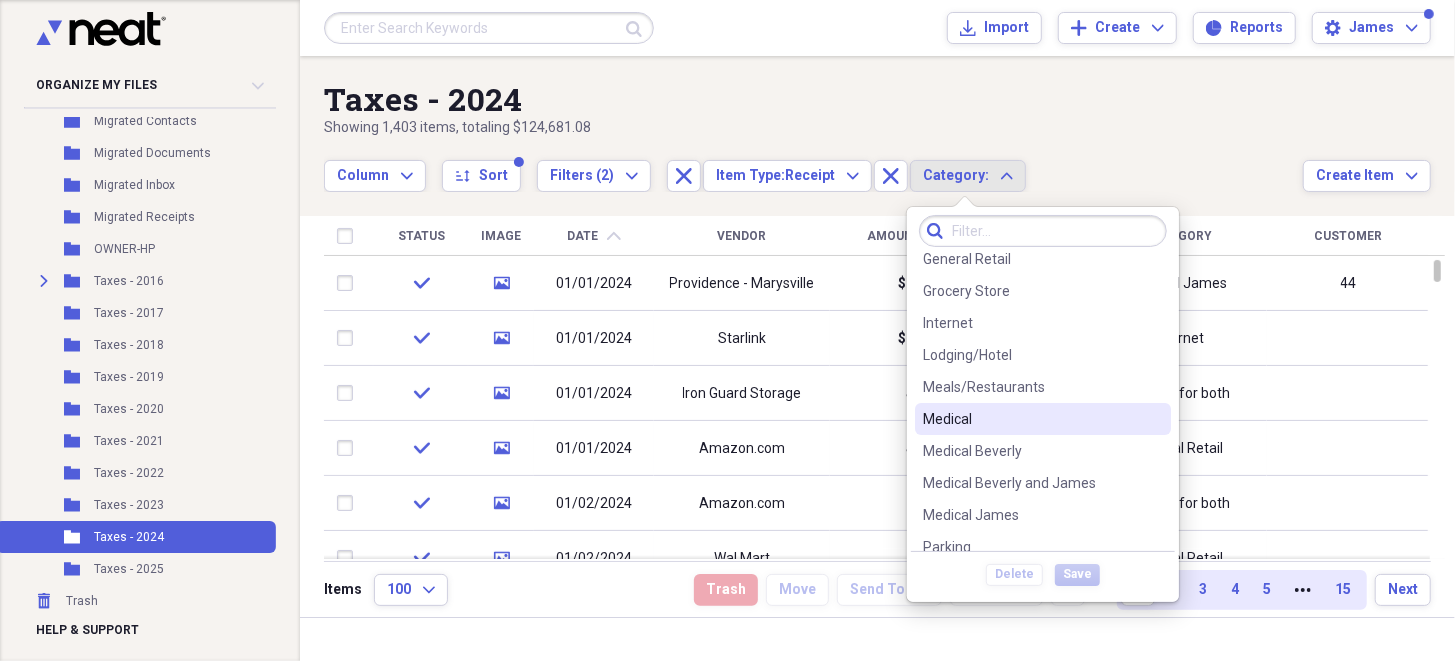 click on "Medical" at bounding box center [1031, 419] 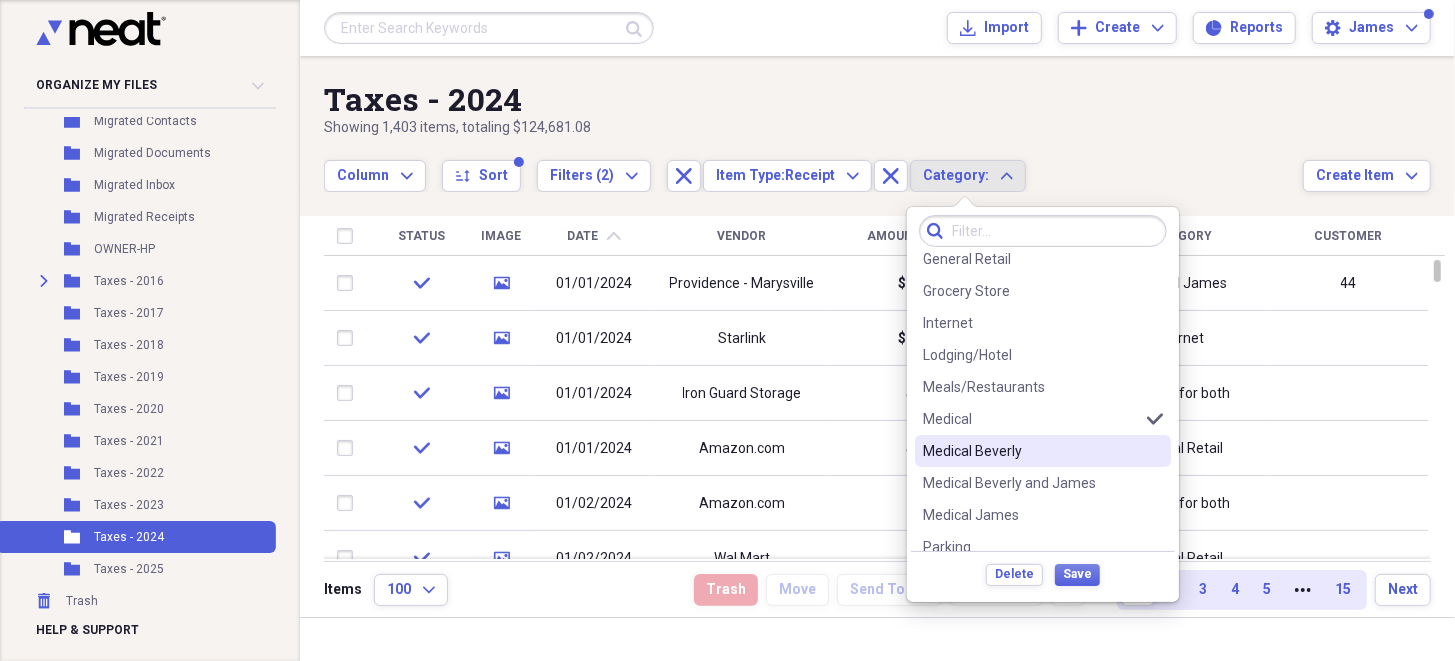 click on "Medical Beverly" at bounding box center (1031, 451) 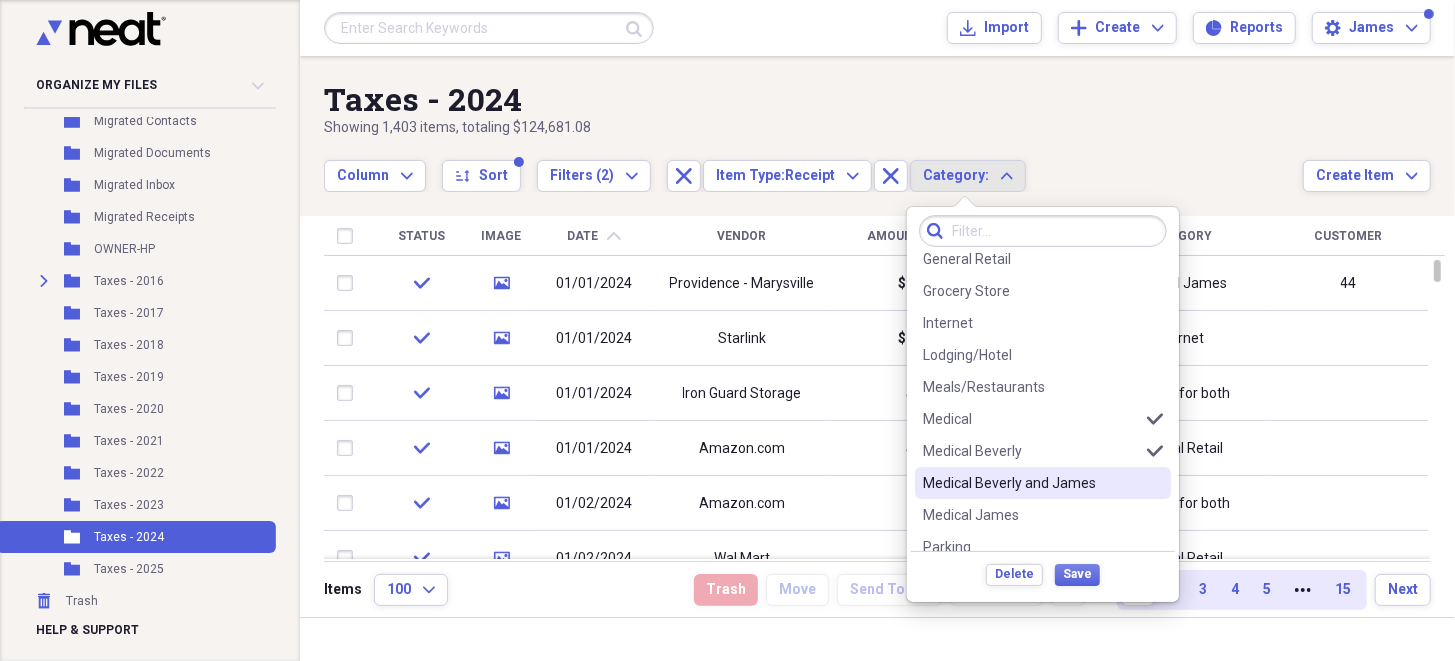click on "Medical Beverly and James" at bounding box center (1031, 483) 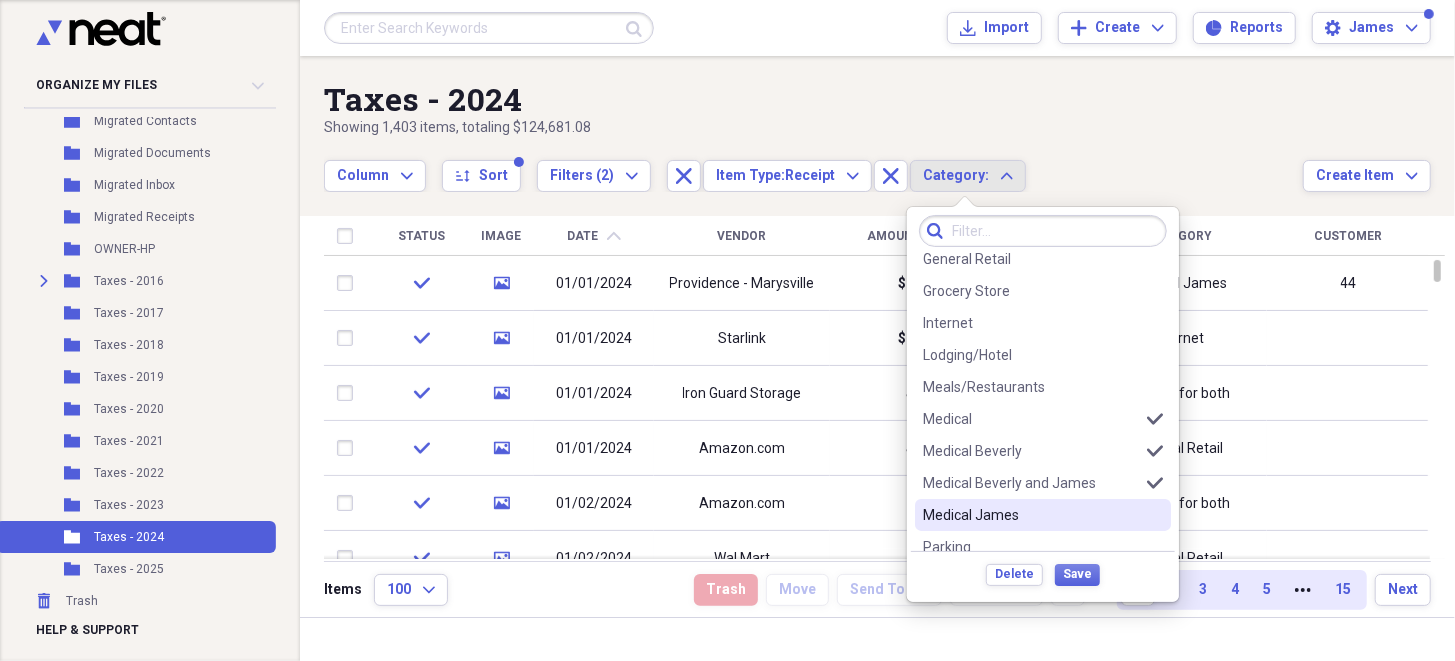 click on "Medical James" at bounding box center (1031, 515) 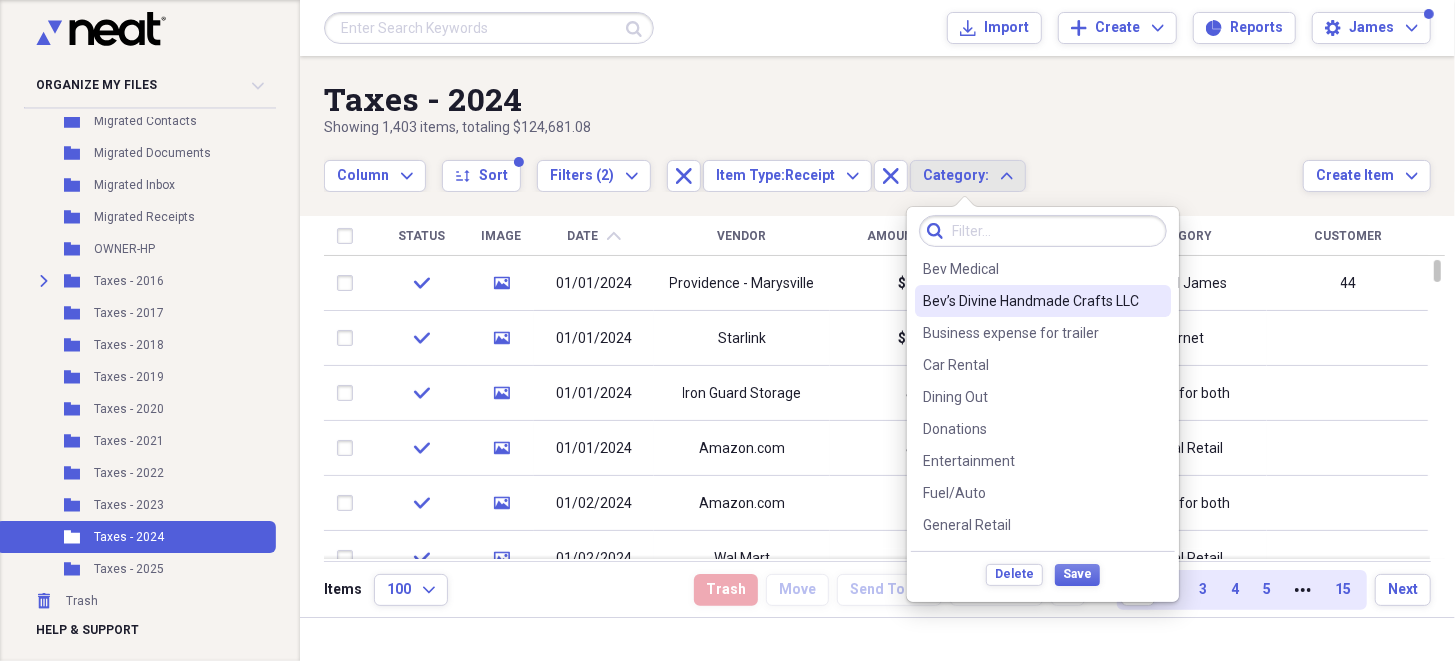 scroll, scrollTop: 0, scrollLeft: 0, axis: both 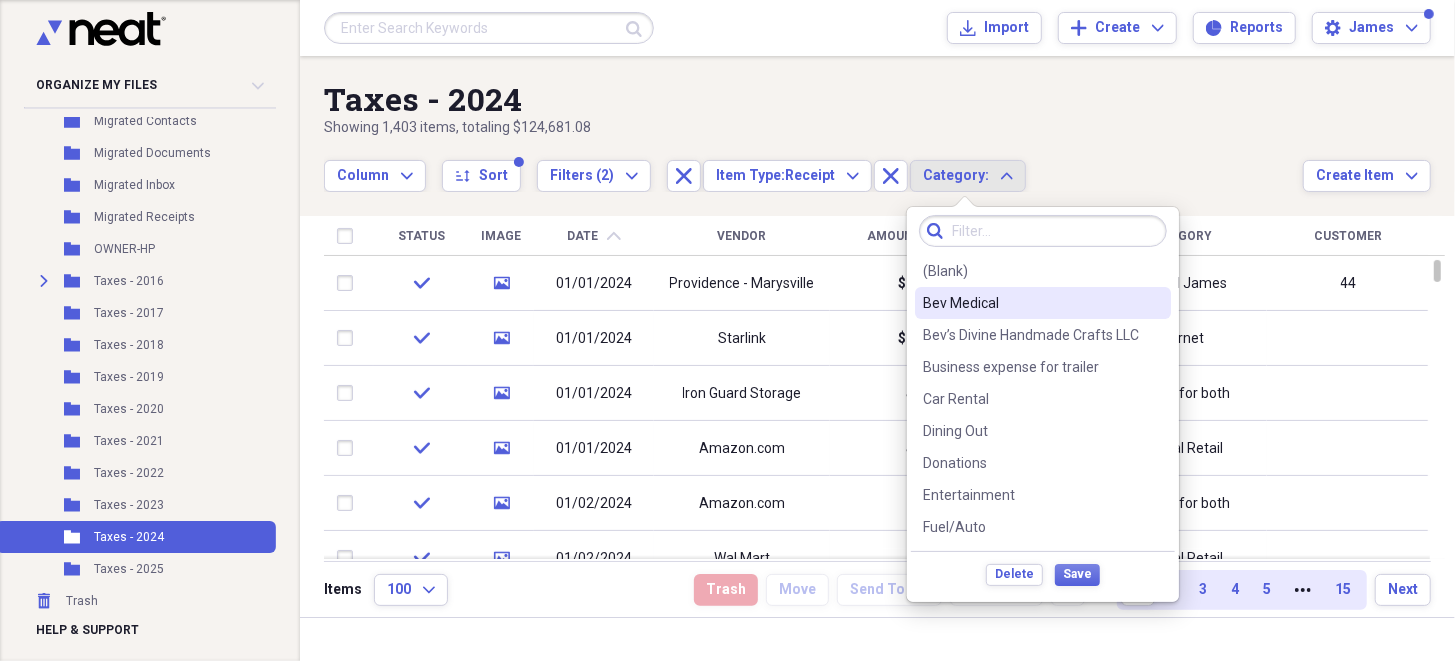 click on "Bev Medical" at bounding box center (1031, 303) 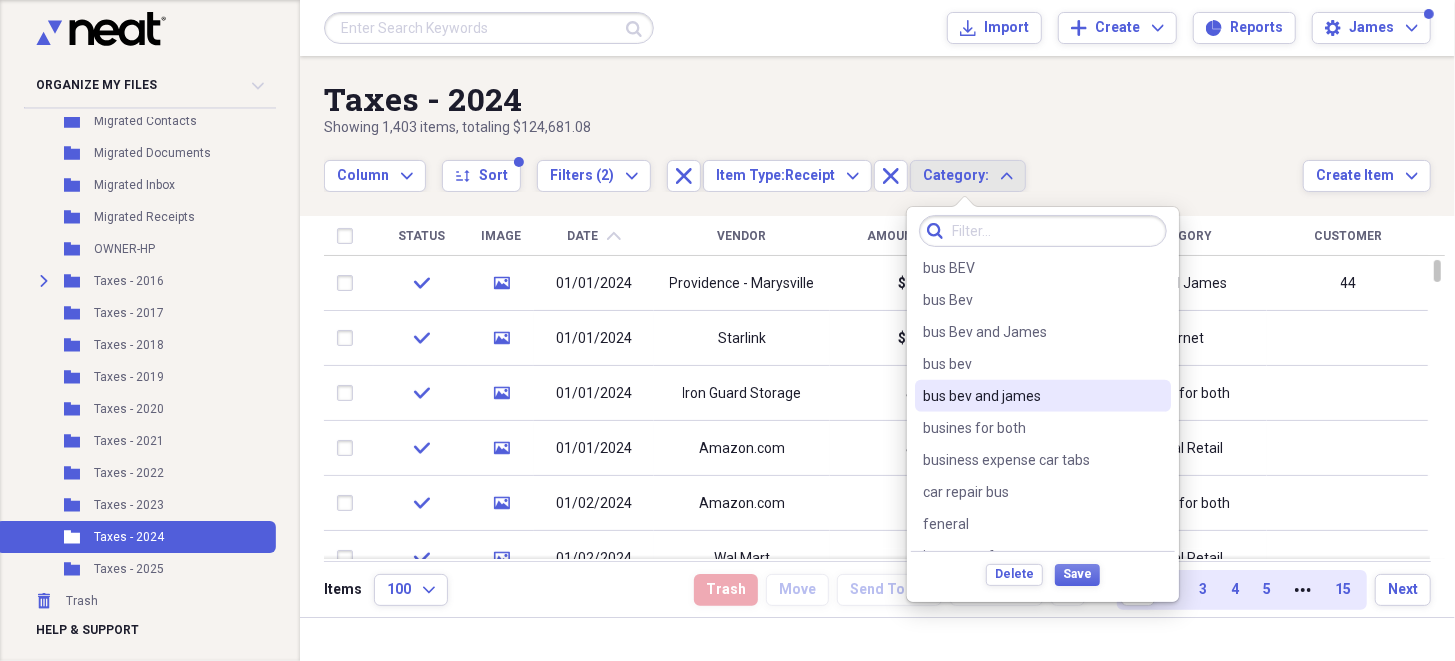scroll, scrollTop: 999, scrollLeft: 0, axis: vertical 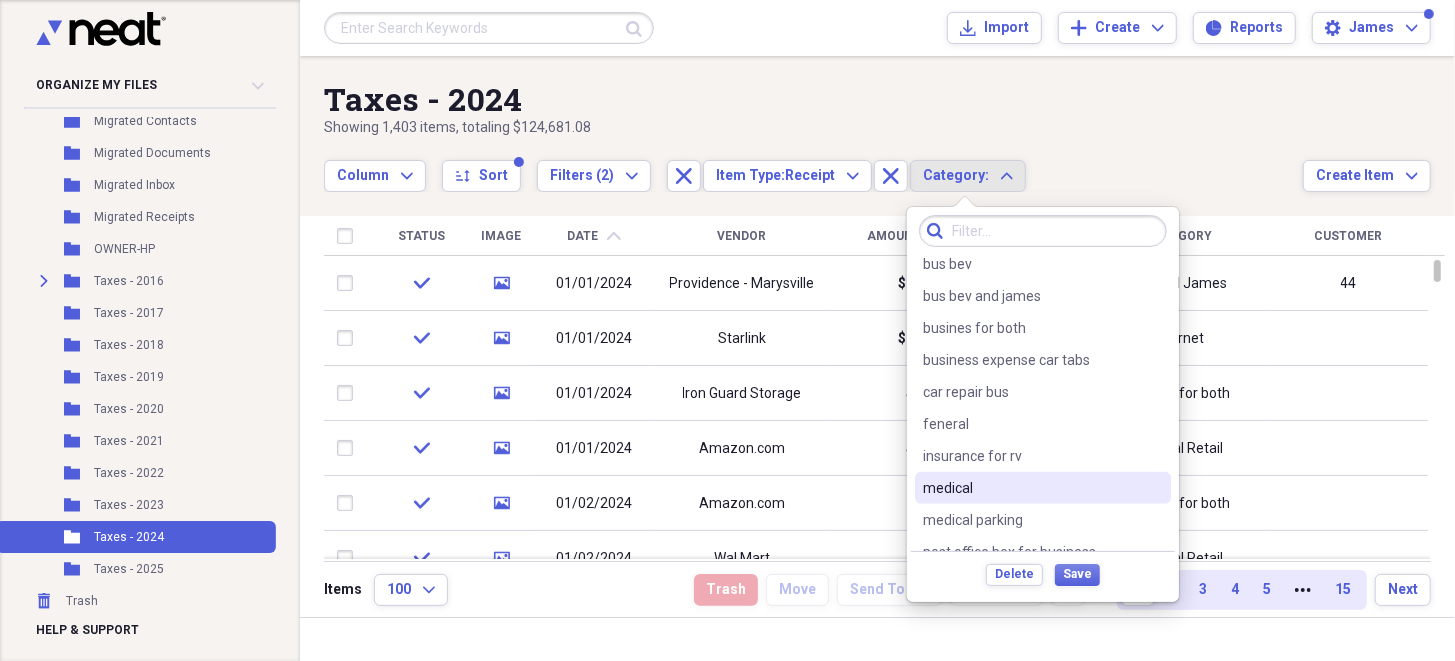 click on "medical" at bounding box center [1031, 488] 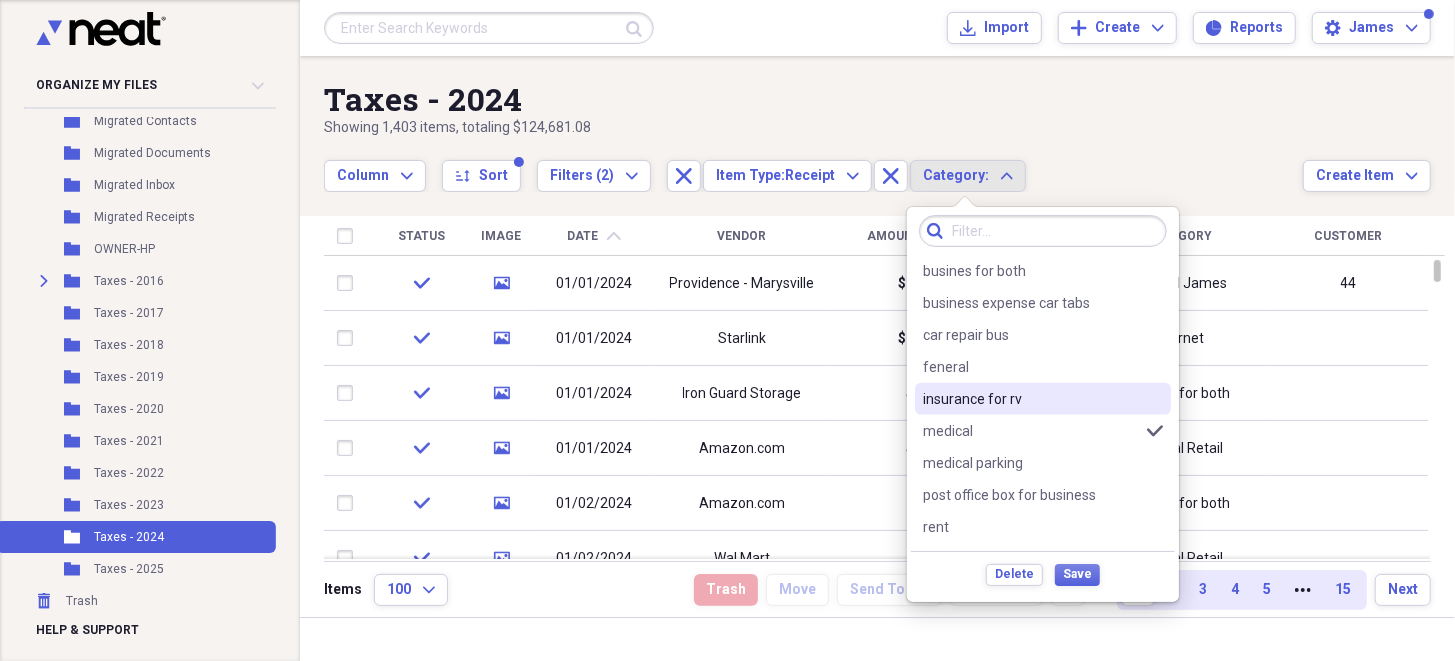 scroll, scrollTop: 1083, scrollLeft: 0, axis: vertical 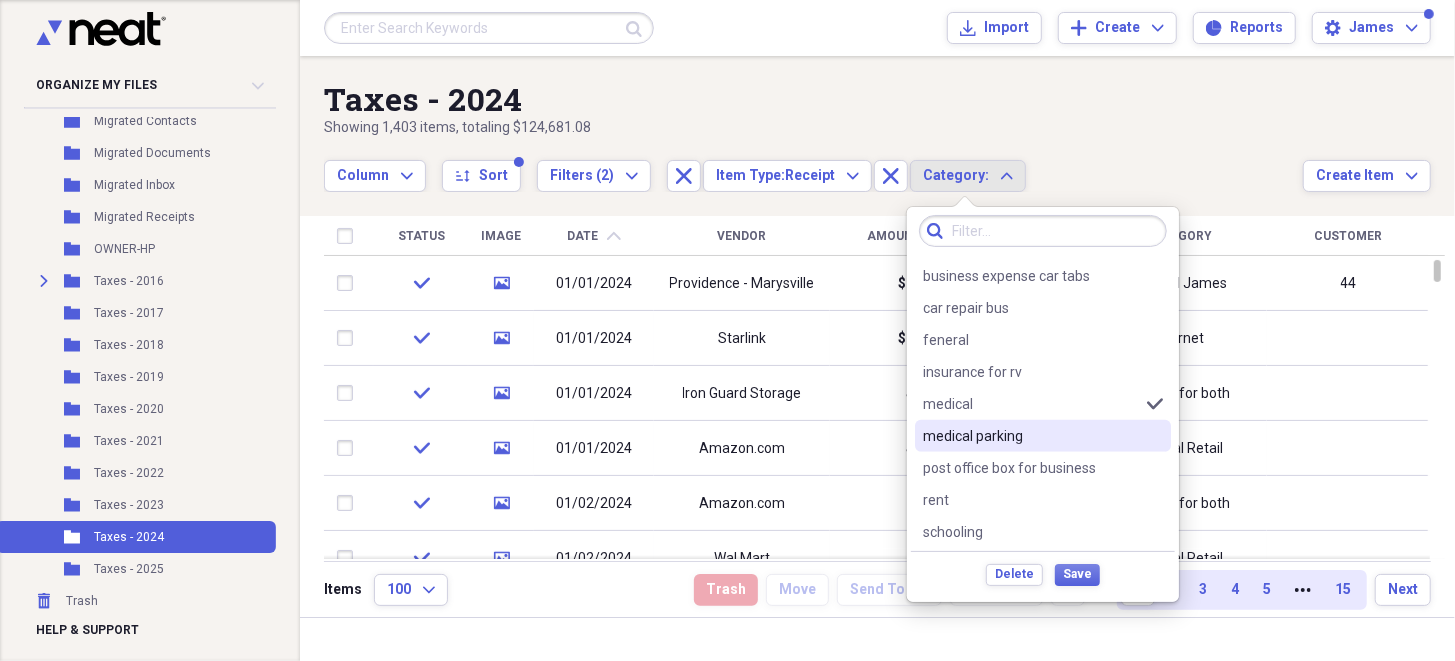 click on "medical parking" at bounding box center (1031, 436) 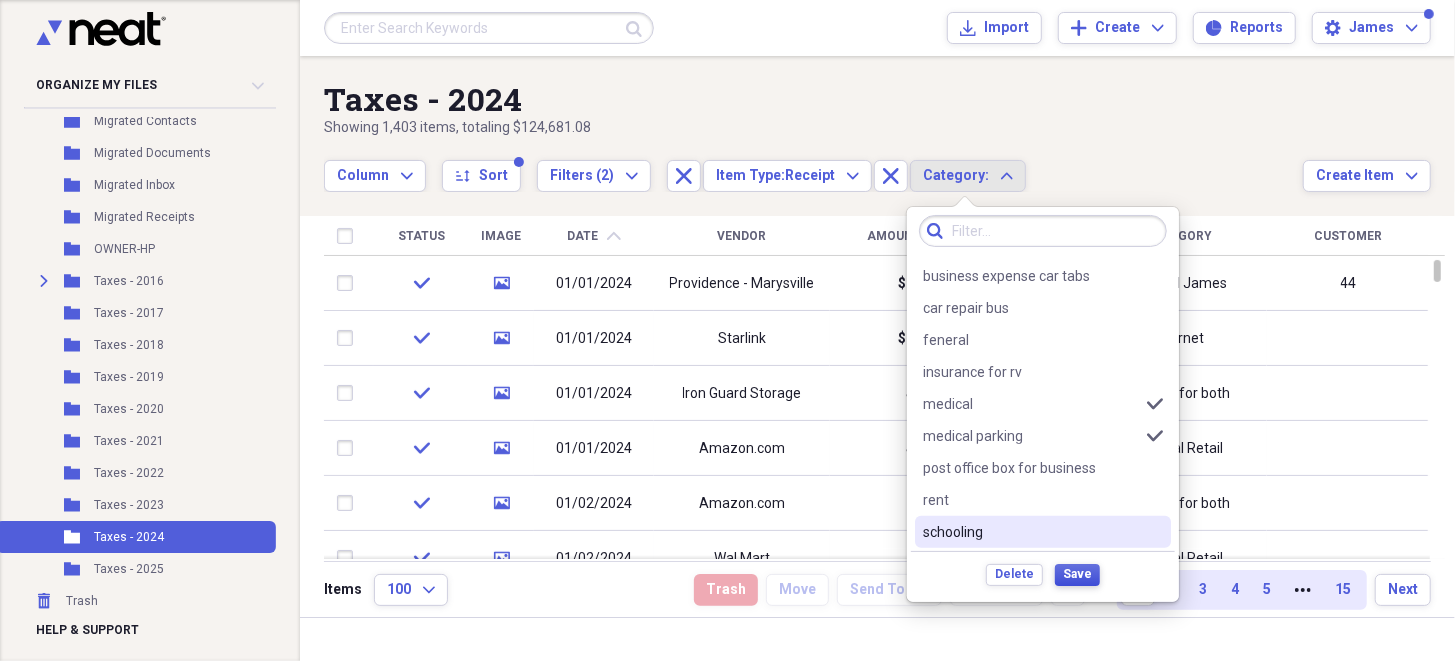 click on "Save" at bounding box center [1077, 574] 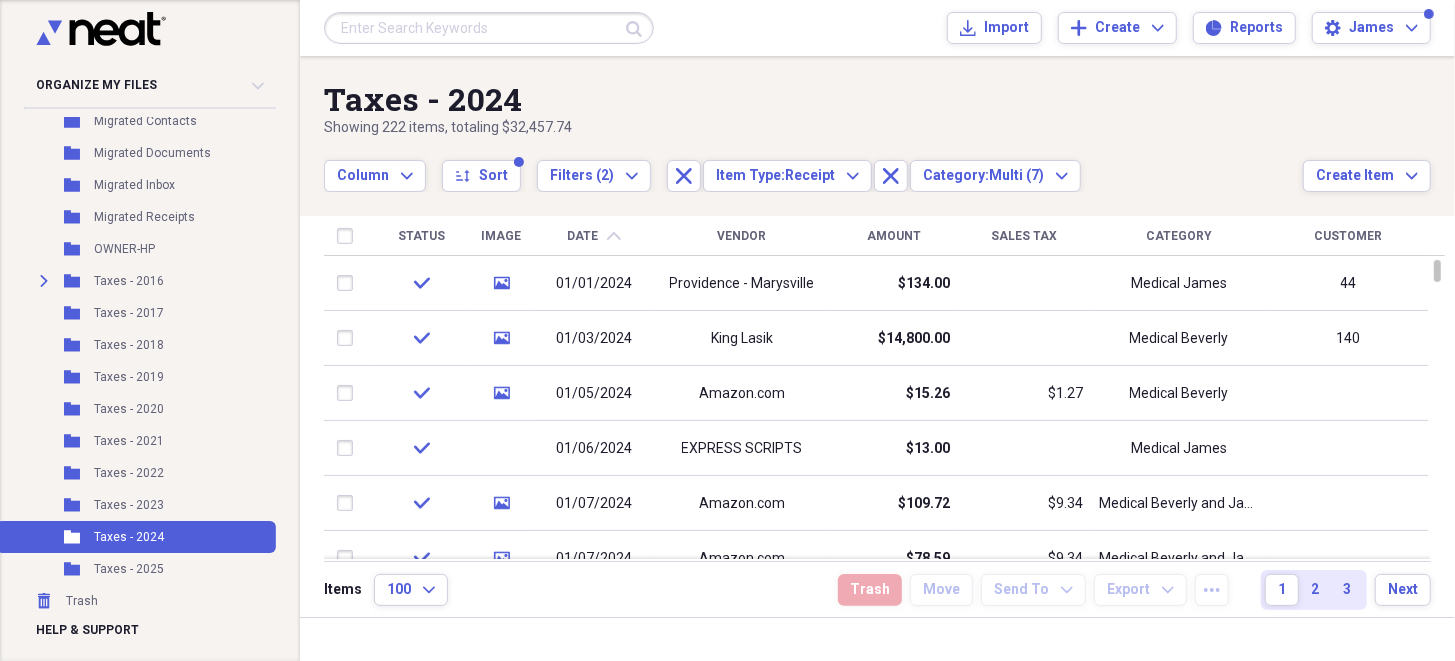 click on "Vendor" at bounding box center (742, 236) 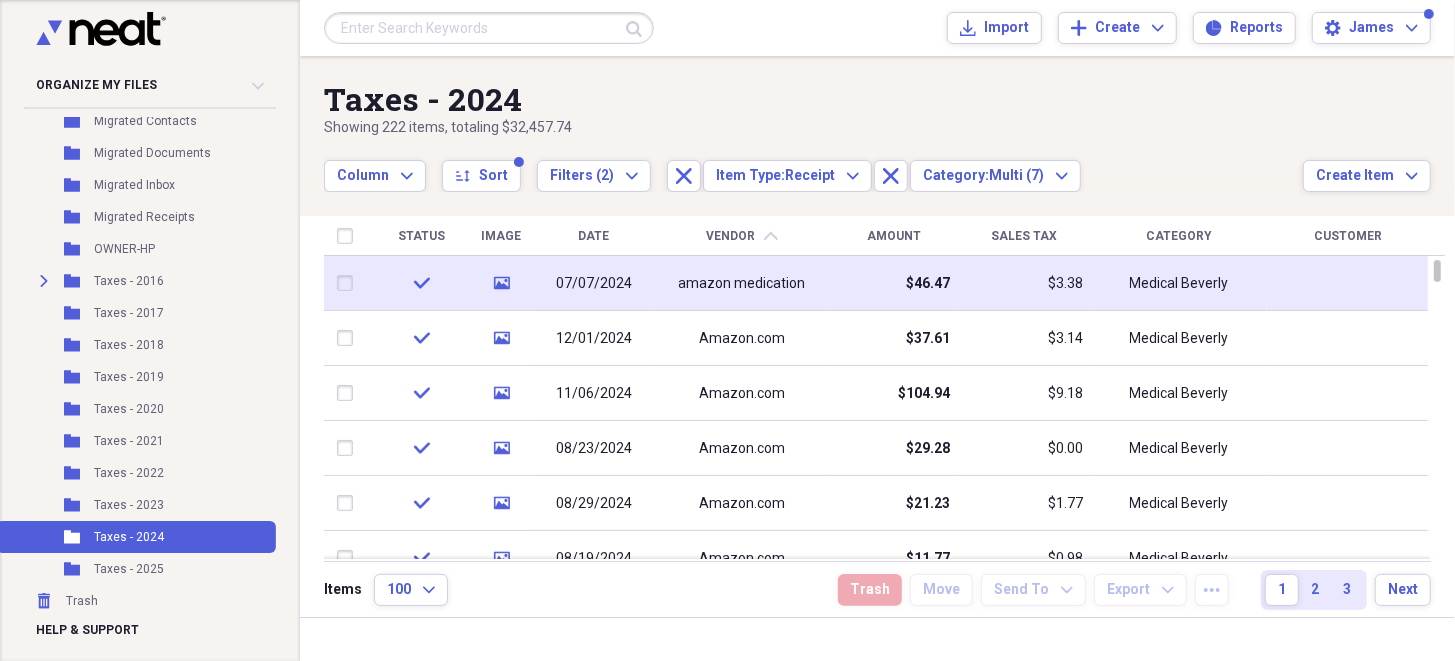 click on "amazon medication" at bounding box center (742, 284) 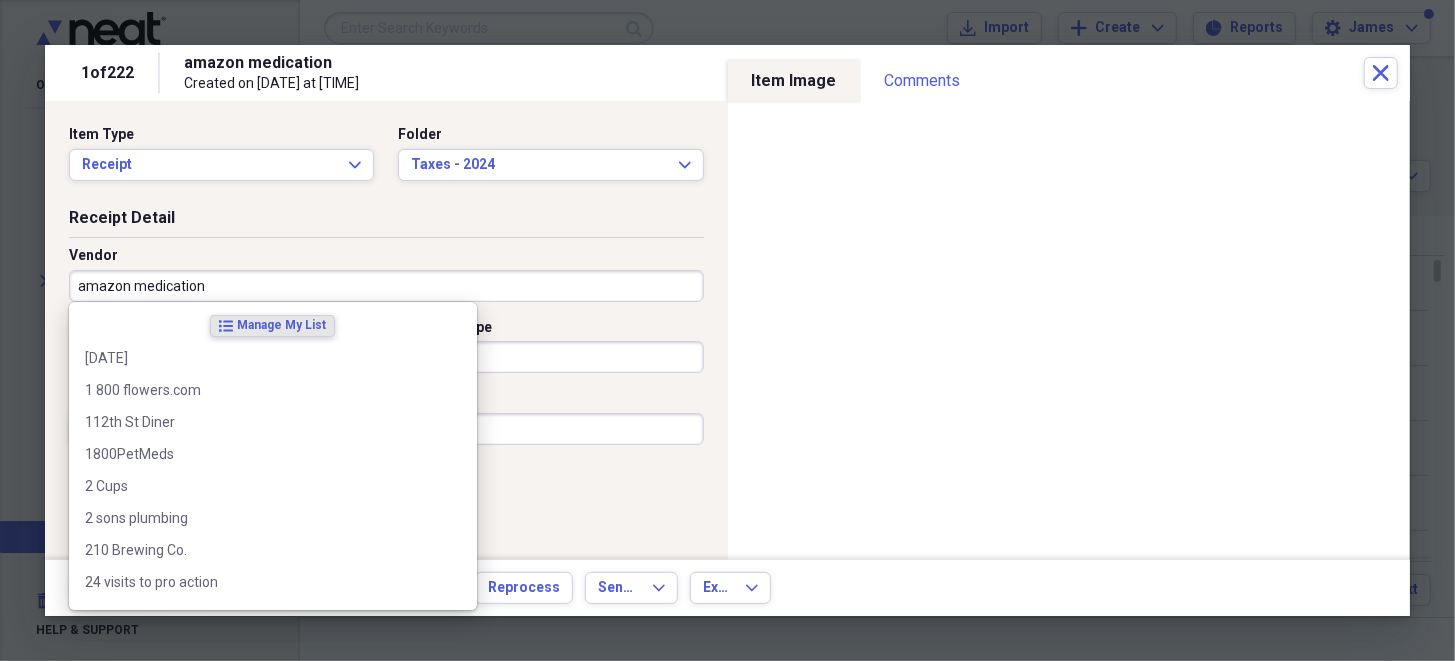 click on "amazon medication" at bounding box center (386, 286) 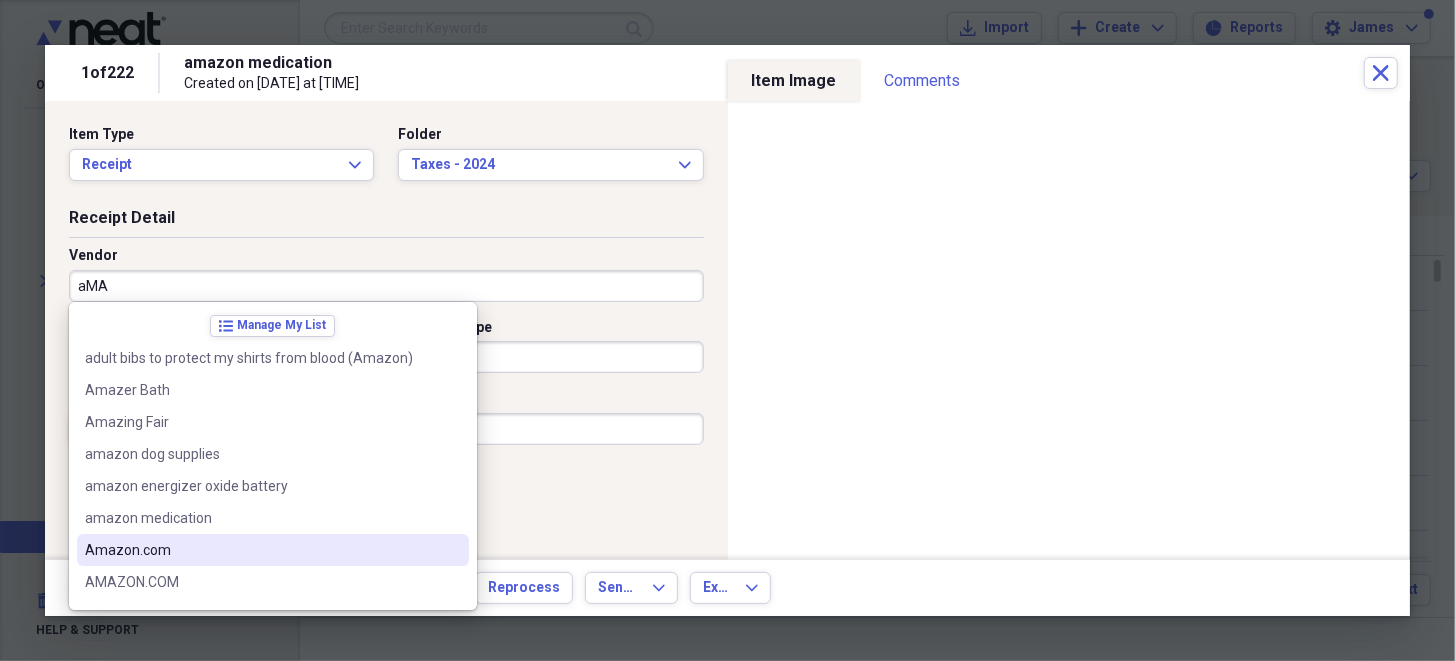 click on "Amazon.com" at bounding box center [261, 550] 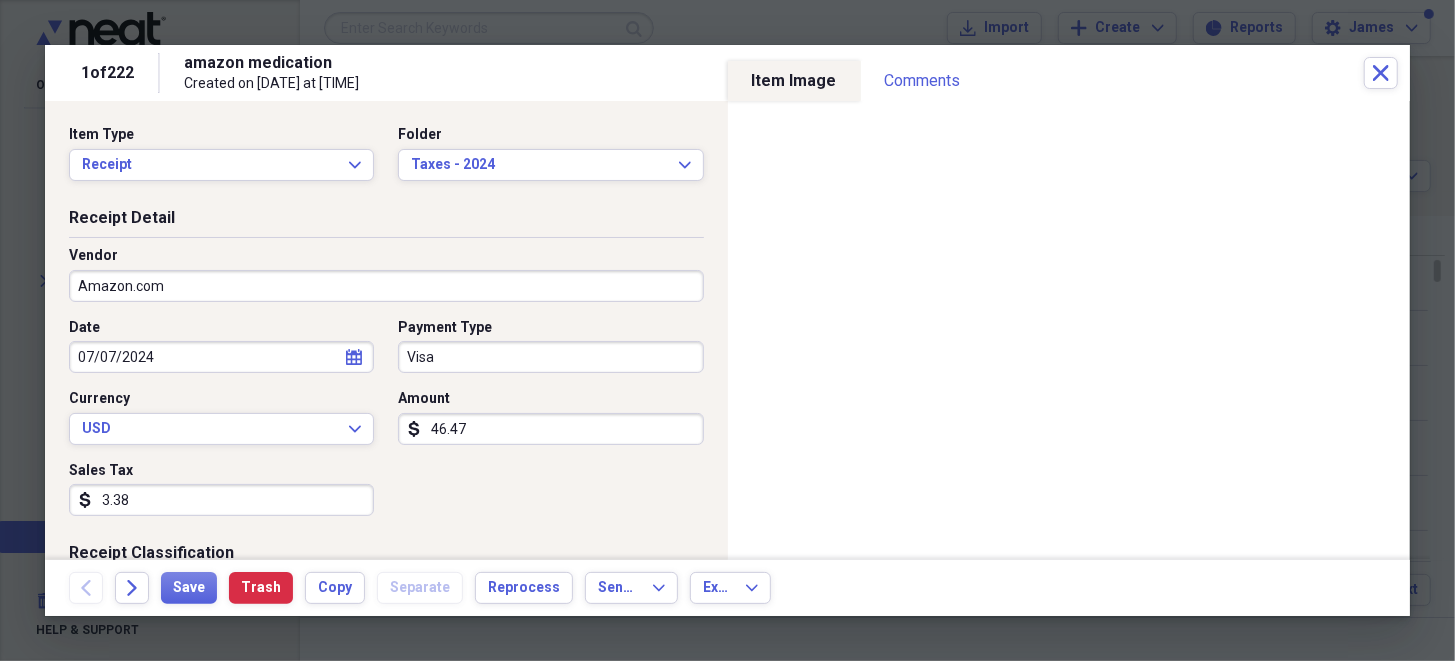 type on "Service Dog" 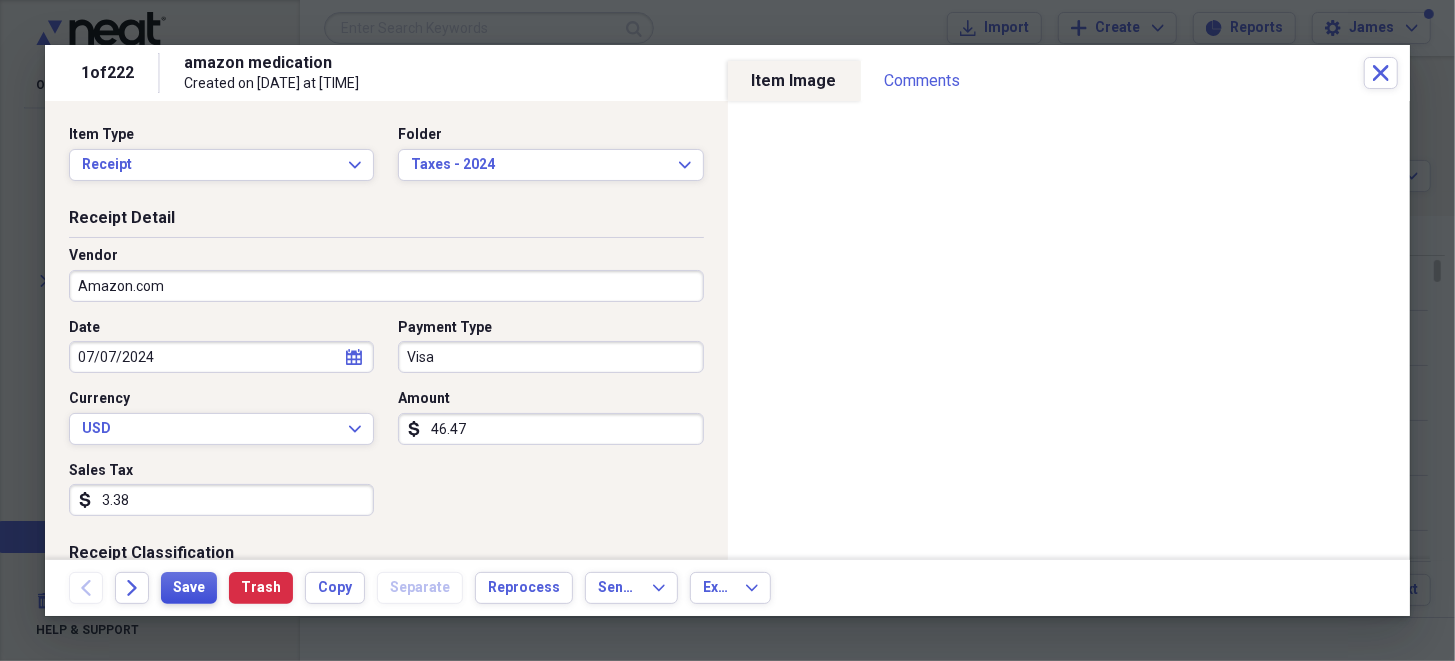 click on "Save" at bounding box center (189, 588) 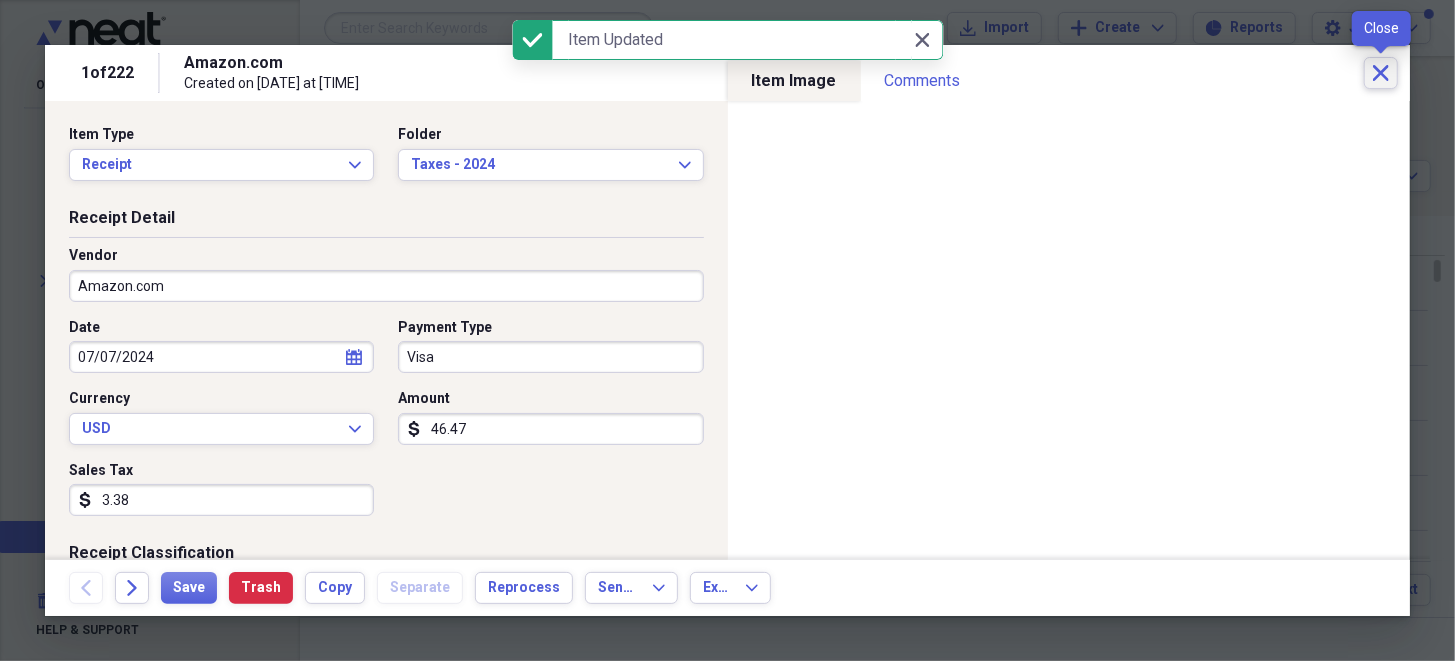 click on "Close" at bounding box center [1381, 73] 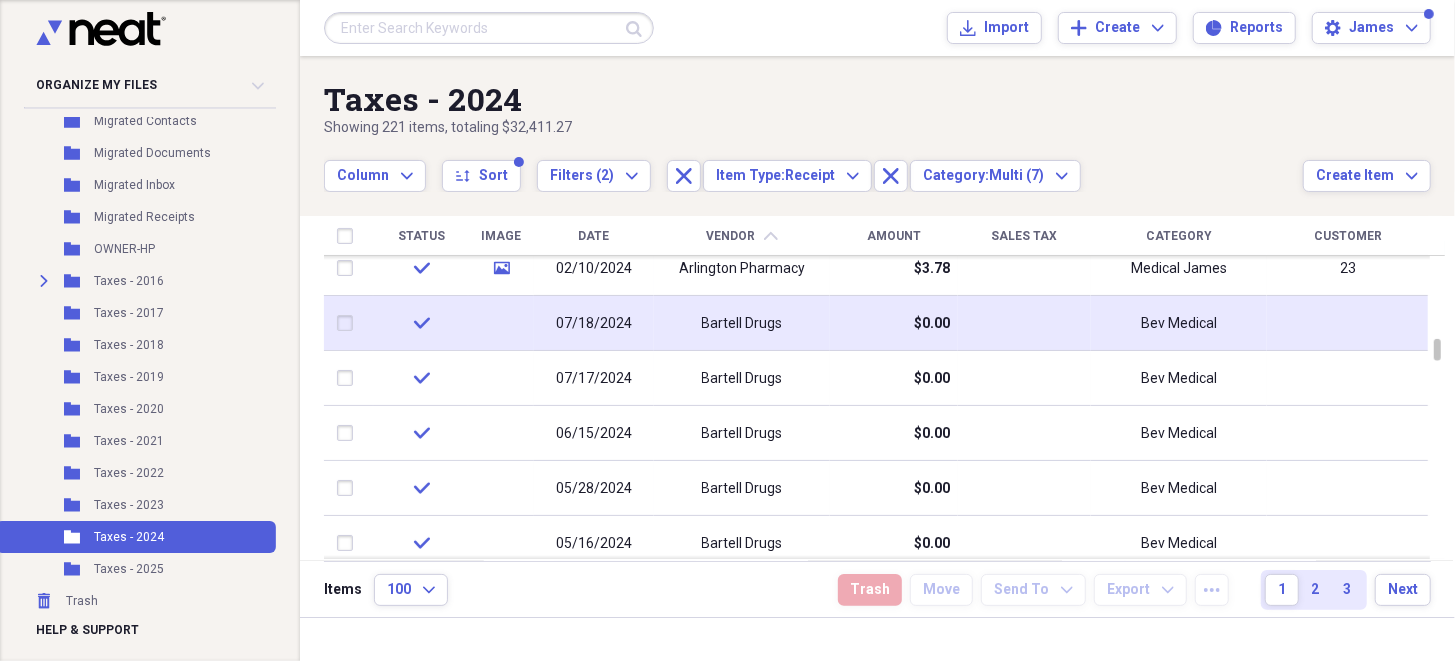 click at bounding box center (349, 323) 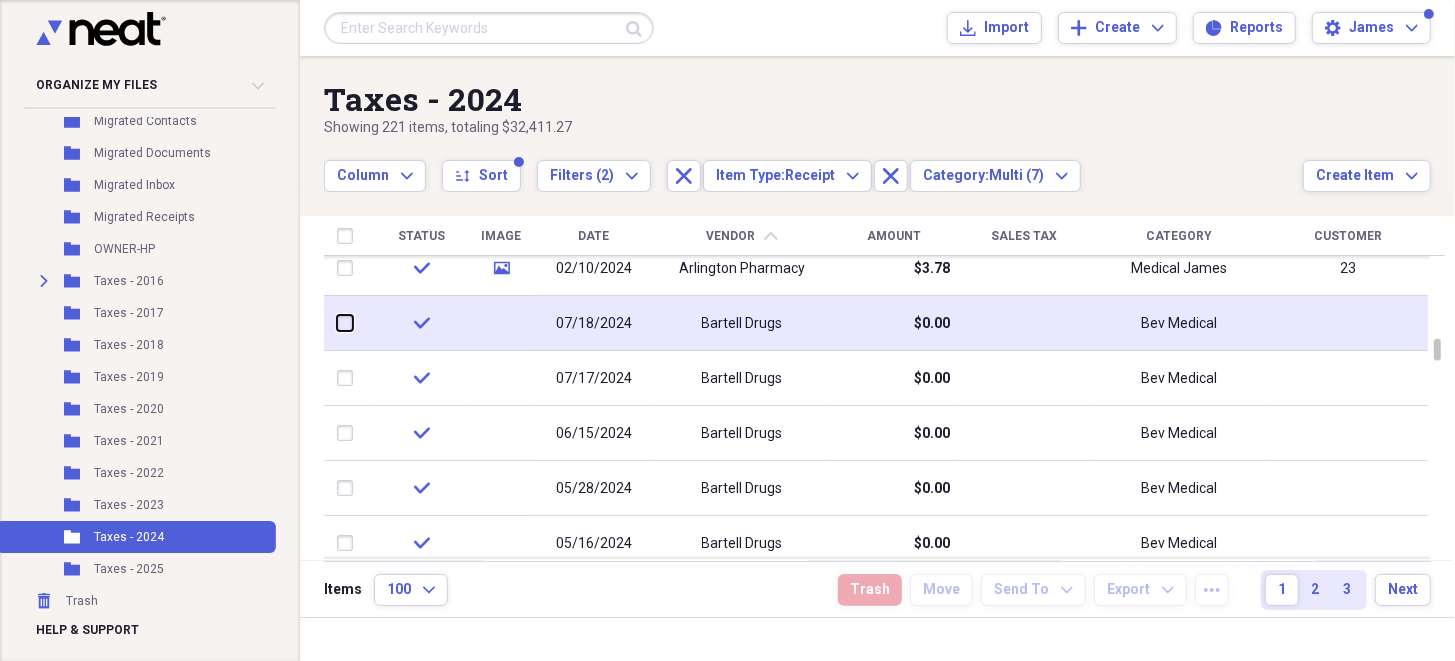 click at bounding box center (337, 323) 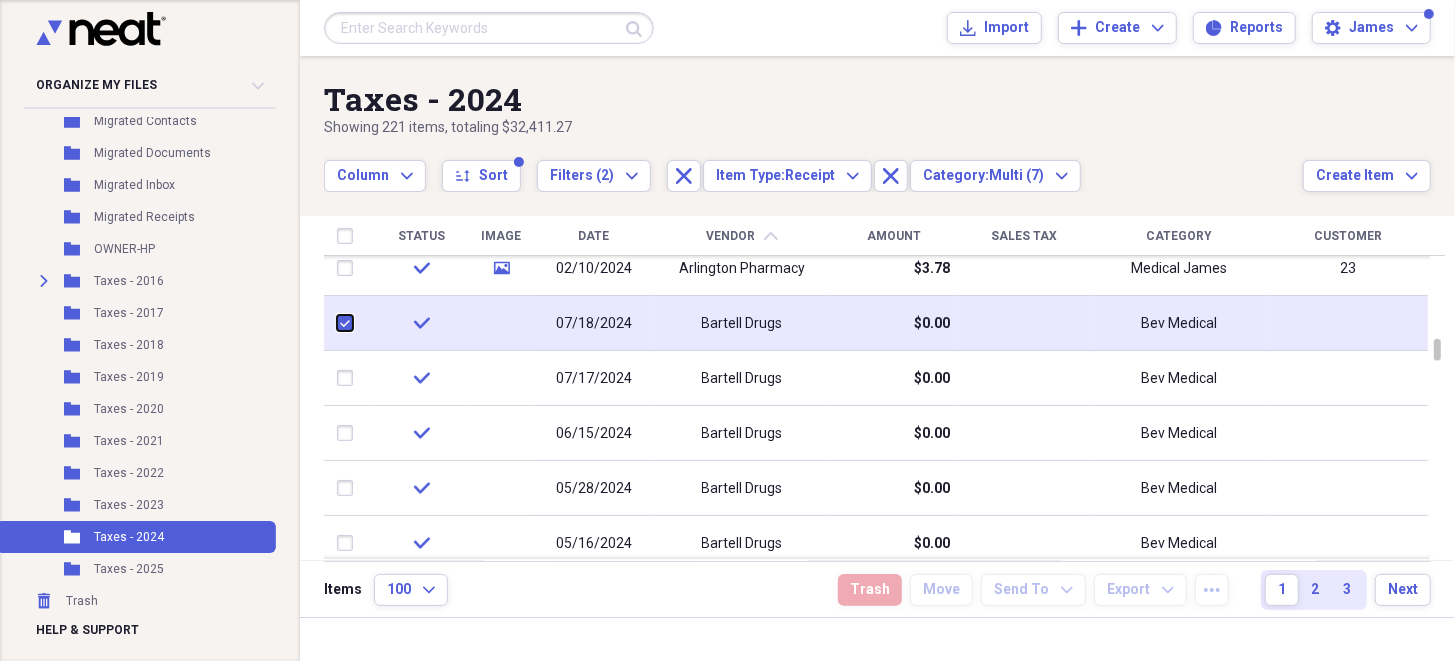 checkbox on "true" 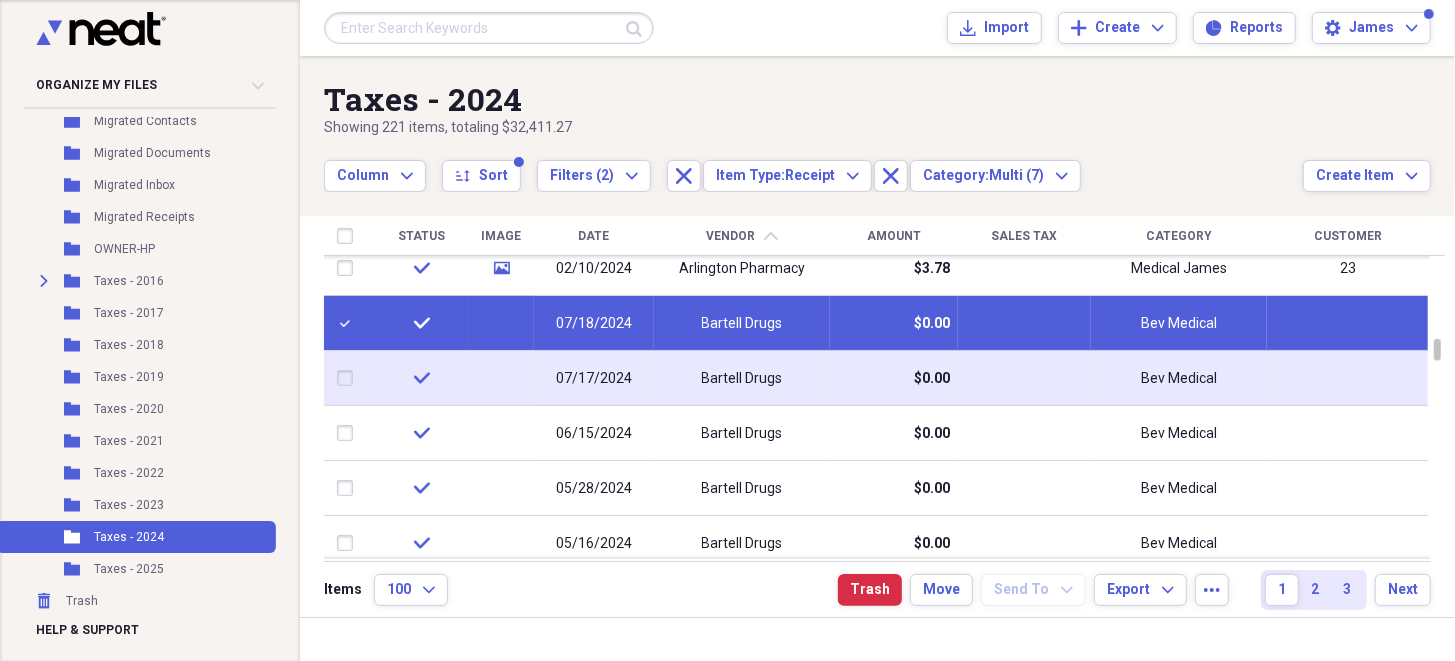 click at bounding box center (349, 378) 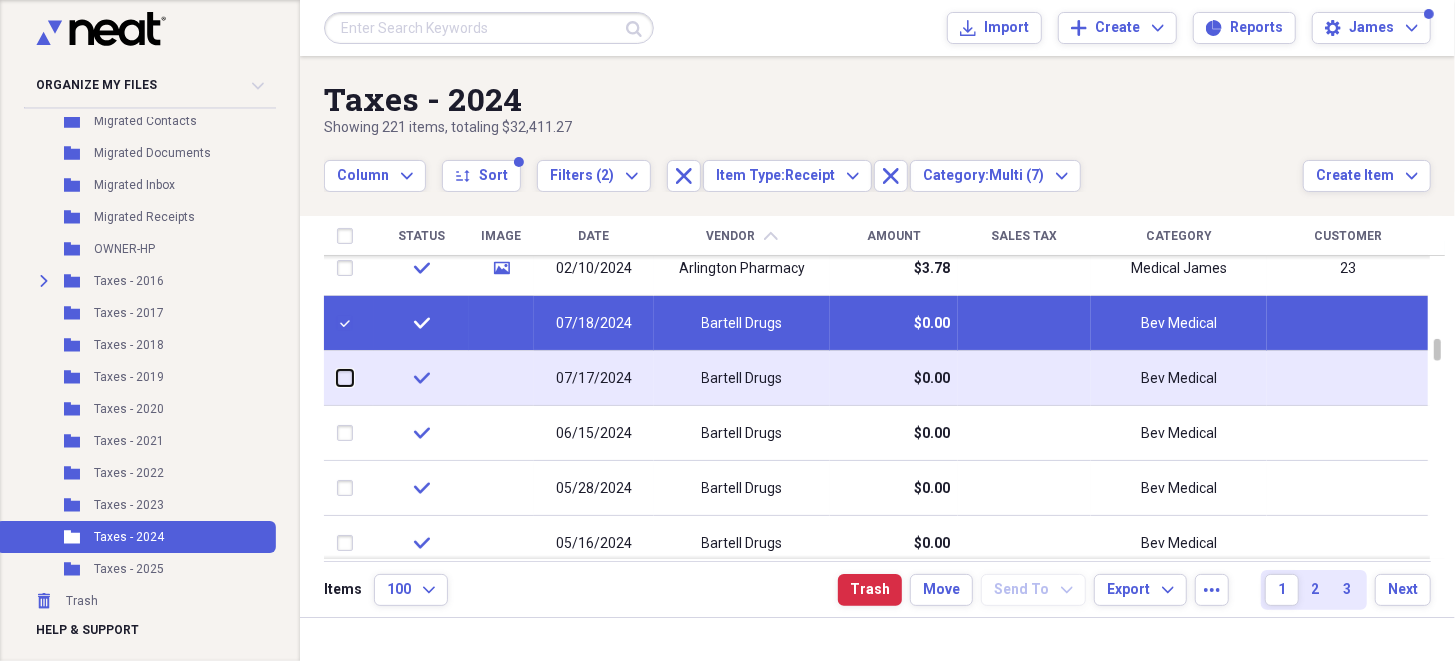 click at bounding box center [337, 378] 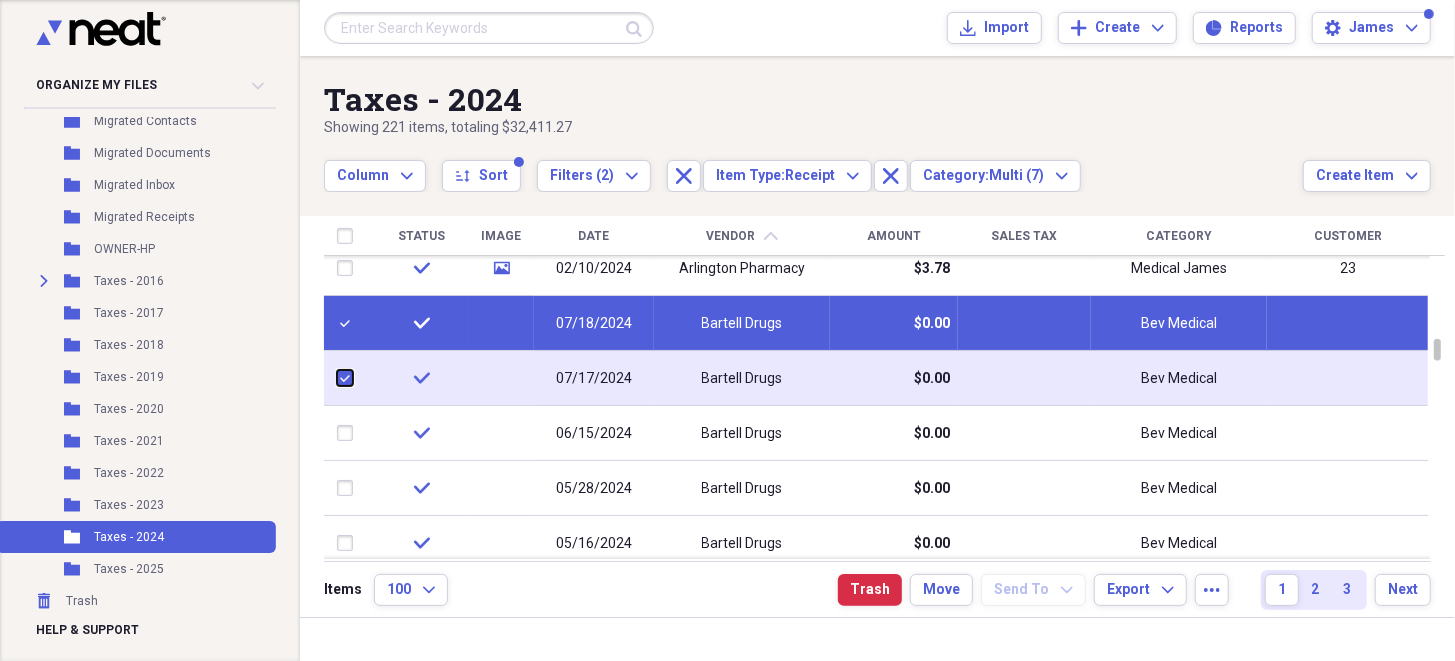 checkbox on "true" 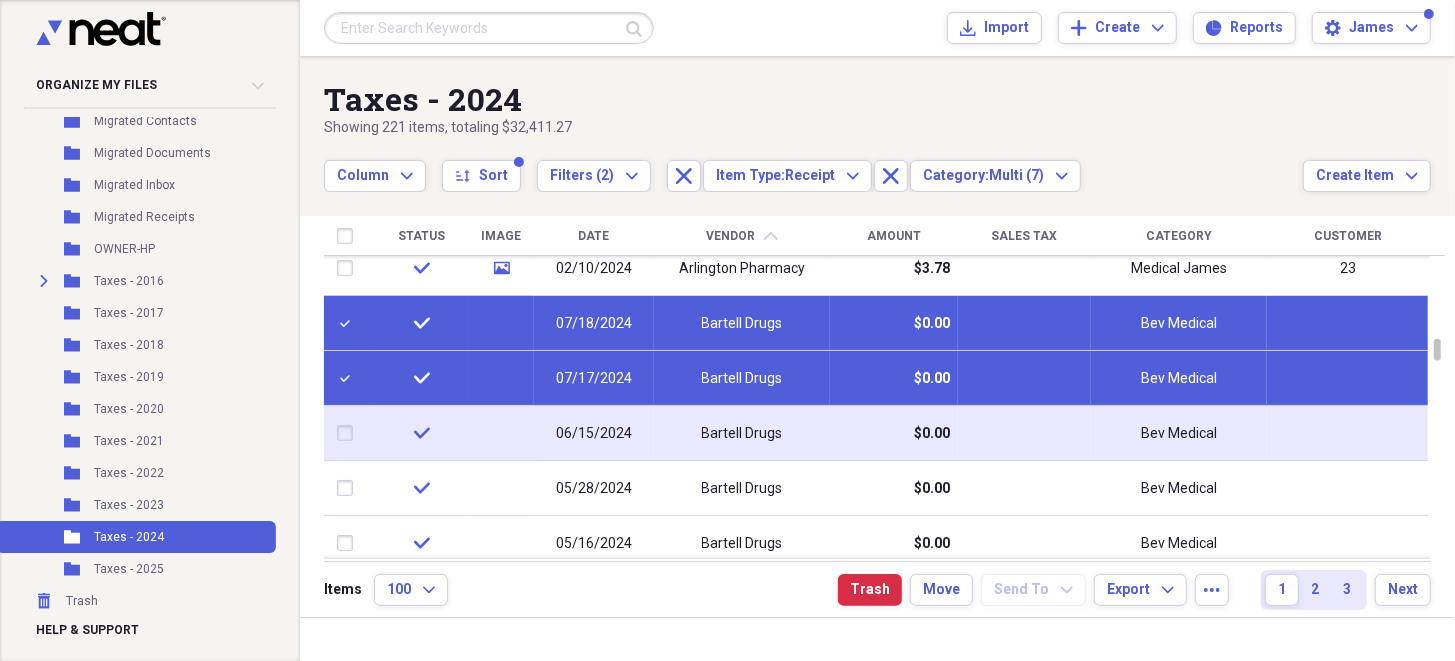 click at bounding box center [349, 433] 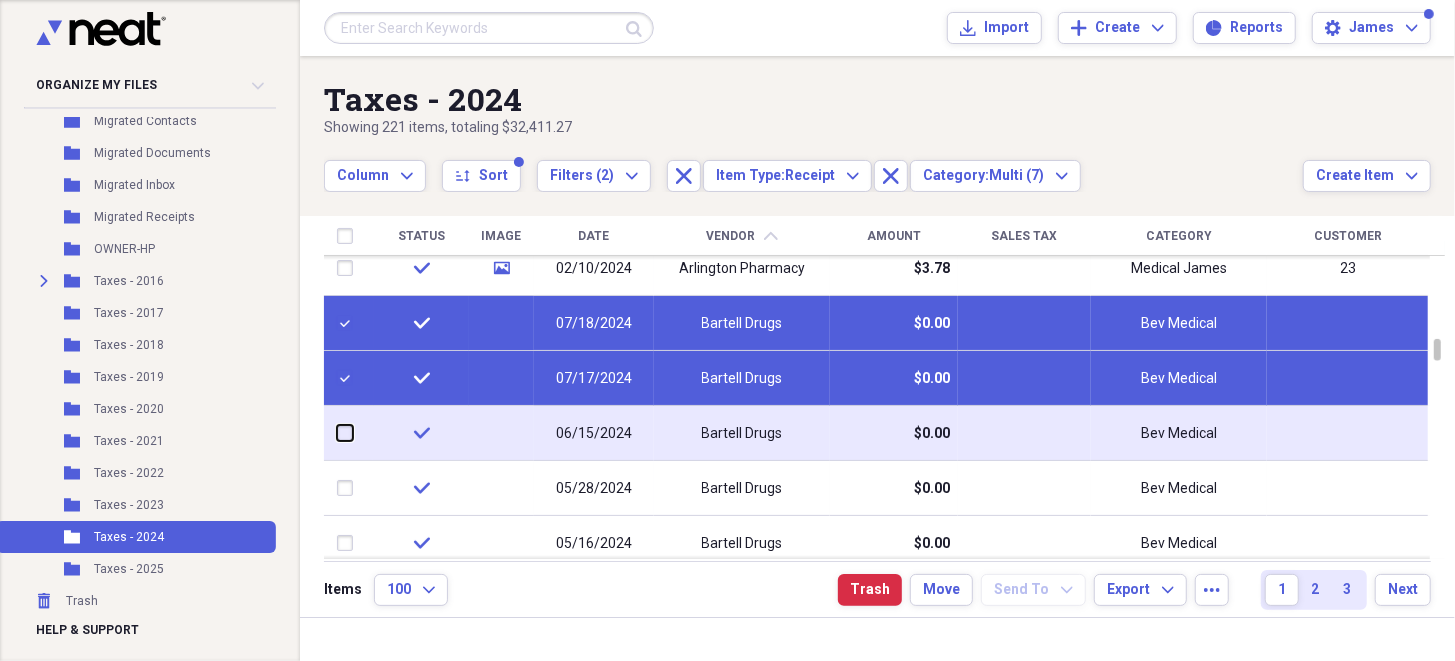 click at bounding box center (337, 433) 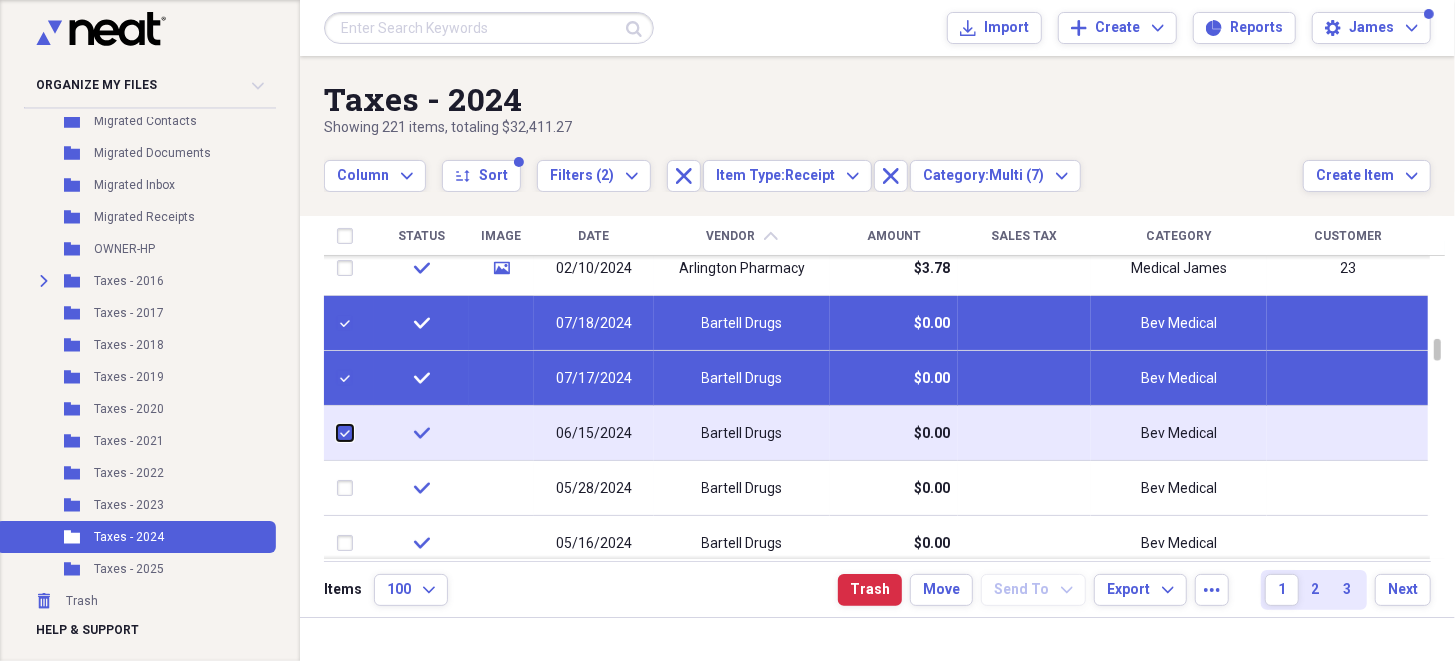 checkbox on "true" 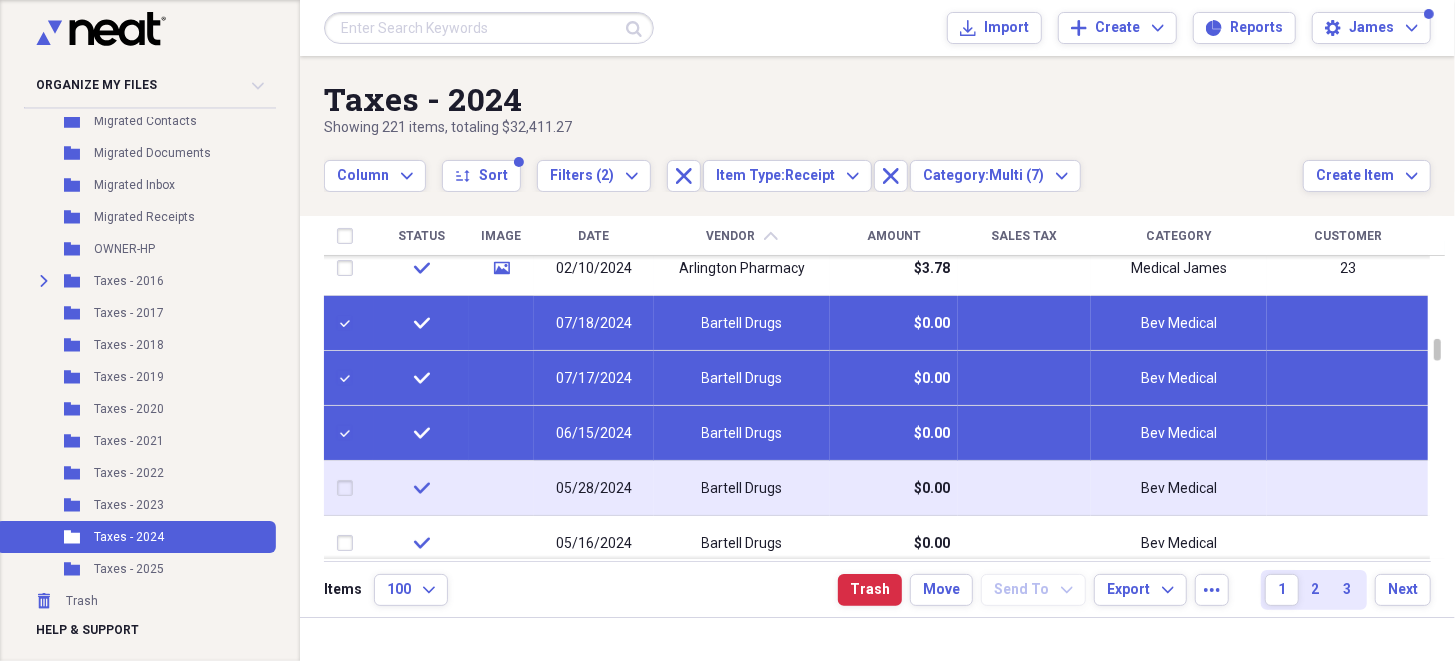 click at bounding box center (349, 488) 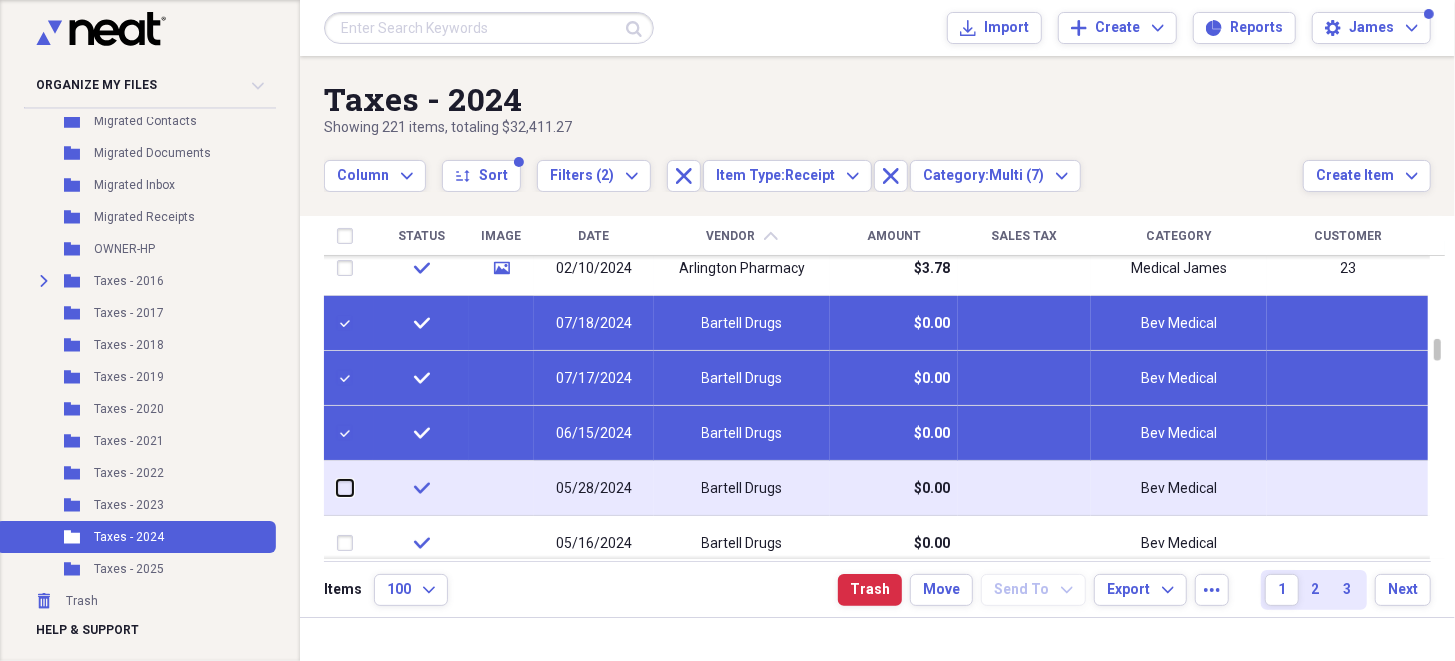 click at bounding box center (337, 488) 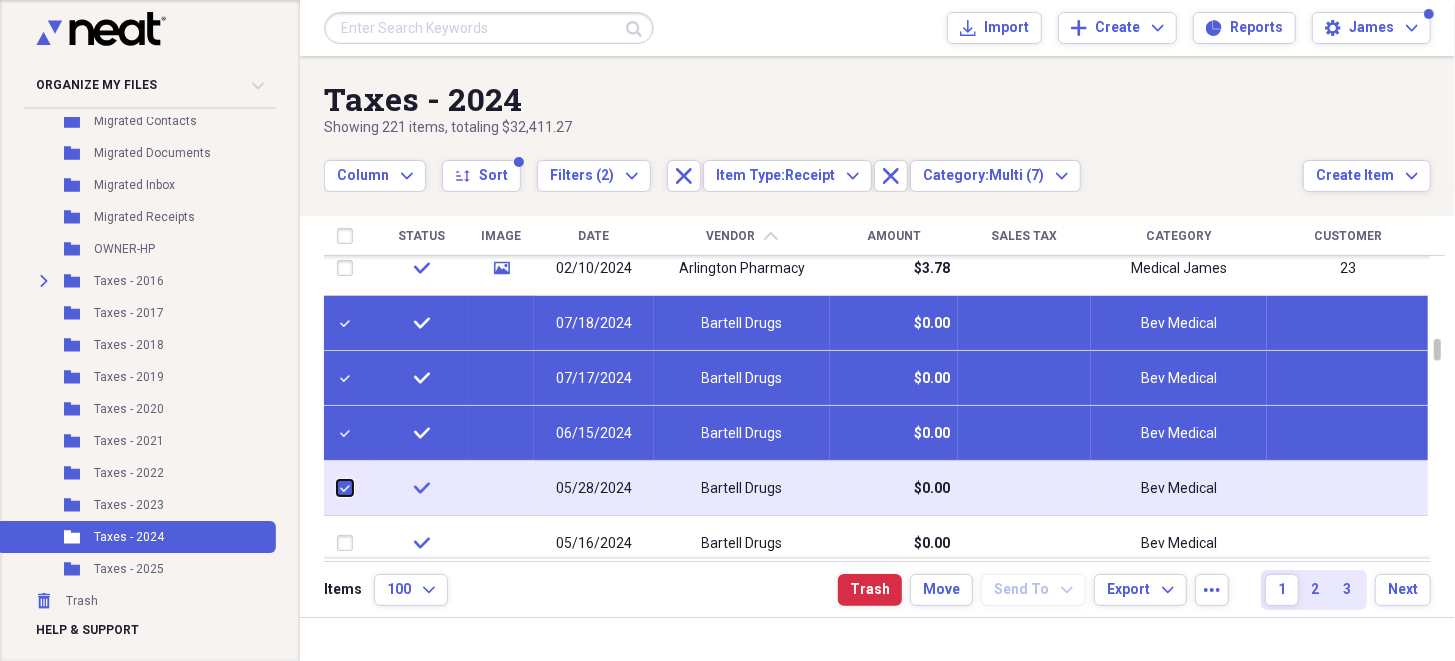 checkbox on "true" 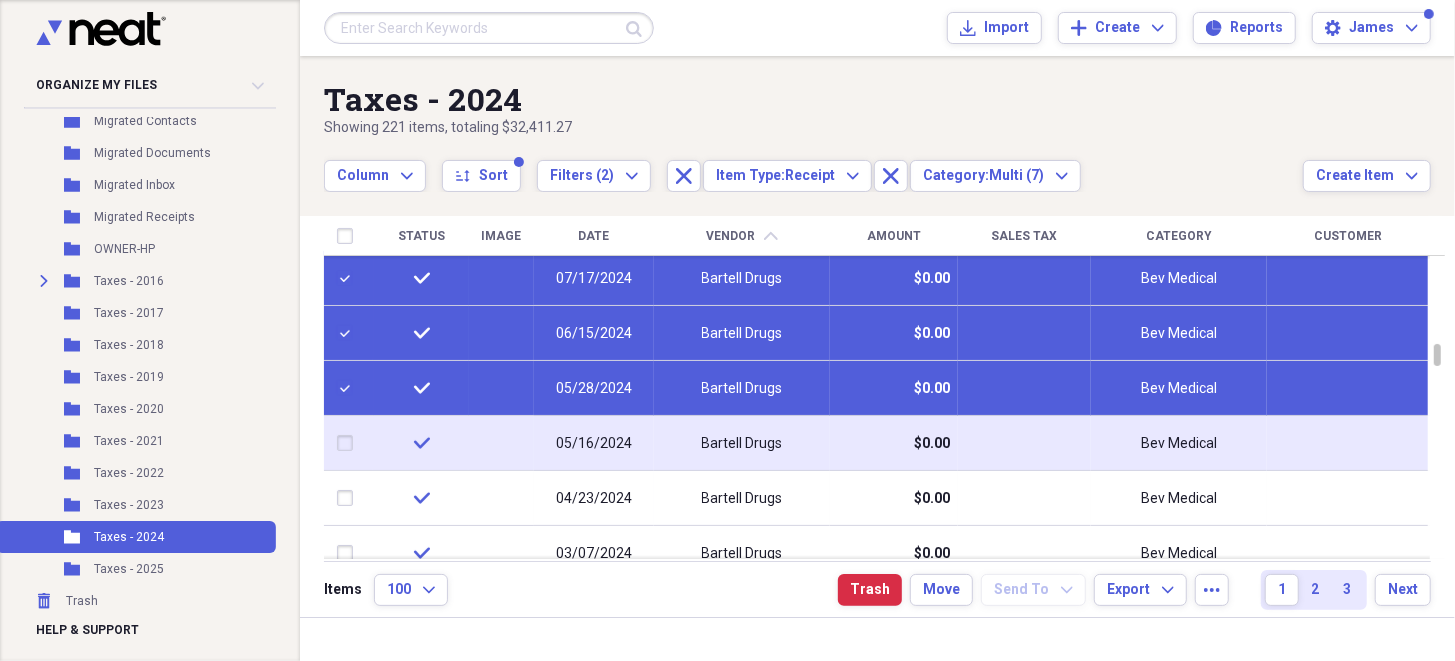 click at bounding box center (349, 443) 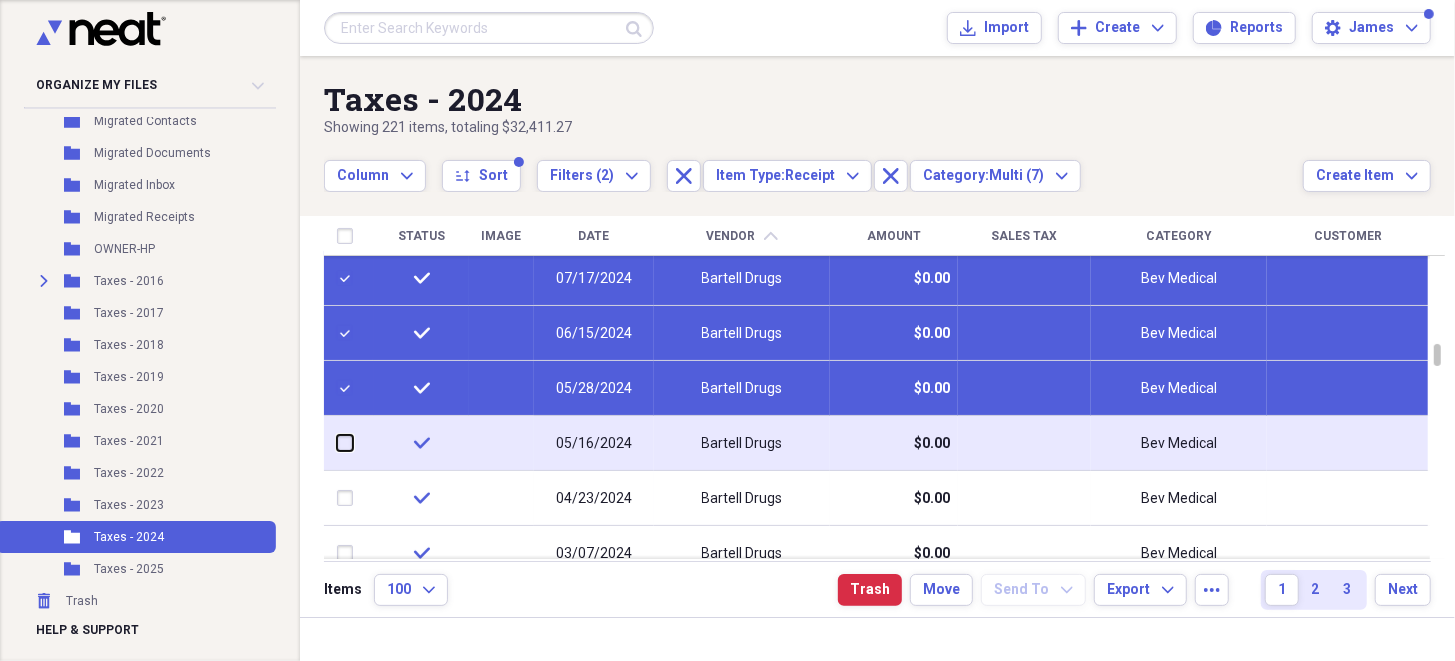 click at bounding box center [337, 443] 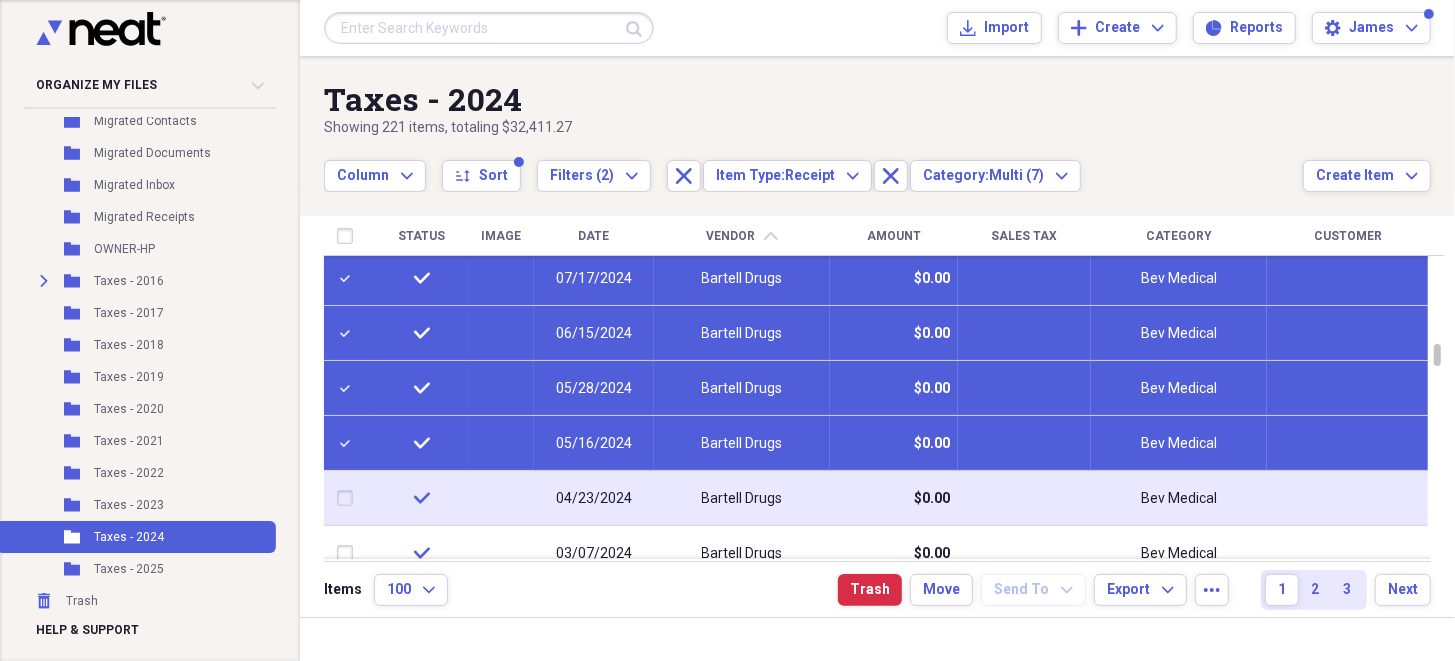 click at bounding box center [349, 498] 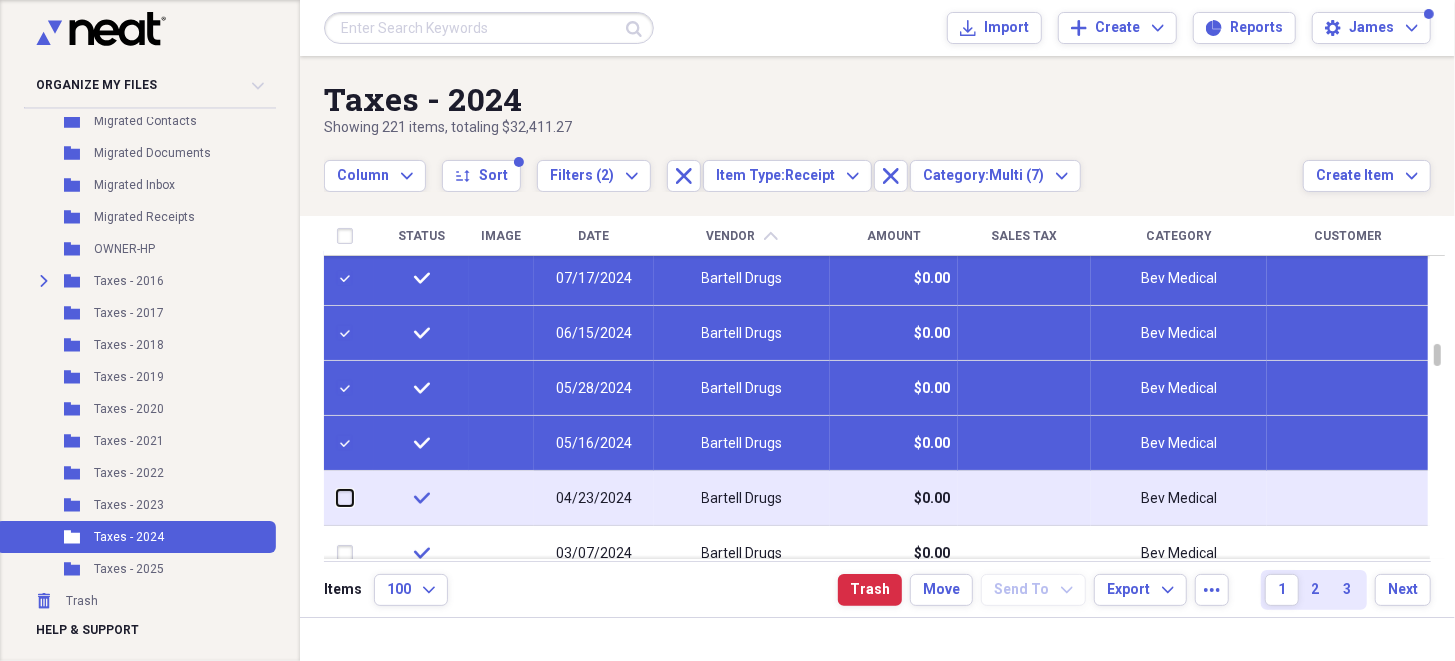 click at bounding box center [337, 498] 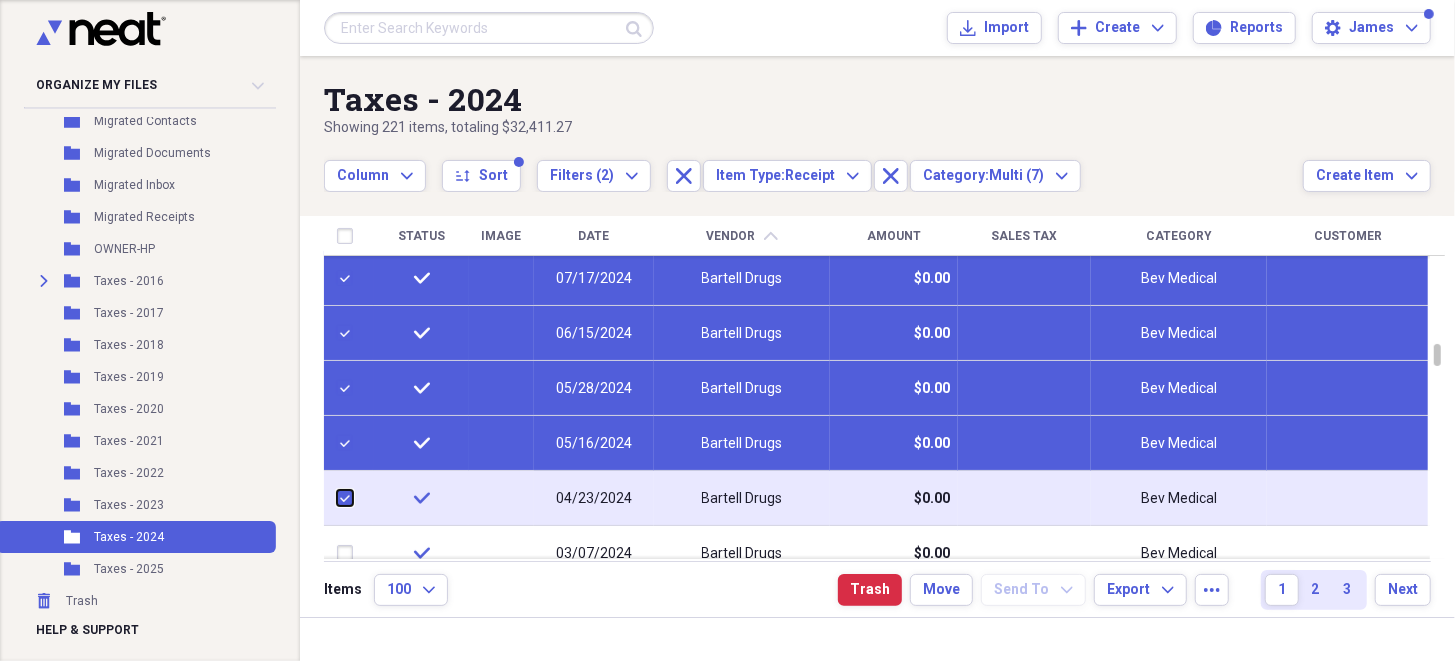 checkbox on "true" 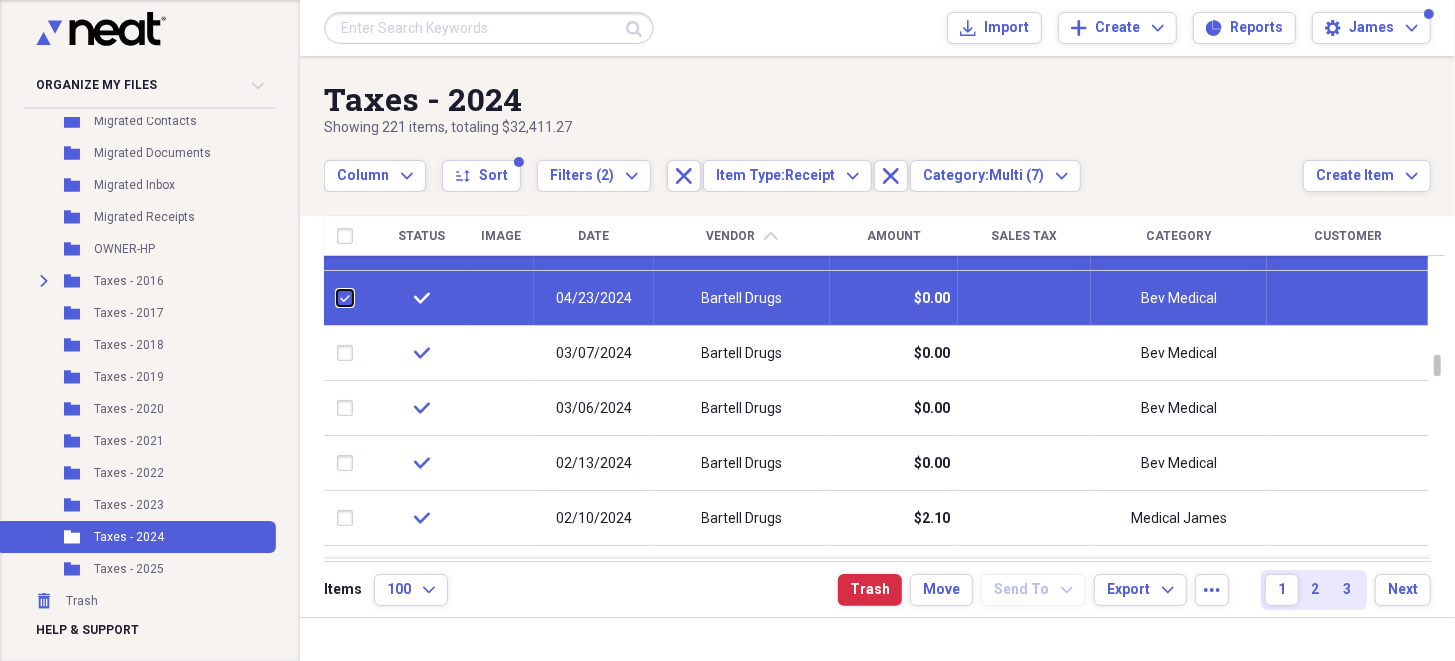 checkbox on "false" 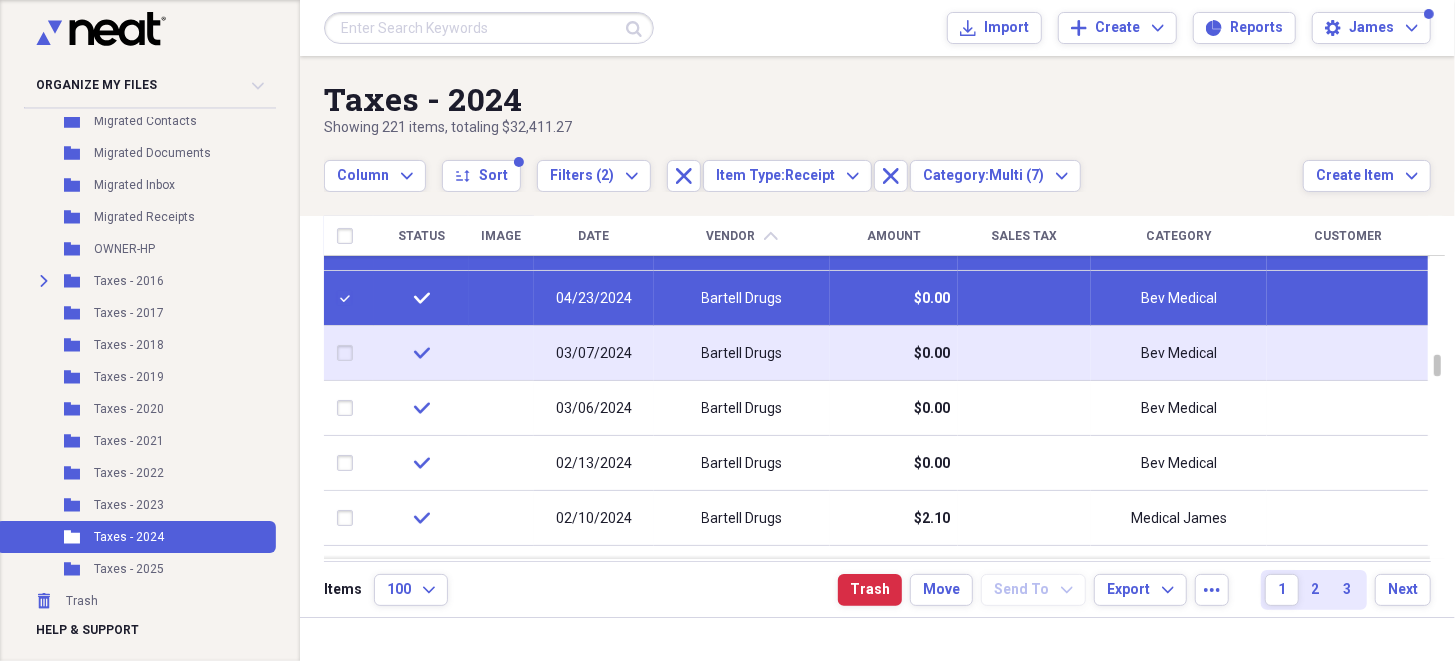 click at bounding box center (349, 353) 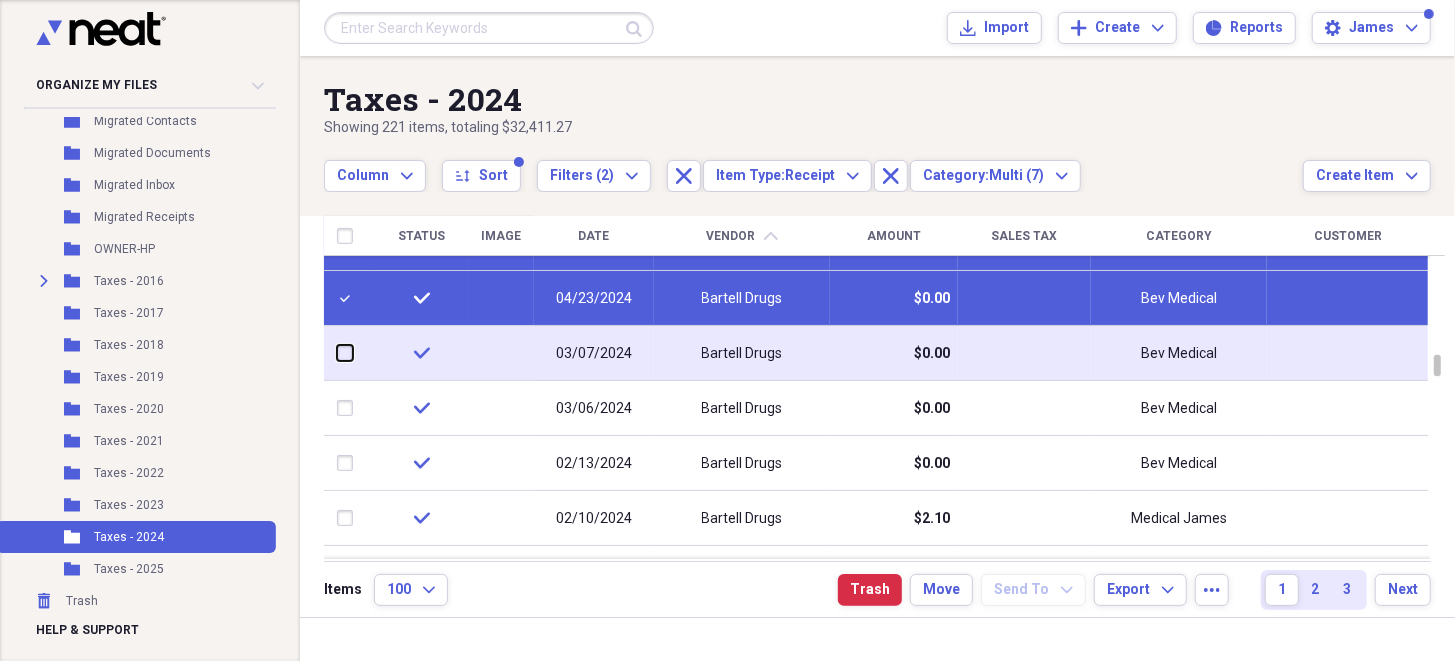 click at bounding box center [337, 353] 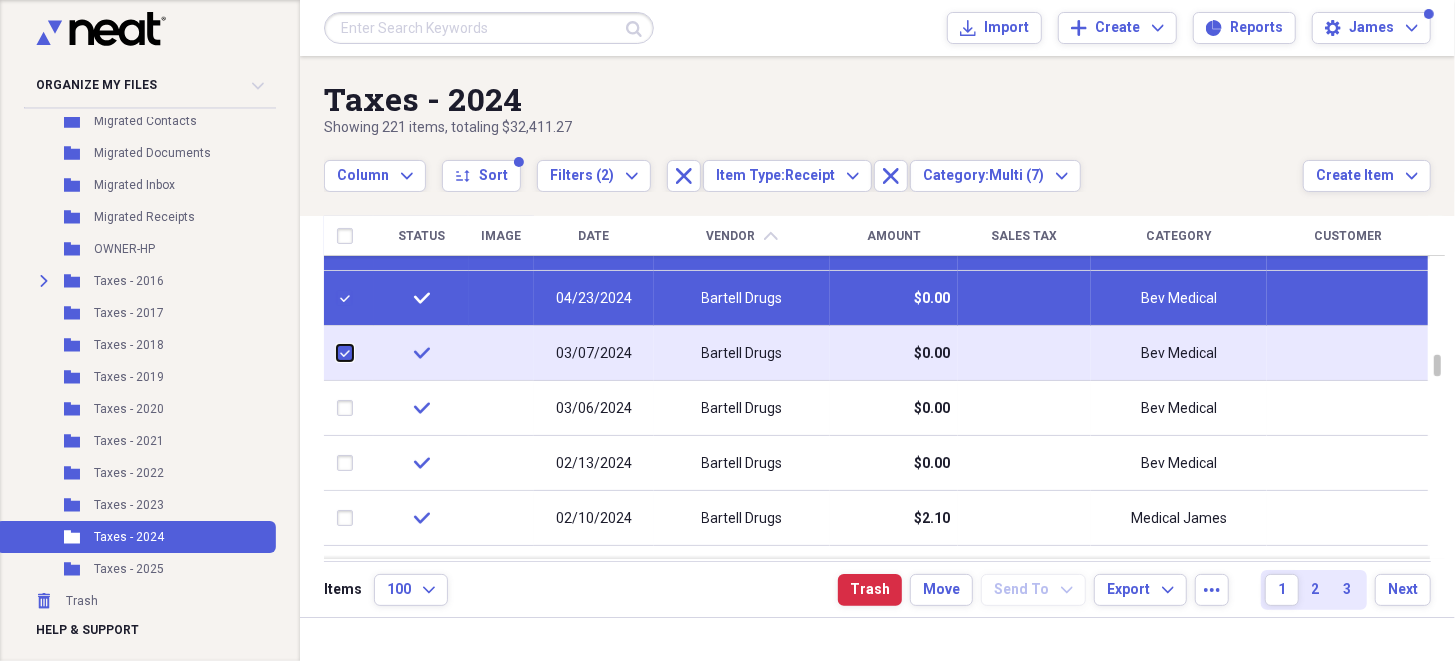 checkbox on "true" 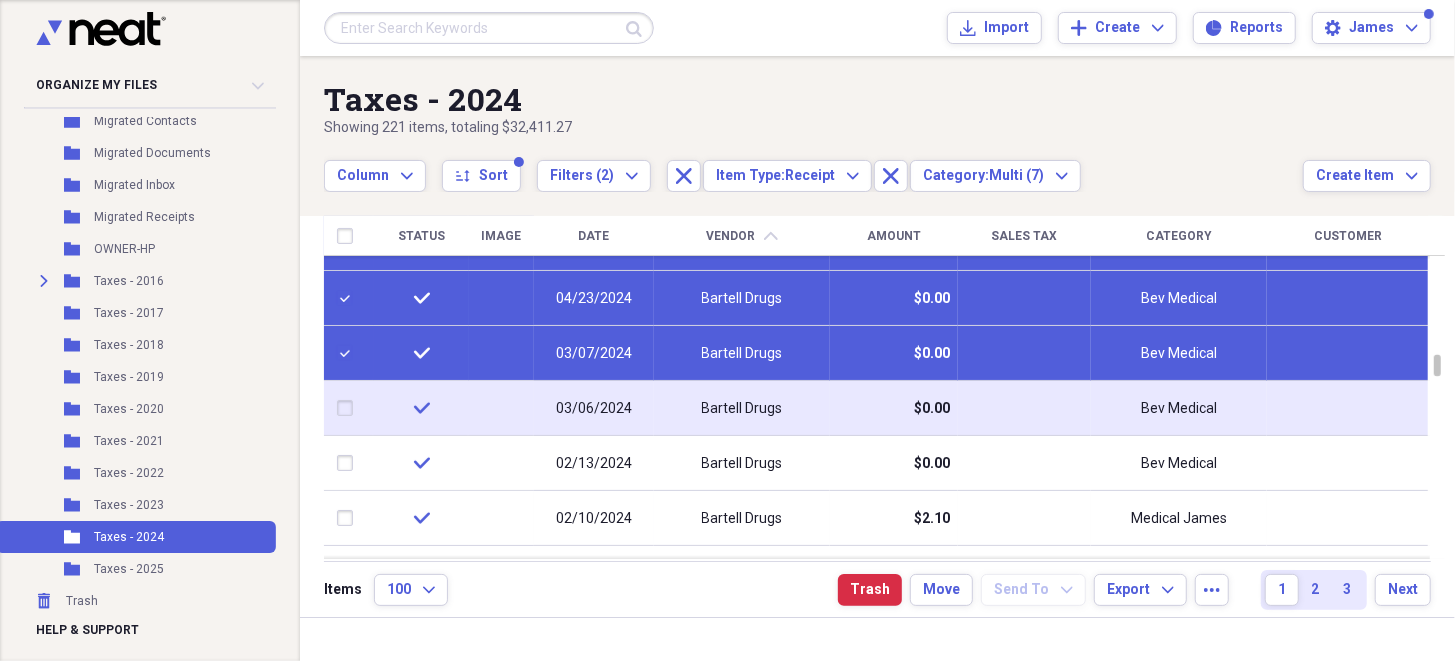 click at bounding box center [349, 408] 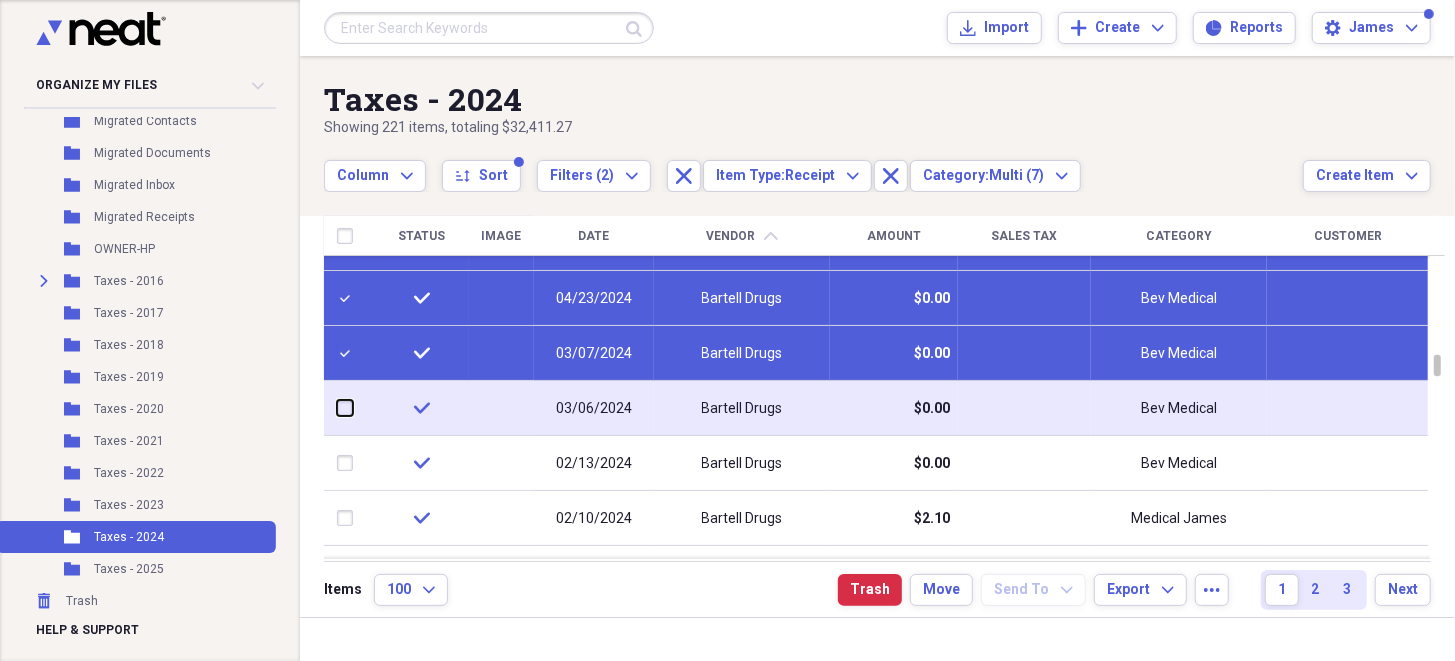 click at bounding box center (337, 408) 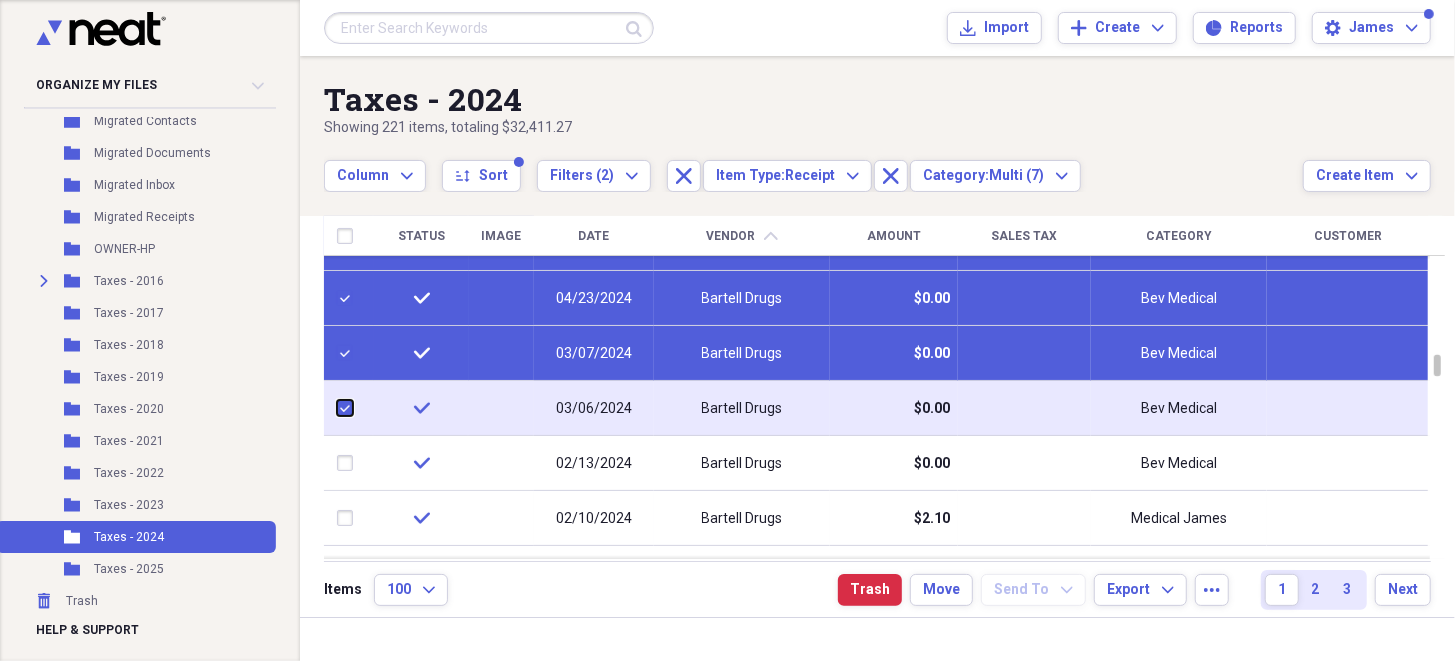 checkbox on "true" 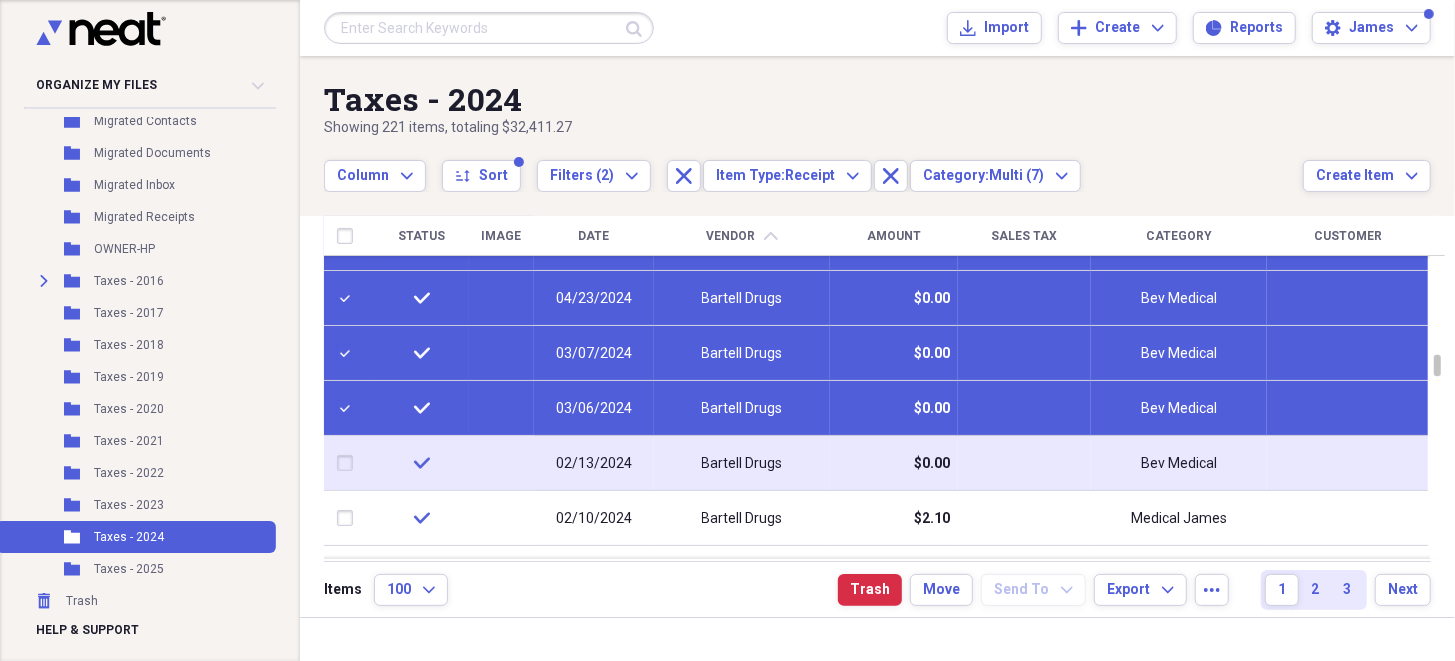click at bounding box center (349, 463) 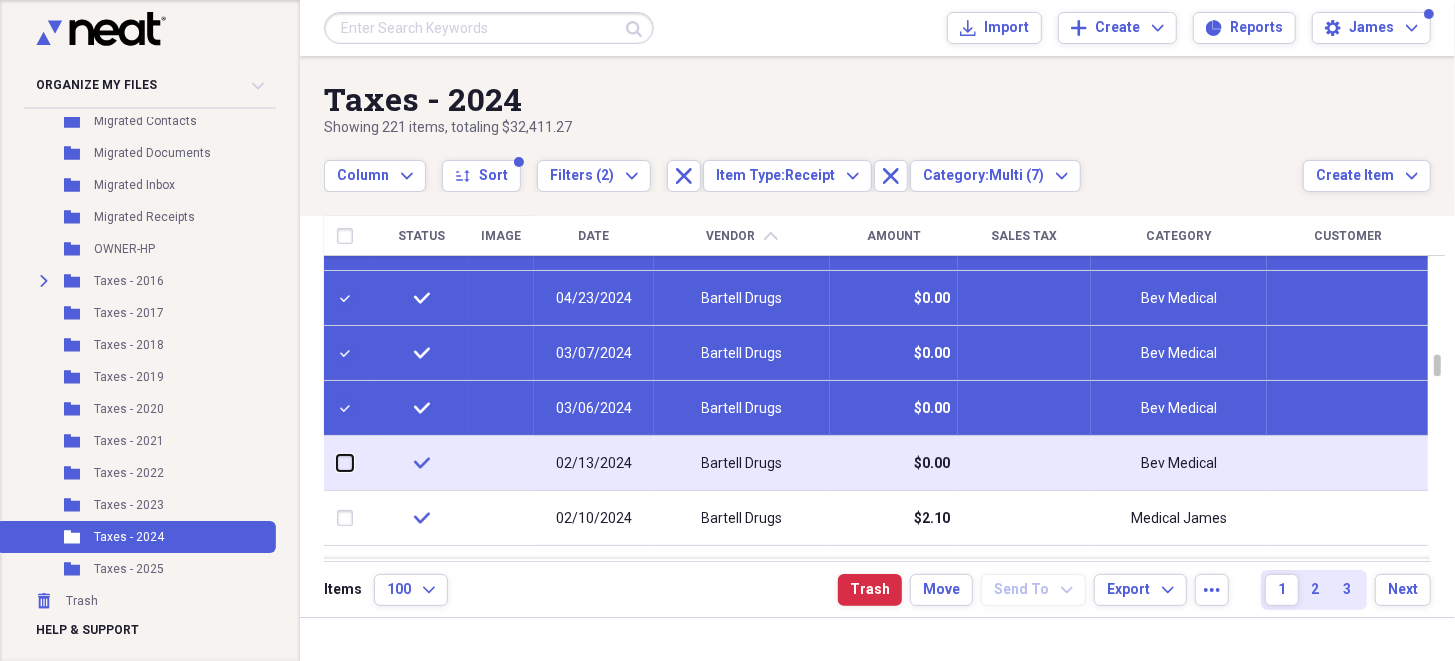 click at bounding box center (337, 463) 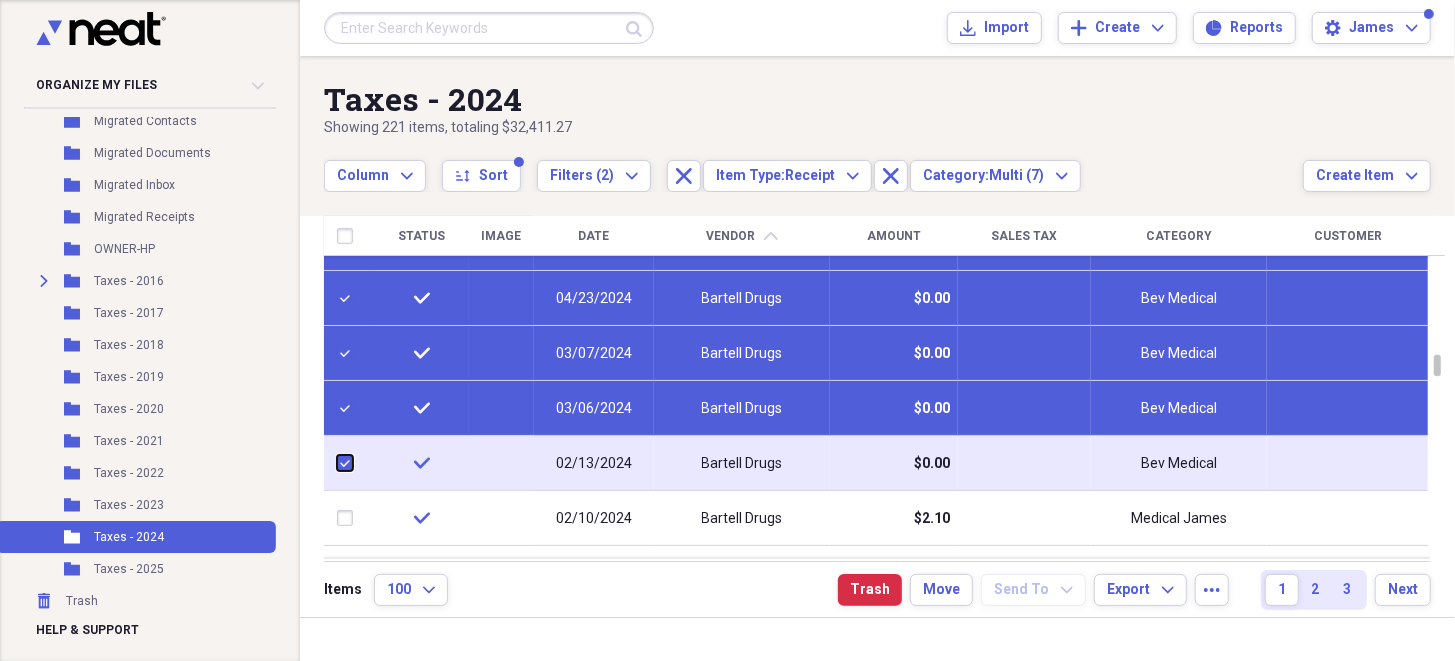 checkbox on "true" 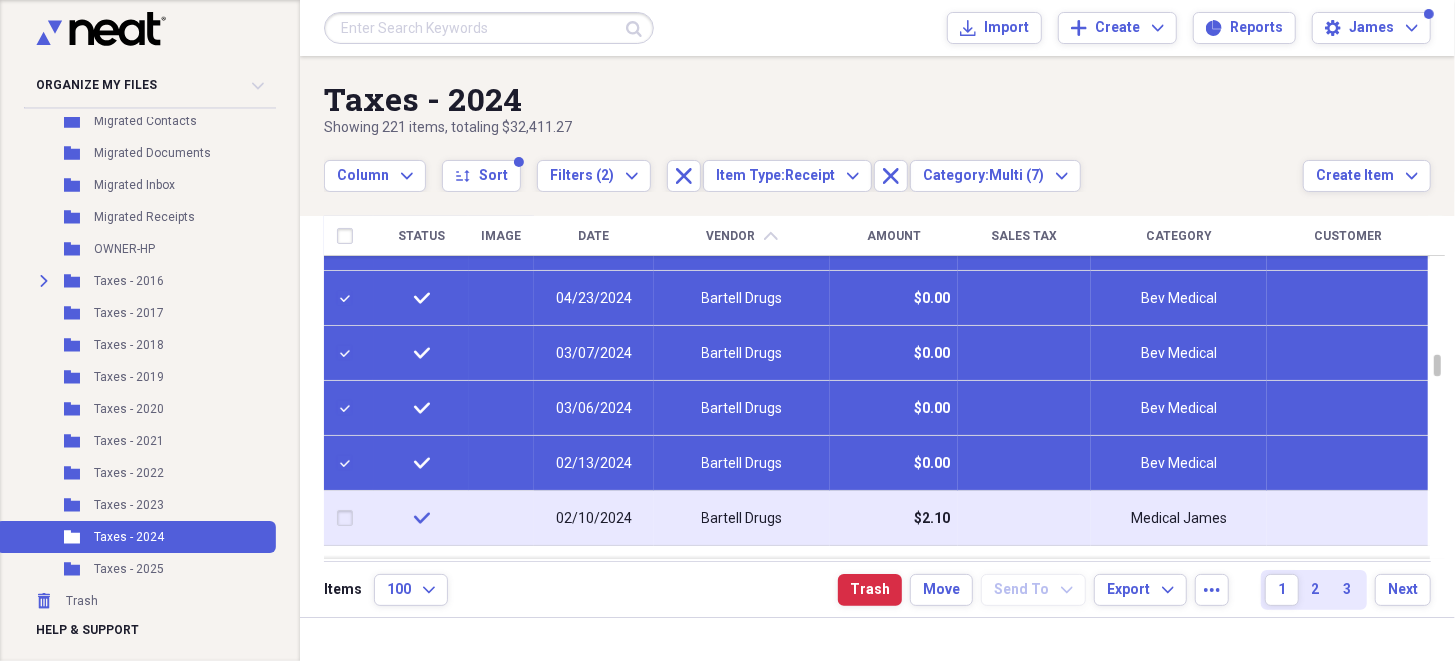 click at bounding box center (349, 518) 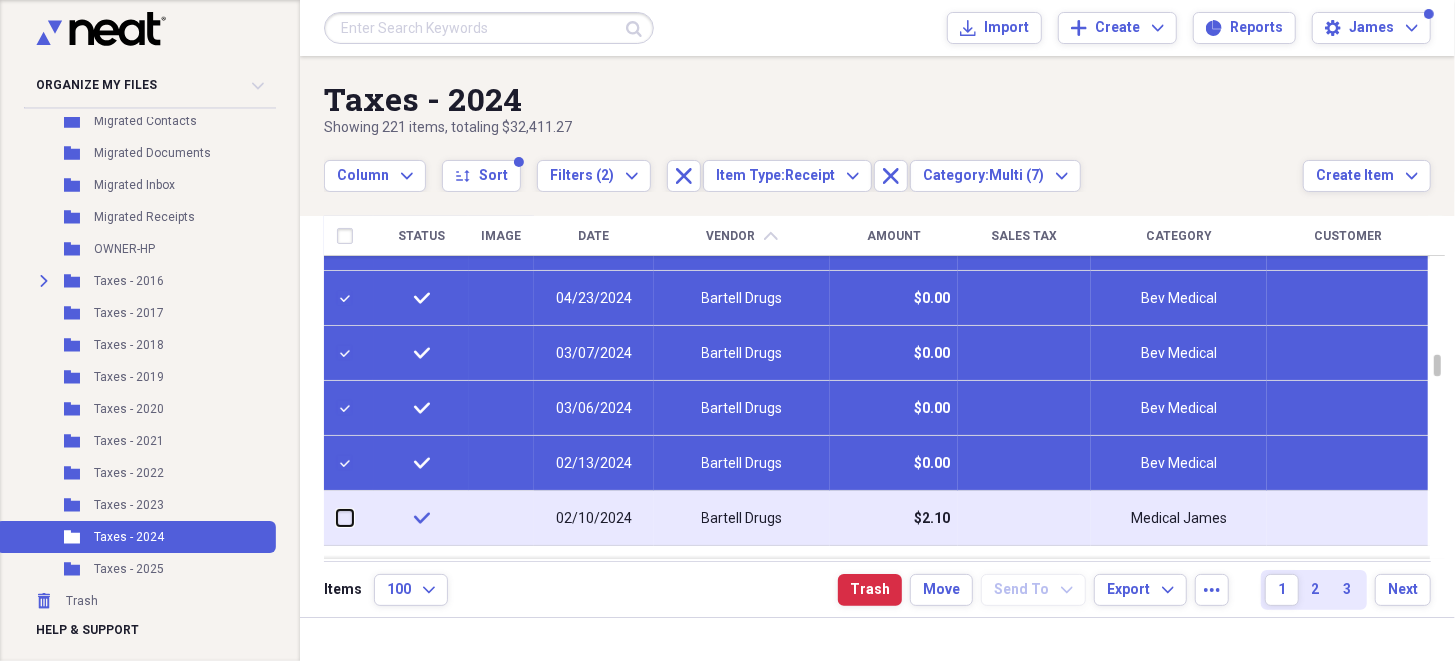 click at bounding box center [337, 518] 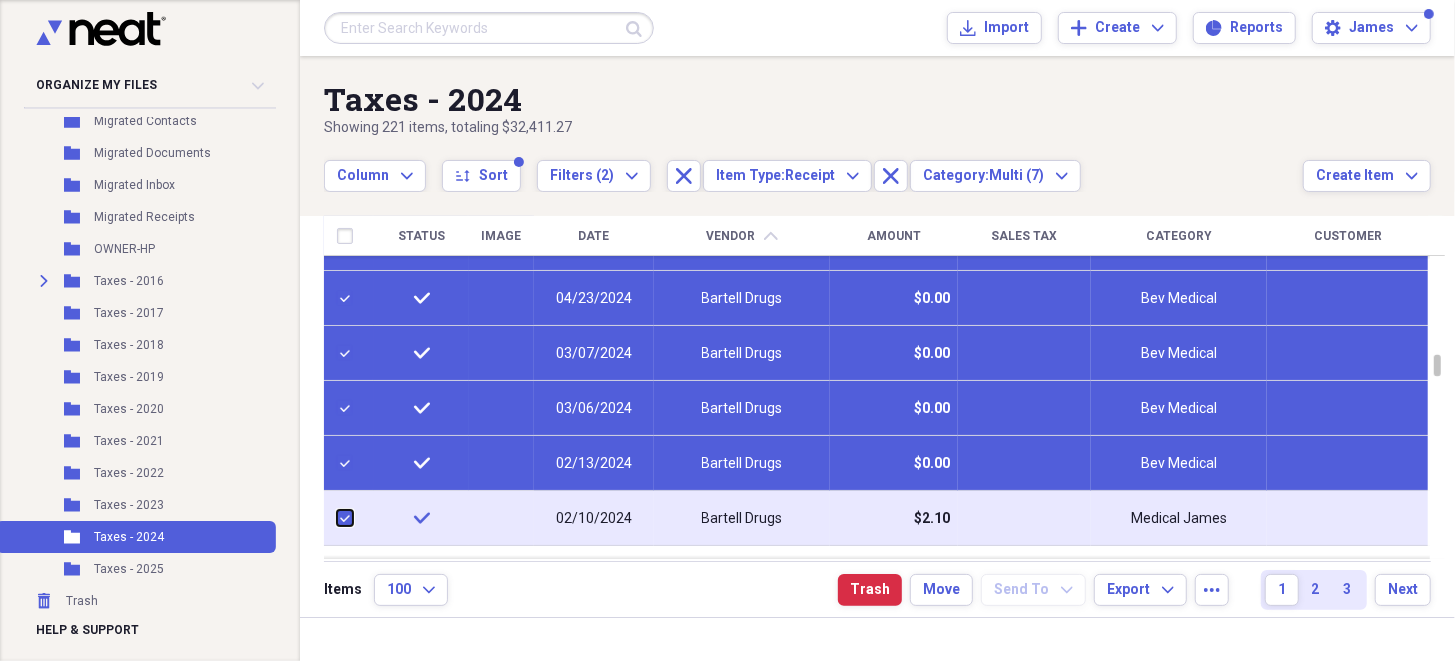 checkbox on "true" 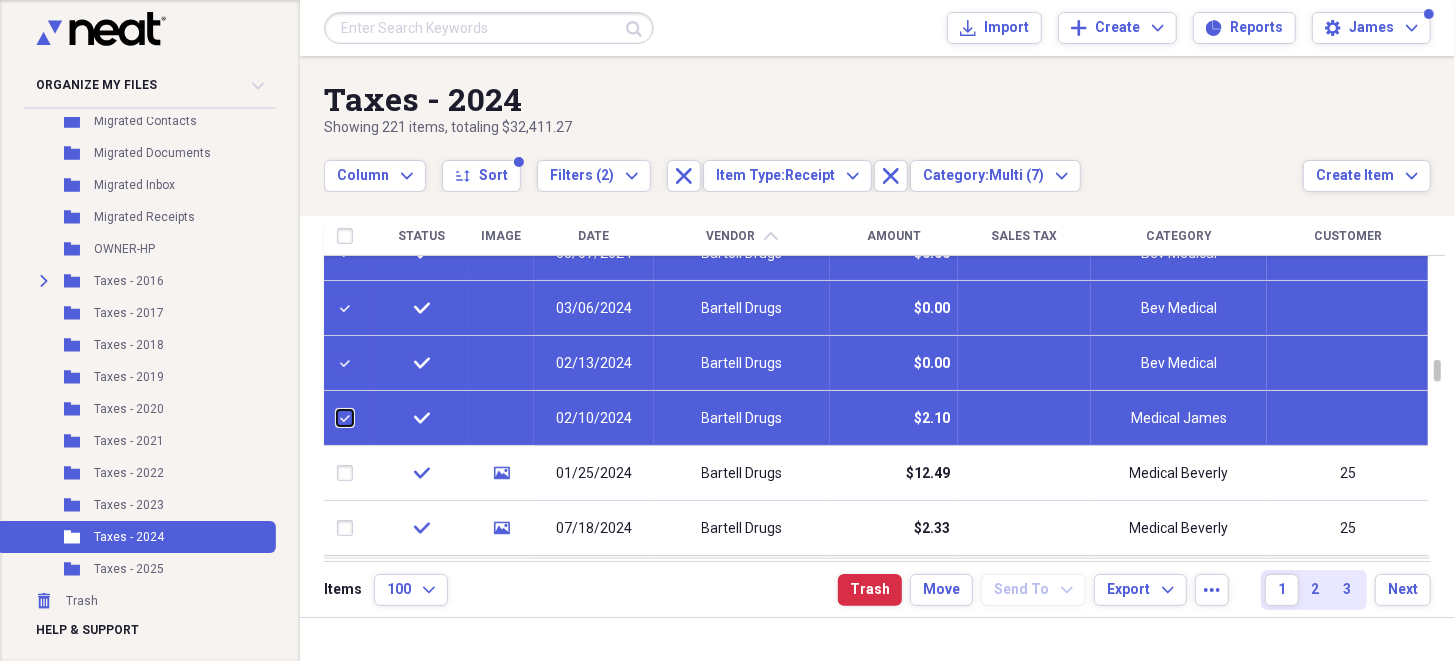 checkbox on "false" 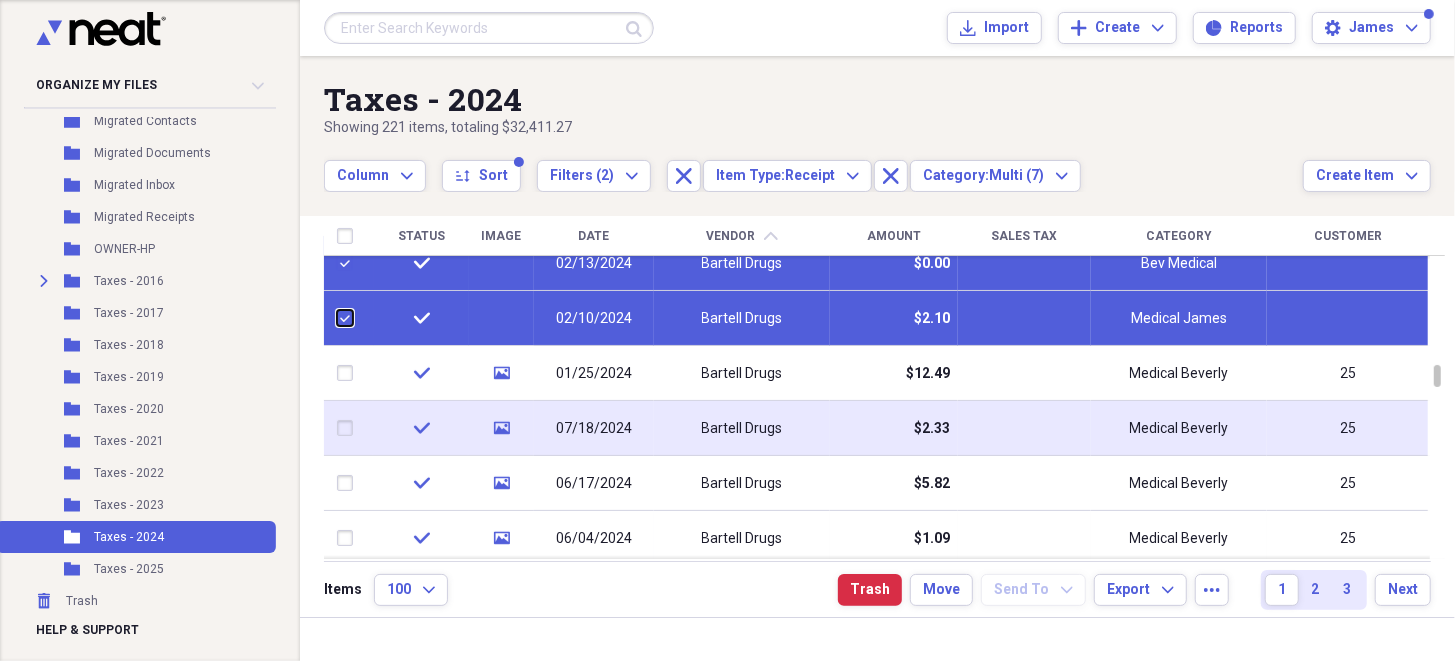 checkbox on "false" 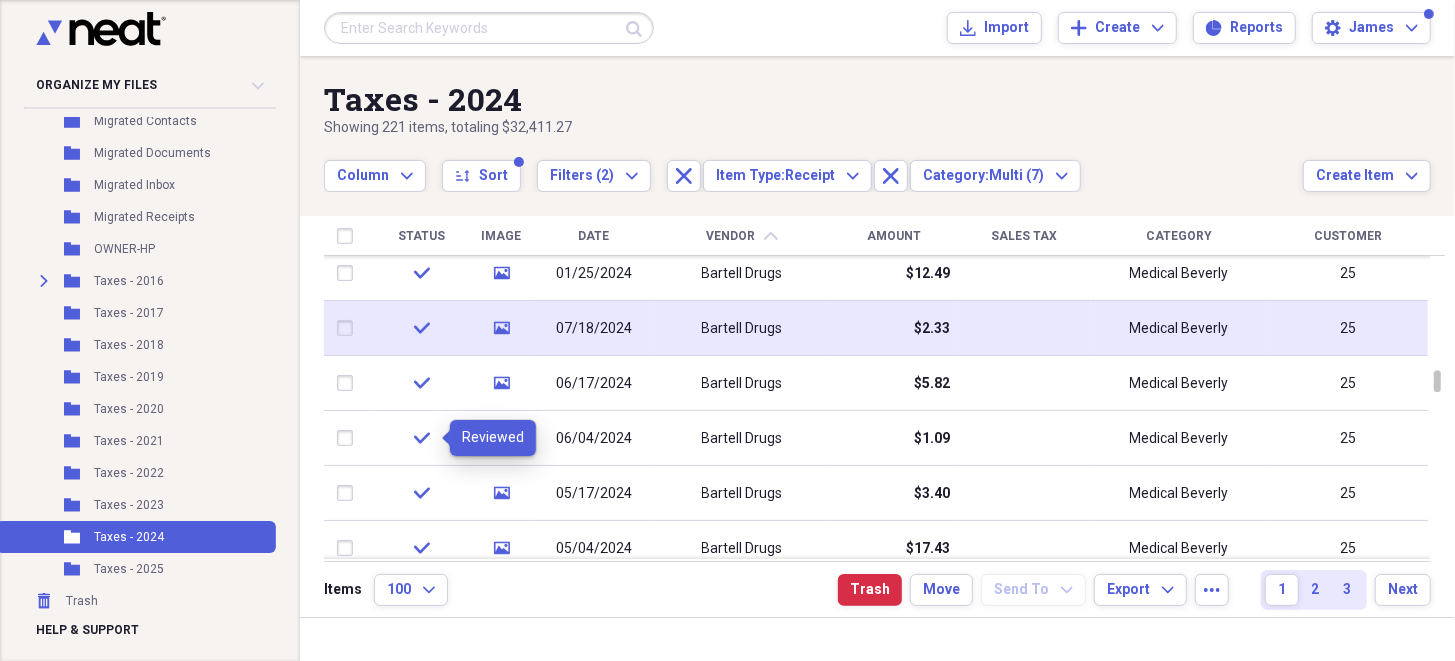 checkbox on "false" 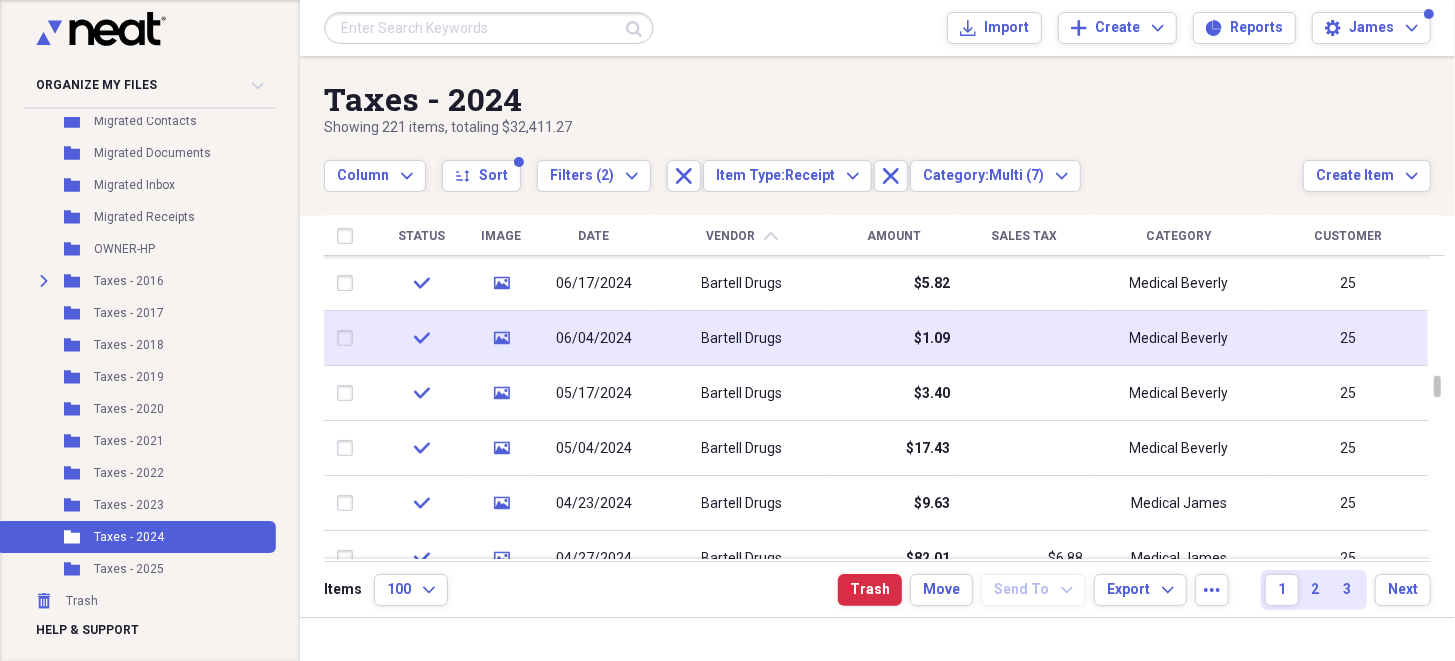 checkbox on "false" 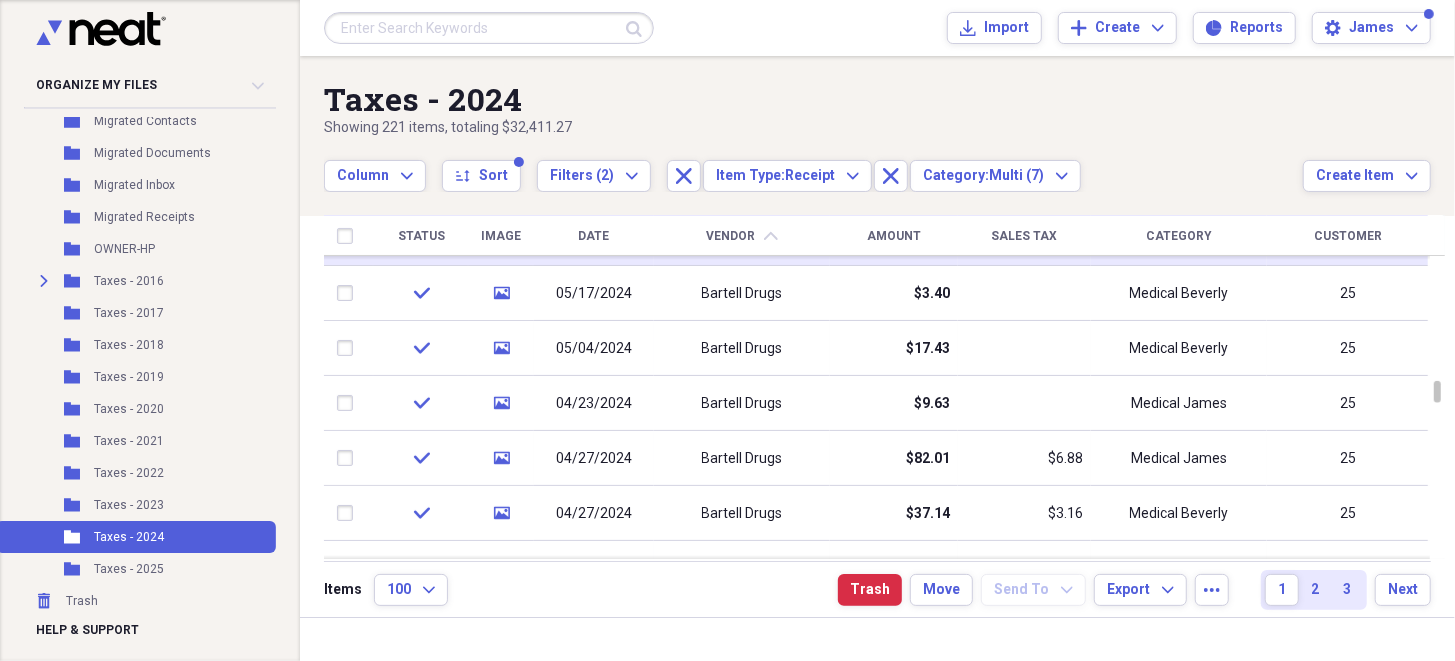 checkbox on "false" 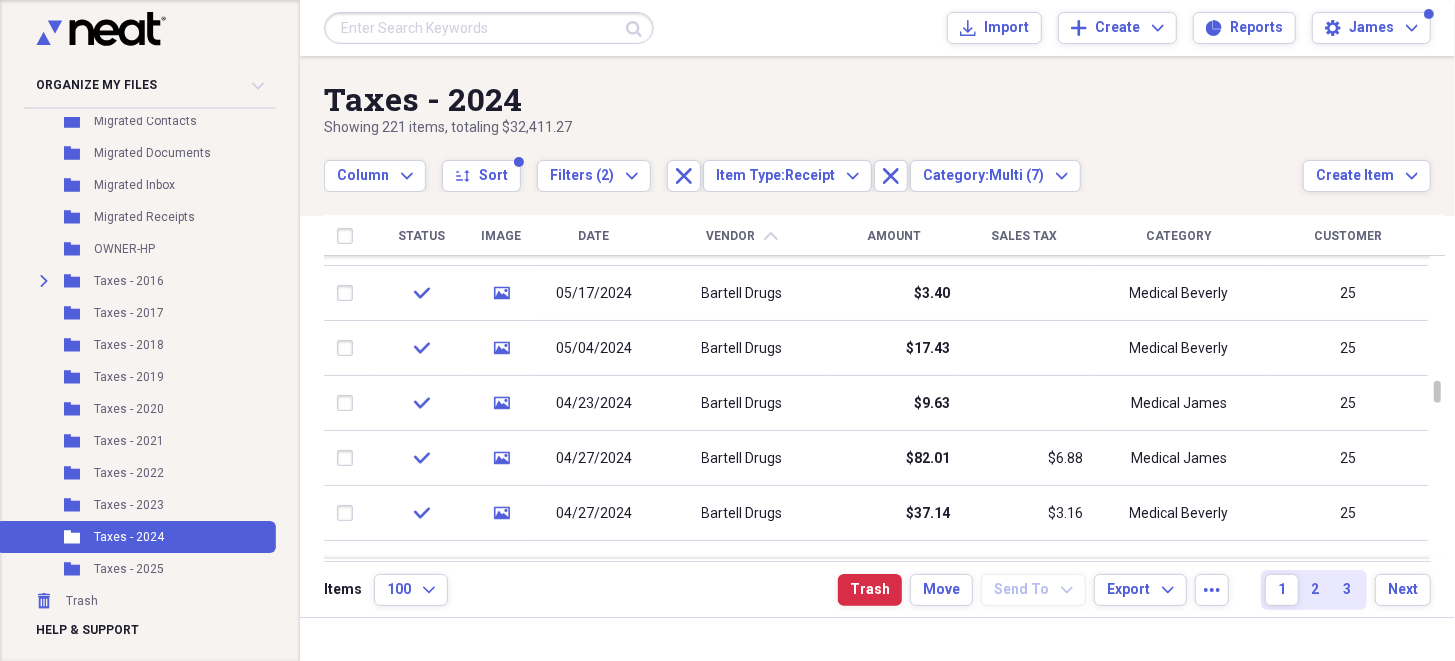 checkbox on "true" 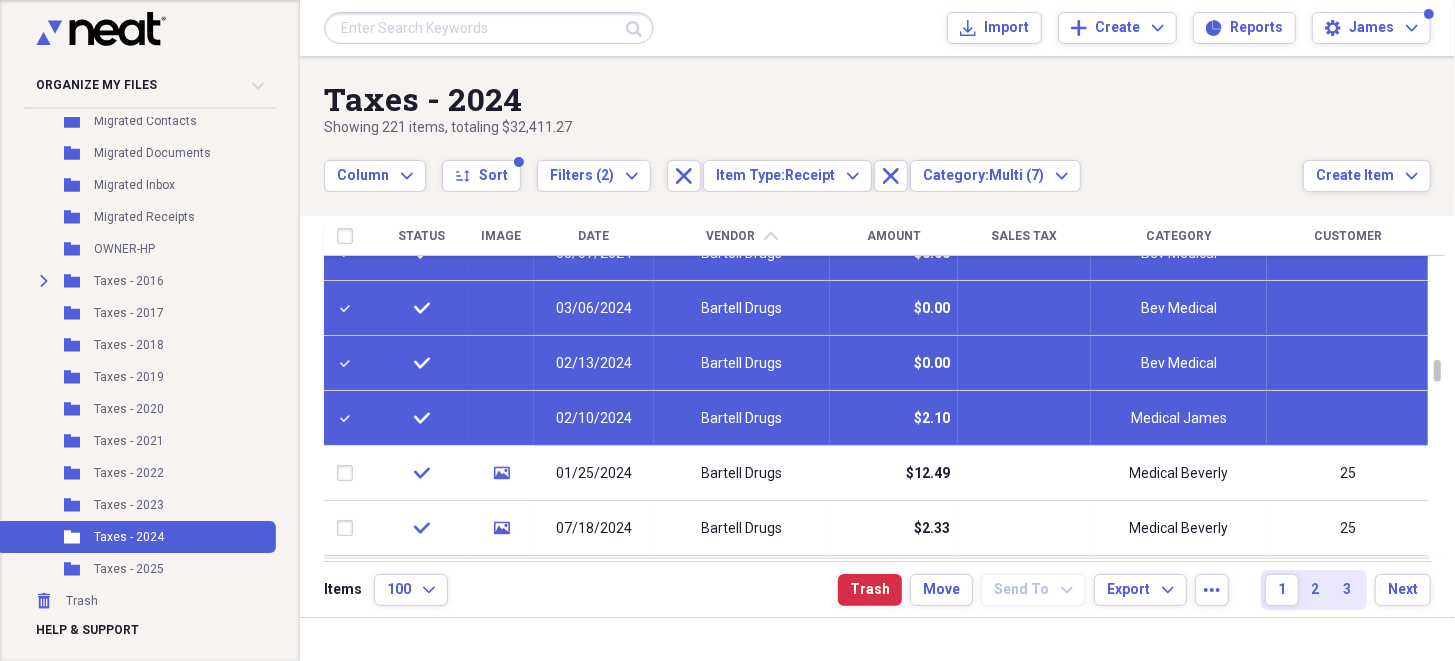 checkbox on "true" 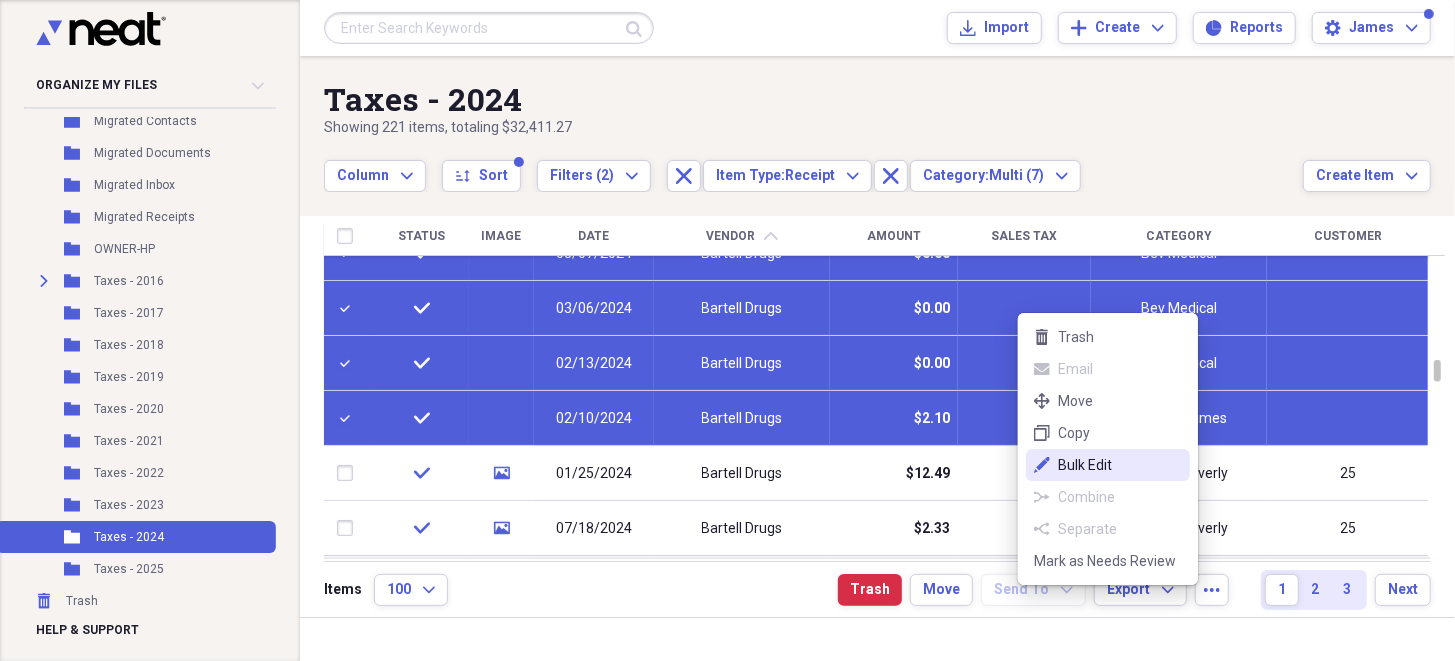 click on "Bulk Edit" at bounding box center (1120, 465) 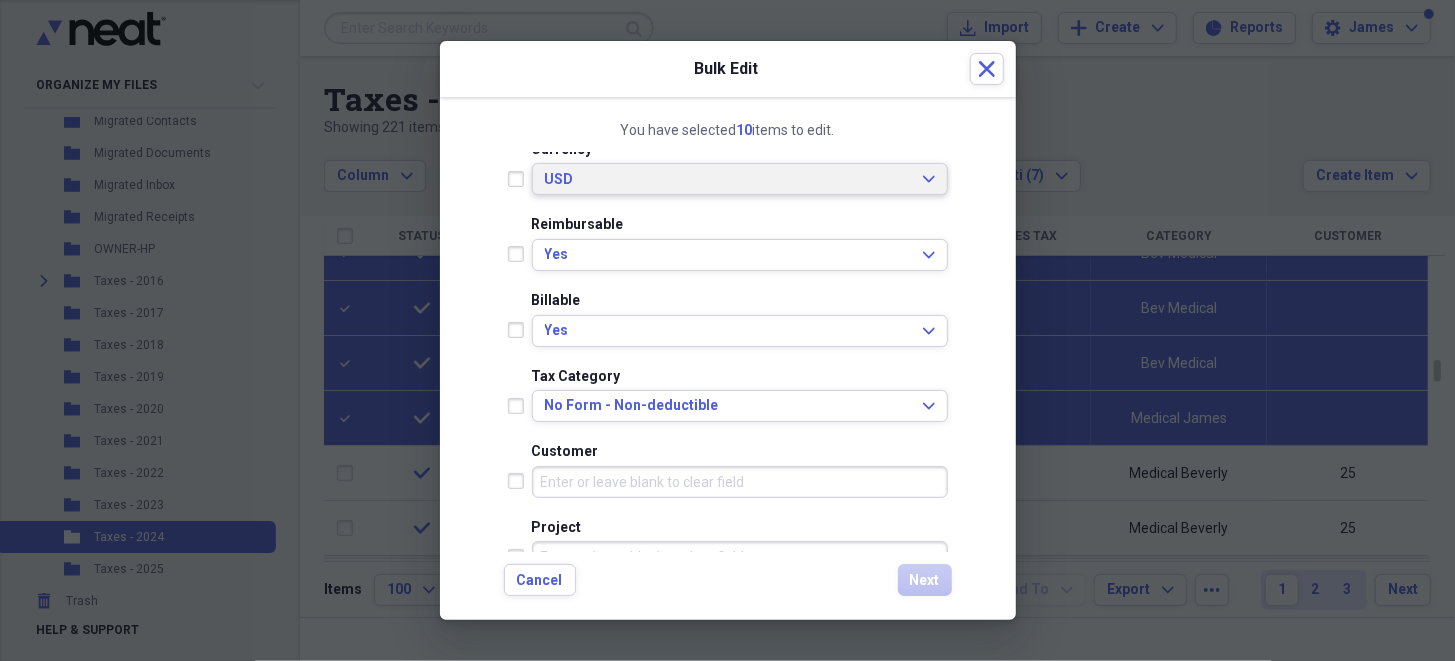 scroll, scrollTop: 499, scrollLeft: 0, axis: vertical 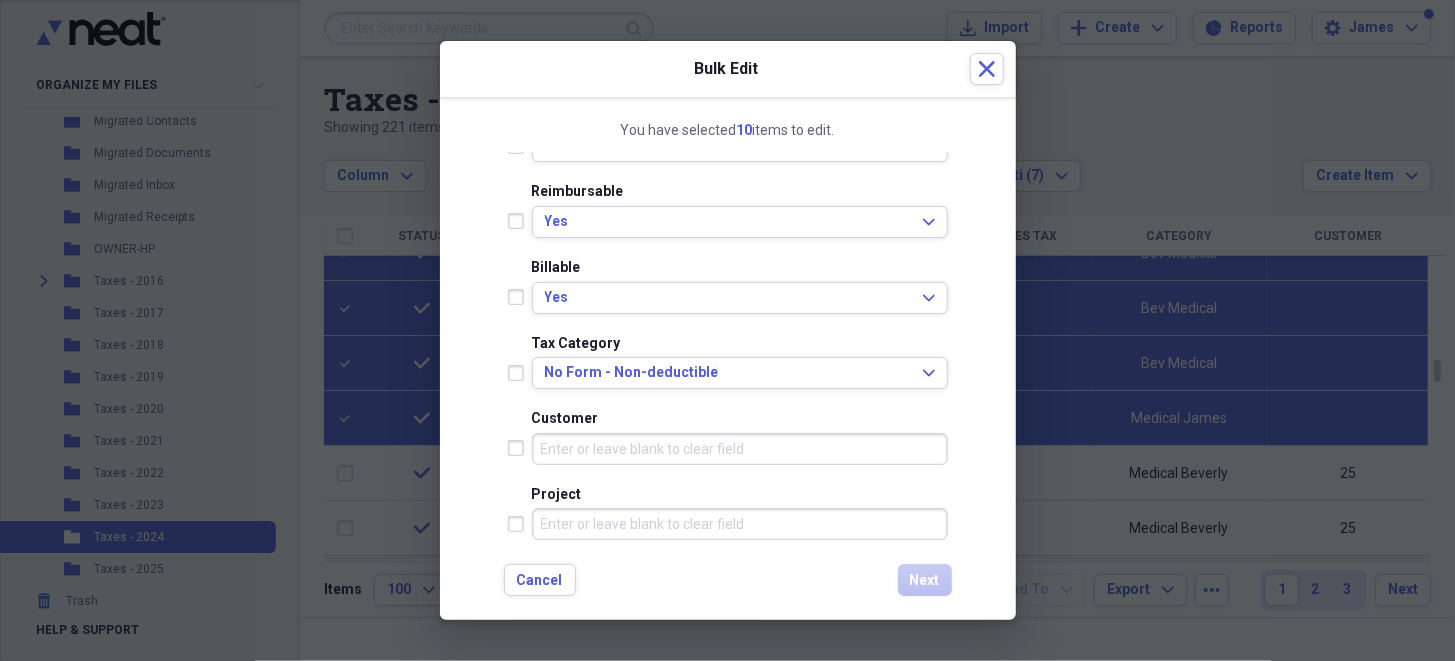 click on "Customer" at bounding box center [740, 449] 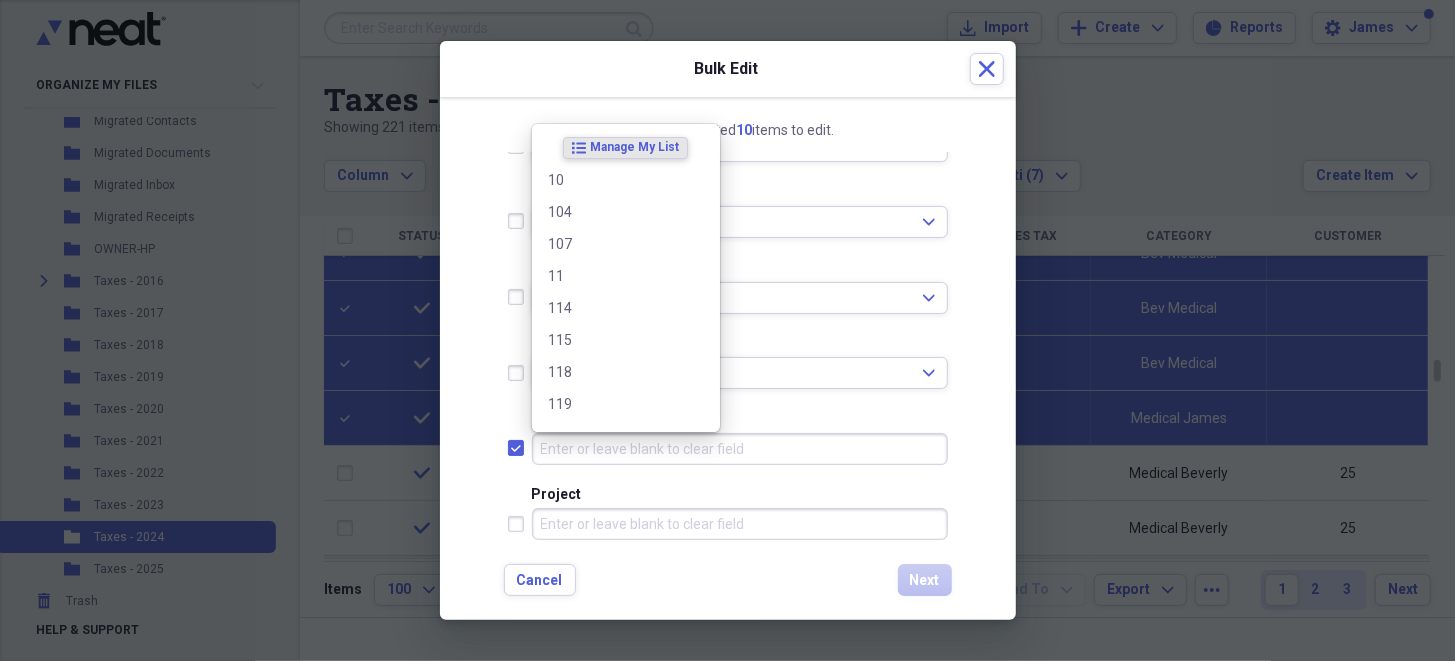 checkbox on "true" 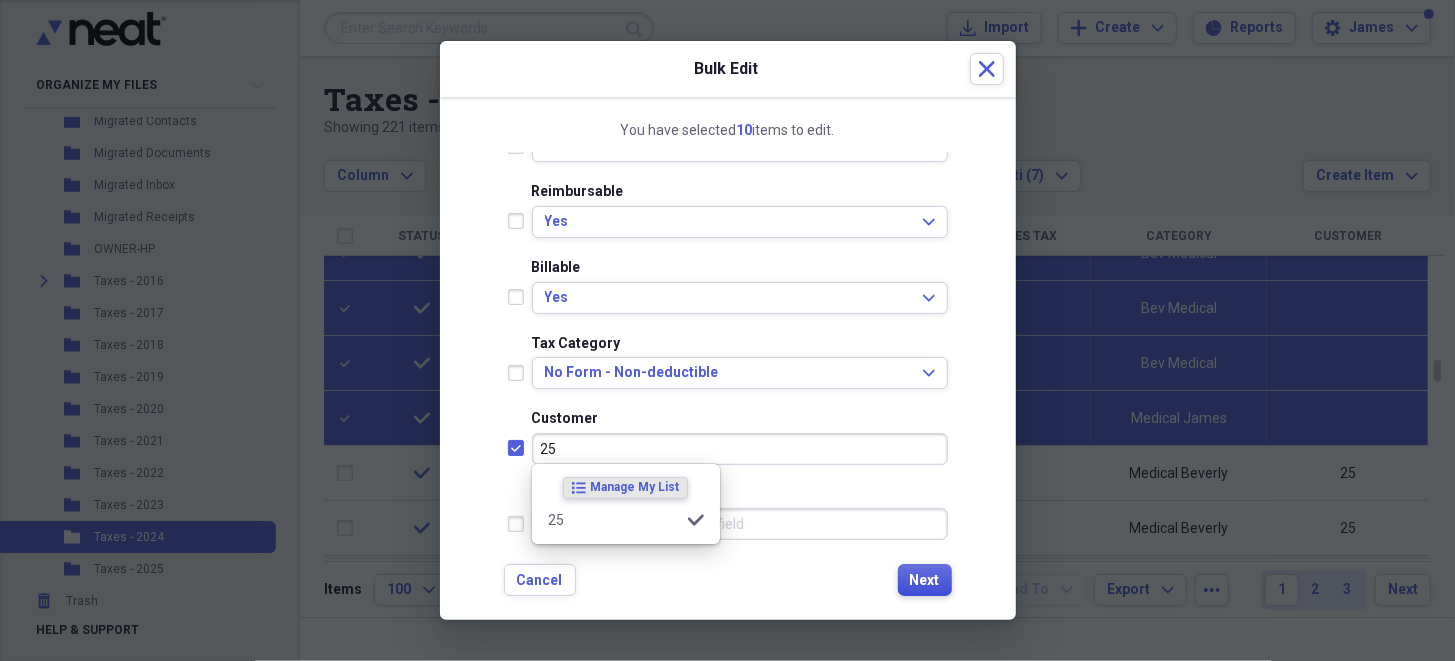 type on "25" 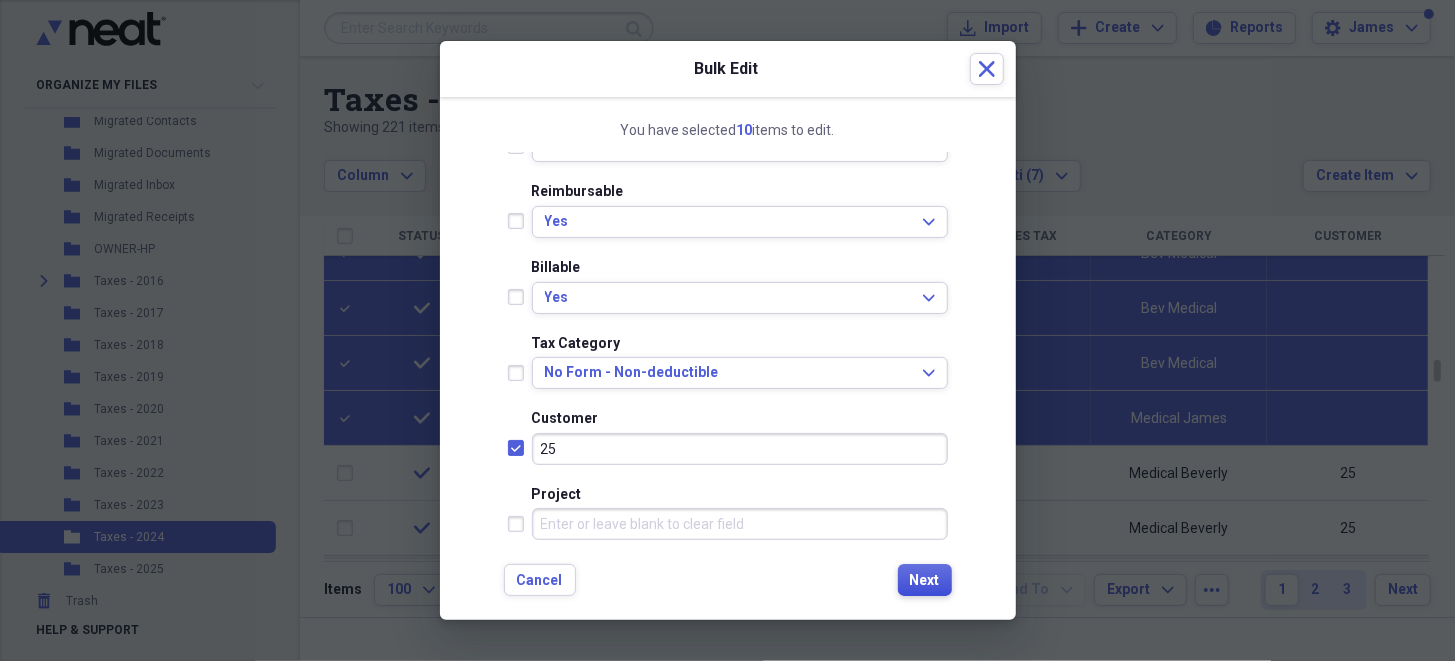 click on "Next" at bounding box center [925, 581] 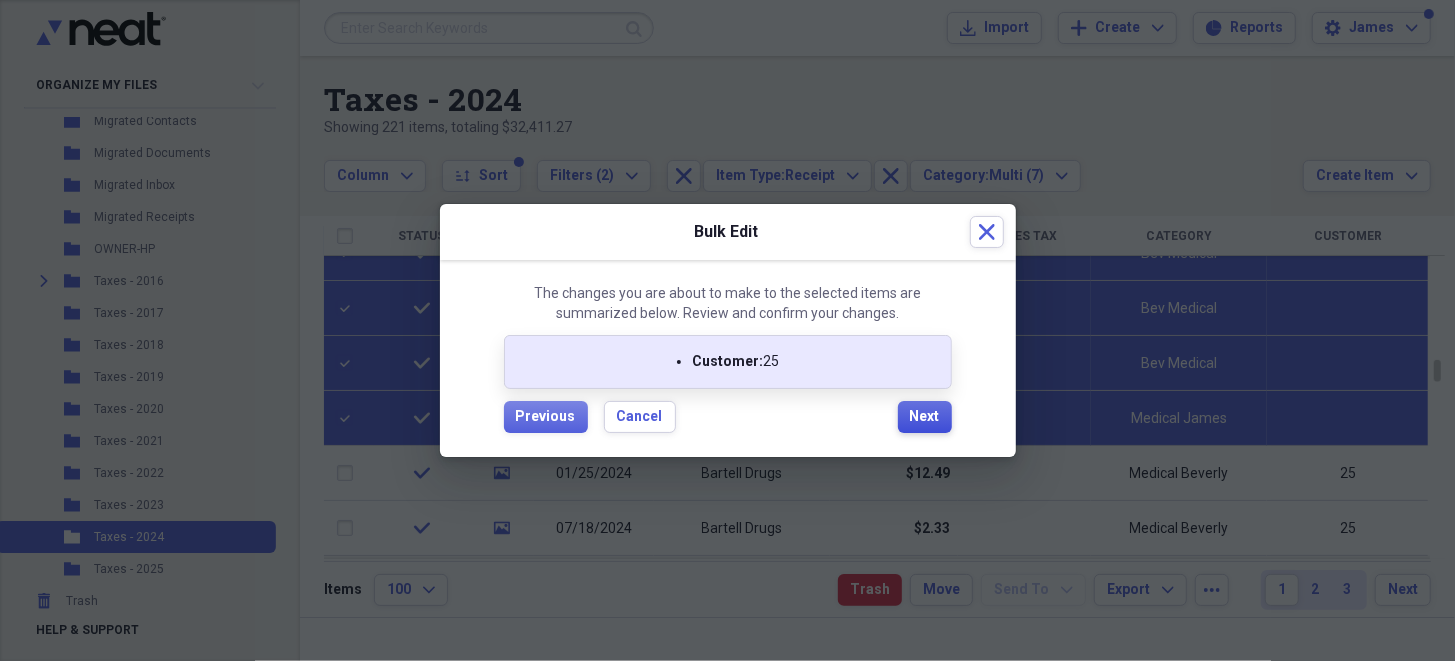 click on "Next" at bounding box center (925, 417) 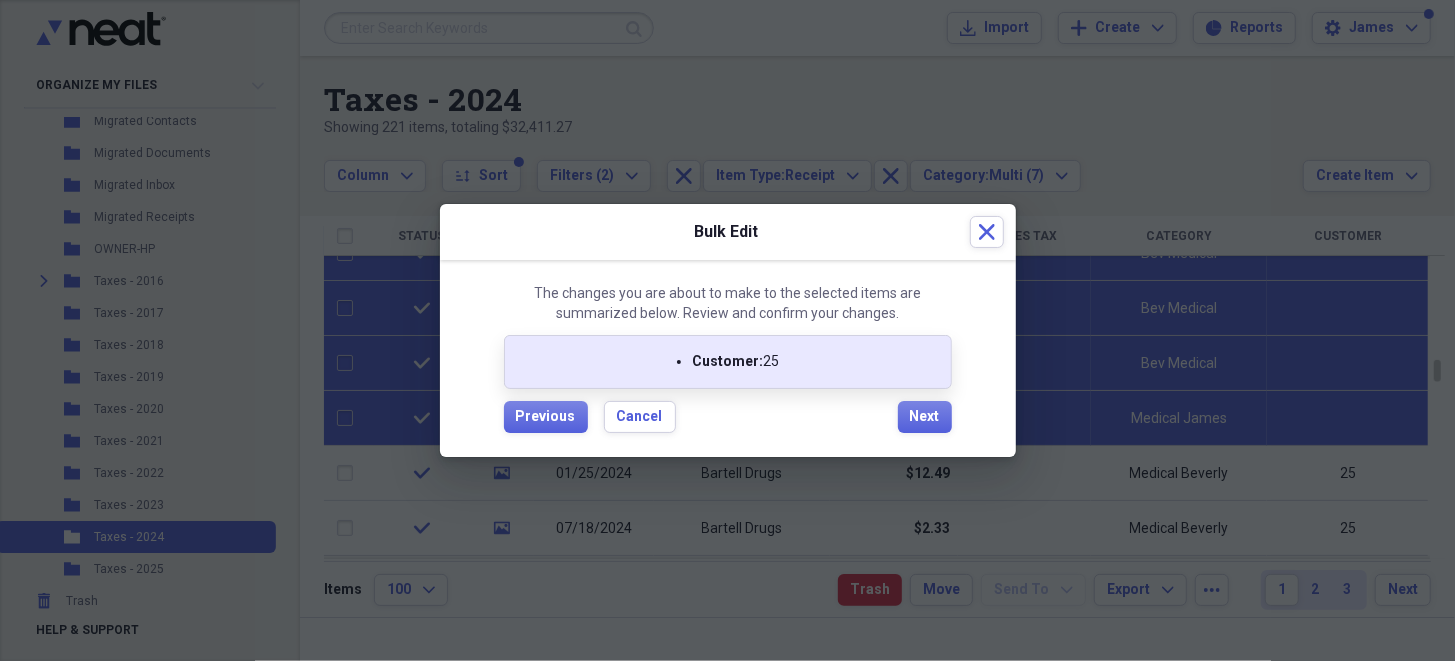 checkbox on "false" 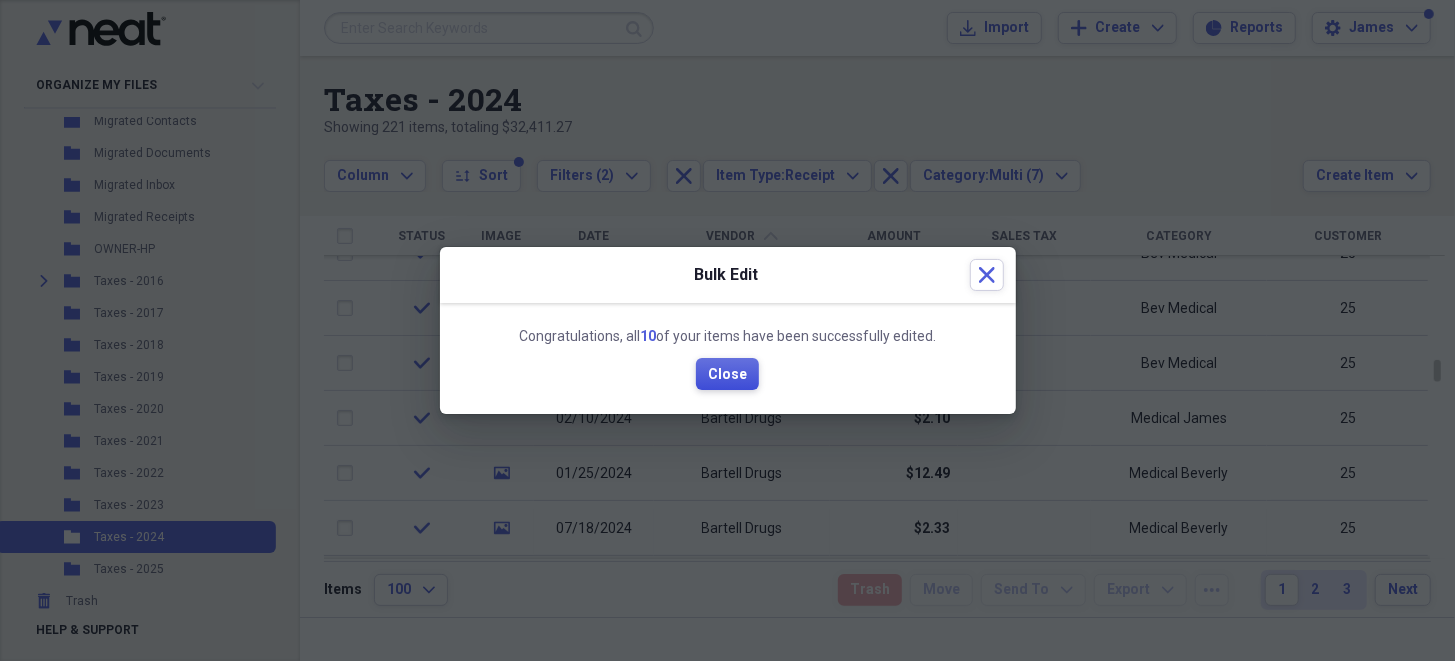 click on "Close" at bounding box center (727, 375) 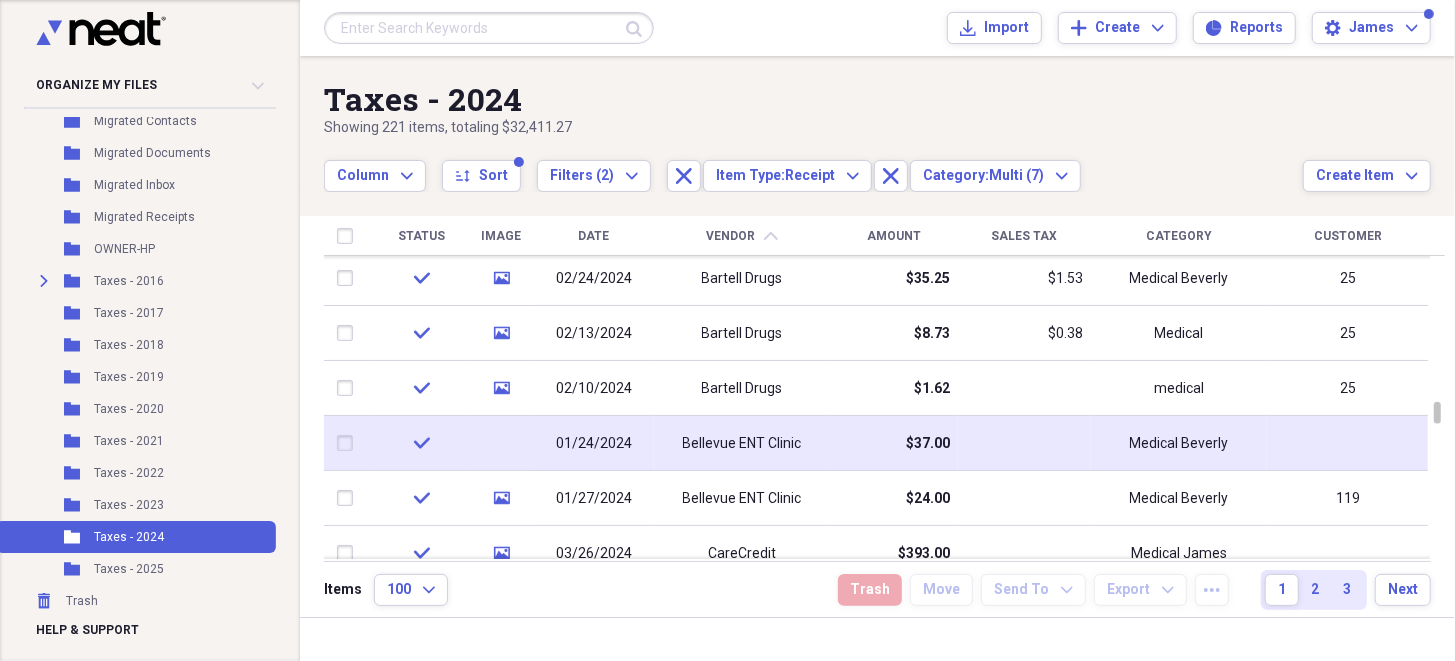 click on "$37.00" at bounding box center [894, 443] 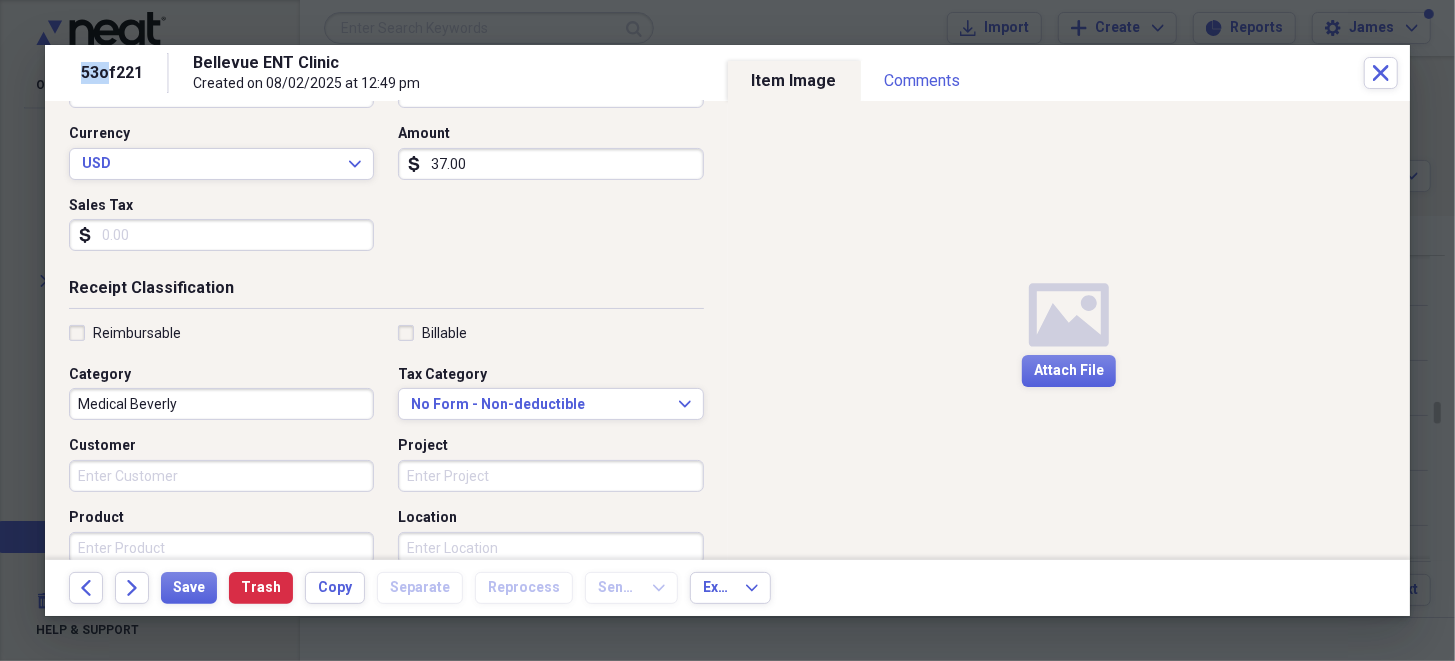 scroll, scrollTop: 300, scrollLeft: 0, axis: vertical 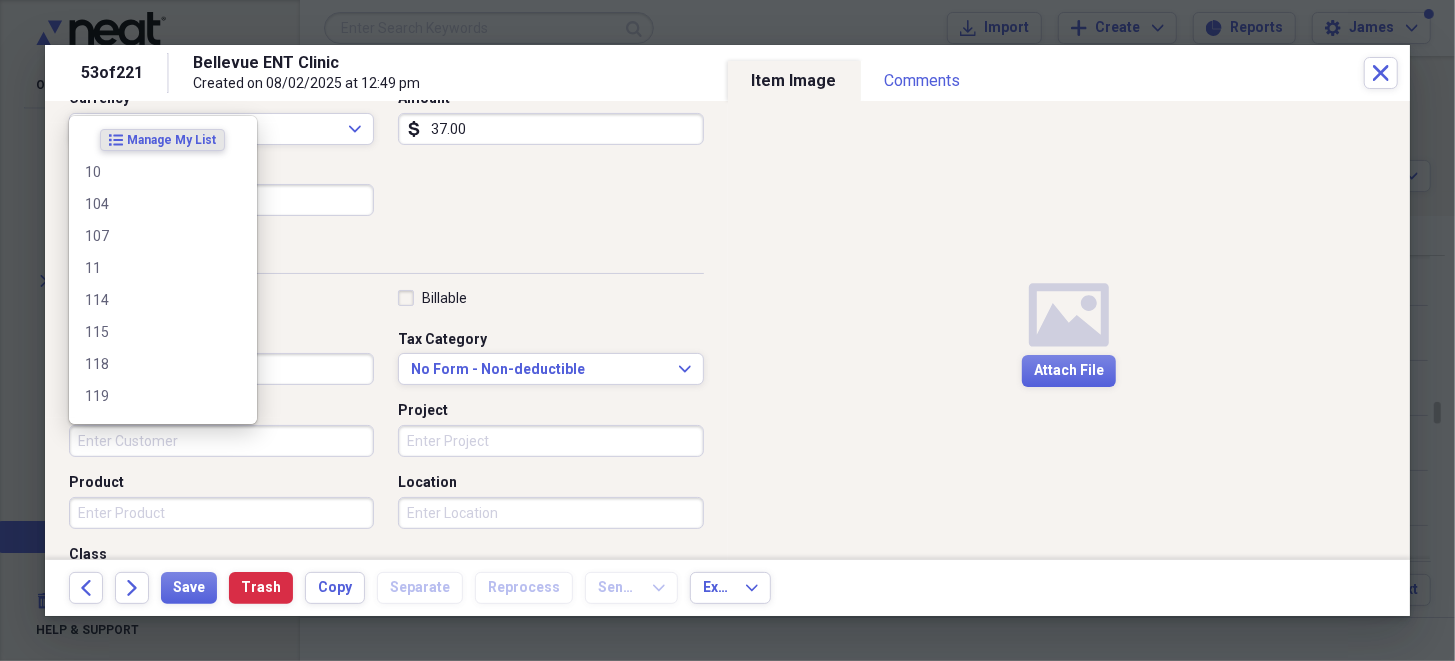 click on "Customer" at bounding box center [221, 441] 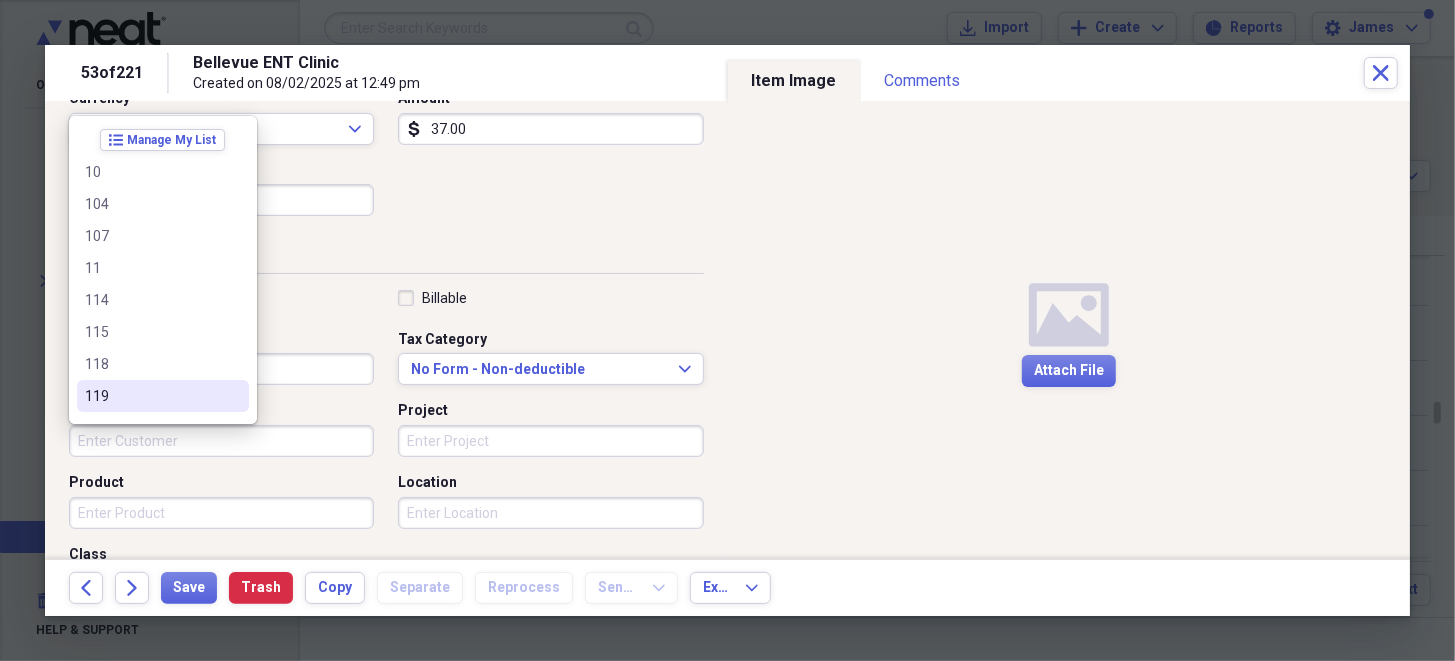 click on "119" at bounding box center [151, 396] 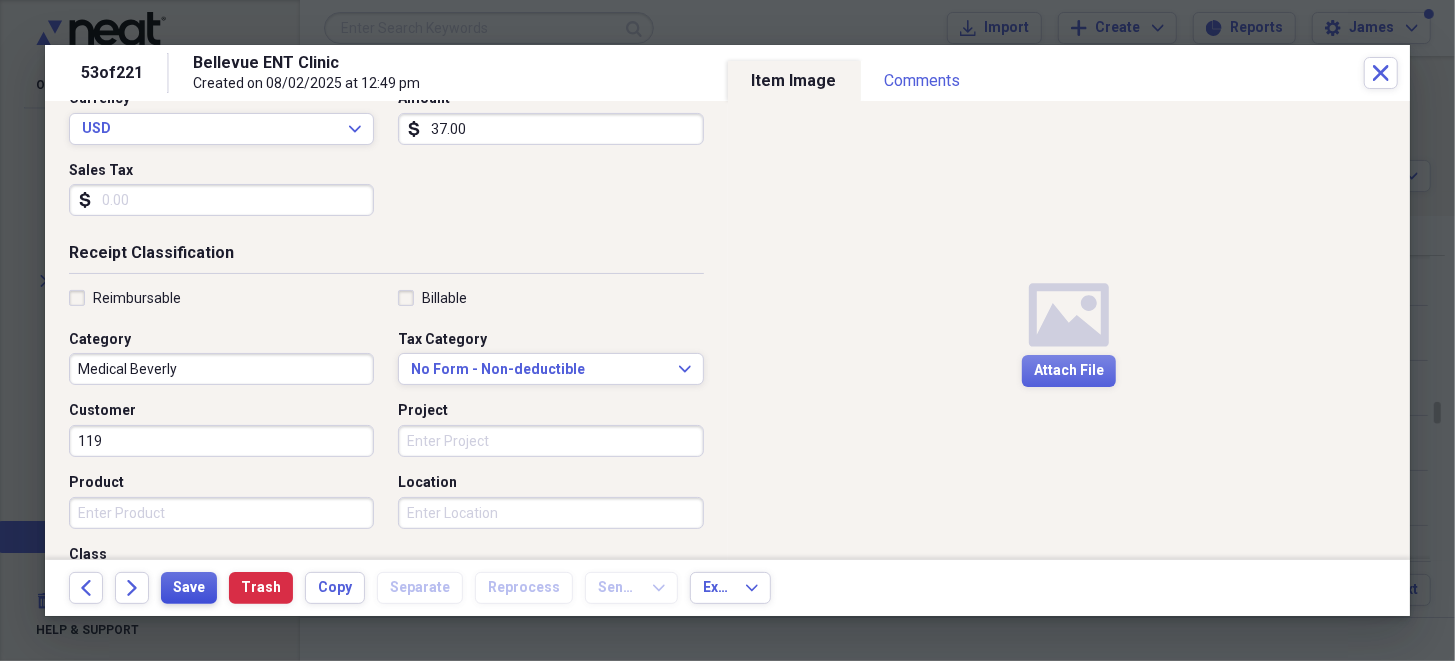 click on "Save" at bounding box center [189, 588] 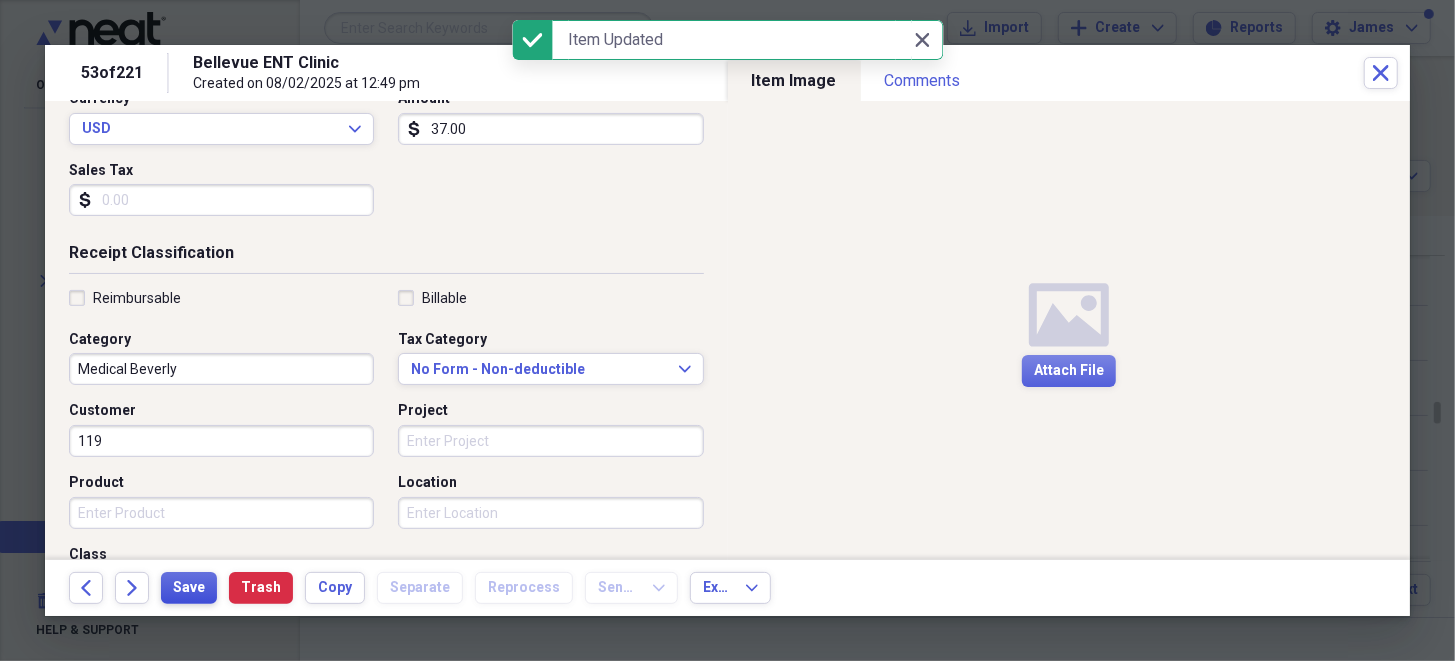 click on "Save" at bounding box center (189, 588) 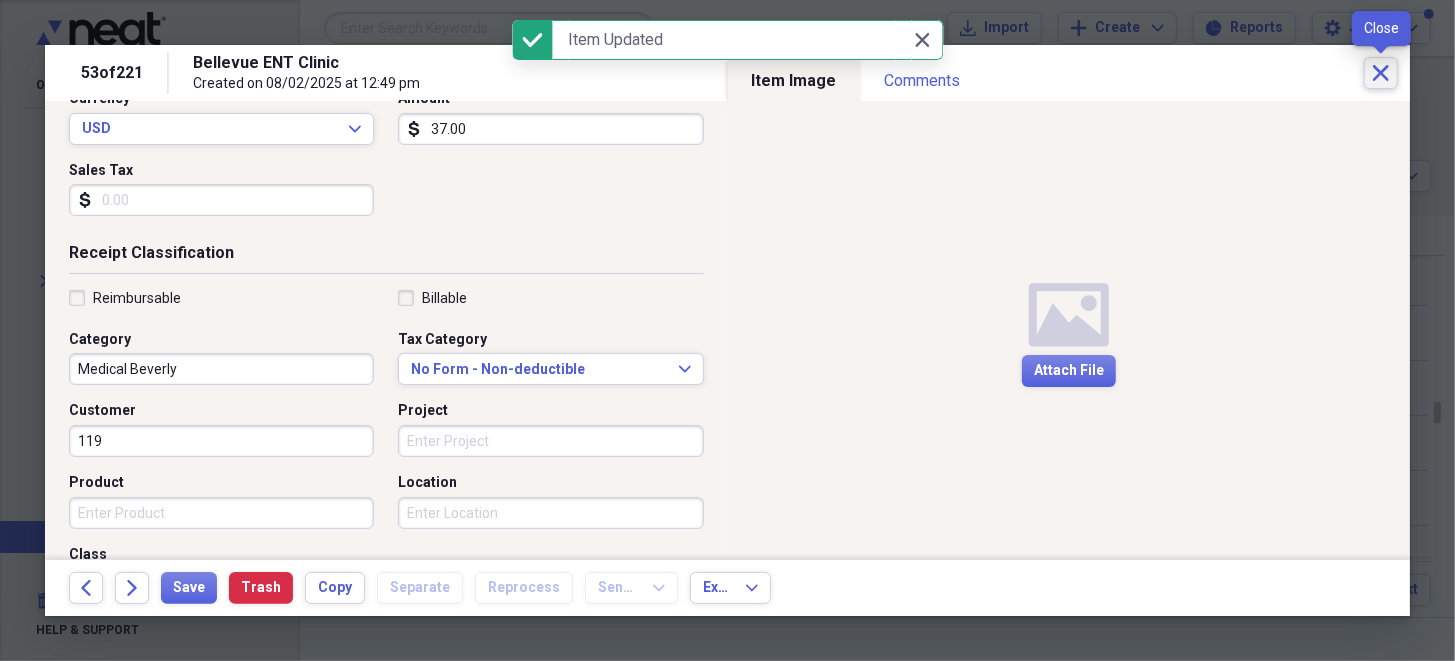 click 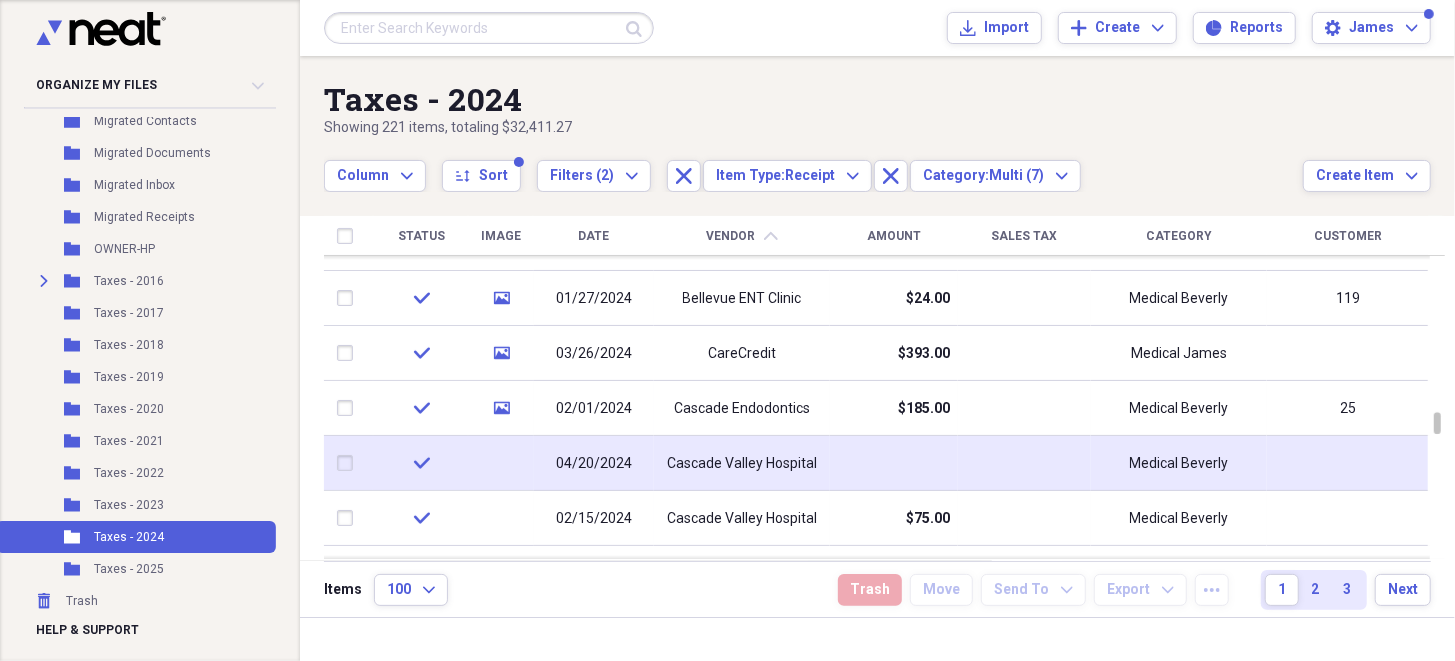 click at bounding box center [349, 463] 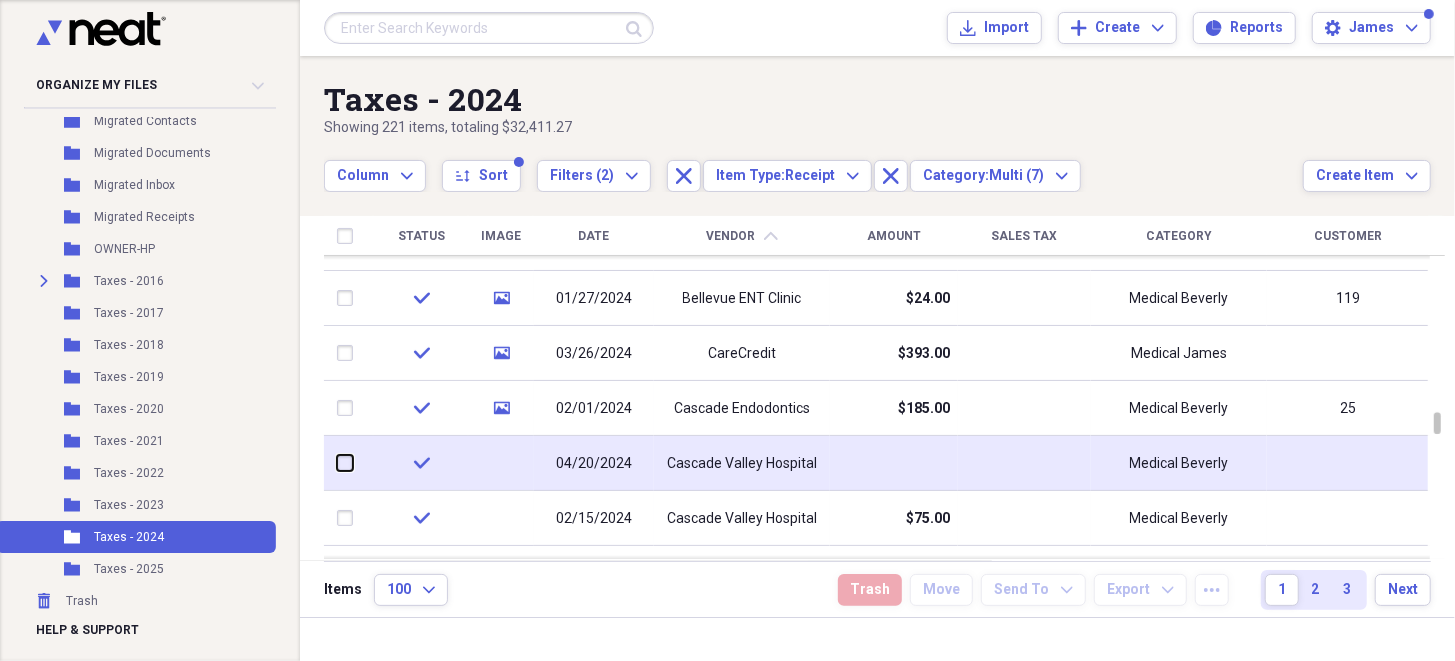 click at bounding box center (337, 463) 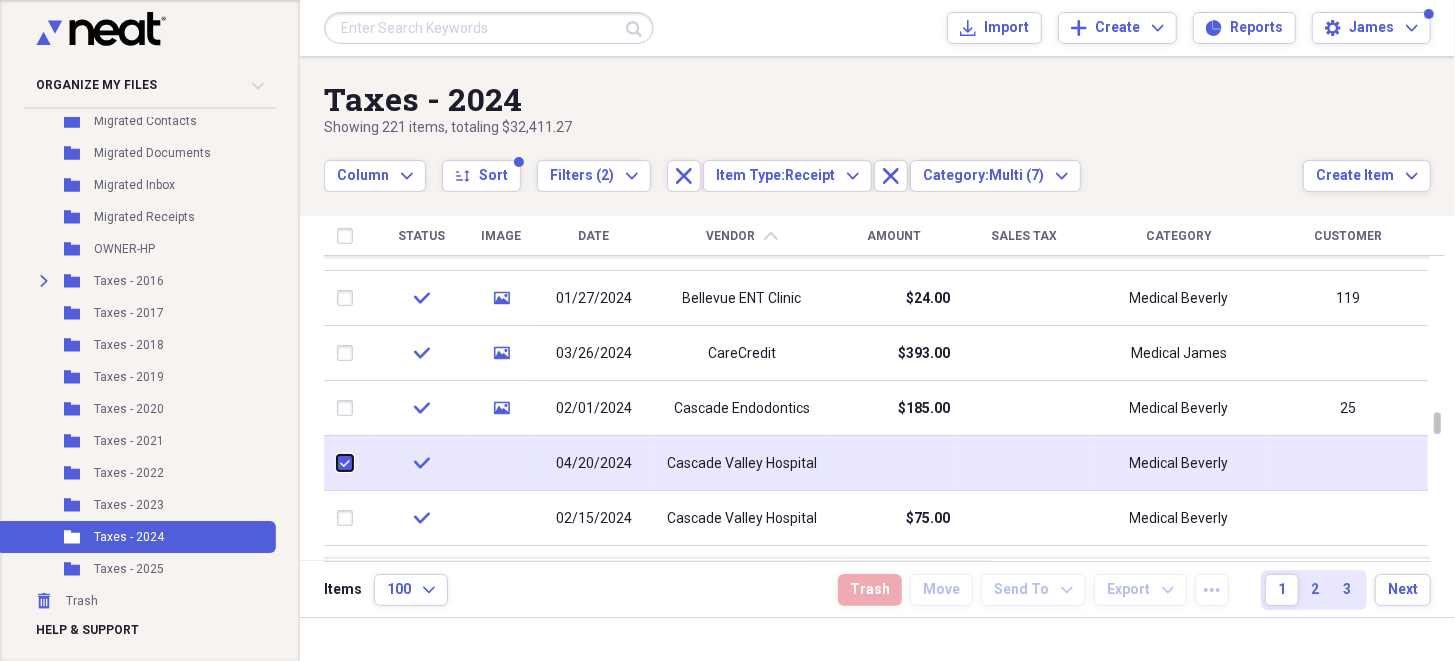 checkbox on "true" 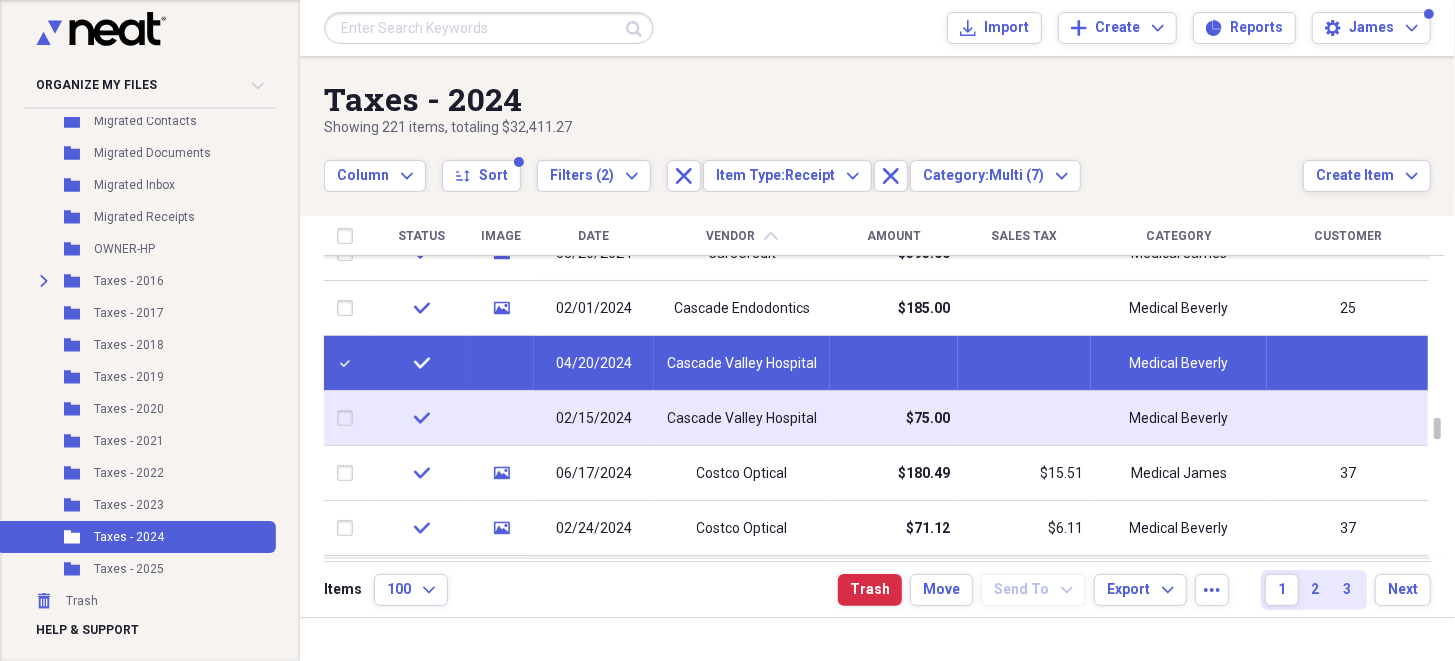 click at bounding box center [349, 418] 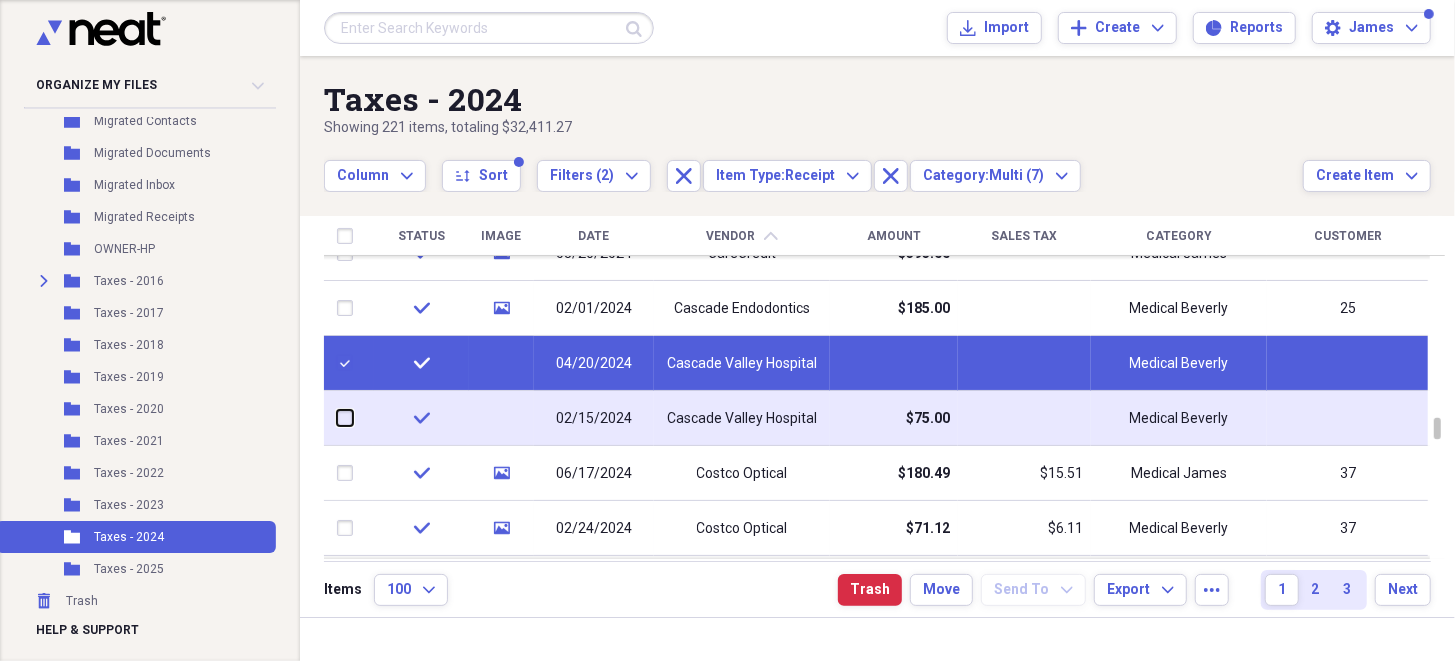 click at bounding box center [337, 418] 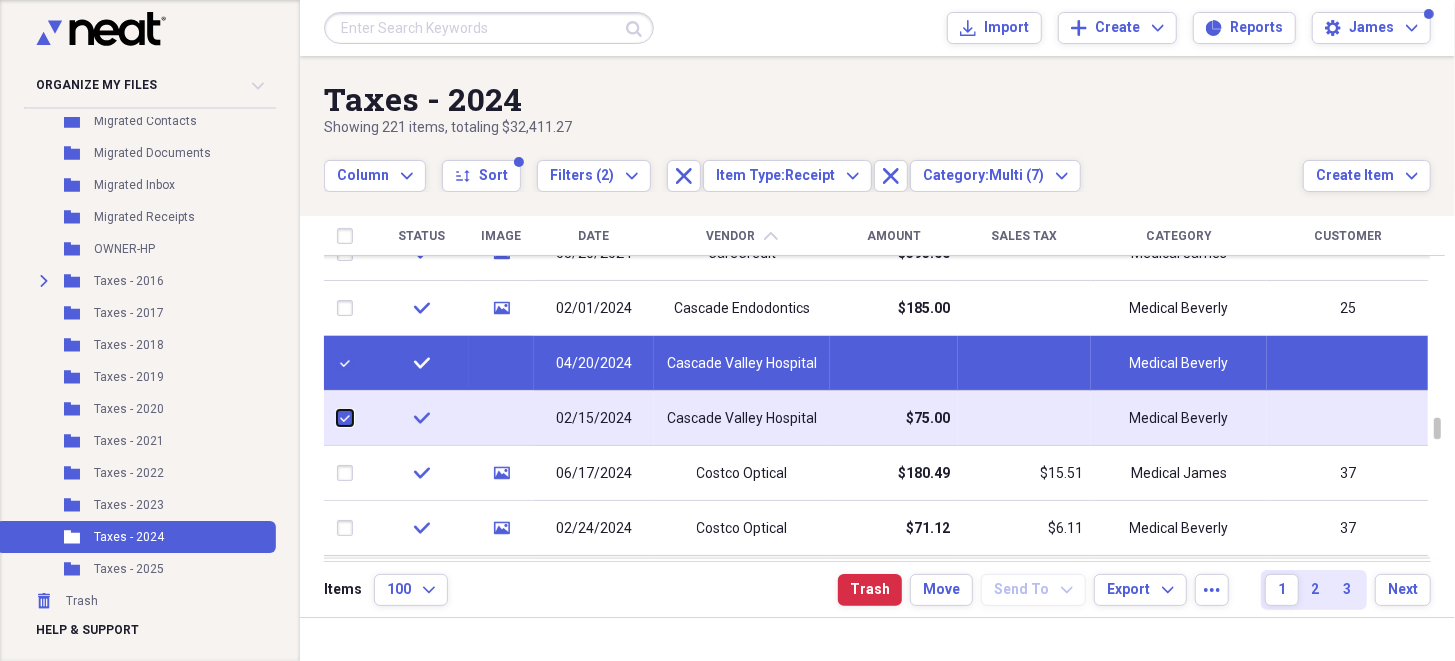 checkbox on "true" 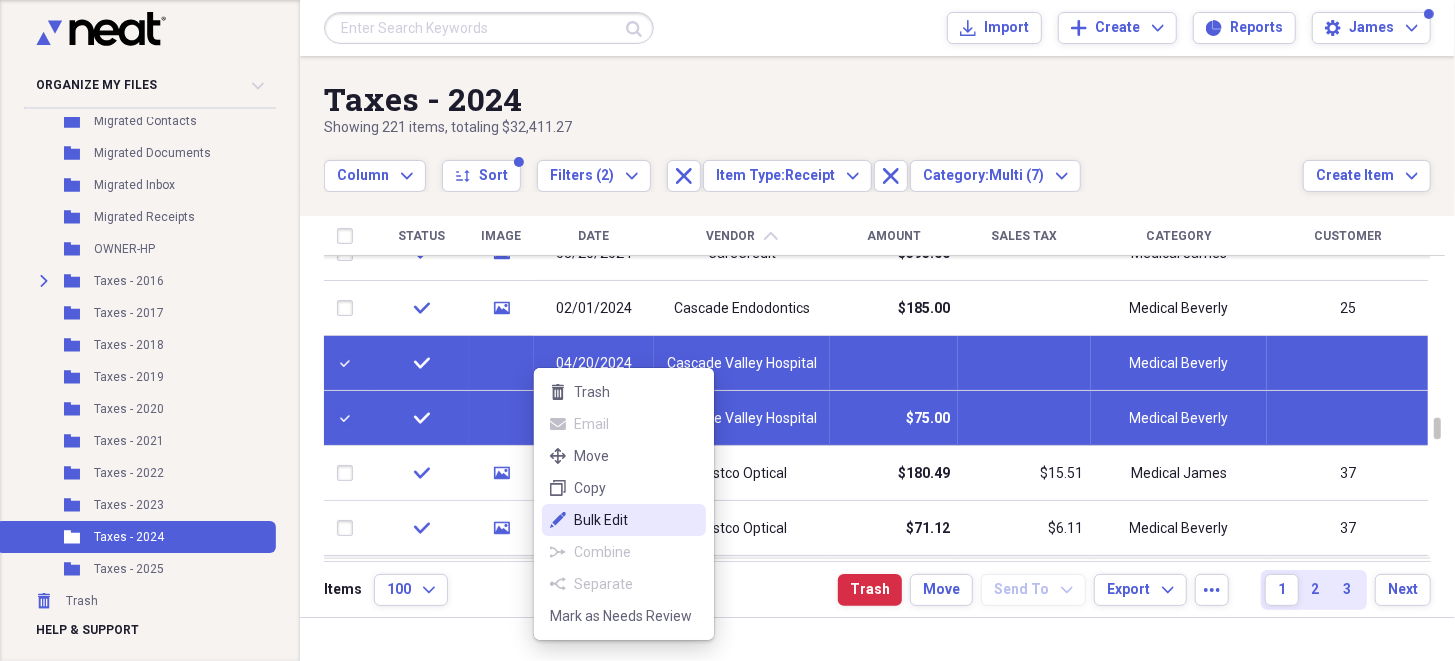 click on "Bulk Edit" at bounding box center (636, 520) 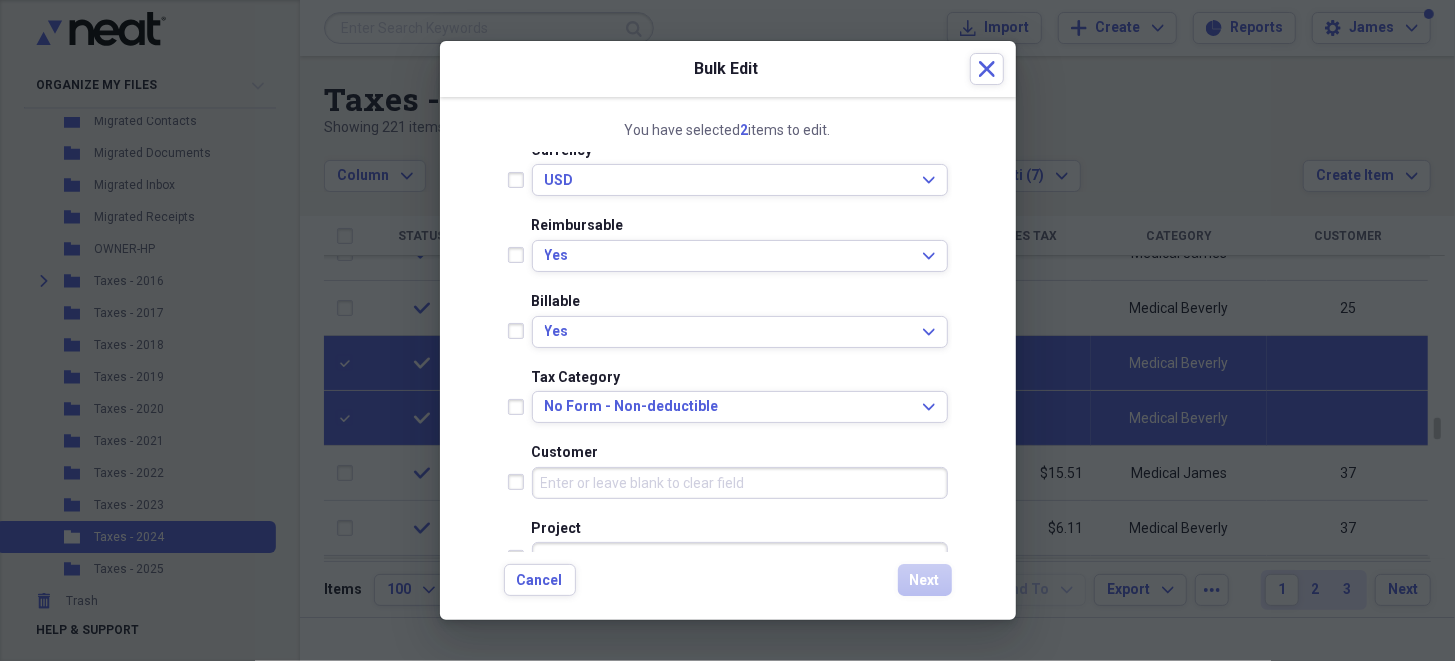 scroll, scrollTop: 499, scrollLeft: 0, axis: vertical 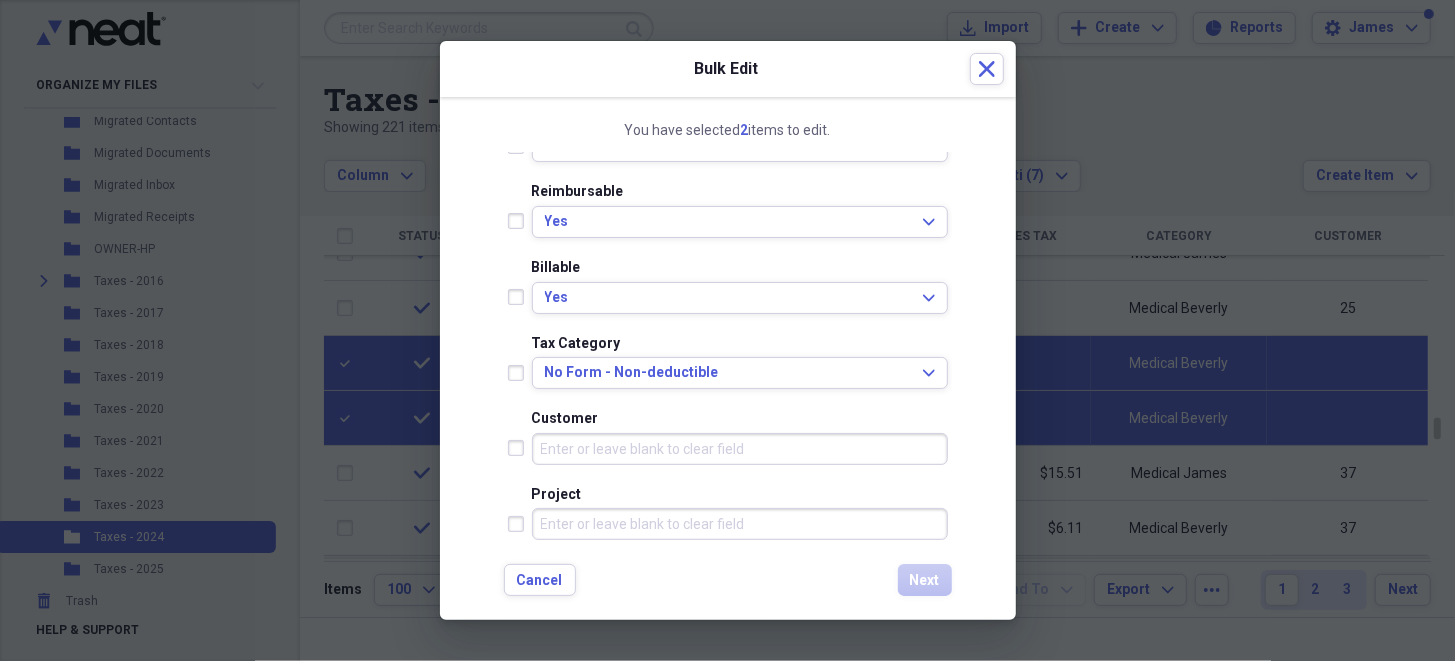 click on "Customer" at bounding box center (740, 449) 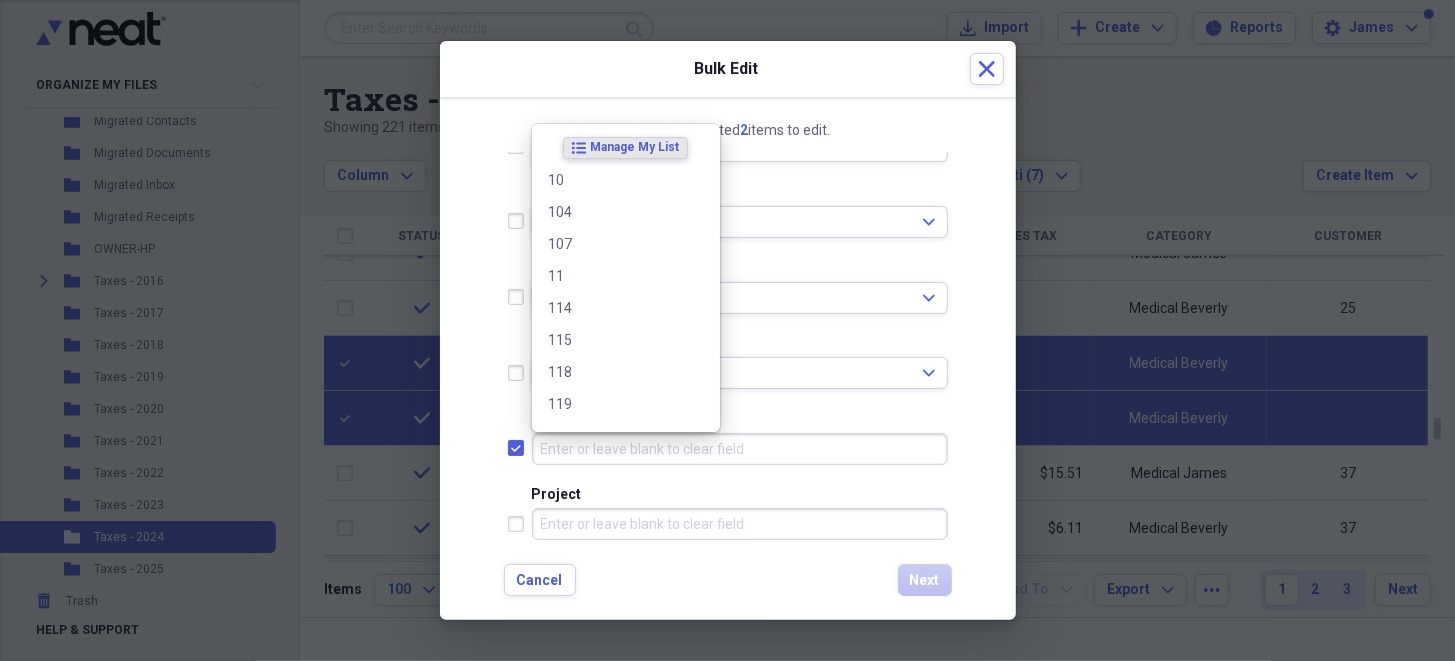 checkbox on "true" 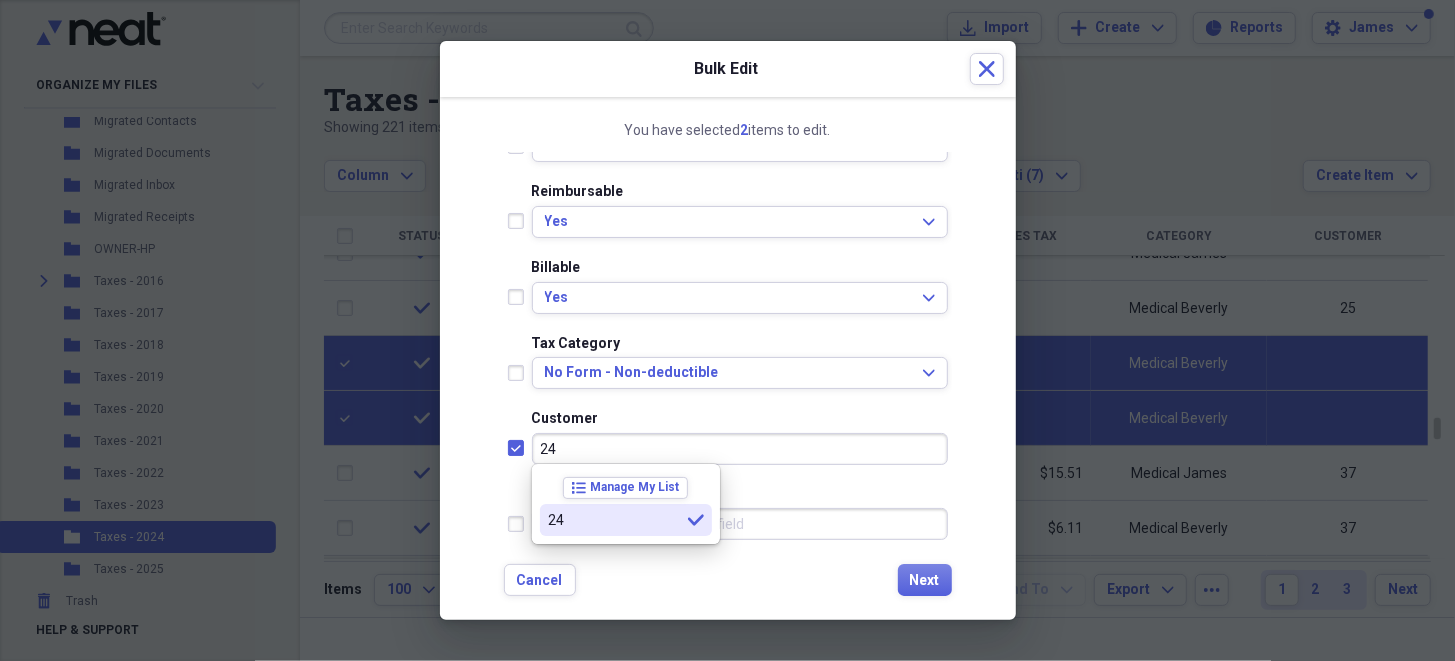type on "24" 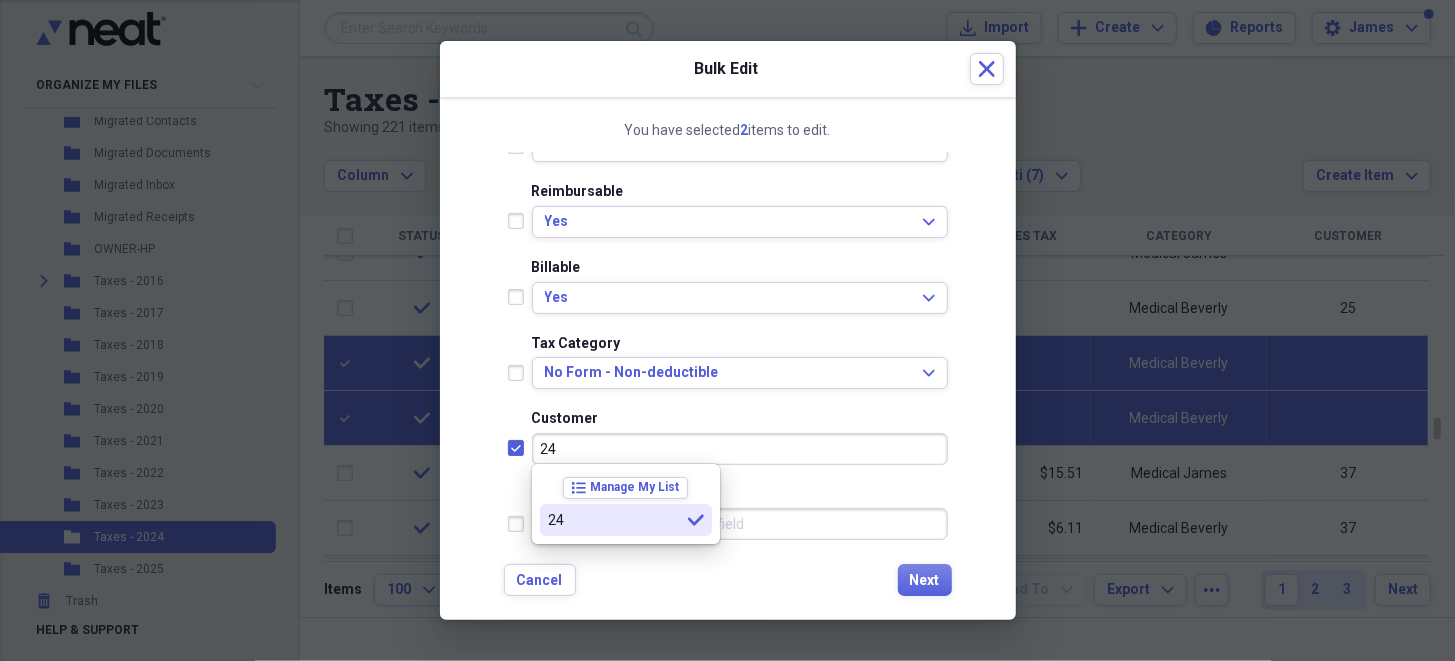 click on "24" at bounding box center [614, 520] 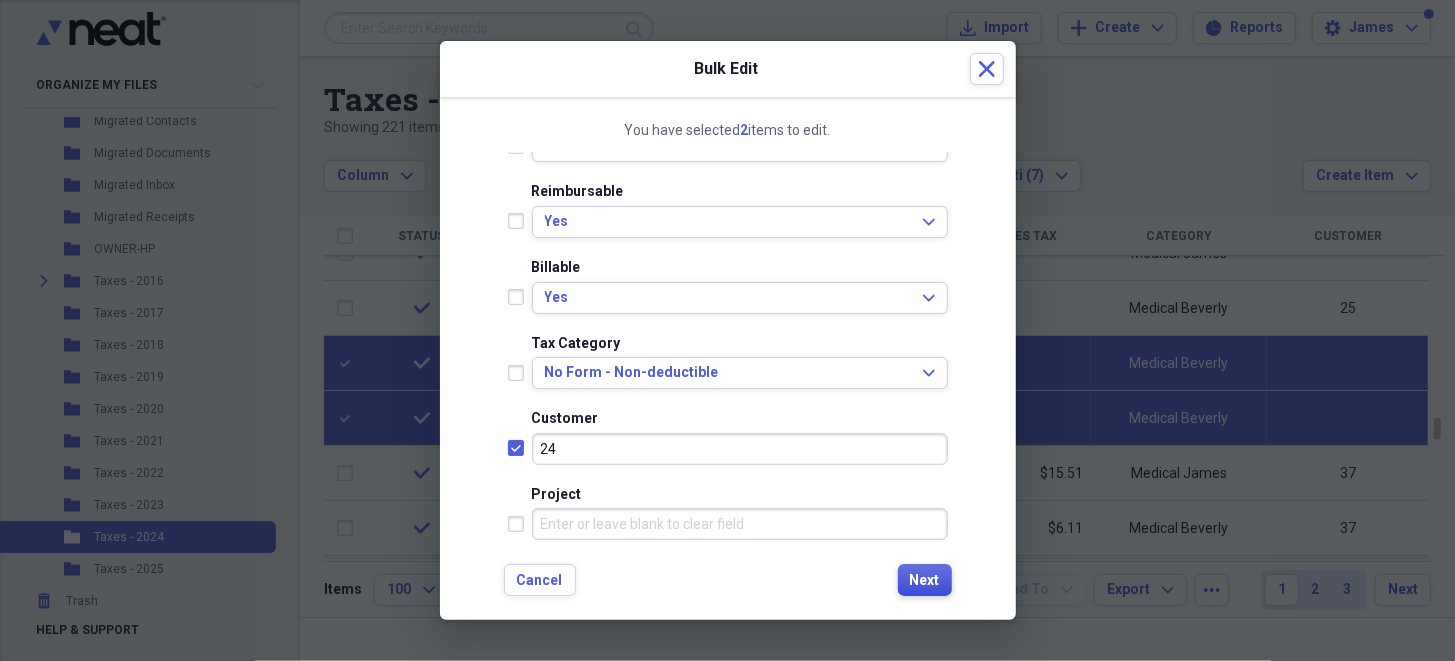 click on "Next" at bounding box center [925, 581] 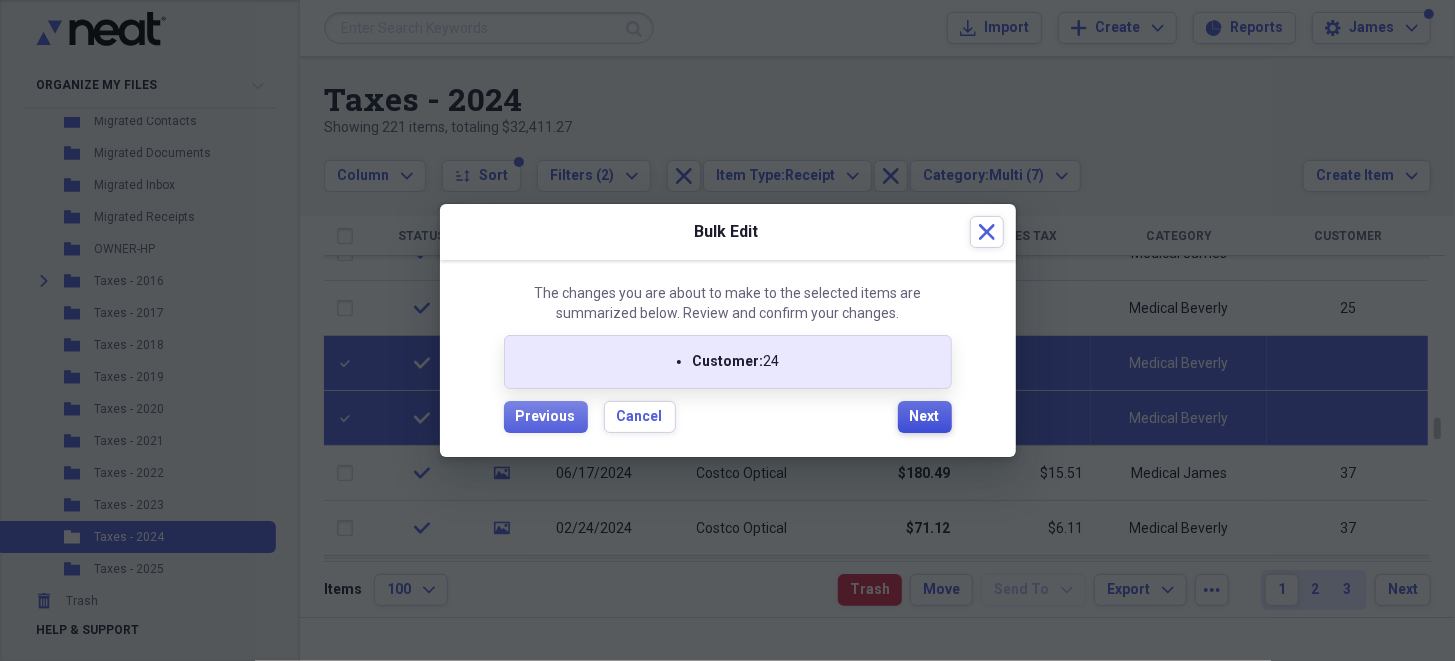 click on "Next" at bounding box center [925, 417] 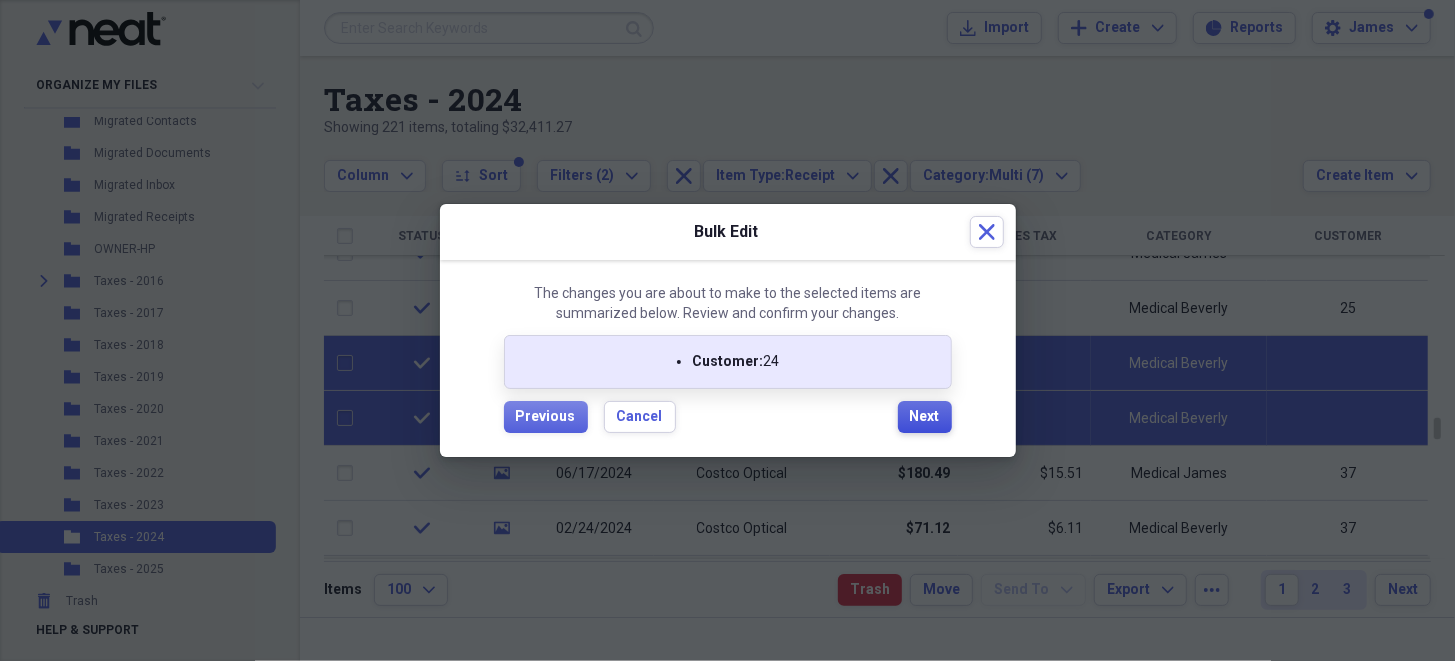 checkbox on "false" 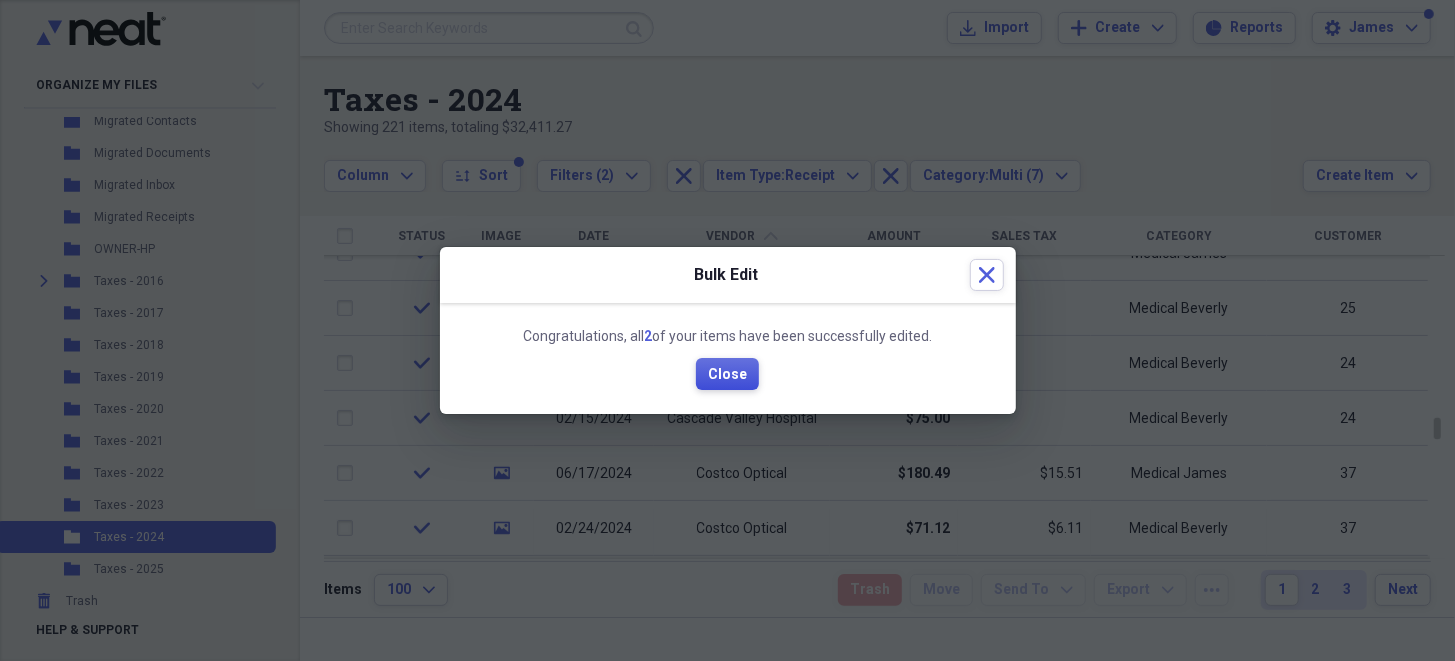 click on "Close" at bounding box center [727, 375] 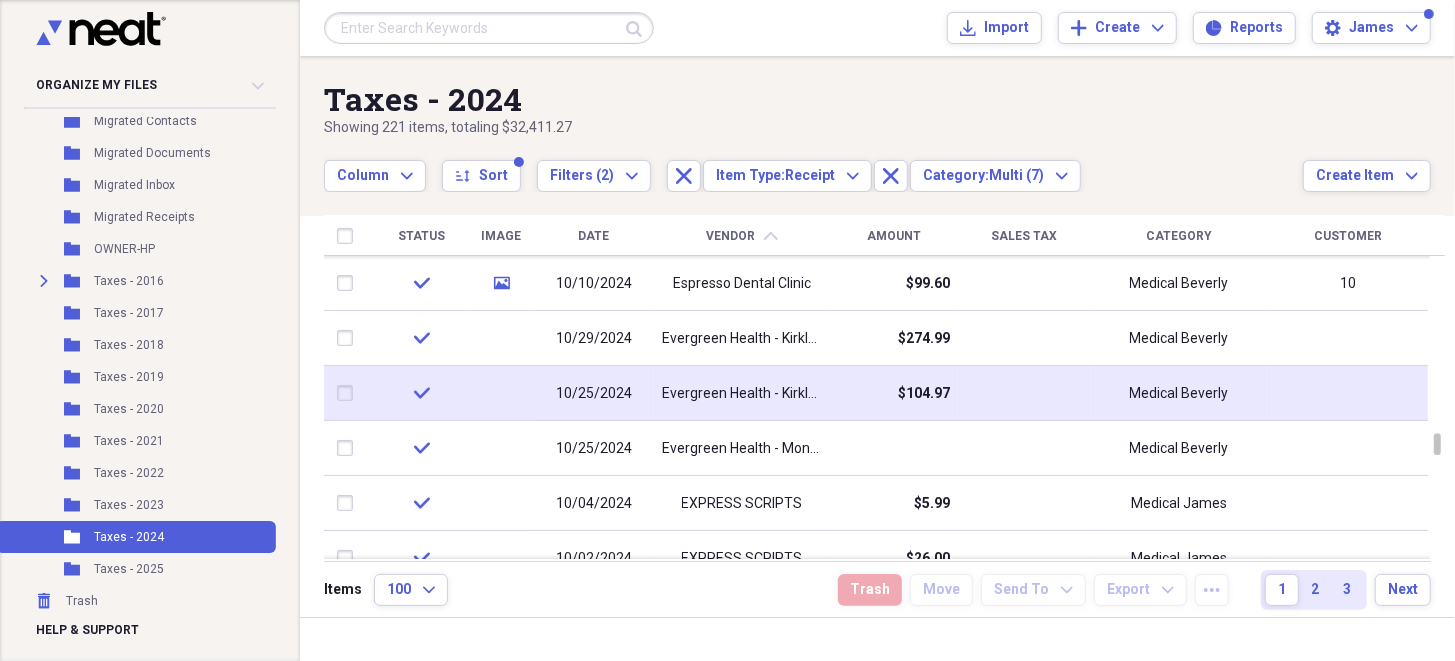 click at bounding box center [349, 393] 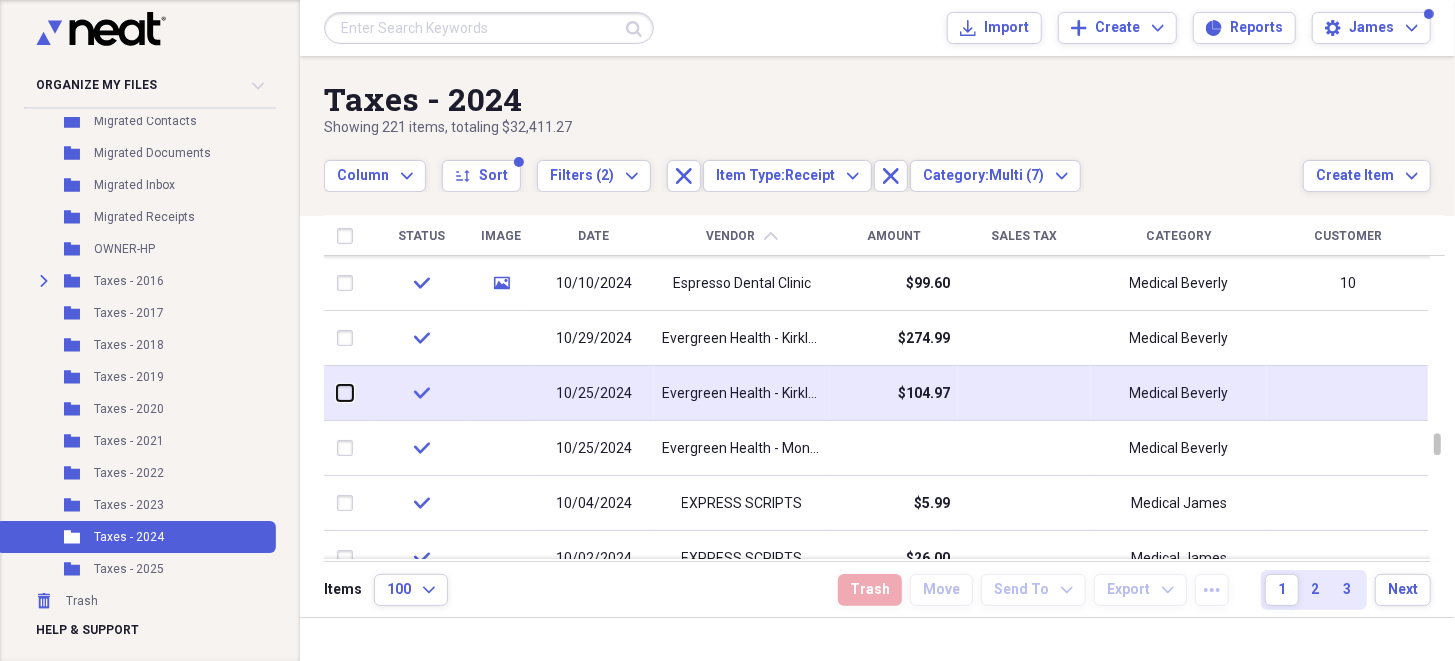 click at bounding box center (337, 393) 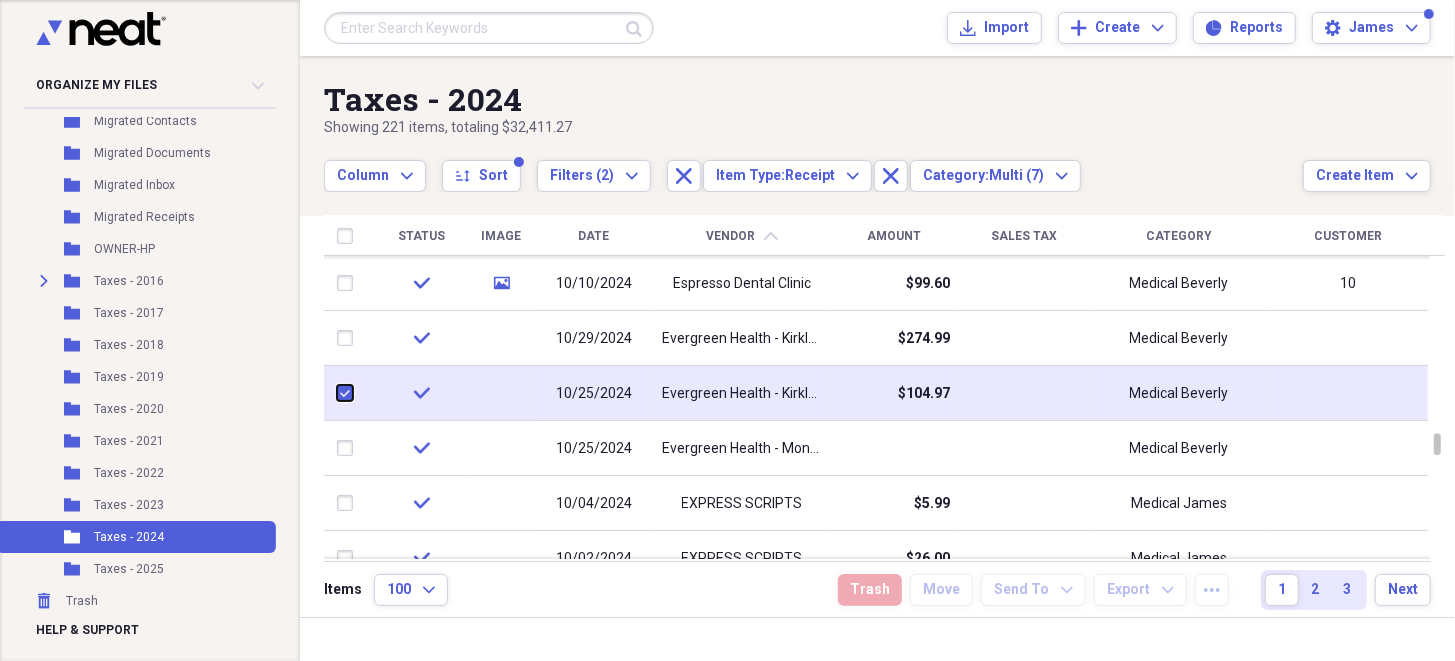 checkbox on "true" 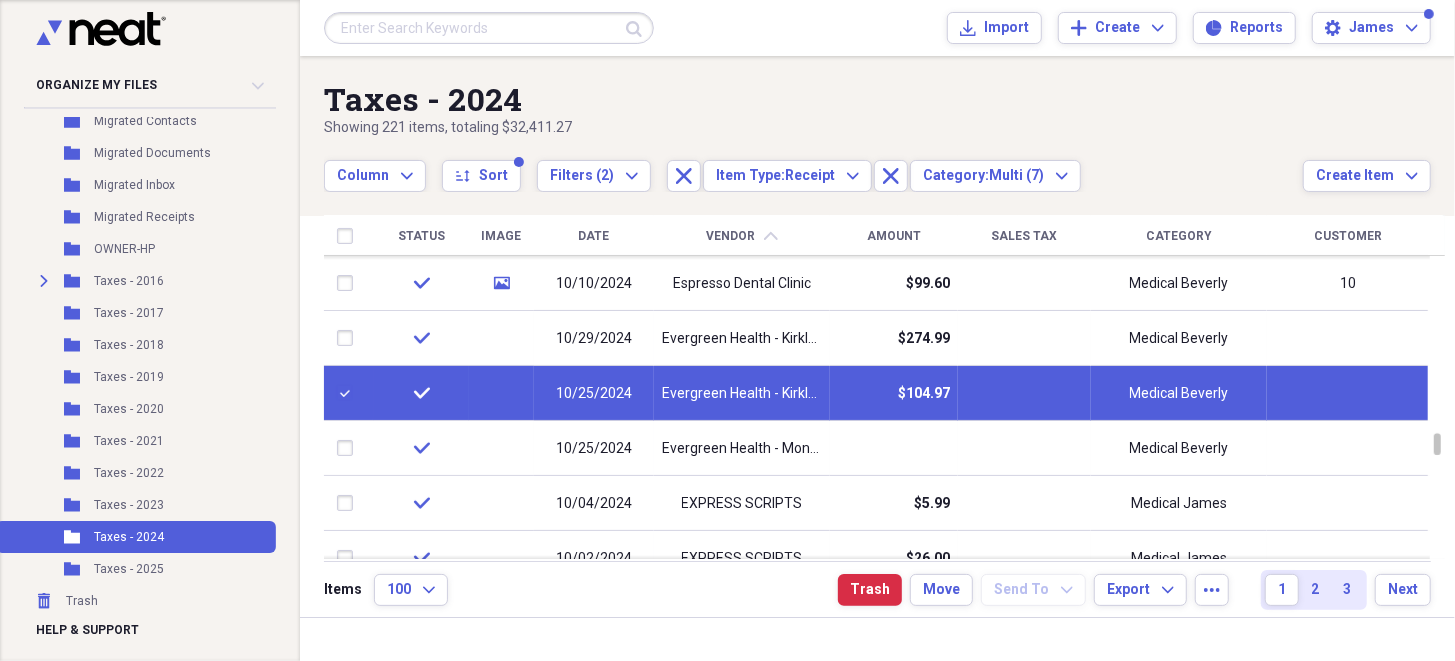 click on "Evergreen Health - Kirkland" at bounding box center (742, 394) 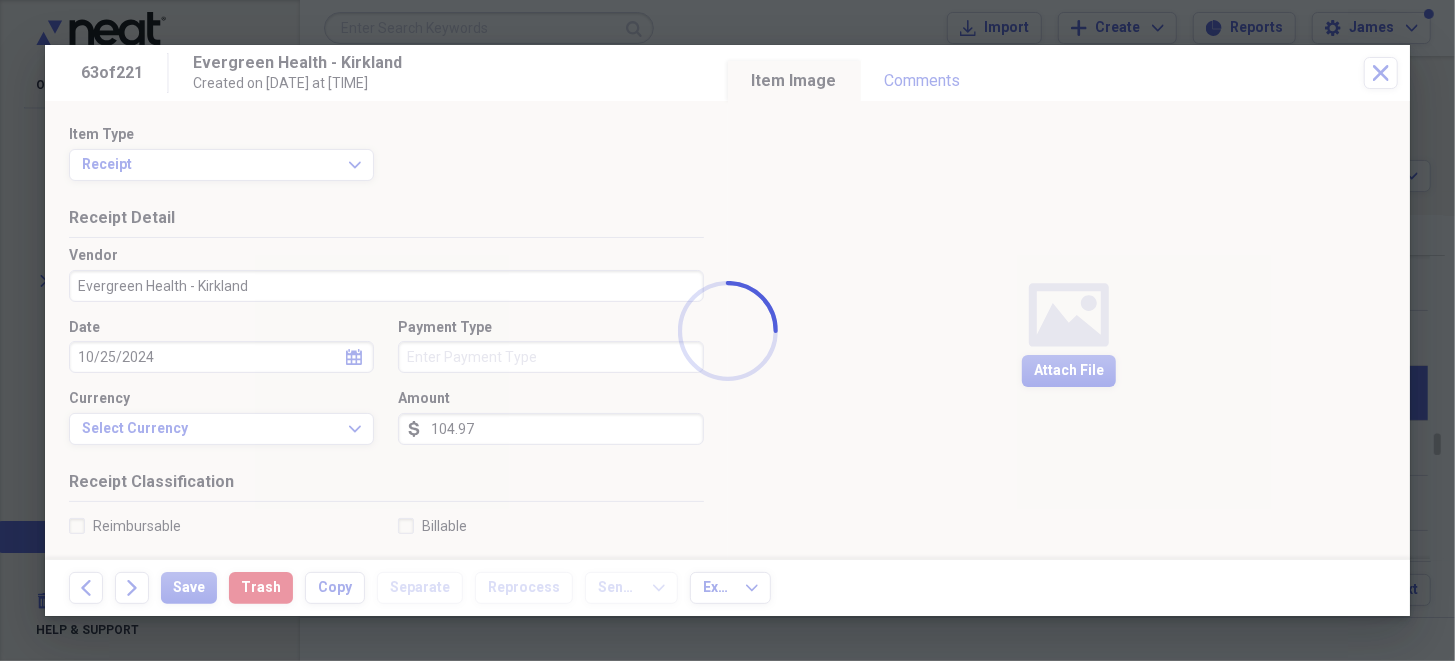 click at bounding box center [727, 330] 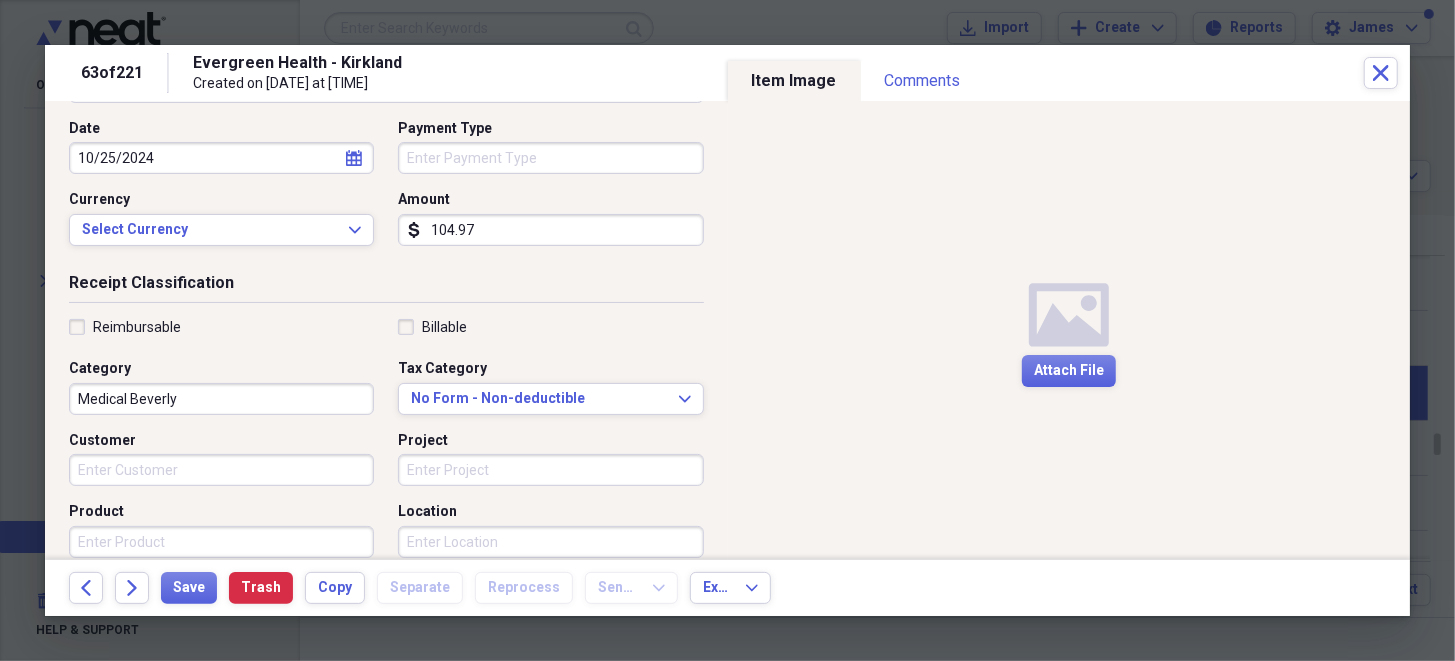 scroll, scrollTop: 300, scrollLeft: 0, axis: vertical 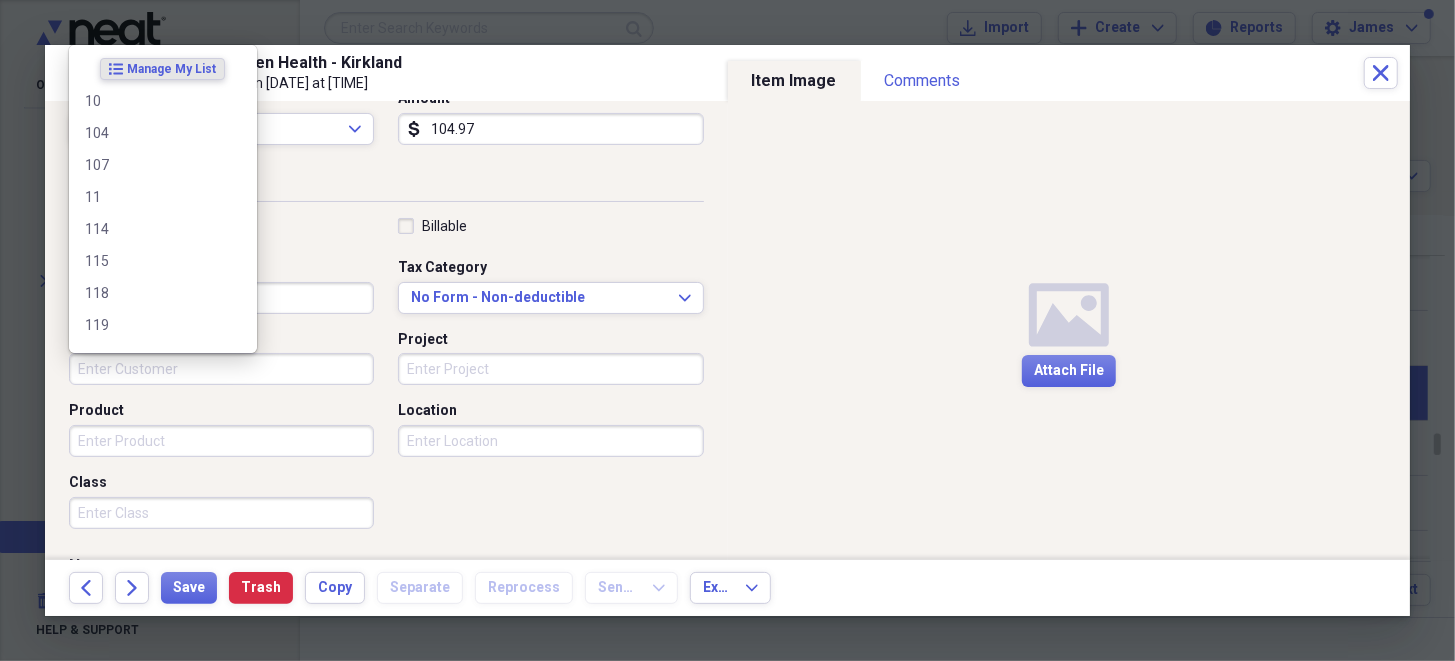 click on "Customer" at bounding box center (221, 369) 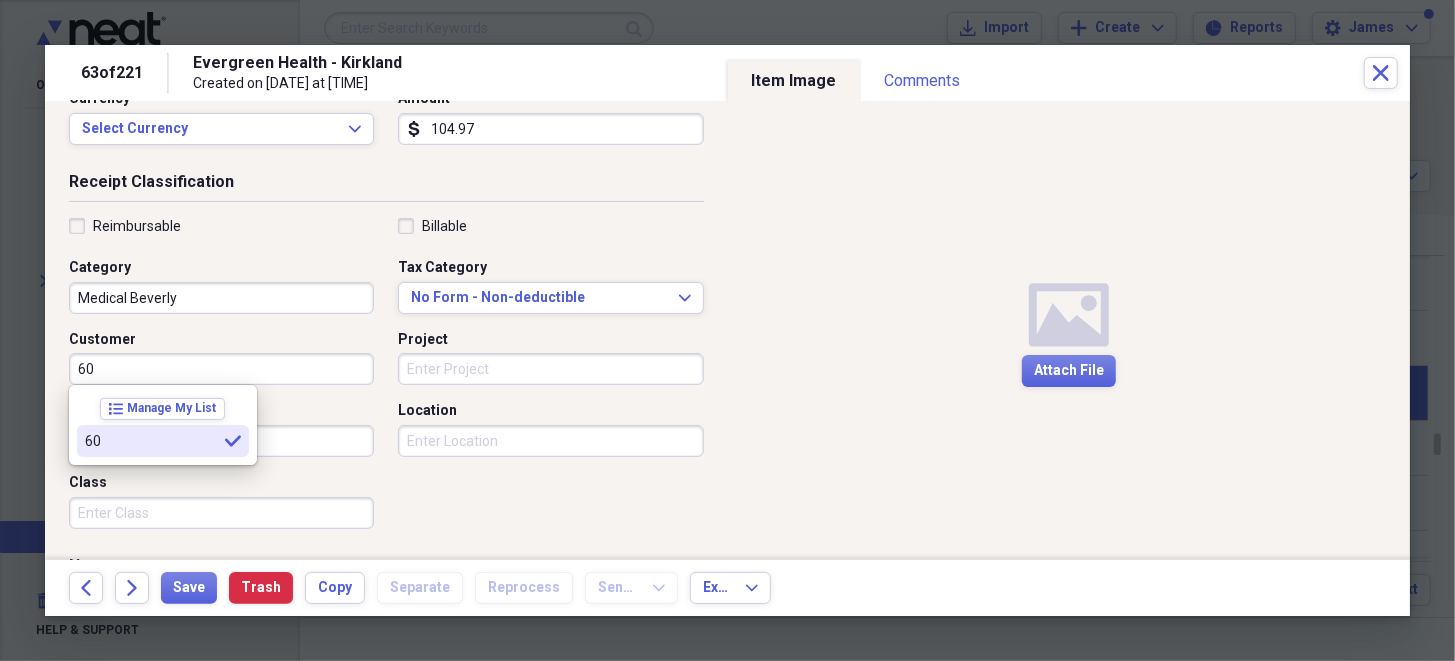 type on "60" 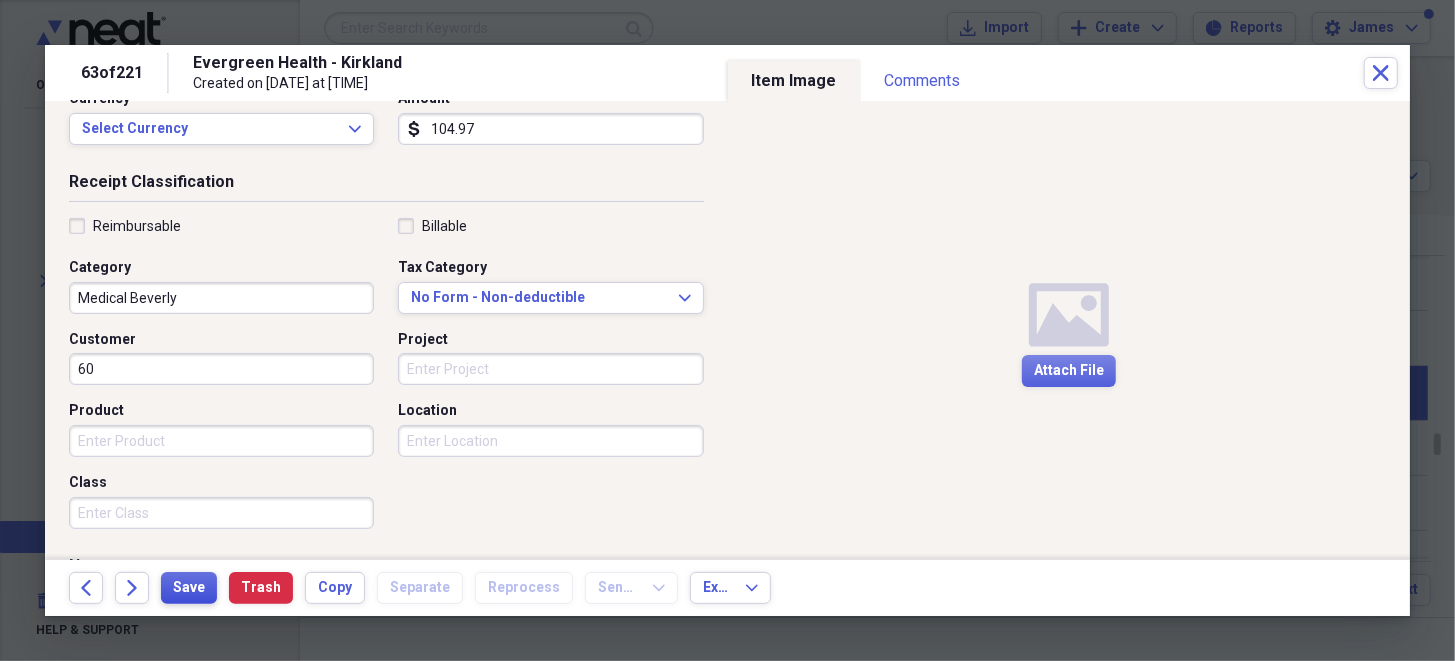 click on "Save" at bounding box center [189, 588] 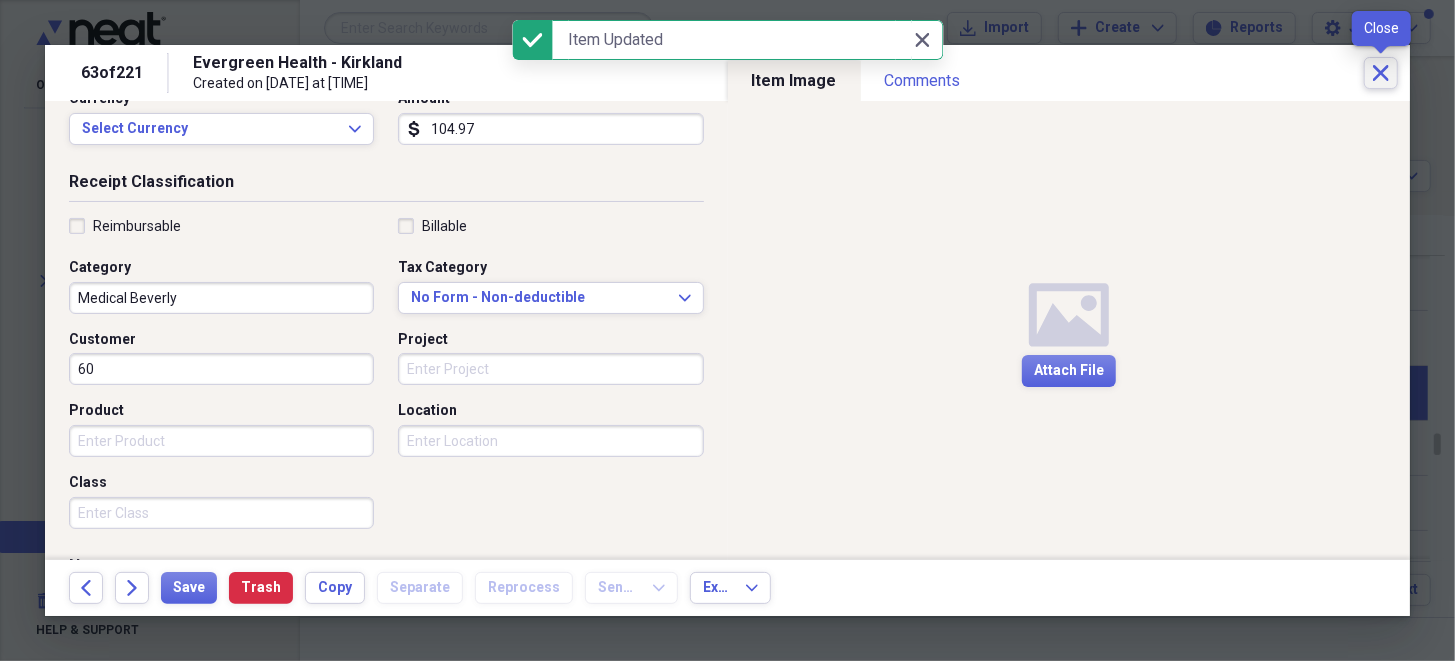 click on "Close" 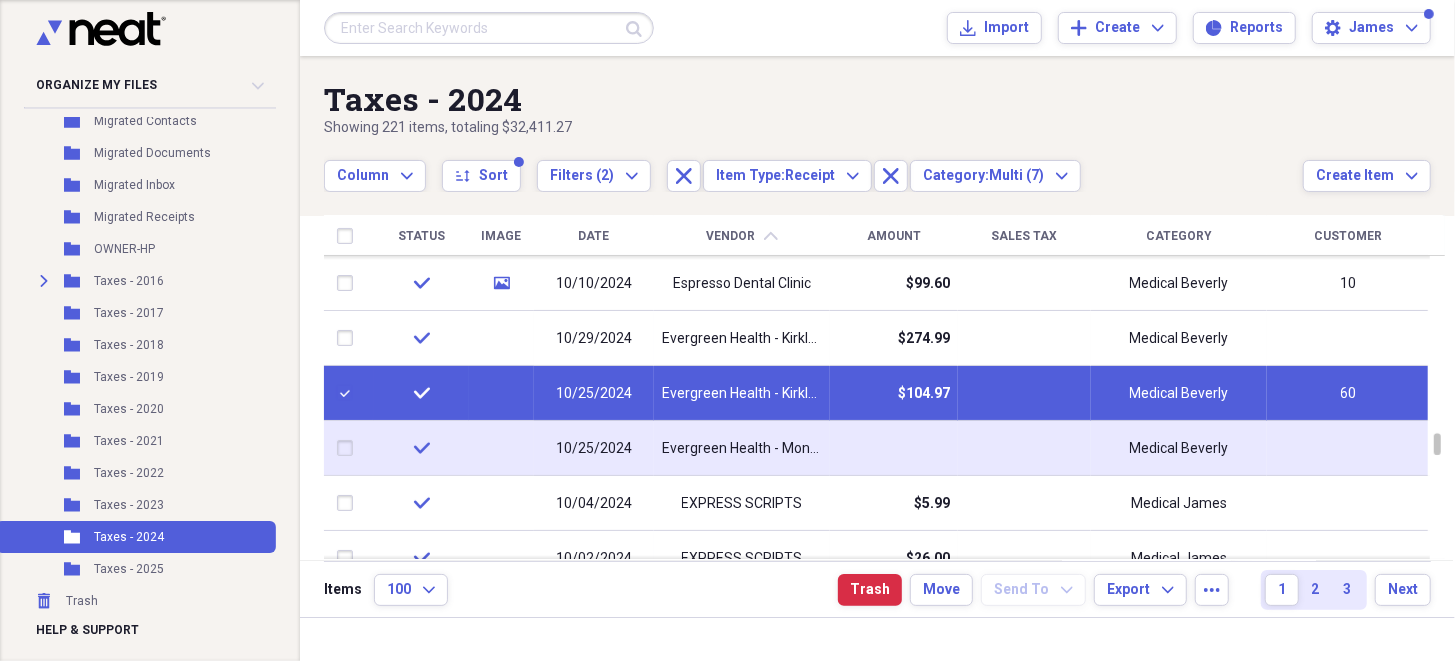 click at bounding box center (349, 448) 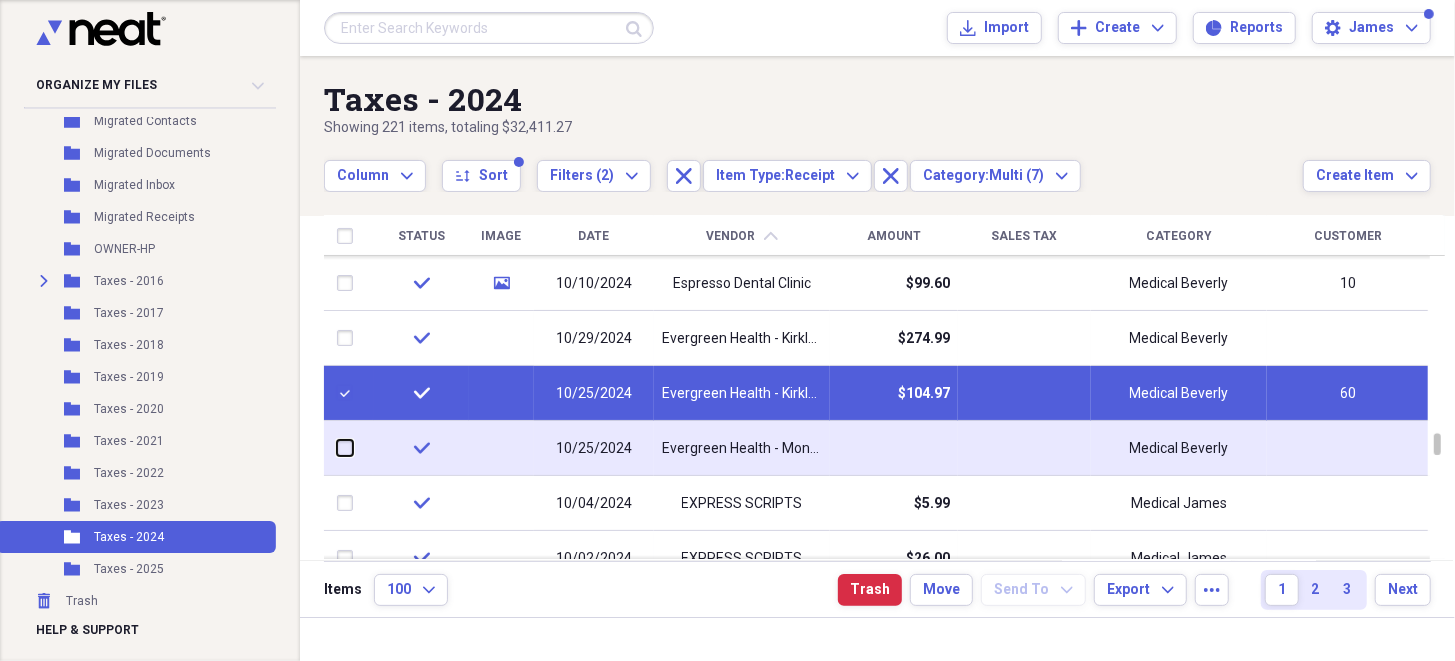 click at bounding box center (337, 448) 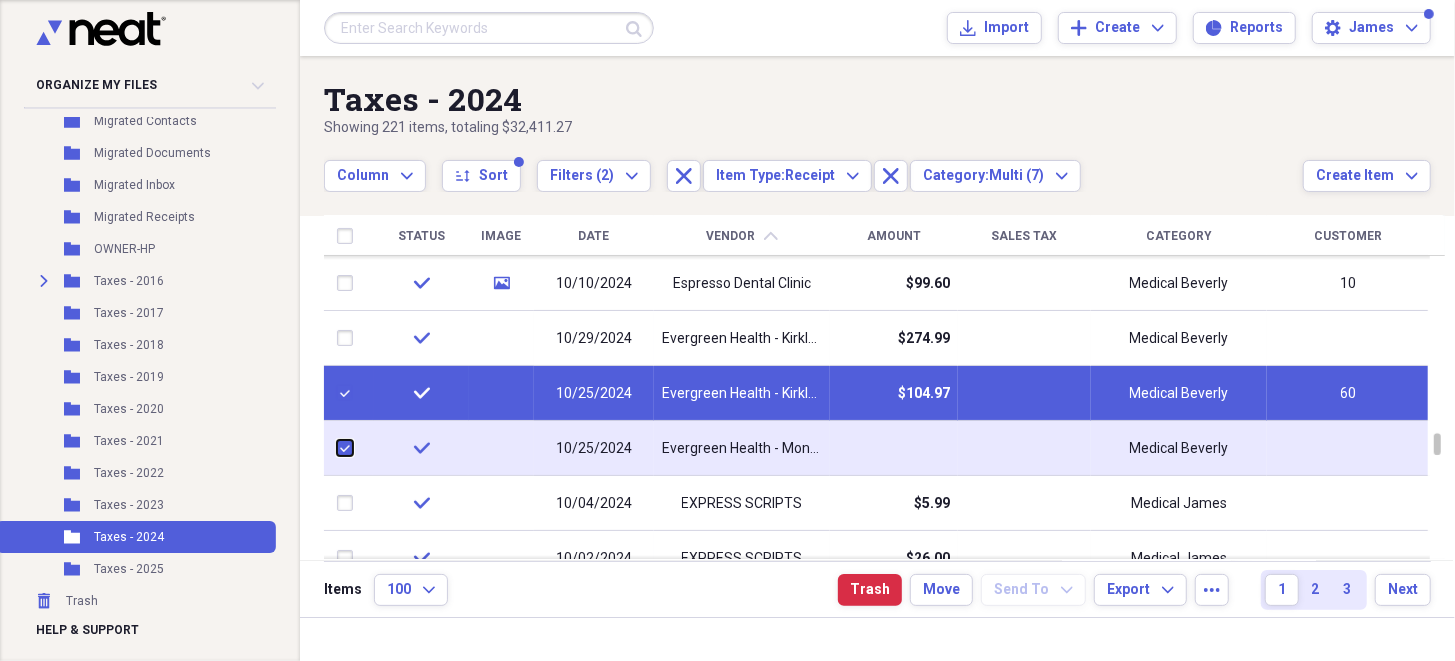 checkbox on "true" 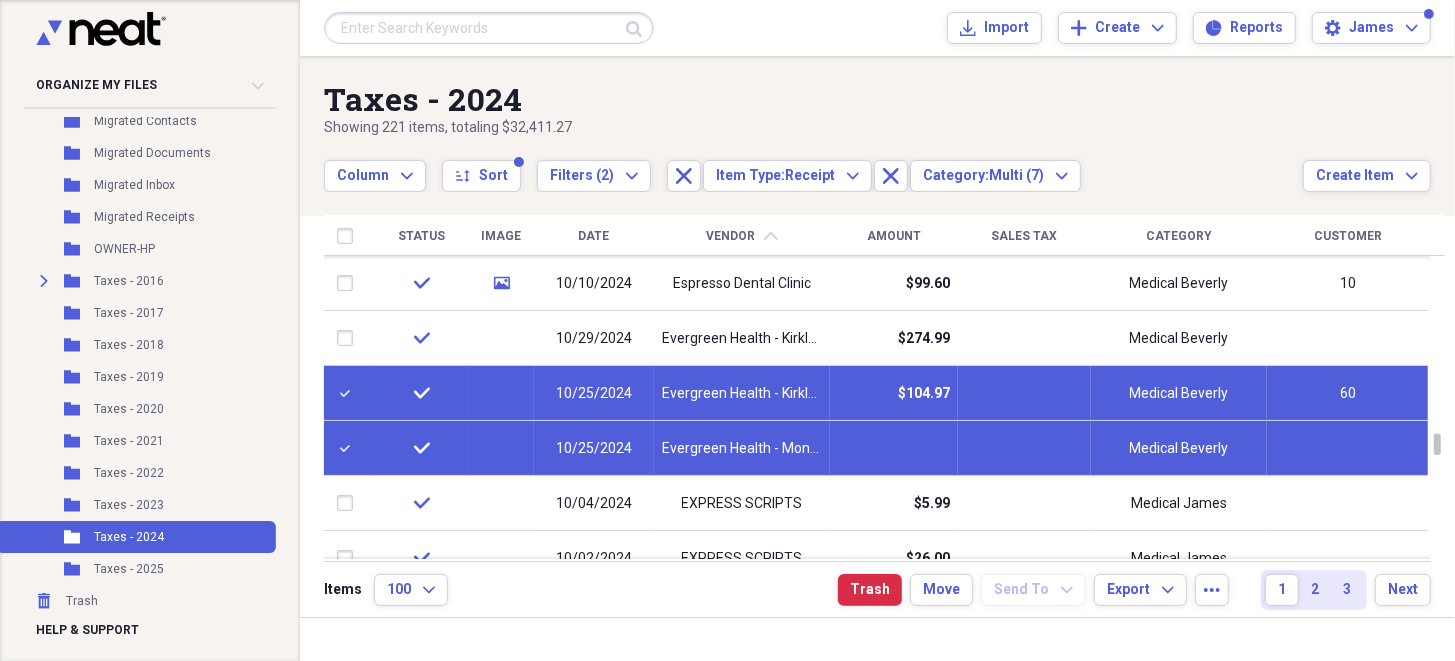 click at bounding box center (349, 393) 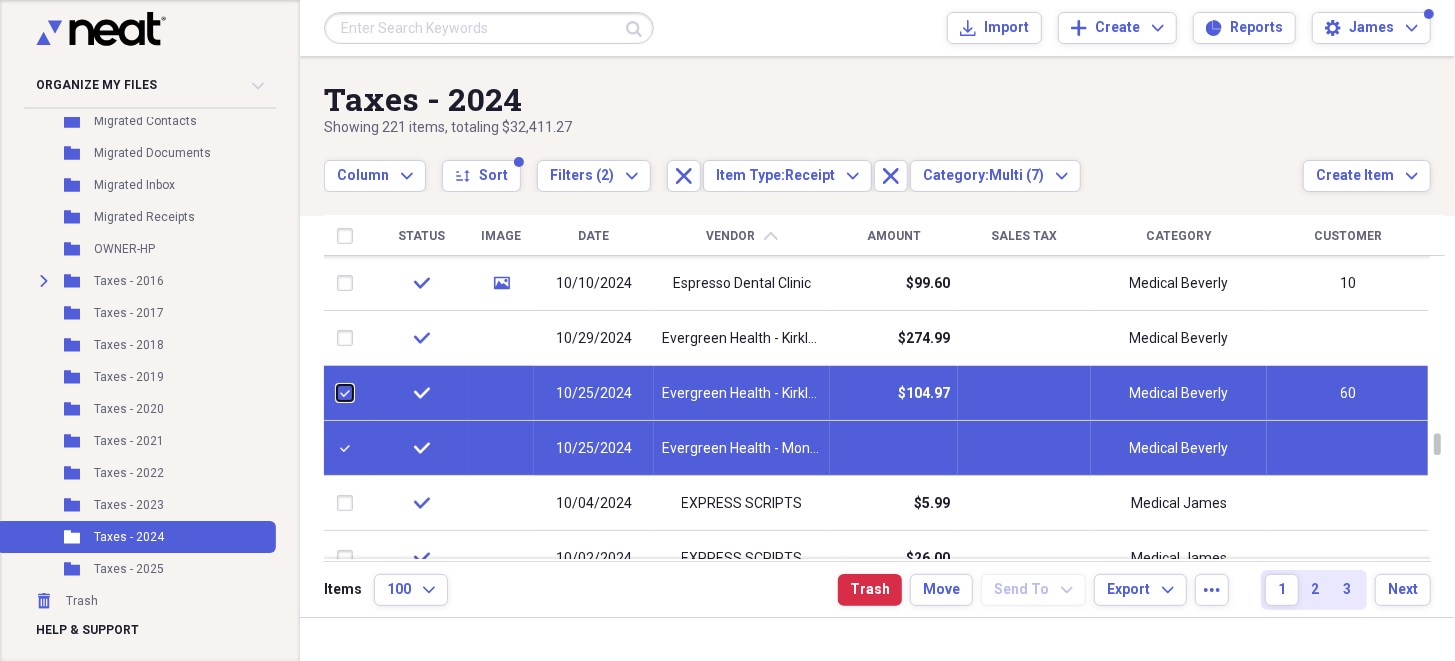 click at bounding box center (337, 393) 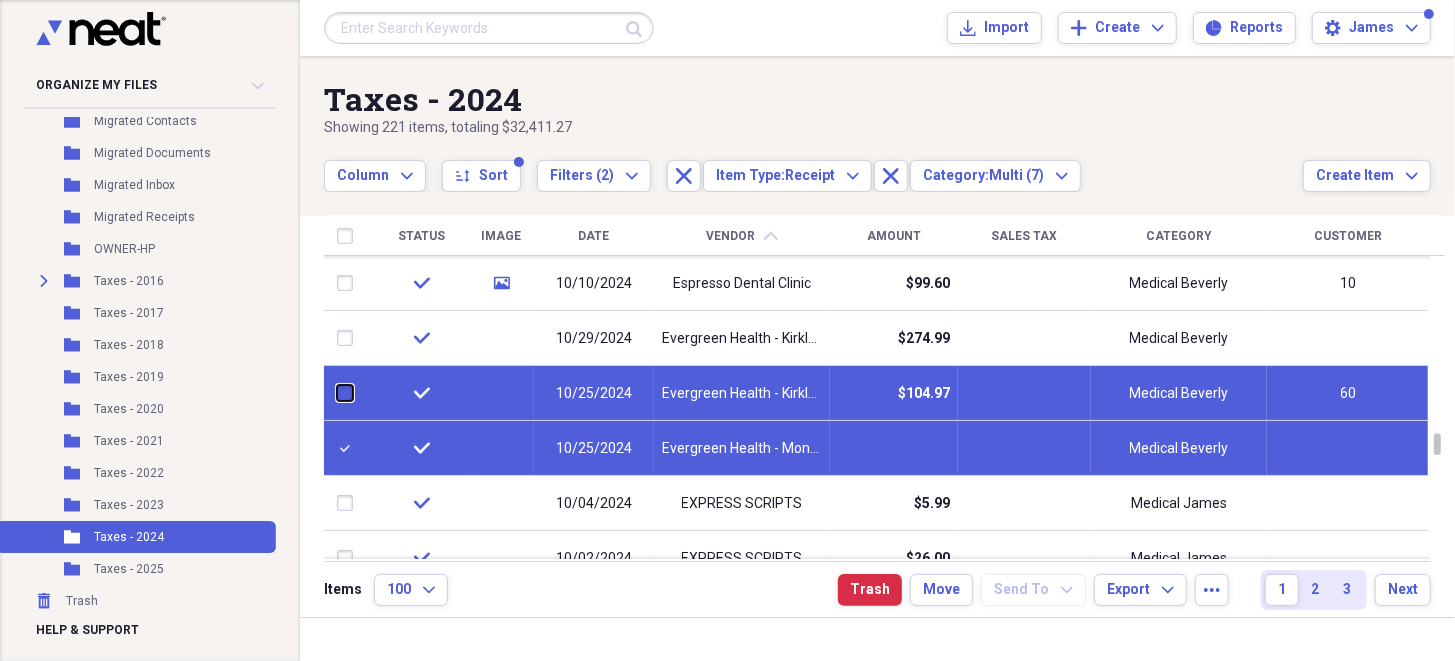 checkbox on "false" 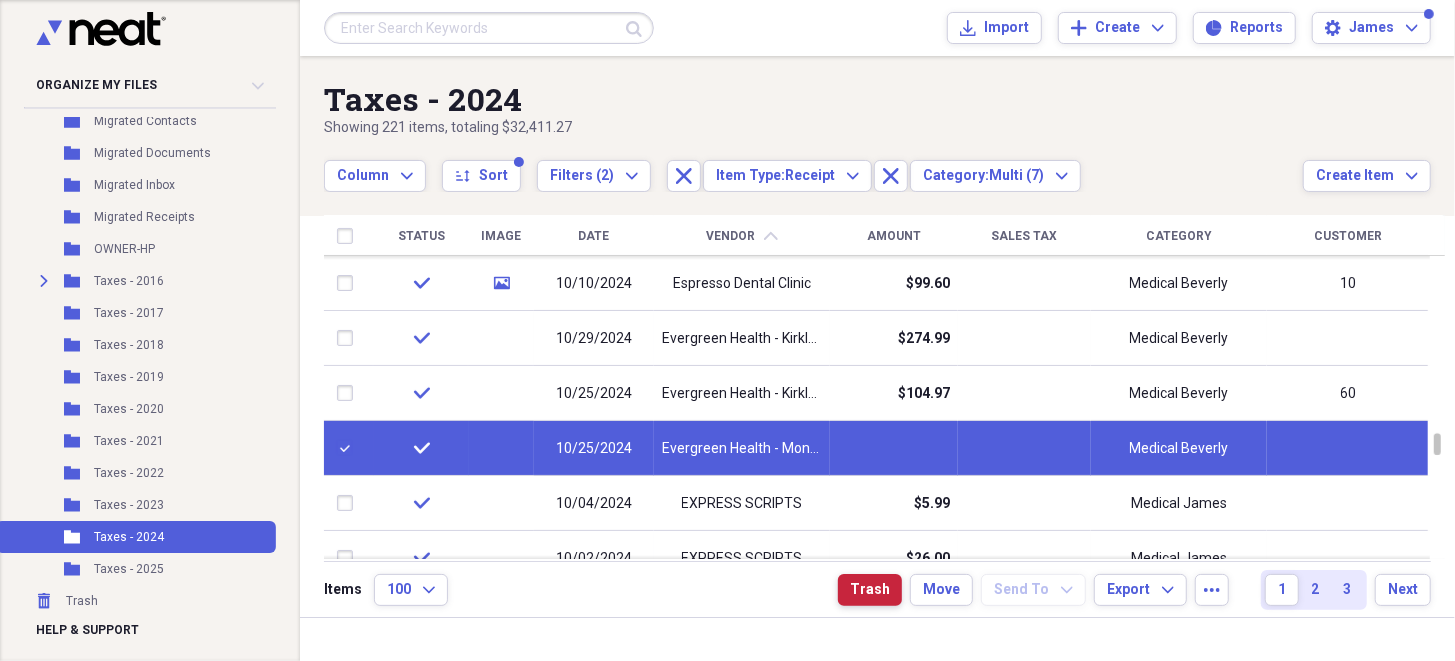 click on "Trash" at bounding box center (870, 590) 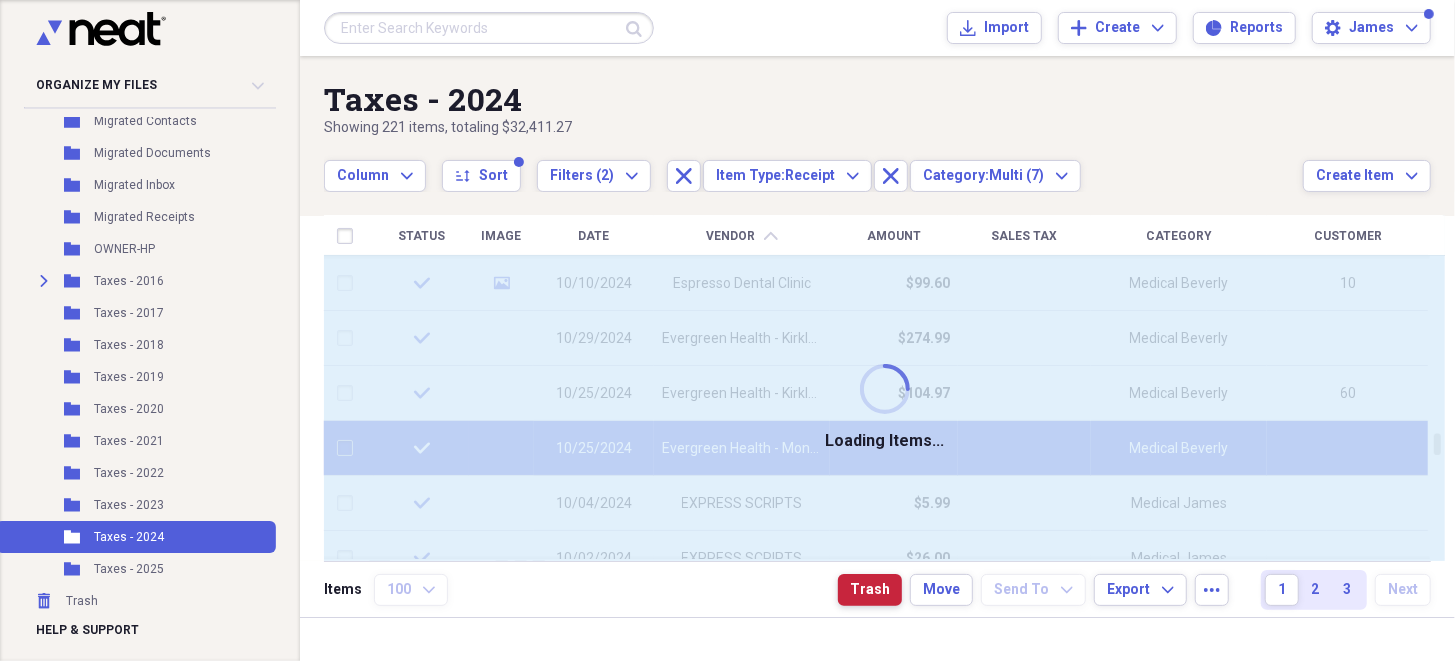 checkbox on "false" 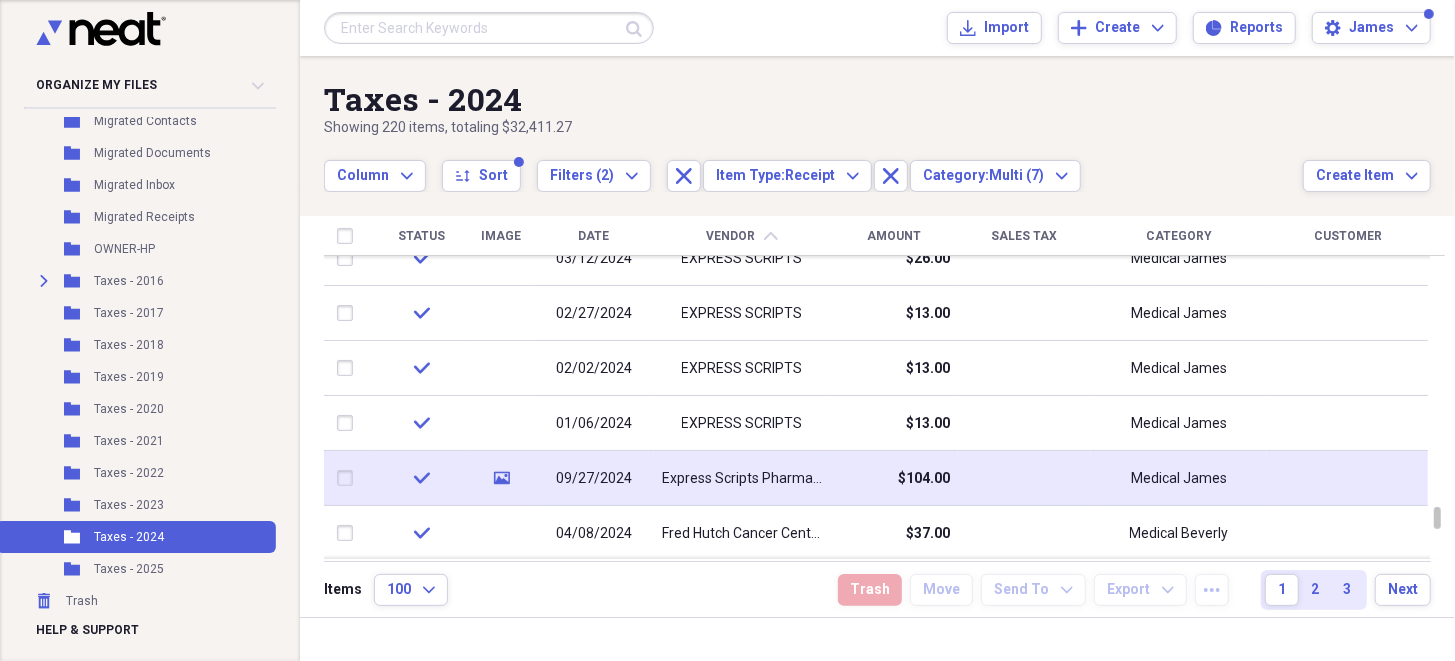 click at bounding box center (349, 478) 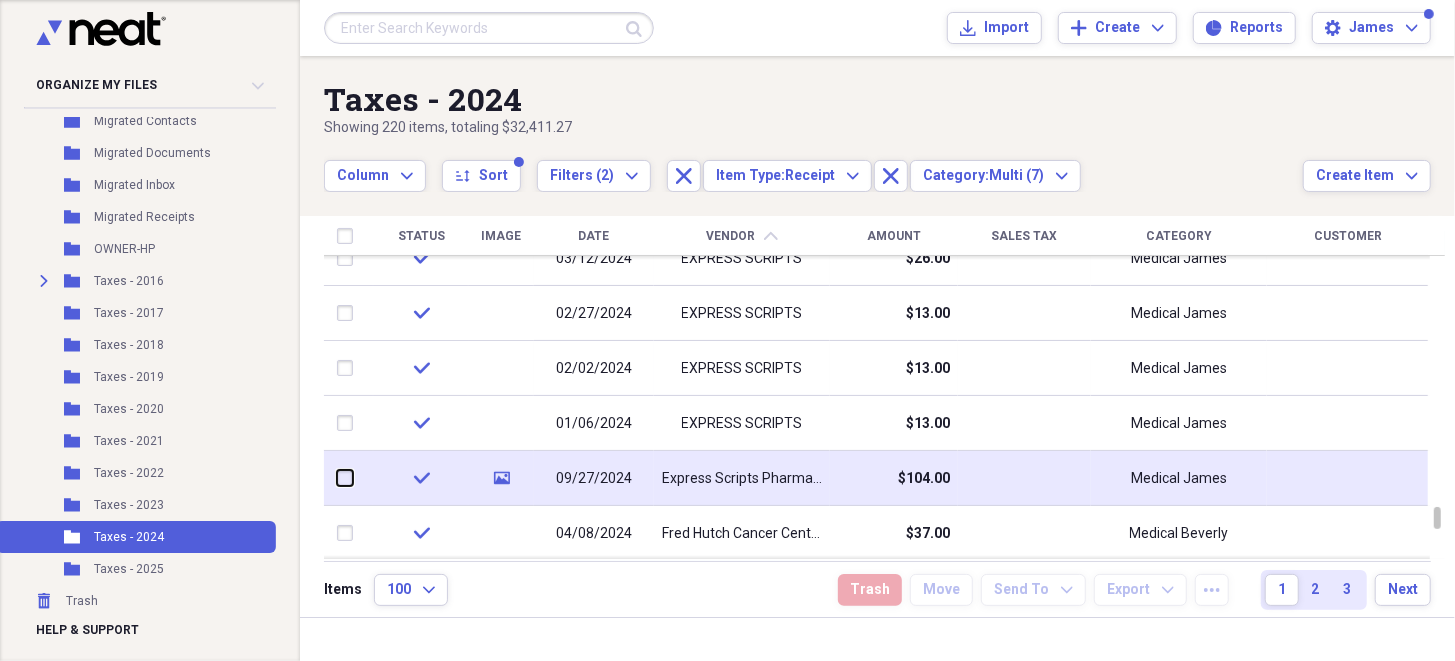 click at bounding box center [337, 478] 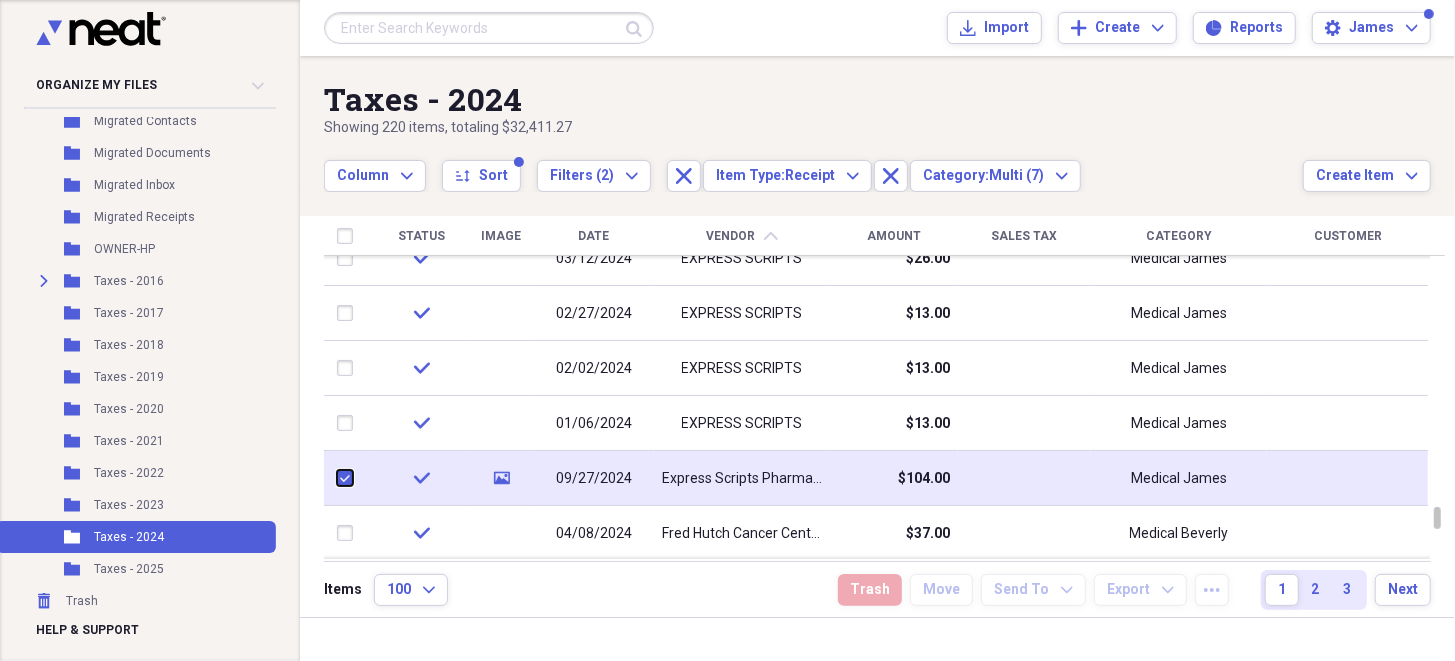 checkbox on "true" 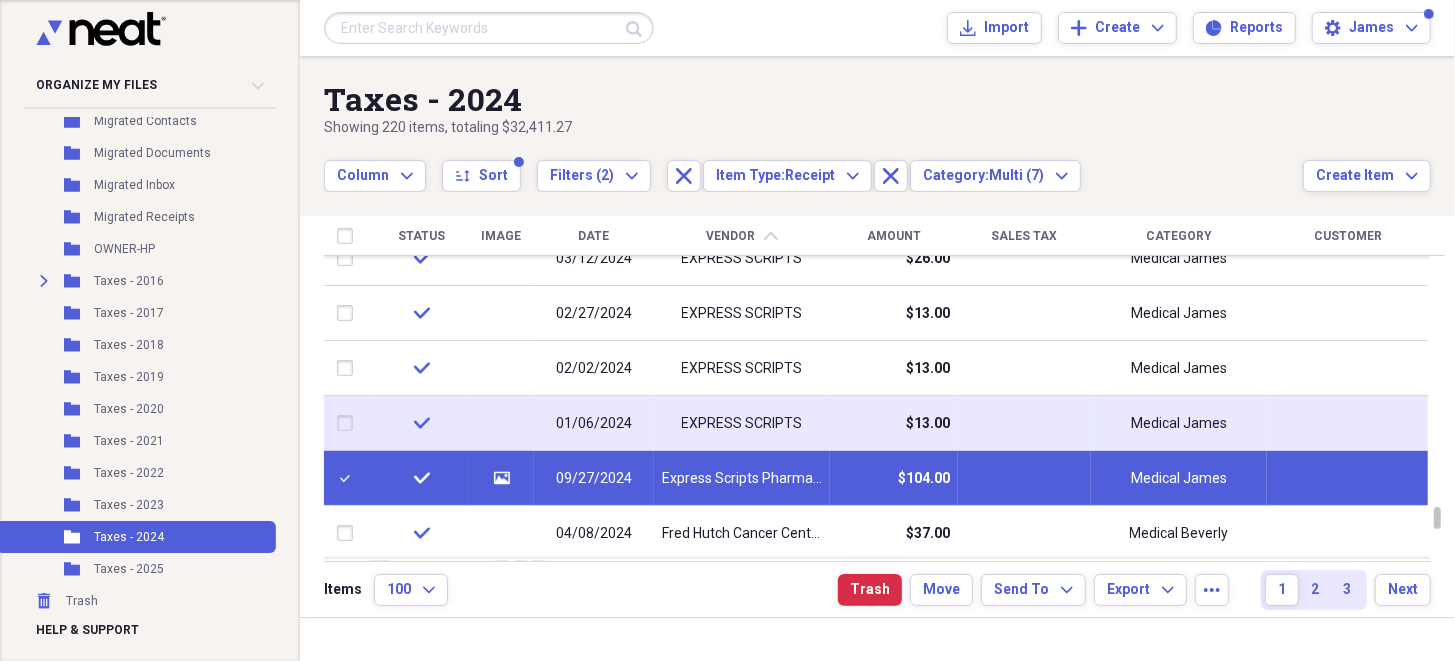 click at bounding box center [349, 423] 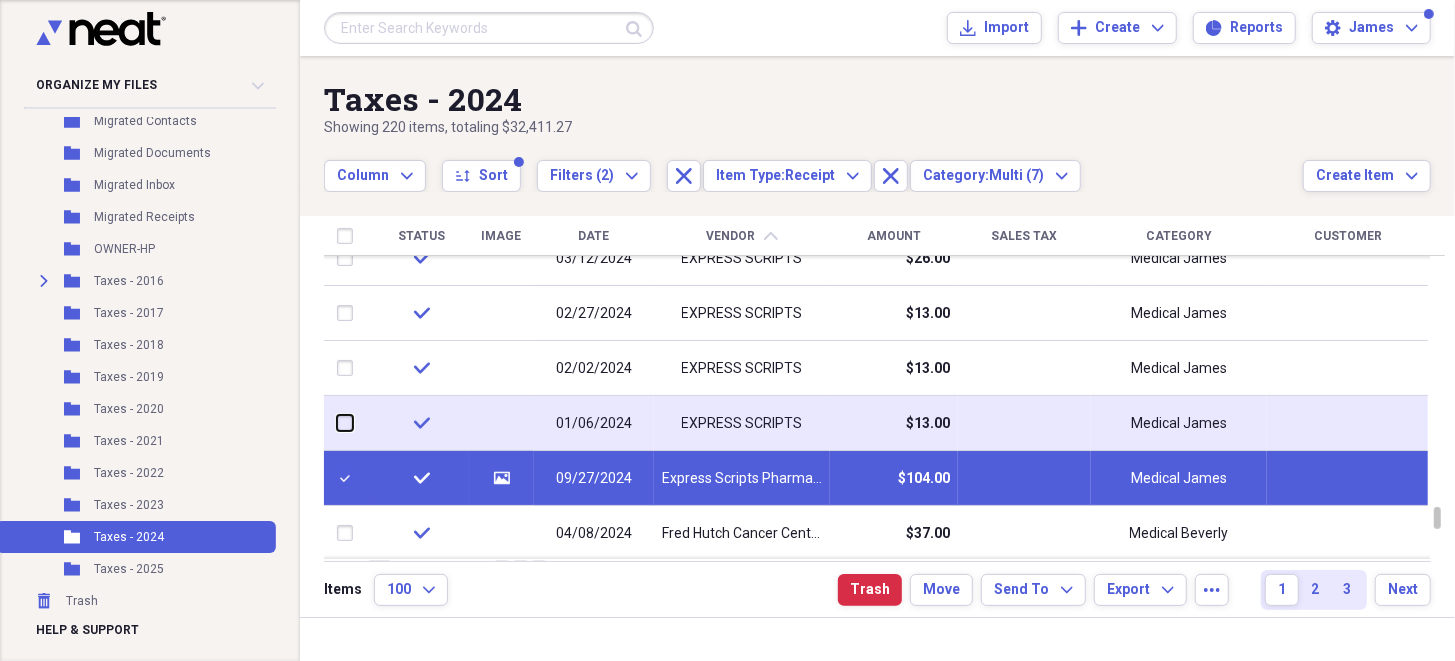 click at bounding box center (337, 423) 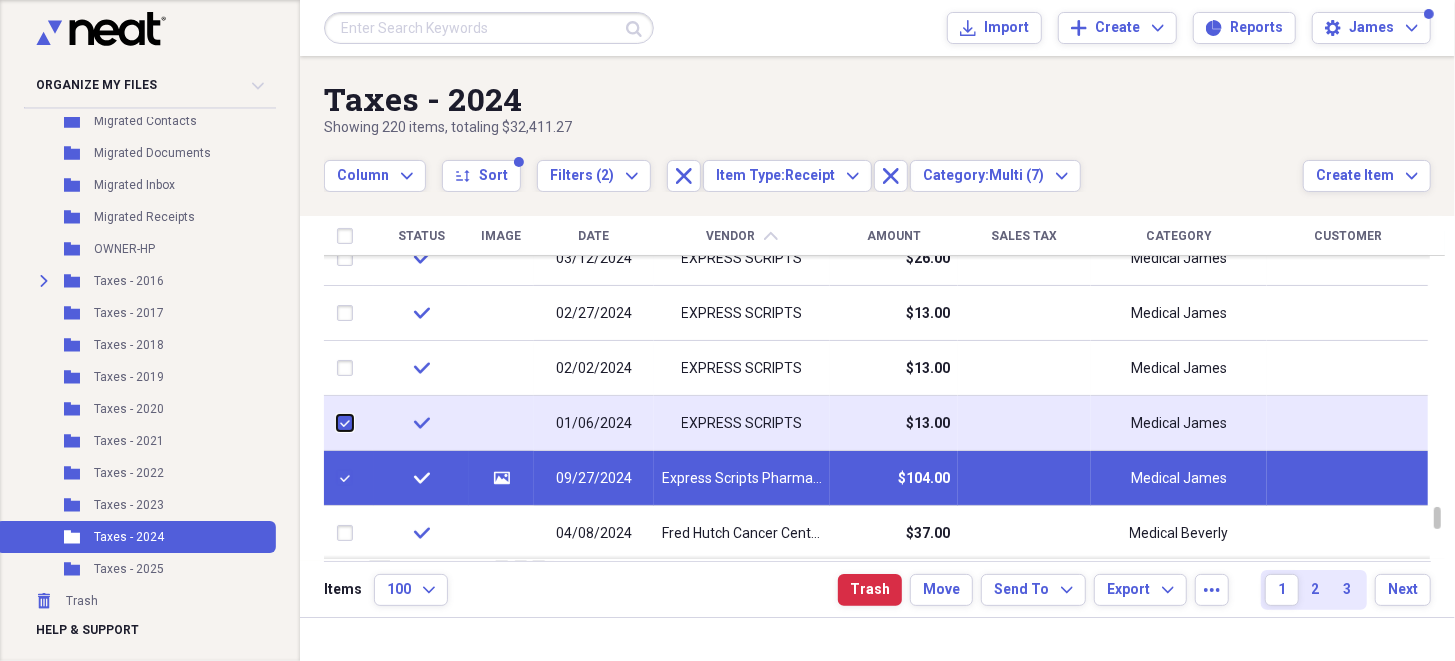 checkbox on "true" 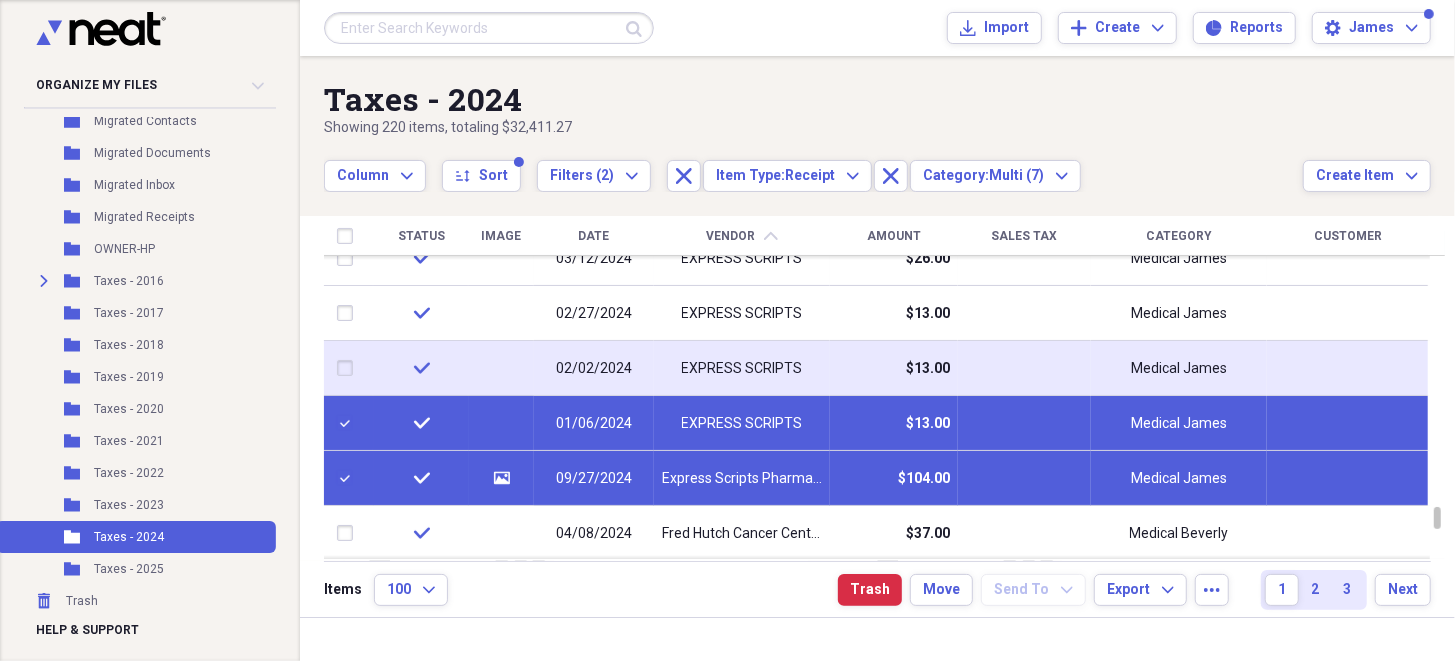 click at bounding box center (349, 368) 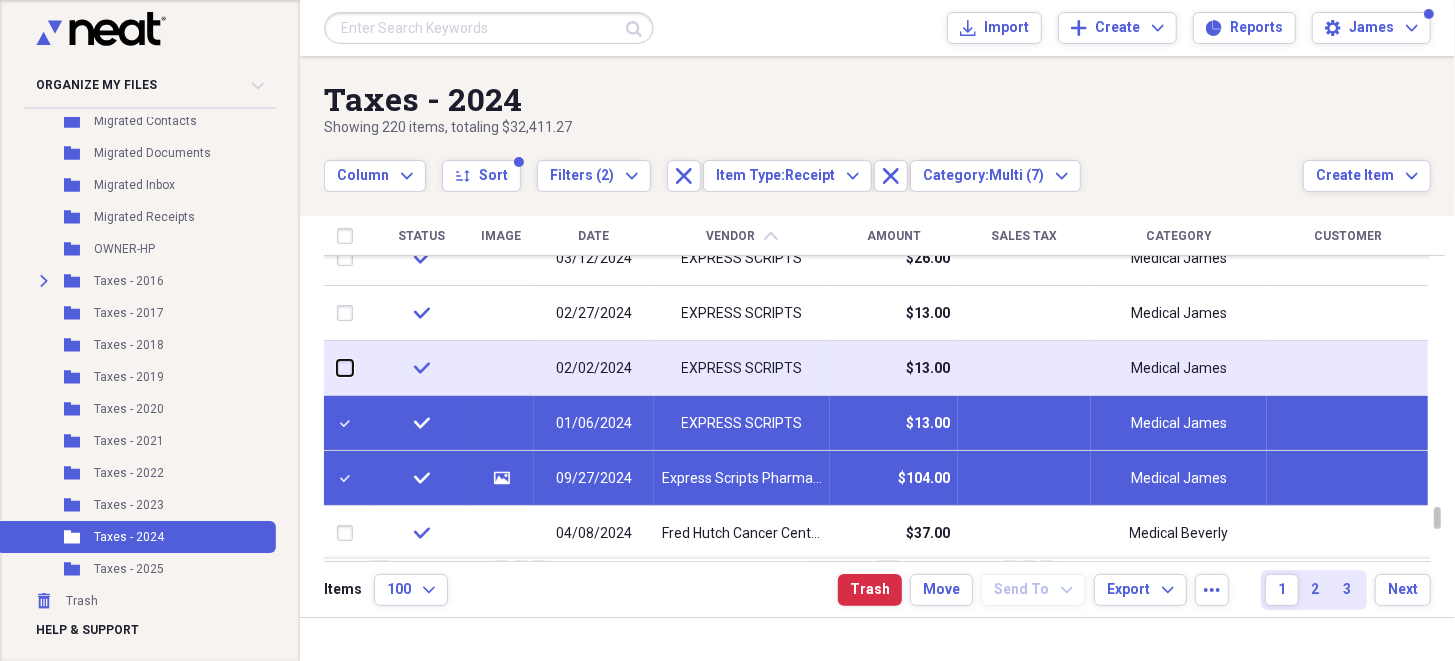 click at bounding box center [337, 368] 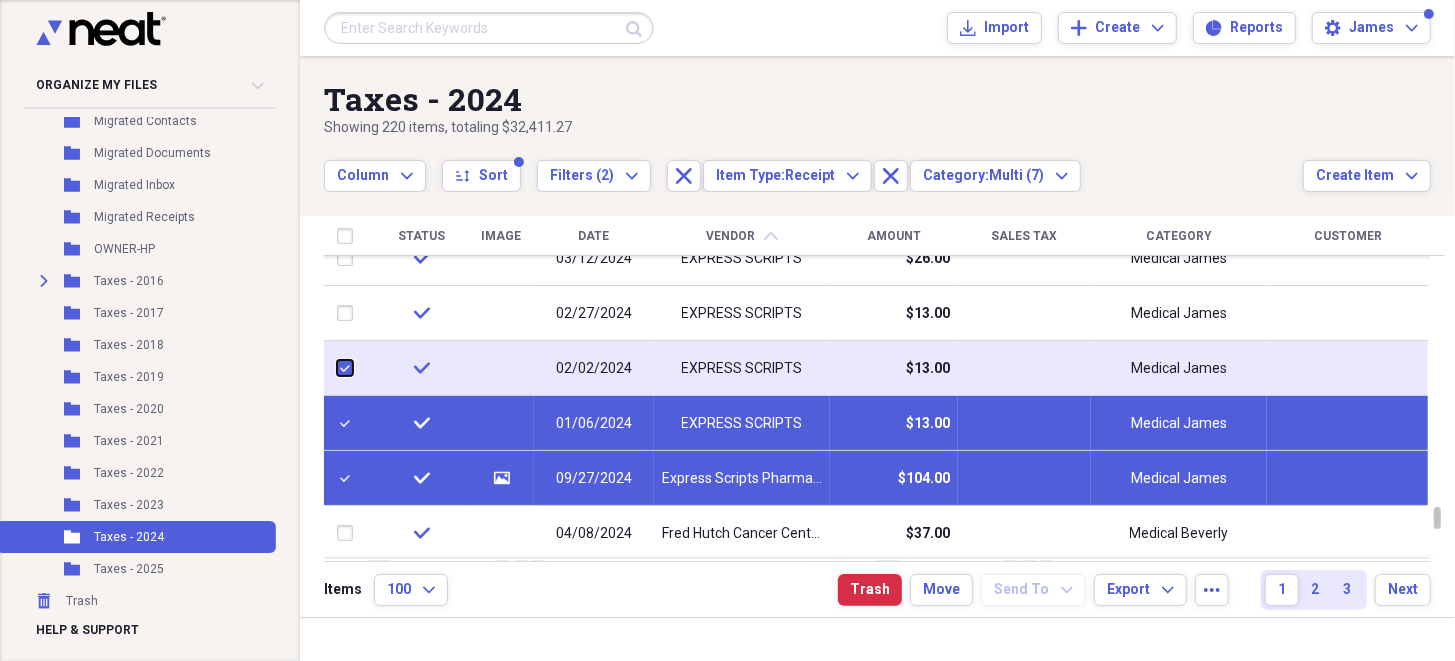 checkbox on "true" 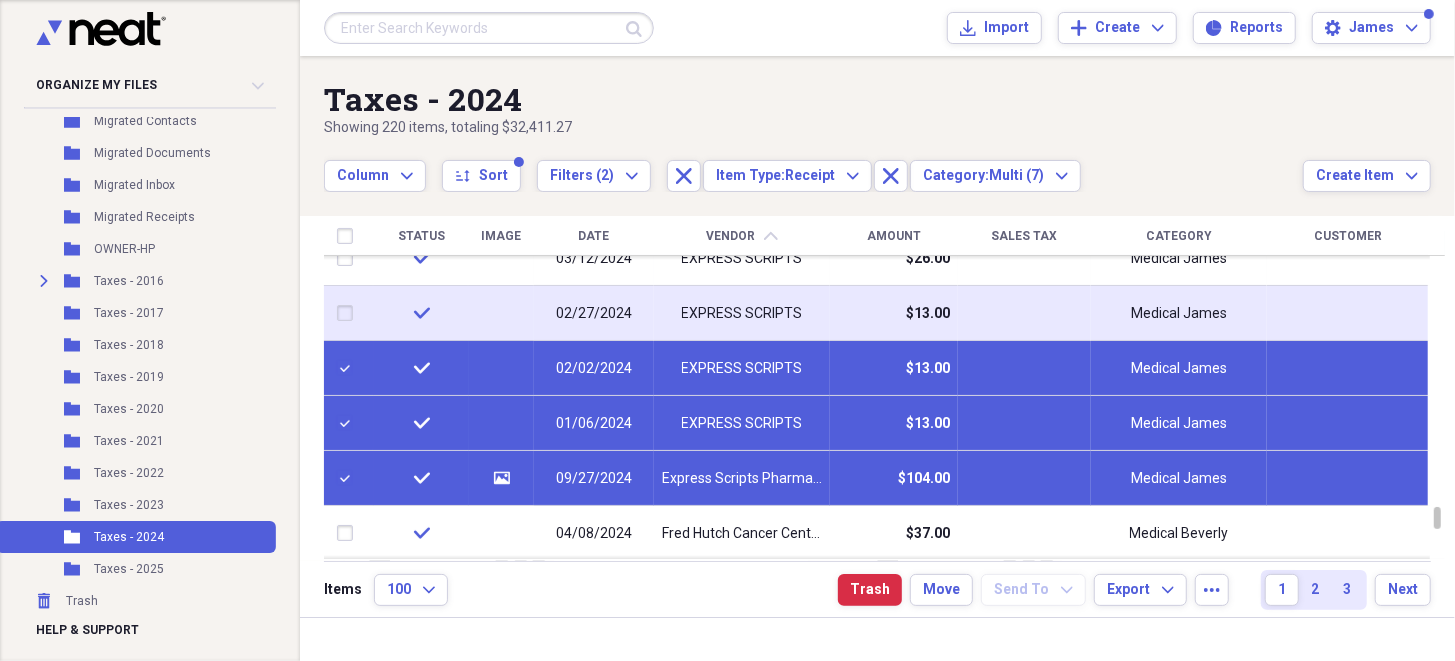 click at bounding box center (349, 313) 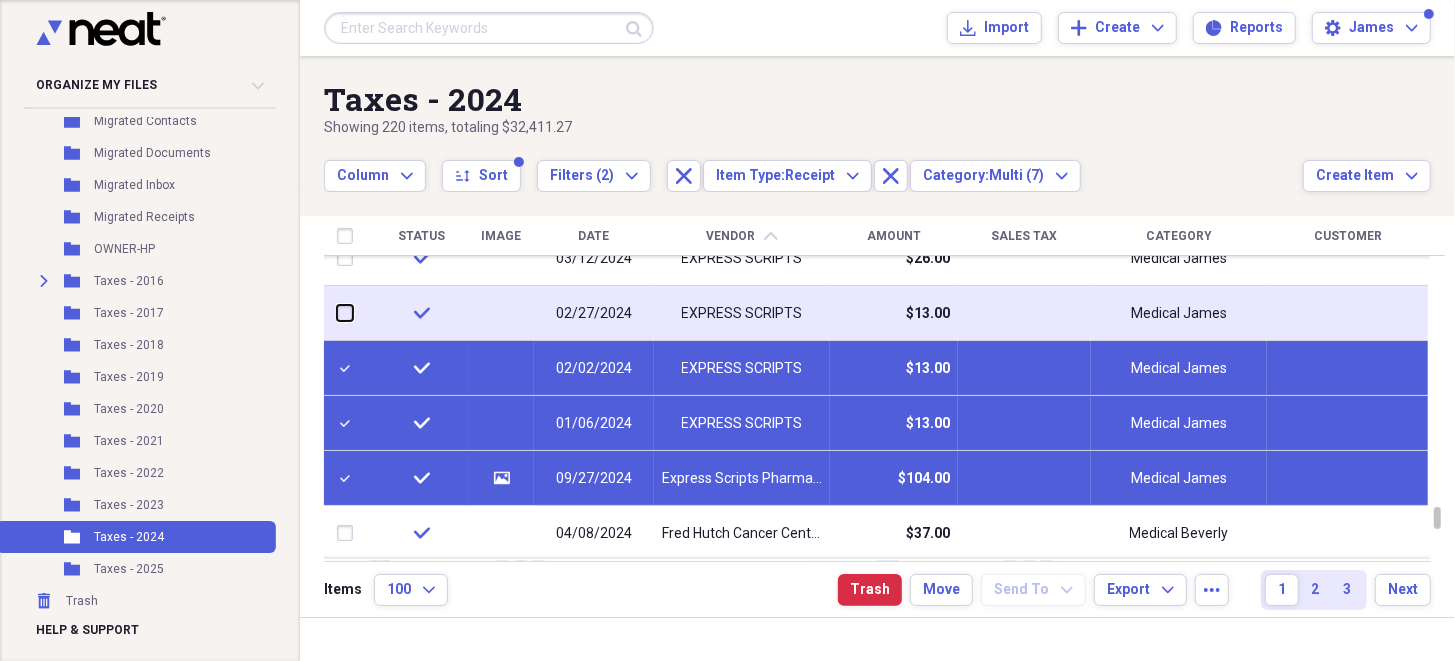 click at bounding box center [337, 313] 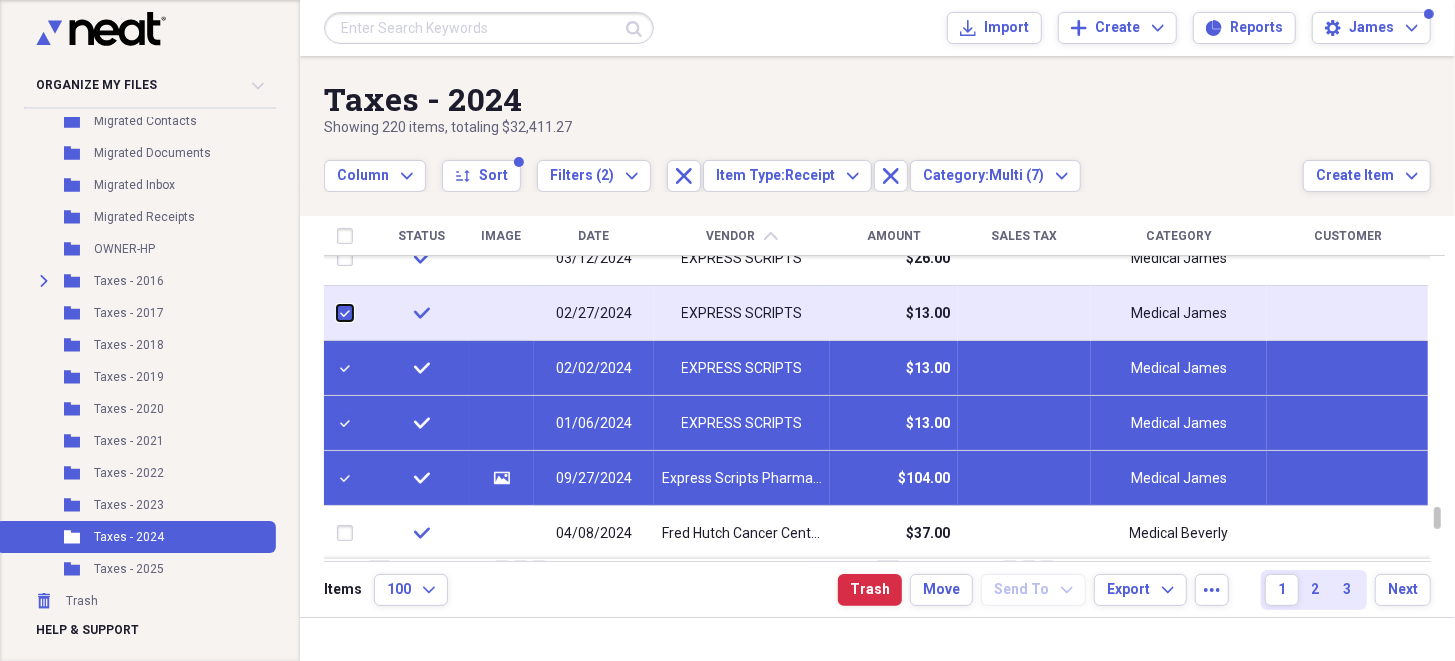 checkbox on "true" 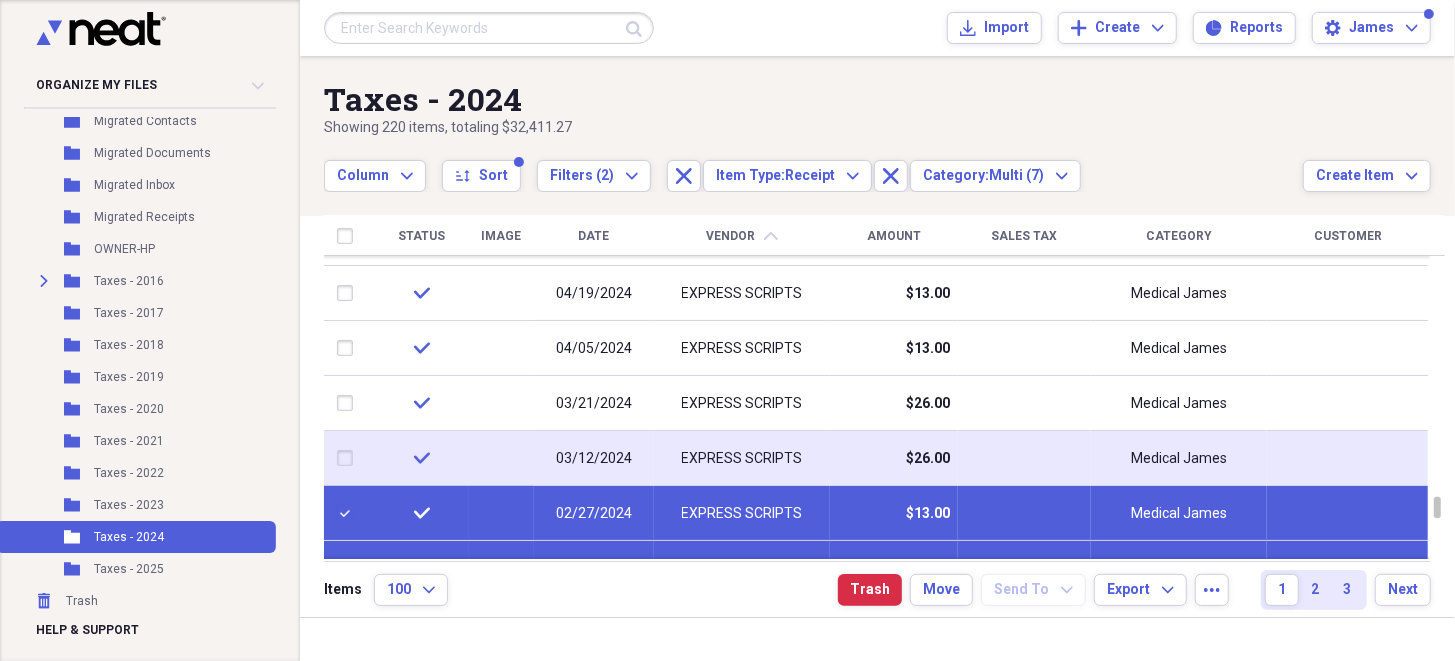 drag, startPoint x: 354, startPoint y: 457, endPoint x: 353, endPoint y: 429, distance: 28.01785 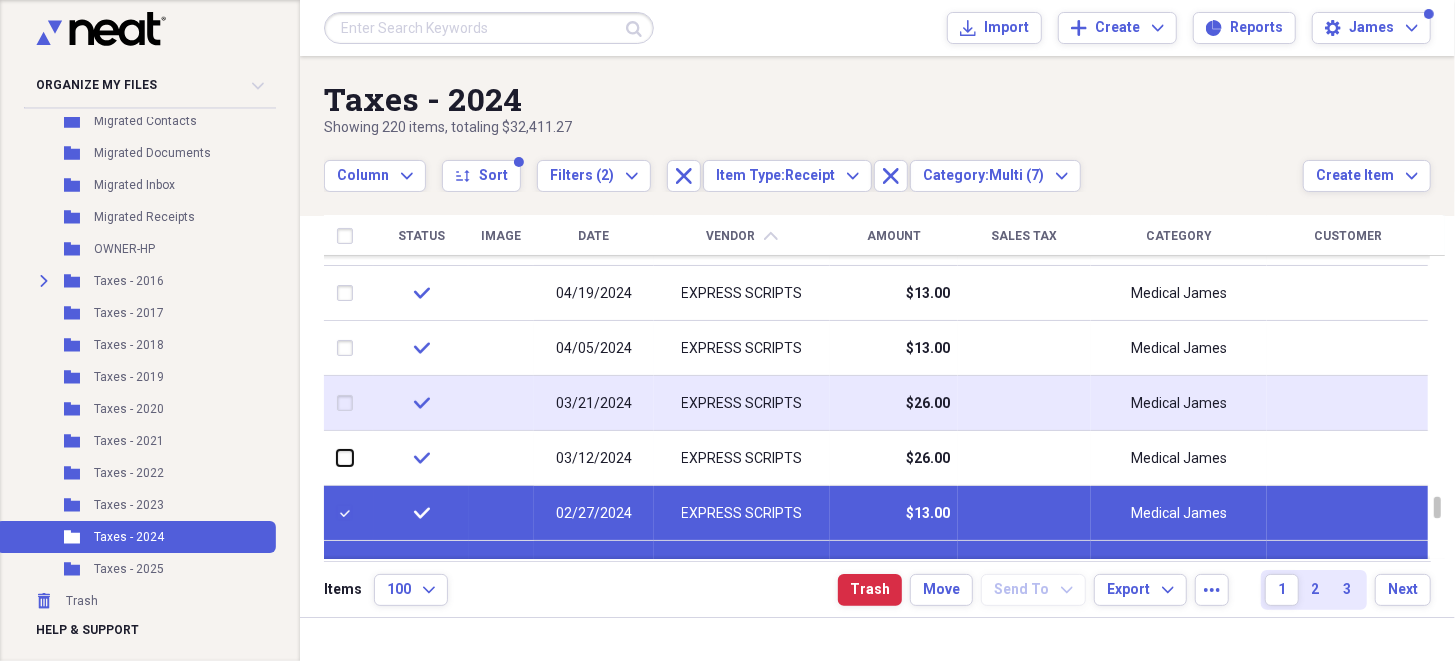 click at bounding box center (337, 458) 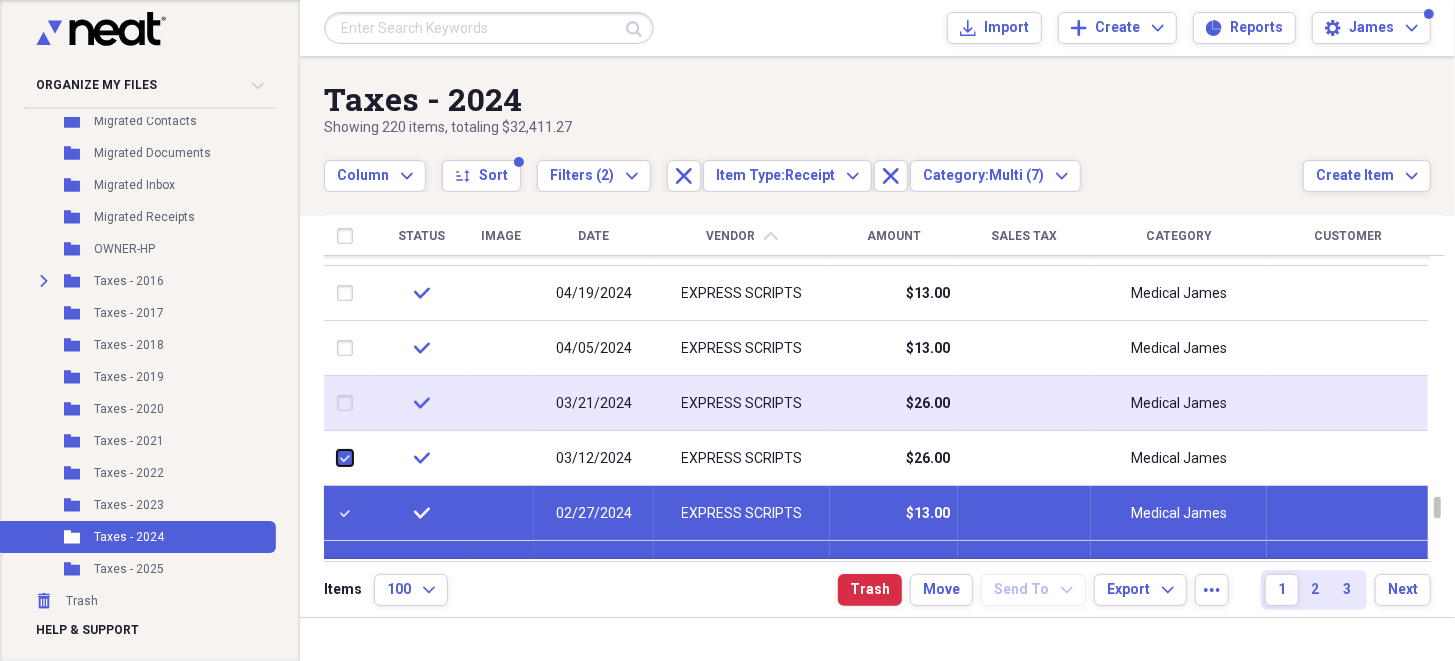 checkbox on "true" 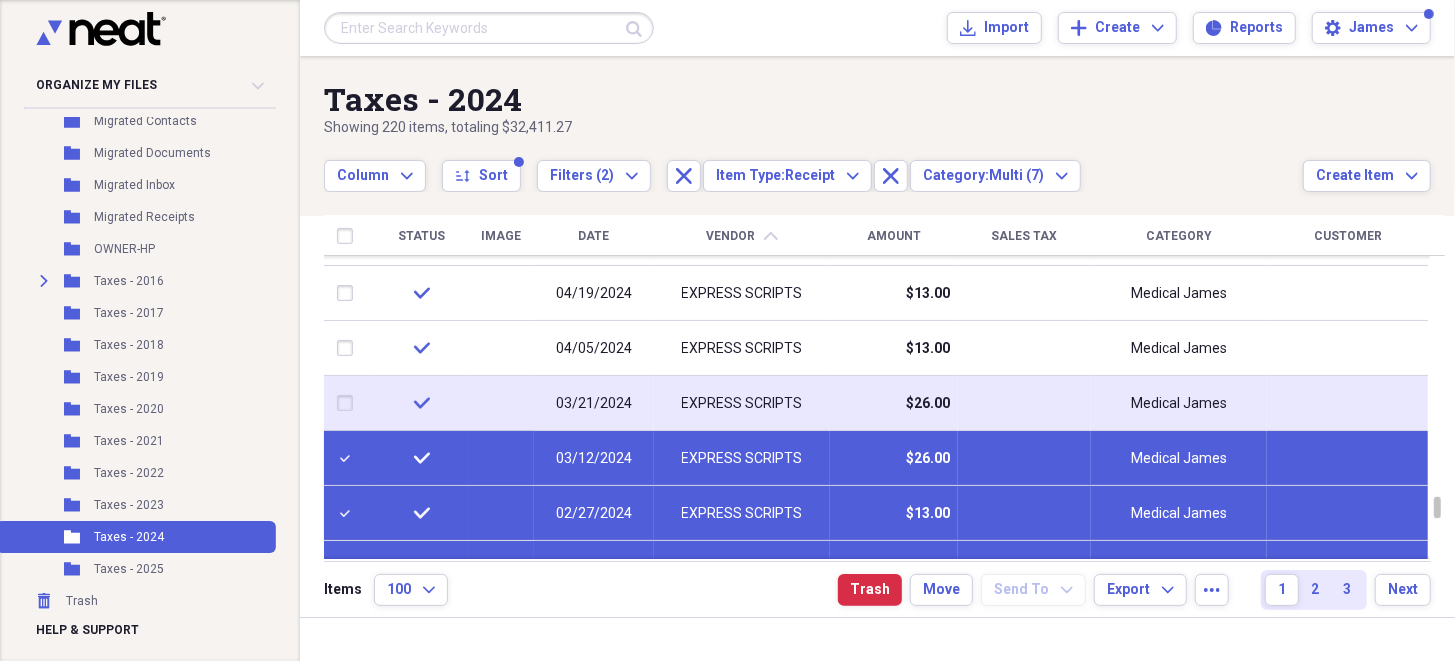 click at bounding box center (349, 403) 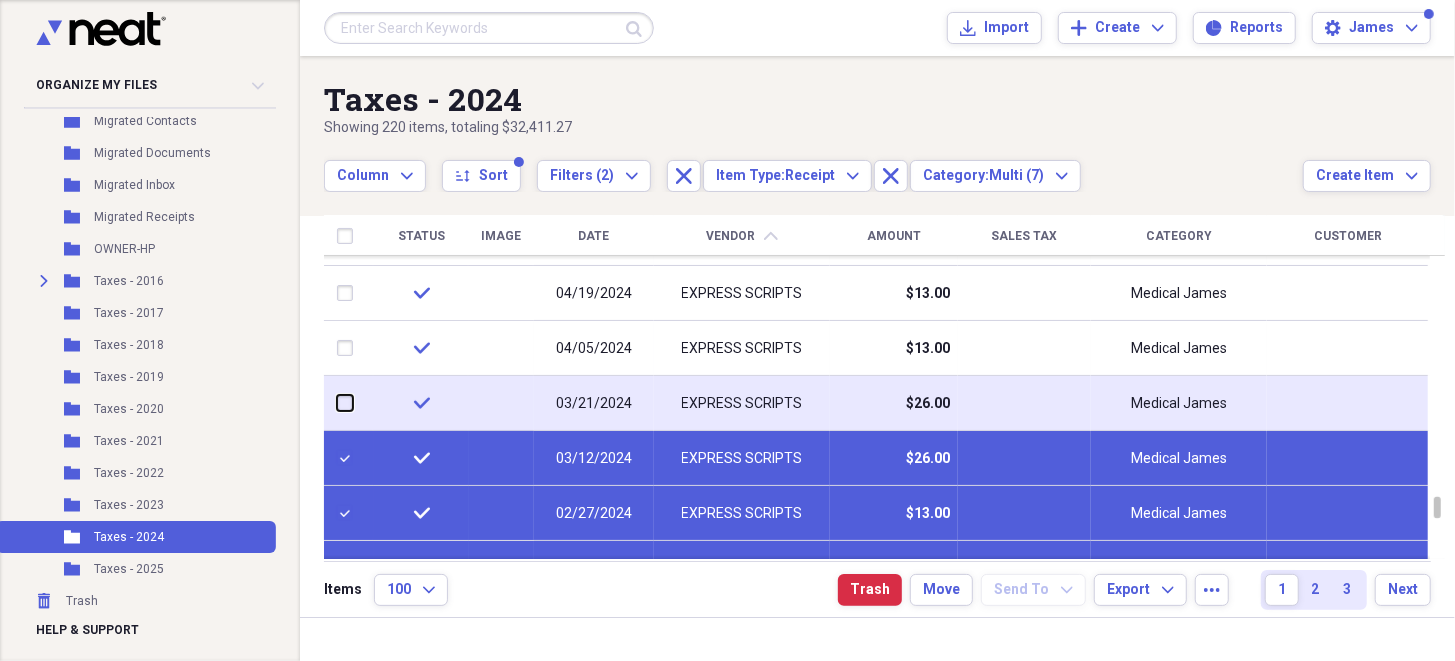 click at bounding box center [337, 403] 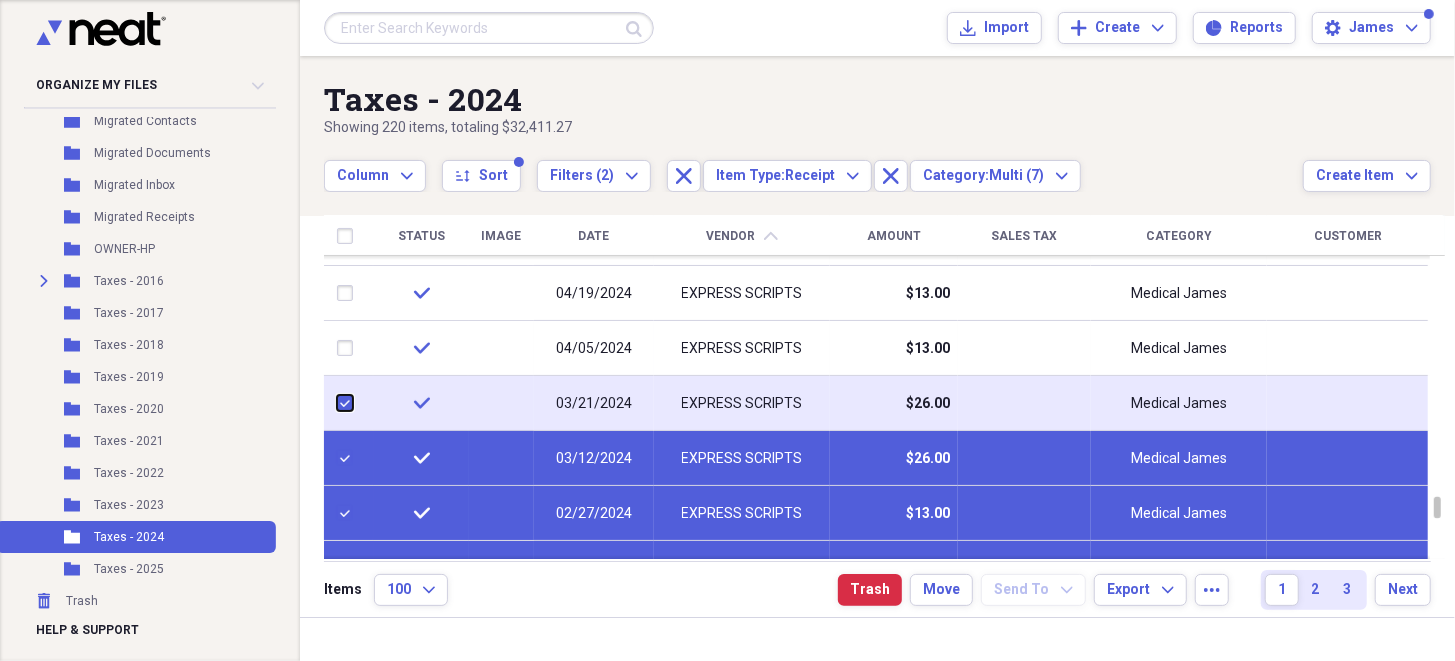 checkbox on "true" 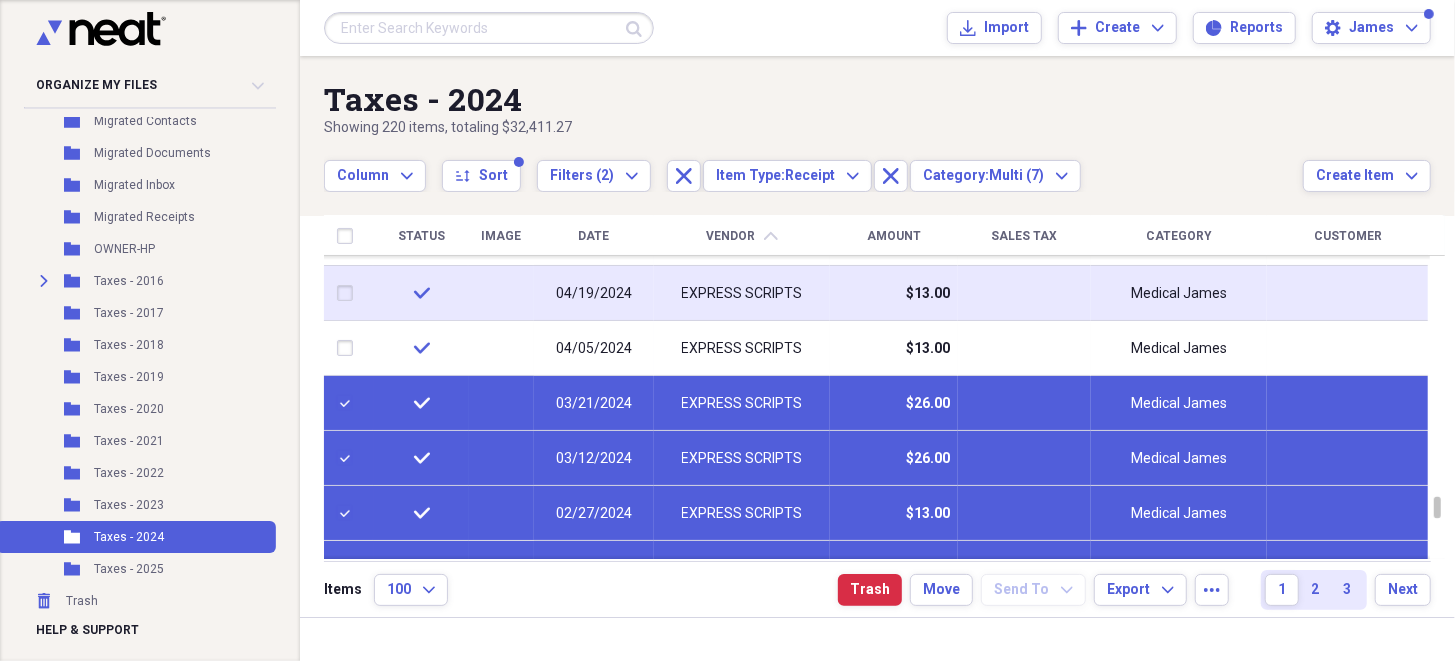 click at bounding box center (349, 293) 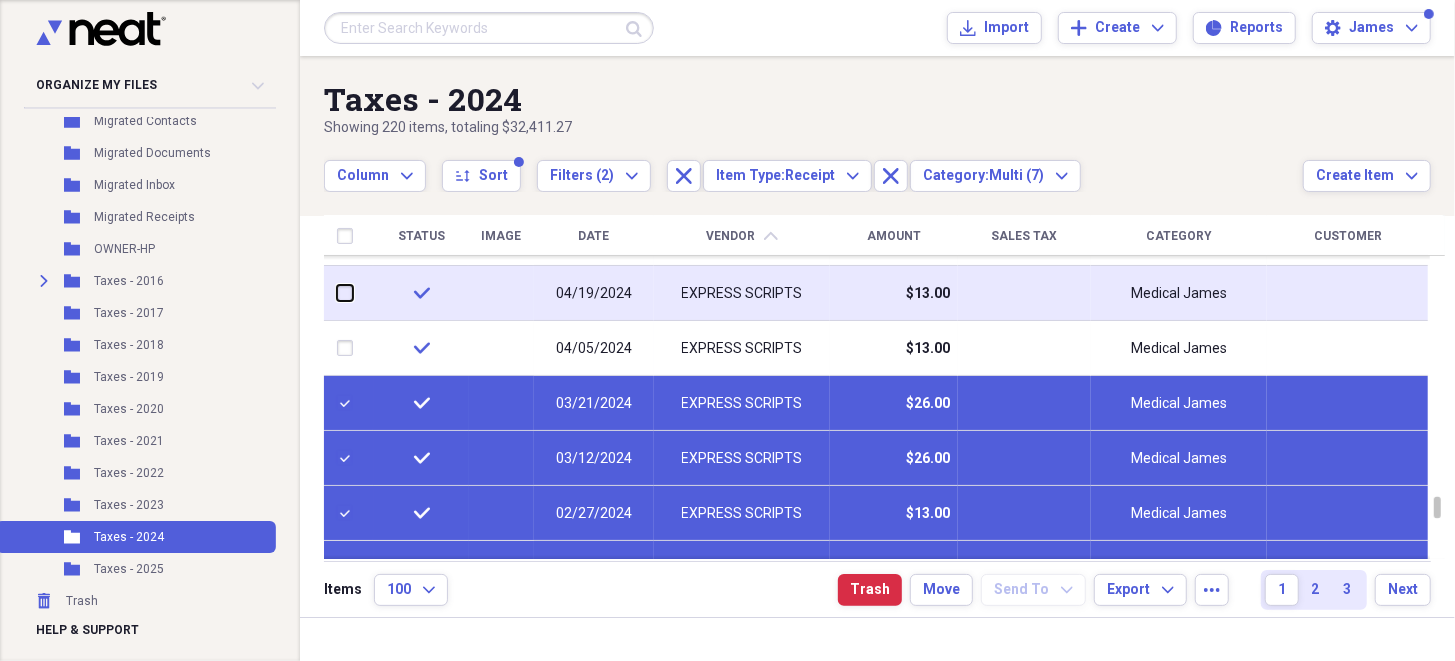 click at bounding box center (337, 293) 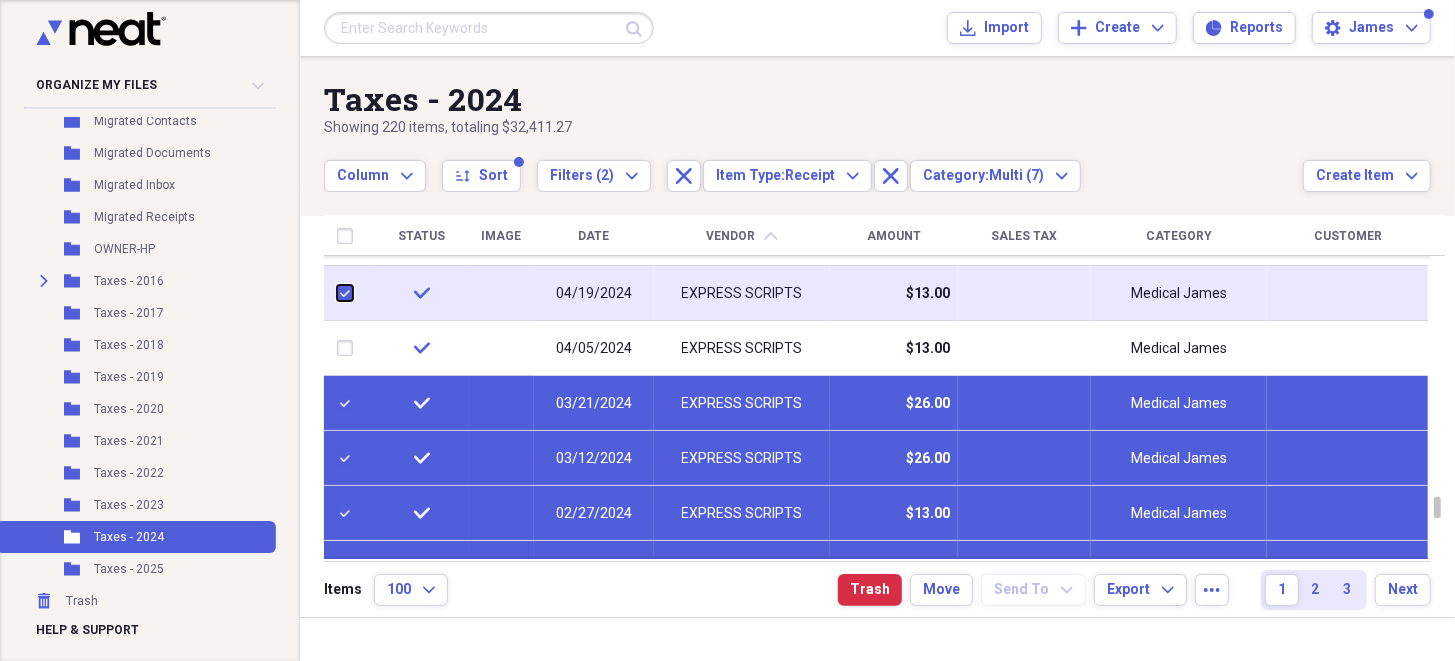 checkbox on "true" 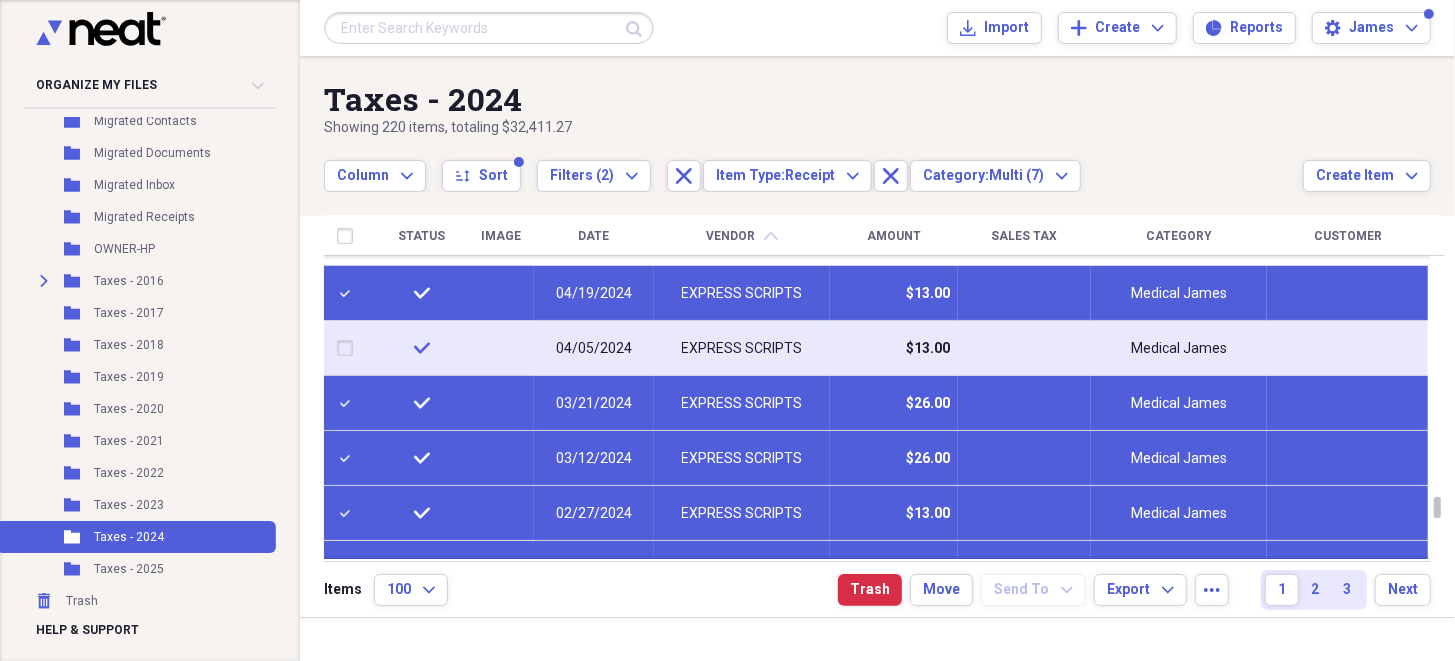 click at bounding box center (349, 348) 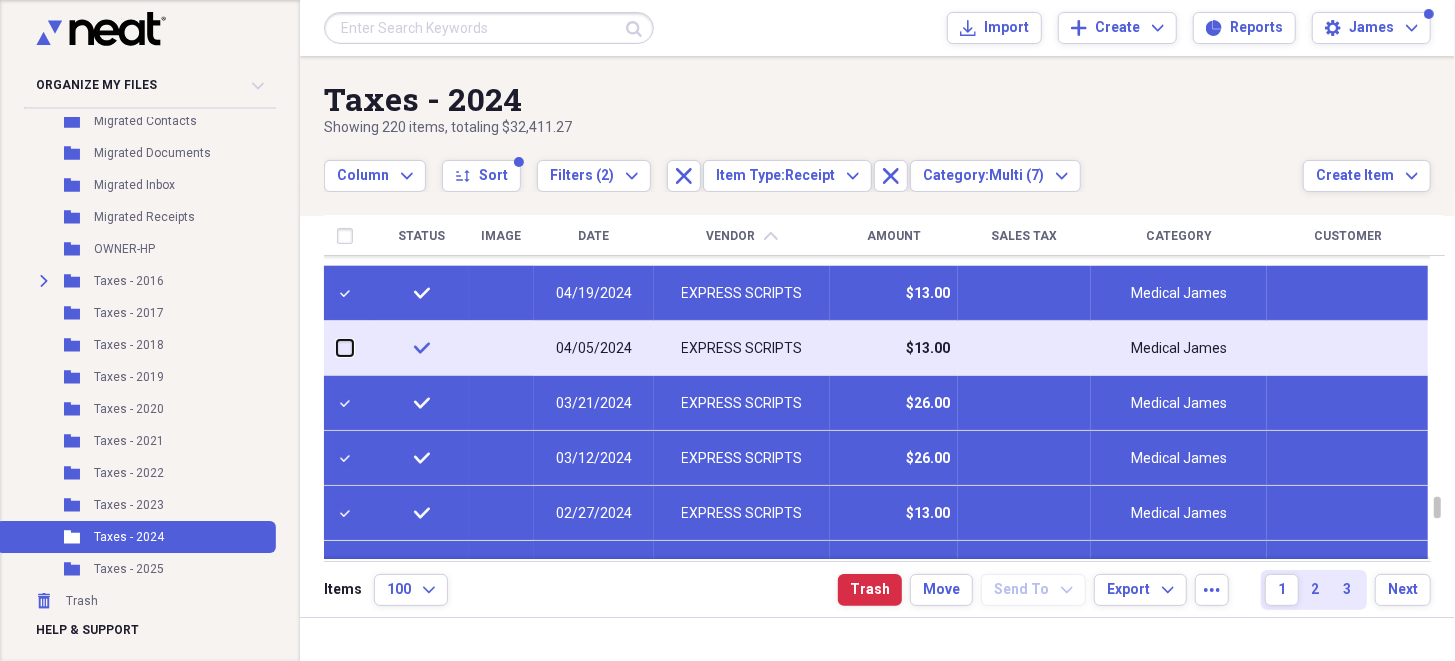 click at bounding box center (337, 348) 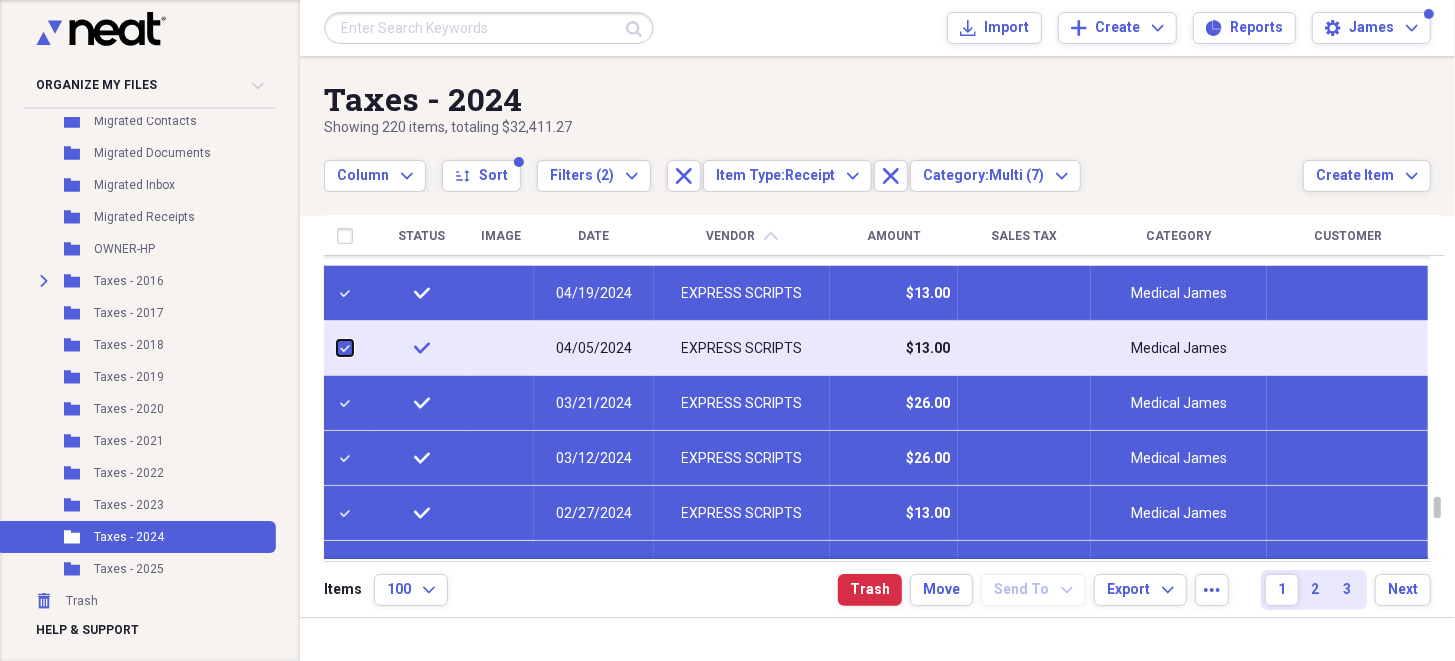 checkbox on "true" 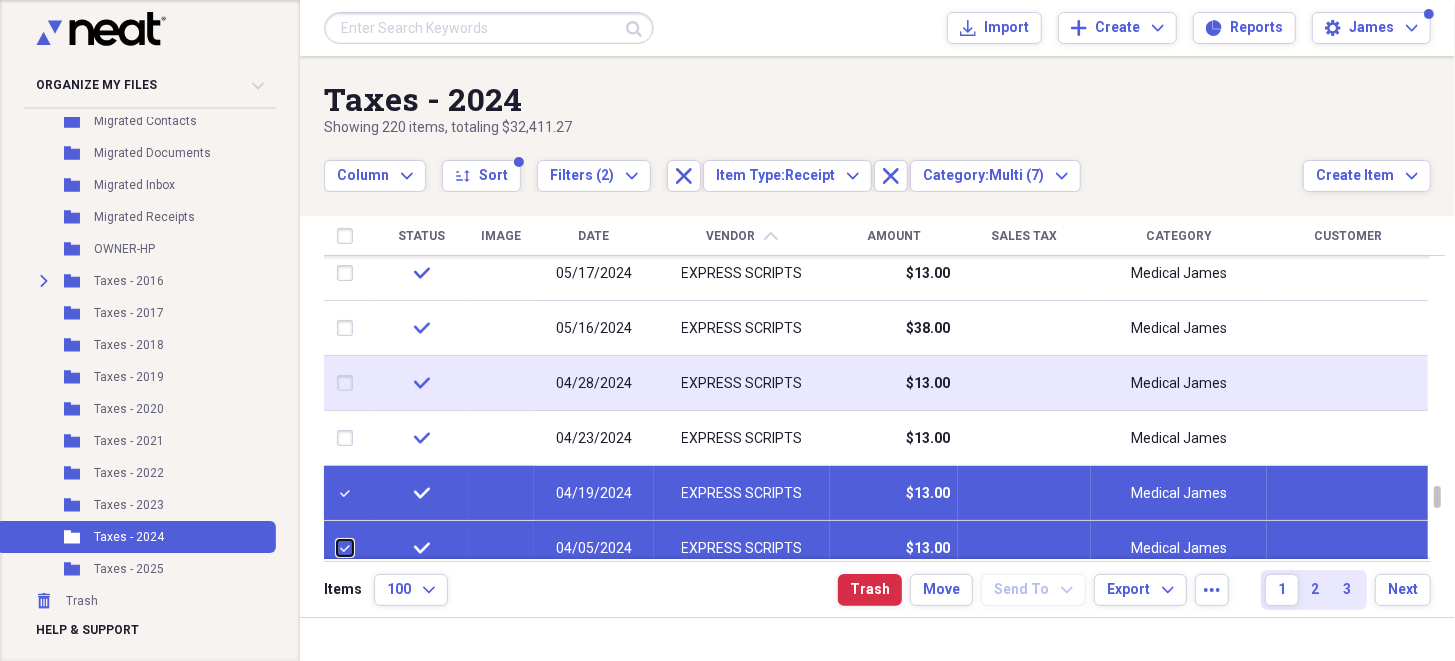 checkbox on "false" 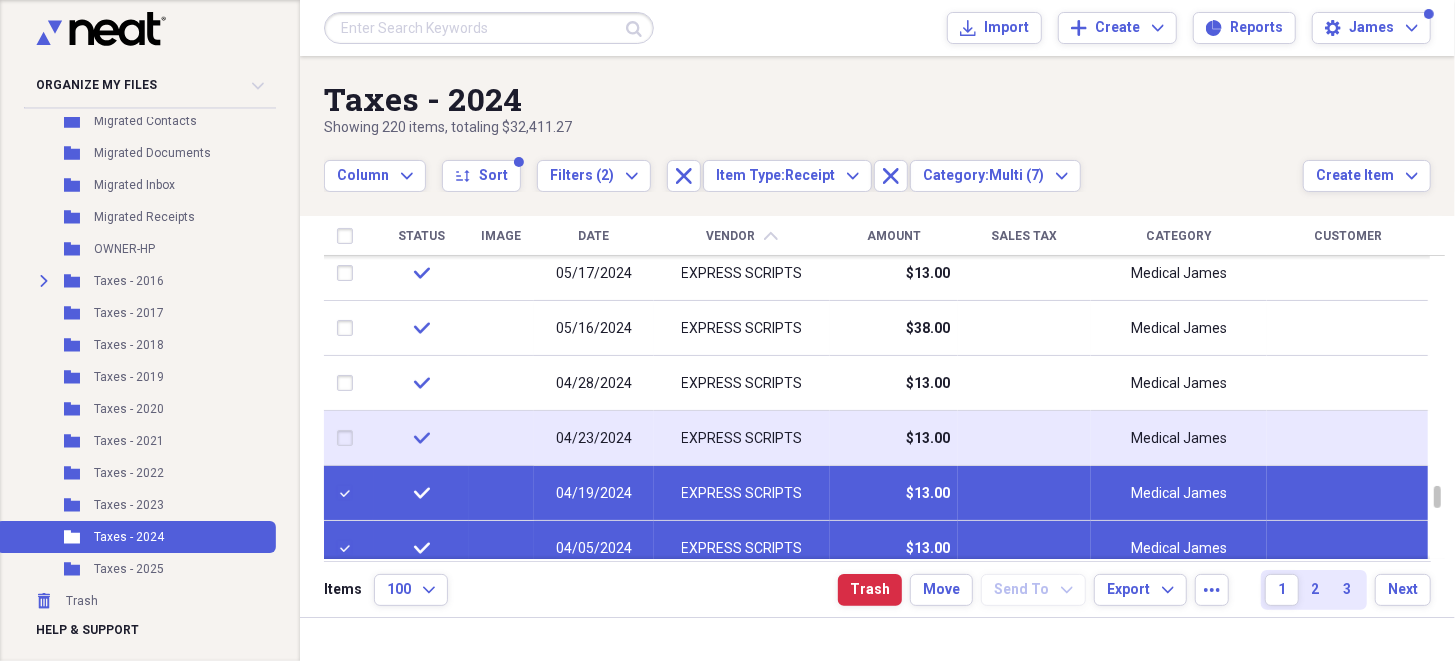 click at bounding box center (349, 438) 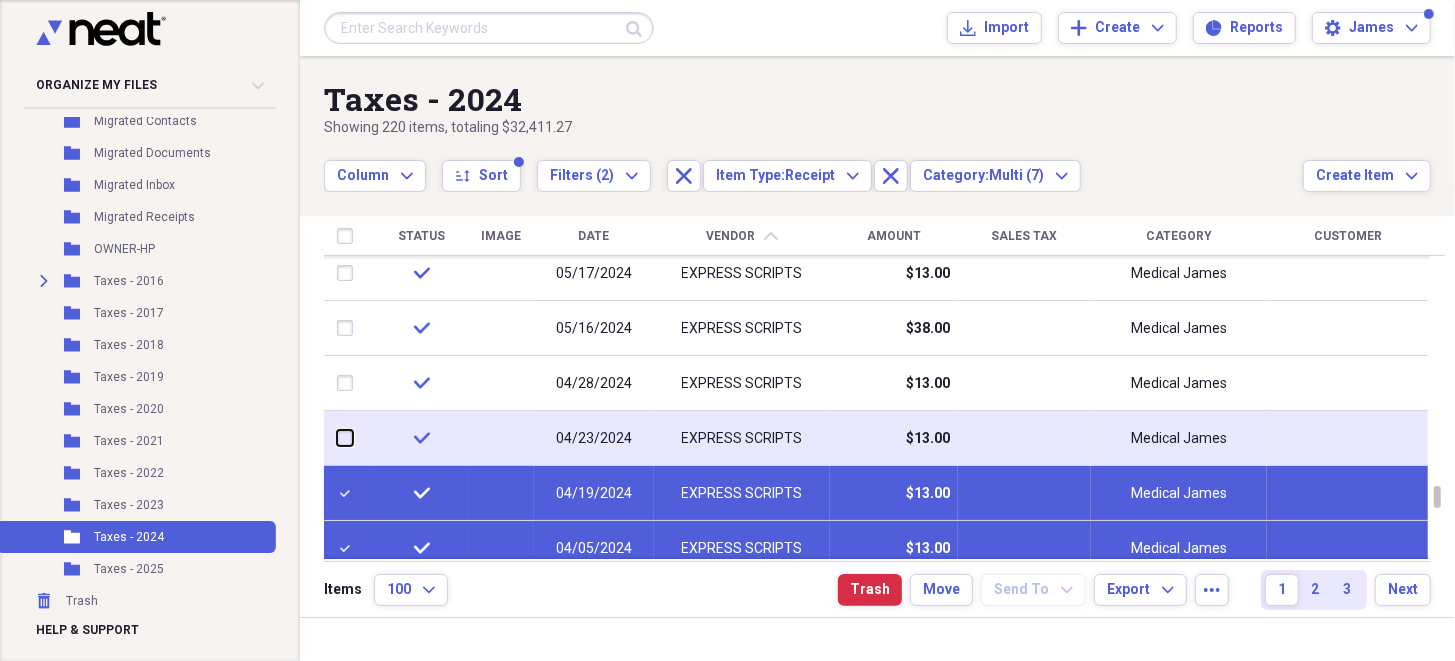 click at bounding box center (337, 438) 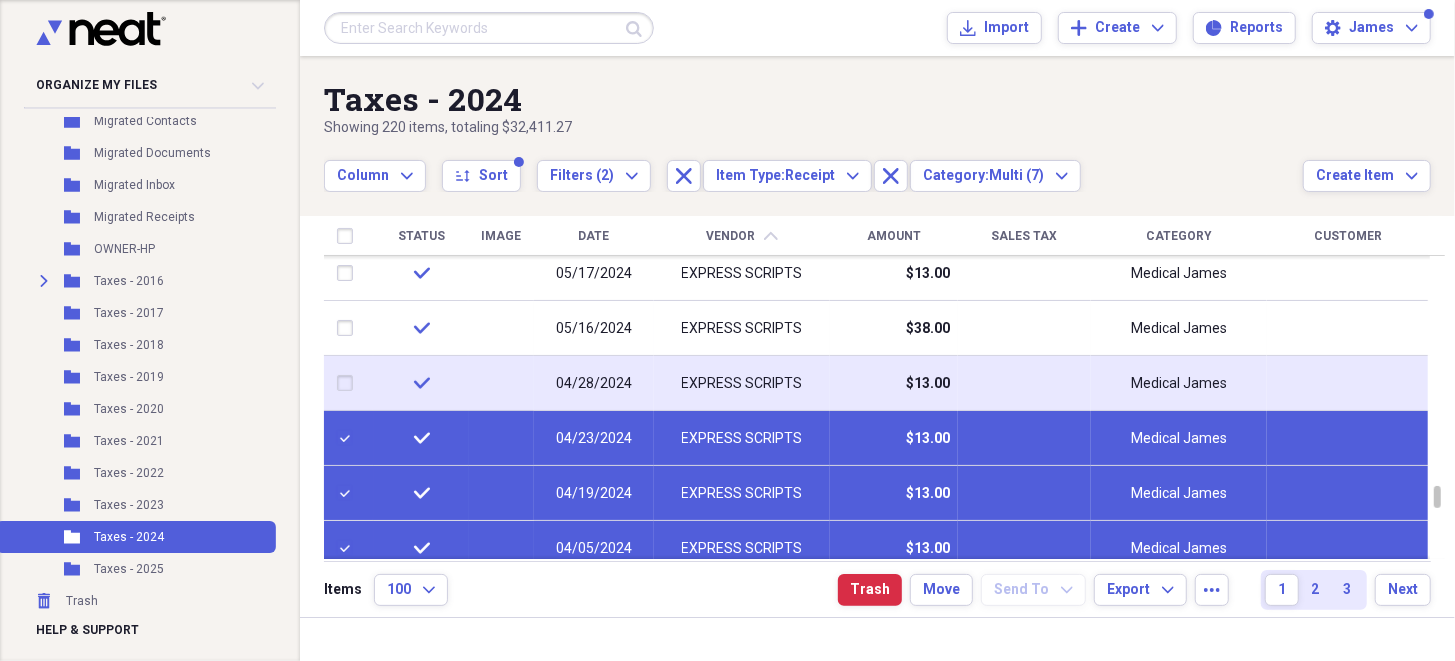 click at bounding box center (349, 383) 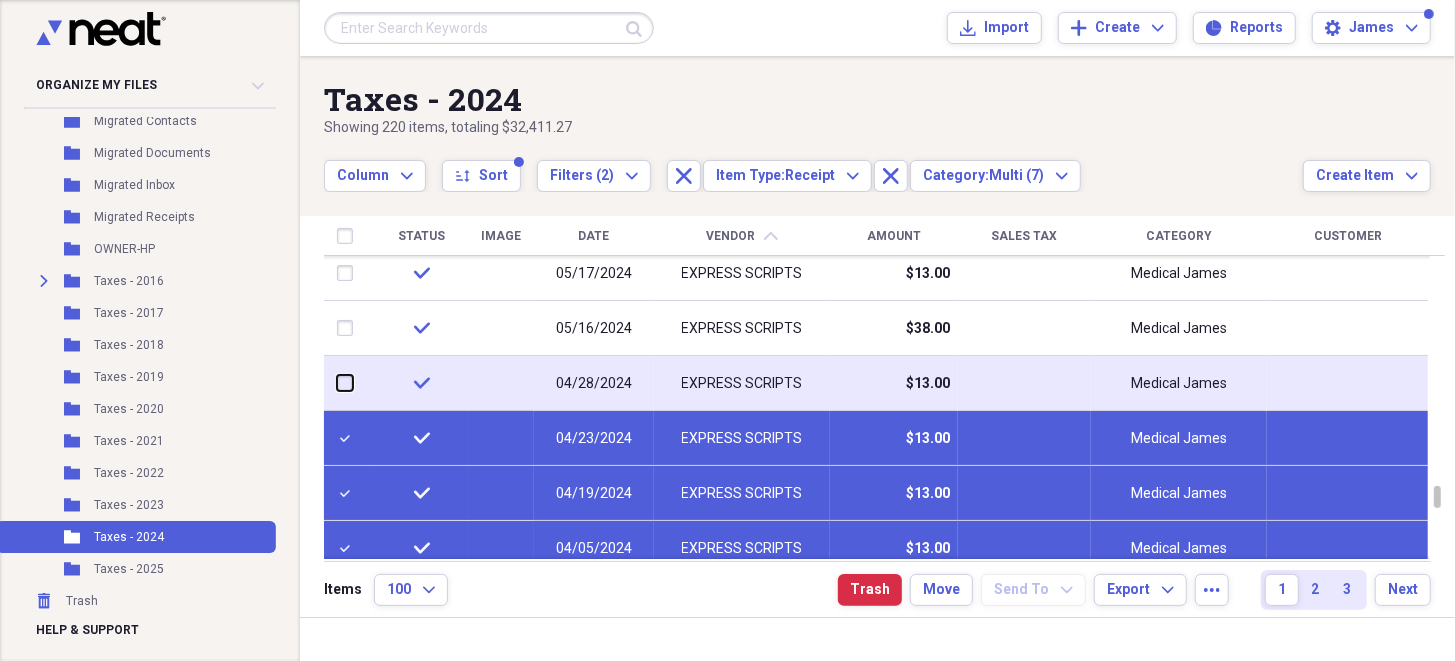 click at bounding box center (337, 383) 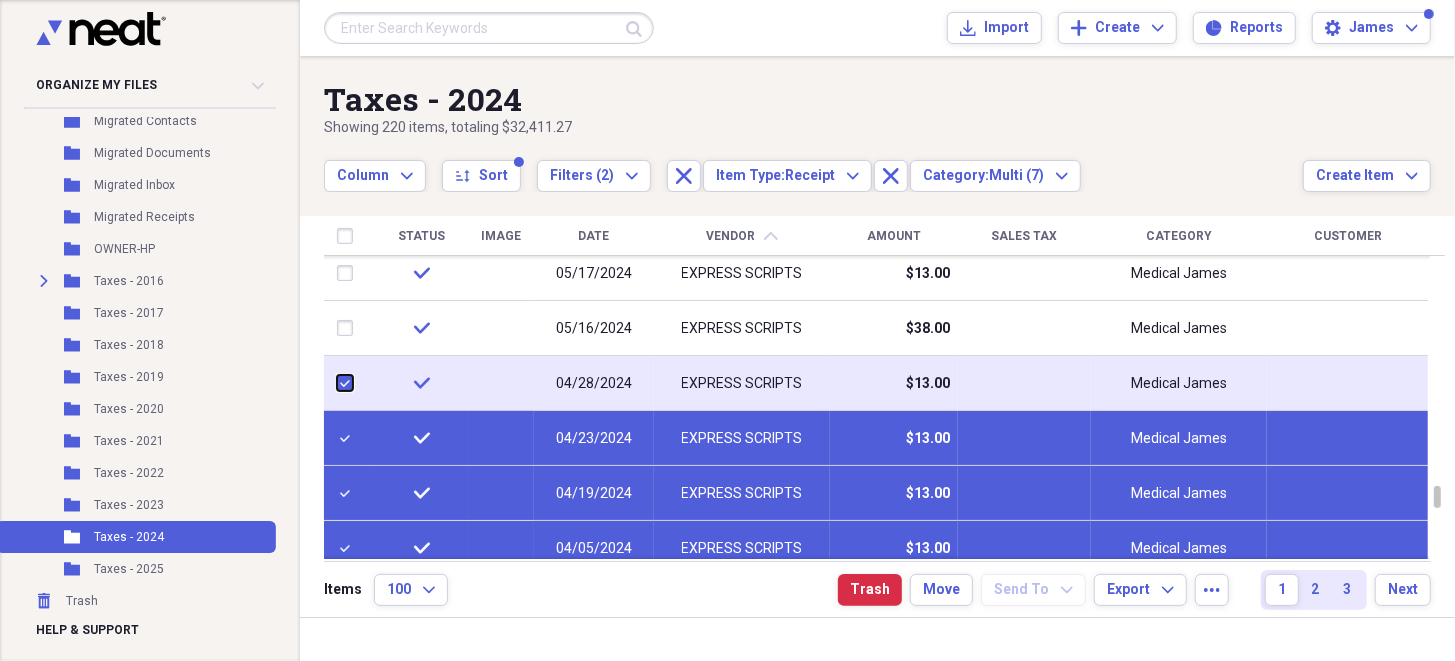 checkbox on "true" 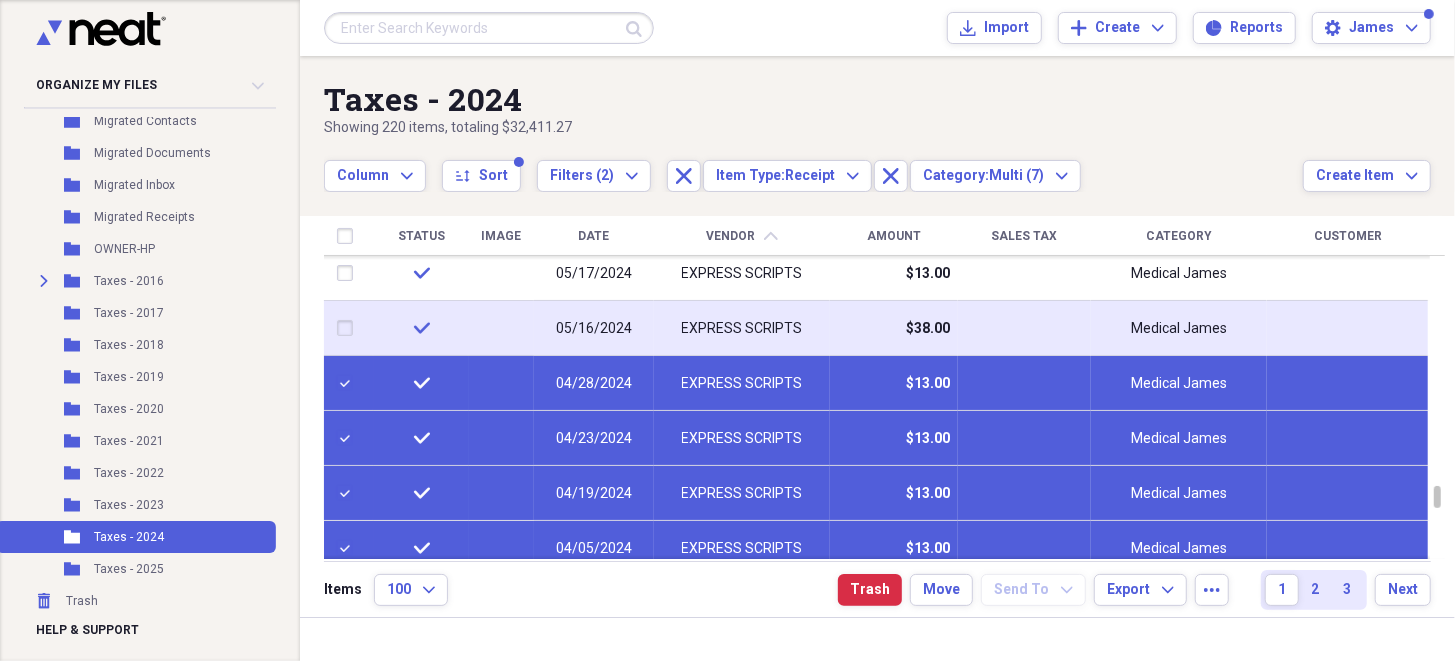 click at bounding box center [349, 328] 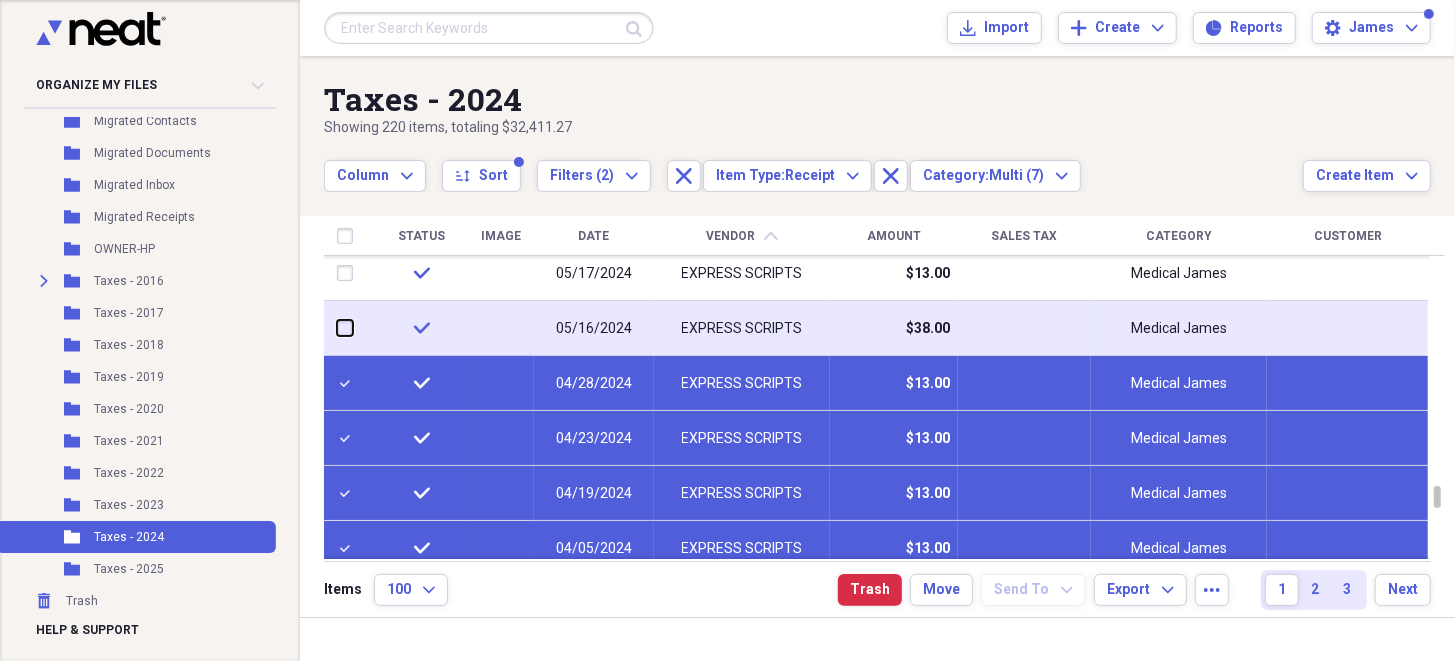 click at bounding box center (337, 328) 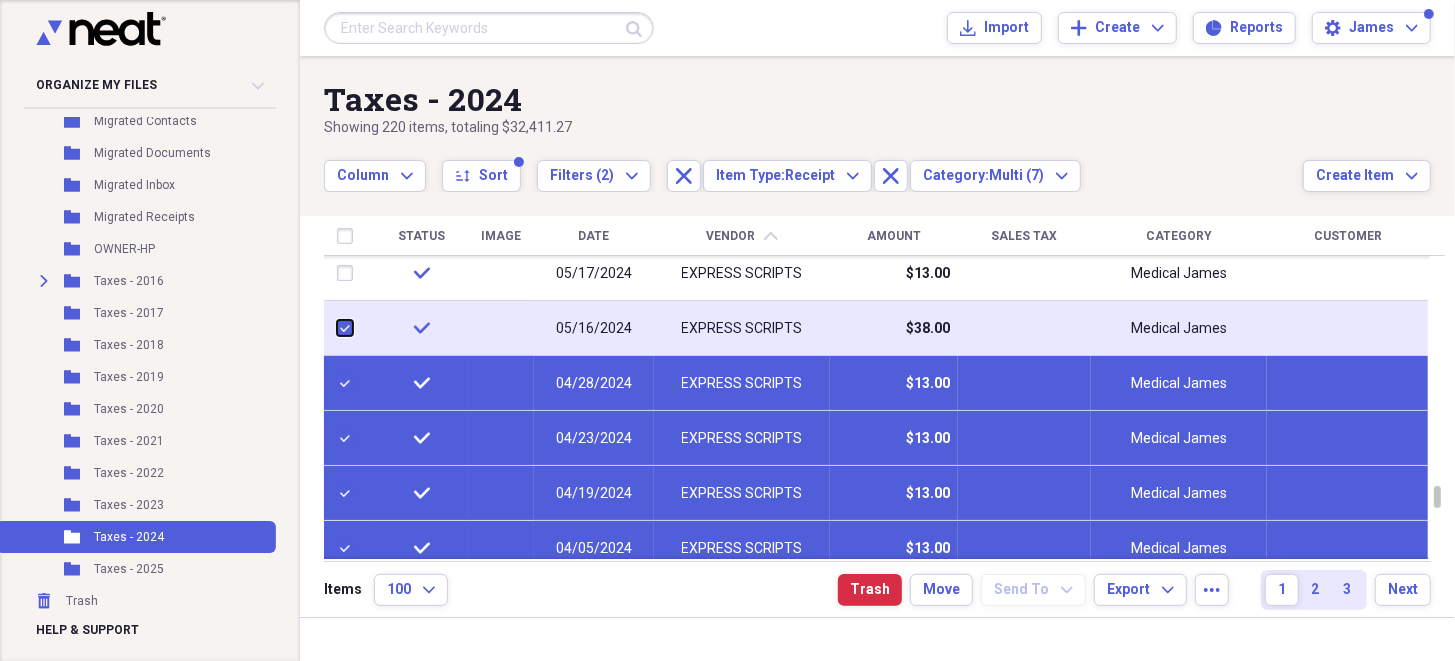 checkbox on "true" 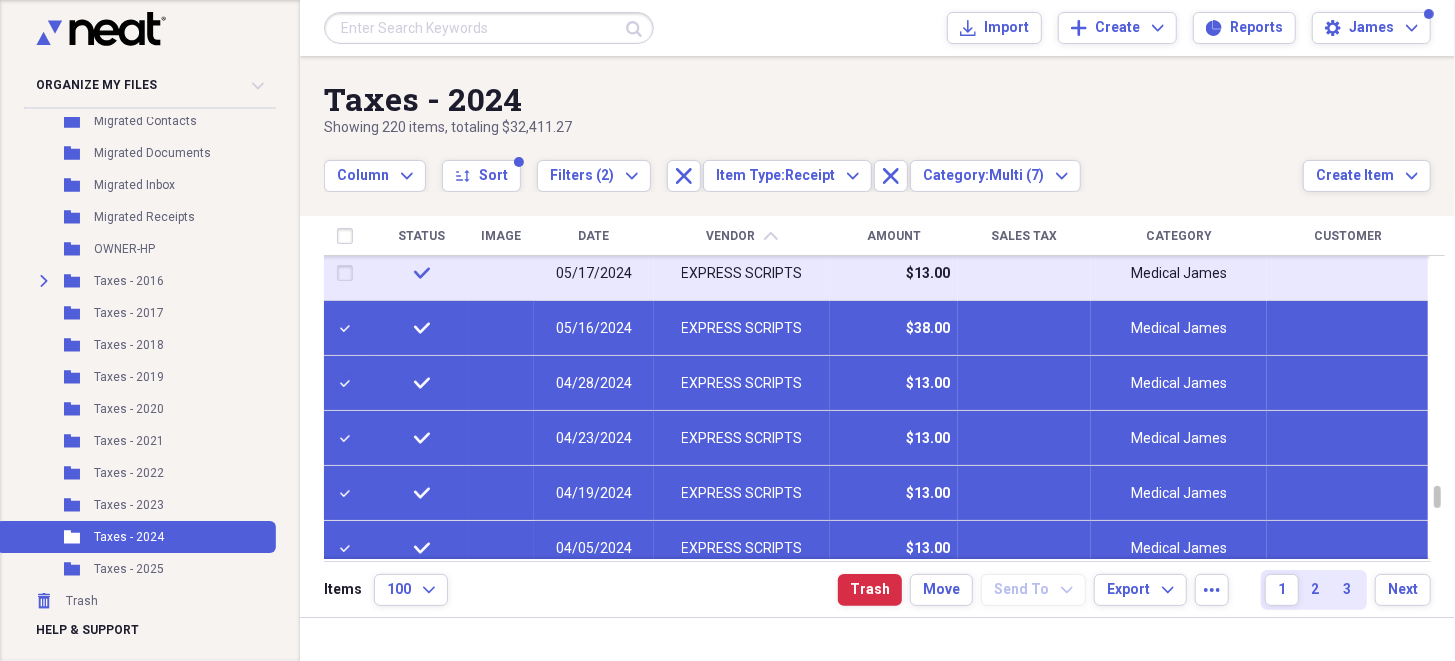 click at bounding box center [349, 273] 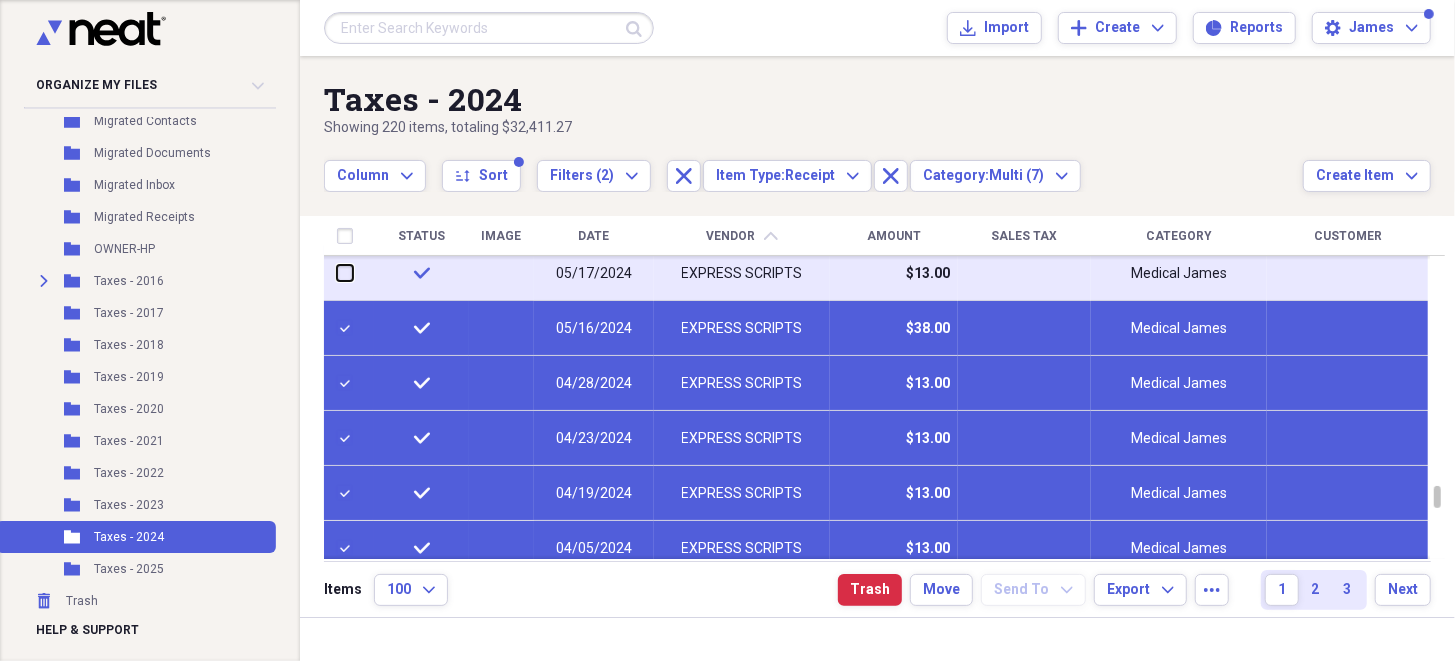 click at bounding box center [337, 273] 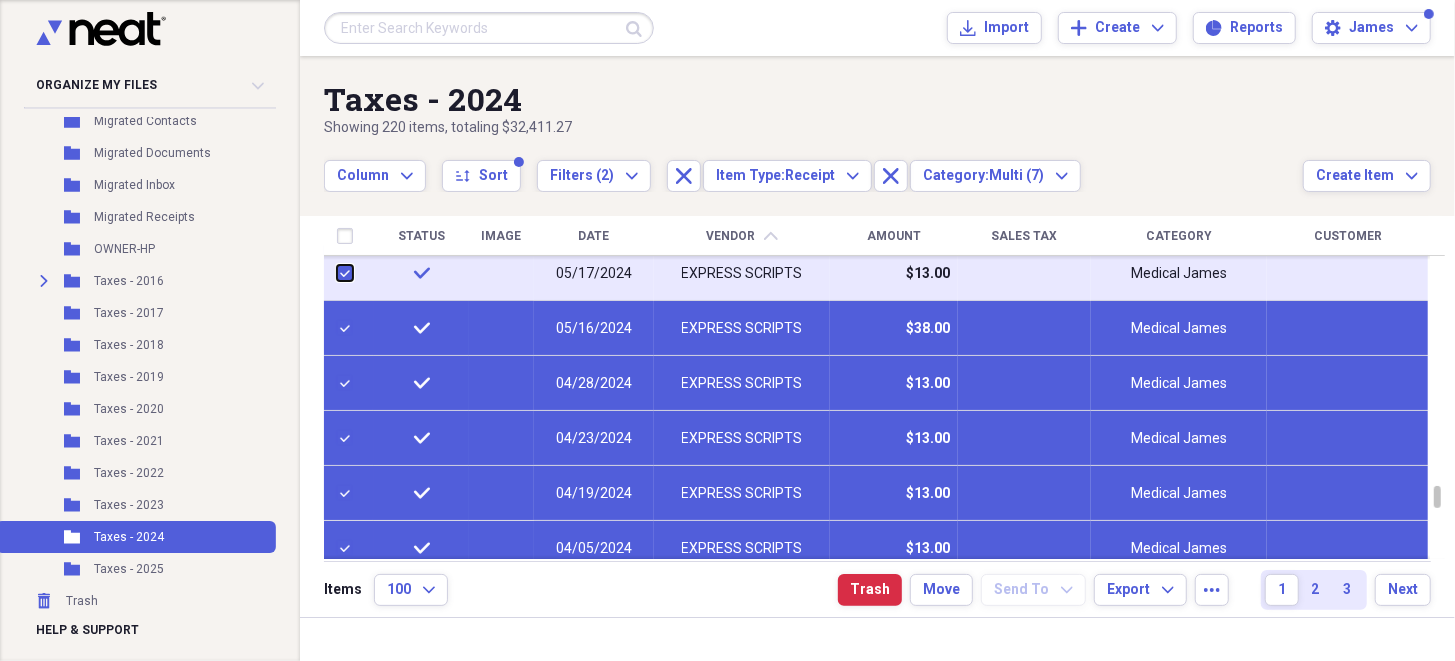 checkbox on "true" 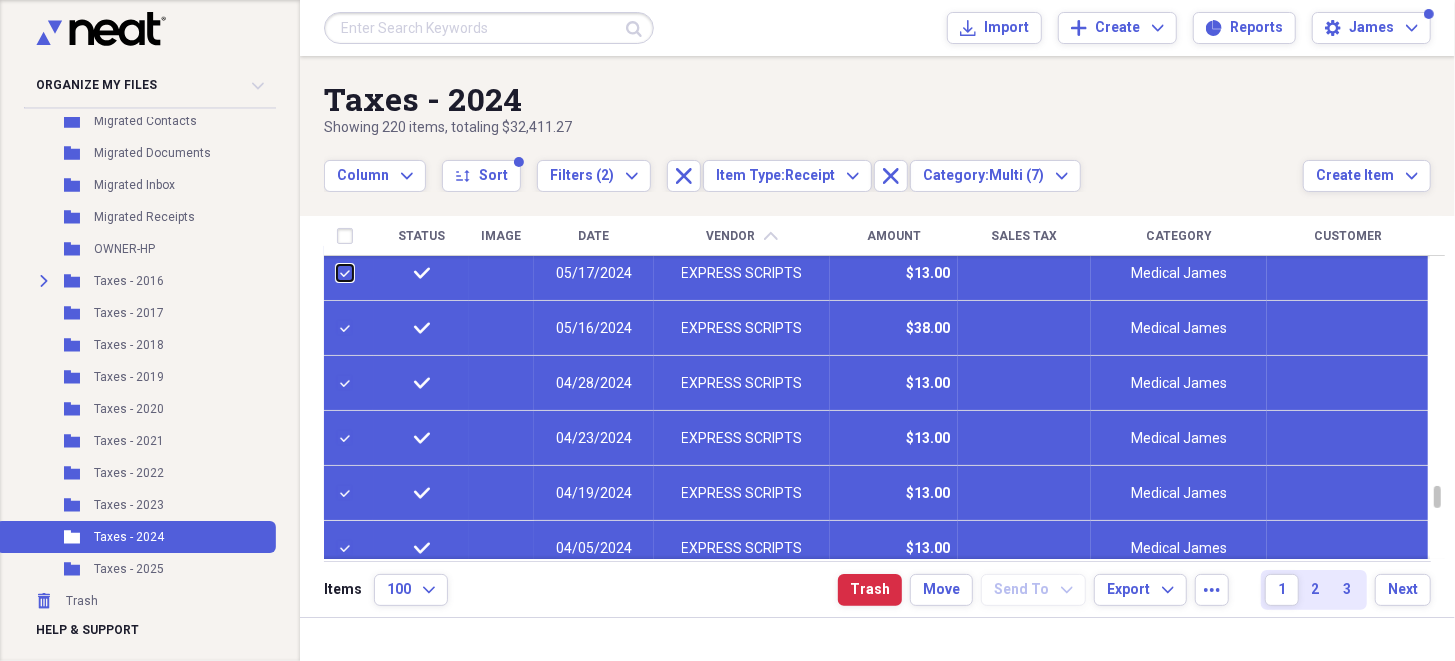 checkbox on "false" 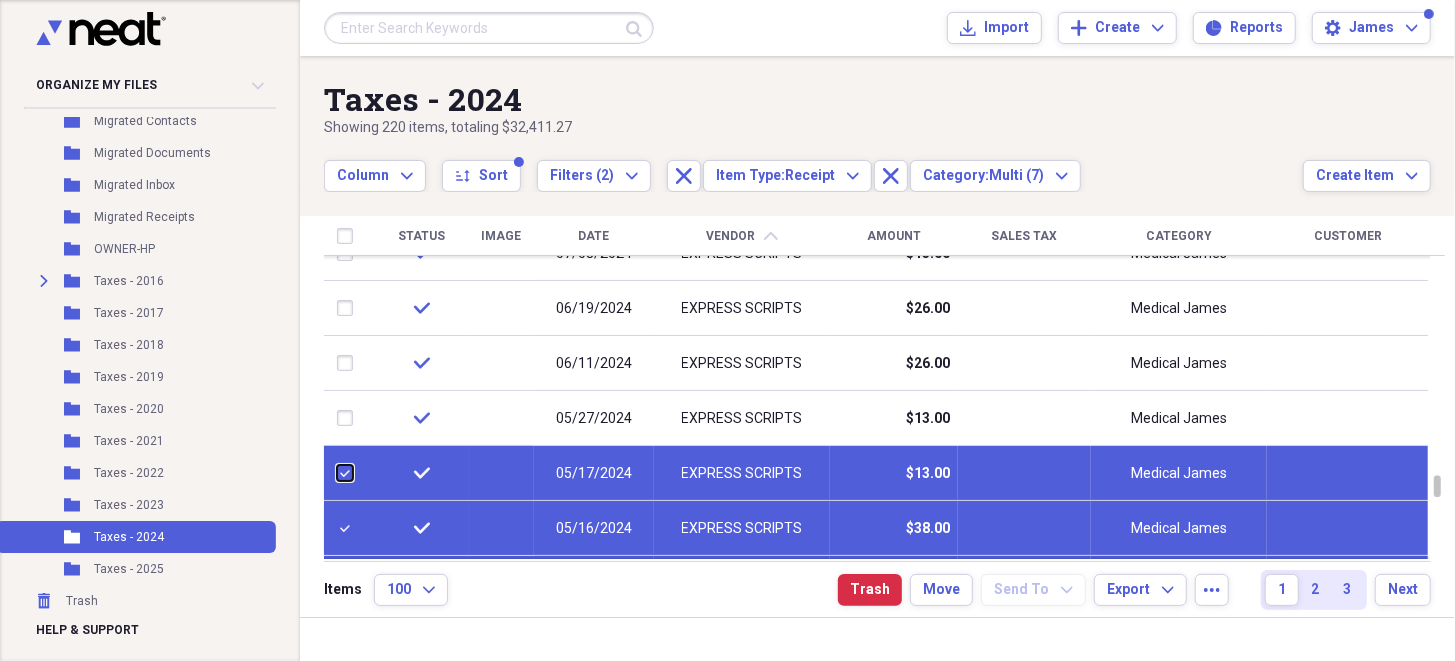 checkbox on "false" 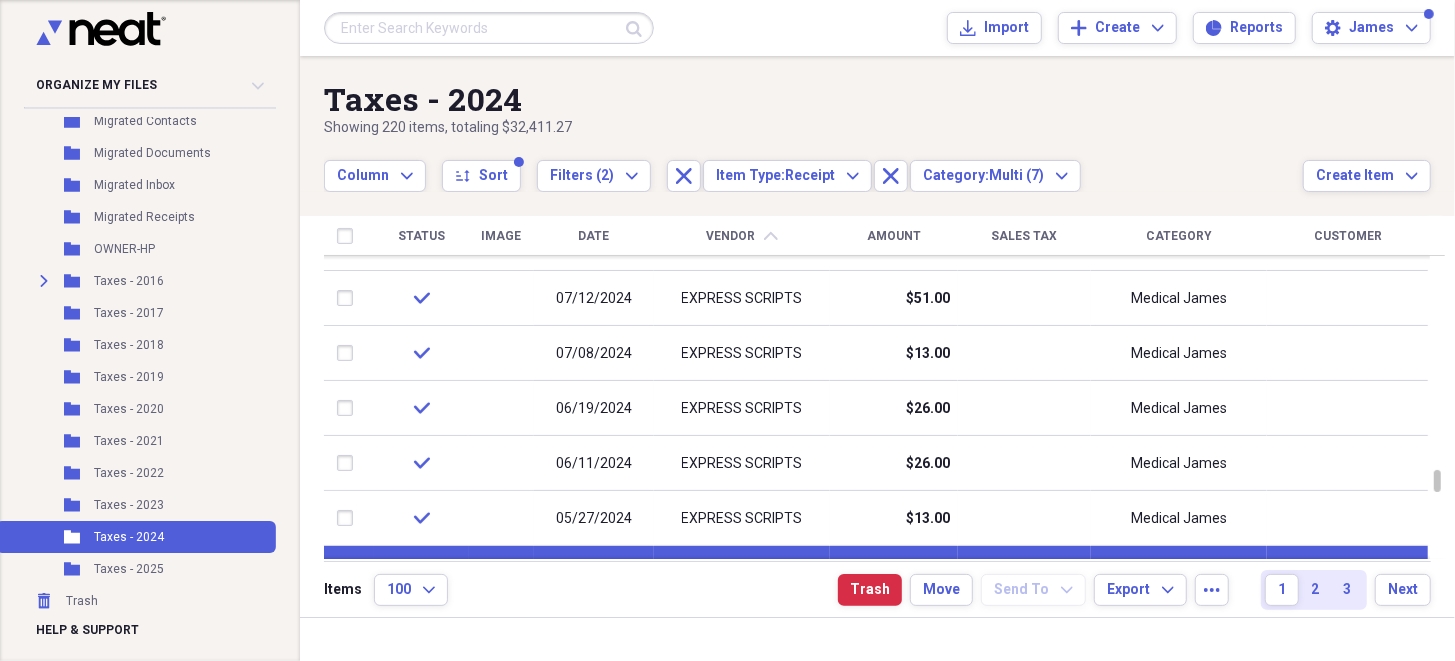 checkbox on "false" 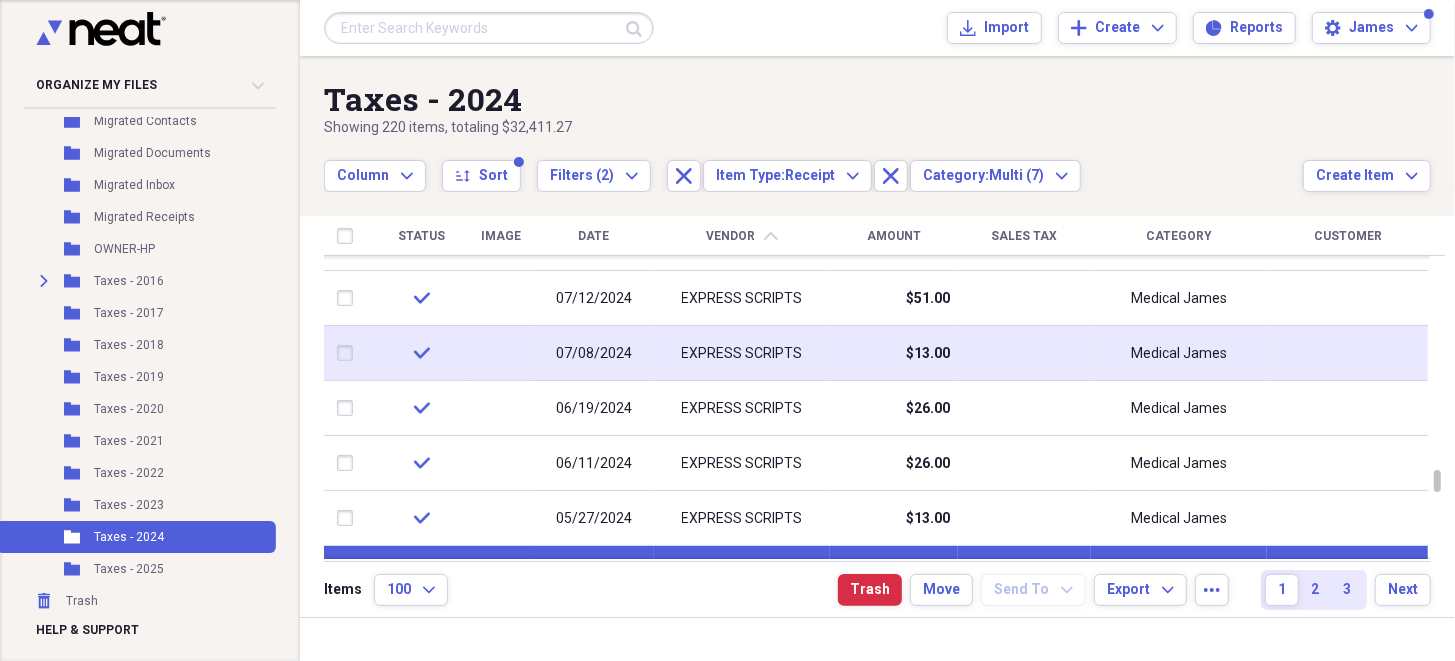 scroll, scrollTop: 0, scrollLeft: 0, axis: both 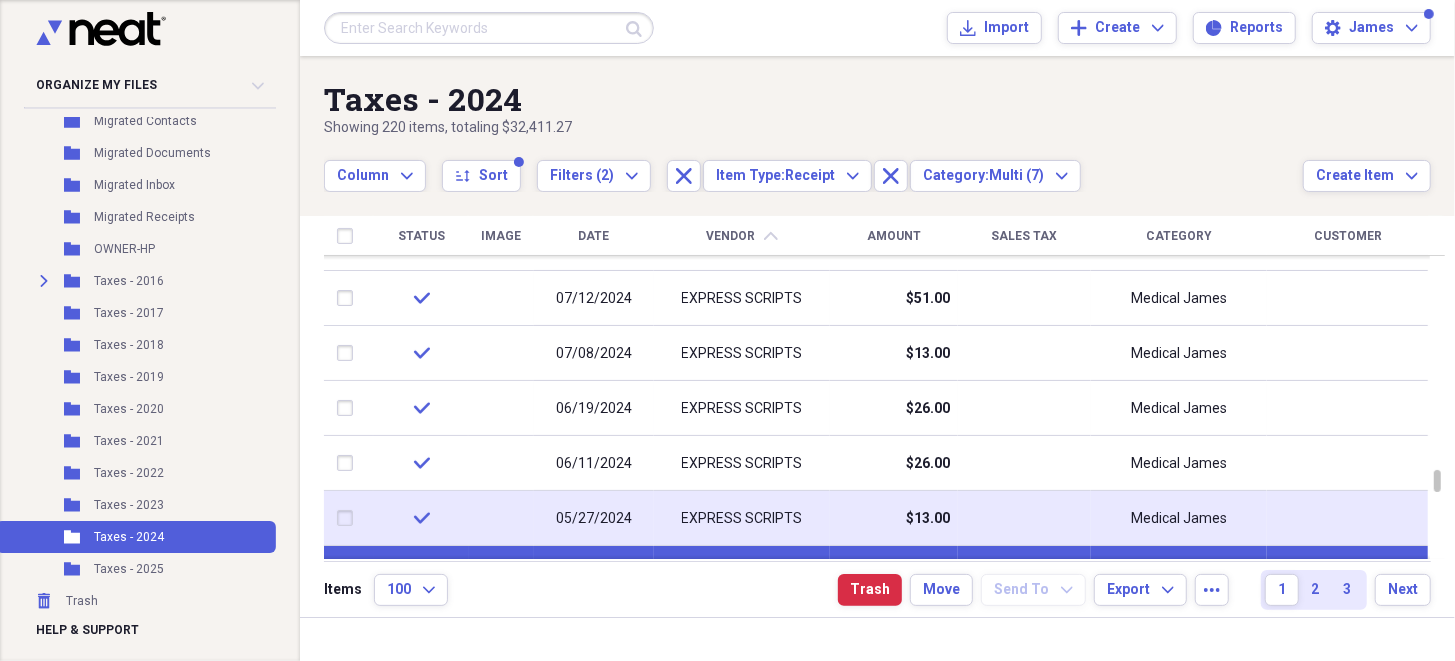 click at bounding box center (349, 518) 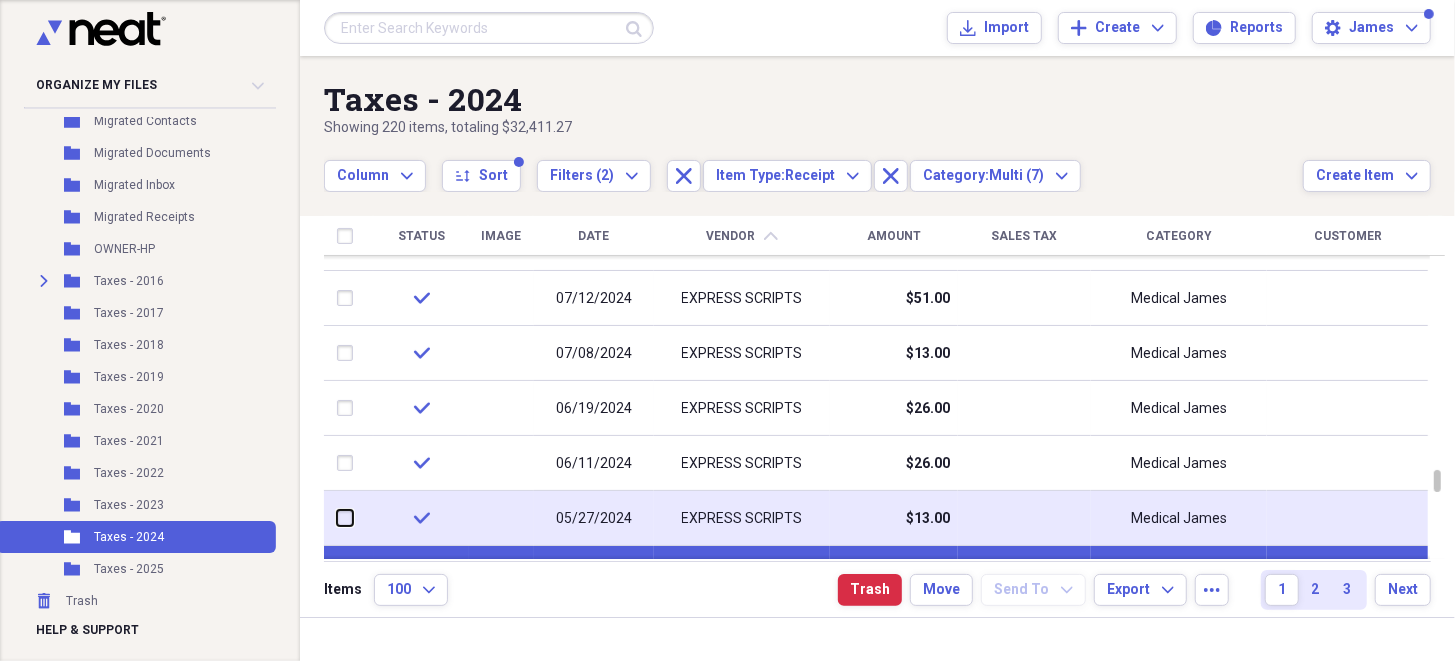 click at bounding box center (337, 518) 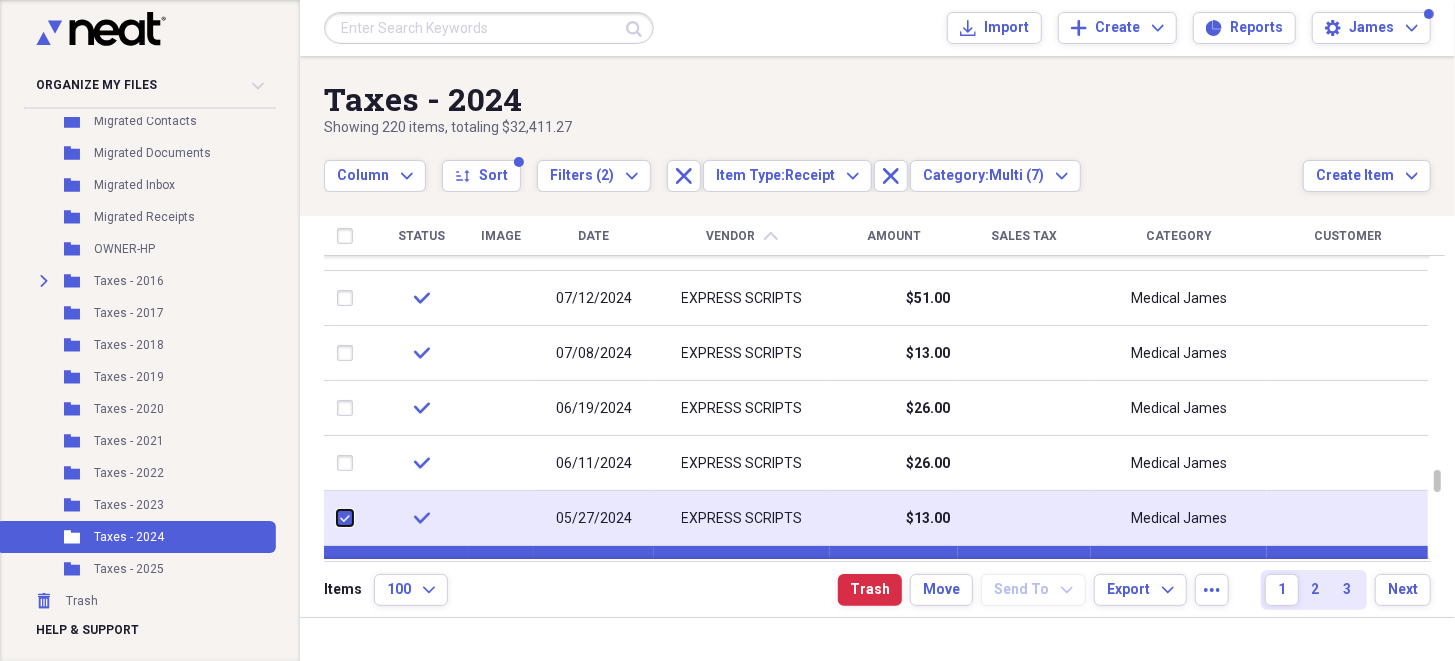 checkbox on "true" 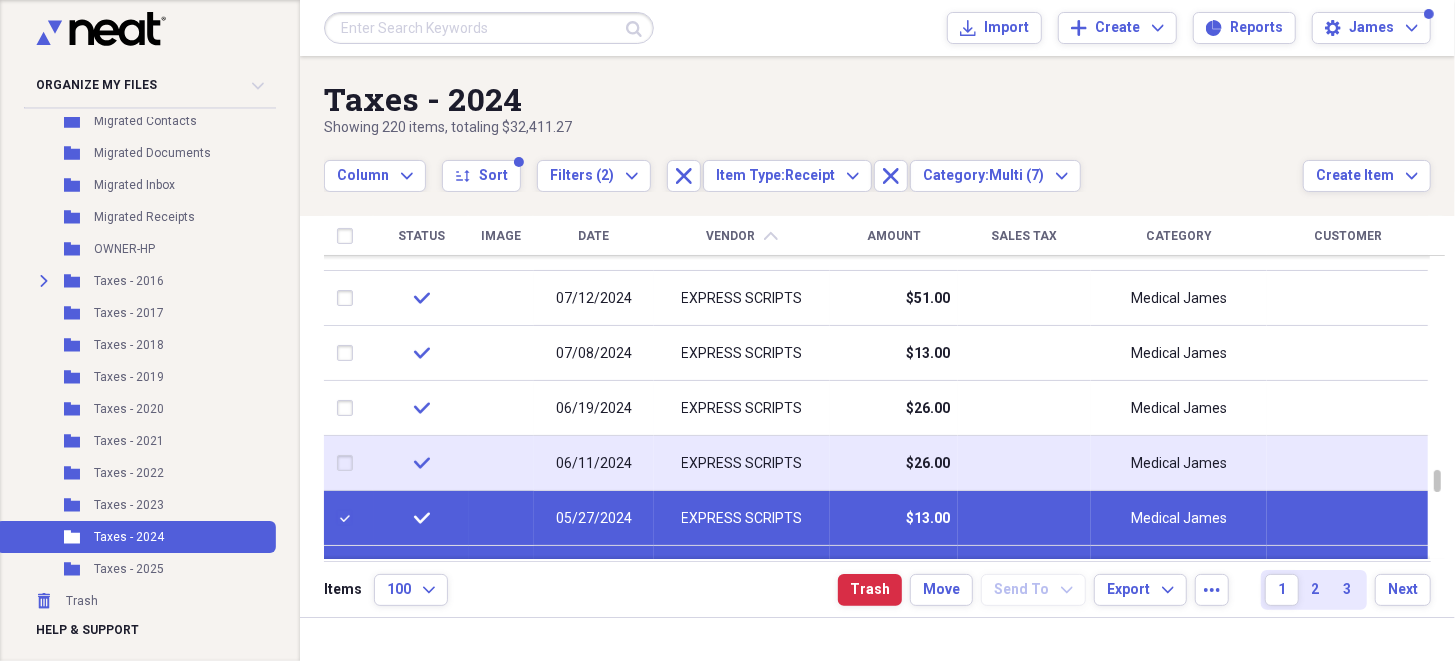 drag, startPoint x: 353, startPoint y: 467, endPoint x: 353, endPoint y: 448, distance: 19 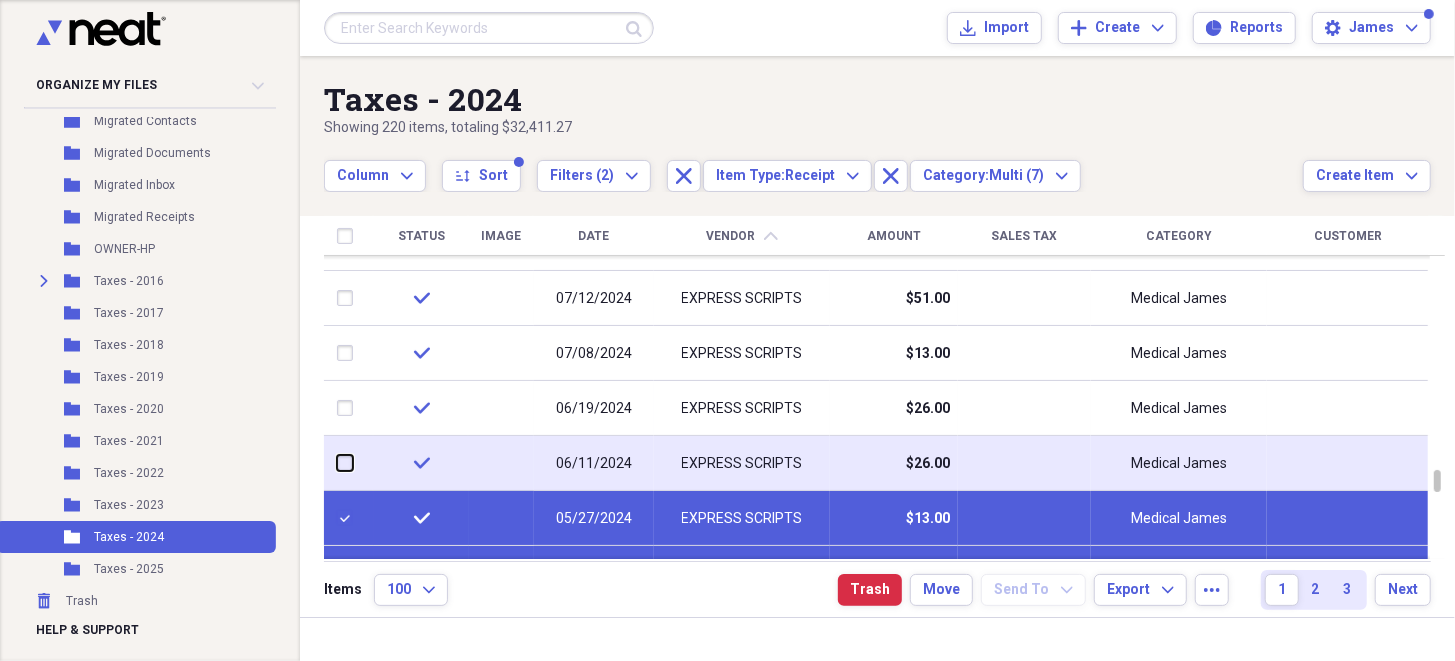 click at bounding box center (337, 463) 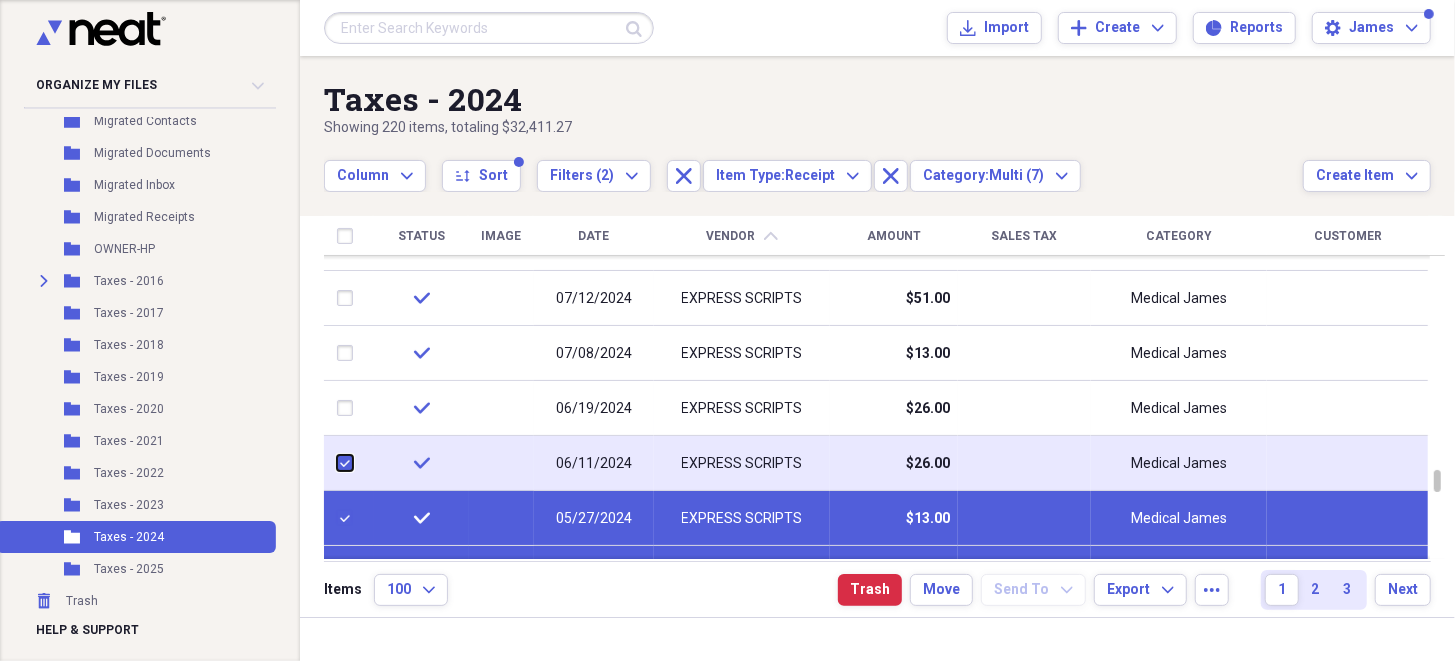 checkbox on "true" 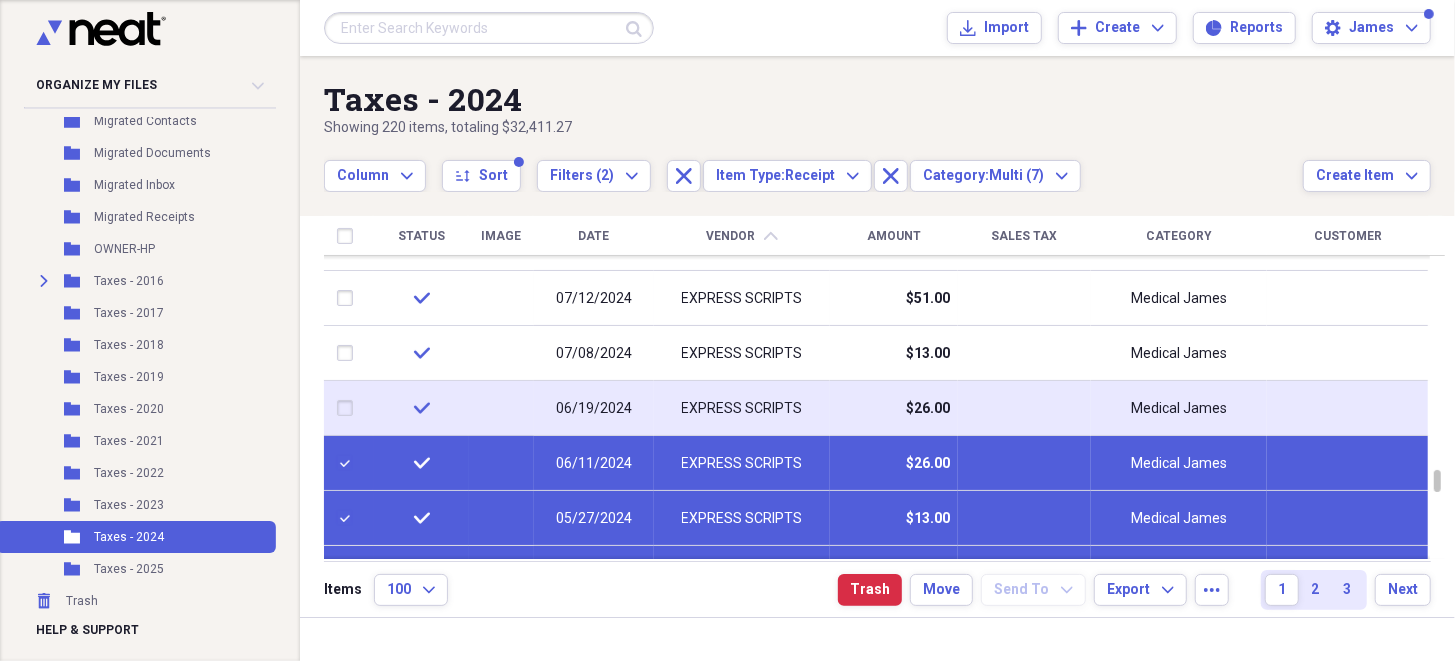 click at bounding box center [349, 408] 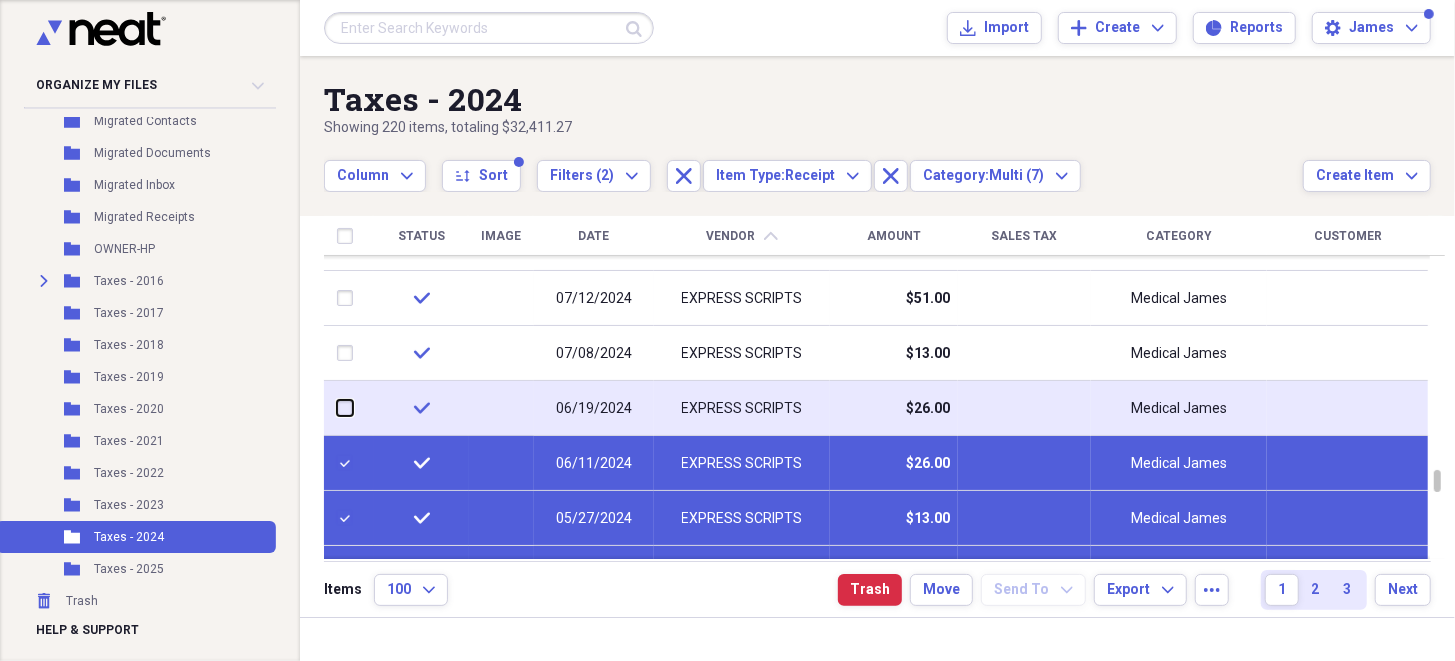 click at bounding box center [337, 408] 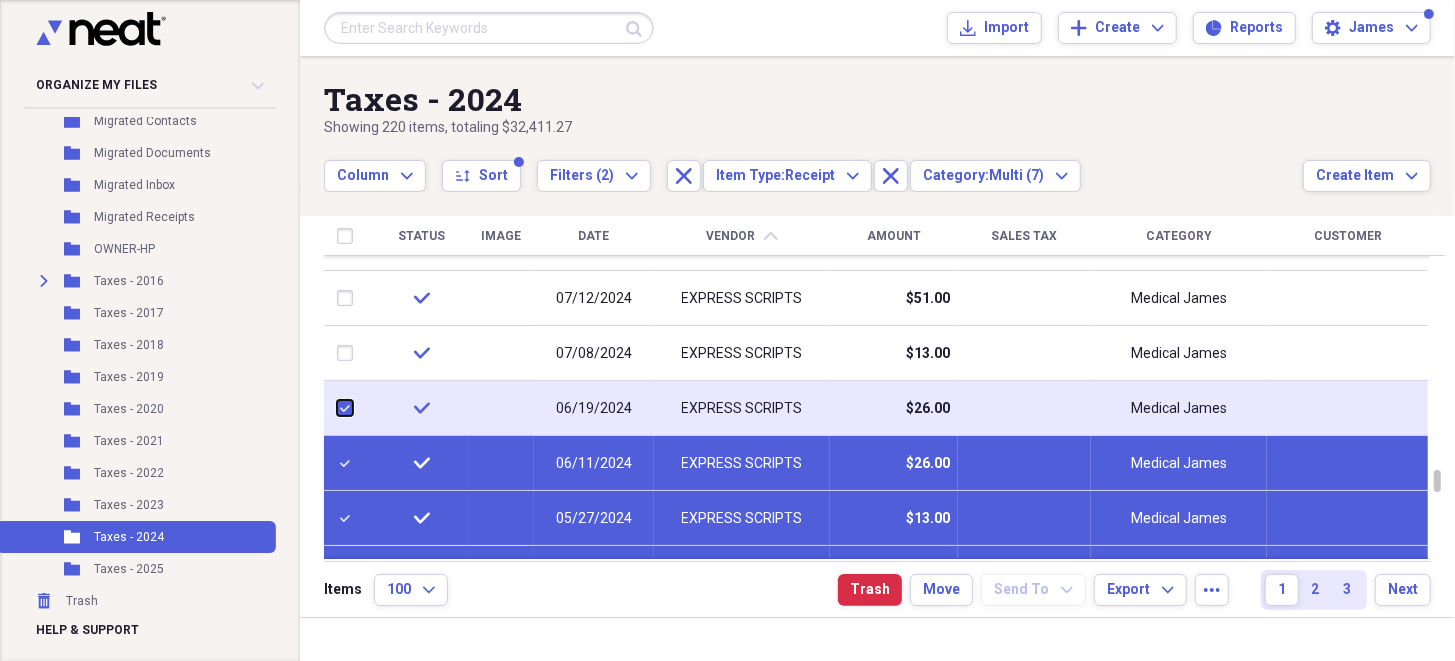 checkbox on "true" 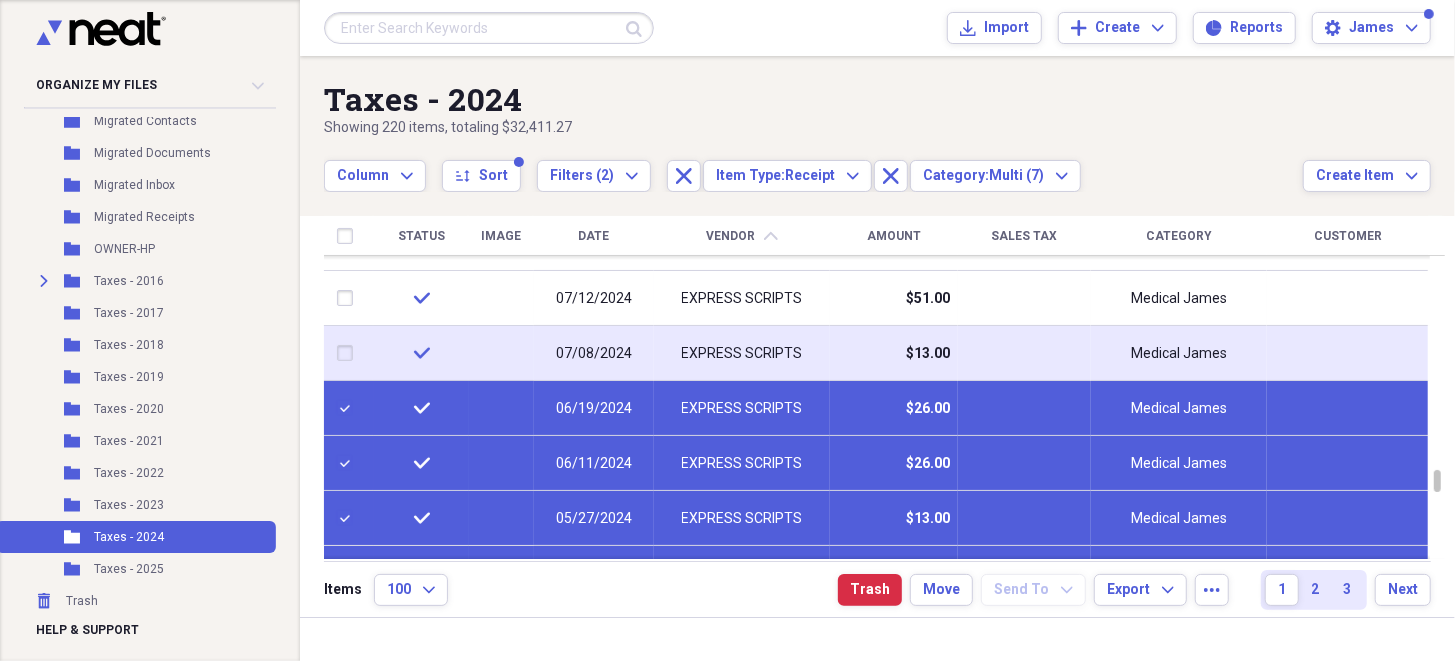 click at bounding box center (349, 353) 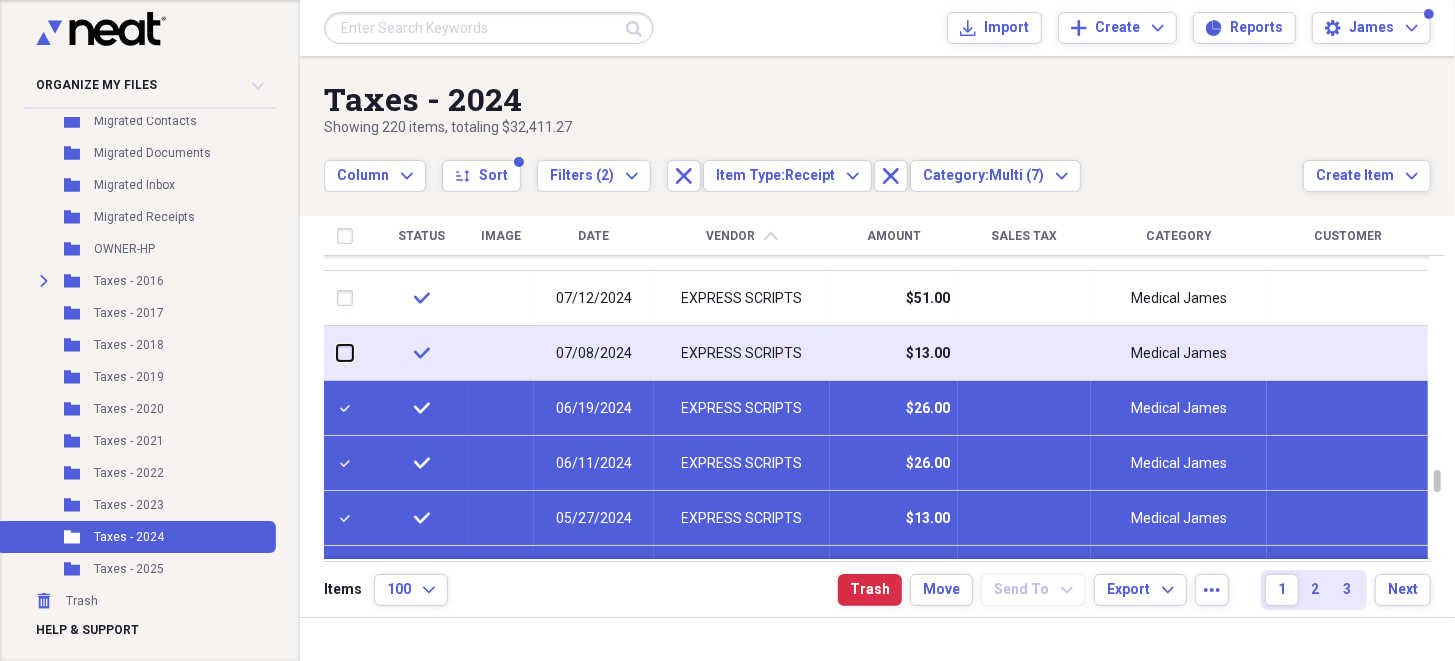 click at bounding box center (337, 353) 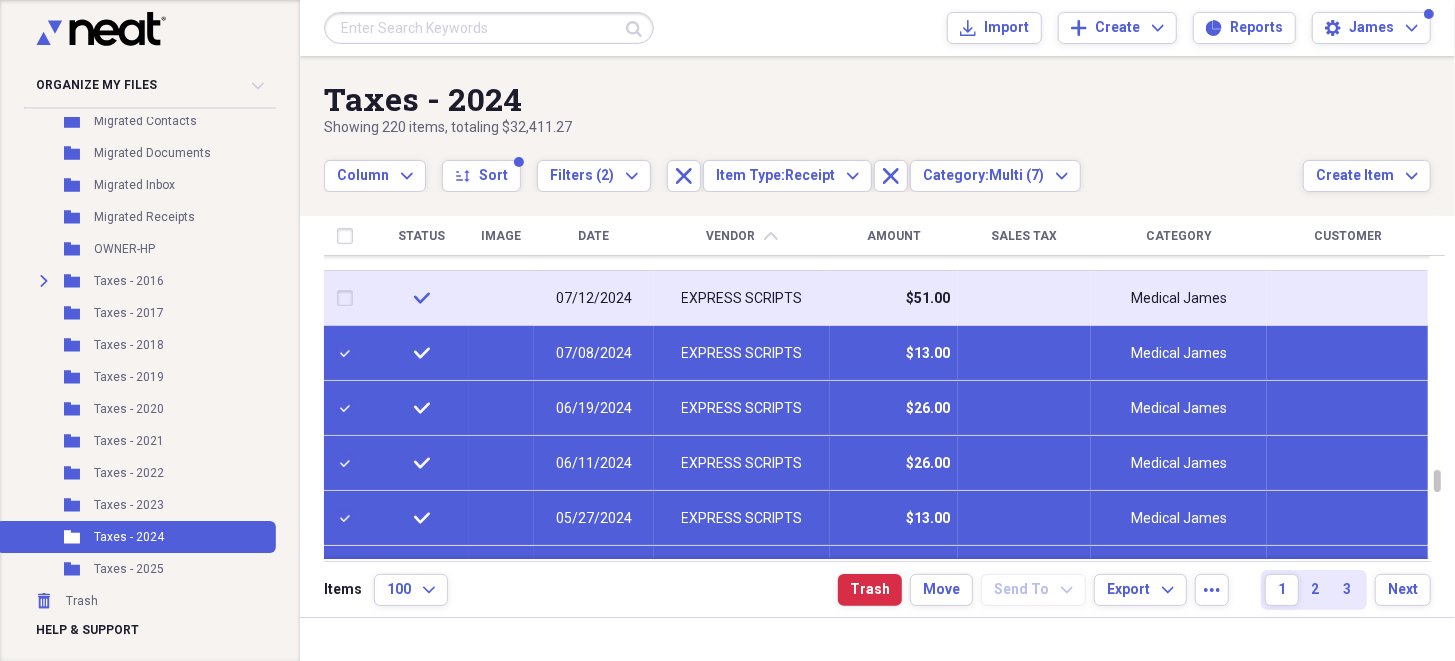 click at bounding box center (349, 298) 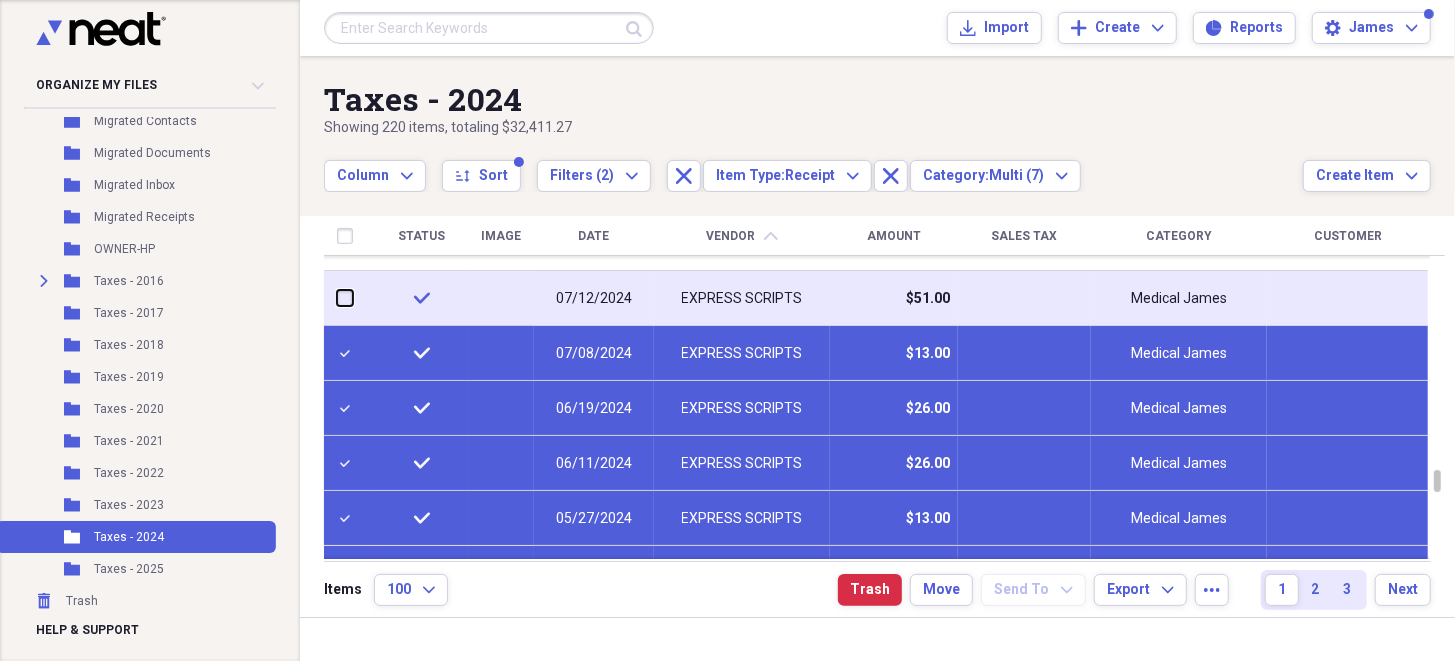click at bounding box center (337, 298) 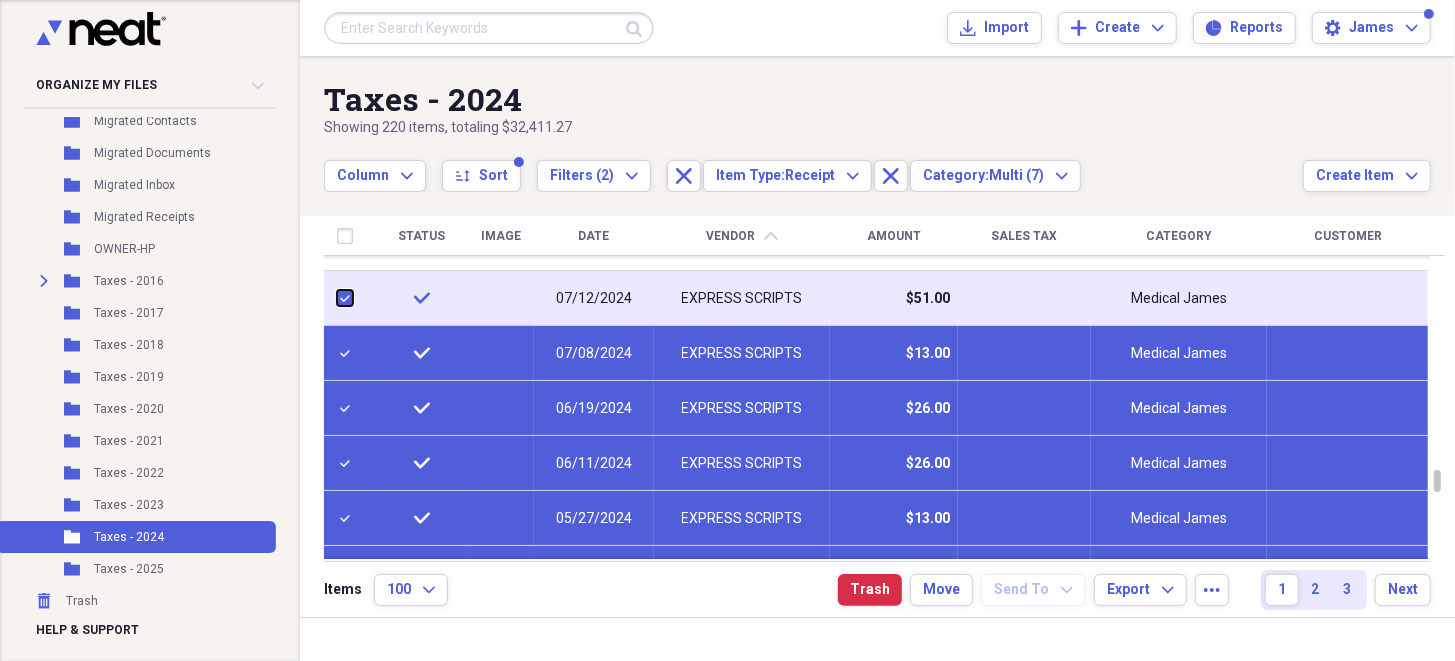 checkbox on "true" 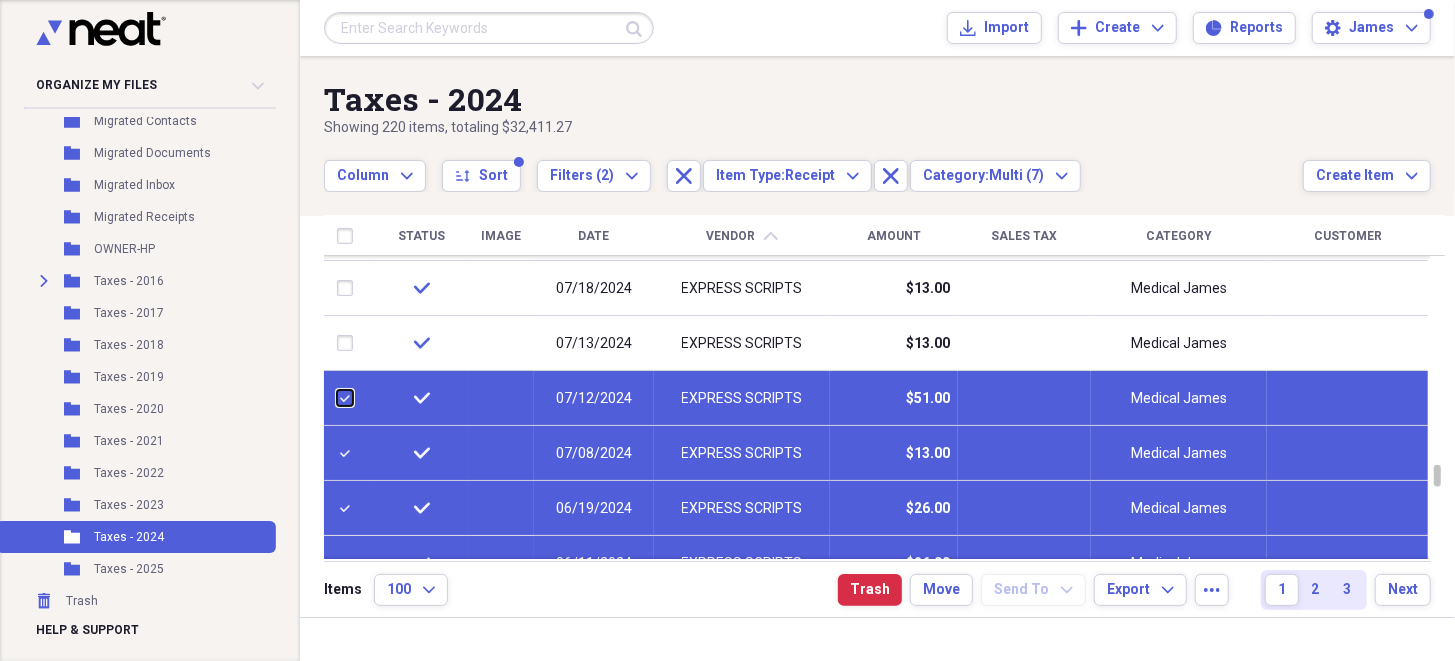 checkbox on "false" 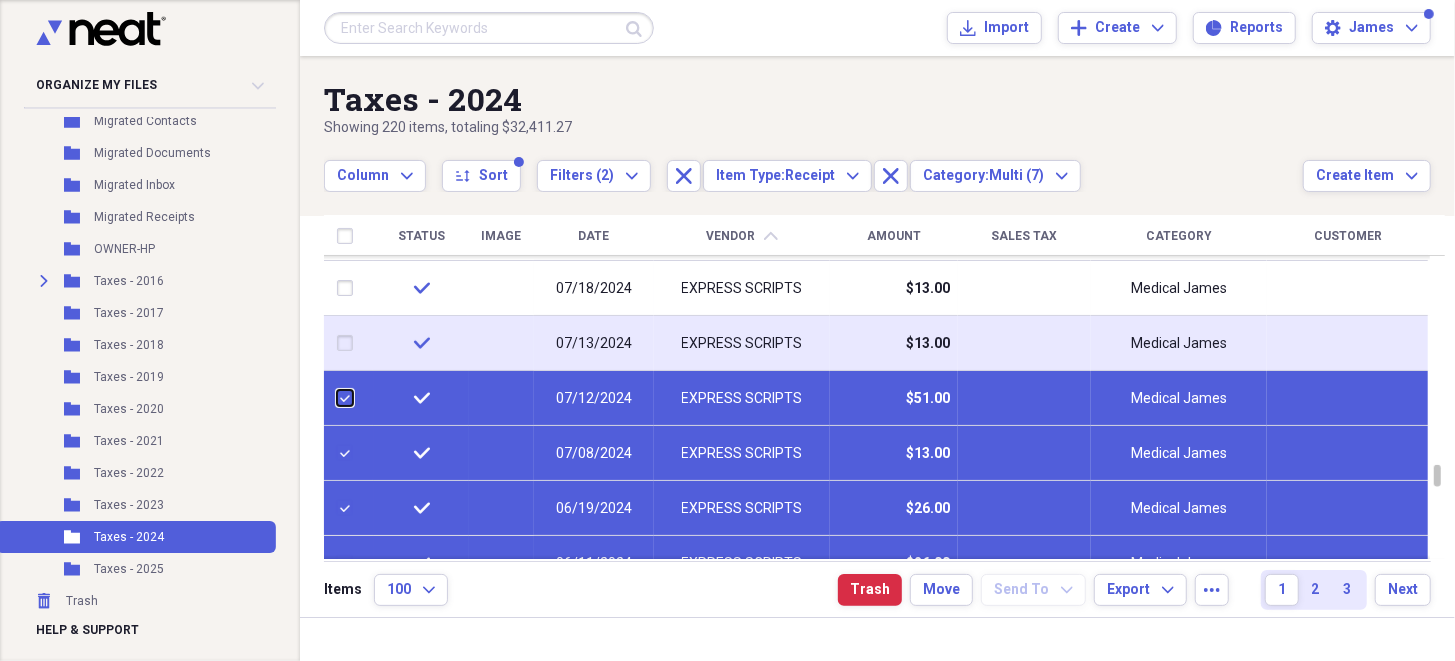 checkbox on "false" 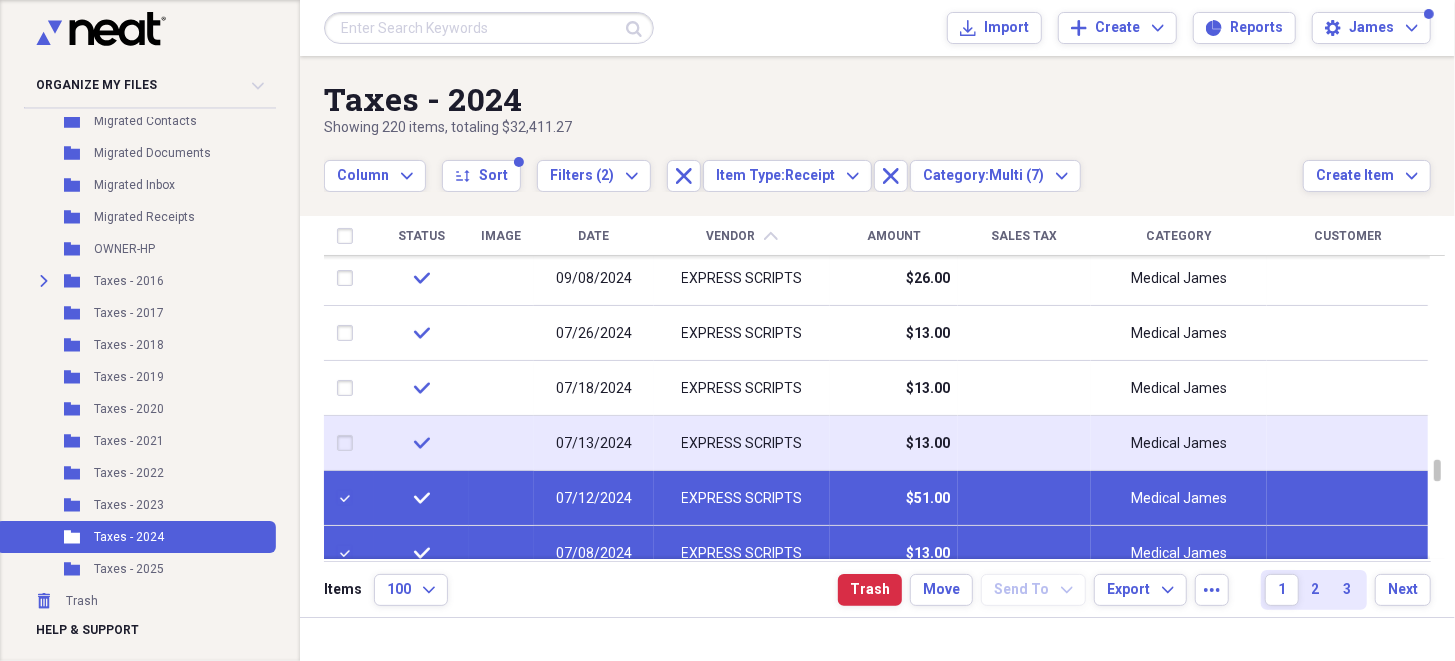click at bounding box center (349, 443) 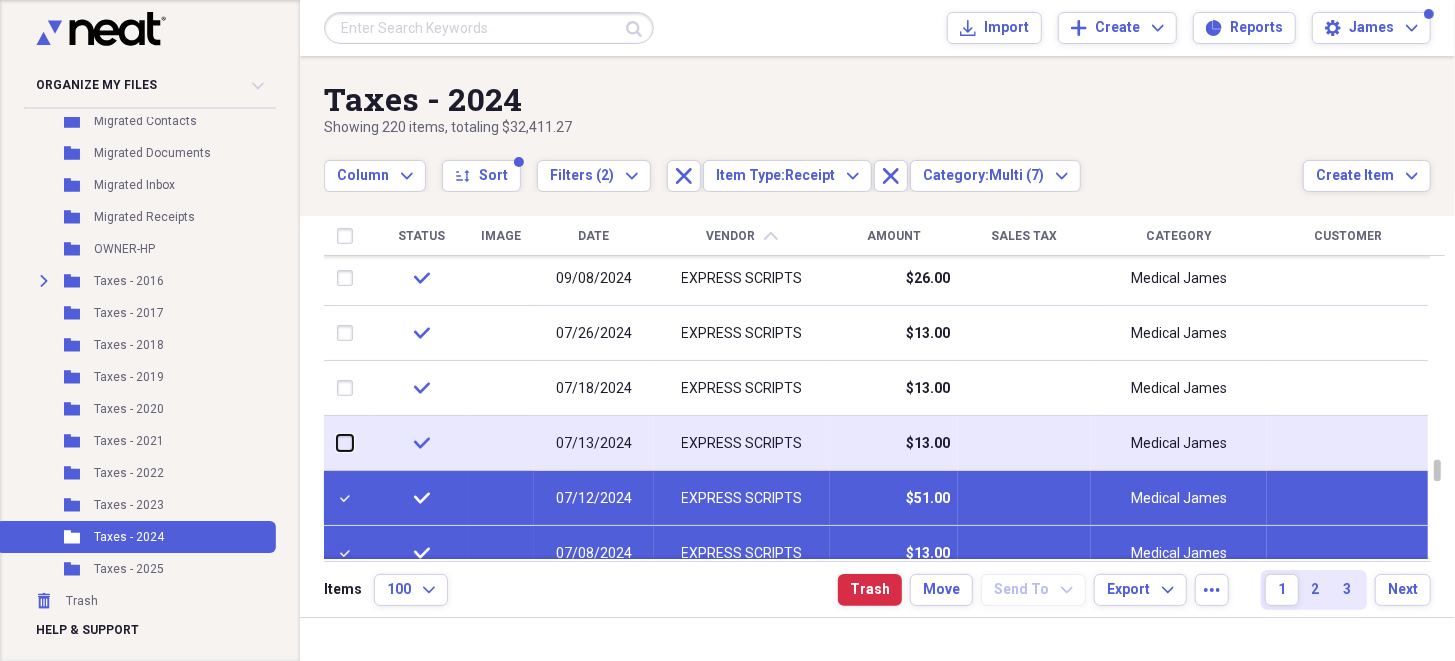 click at bounding box center [337, 443] 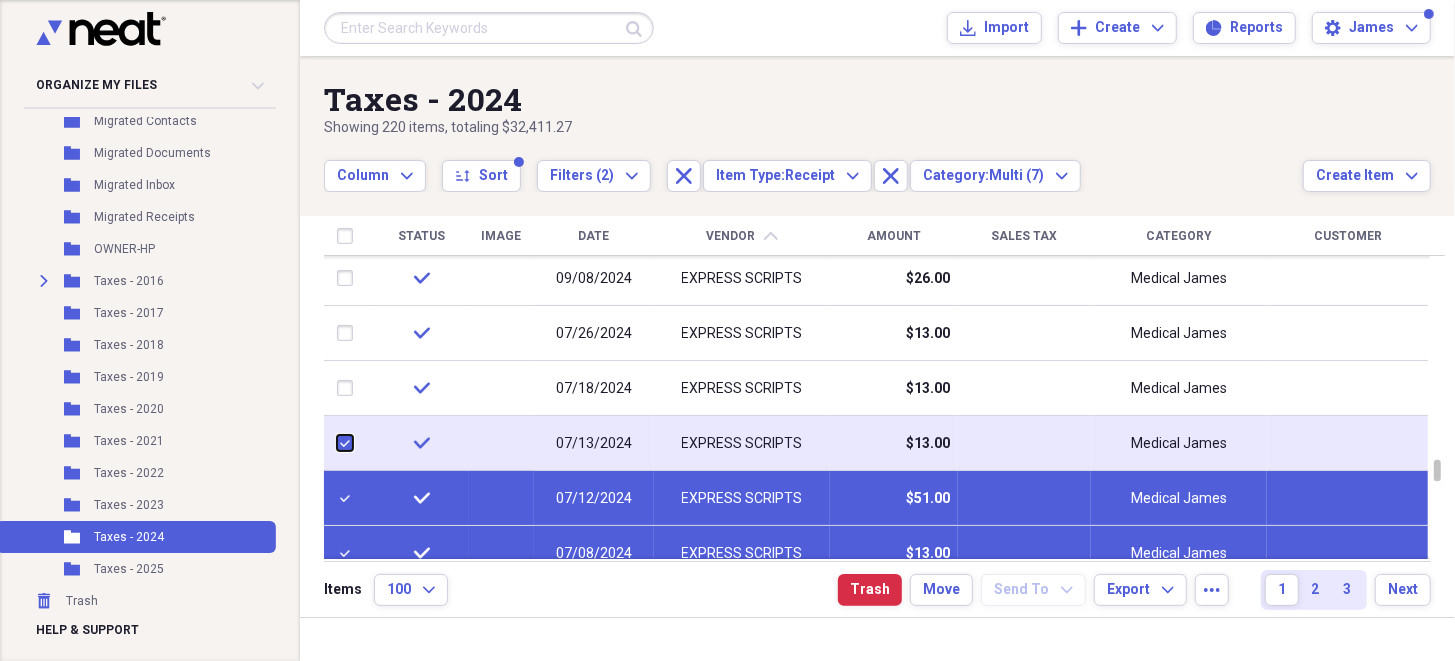 checkbox on "true" 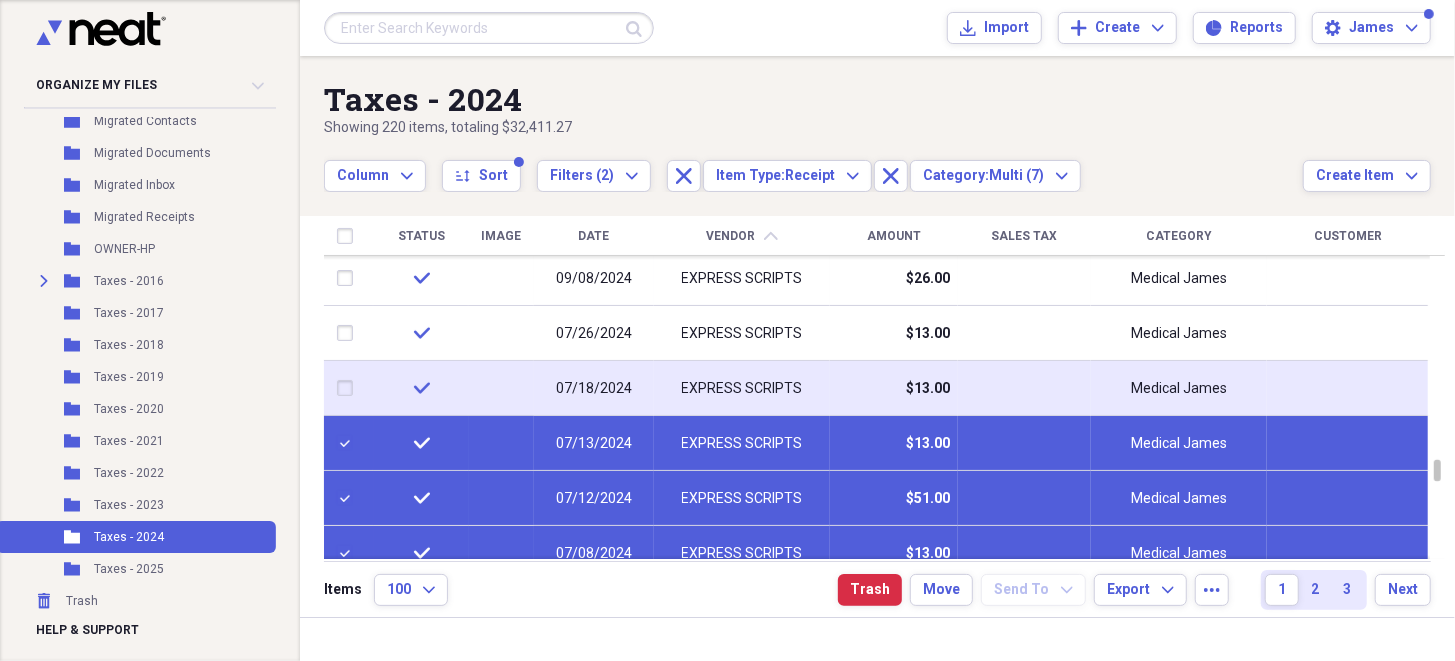 click at bounding box center (349, 388) 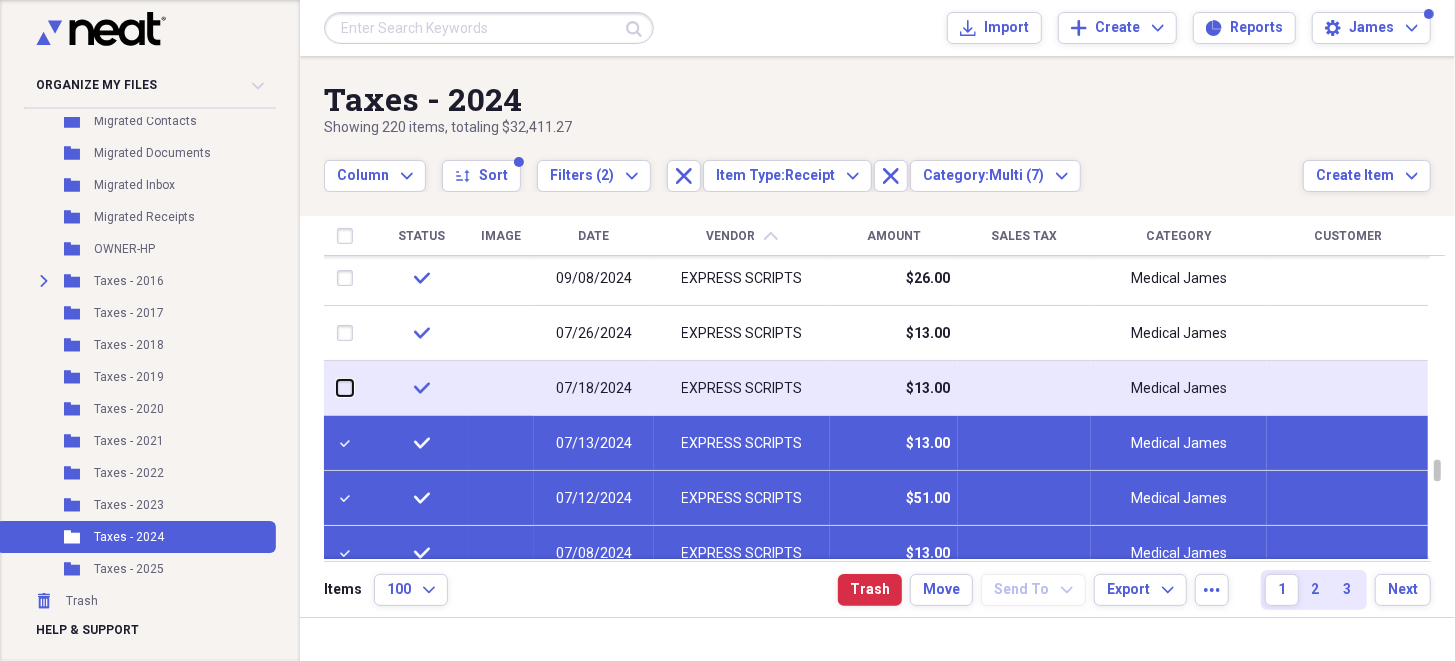 click at bounding box center (337, 388) 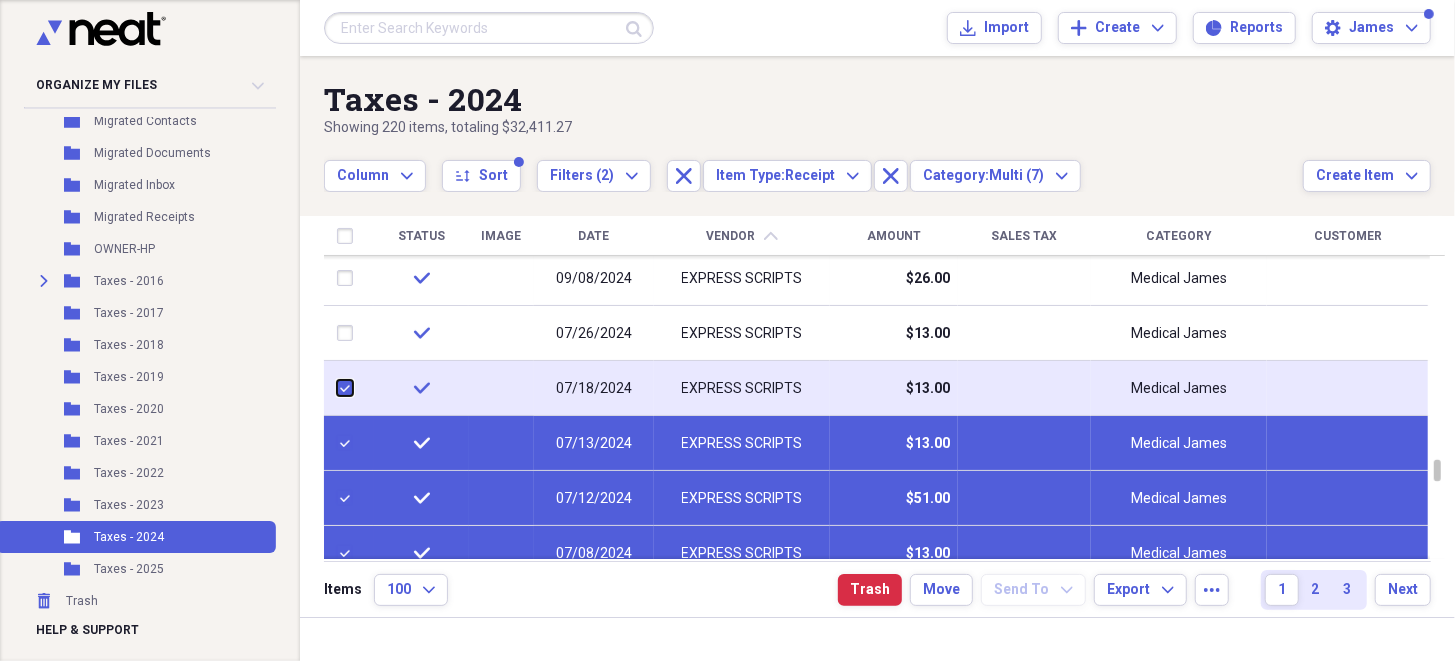 checkbox on "true" 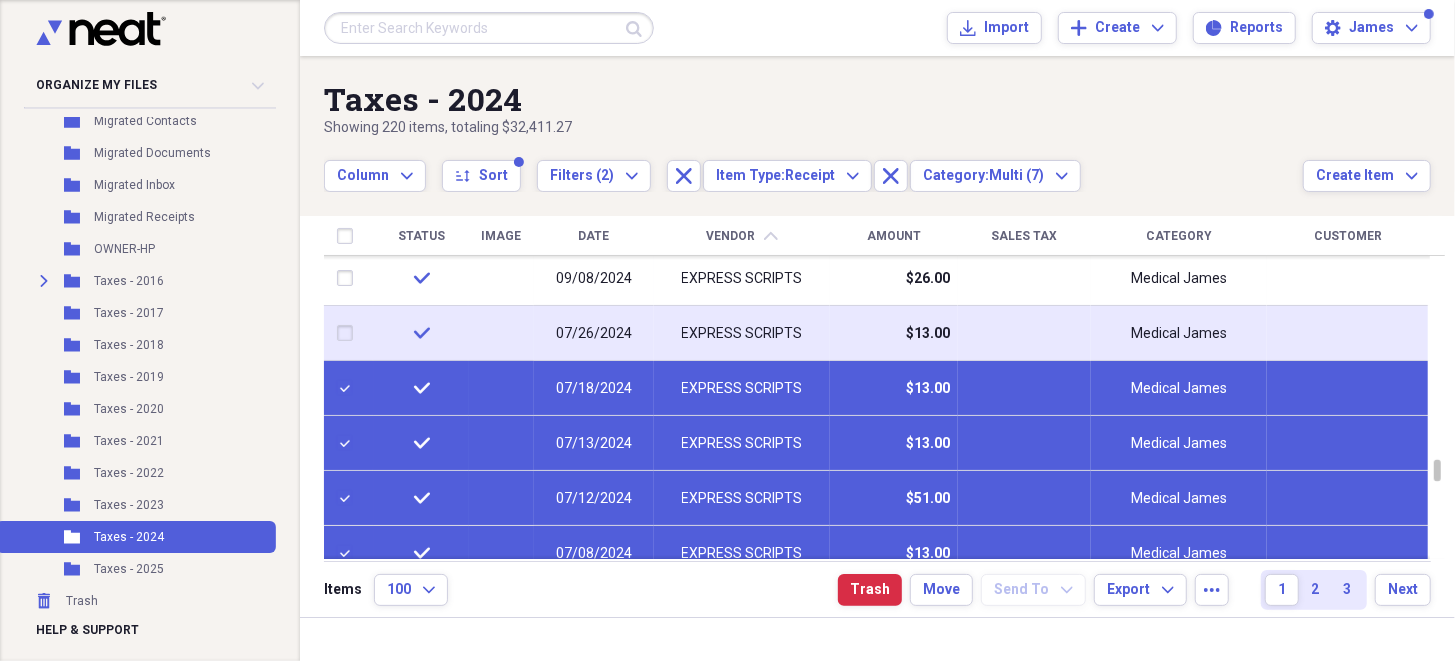 click at bounding box center (349, 333) 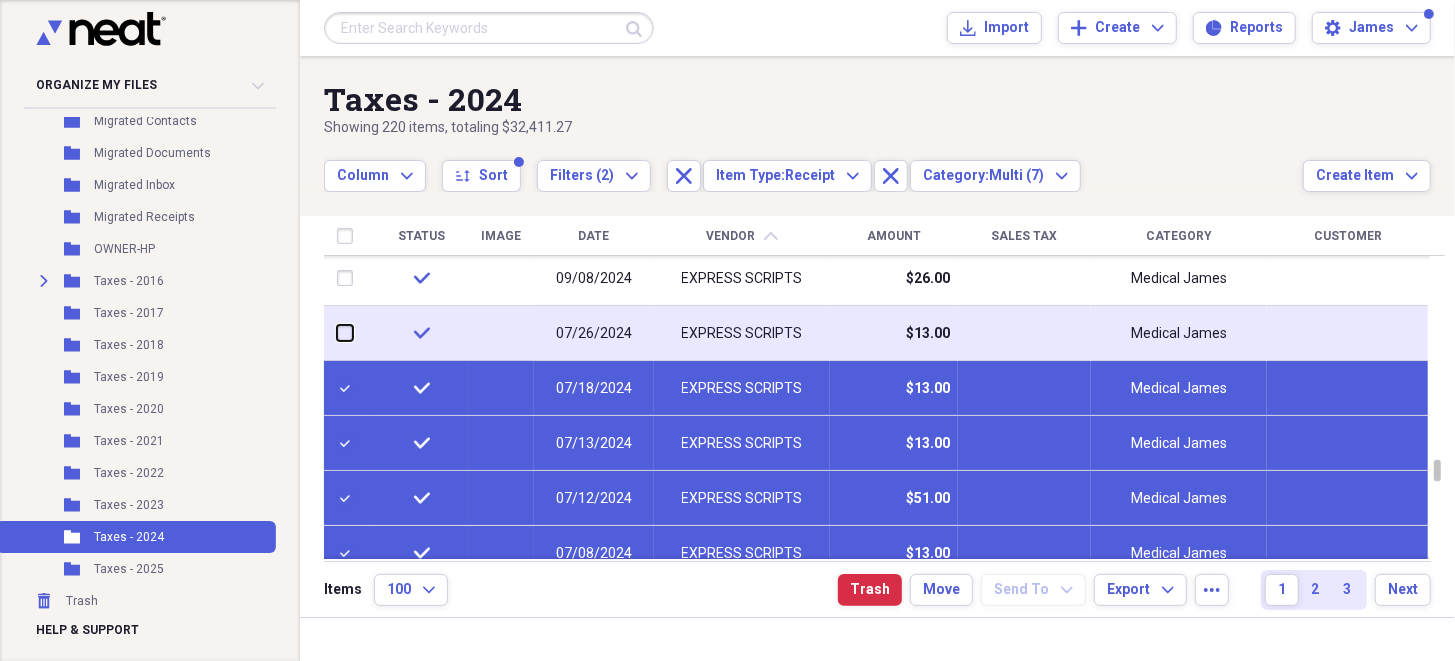 click at bounding box center (337, 333) 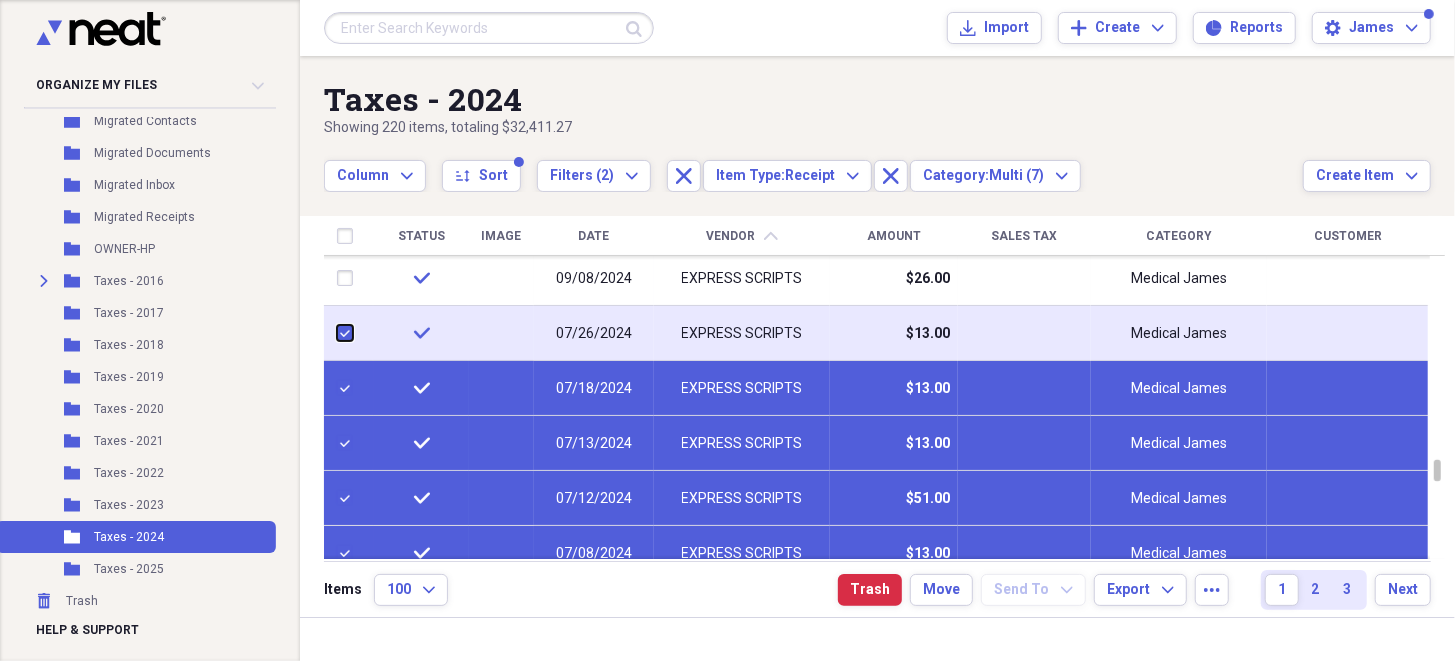 checkbox on "true" 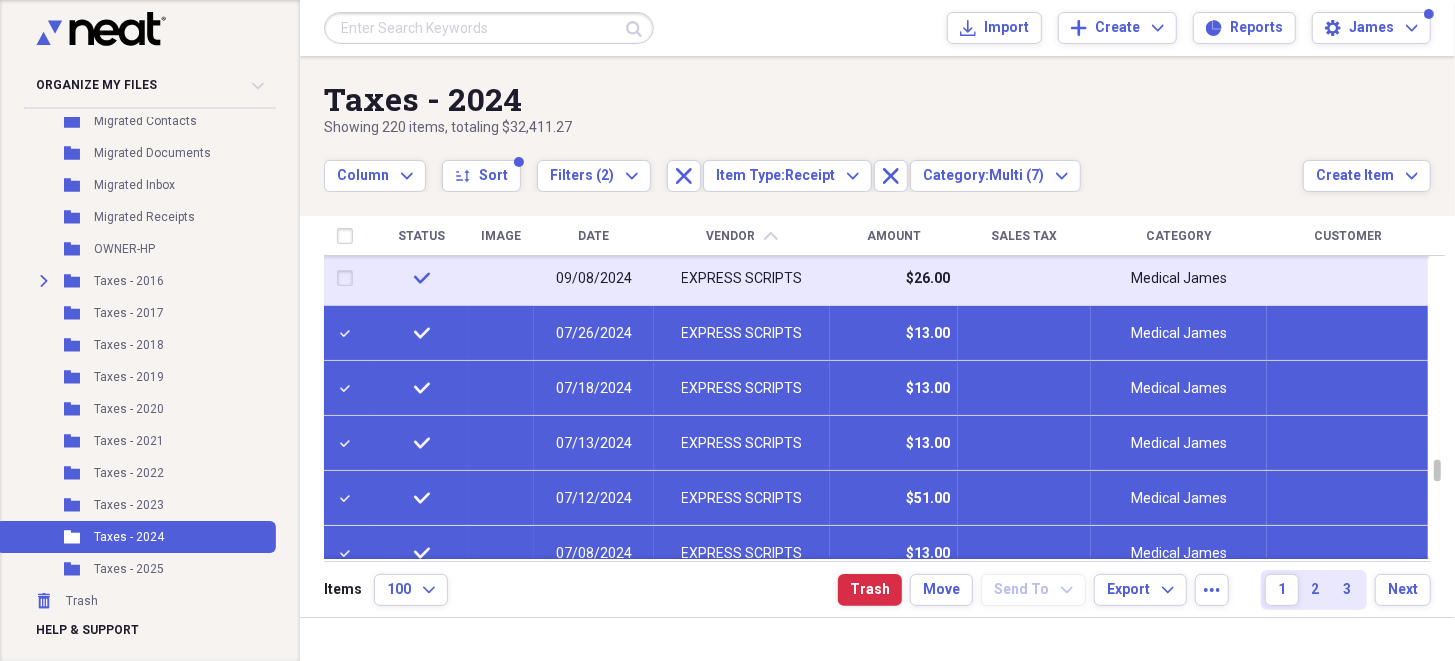 click at bounding box center [349, 278] 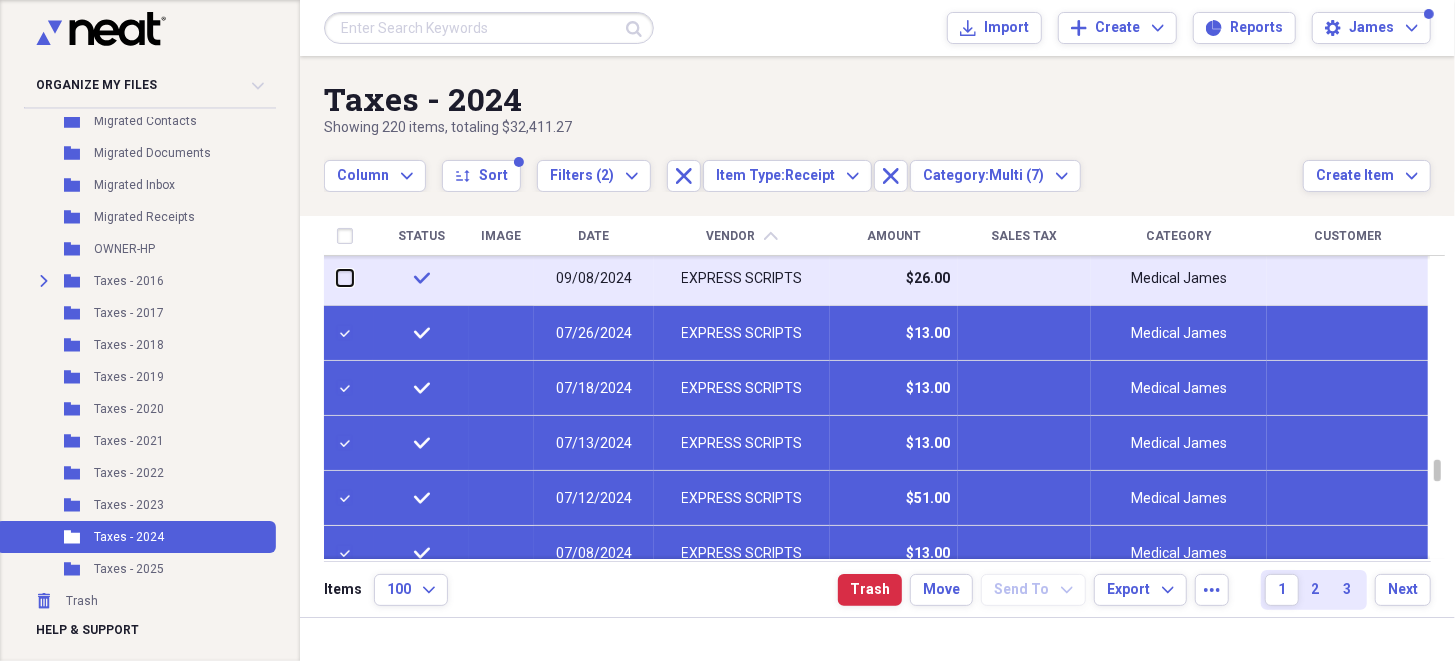 click at bounding box center [337, 278] 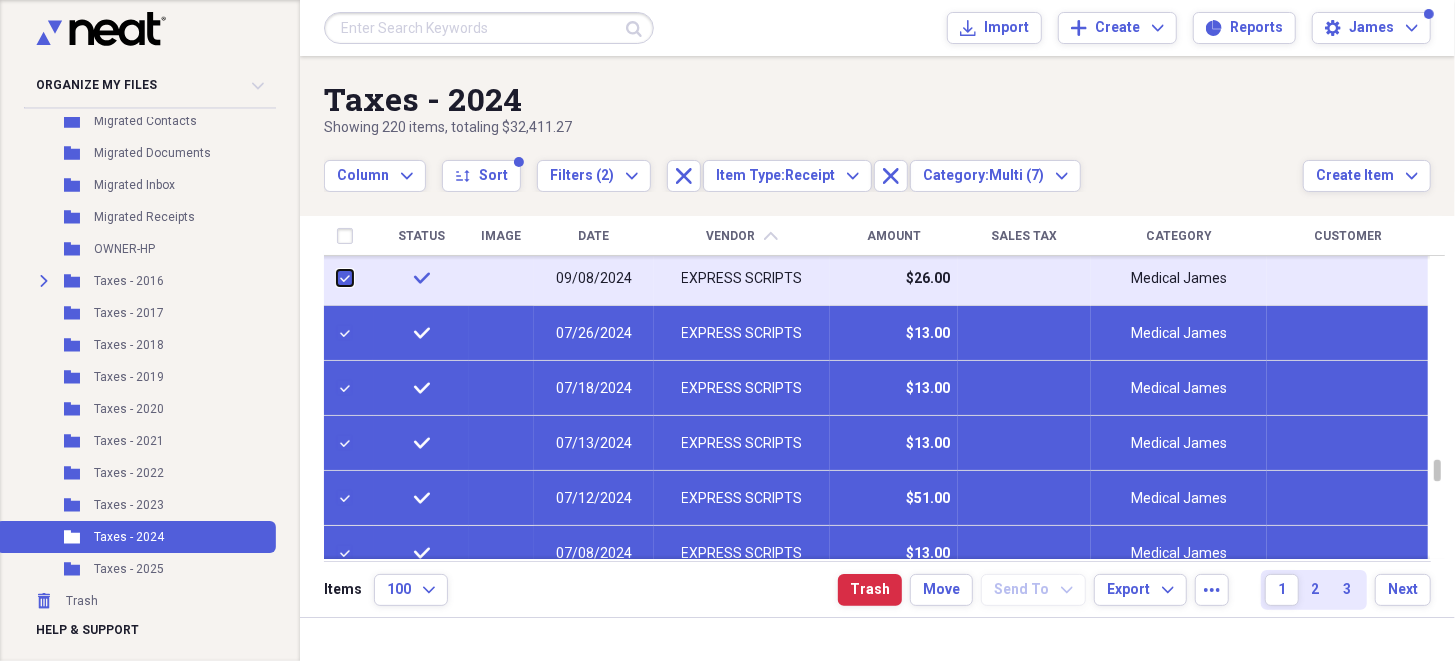 checkbox on "true" 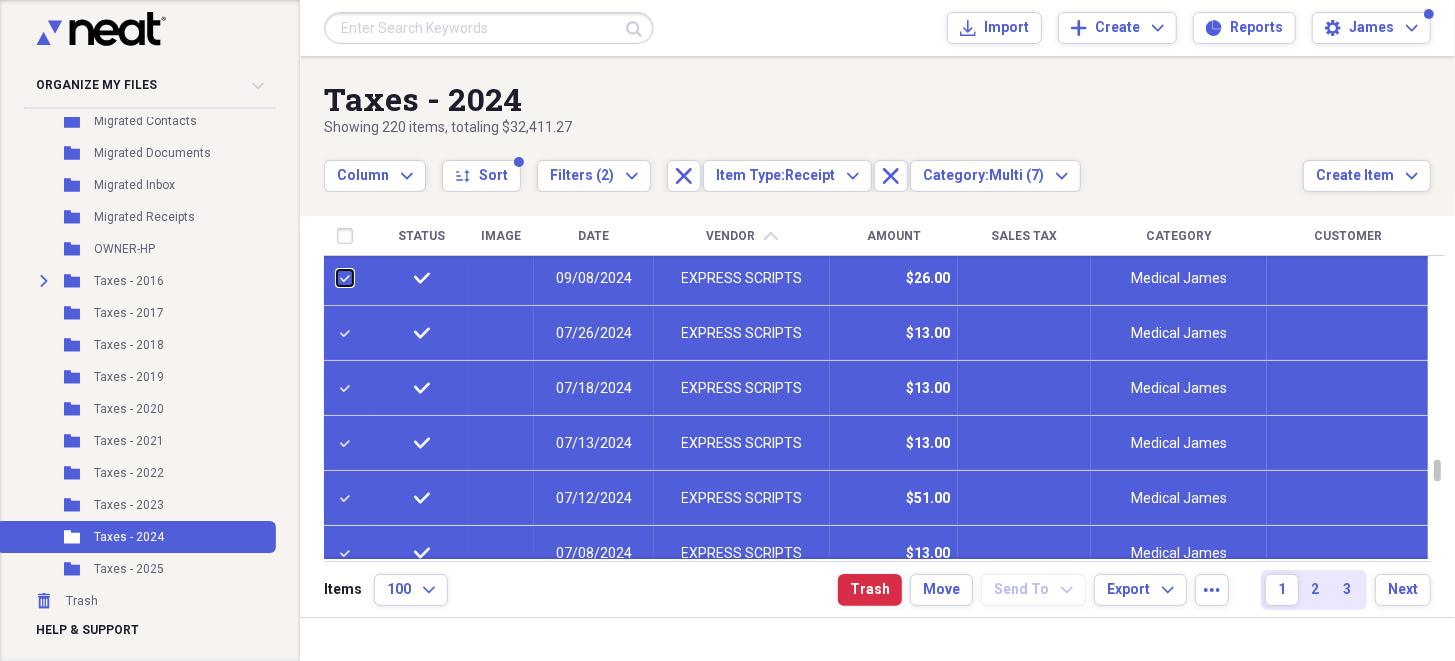 checkbox on "false" 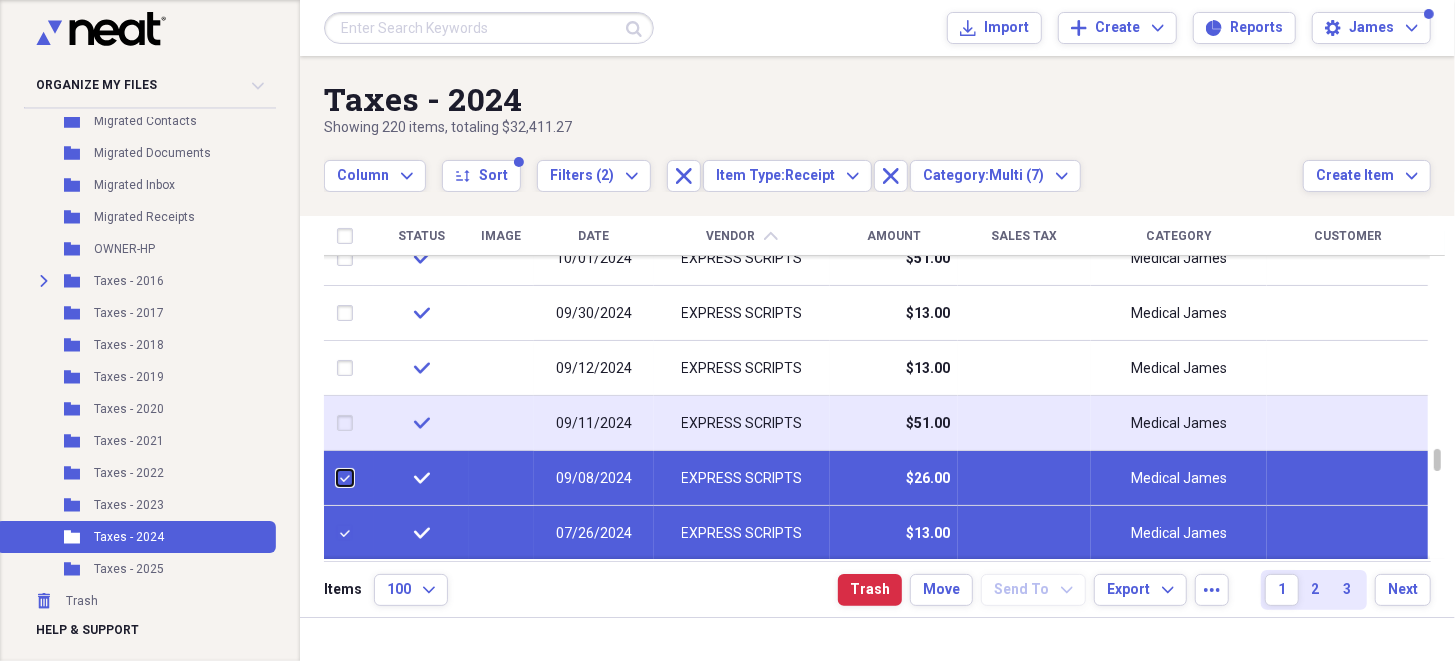 checkbox on "false" 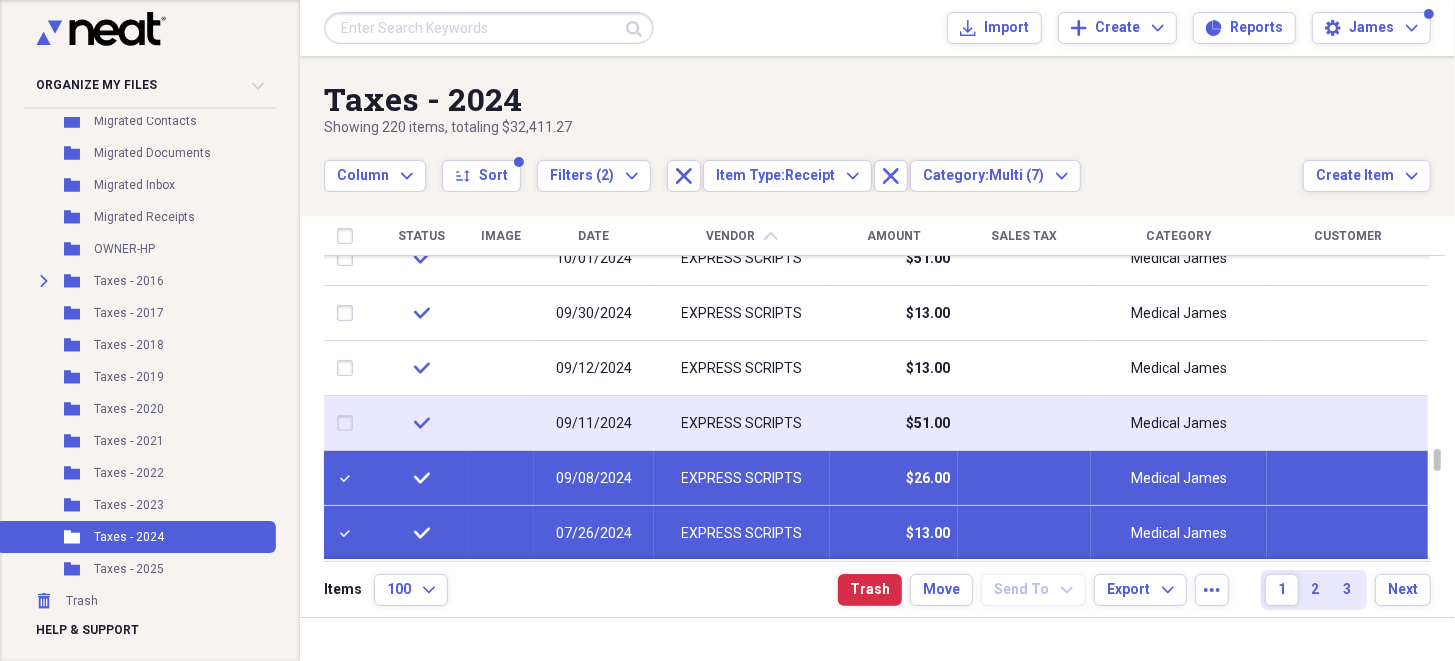 click at bounding box center [349, 423] 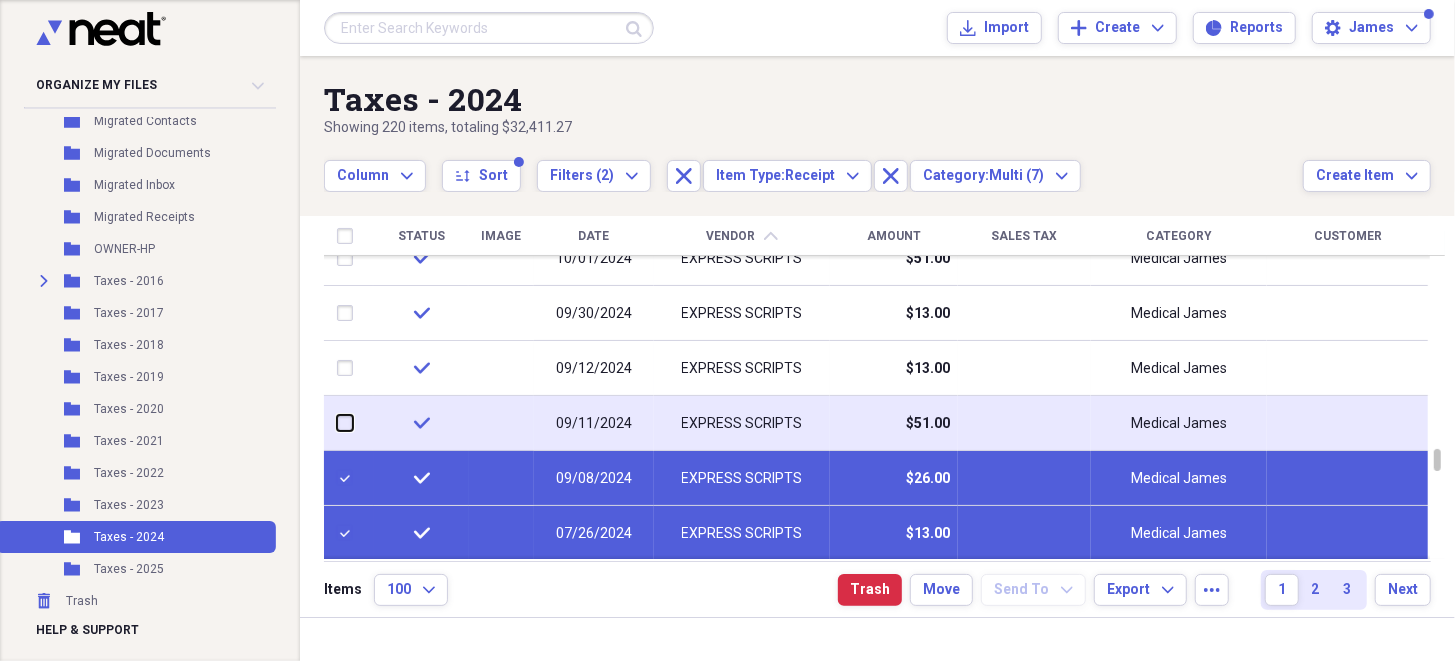 click at bounding box center [337, 423] 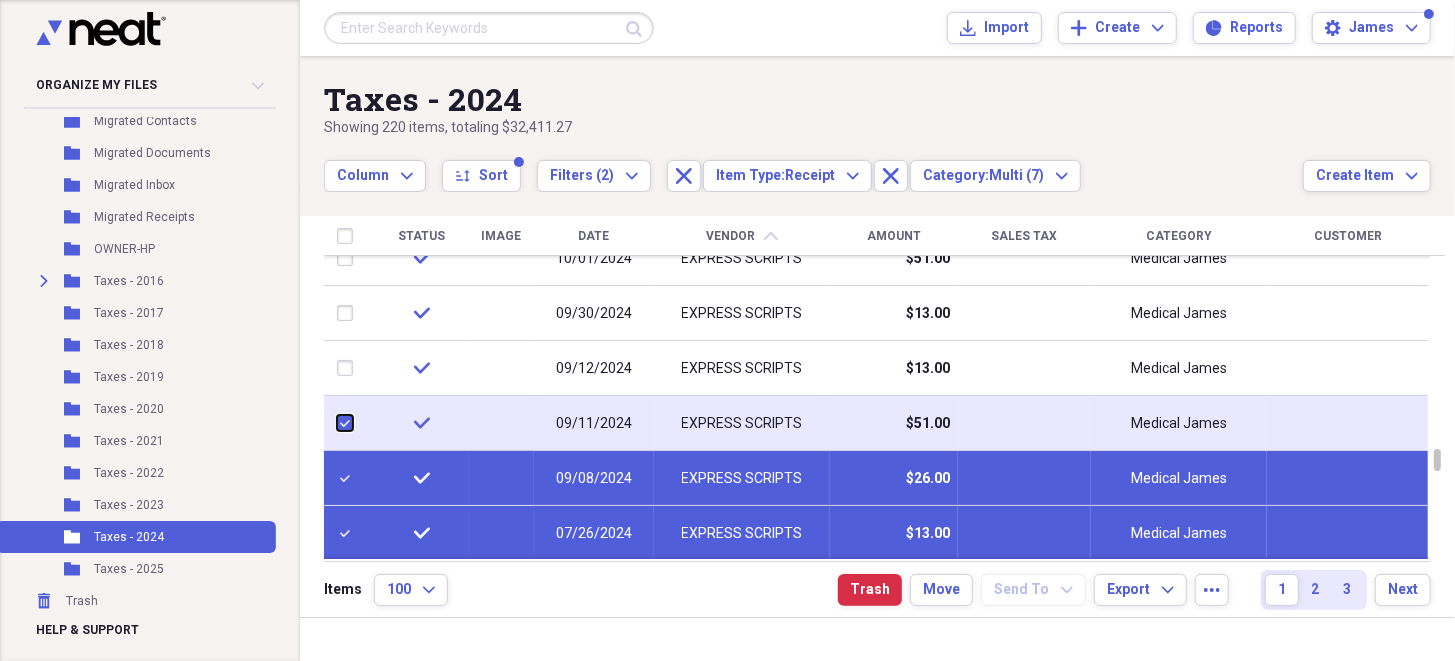 checkbox on "true" 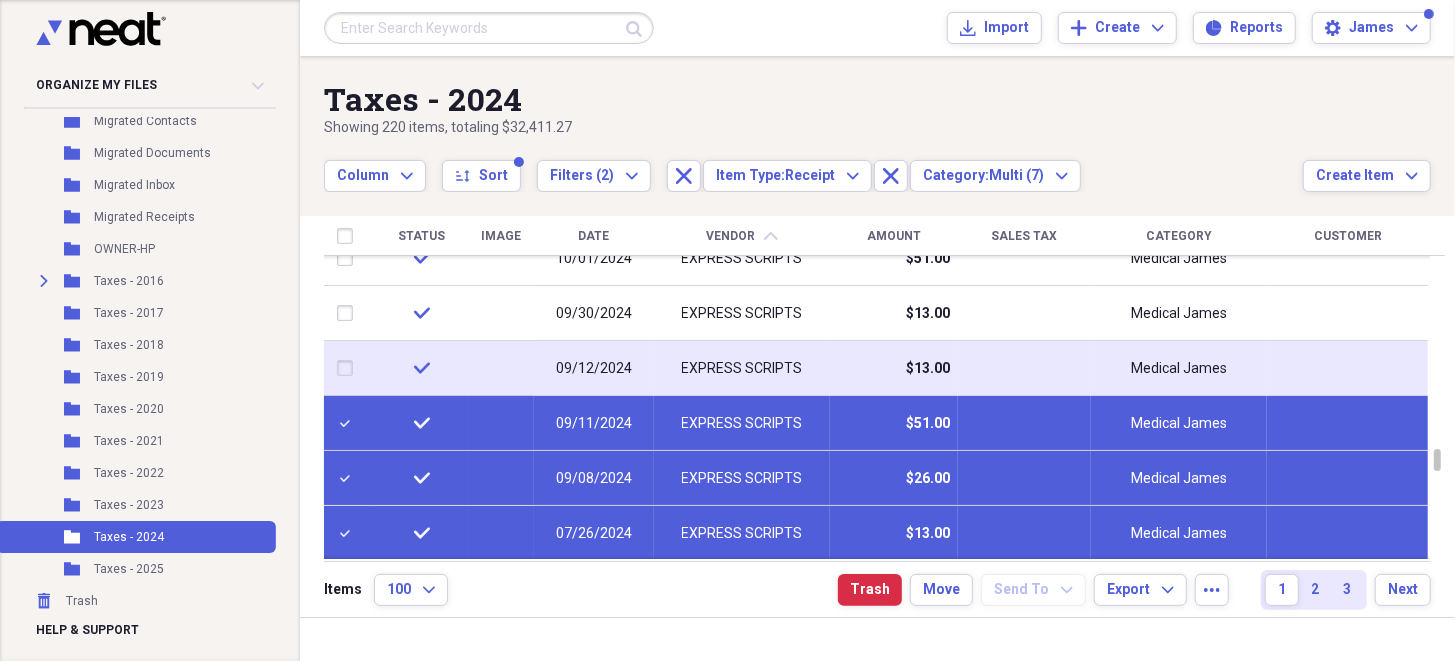 click at bounding box center [349, 368] 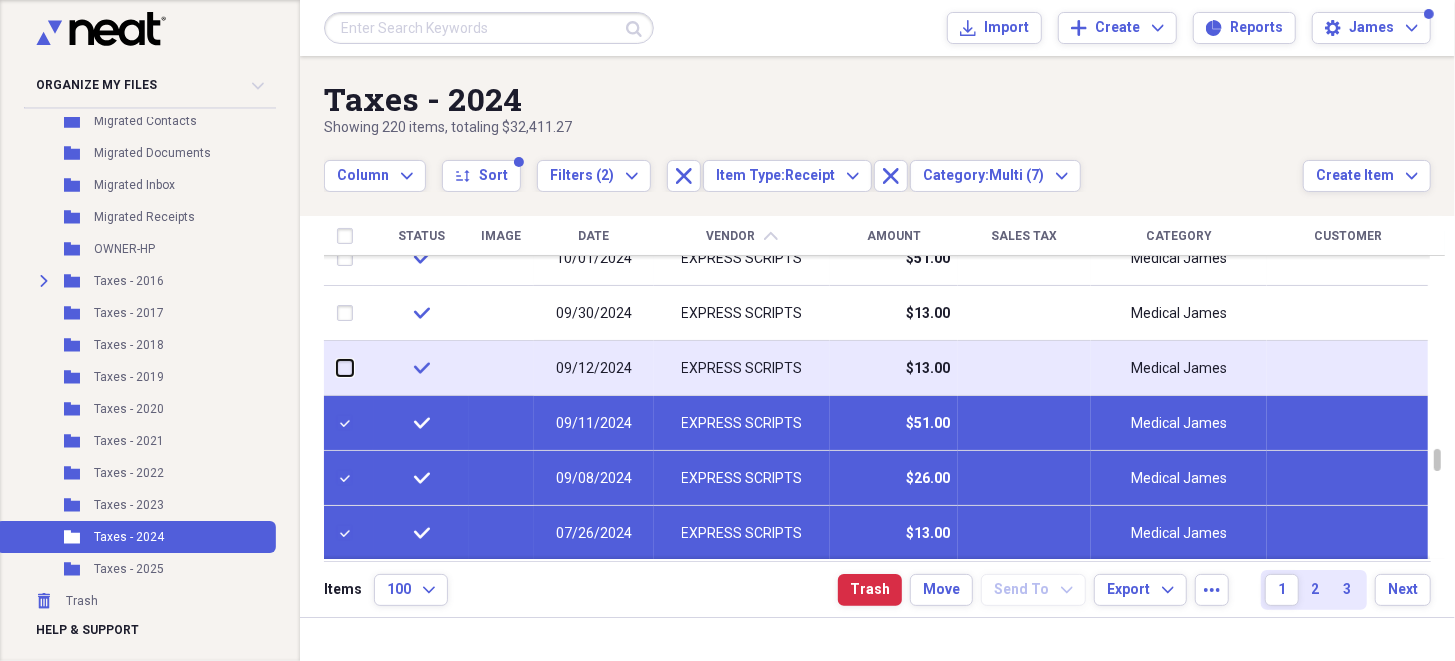 click at bounding box center (337, 368) 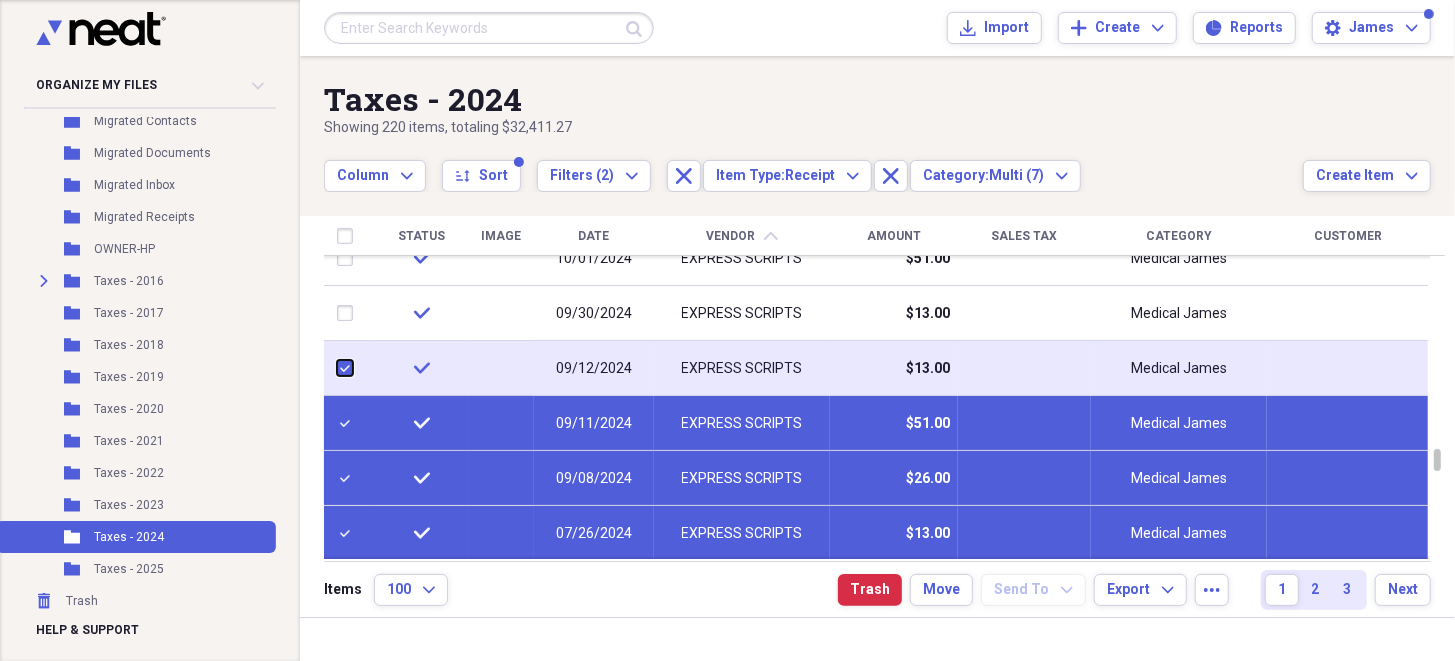 checkbox on "true" 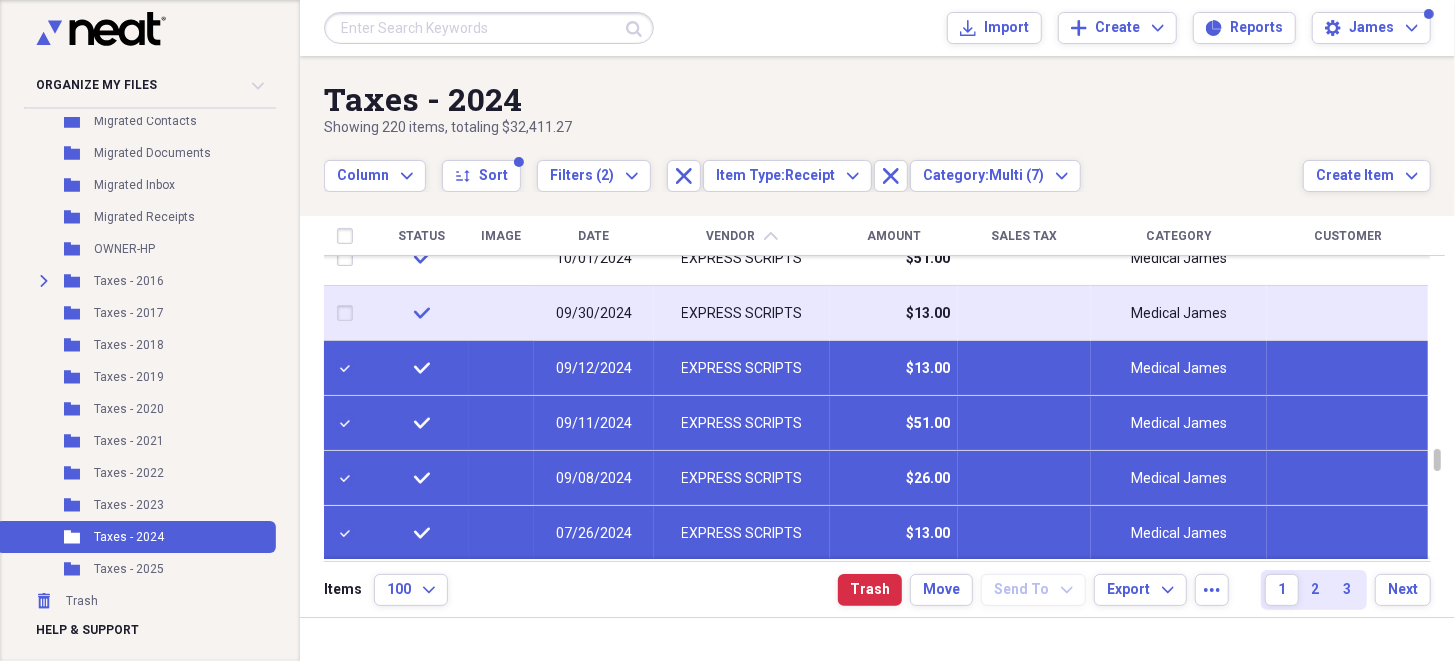 click at bounding box center (349, 313) 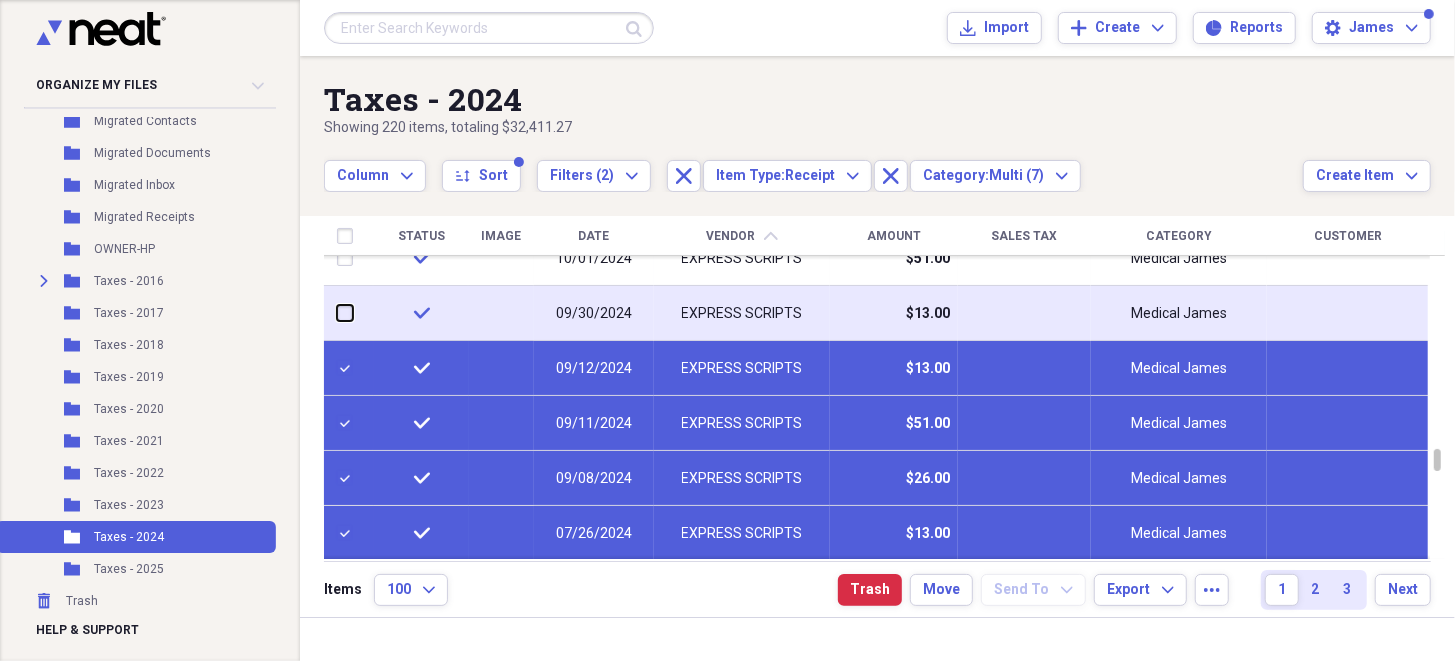 click at bounding box center (337, 313) 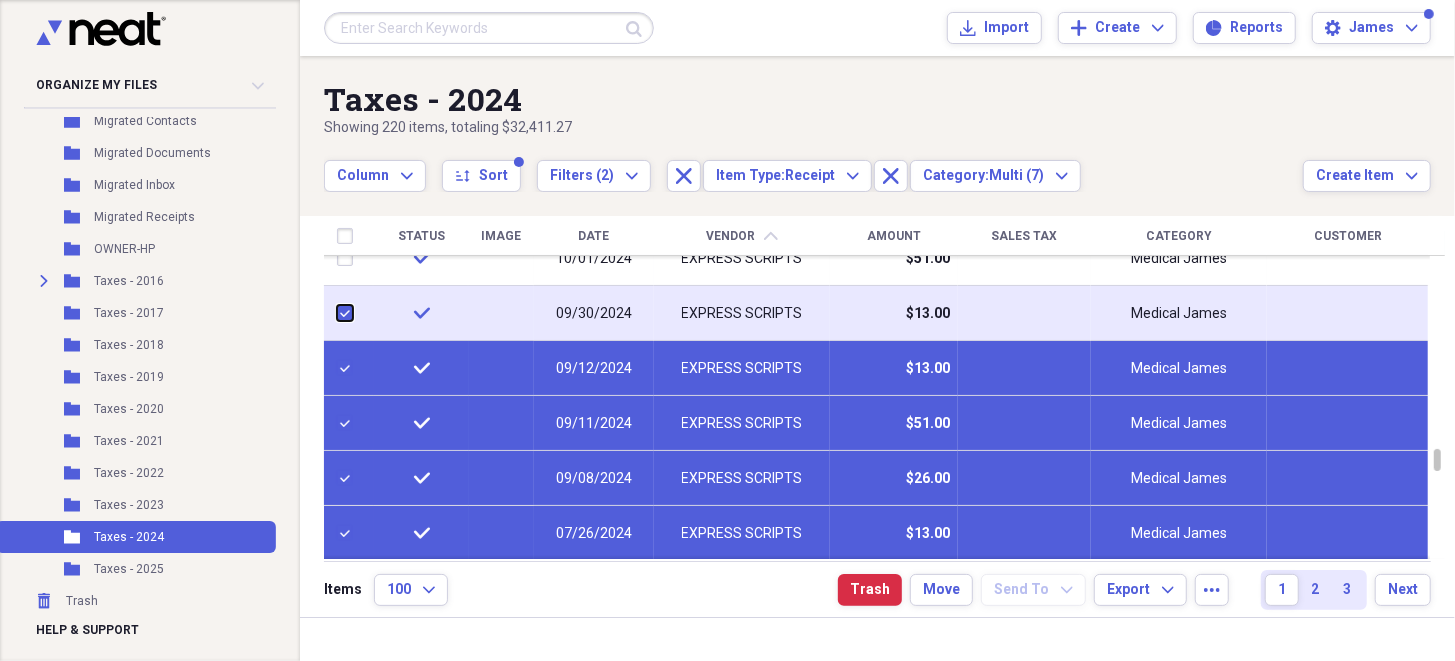 checkbox on "true" 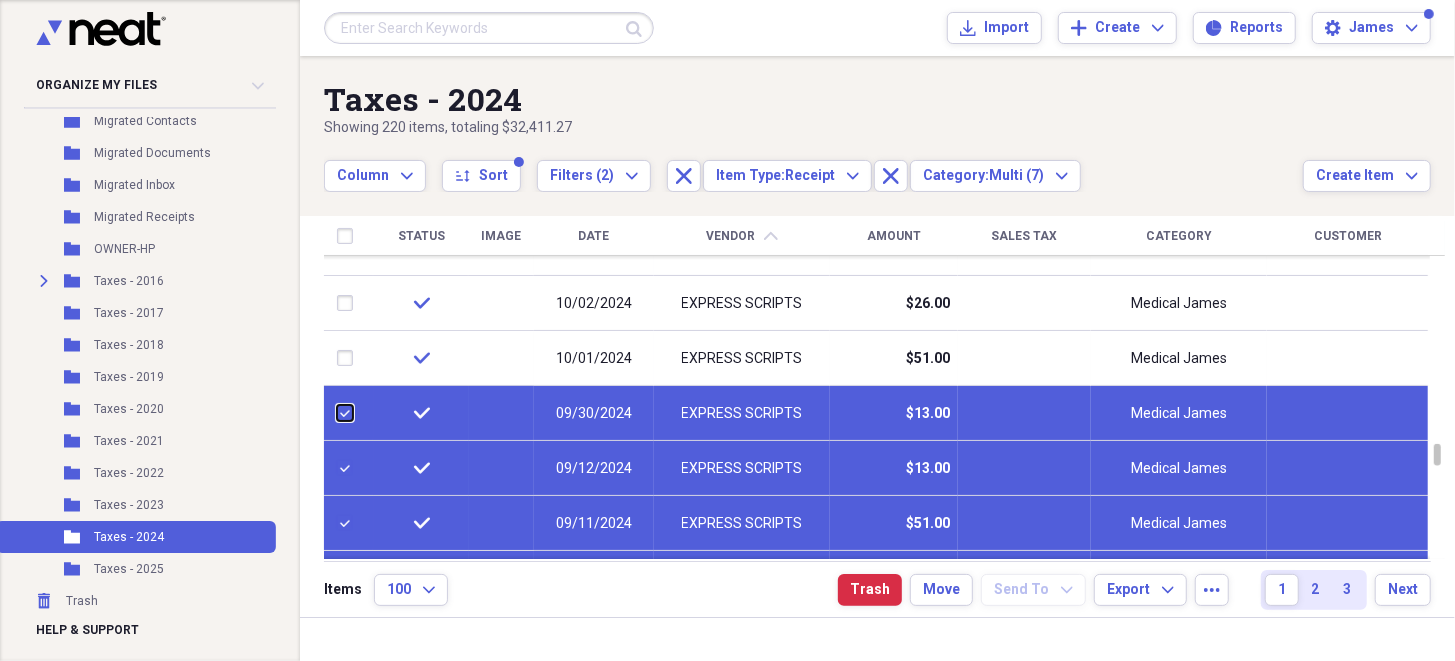 checkbox on "false" 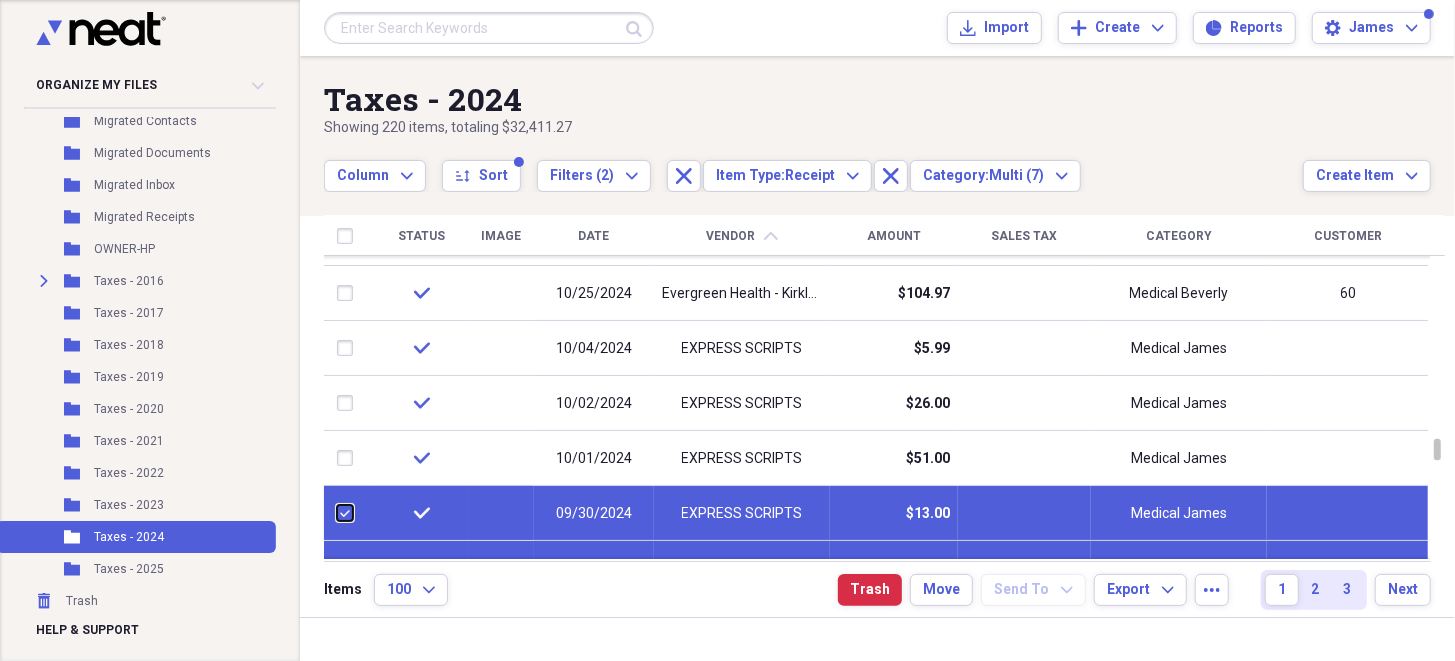 checkbox on "false" 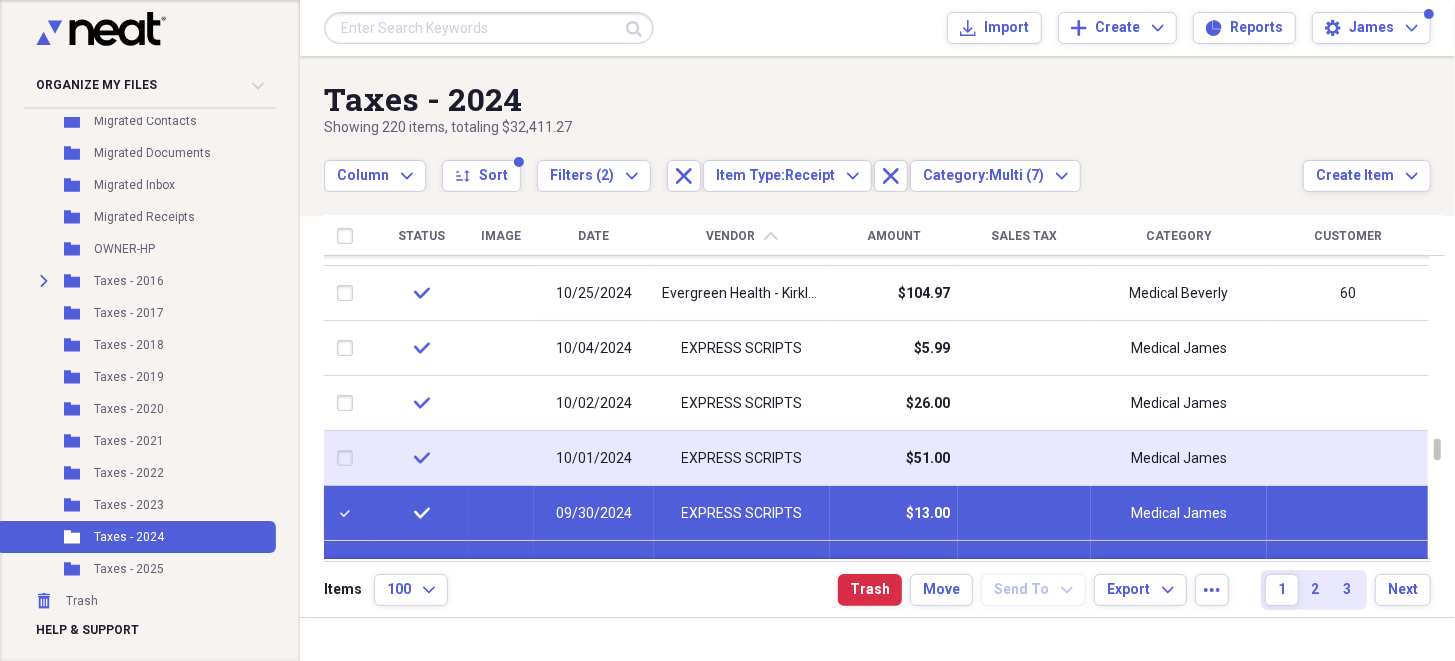 click at bounding box center (349, 458) 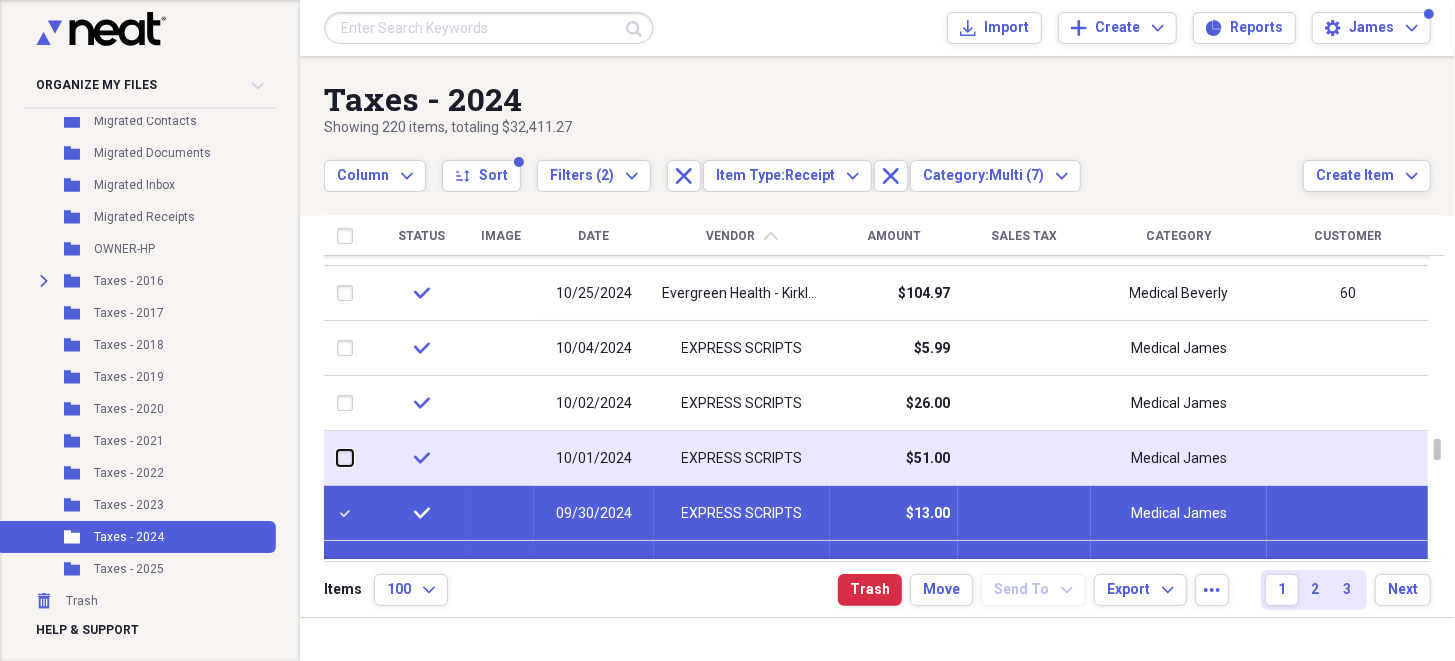click at bounding box center [337, 458] 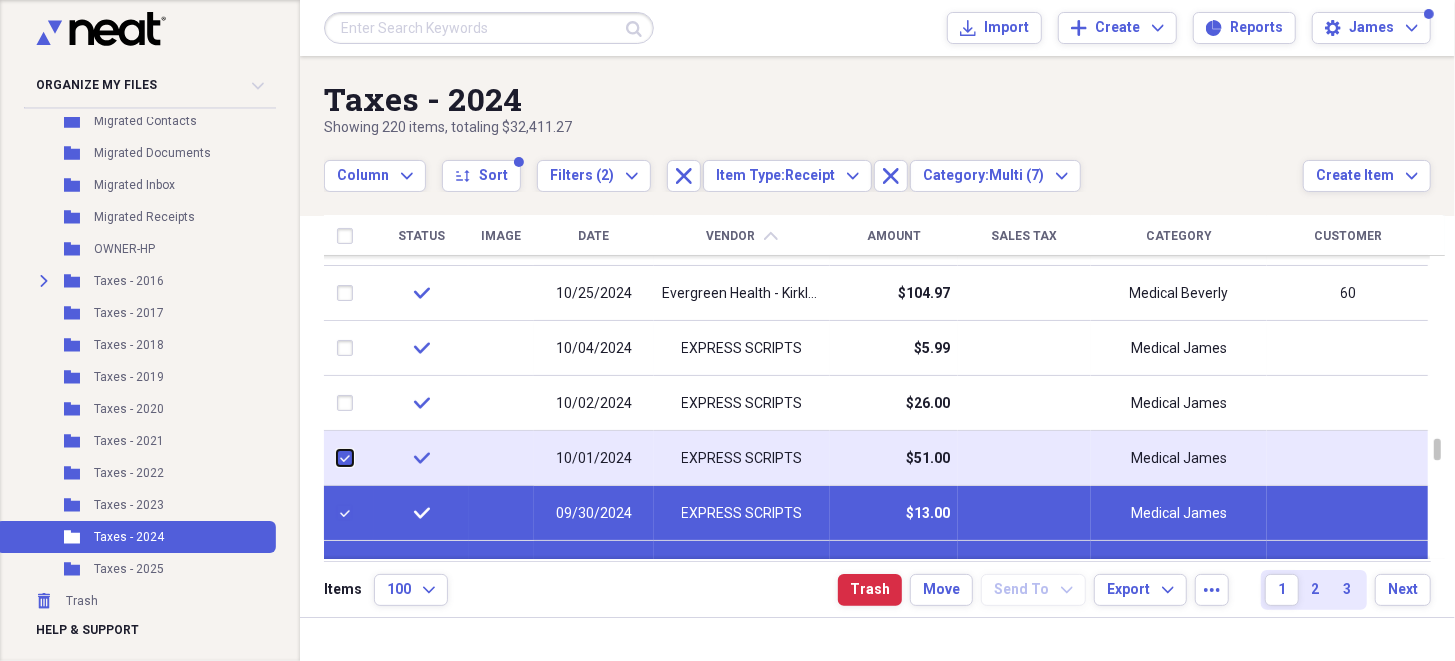 checkbox on "true" 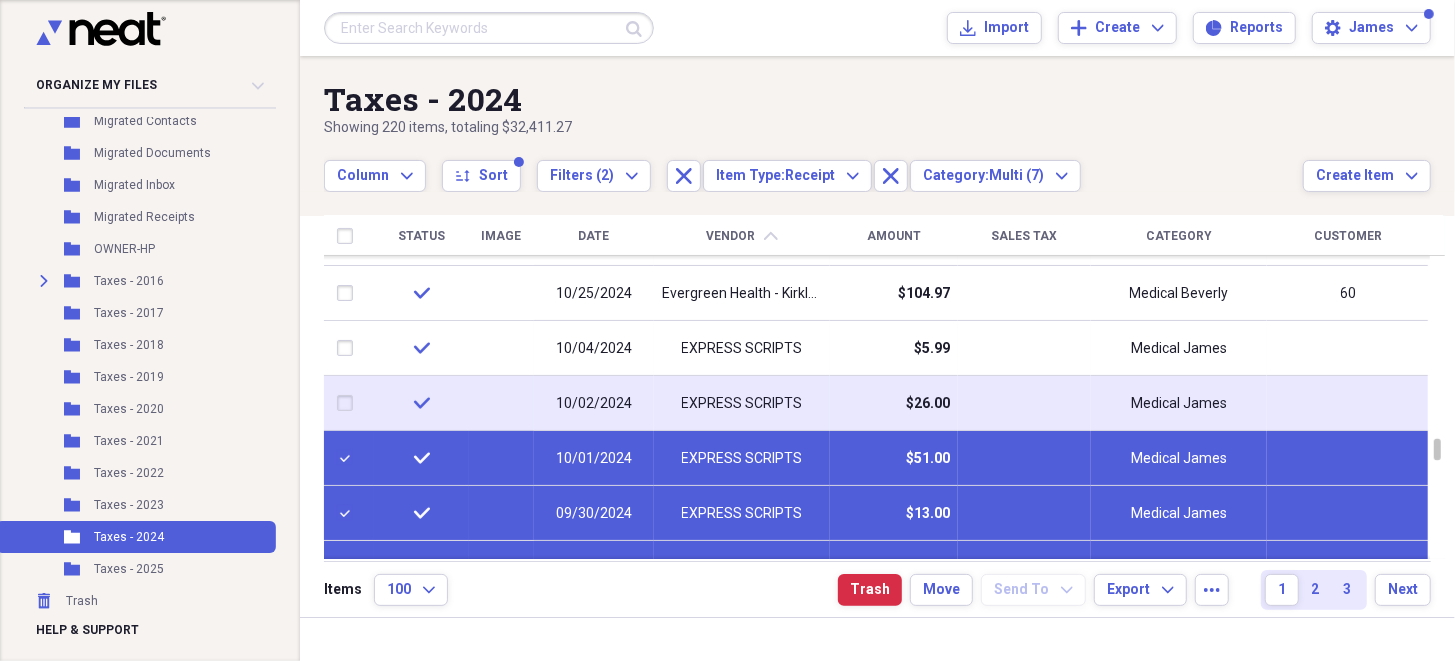click at bounding box center [349, 403] 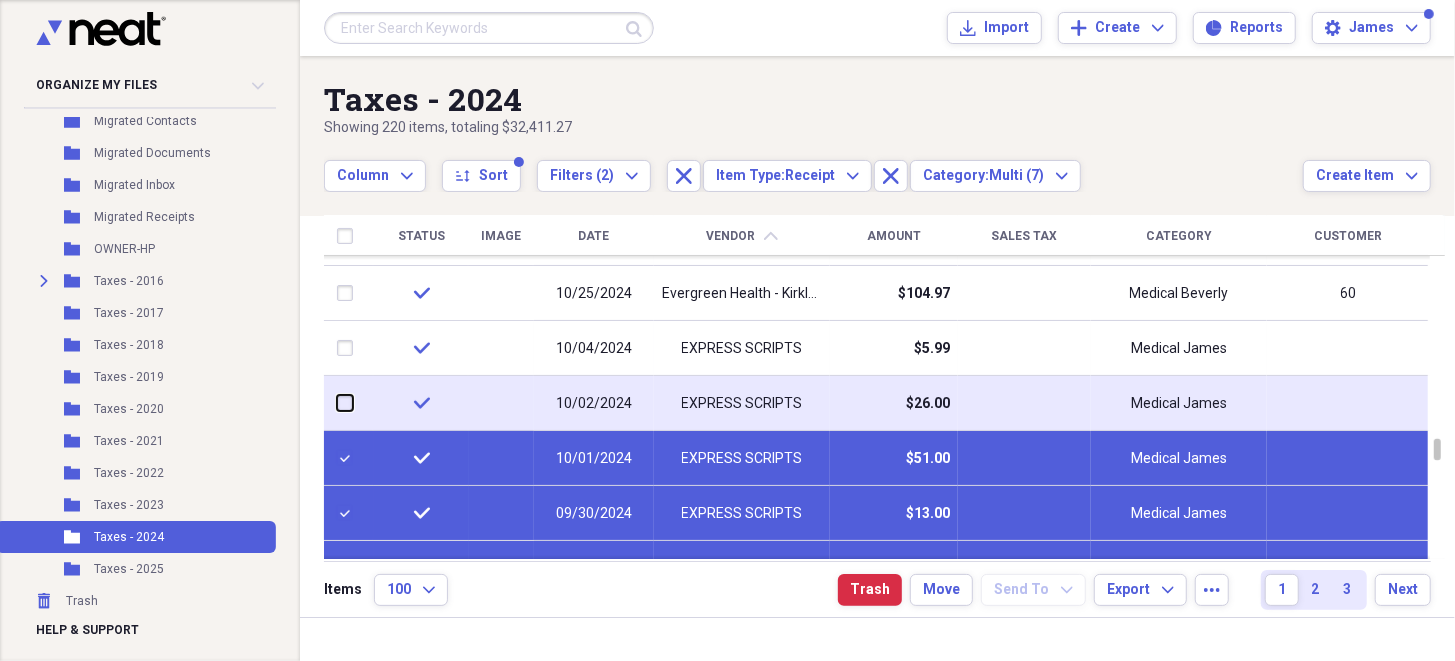 click at bounding box center (337, 403) 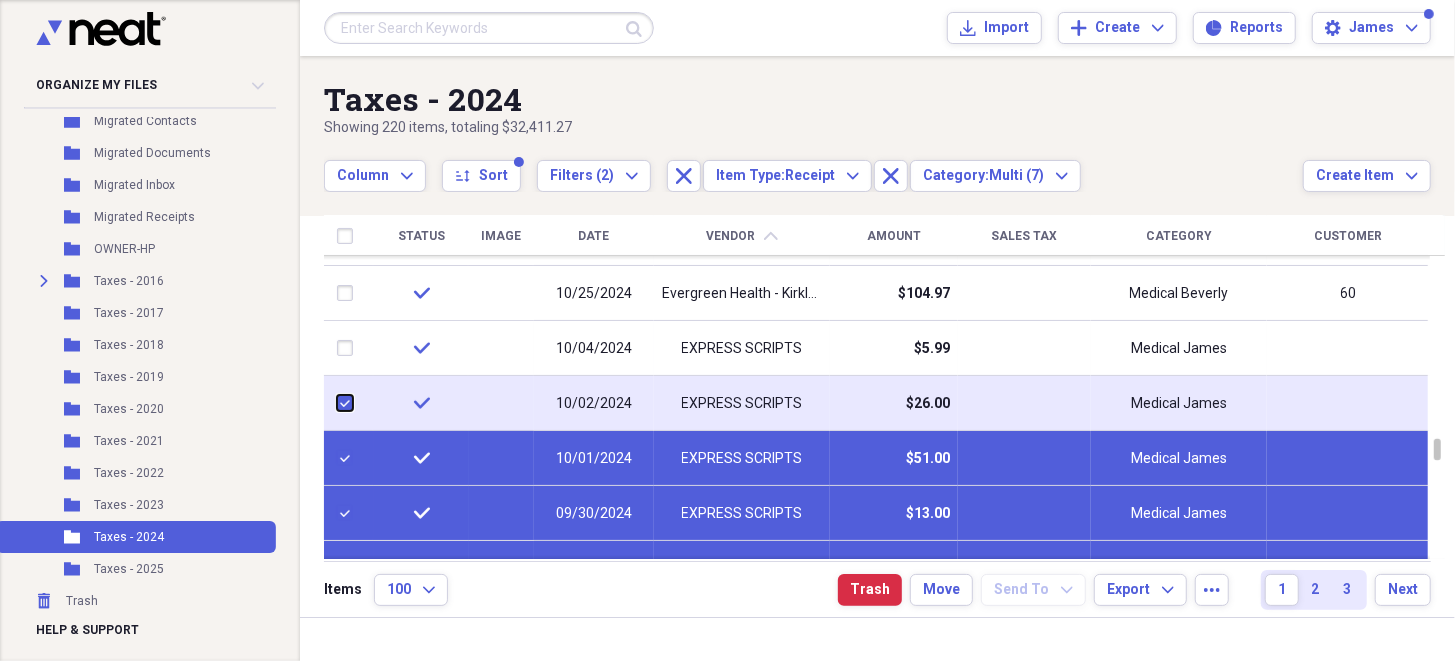 checkbox on "true" 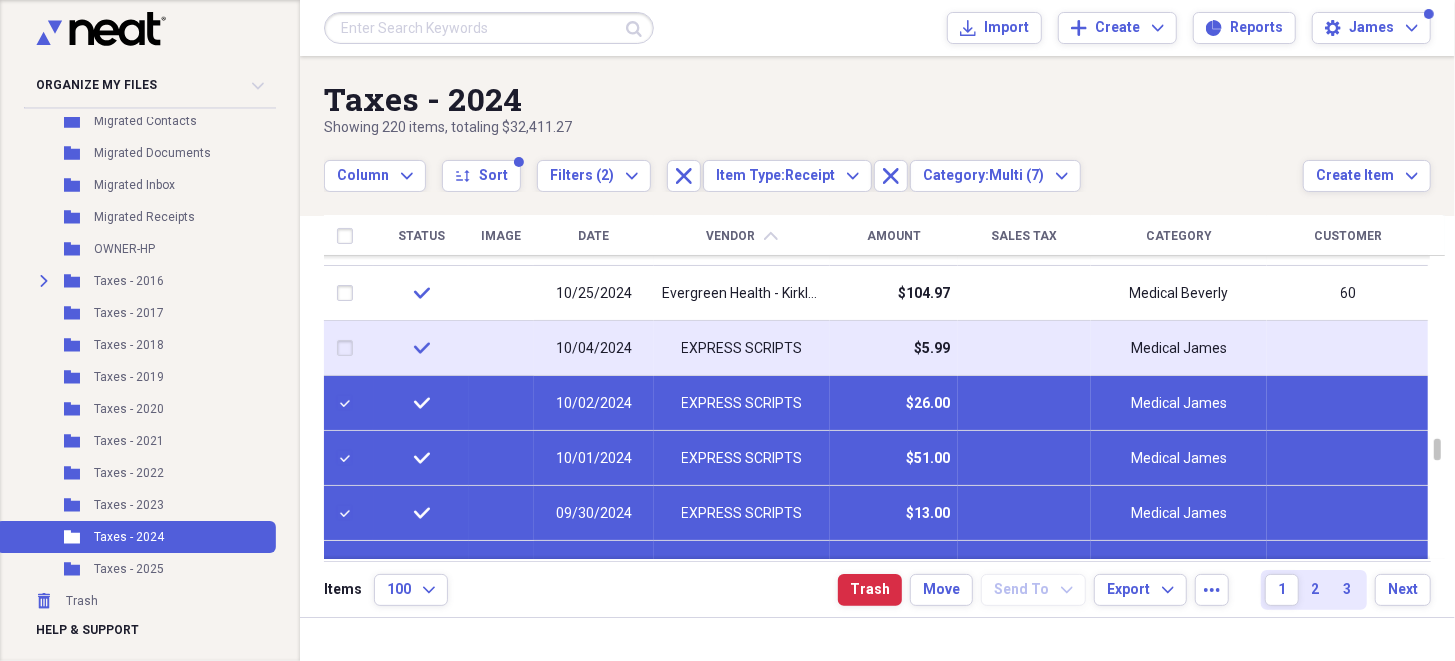 click at bounding box center [349, 348] 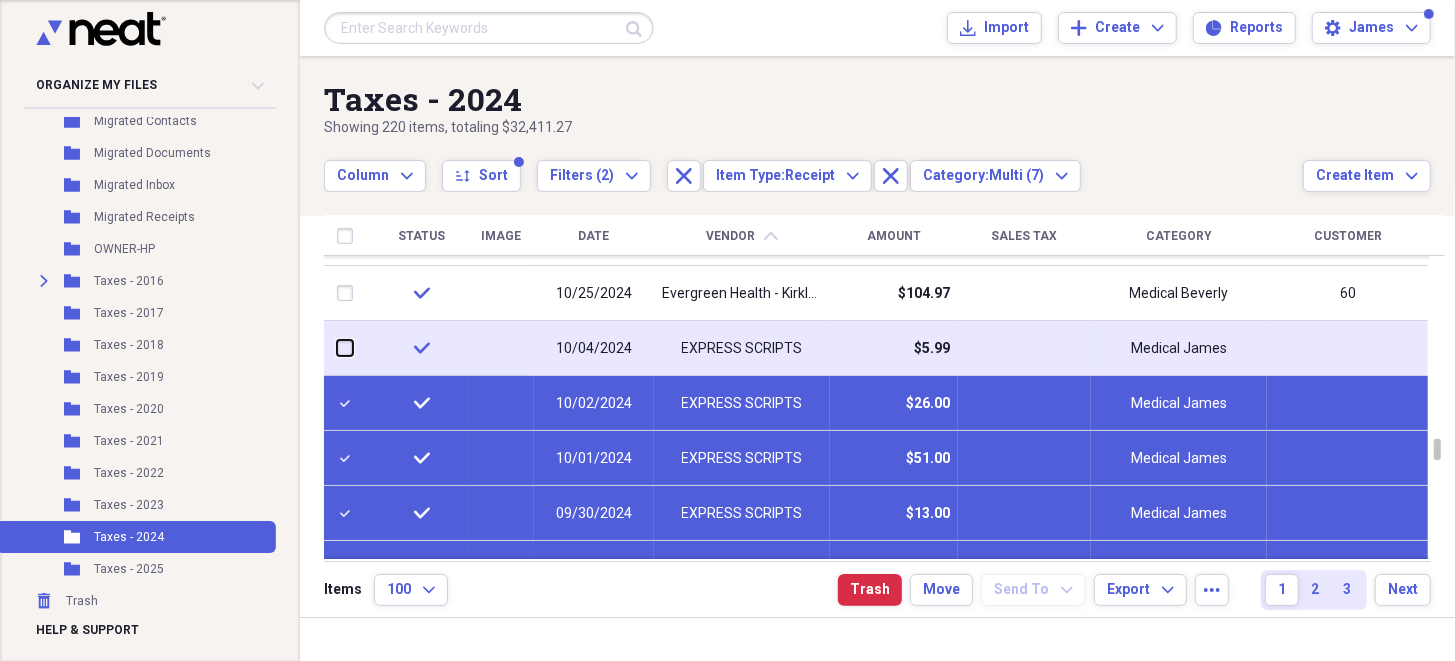 click at bounding box center (337, 348) 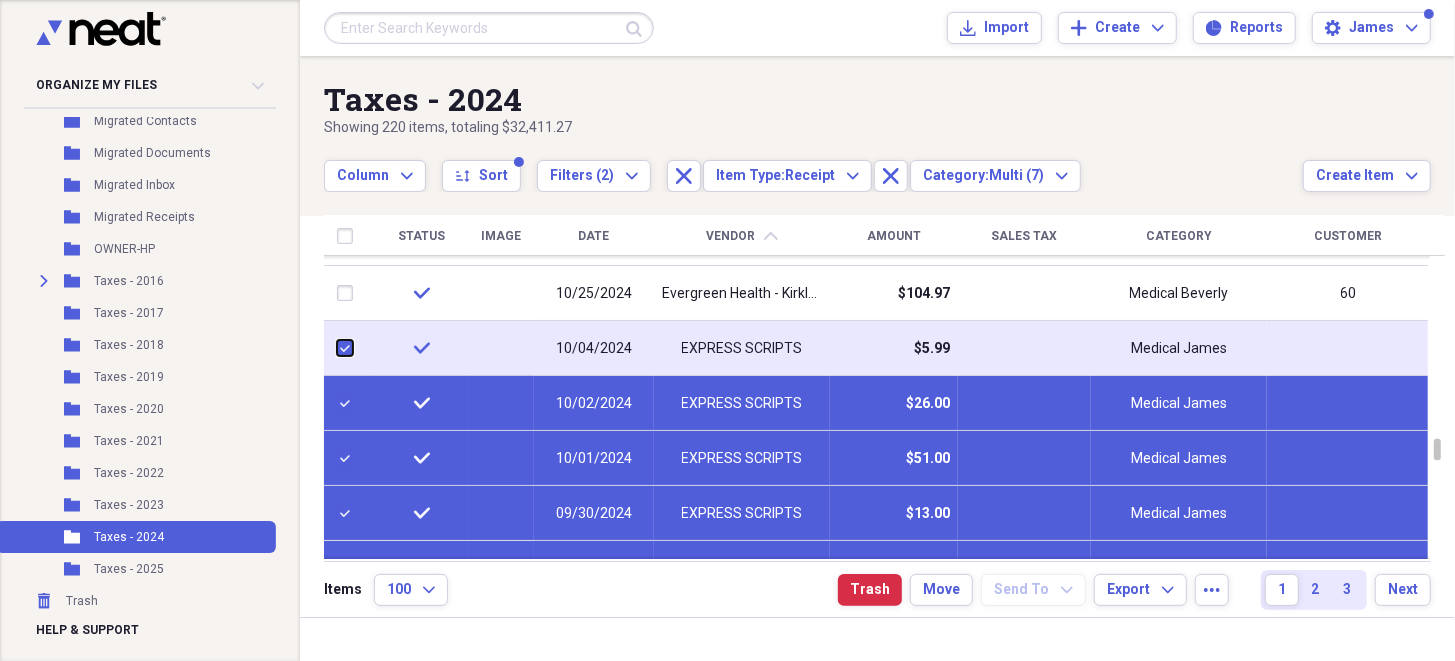 checkbox on "true" 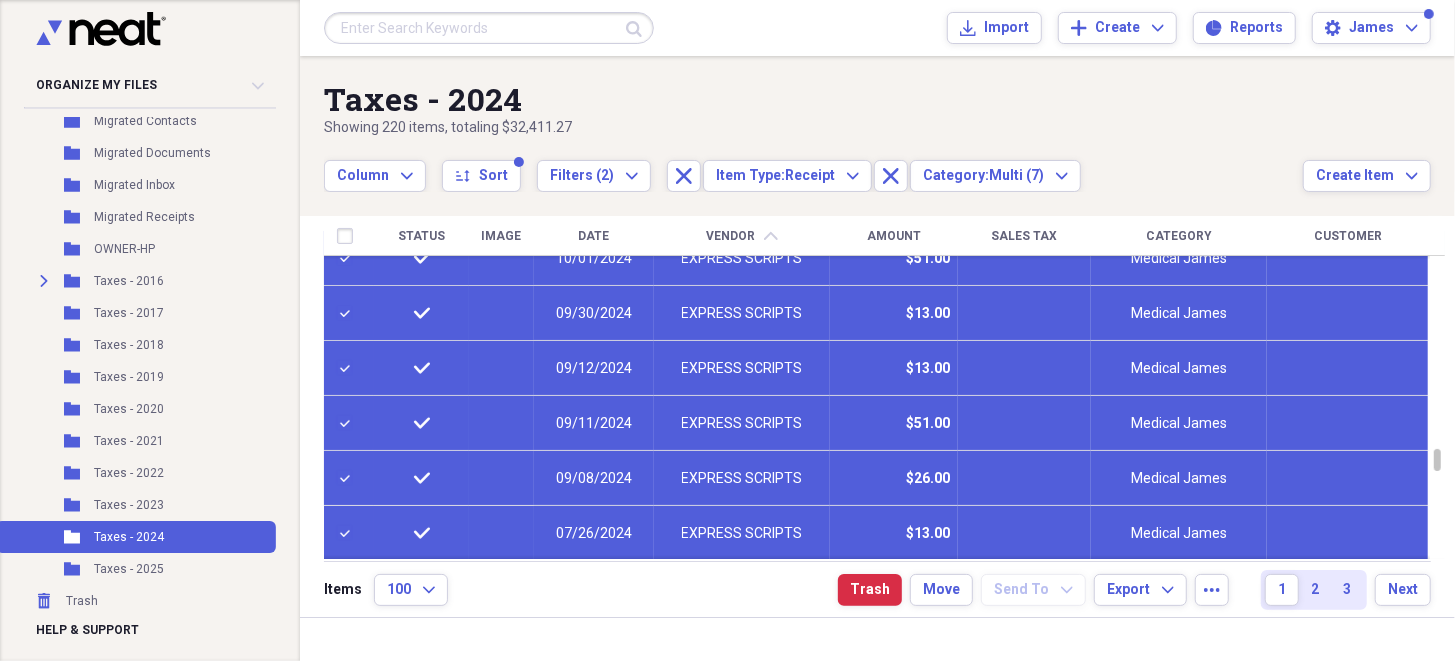 checkbox on "true" 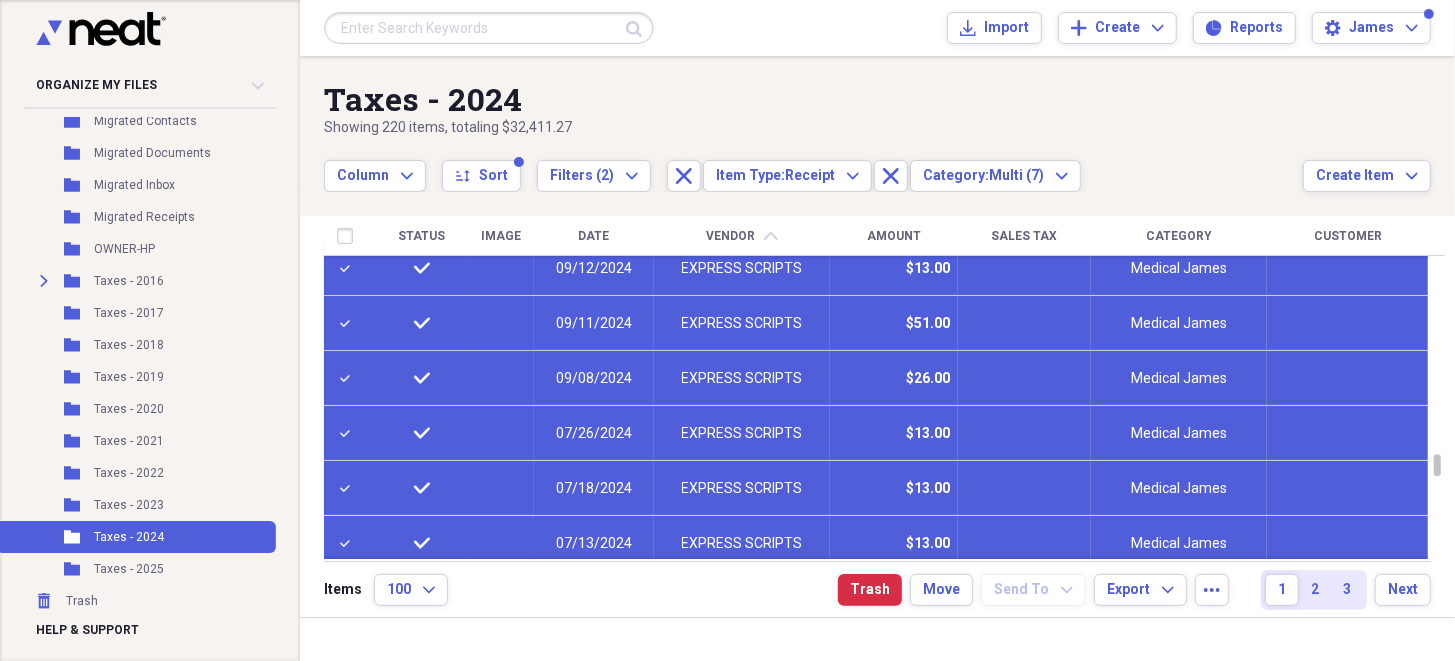 checkbox on "true" 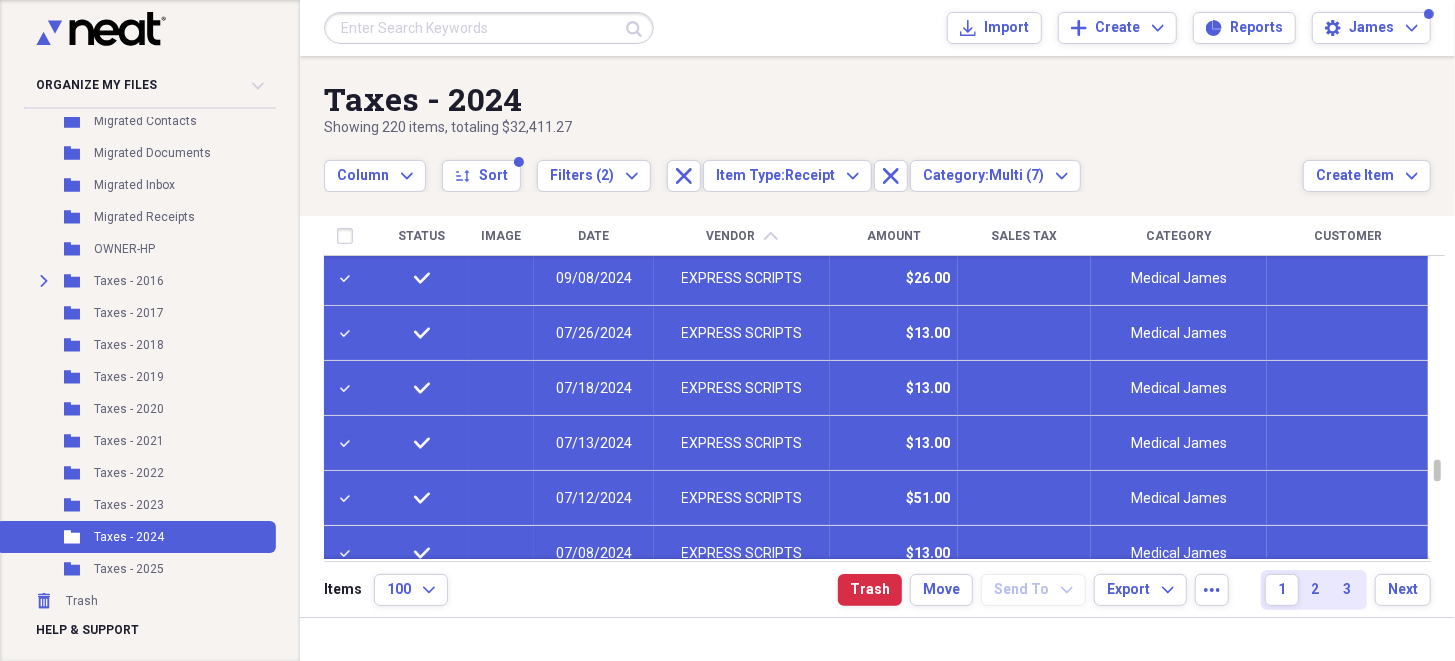 checkbox on "true" 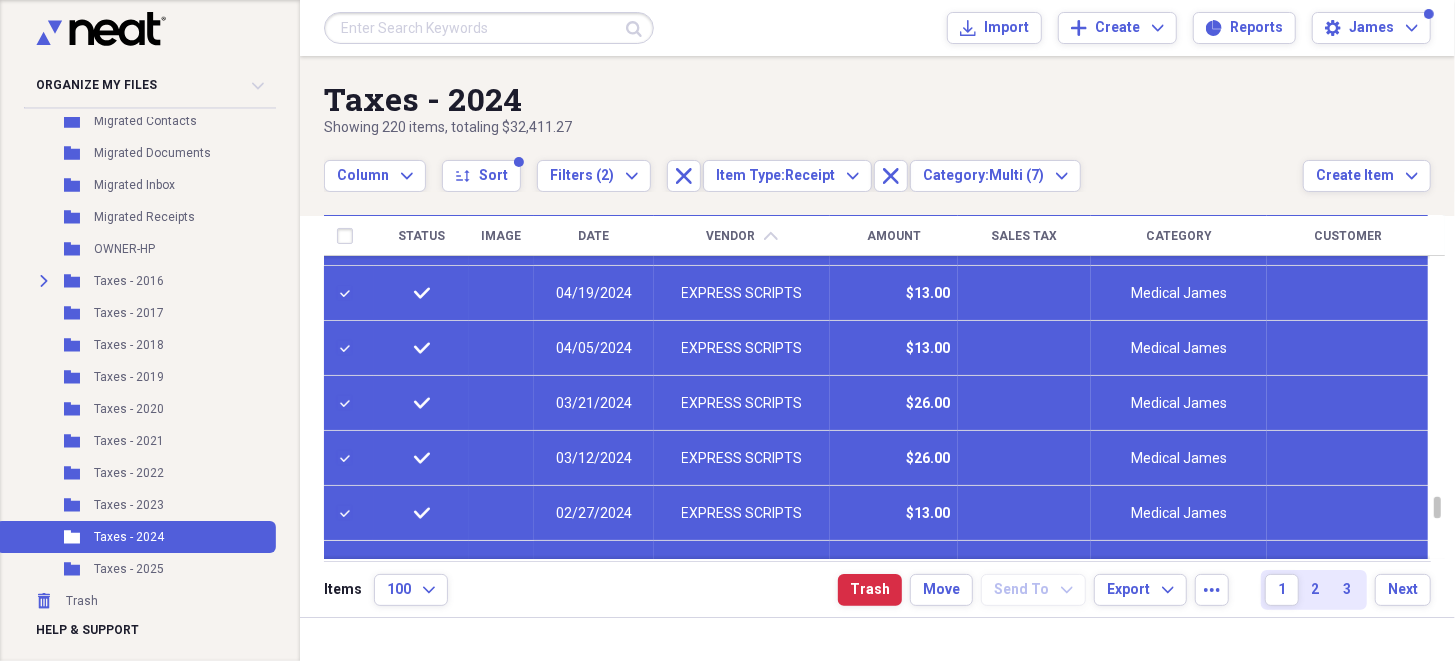 checkbox on "false" 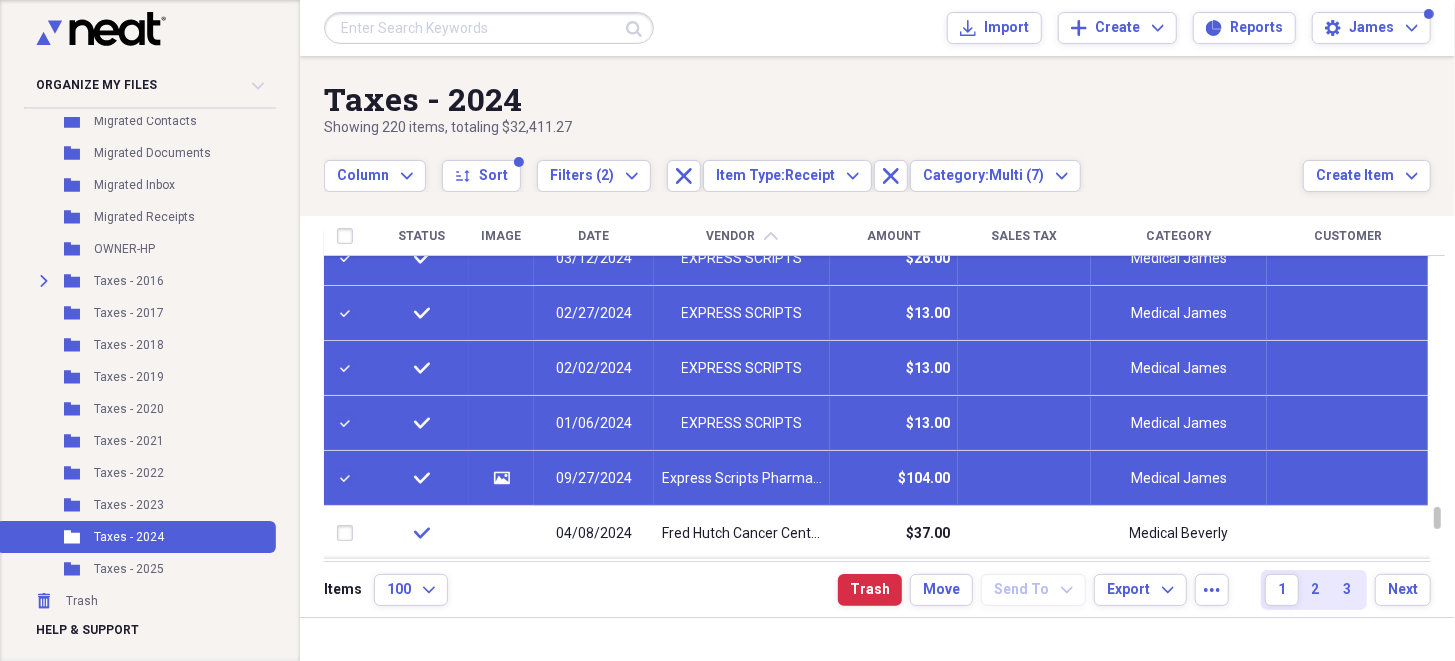 checkbox on "false" 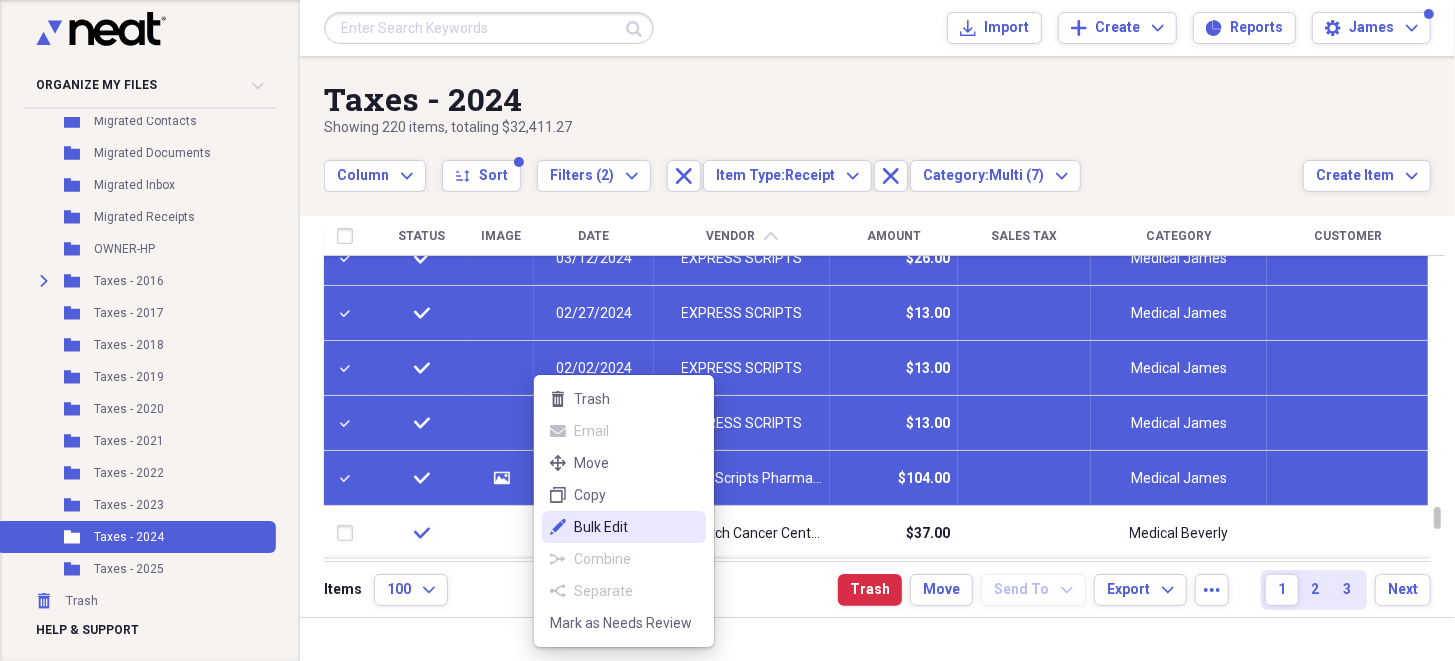 click on "Bulk Edit" at bounding box center (636, 527) 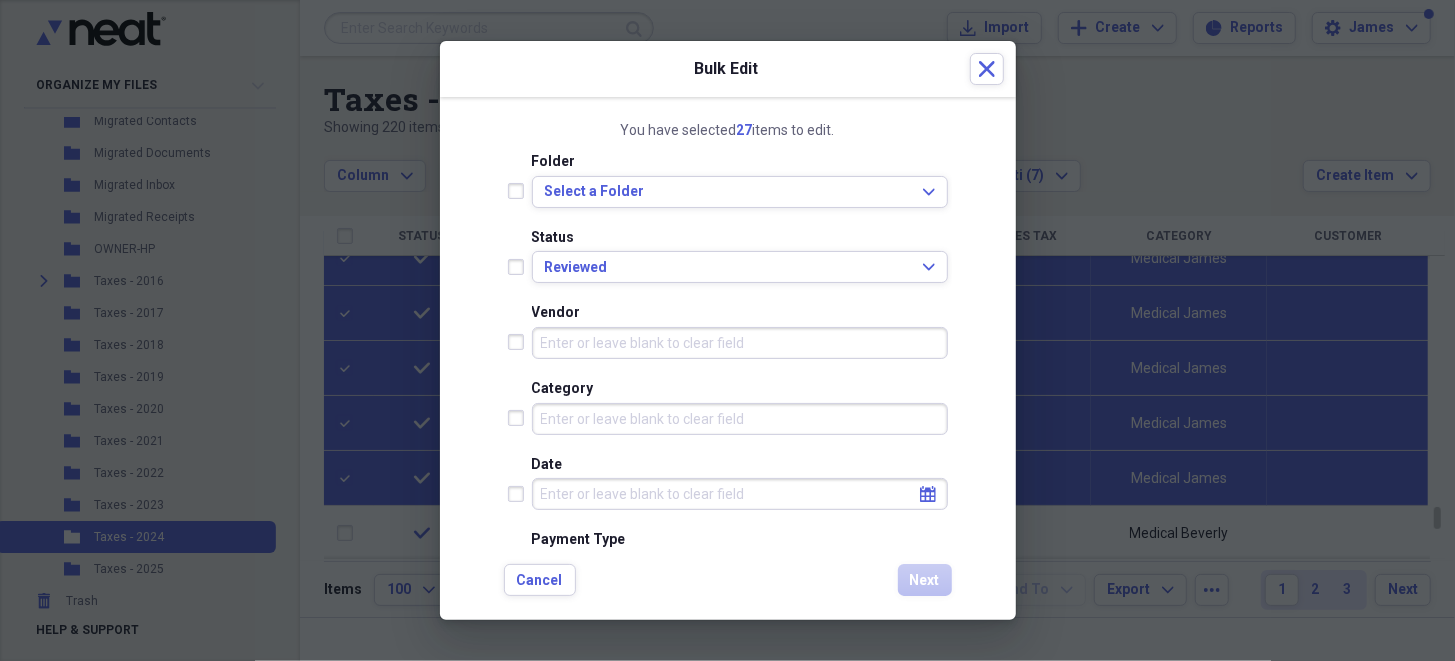 click on "Vendor" at bounding box center [740, 343] 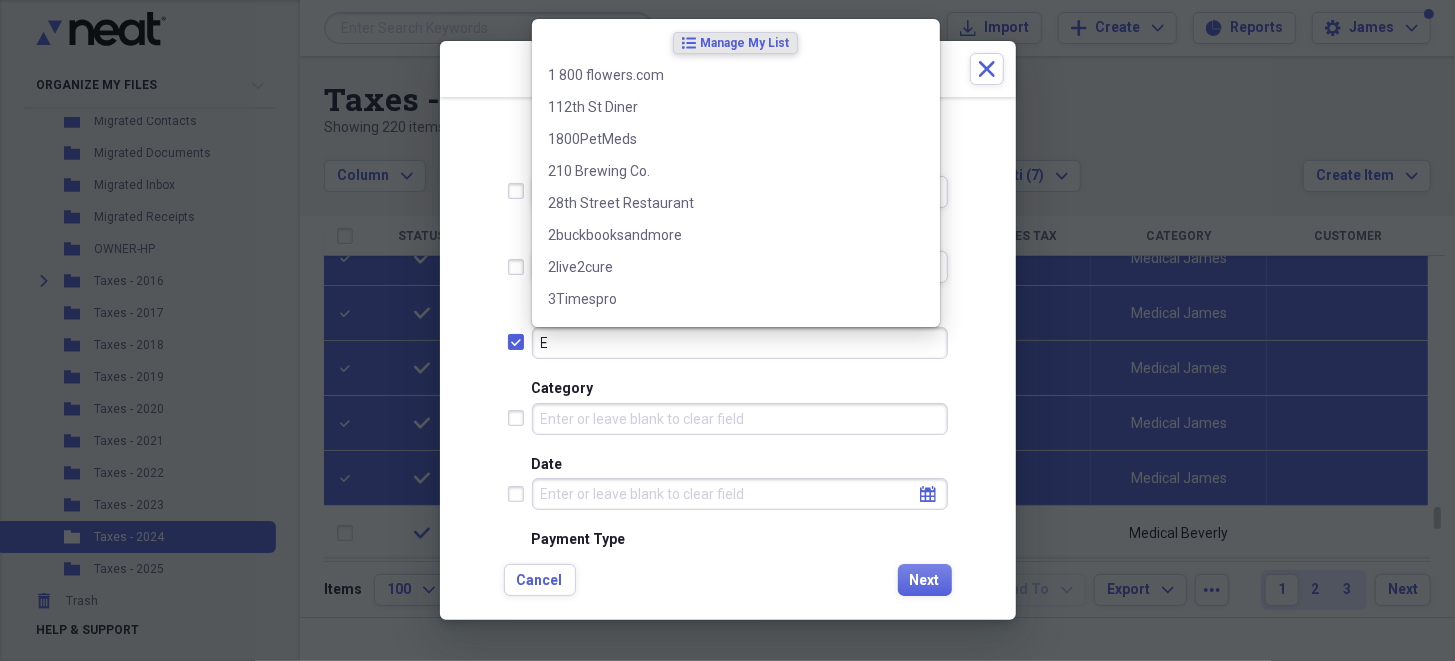 checkbox on "true" 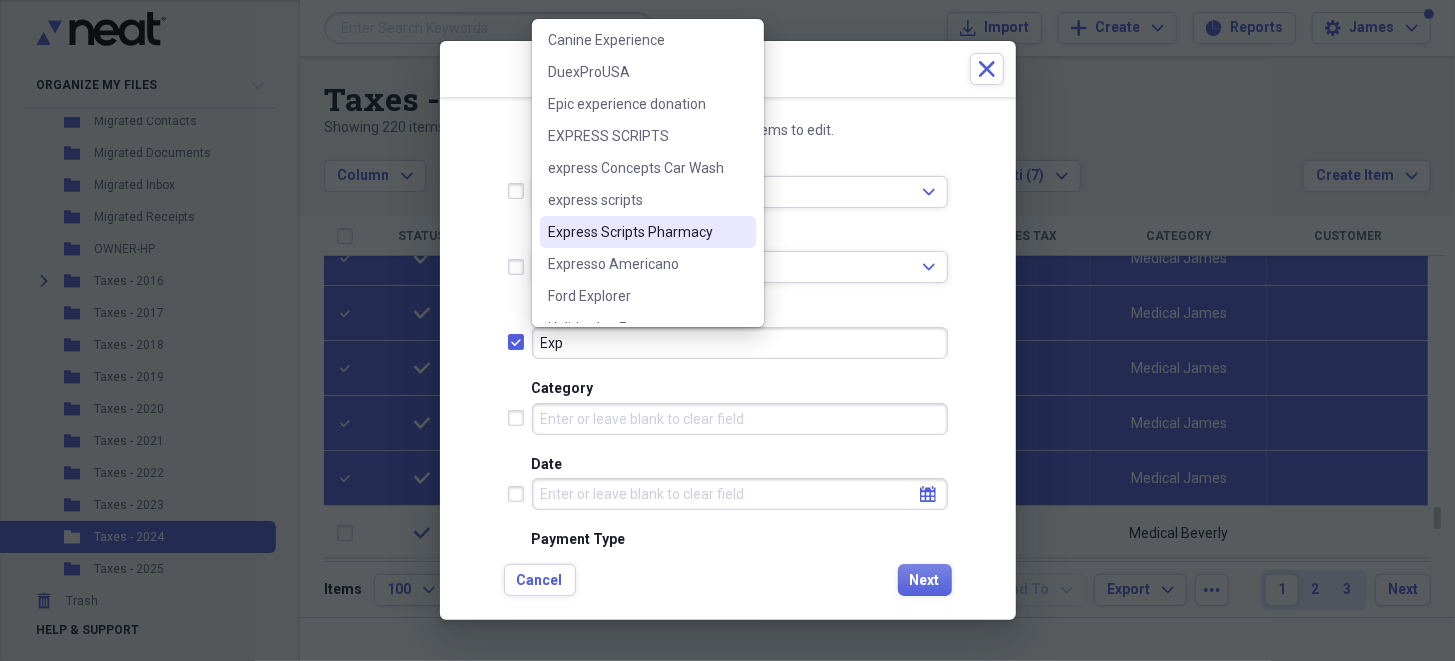 scroll, scrollTop: 99, scrollLeft: 0, axis: vertical 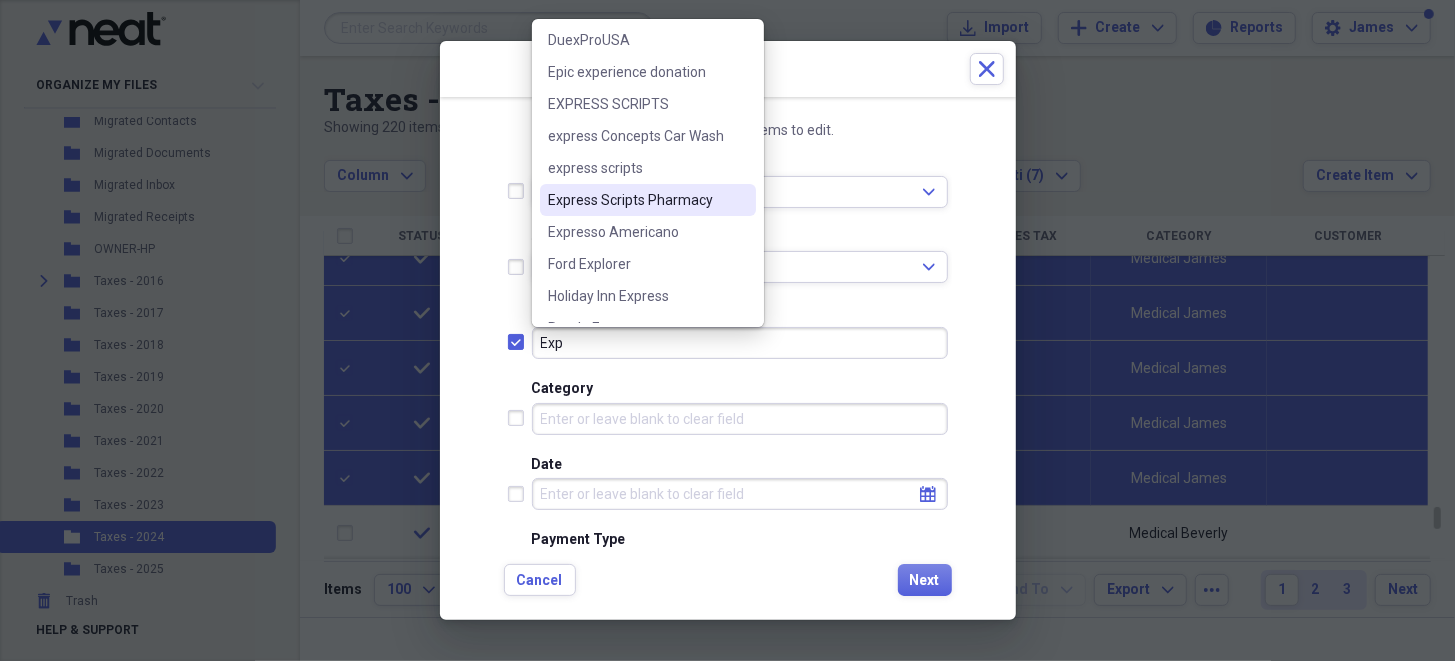 click on "Express Scripts Pharmacy" at bounding box center [636, 200] 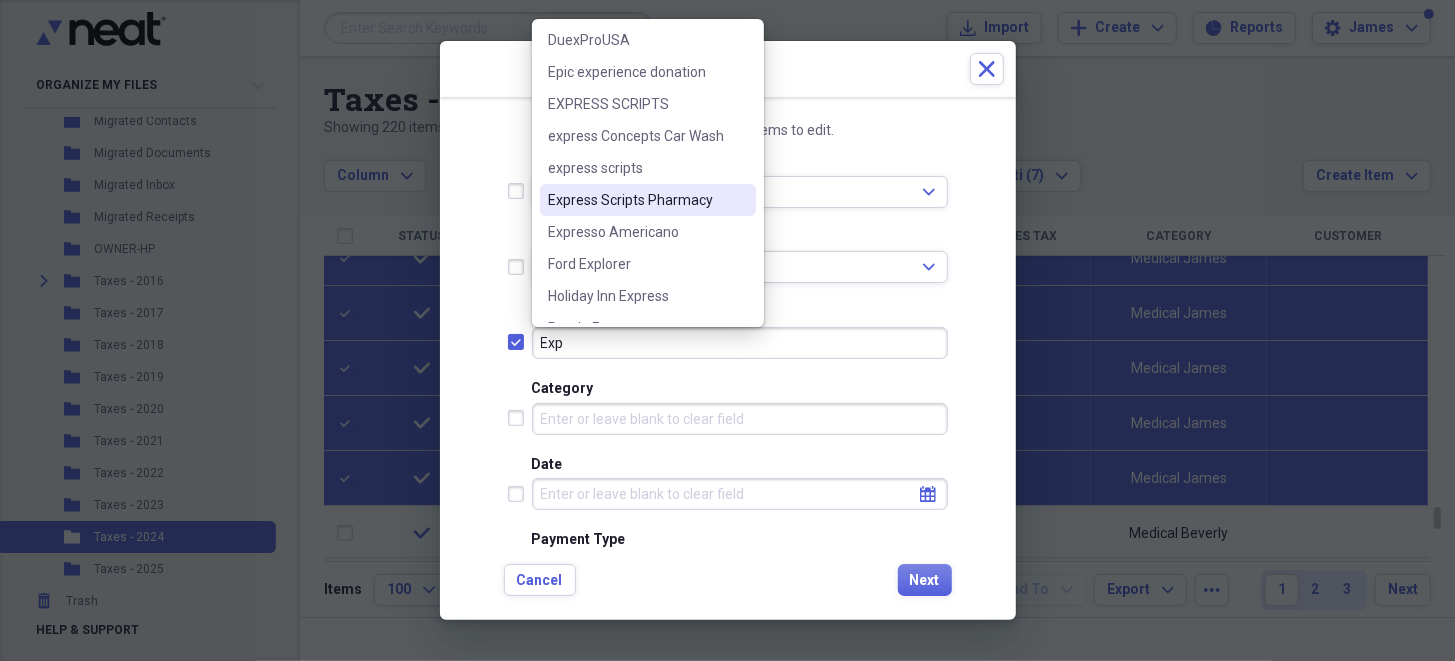 type on "Express Scripts Pharmacy" 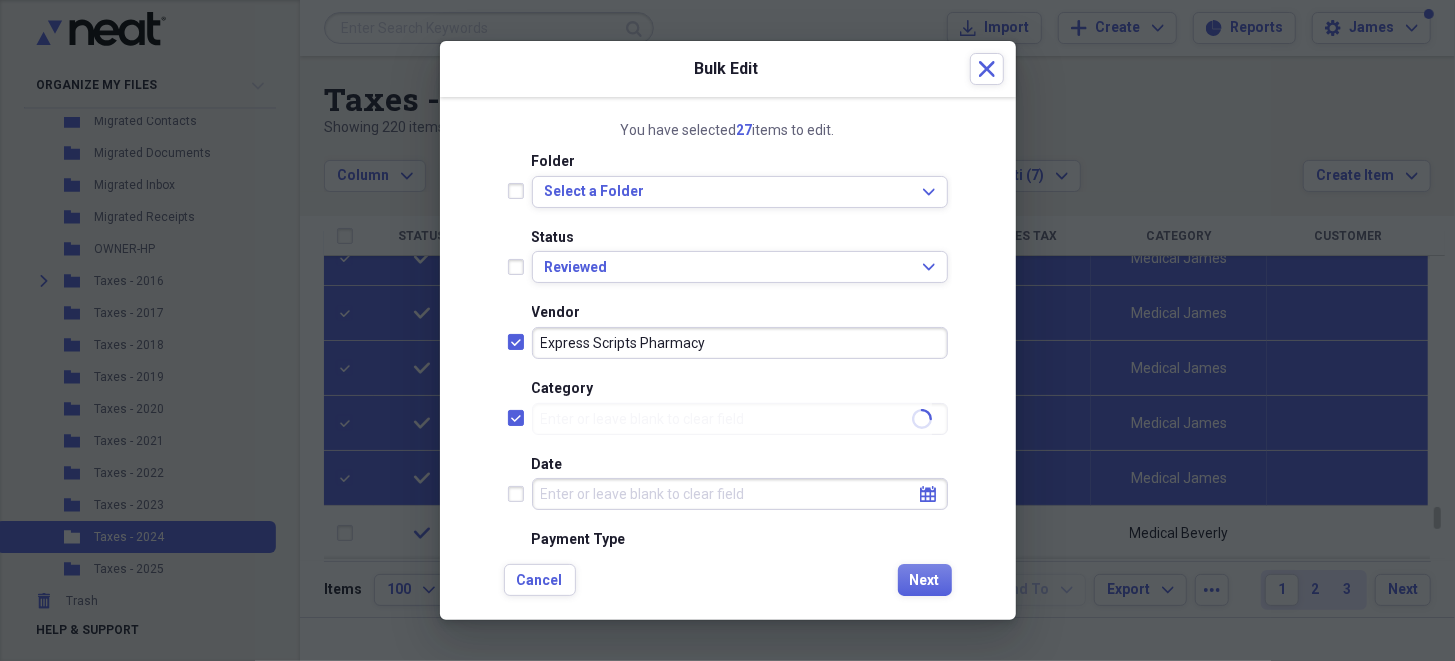 checkbox on "true" 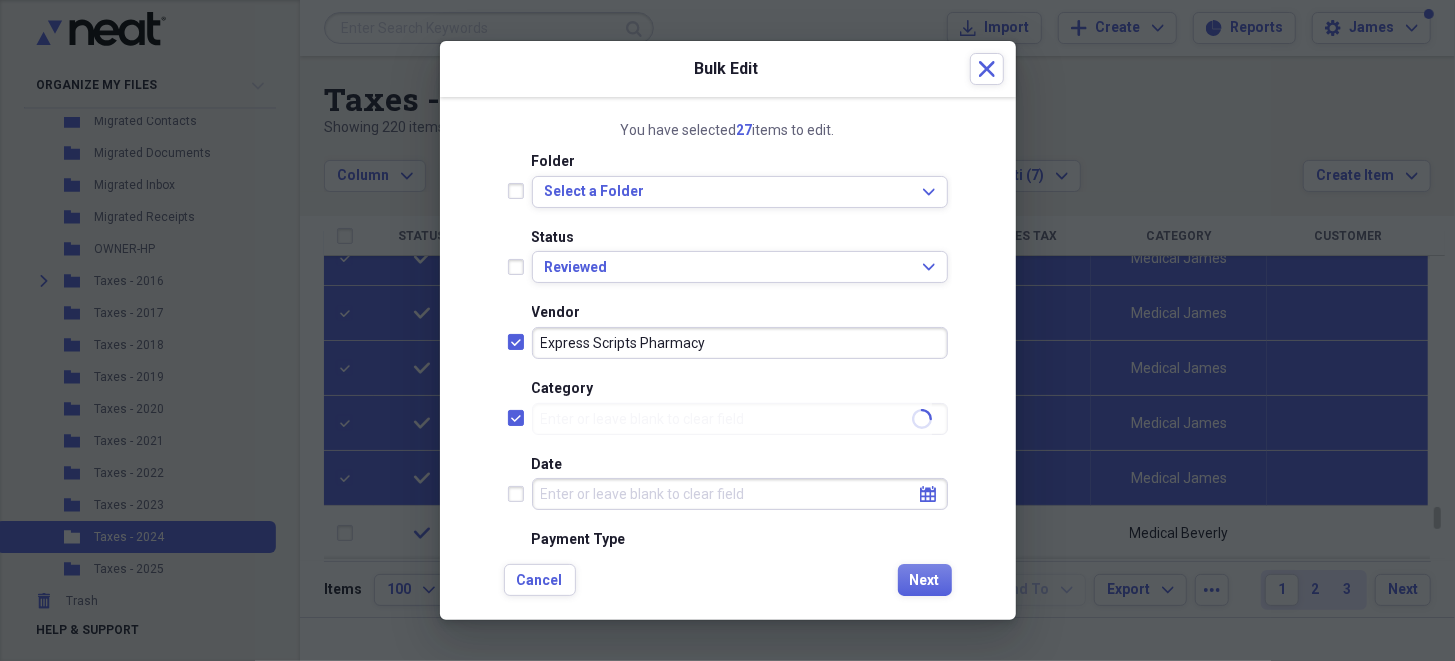 type on "Medical Beverly" 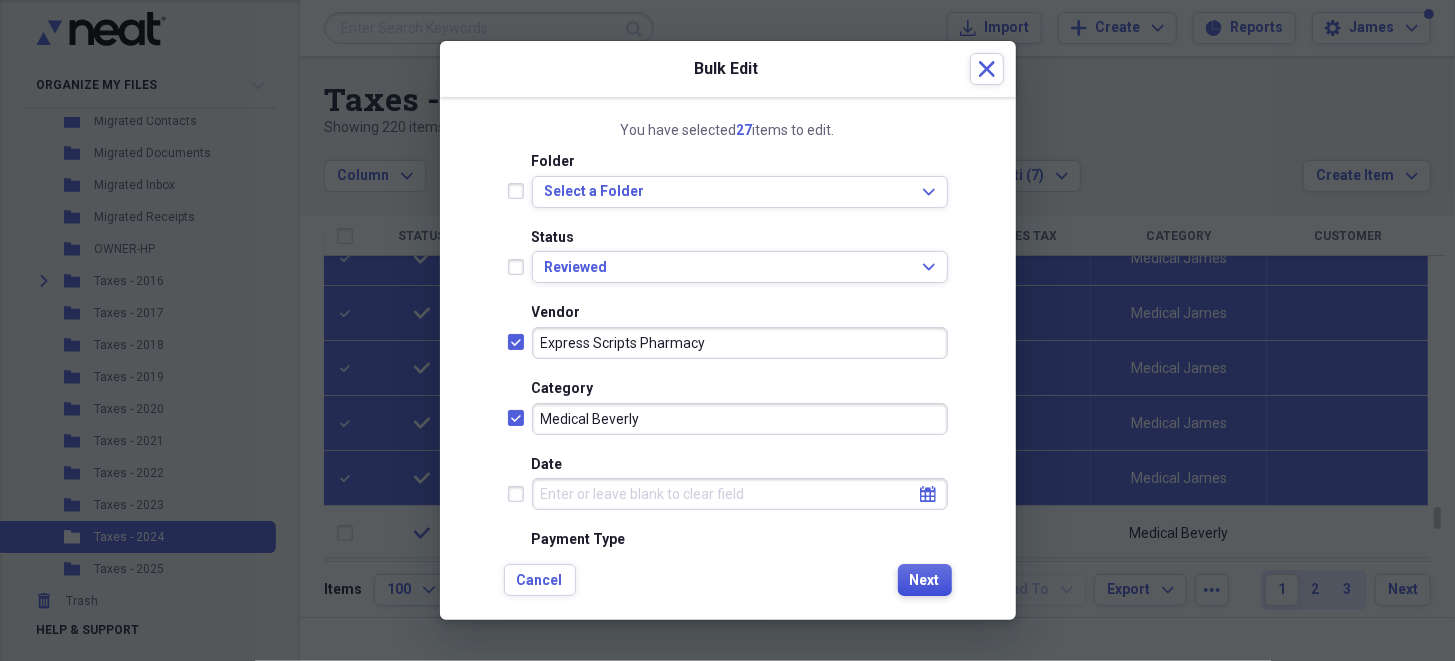 click on "Next" at bounding box center (925, 581) 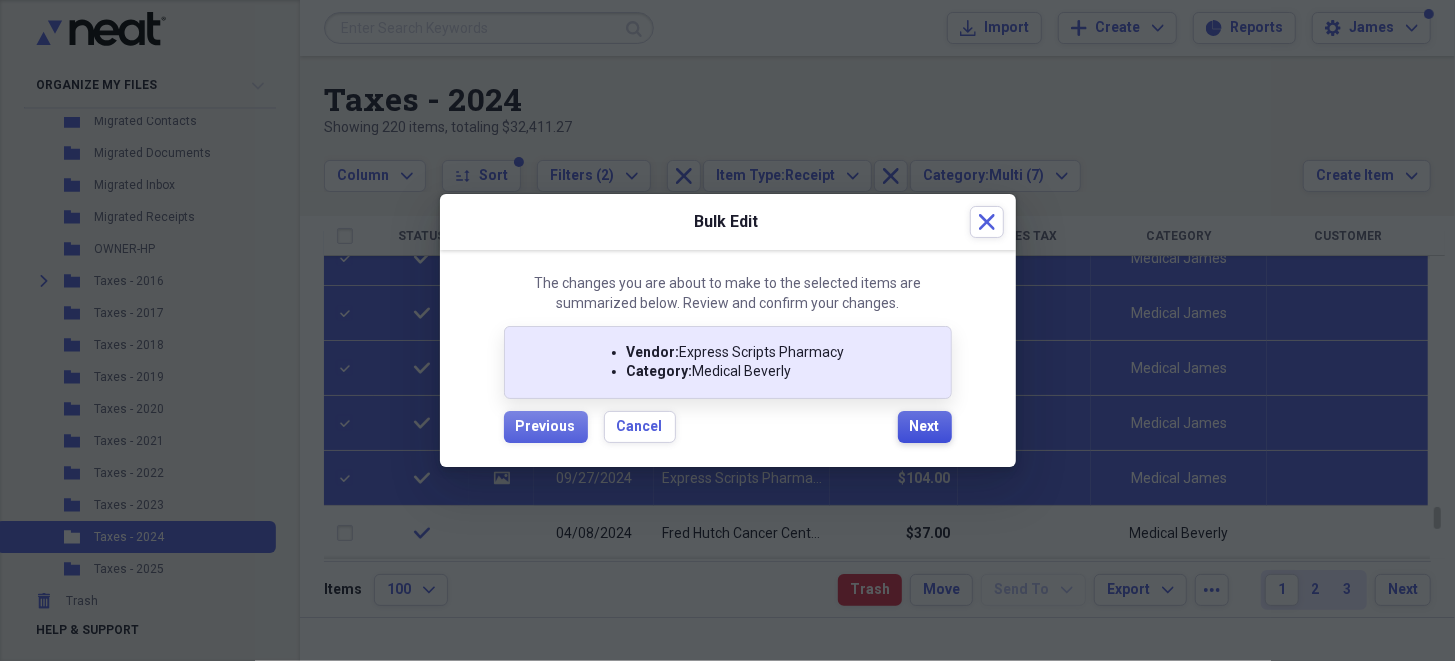 click on "Next" at bounding box center (925, 427) 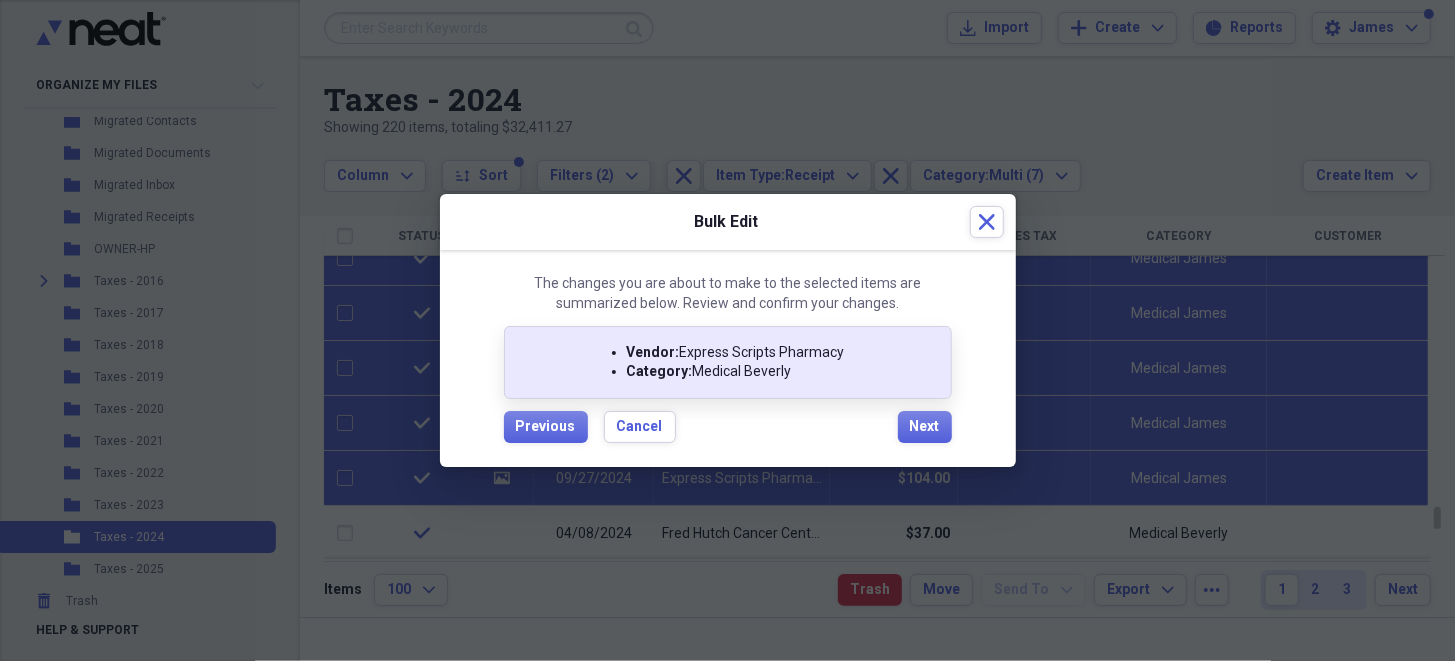 checkbox on "false" 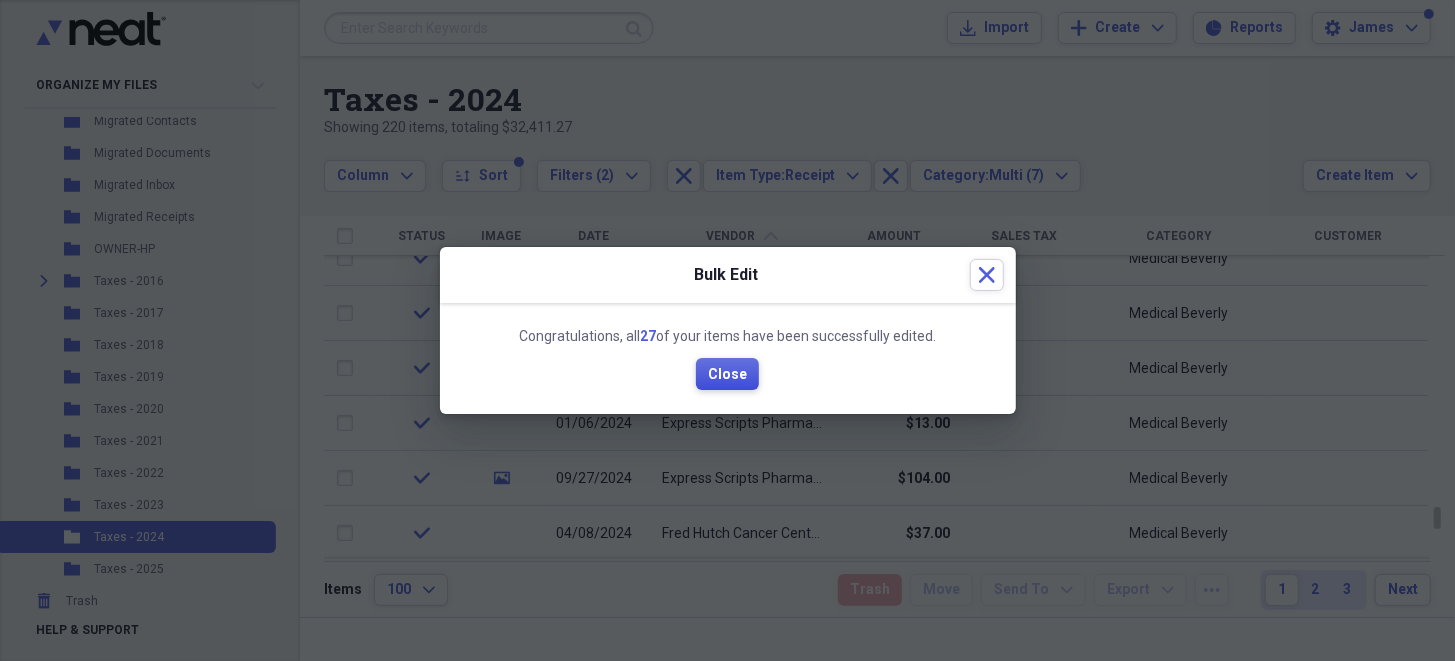 click on "Close" at bounding box center (727, 375) 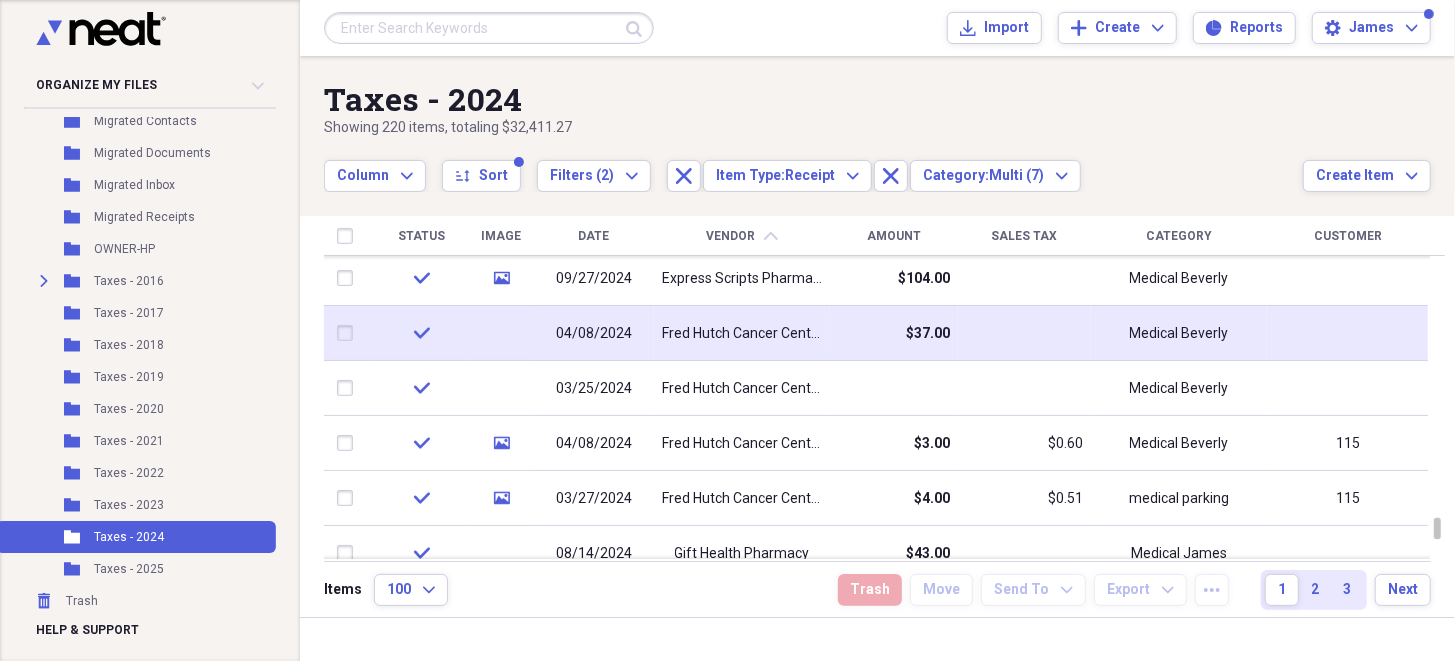 click at bounding box center [349, 333] 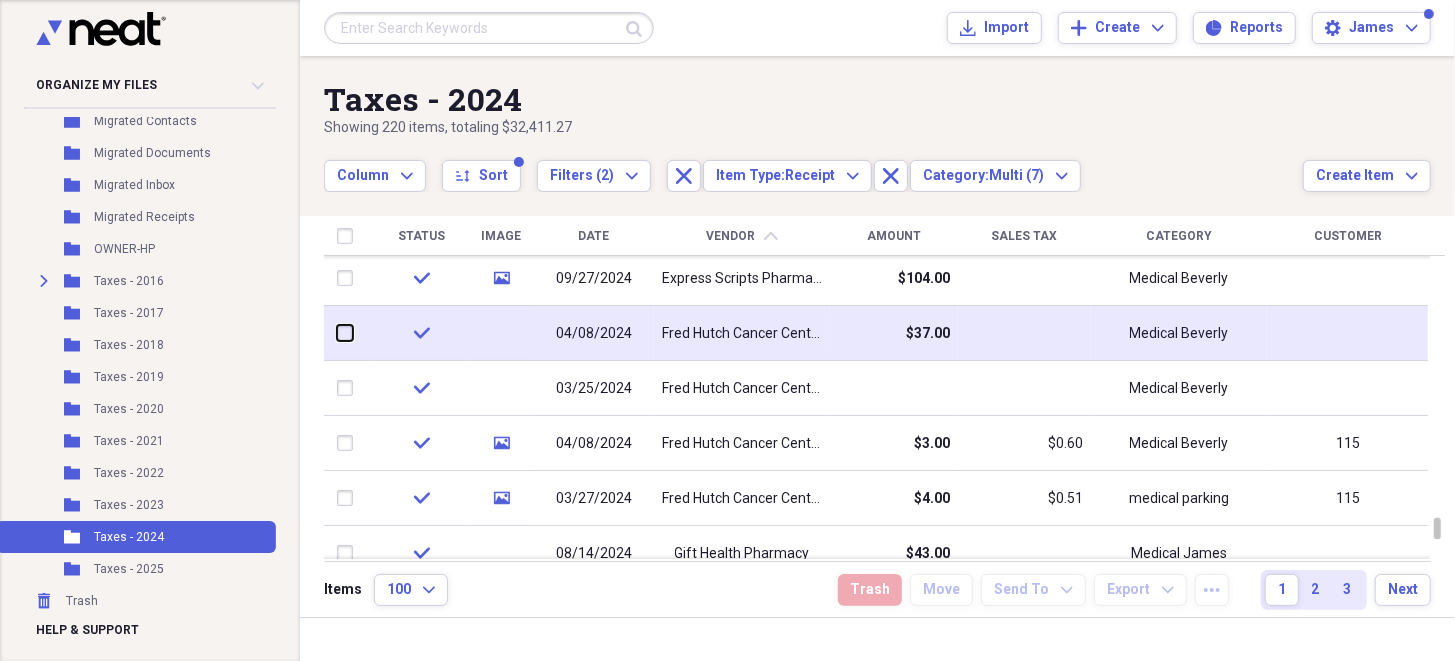 click at bounding box center (337, 333) 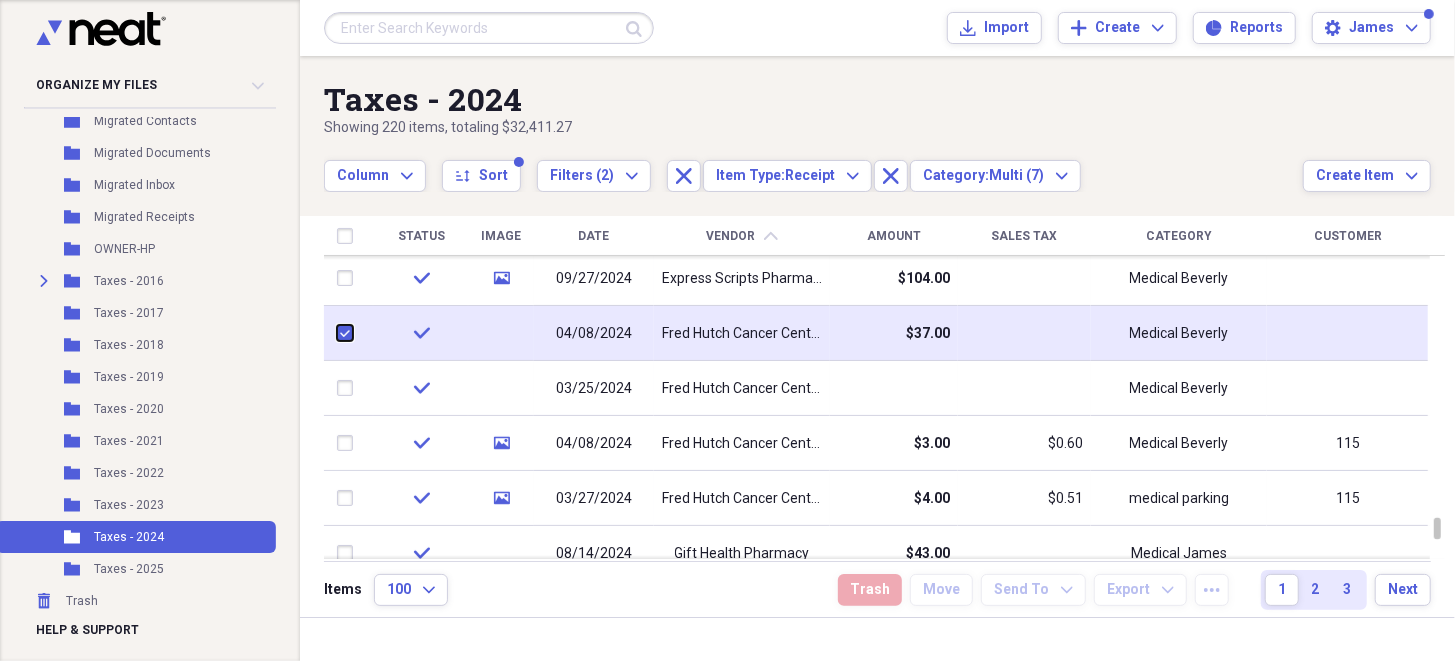 checkbox on "true" 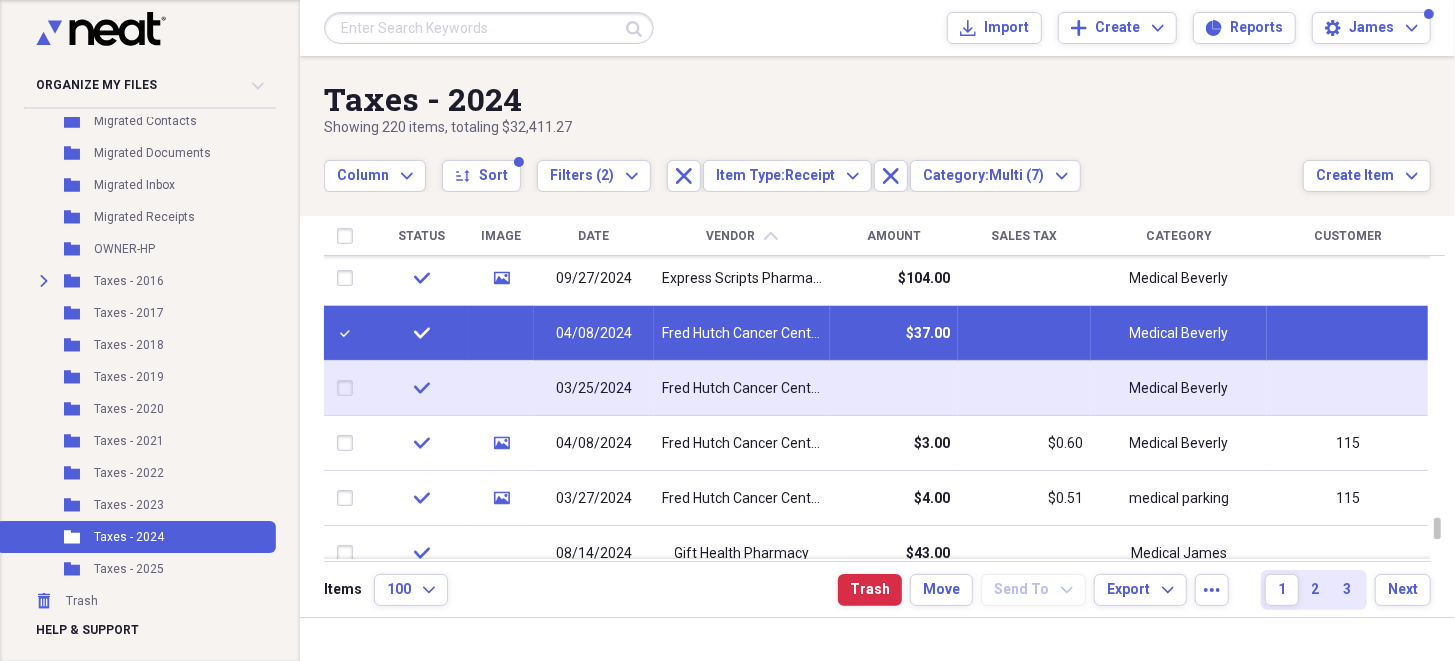 click at bounding box center [349, 388] 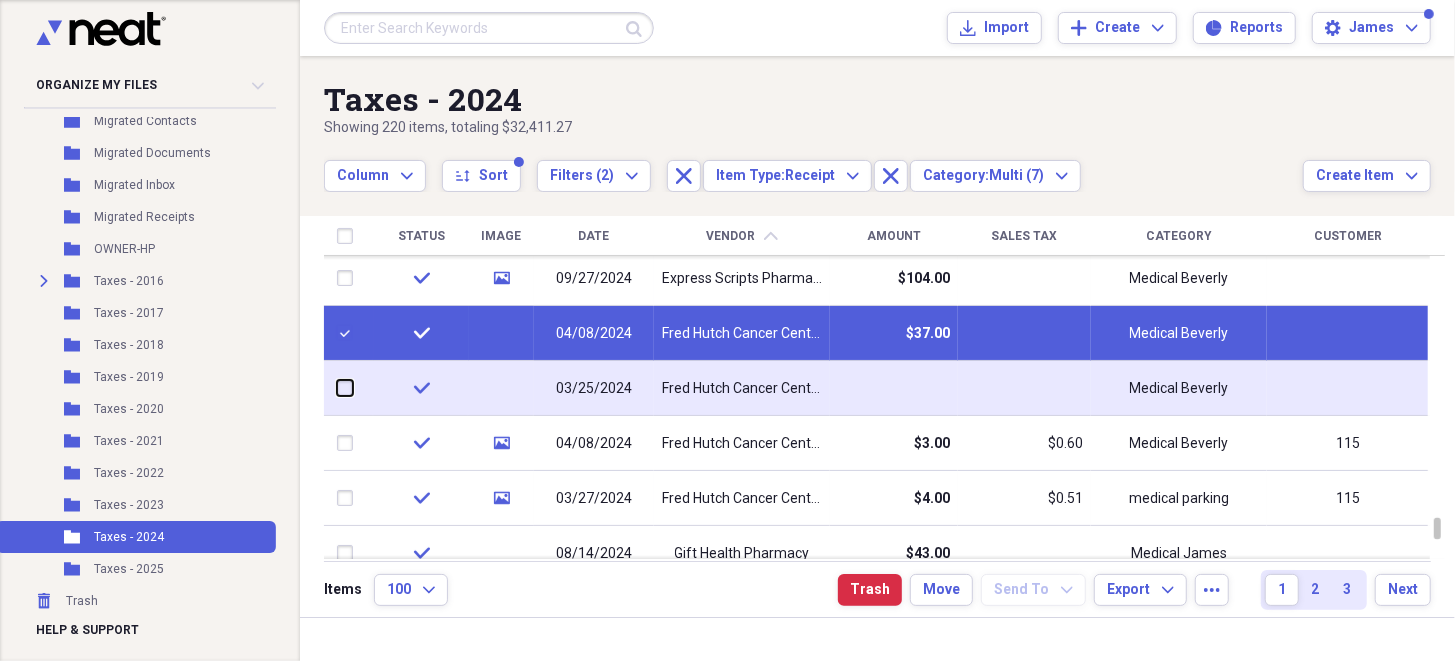 click at bounding box center (337, 388) 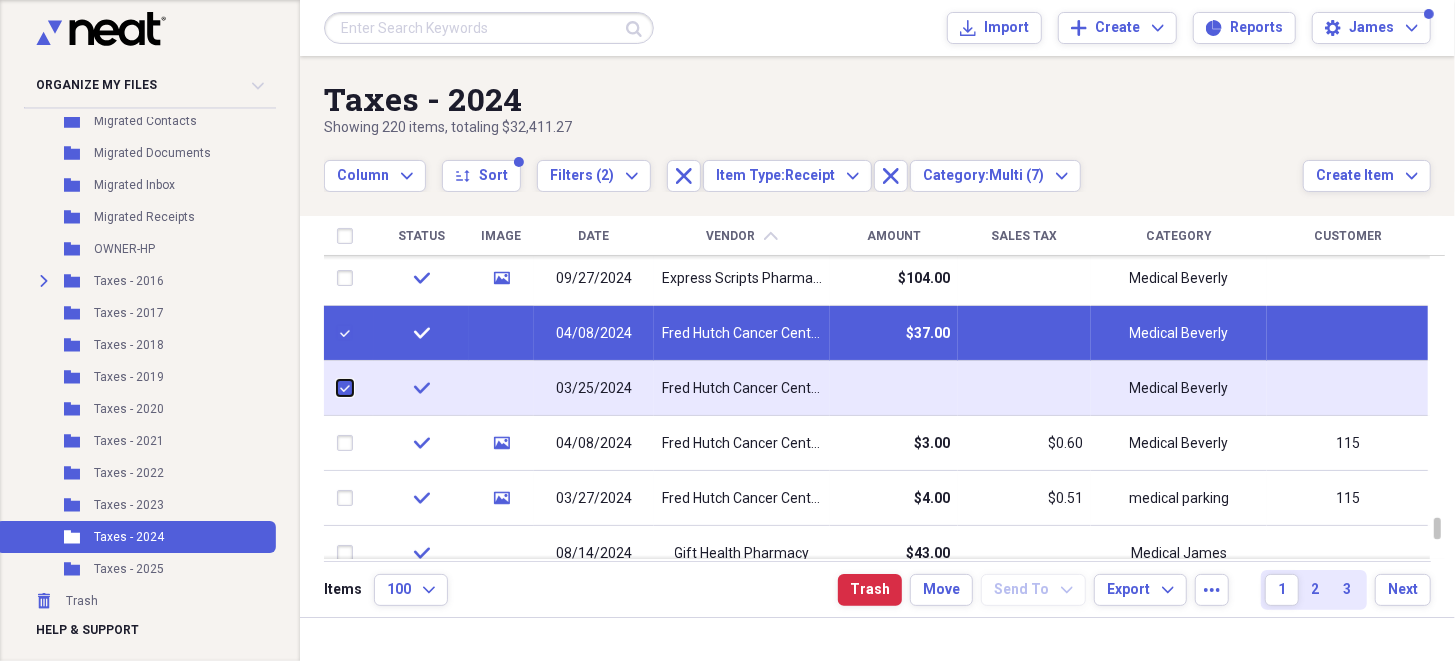 checkbox on "true" 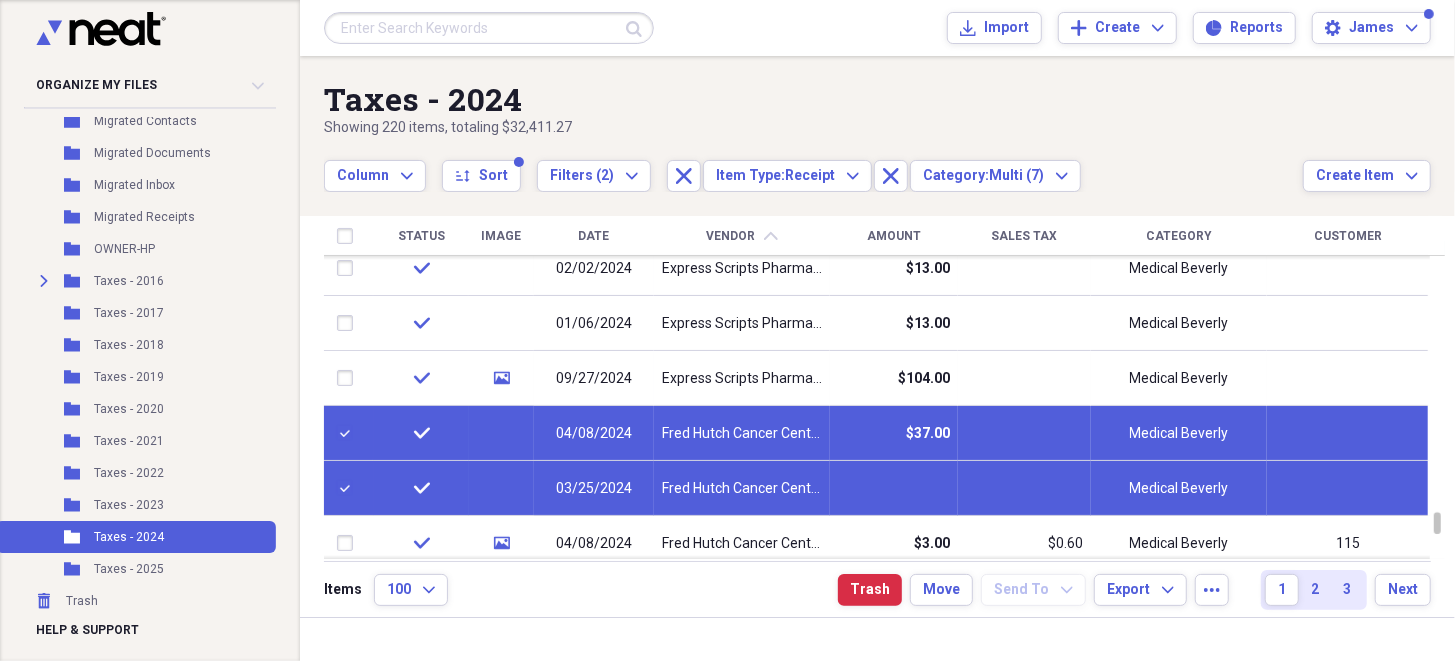 click on "Fred Hutch Cancer Center" at bounding box center [742, 434] 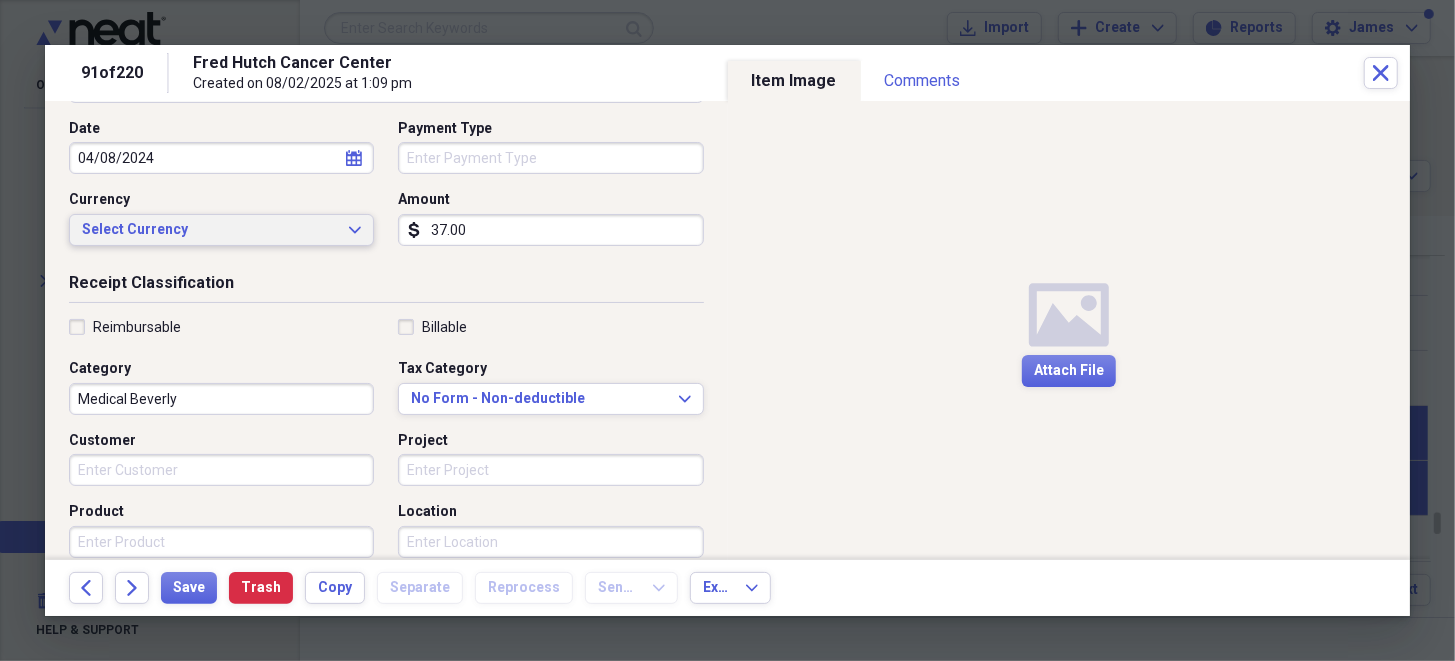 scroll, scrollTop: 300, scrollLeft: 0, axis: vertical 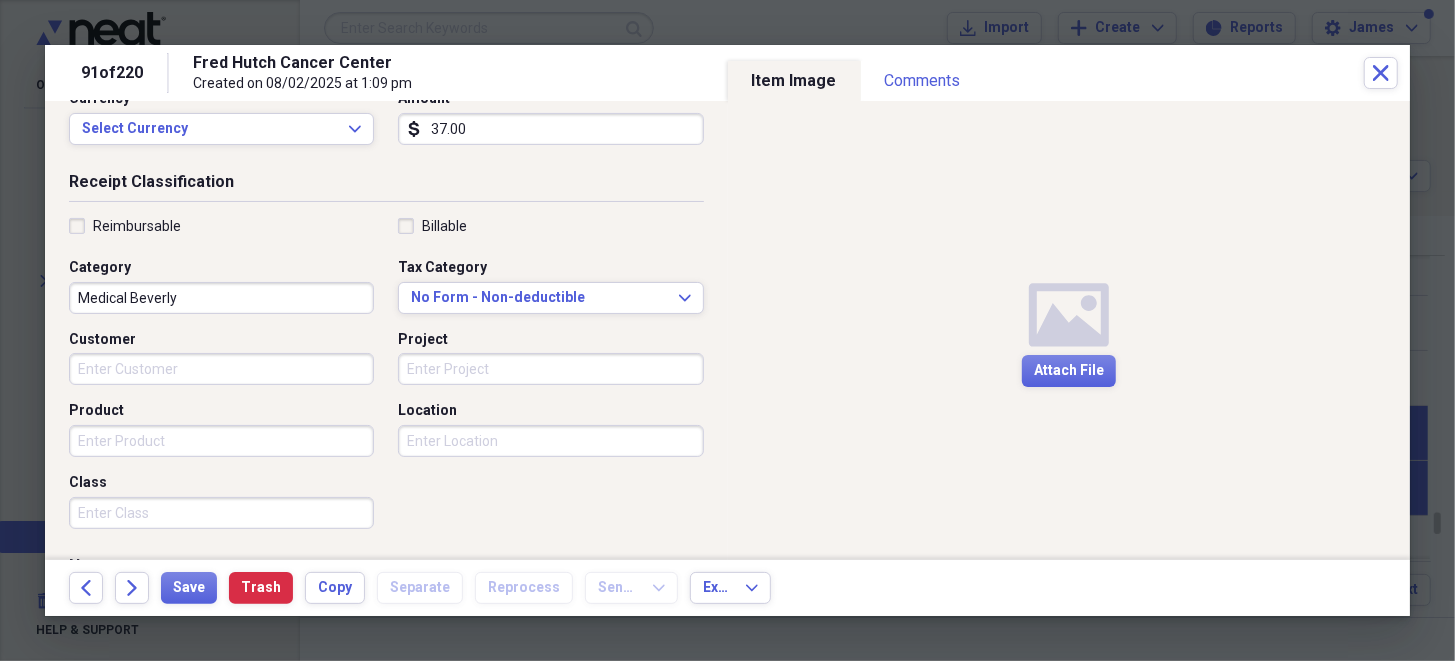 click on "Customer" at bounding box center [221, 369] 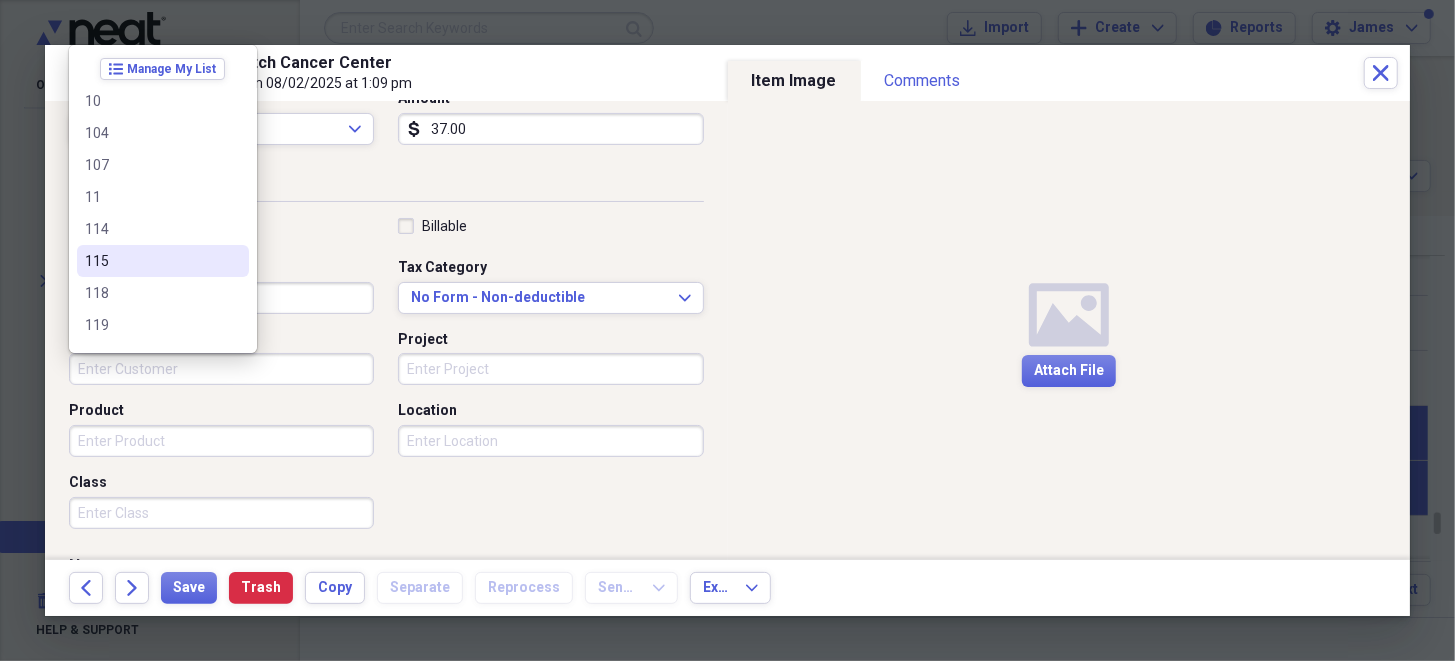 click on "115" at bounding box center (151, 261) 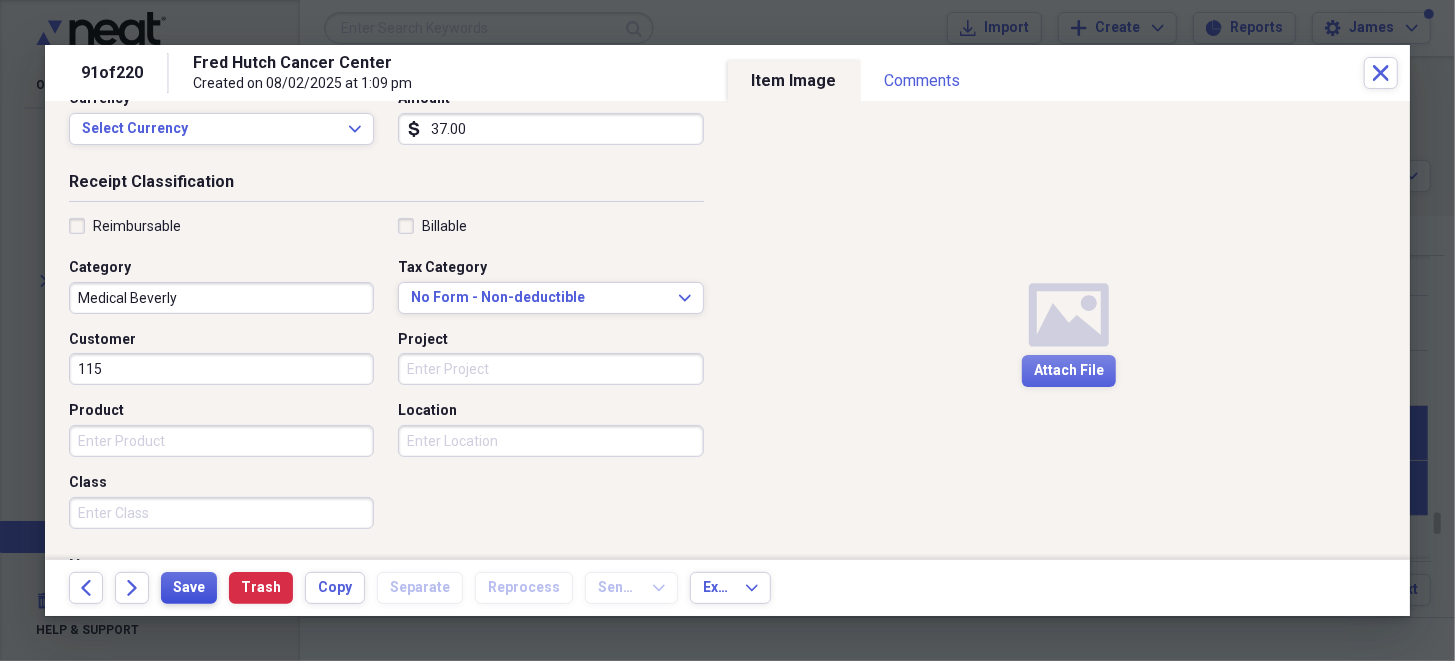 click on "Save" at bounding box center (189, 588) 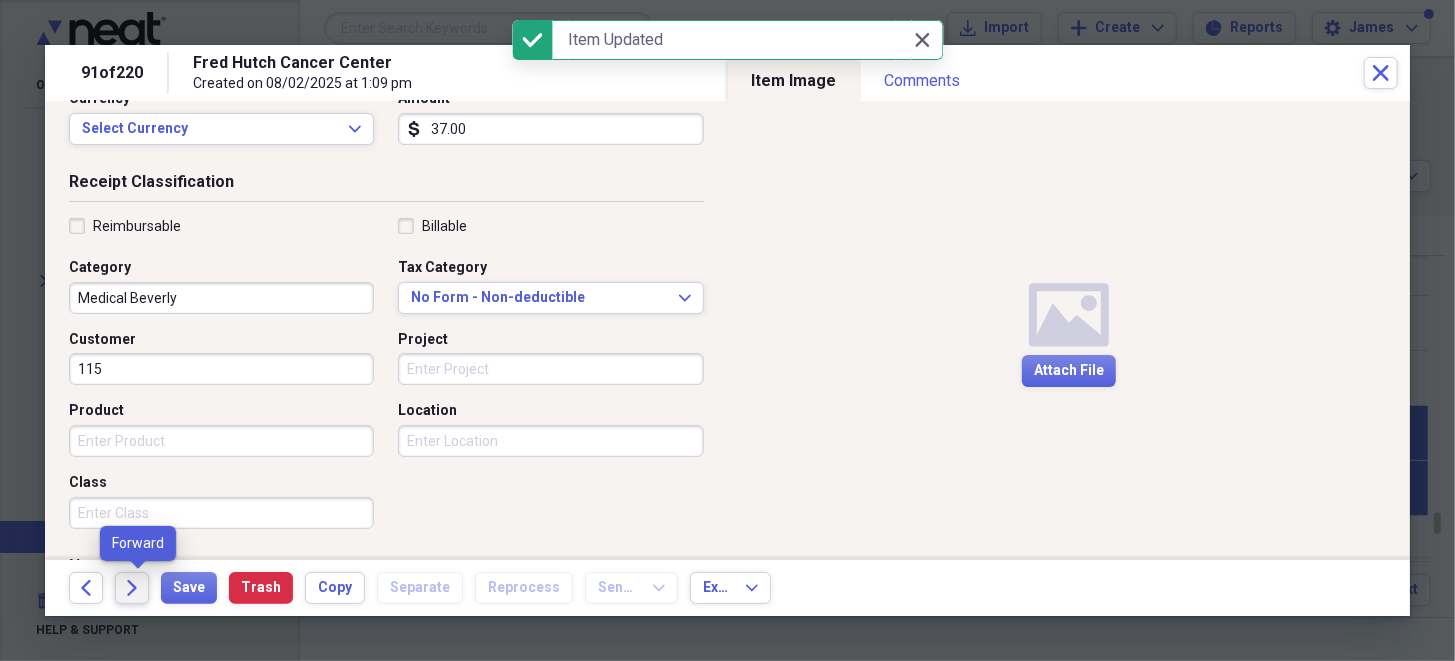 click 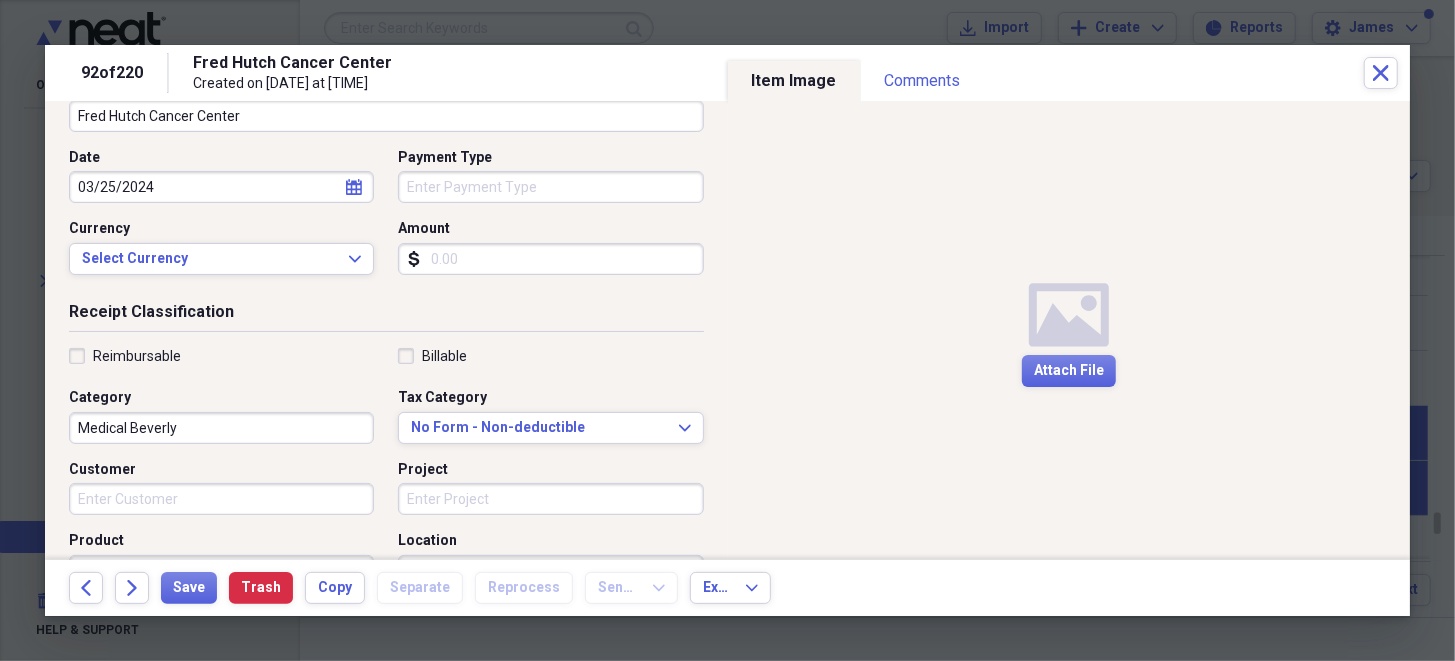 scroll, scrollTop: 199, scrollLeft: 0, axis: vertical 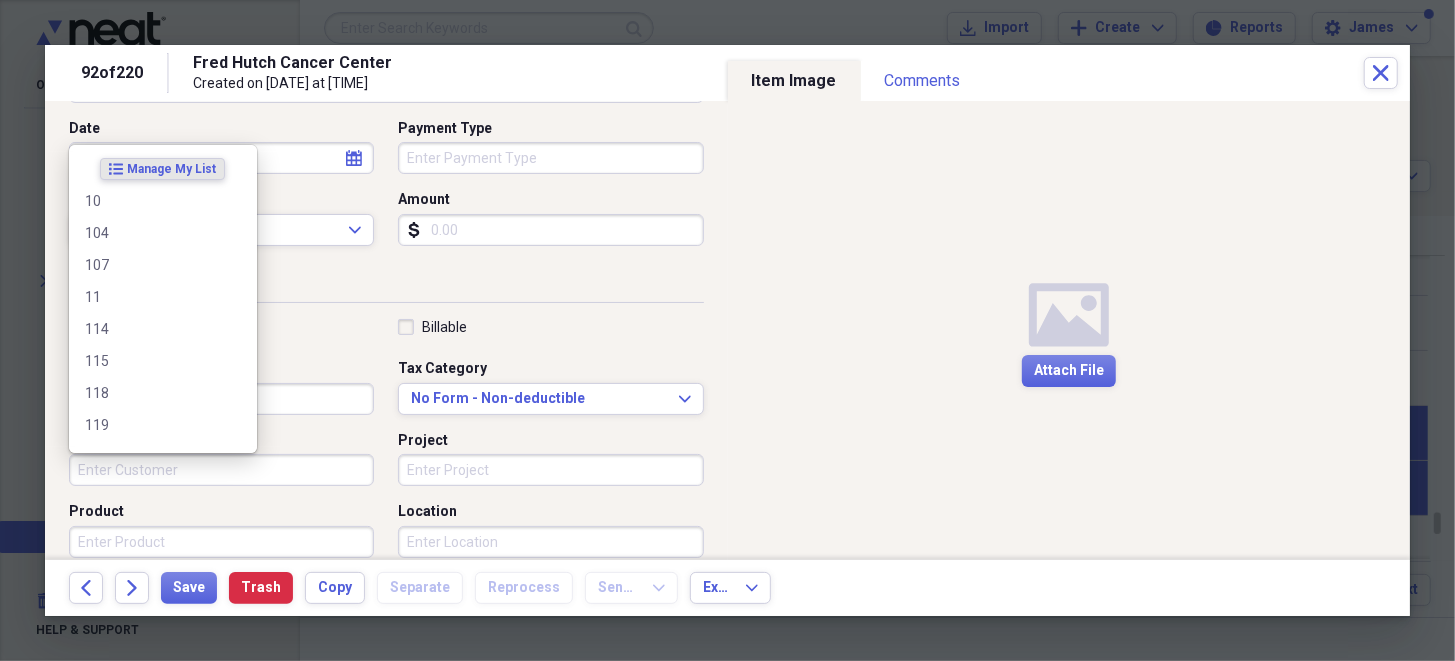 click on "Customer" at bounding box center [221, 470] 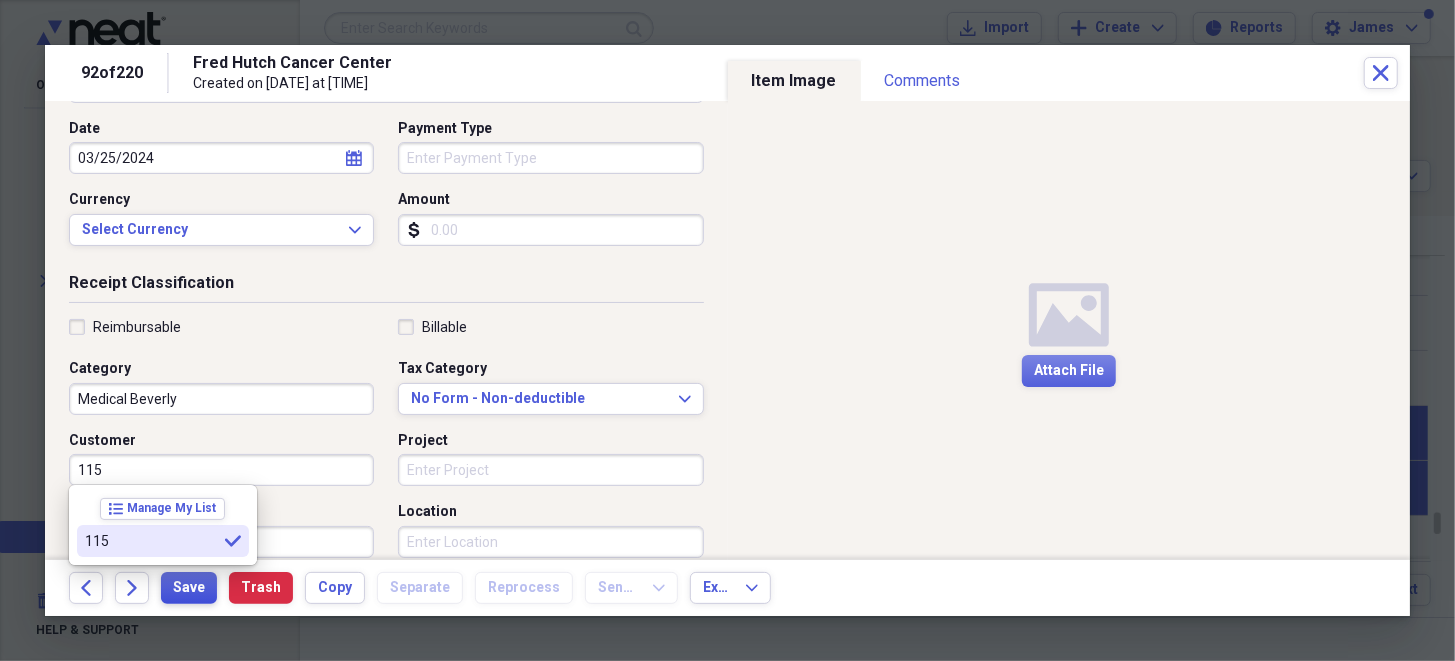 type on "115" 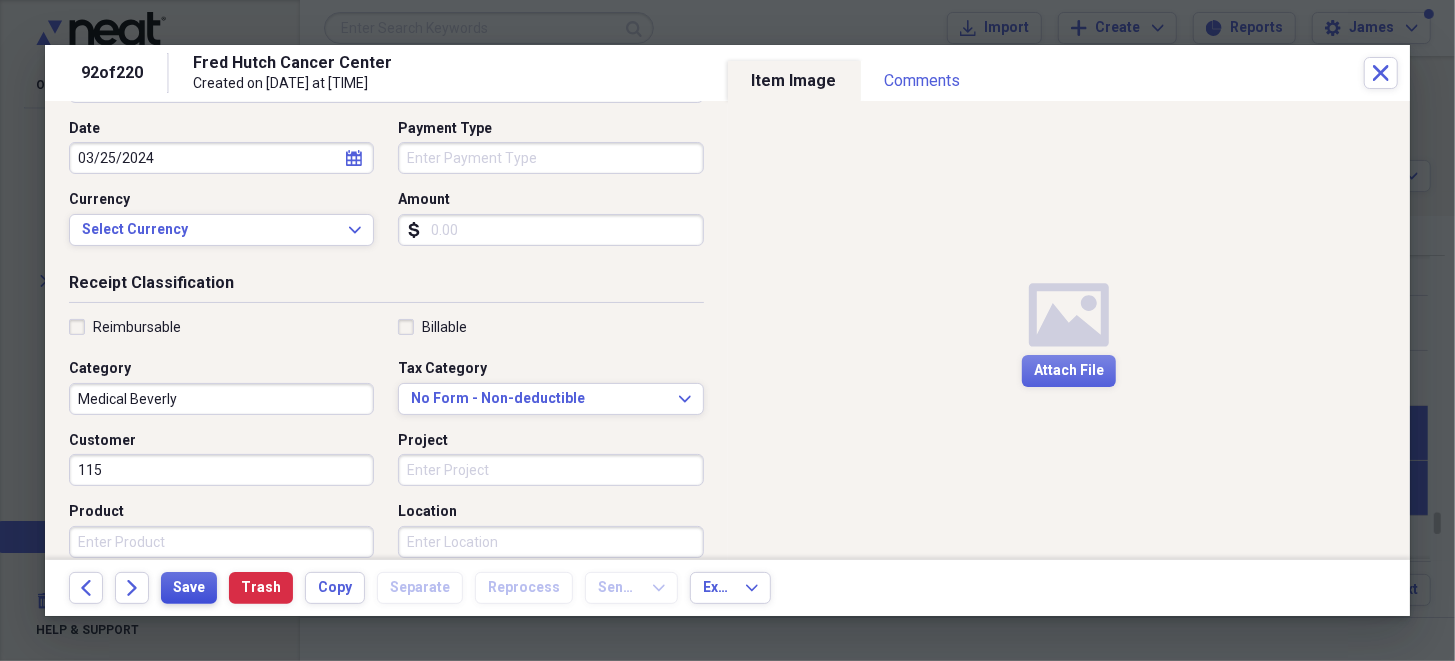click on "Save" at bounding box center [189, 588] 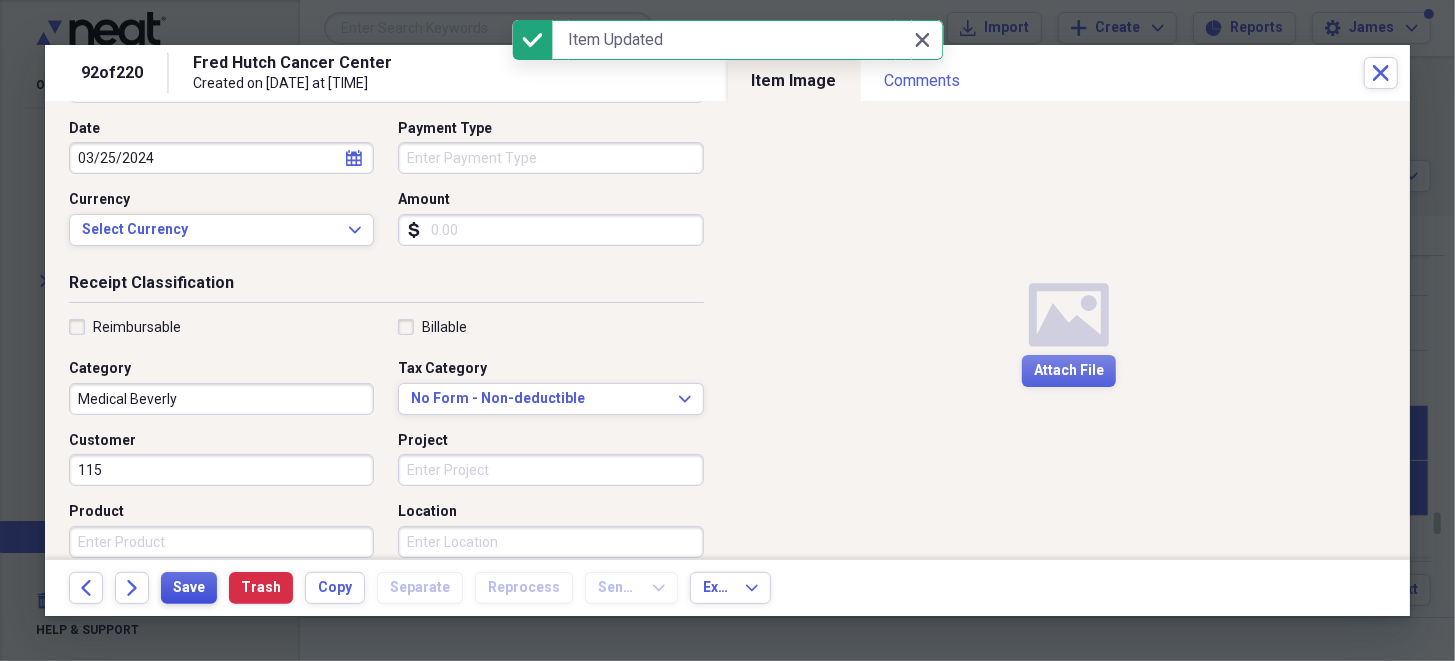click on "Save" at bounding box center [189, 588] 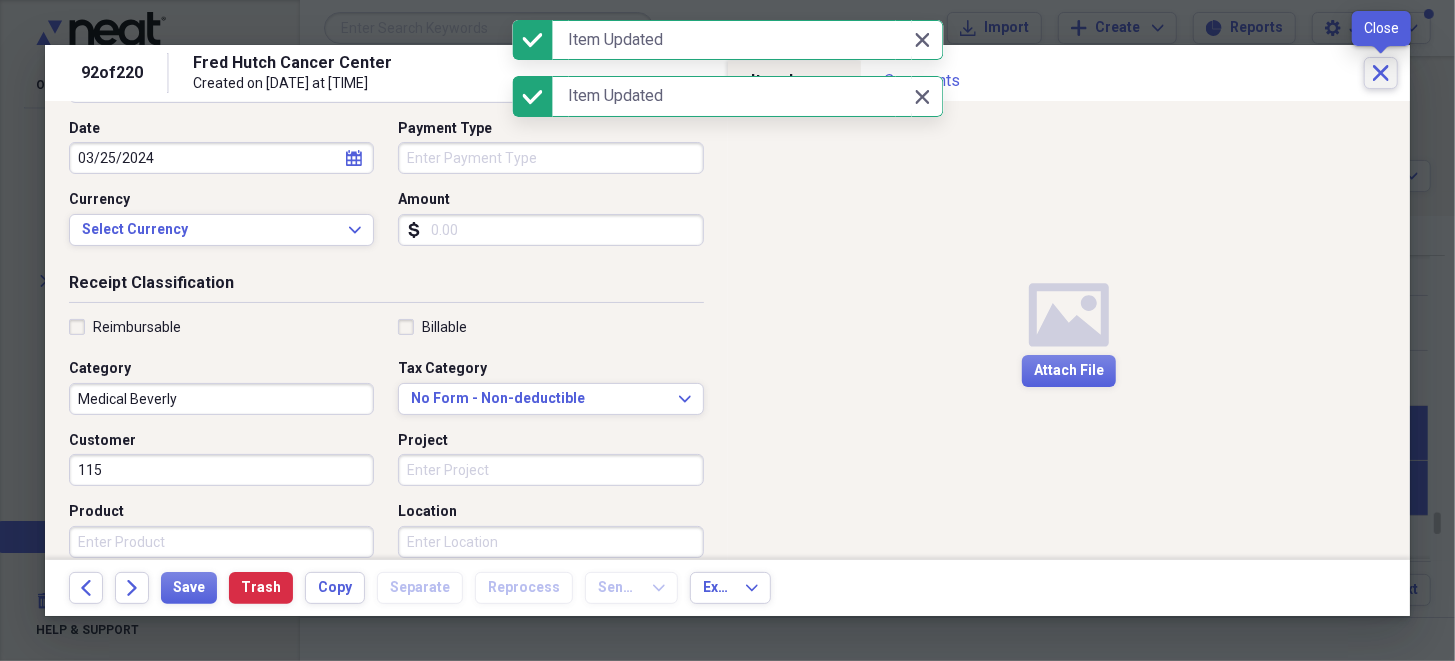 click on "Close" at bounding box center (1381, 73) 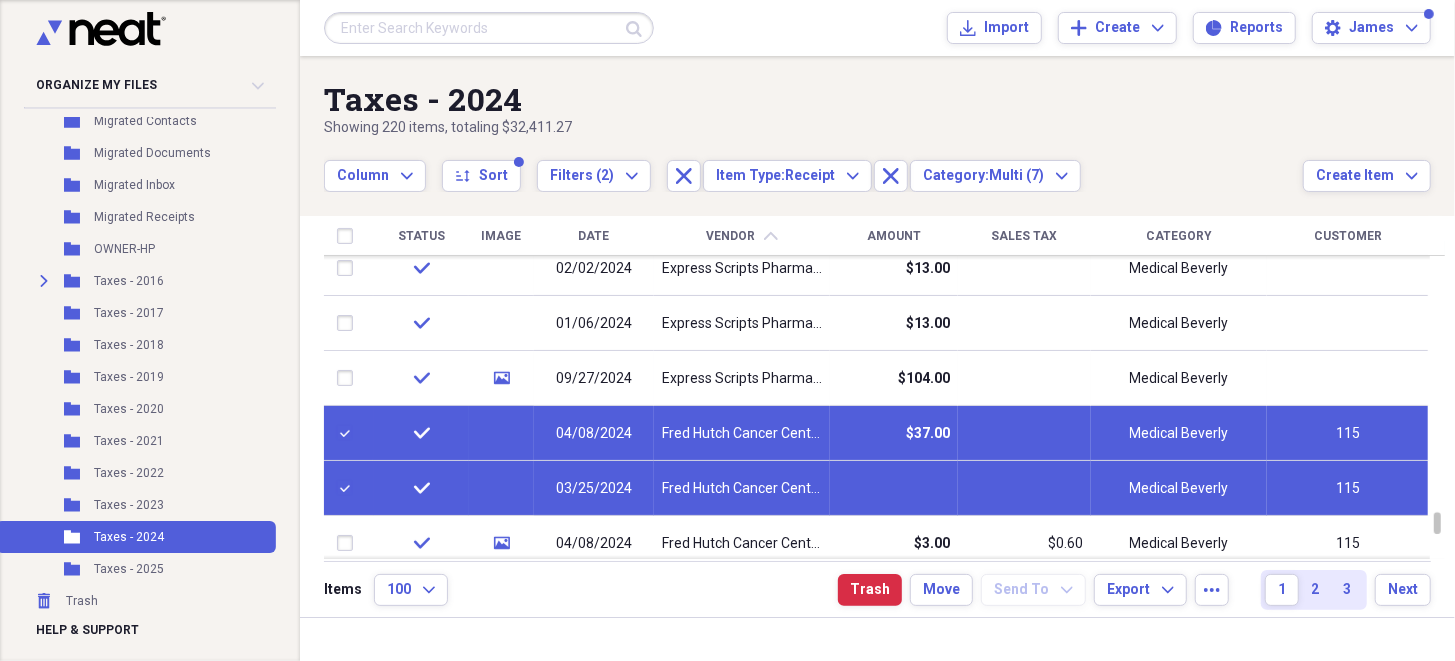 click at bounding box center (349, 433) 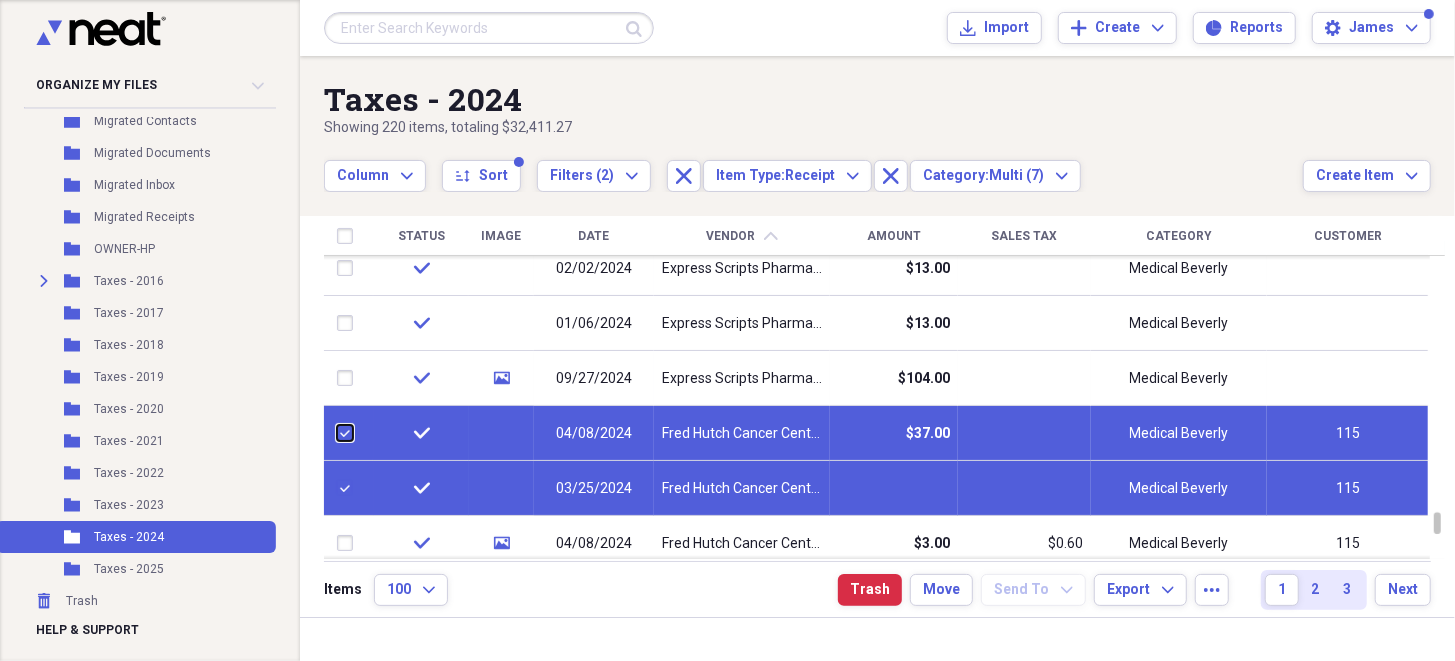 click at bounding box center [337, 433] 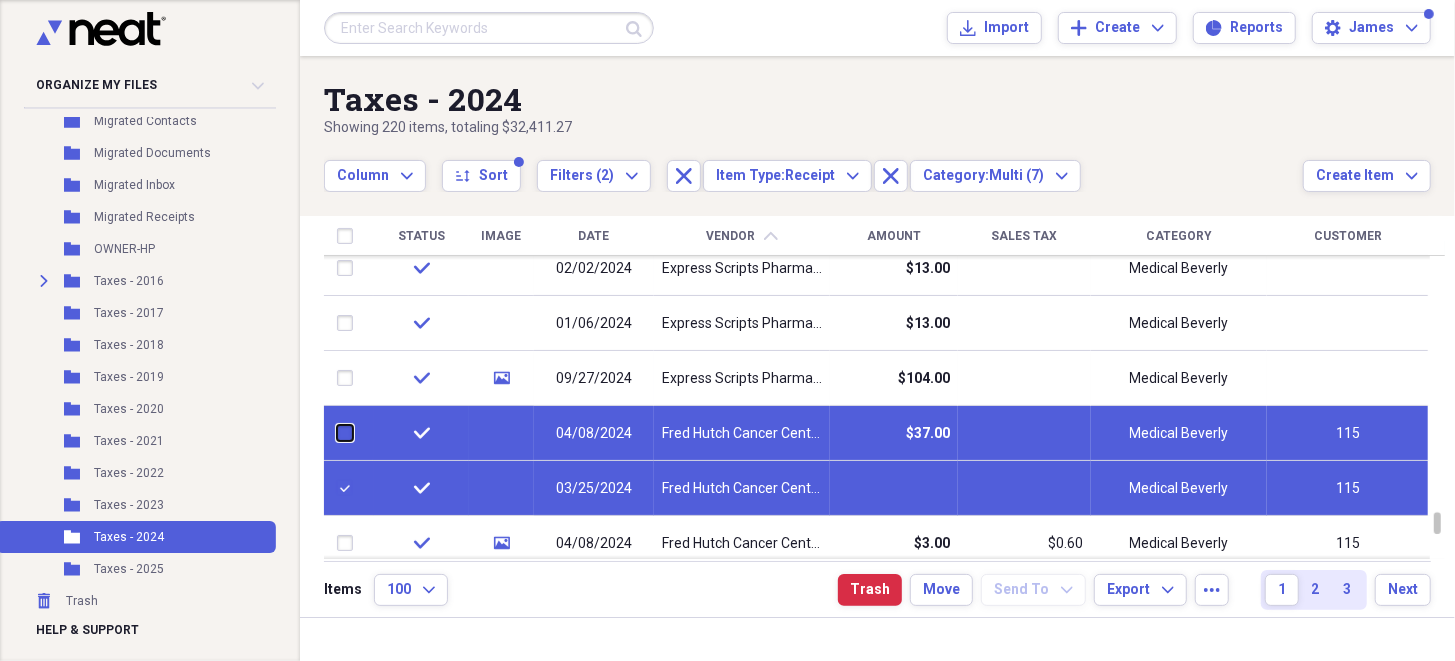 checkbox on "false" 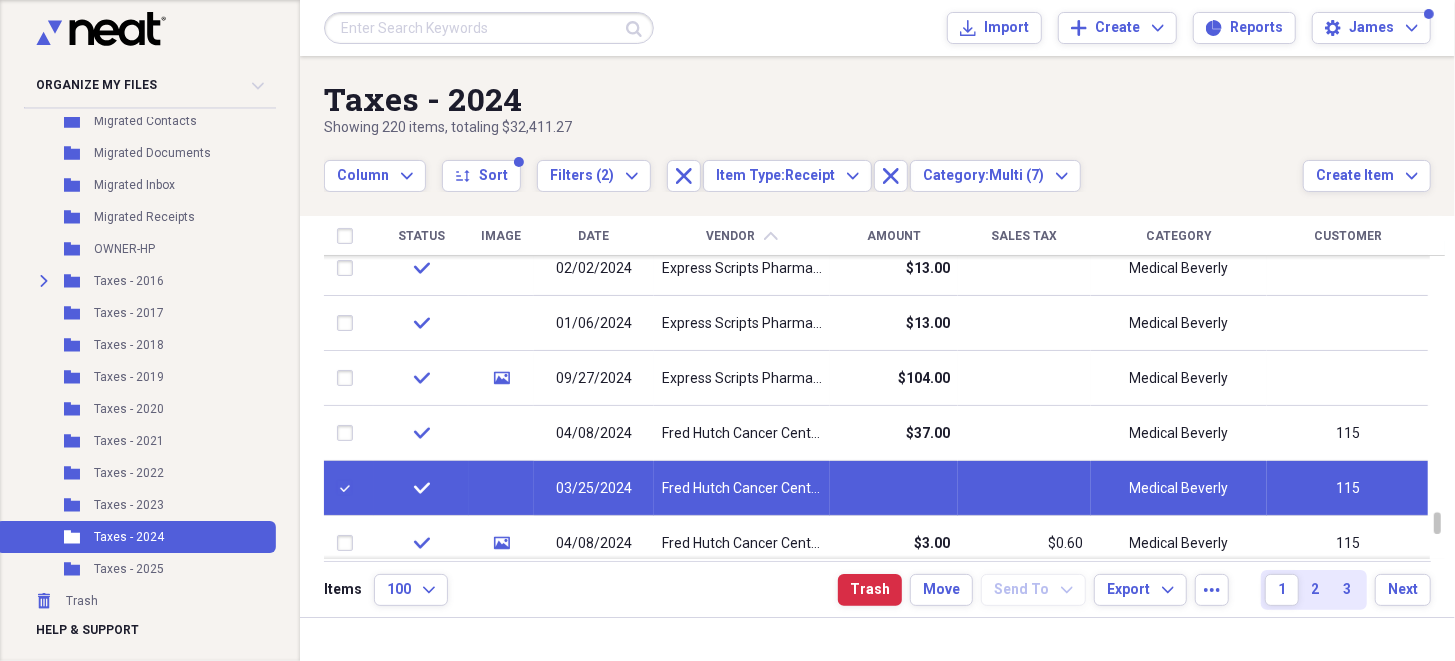 click at bounding box center [349, 488] 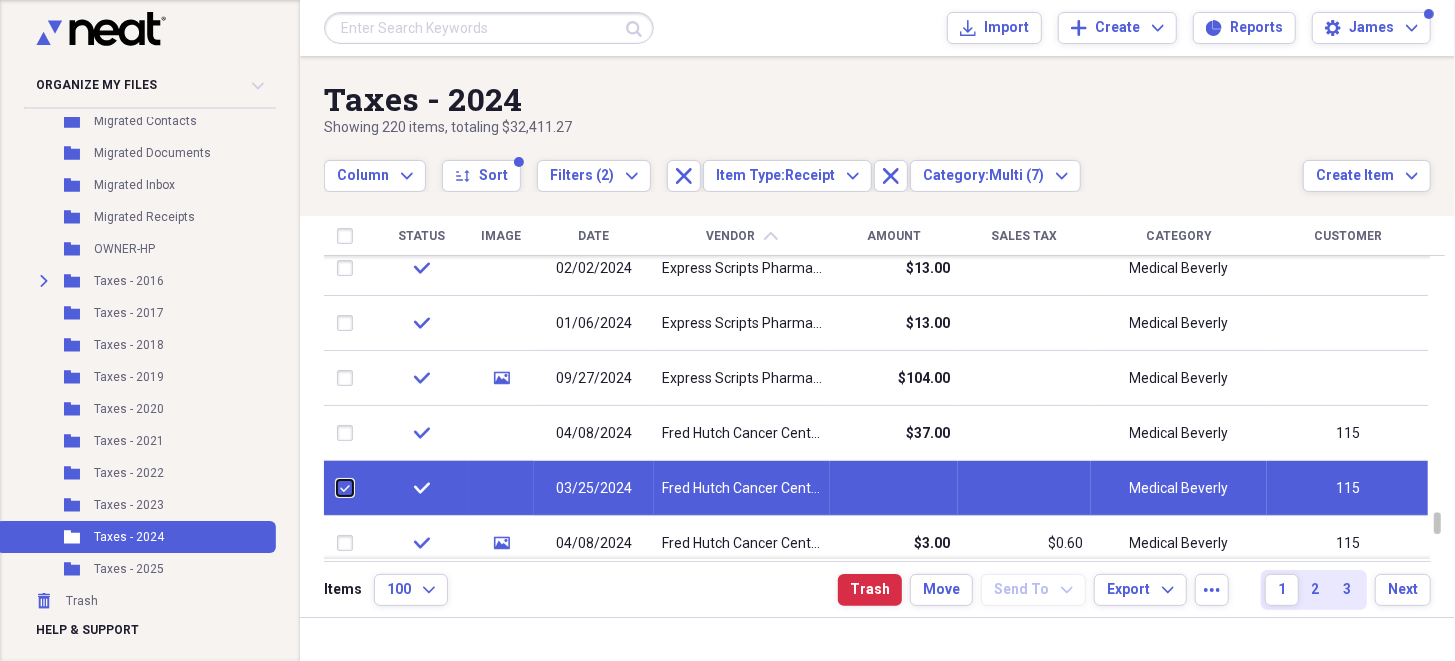 click at bounding box center [337, 488] 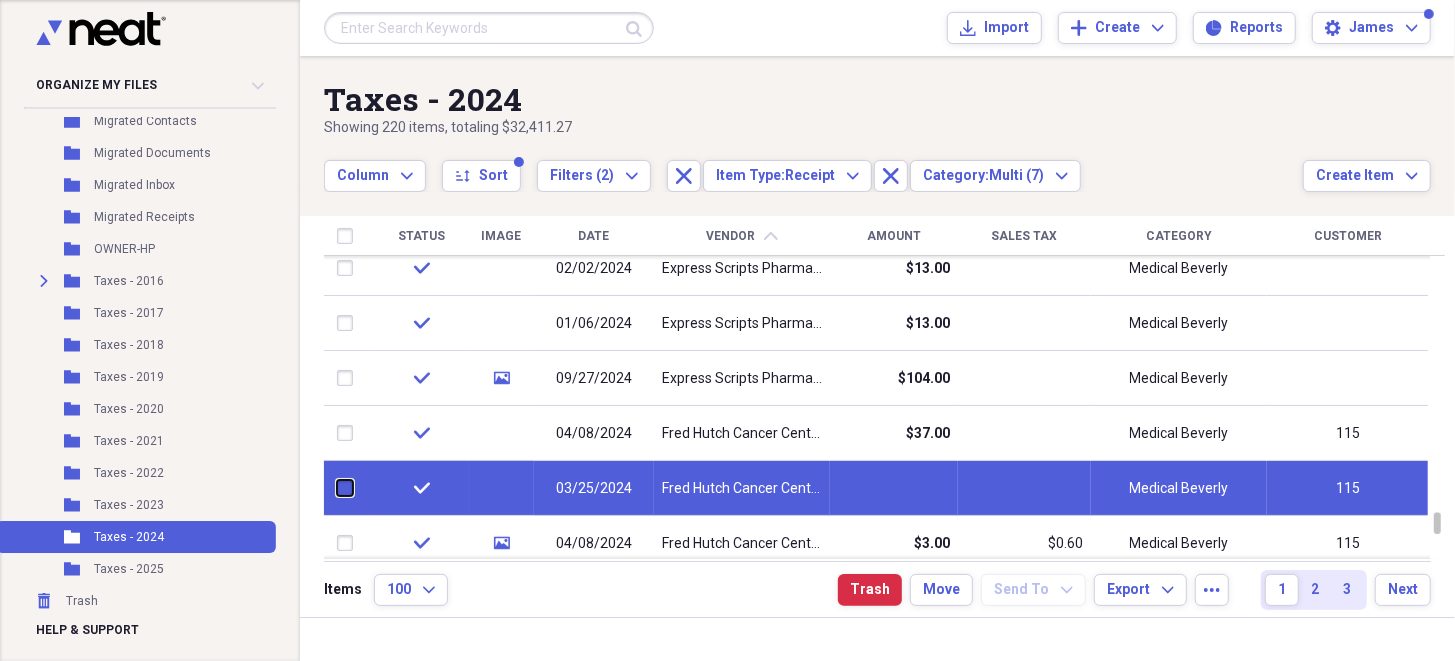 checkbox on "false" 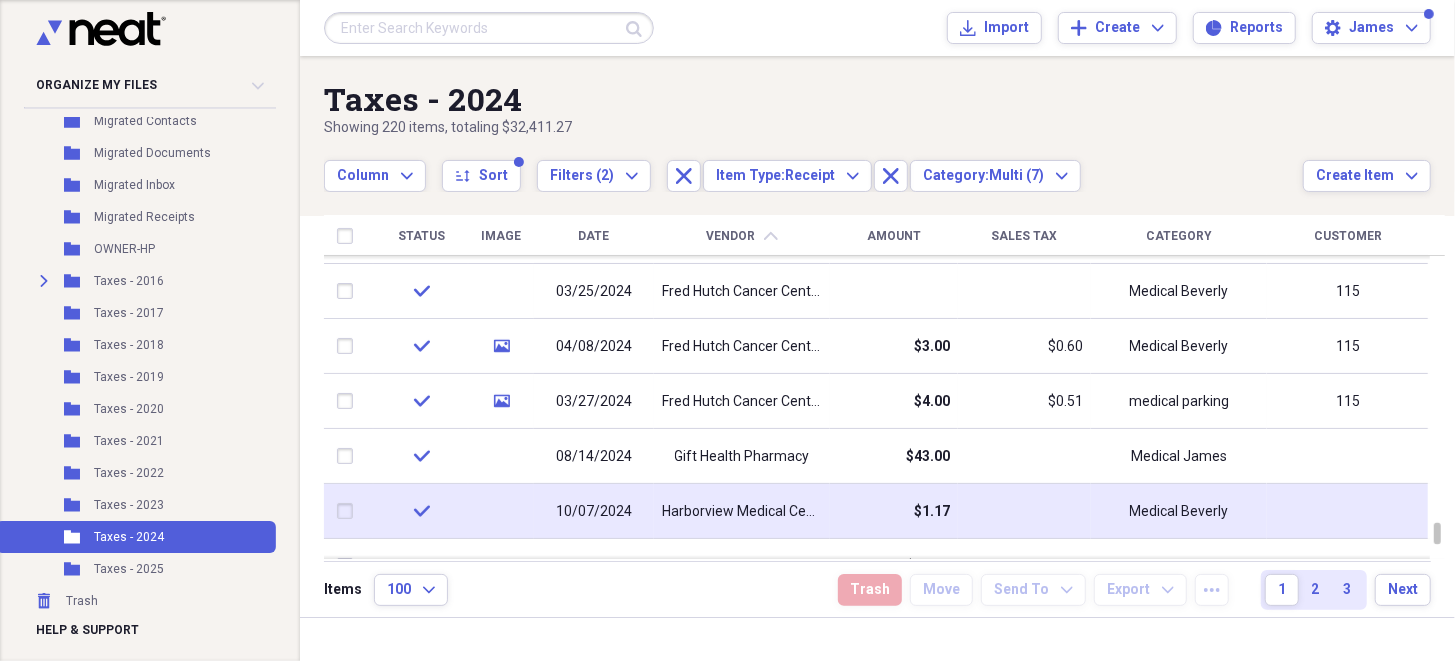 click at bounding box center [349, 511] 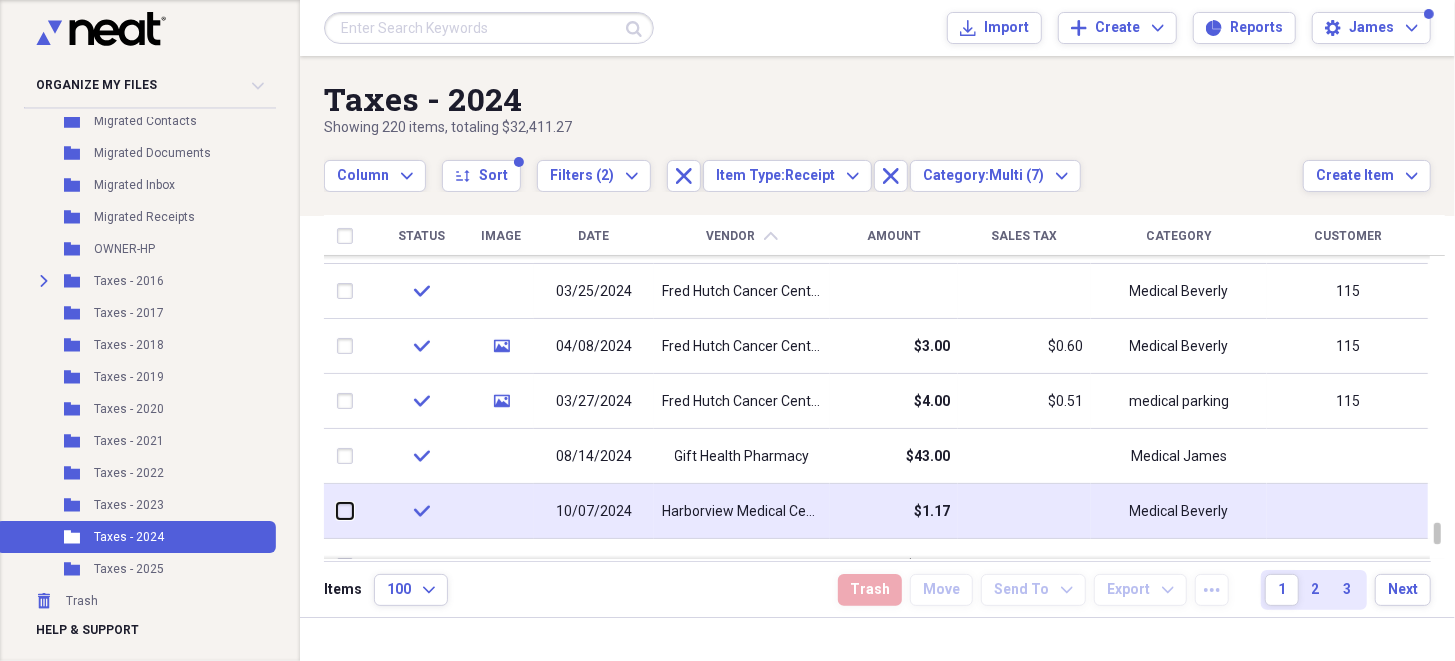 click at bounding box center [337, 511] 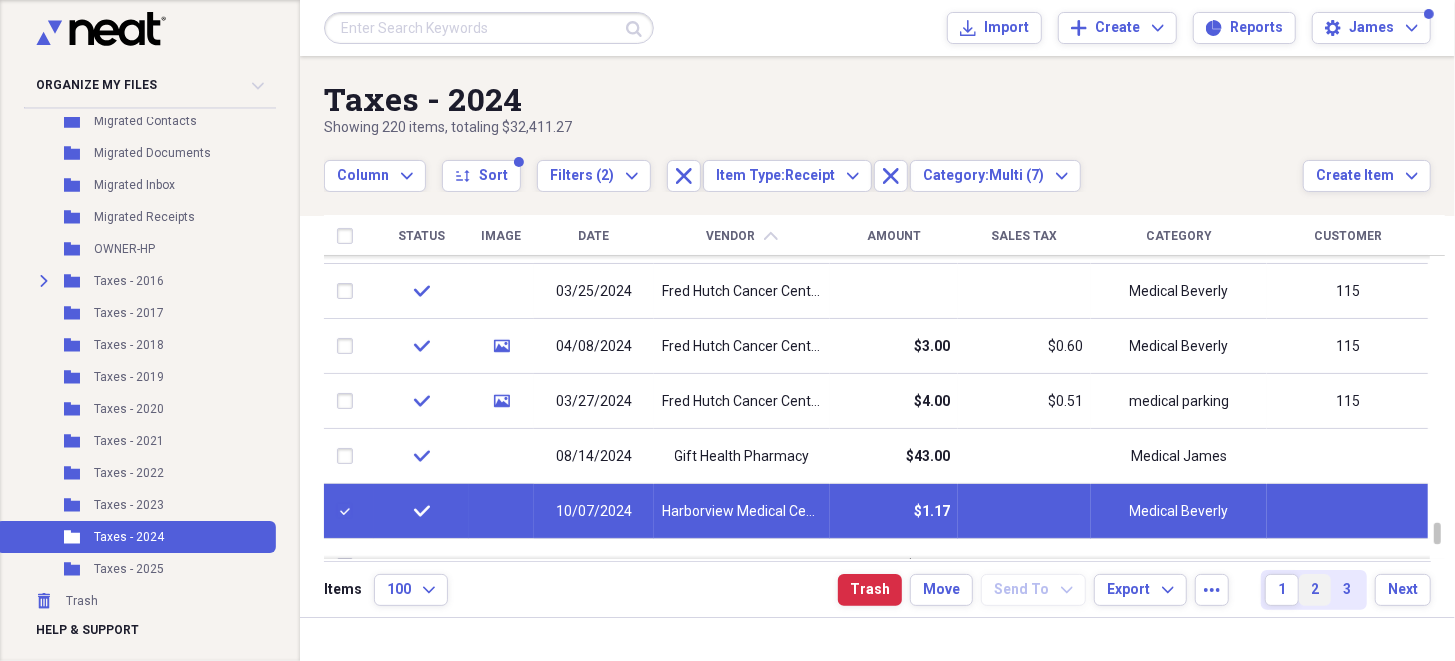 click on "2" at bounding box center [1315, 590] 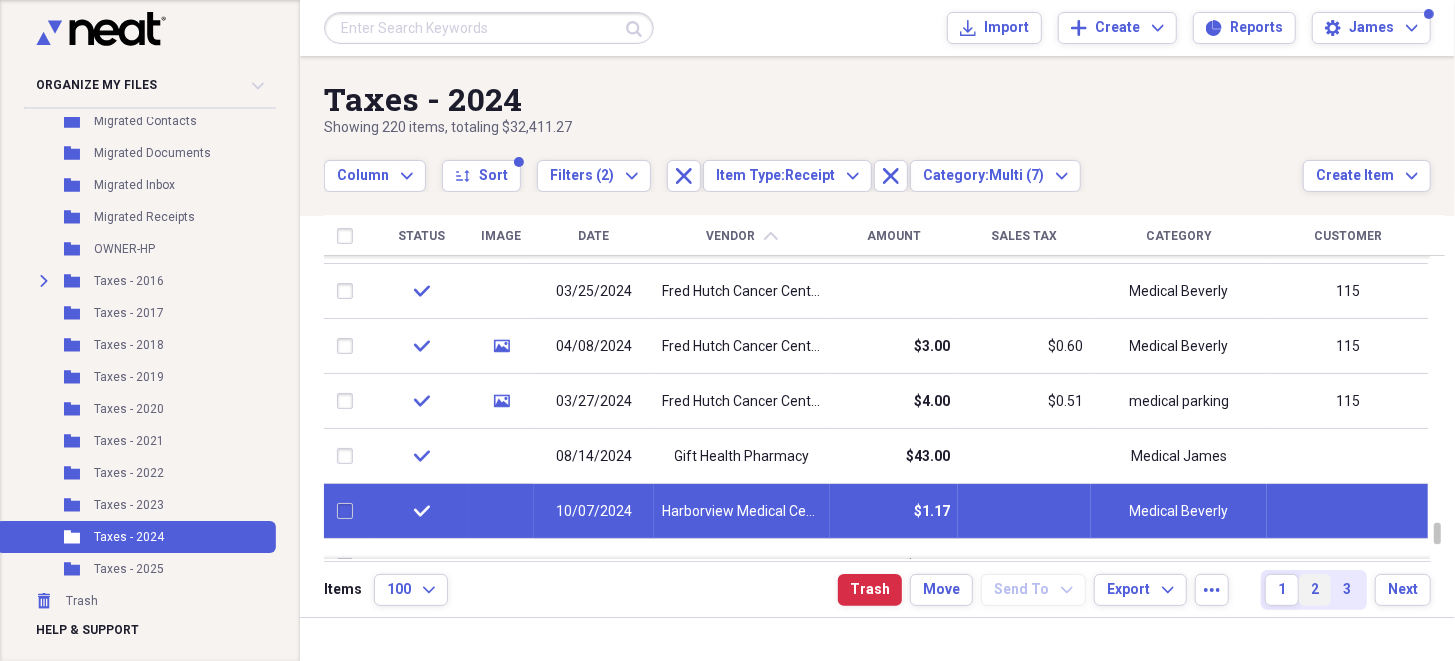 checkbox on "false" 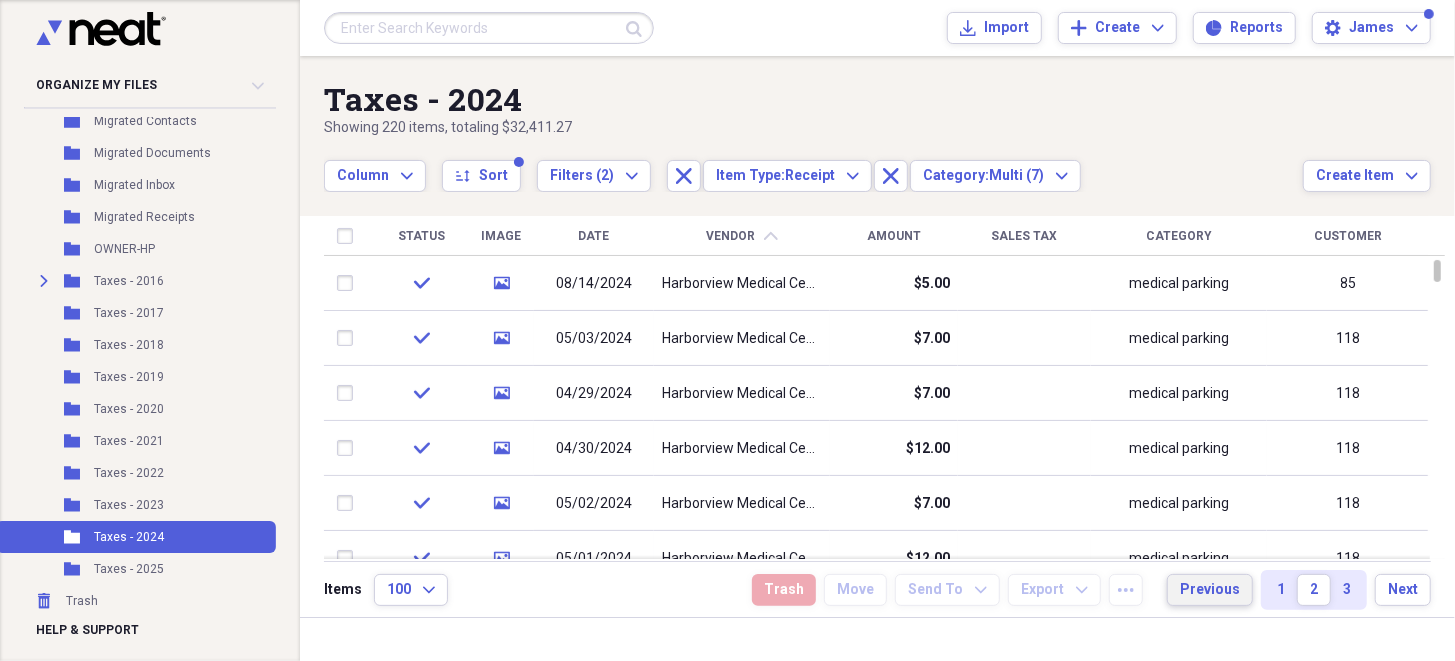 click on "Previous" at bounding box center [1210, 590] 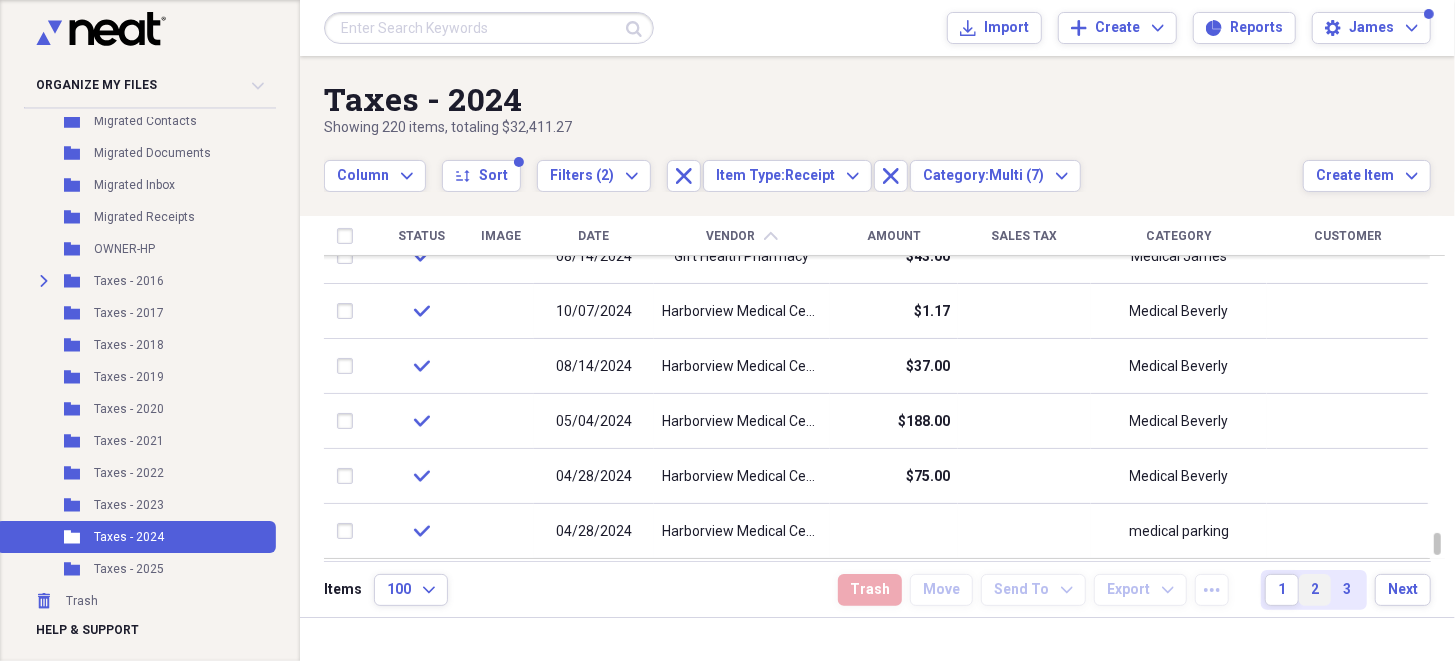 click on "2" at bounding box center (1315, 590) 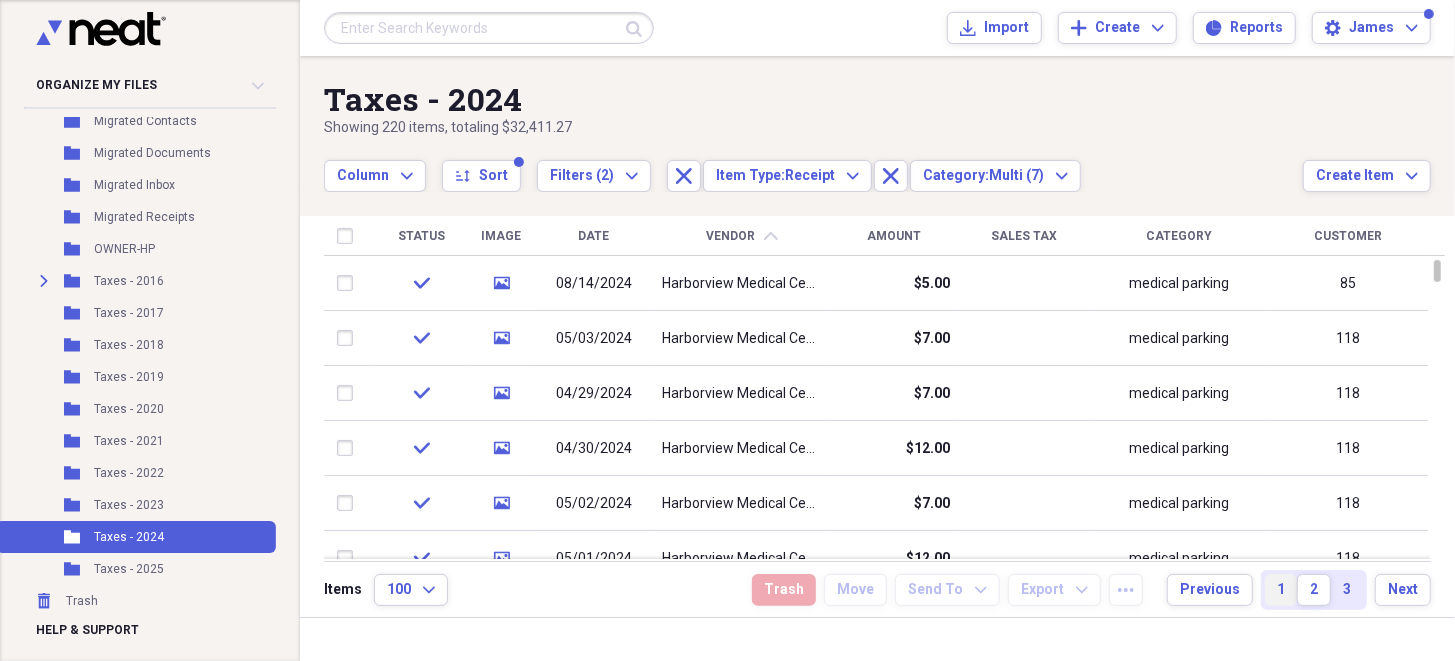 click on "1" at bounding box center (1281, 590) 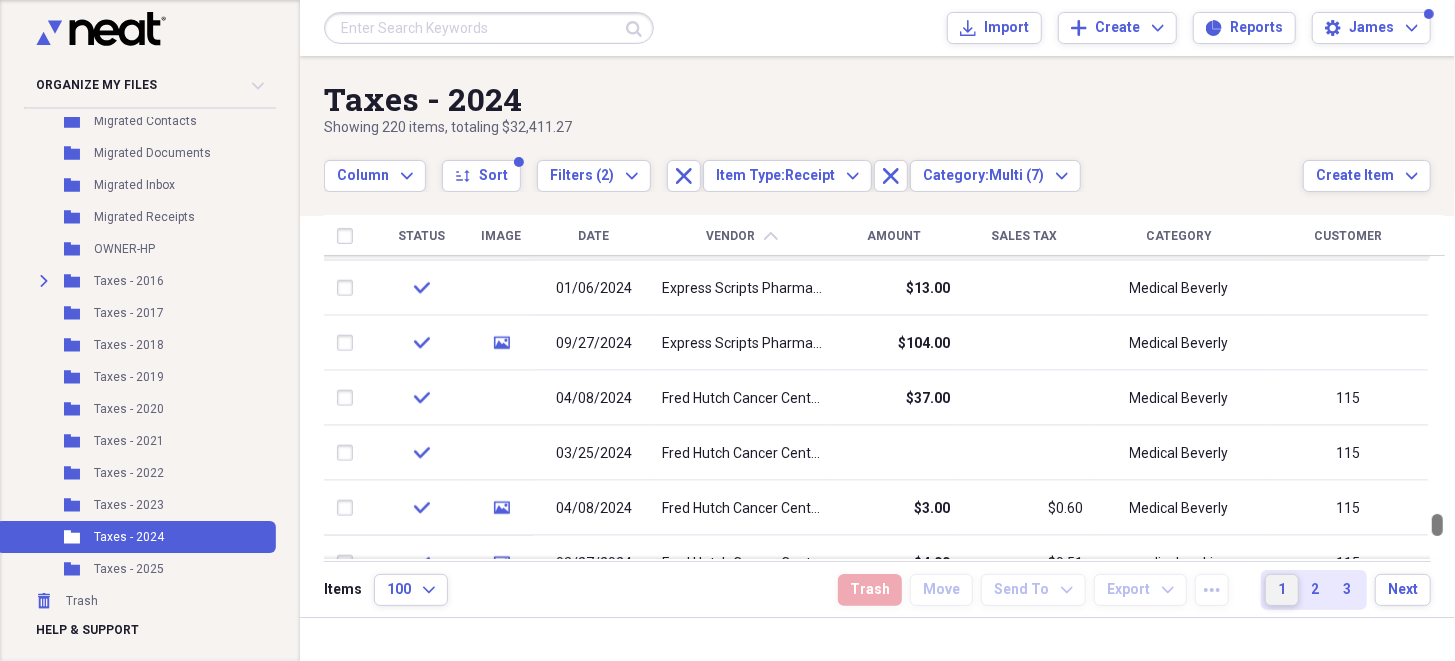 drag, startPoint x: 1445, startPoint y: 267, endPoint x: 1449, endPoint y: 572, distance: 305.0262 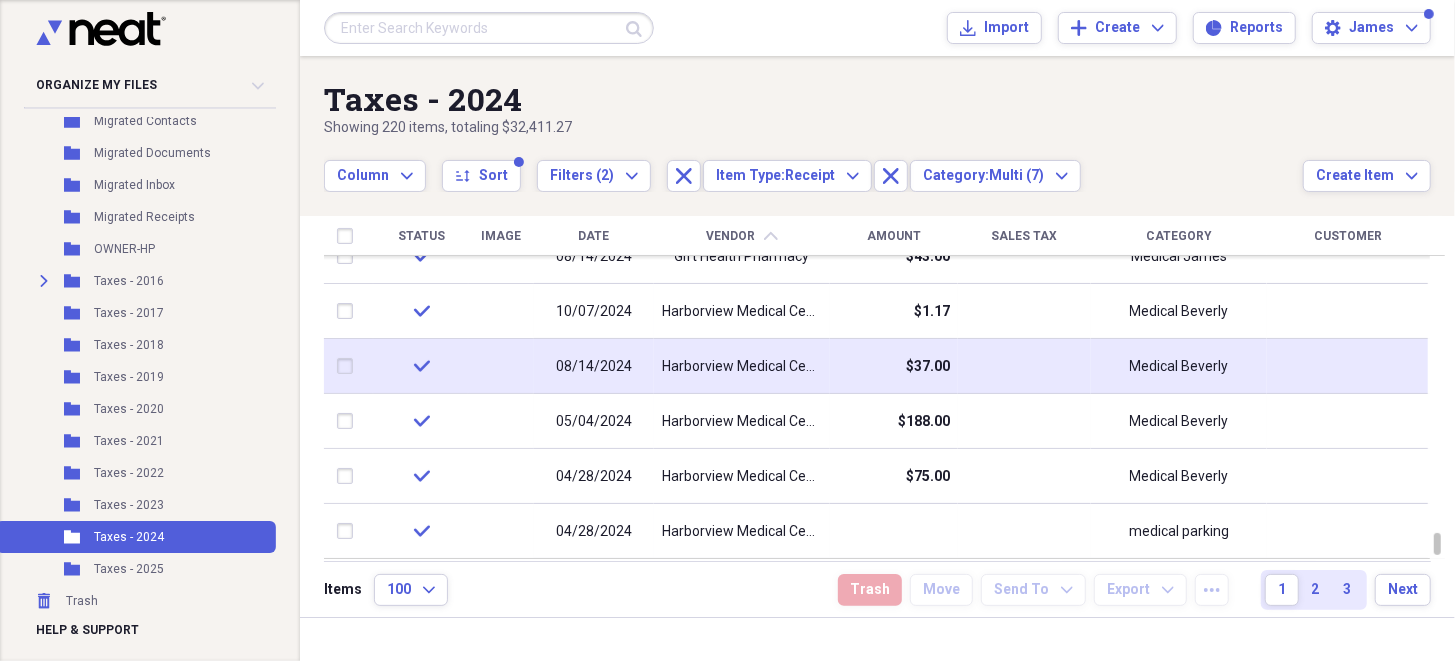 click at bounding box center [349, 366] 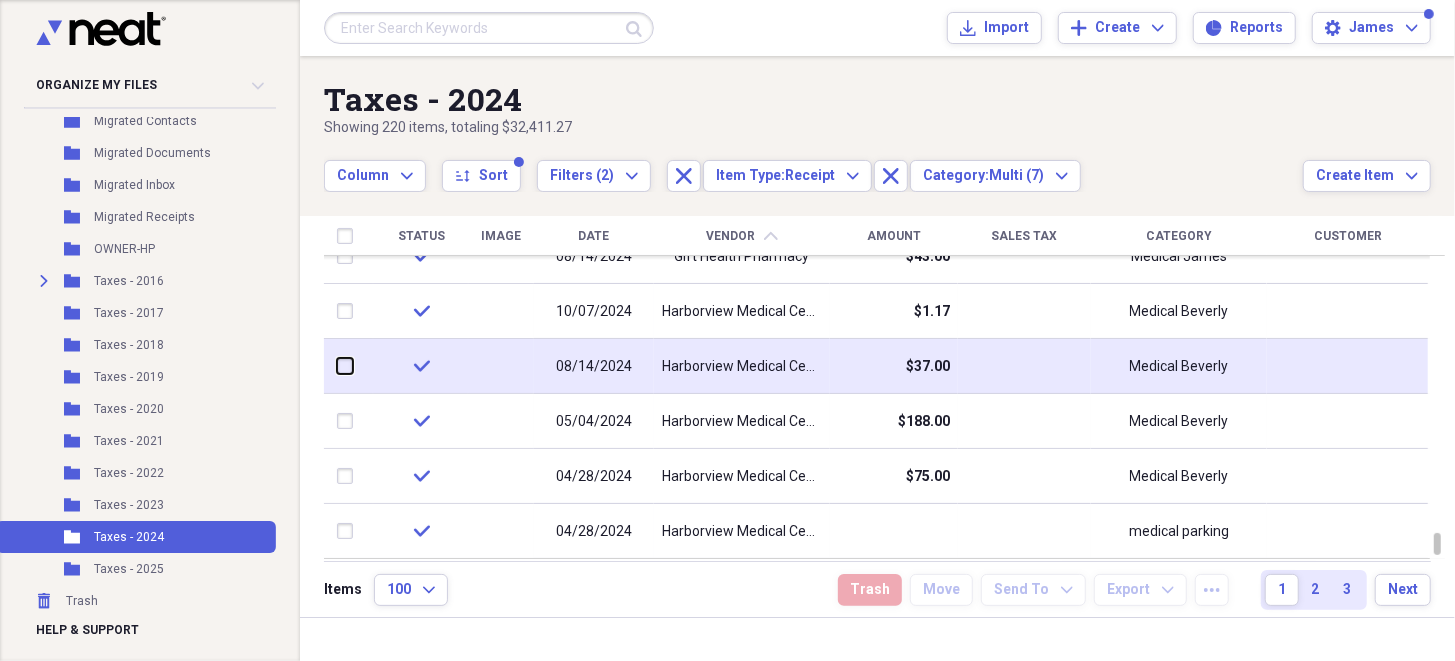 click at bounding box center (337, 366) 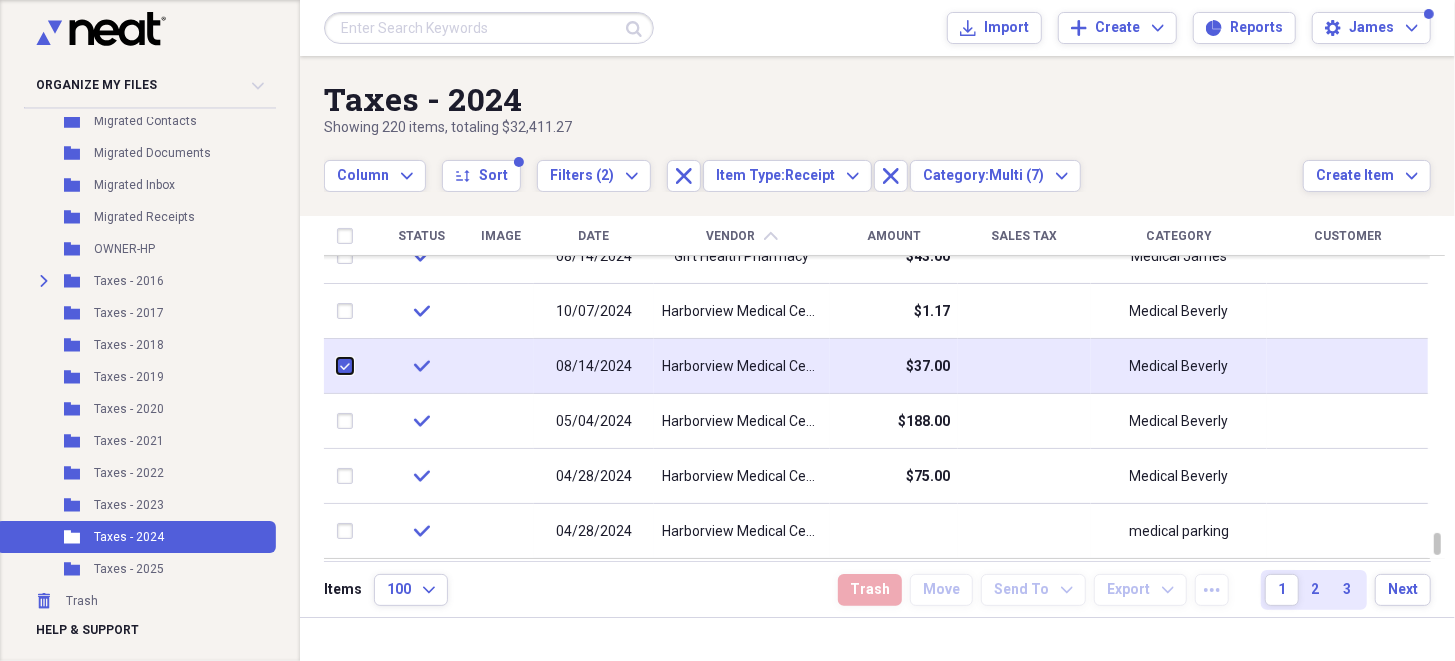 checkbox on "true" 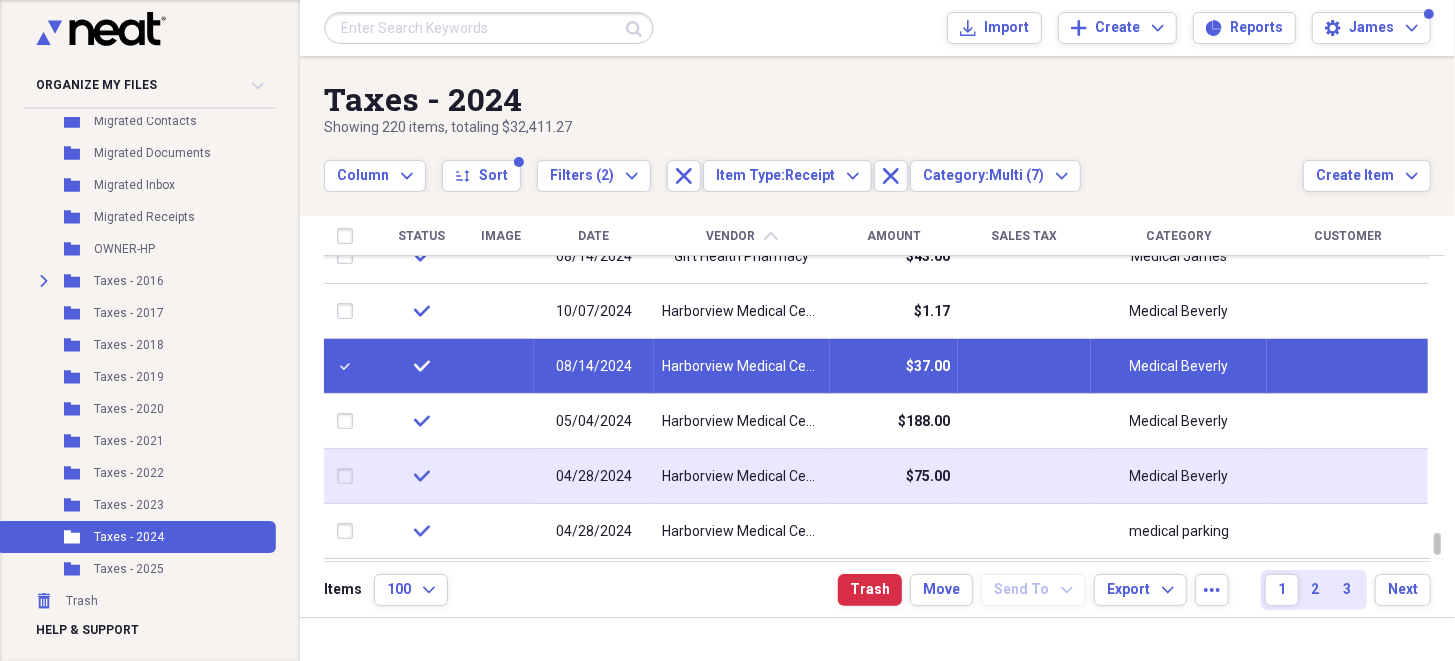 click at bounding box center [349, 476] 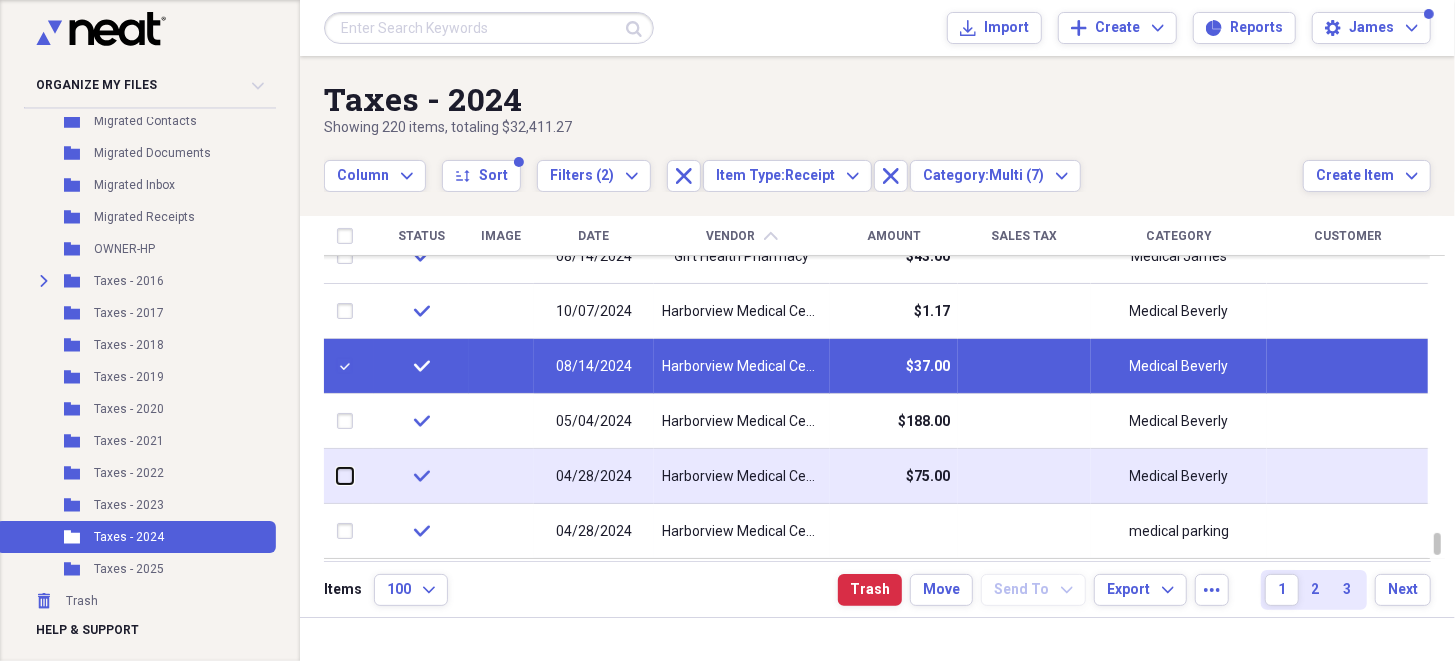 click at bounding box center [337, 476] 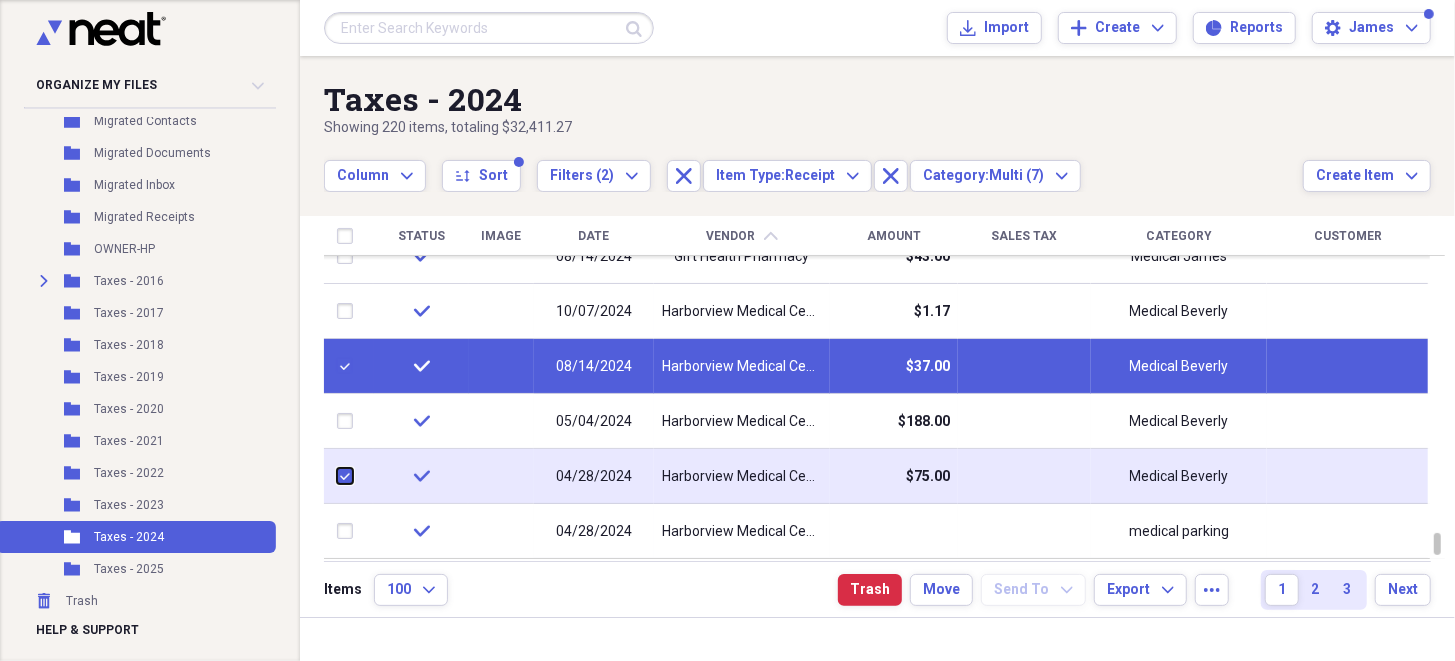 checkbox on "true" 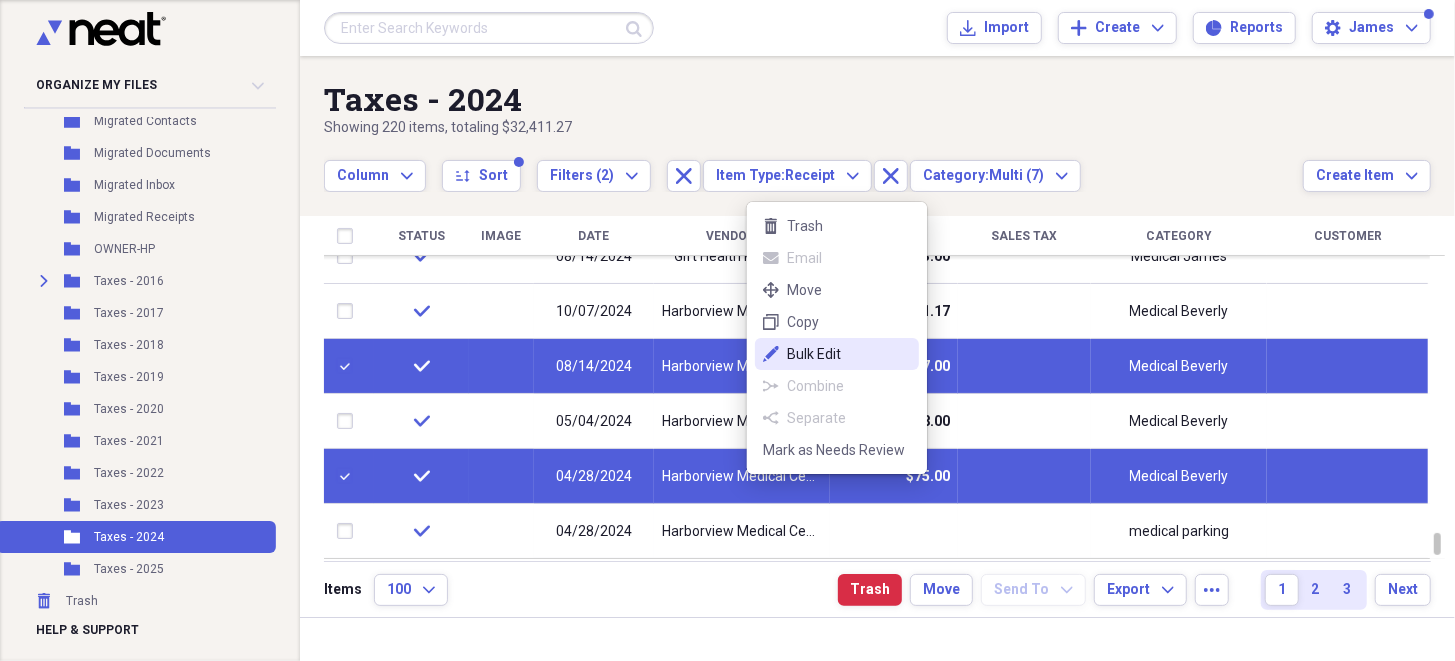 click on "Bulk Edit" at bounding box center [849, 354] 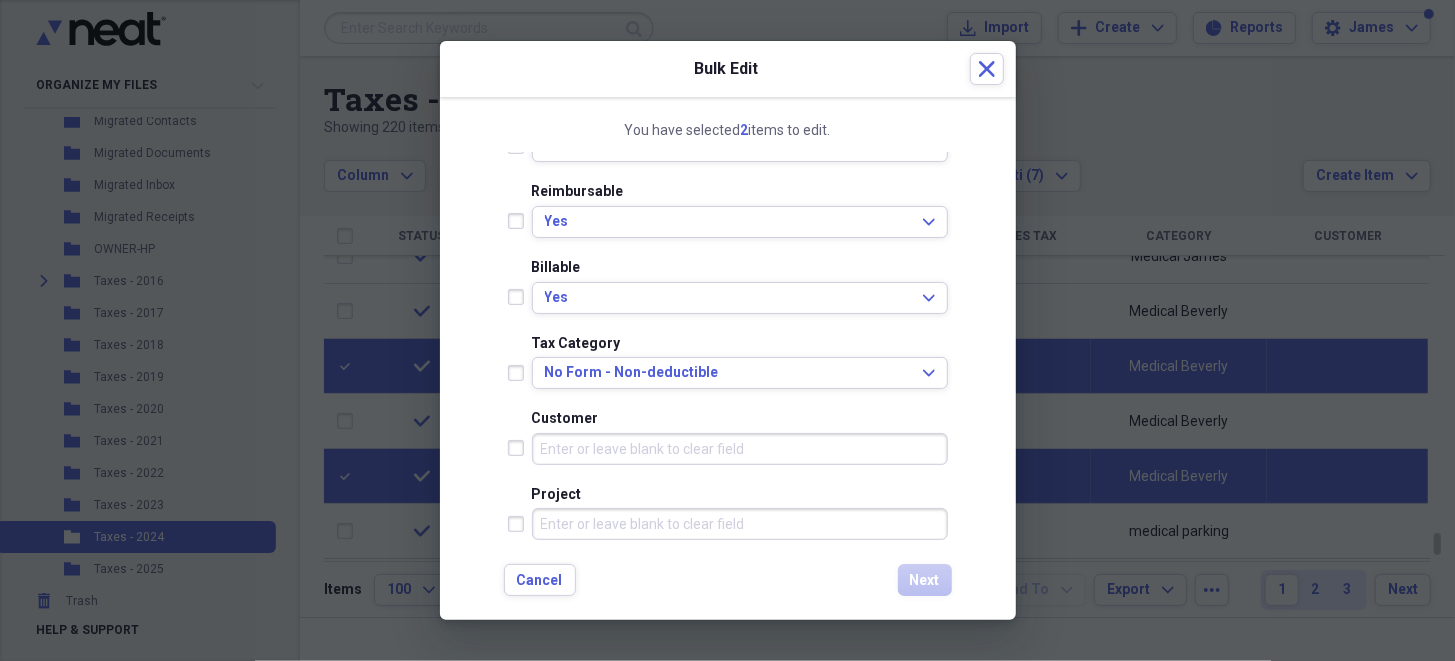 scroll, scrollTop: 600, scrollLeft: 0, axis: vertical 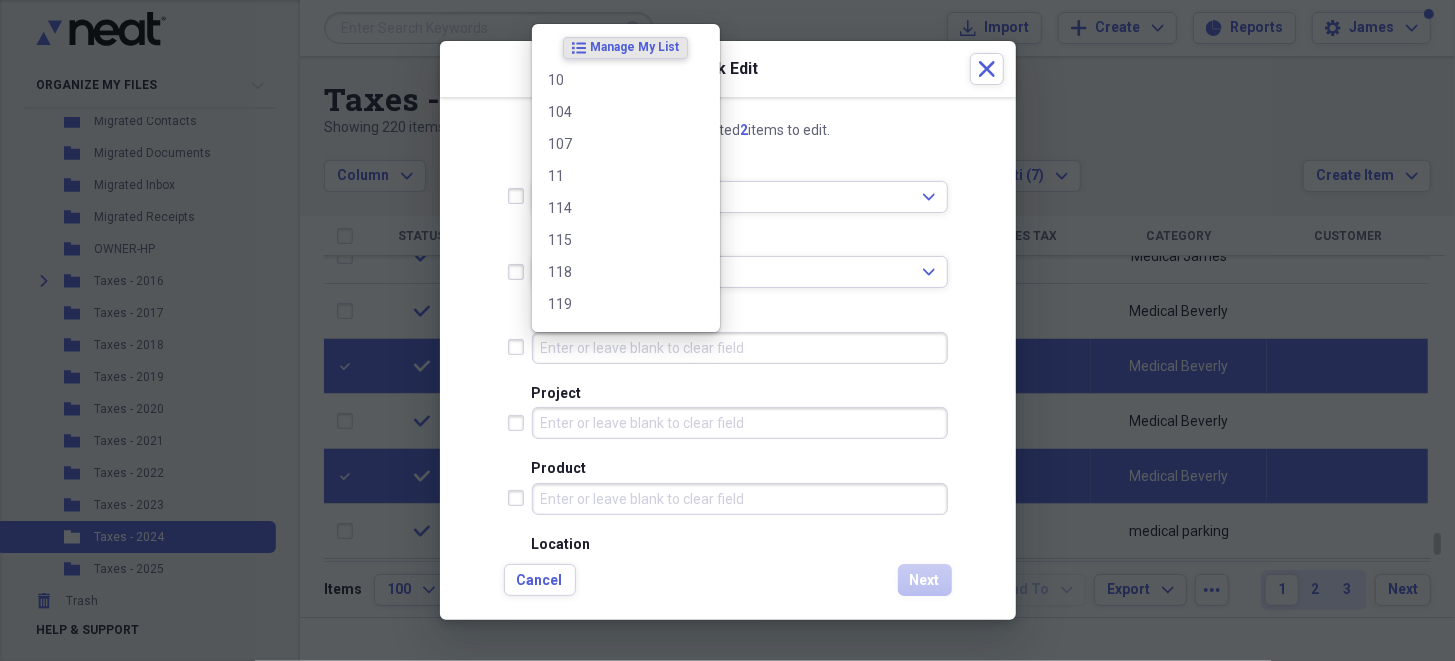 click on "Customer" at bounding box center (740, 348) 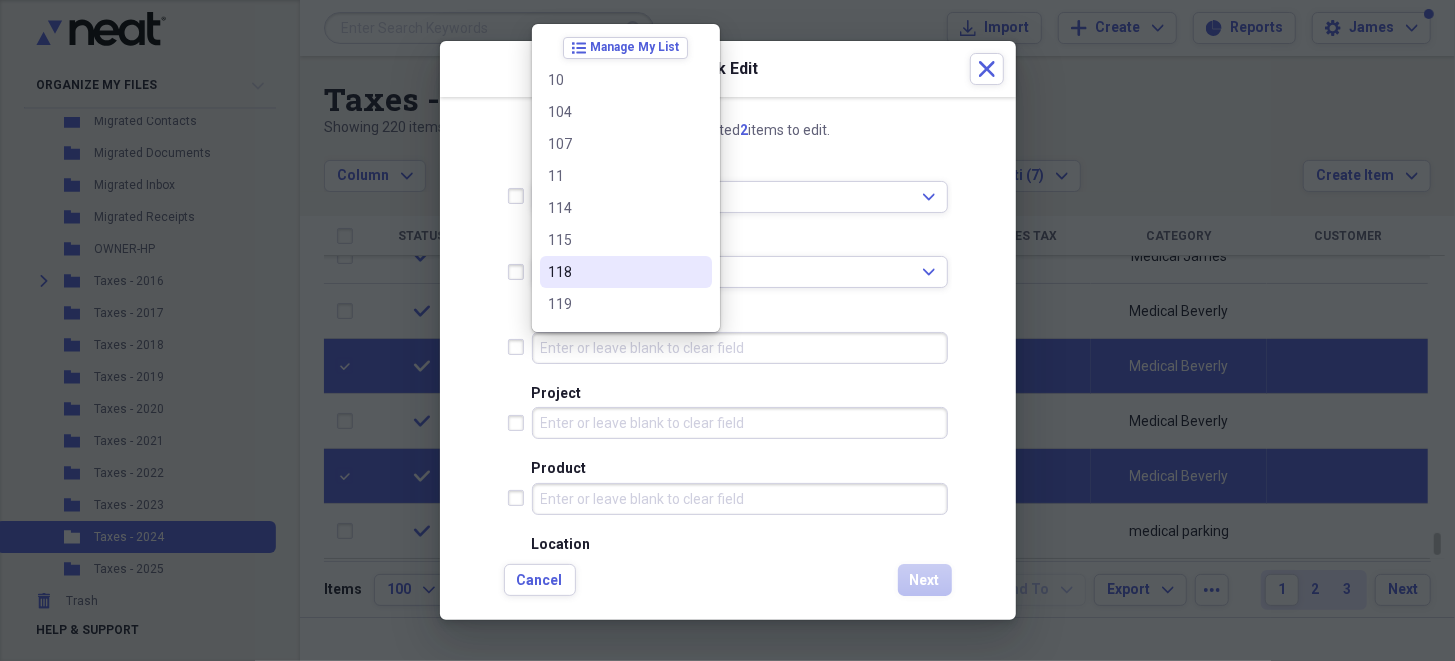 click on "118" at bounding box center [614, 272] 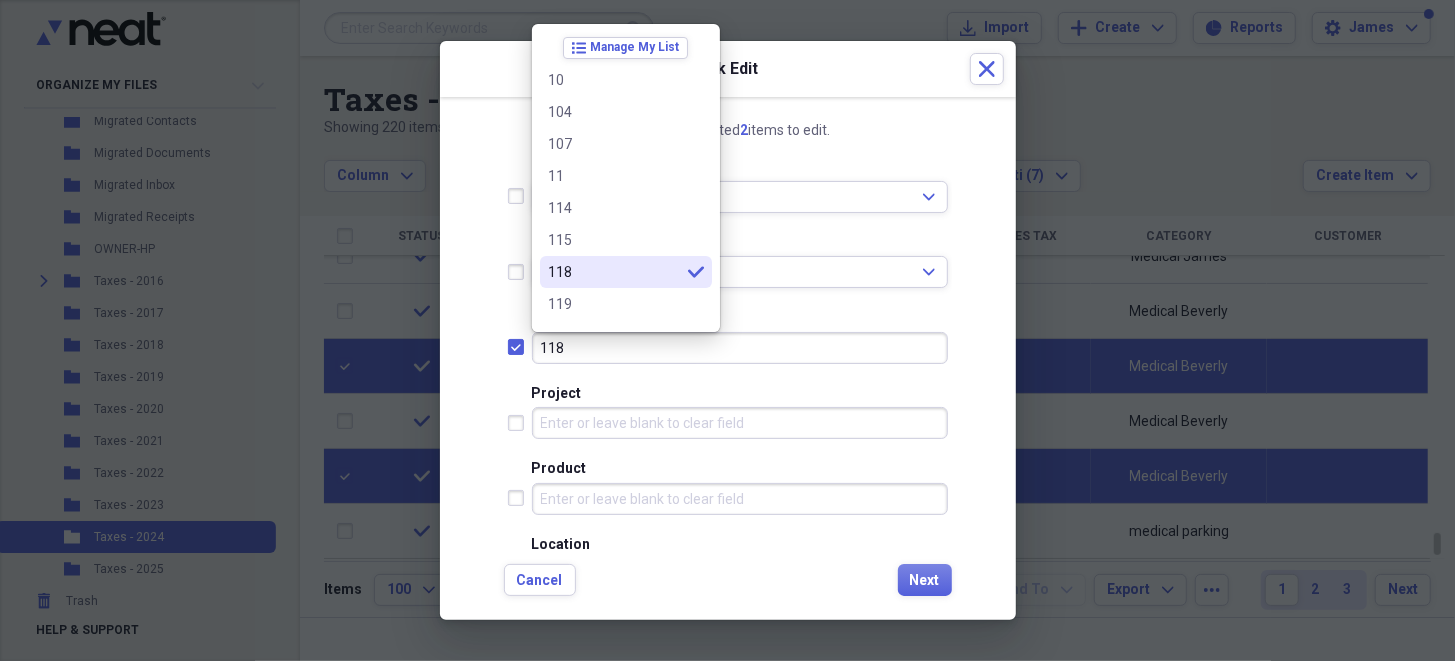 checkbox on "true" 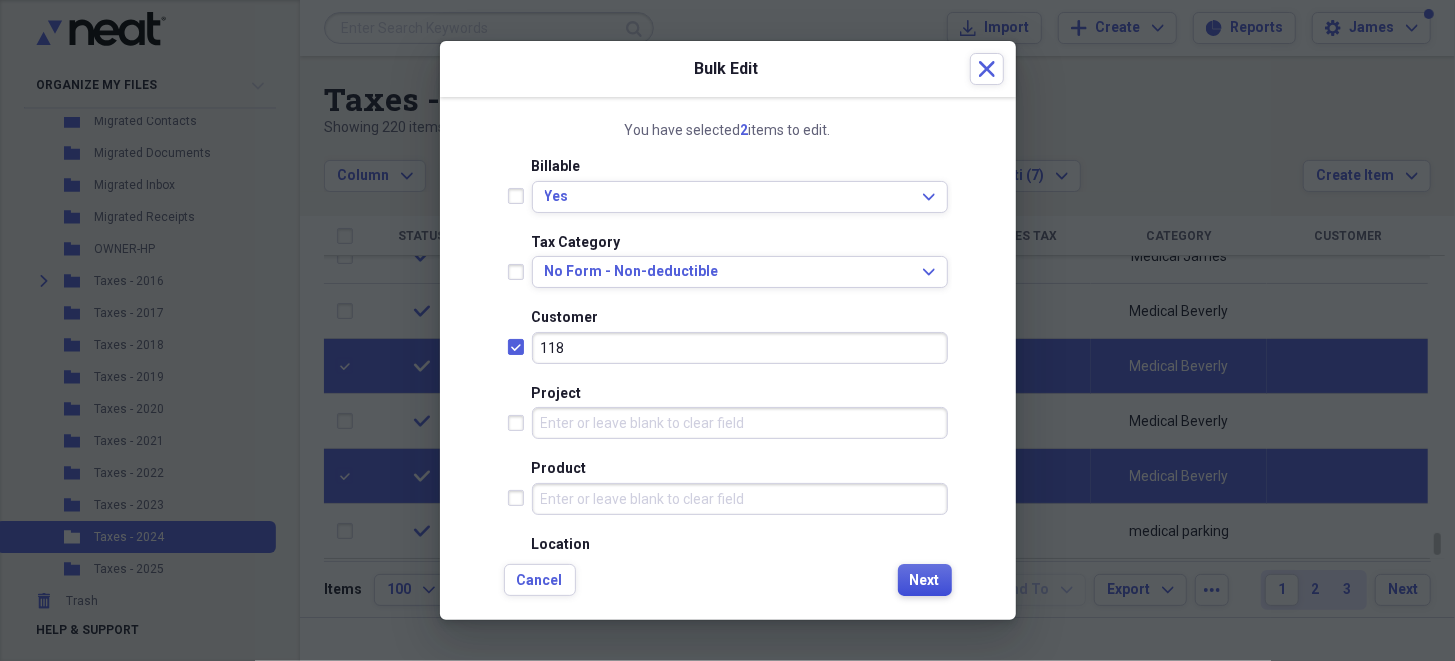 click on "Next" at bounding box center [925, 581] 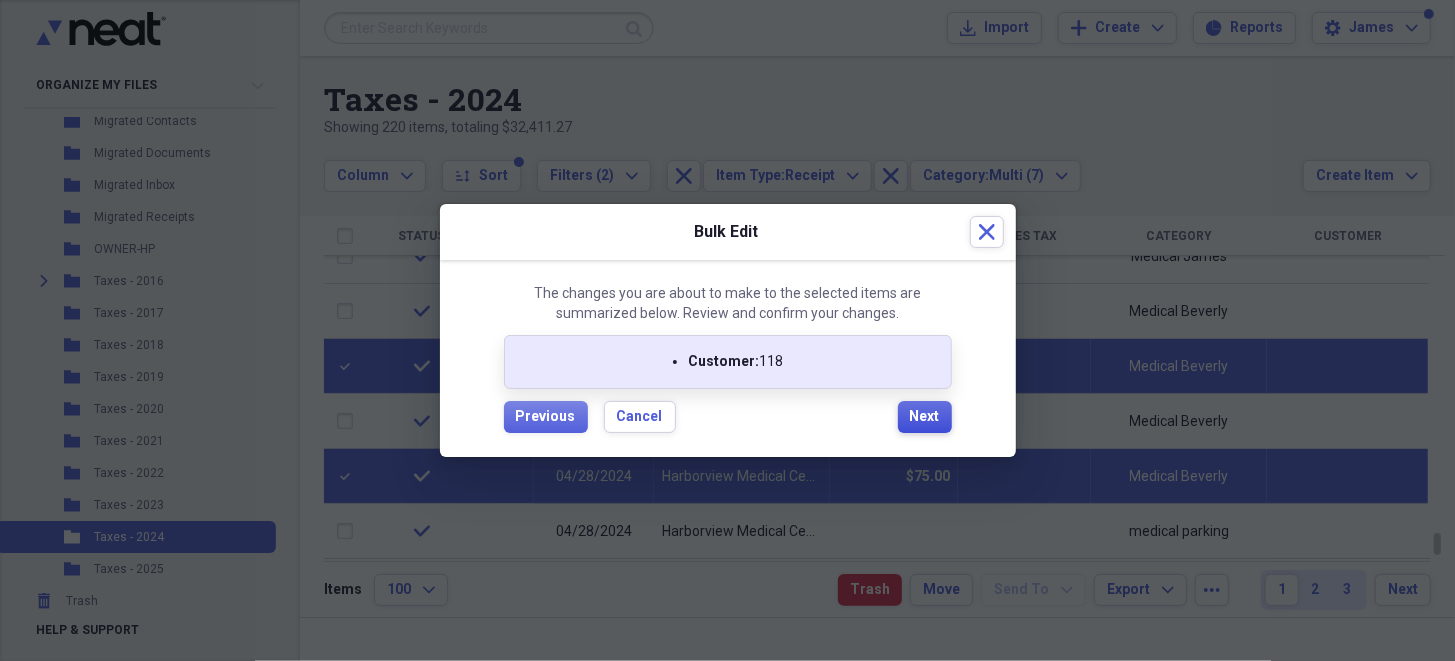 click on "Next" at bounding box center (925, 417) 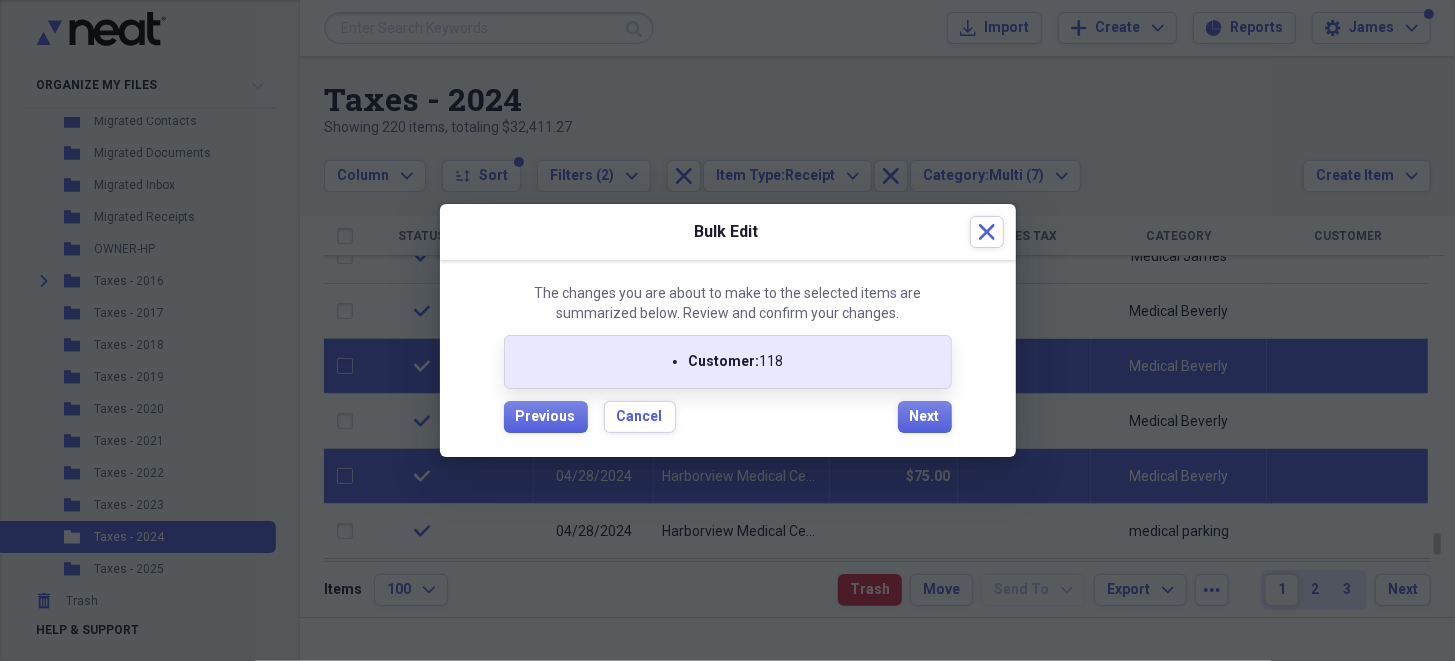 checkbox on "false" 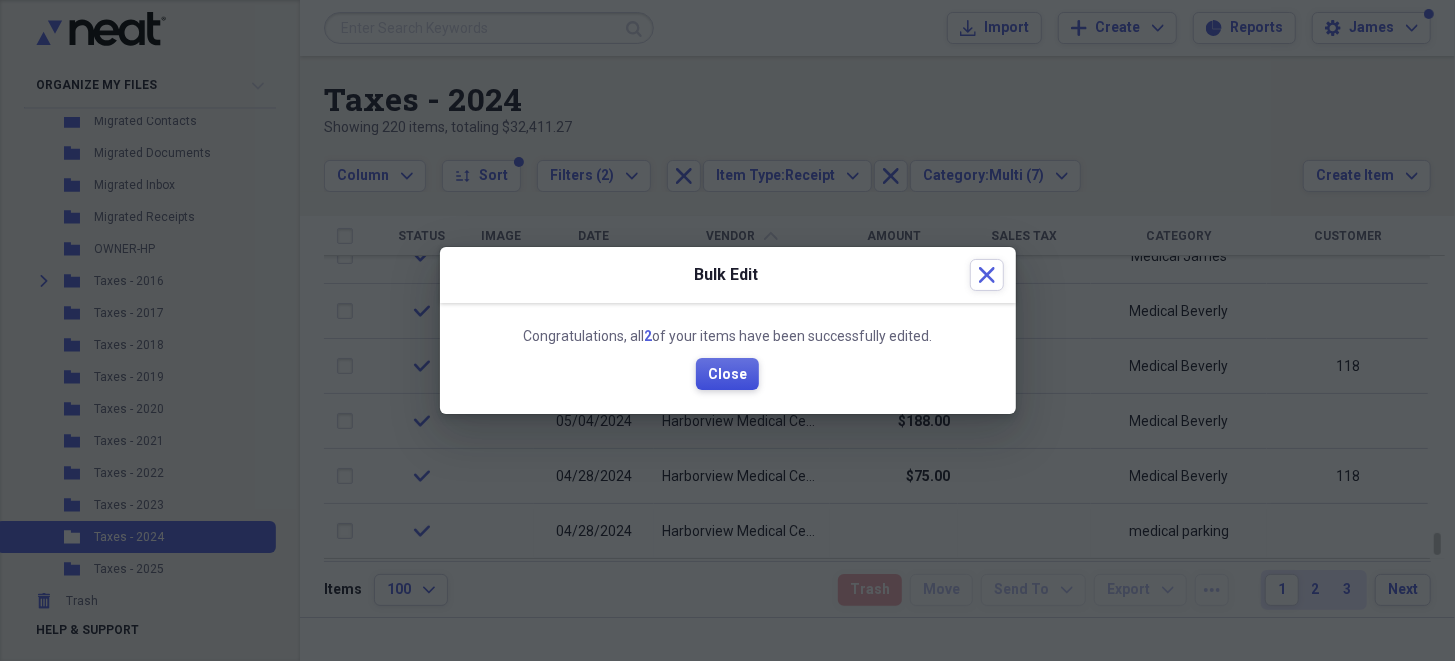 click on "Close" at bounding box center [727, 375] 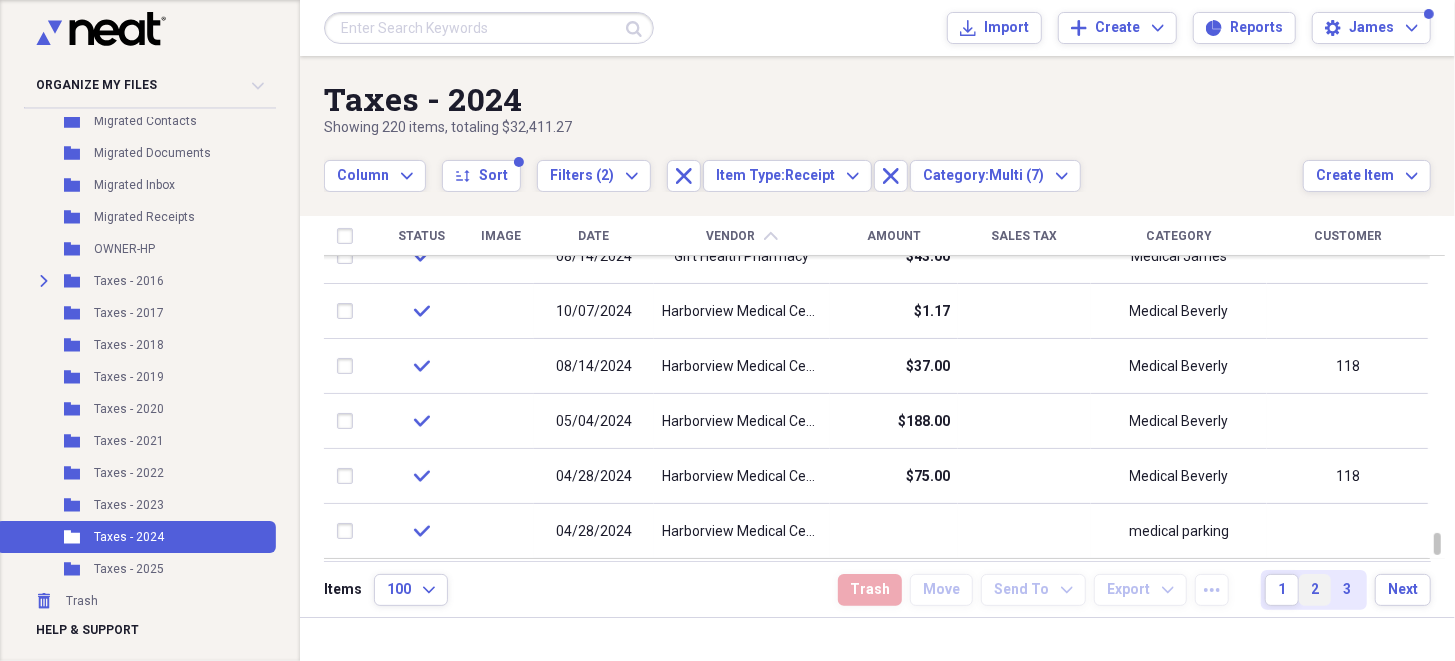 click on "2" at bounding box center (1315, 590) 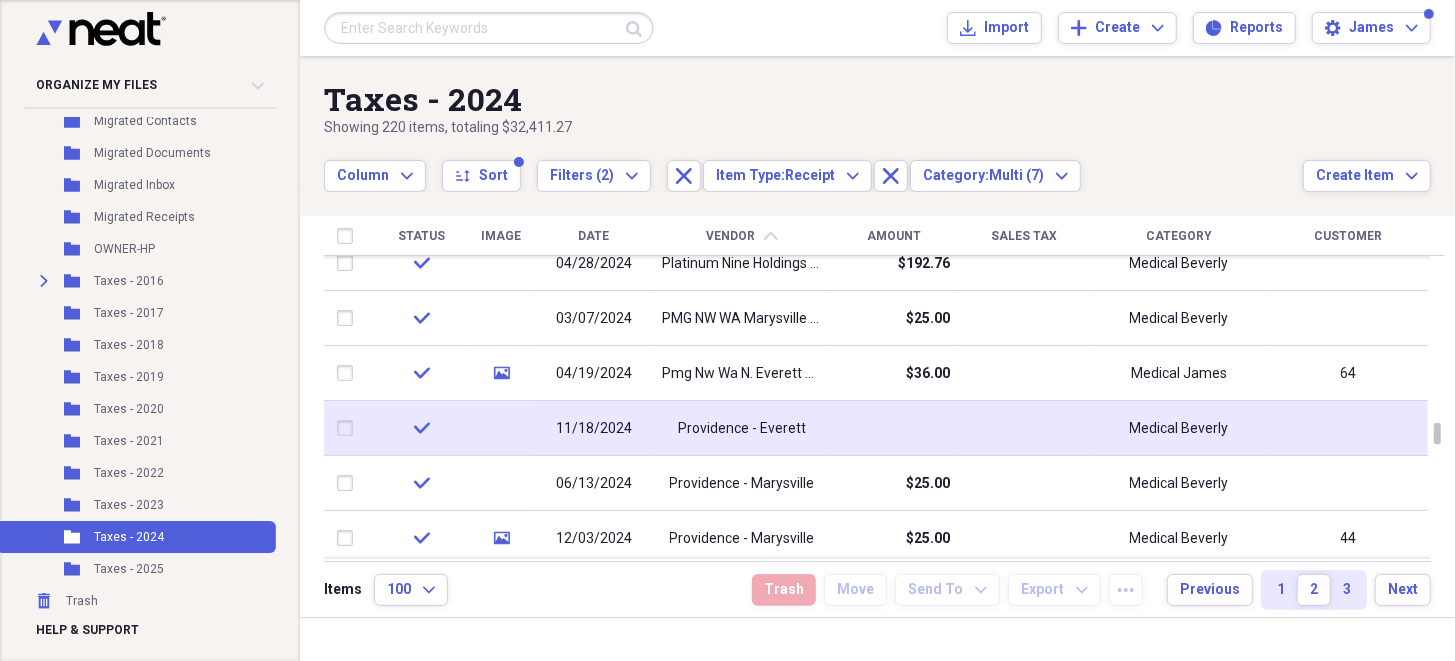 click on "Providence - Everett" at bounding box center (742, 428) 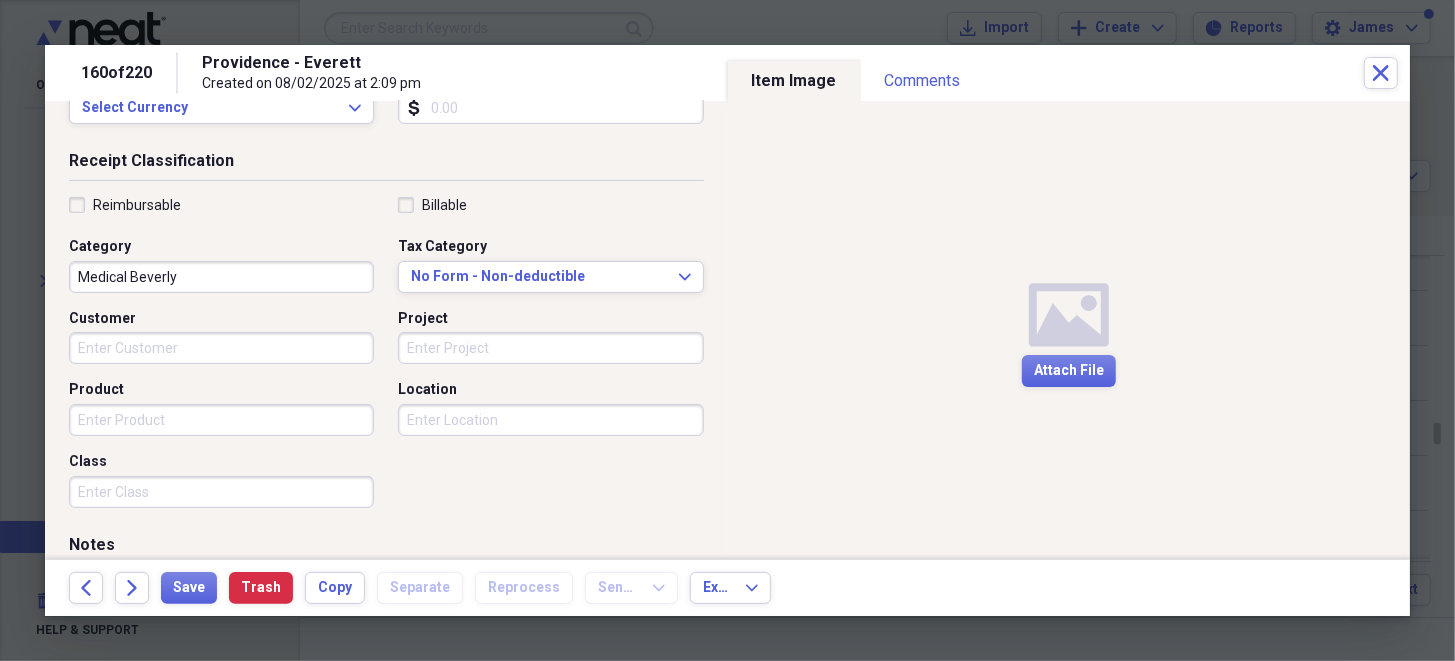 scroll, scrollTop: 287, scrollLeft: 0, axis: vertical 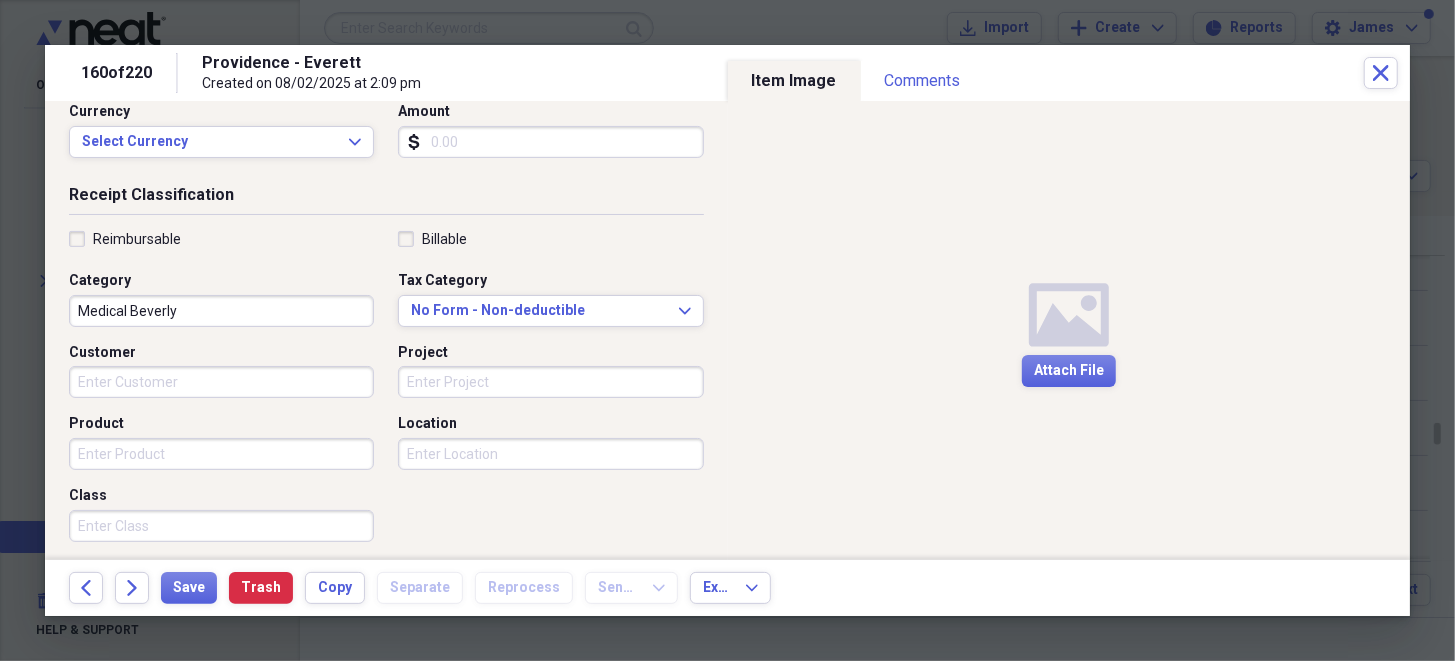 click on "Customer" at bounding box center [221, 382] 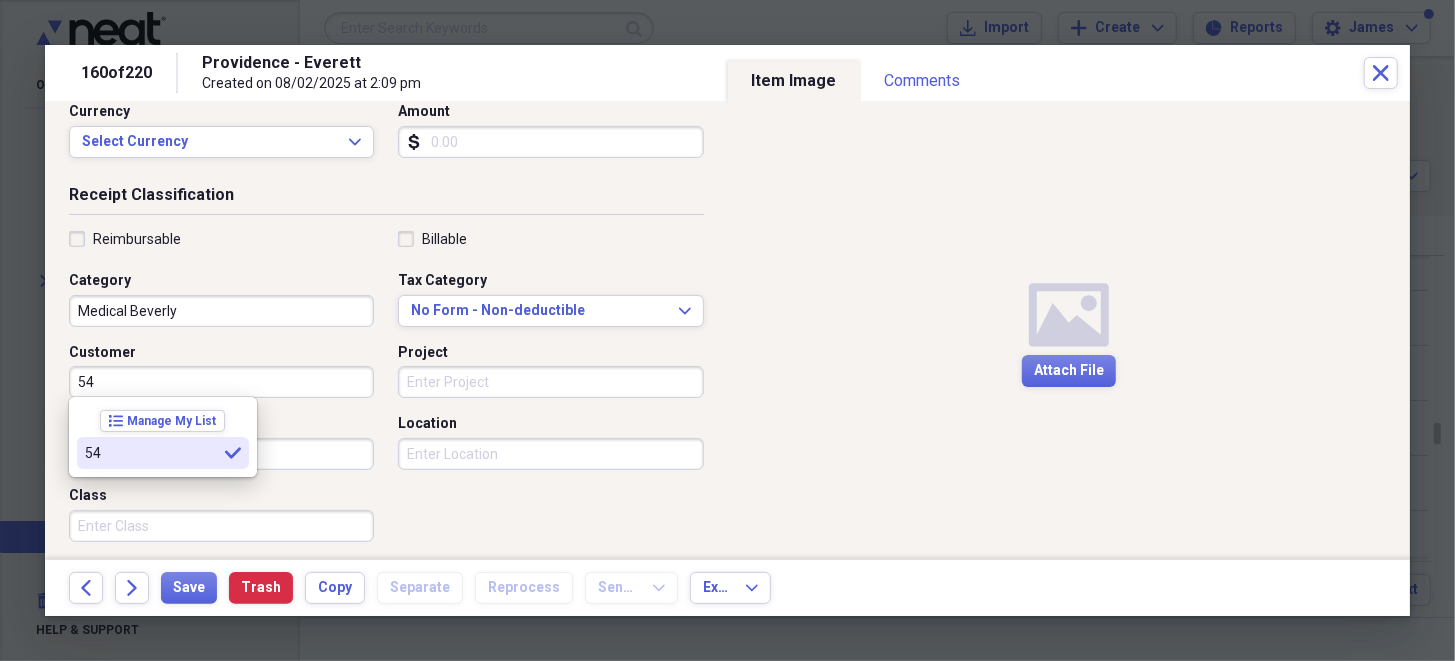 type on "54" 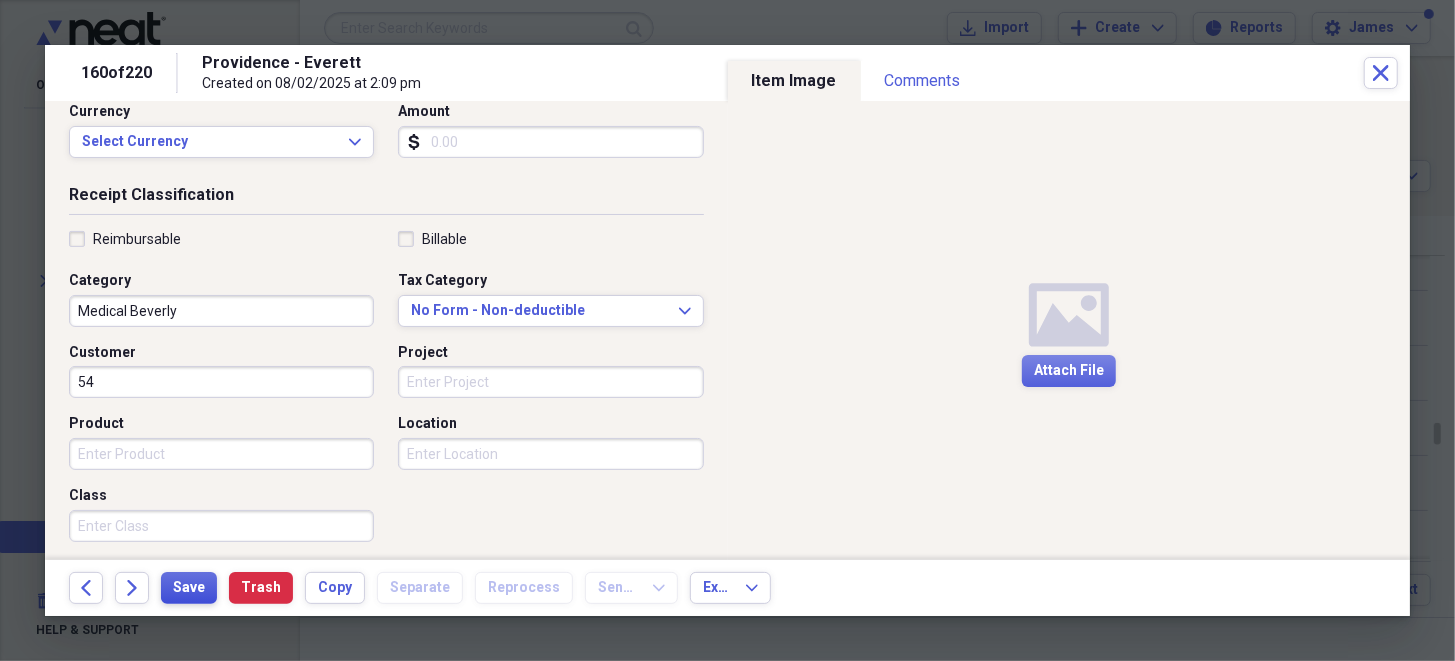 click on "Save" at bounding box center (189, 588) 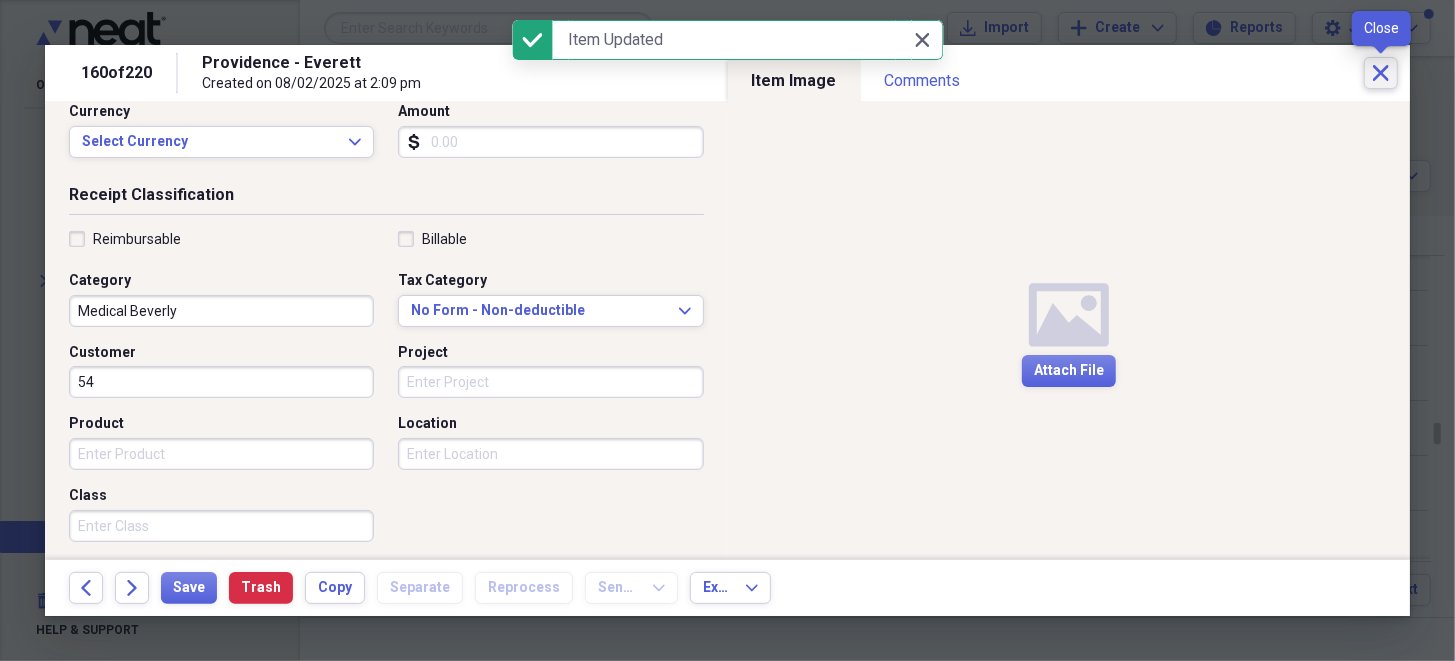 click on "Close" 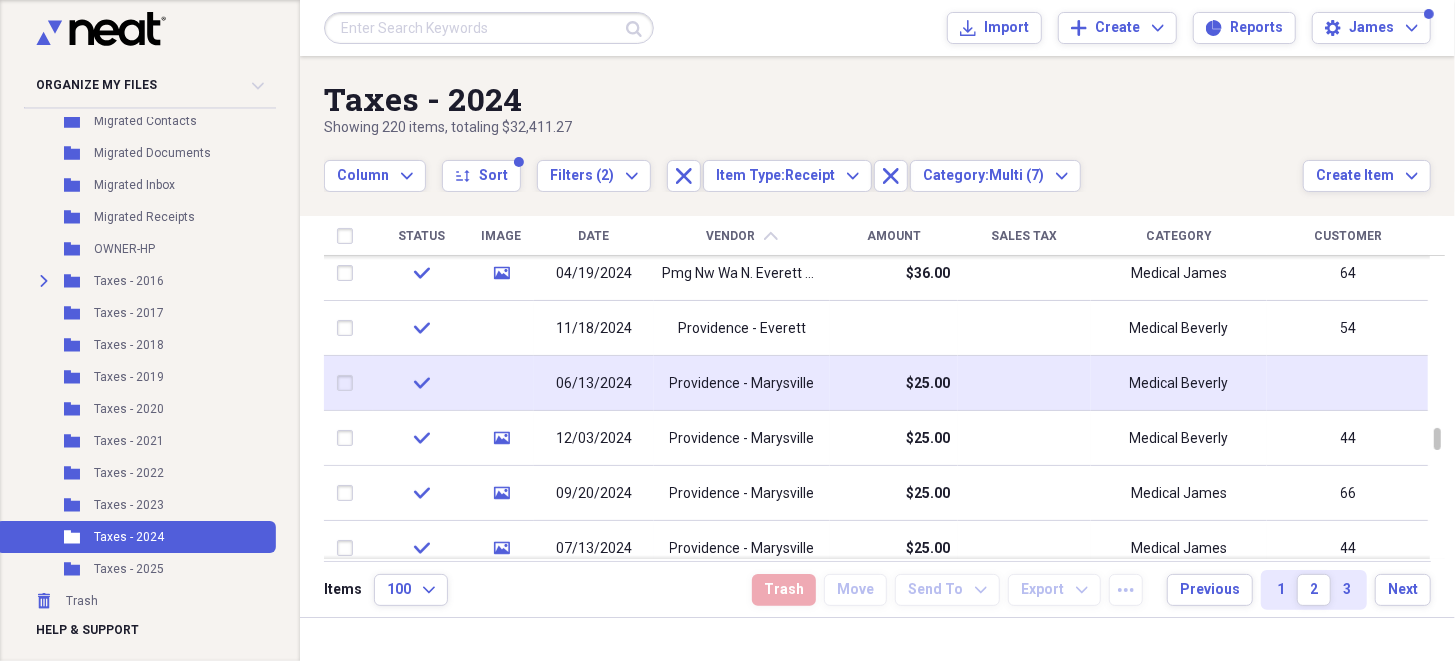 click at bounding box center (349, 383) 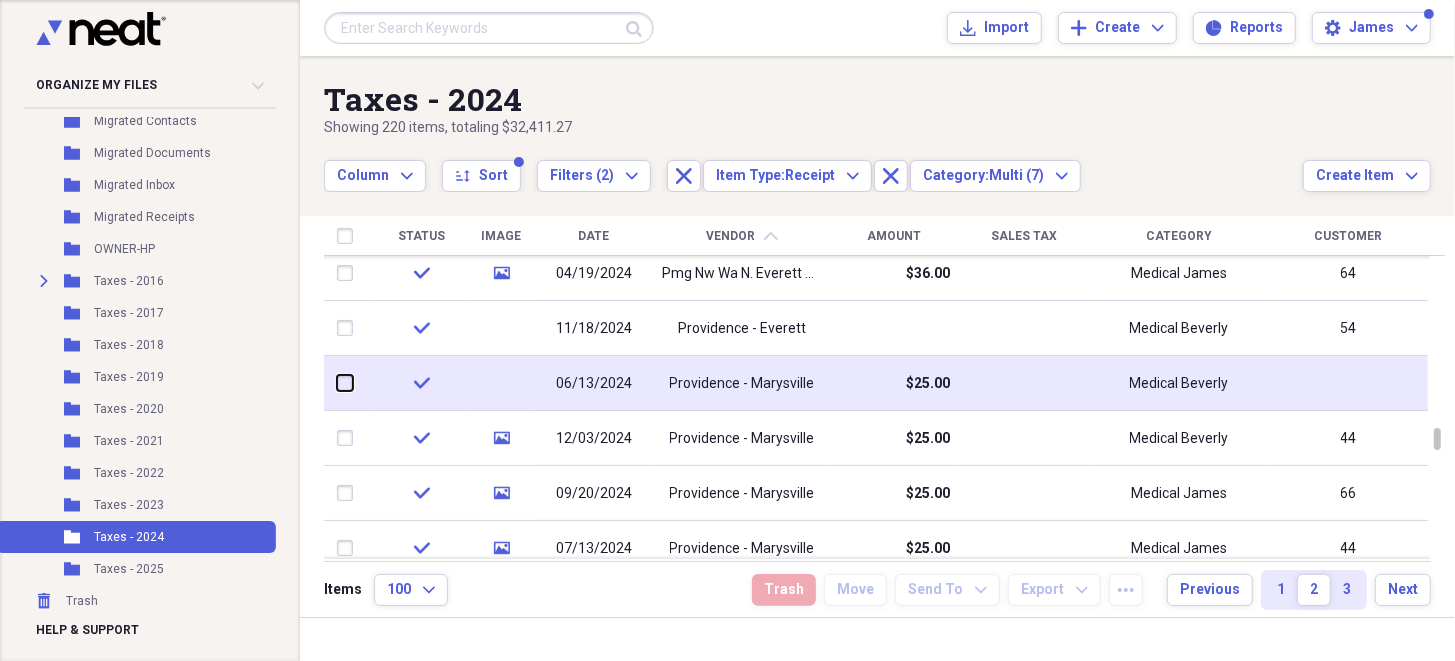 click at bounding box center [337, 383] 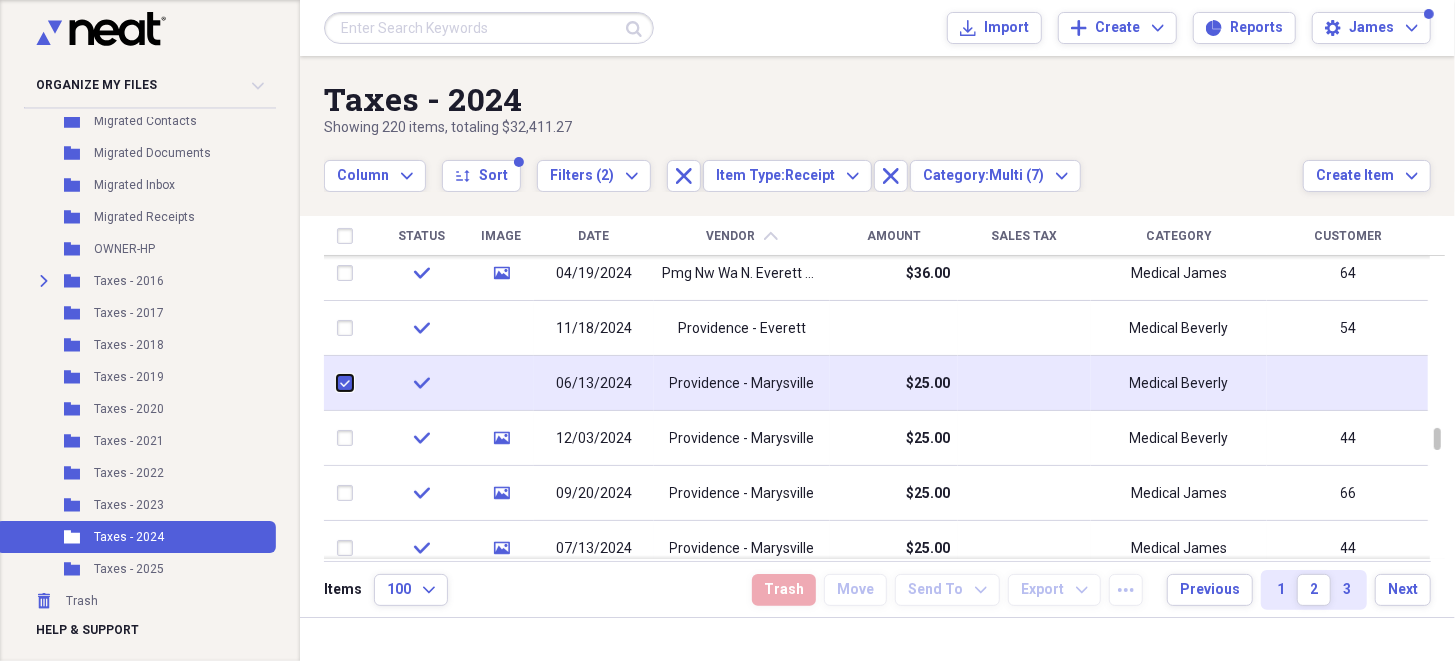 checkbox on "true" 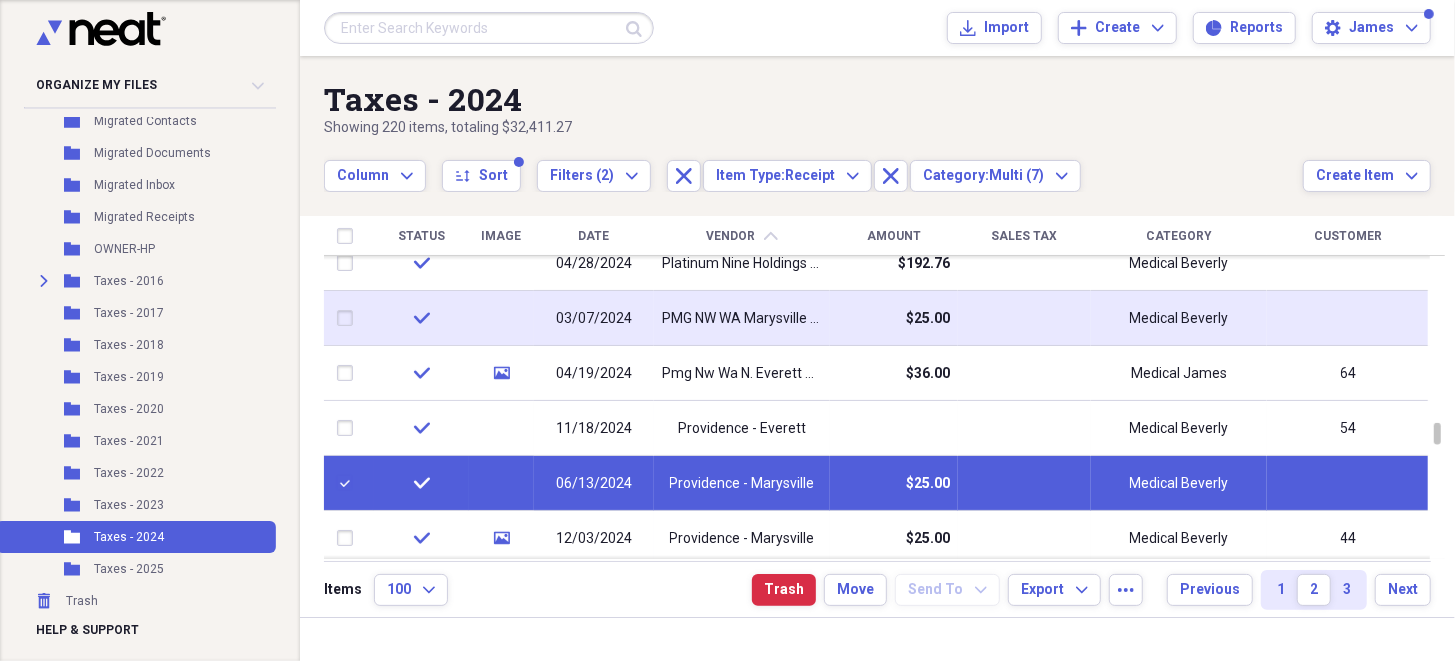 click at bounding box center [349, 318] 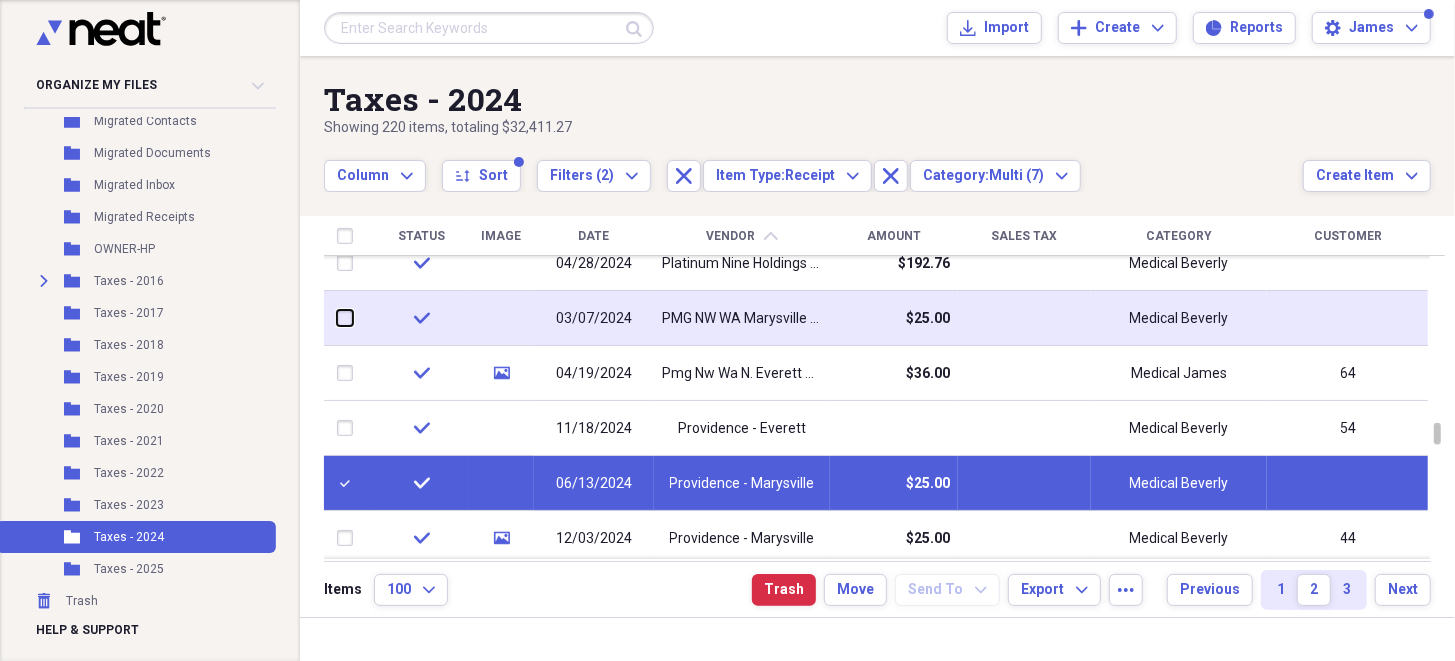 click at bounding box center (337, 318) 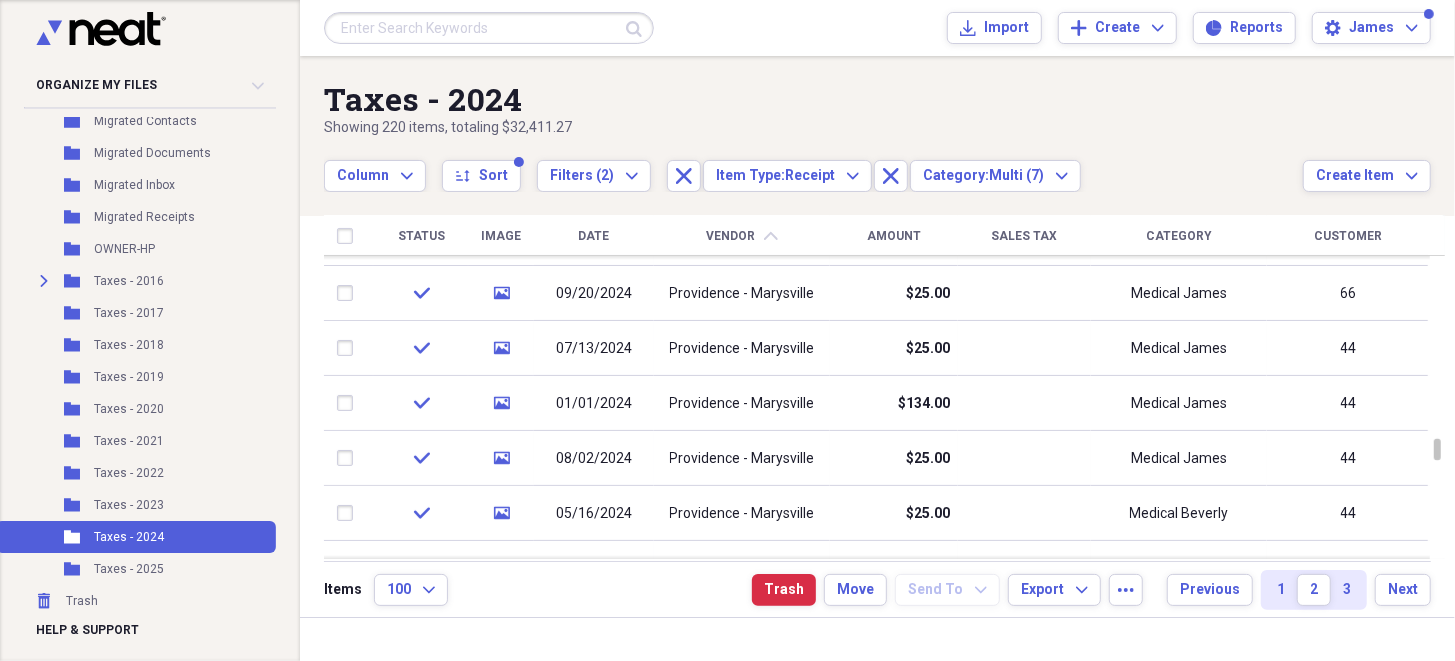 checkbox on "false" 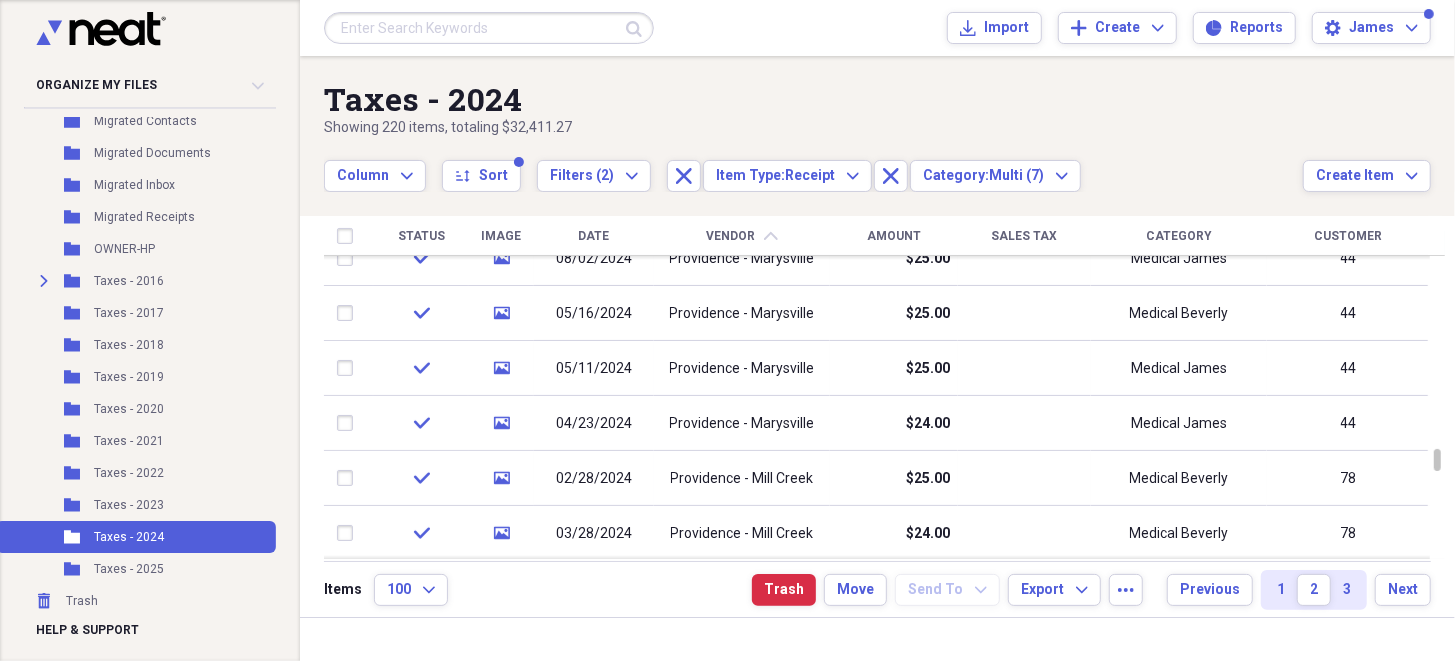 checkbox on "false" 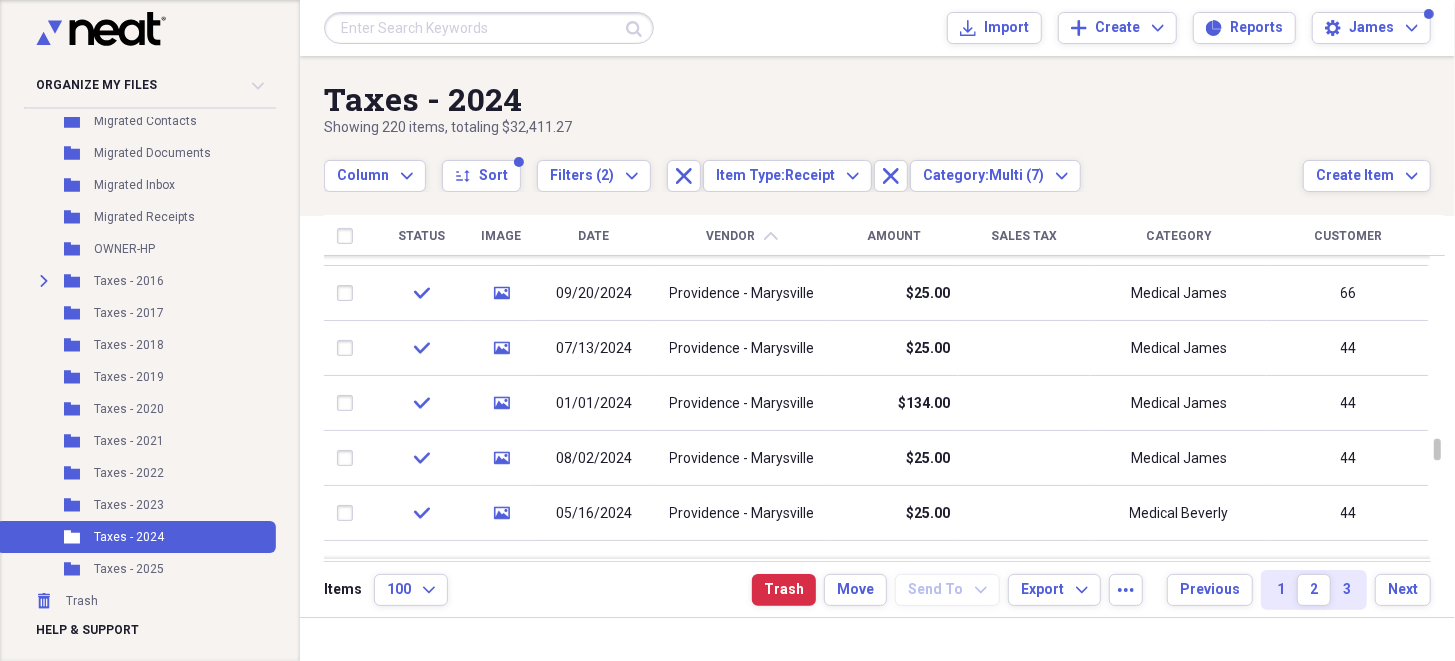 checkbox on "true" 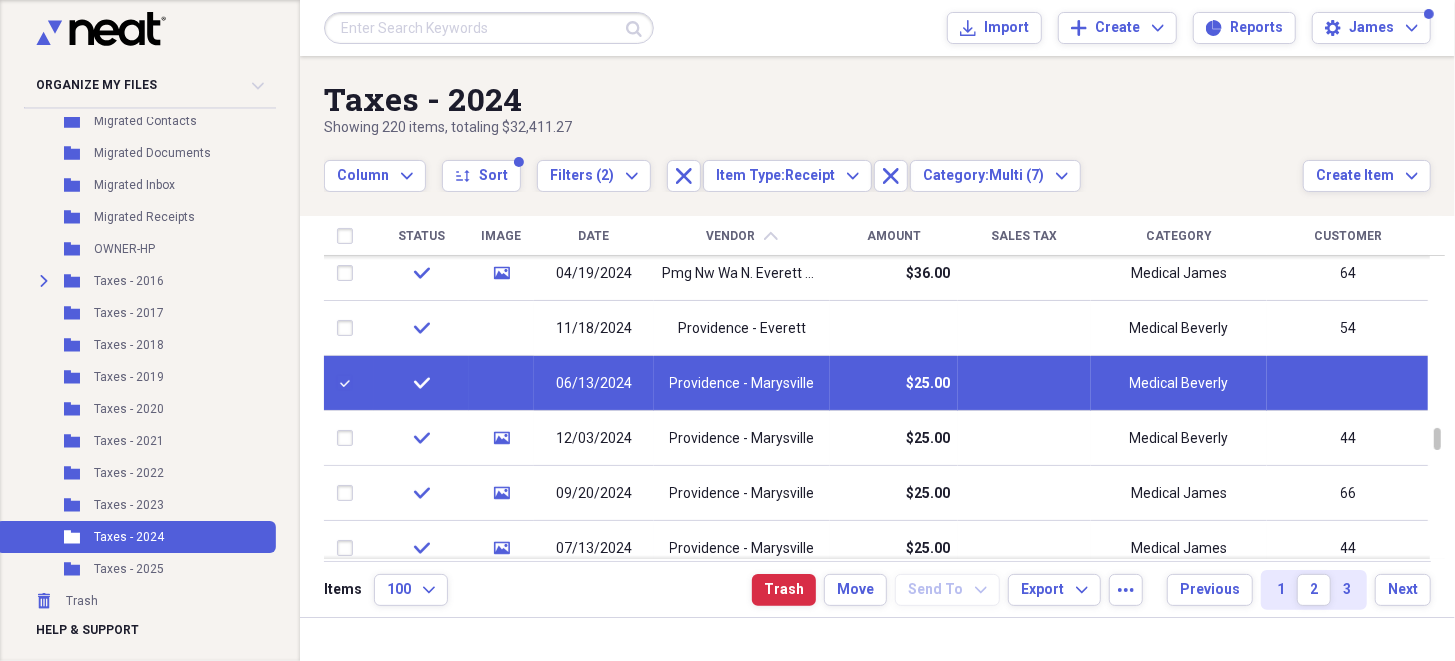checkbox on "true" 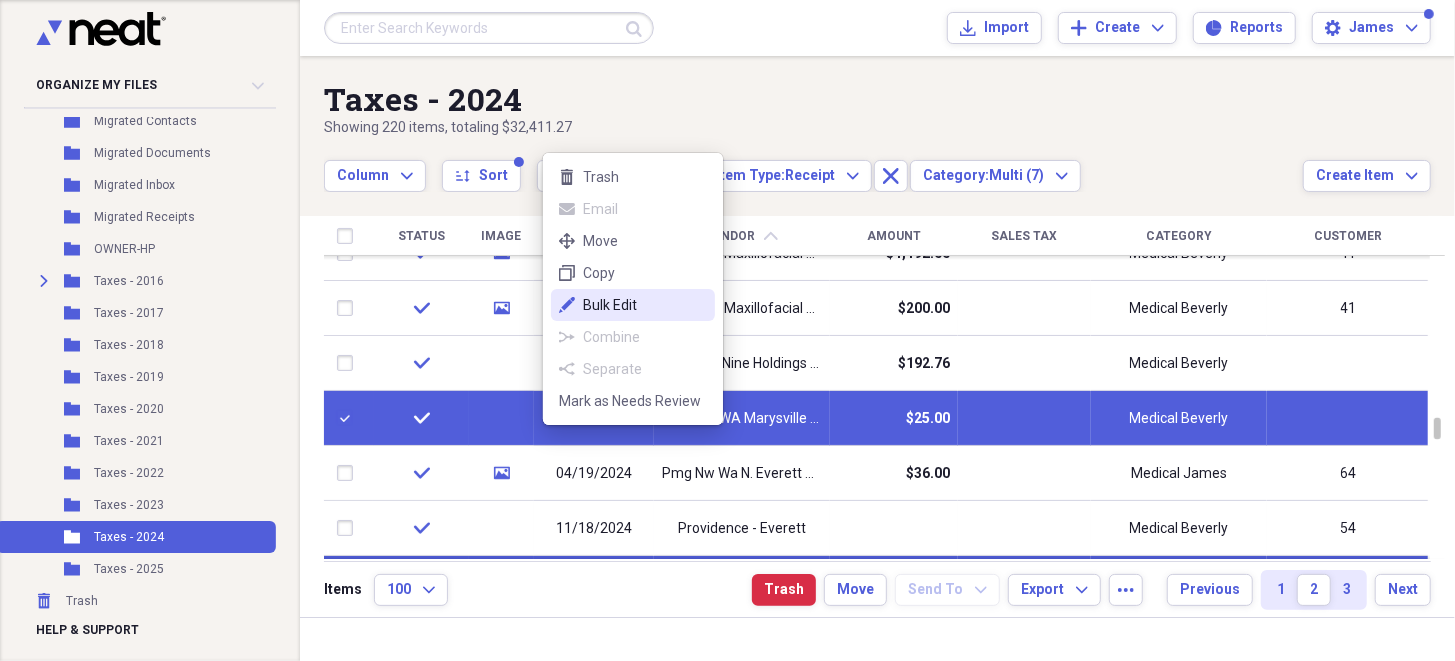 click on "Bulk Edit" at bounding box center (645, 305) 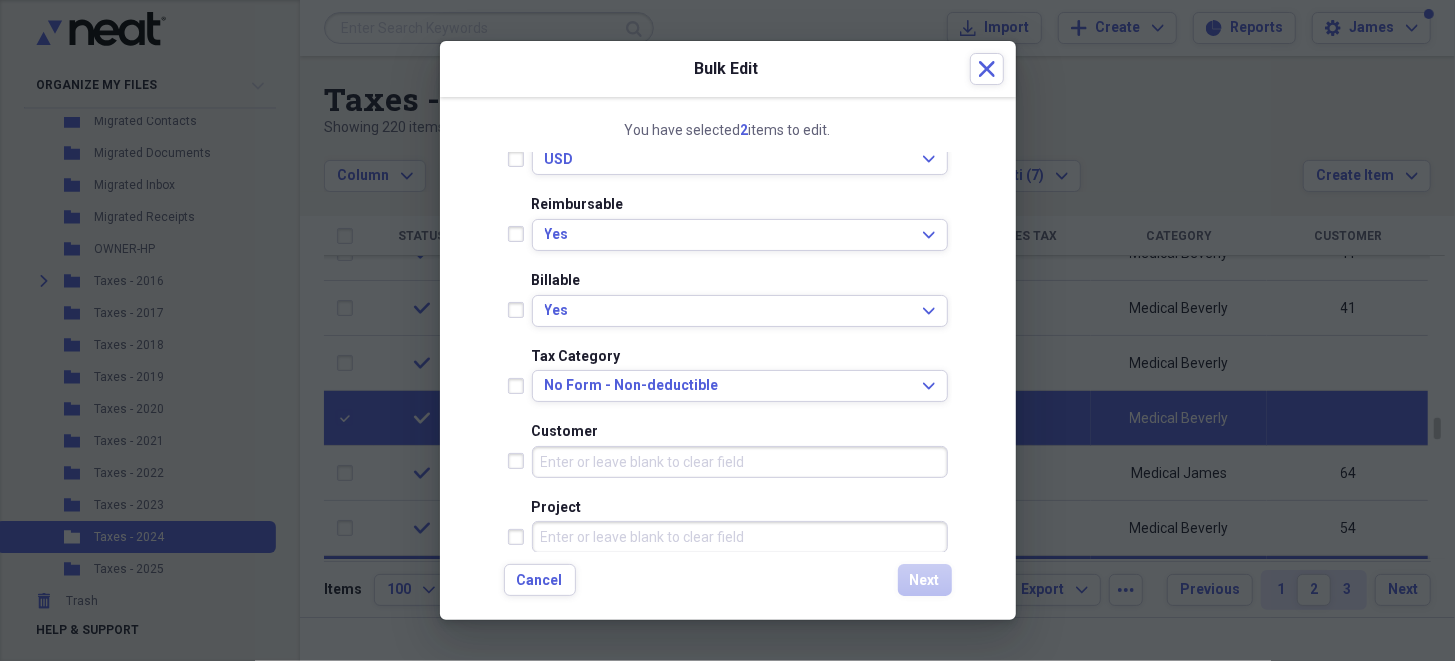 scroll, scrollTop: 499, scrollLeft: 0, axis: vertical 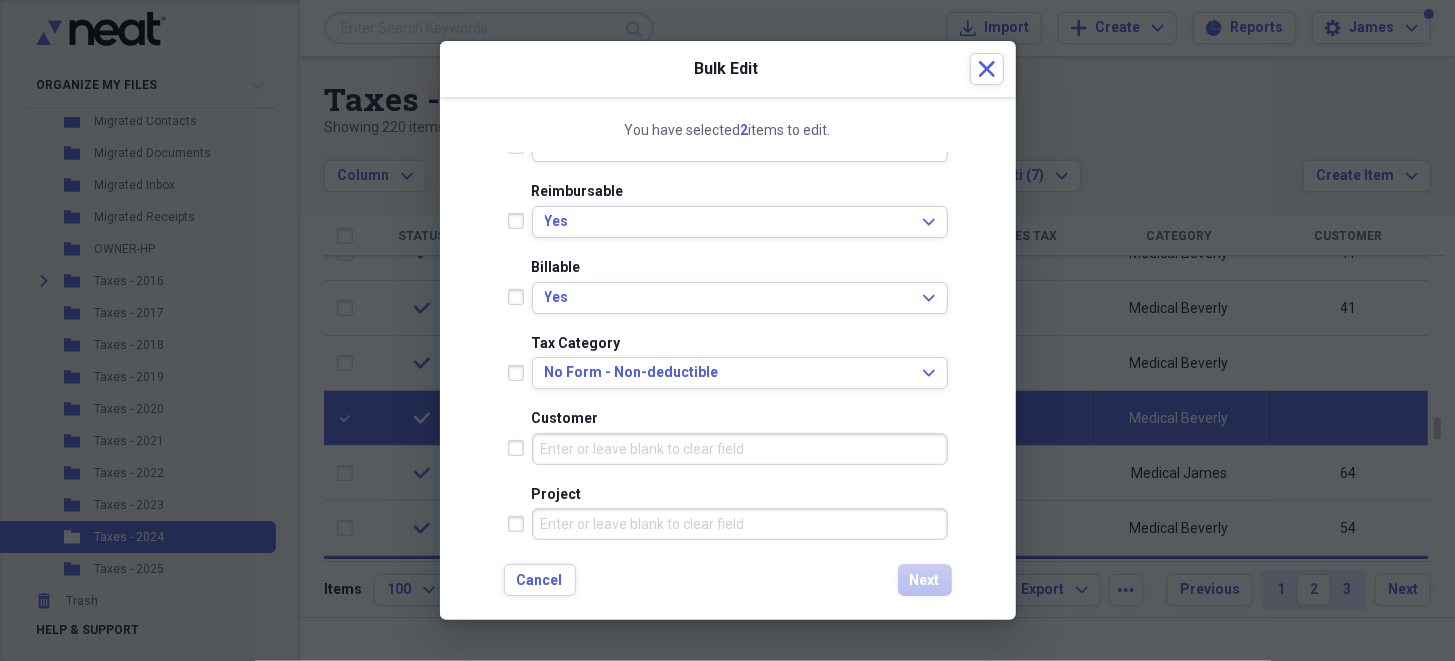 click on "Customer" at bounding box center [740, 449] 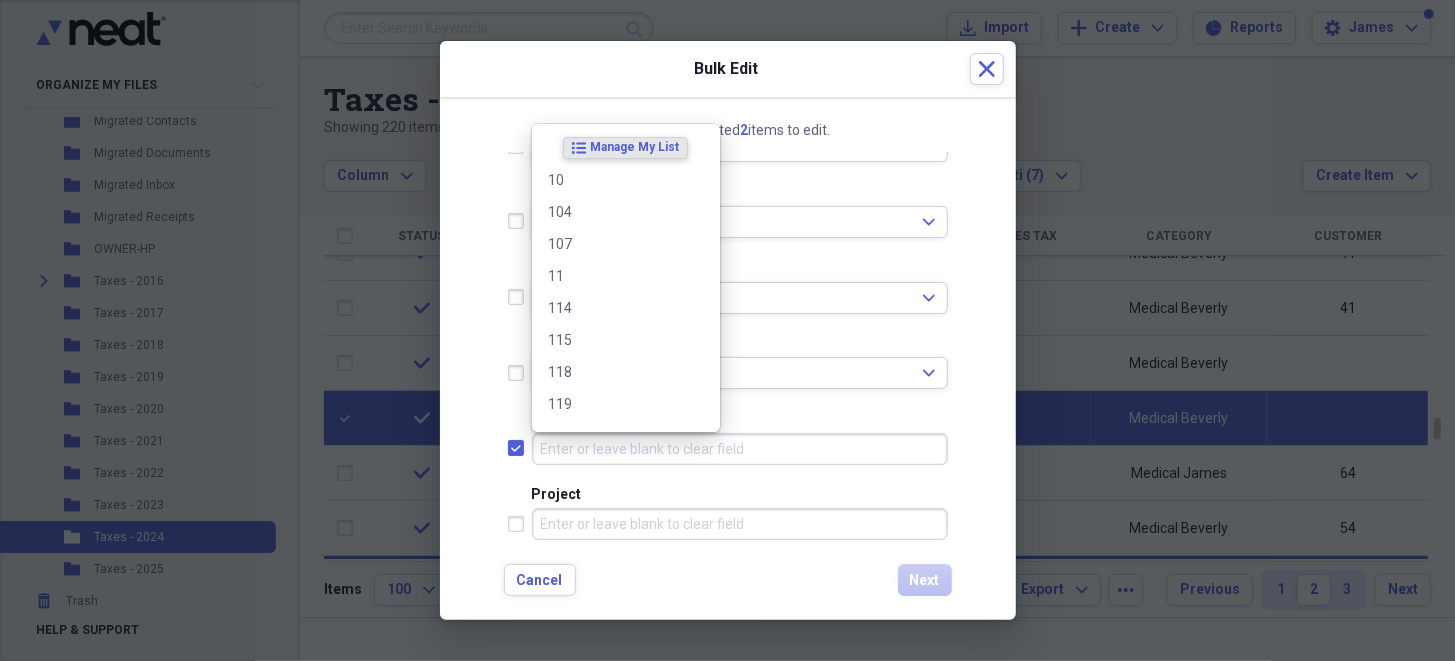 checkbox on "true" 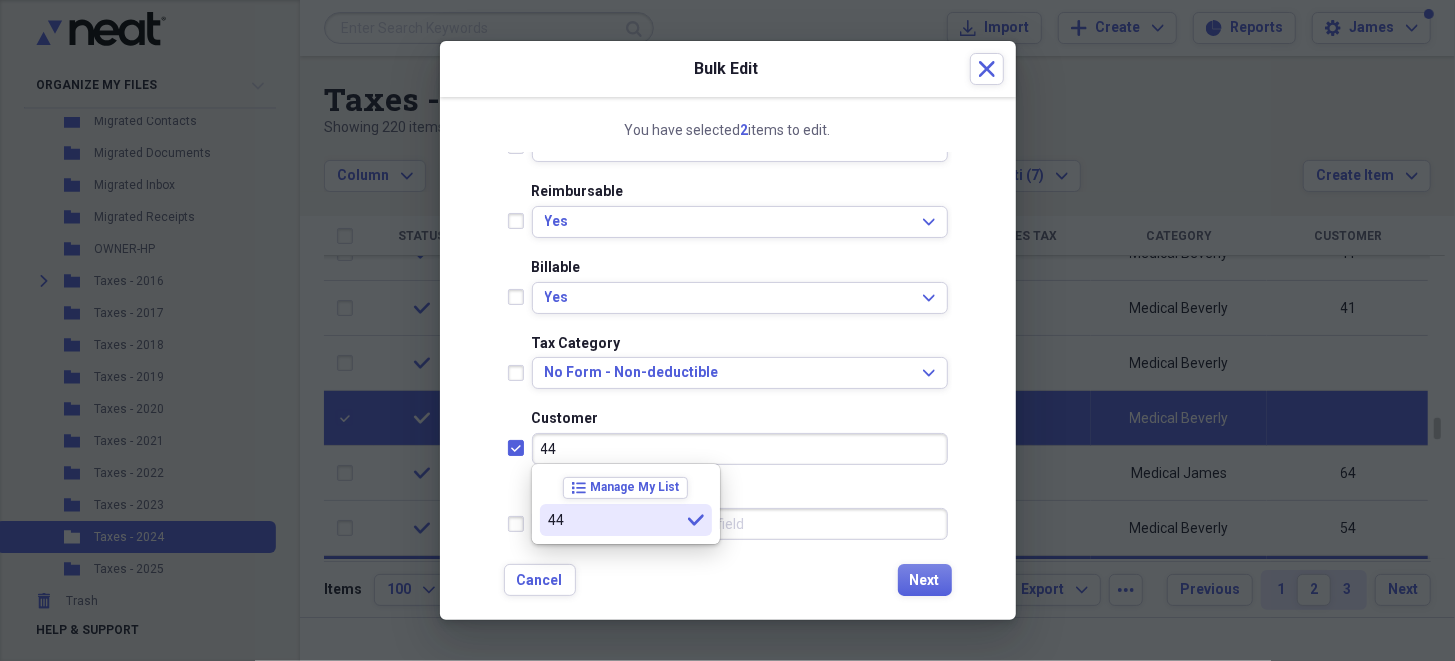 type on "44" 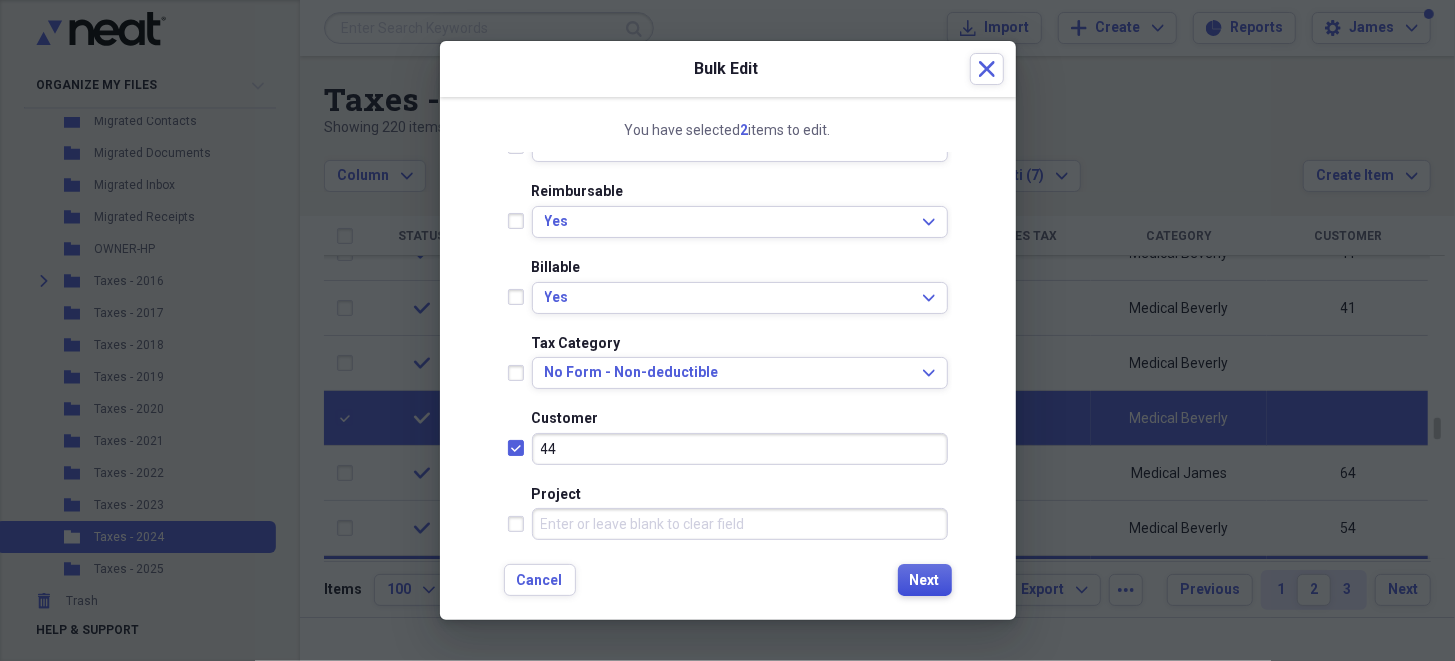 click on "Next" at bounding box center [925, 581] 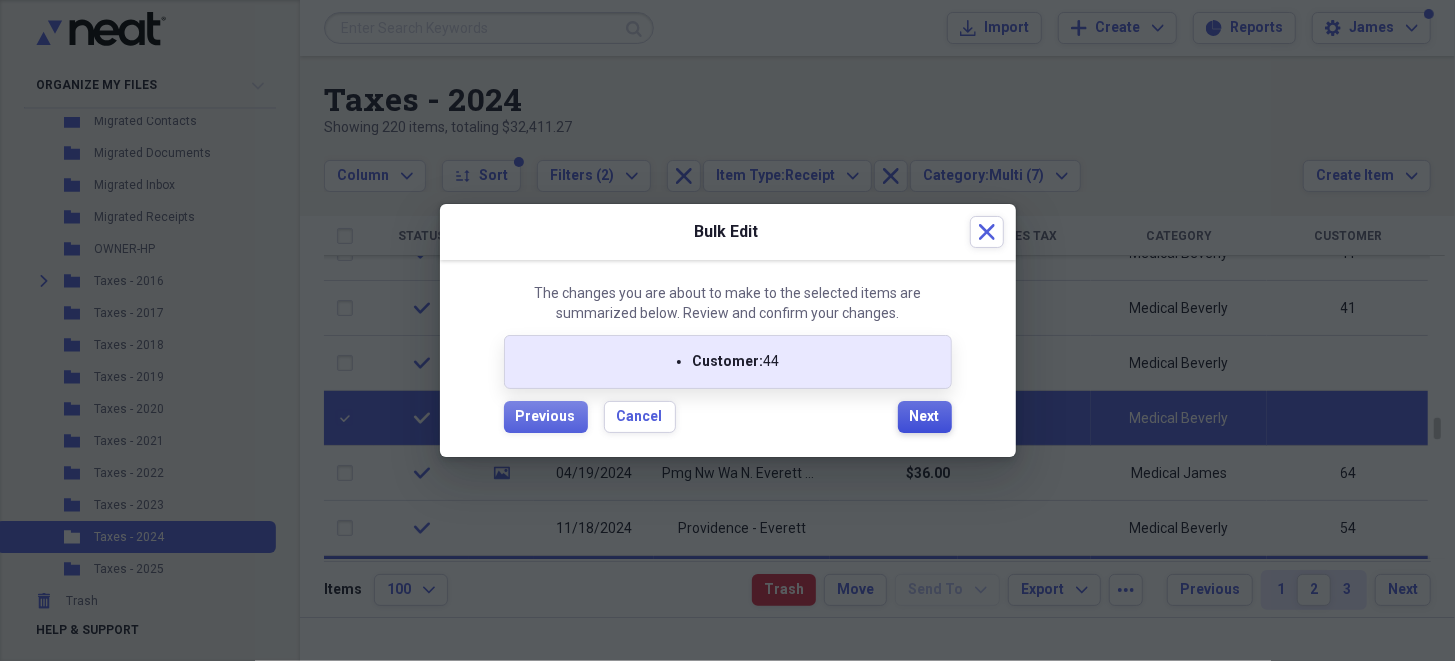 click on "Next" at bounding box center [925, 417] 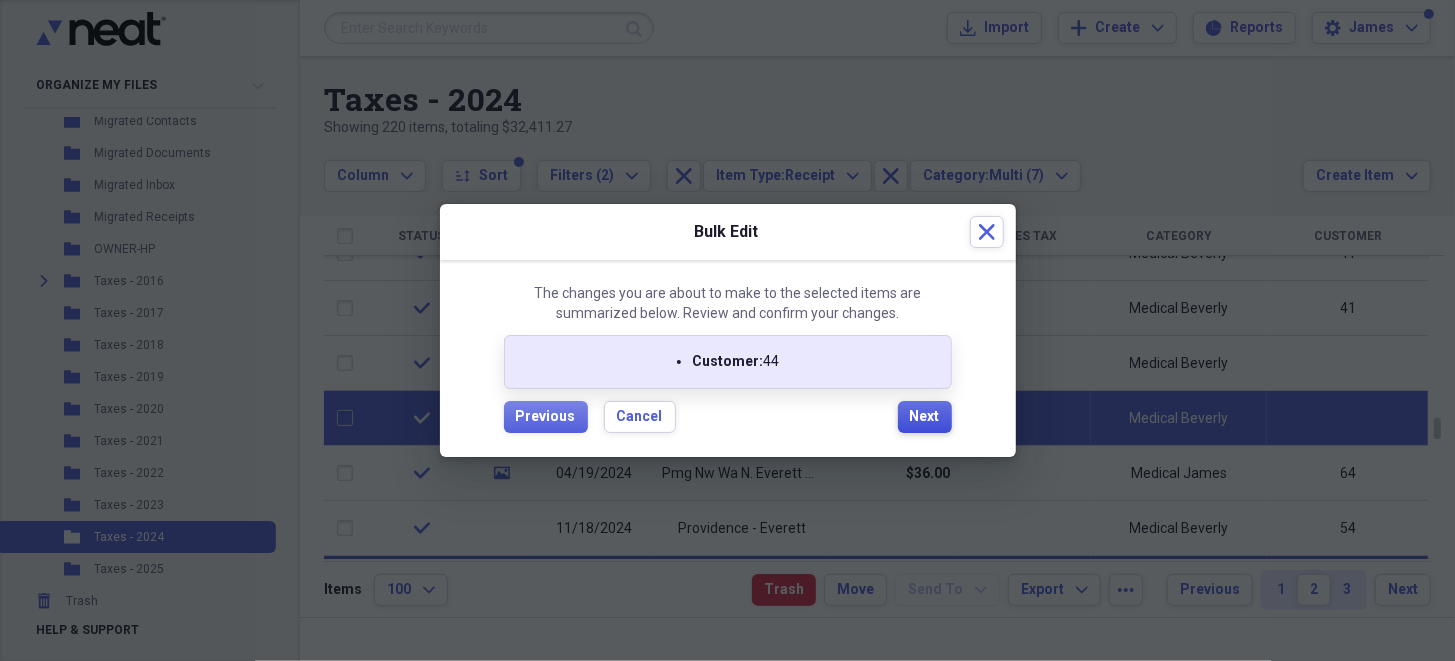 checkbox on "false" 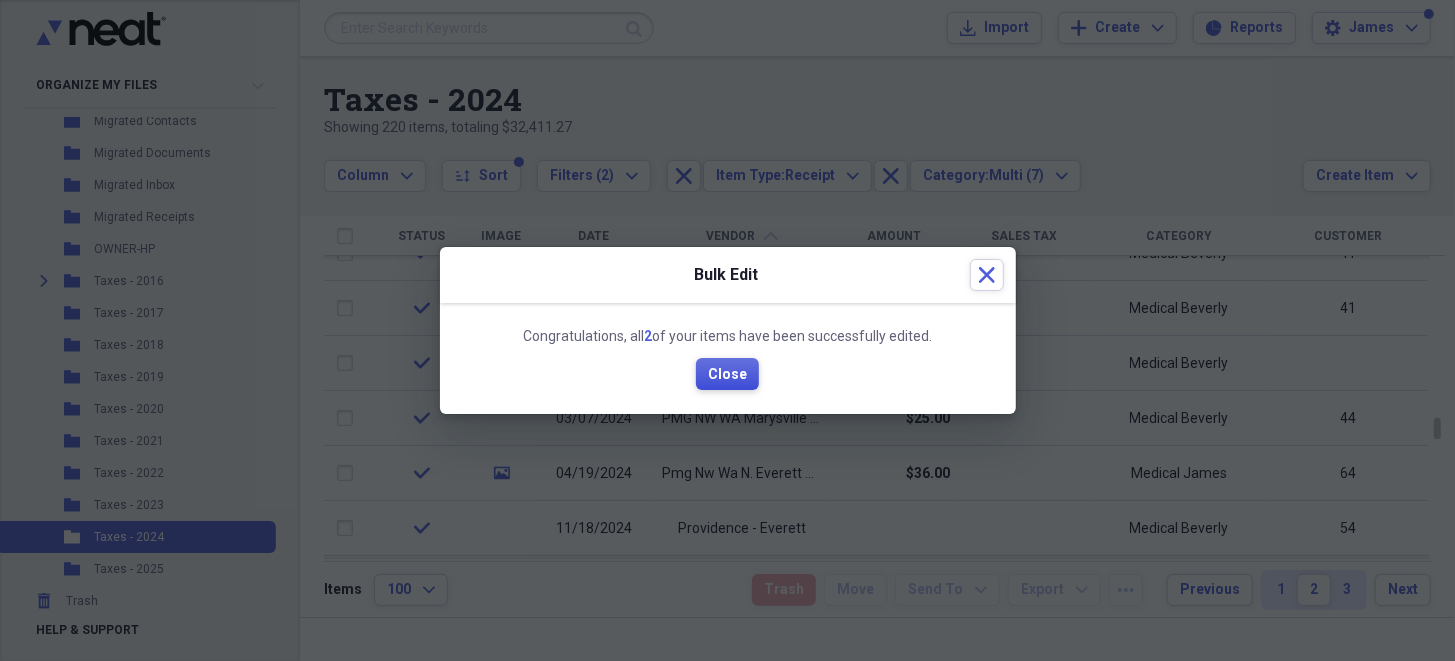 click on "Close" at bounding box center (727, 375) 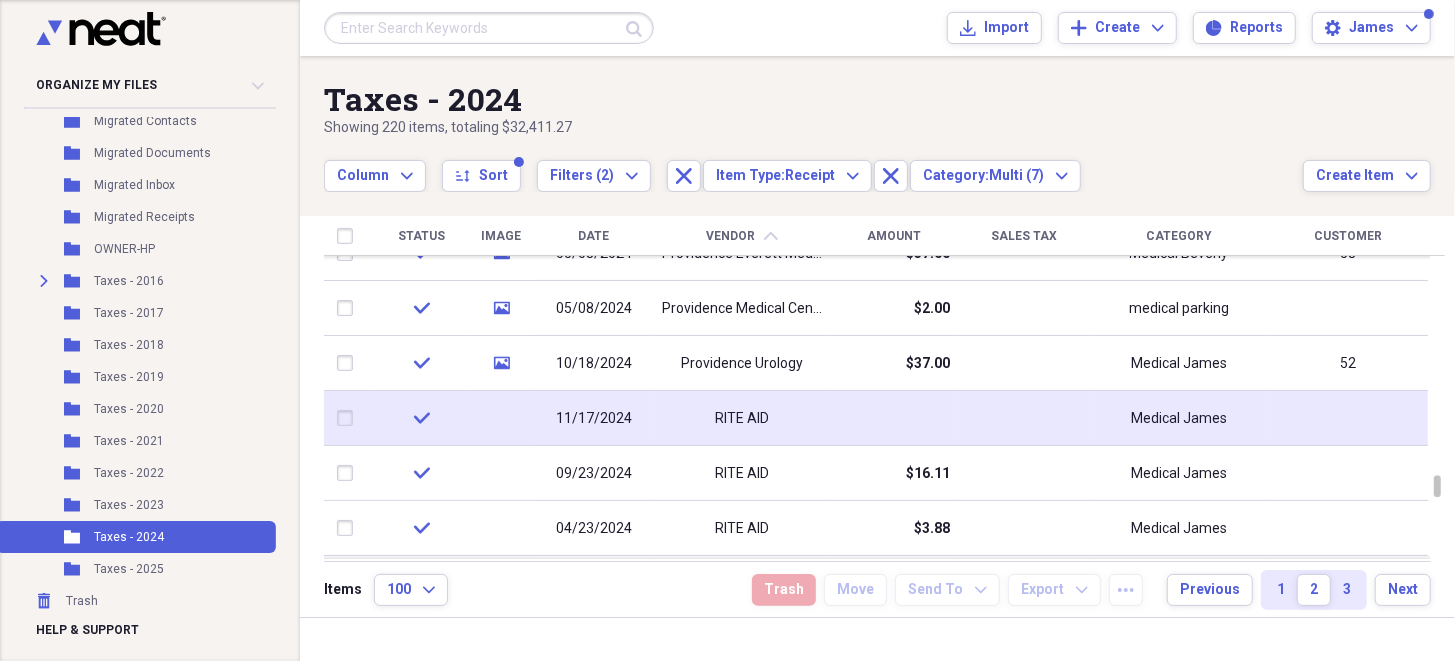 click at bounding box center (349, 418) 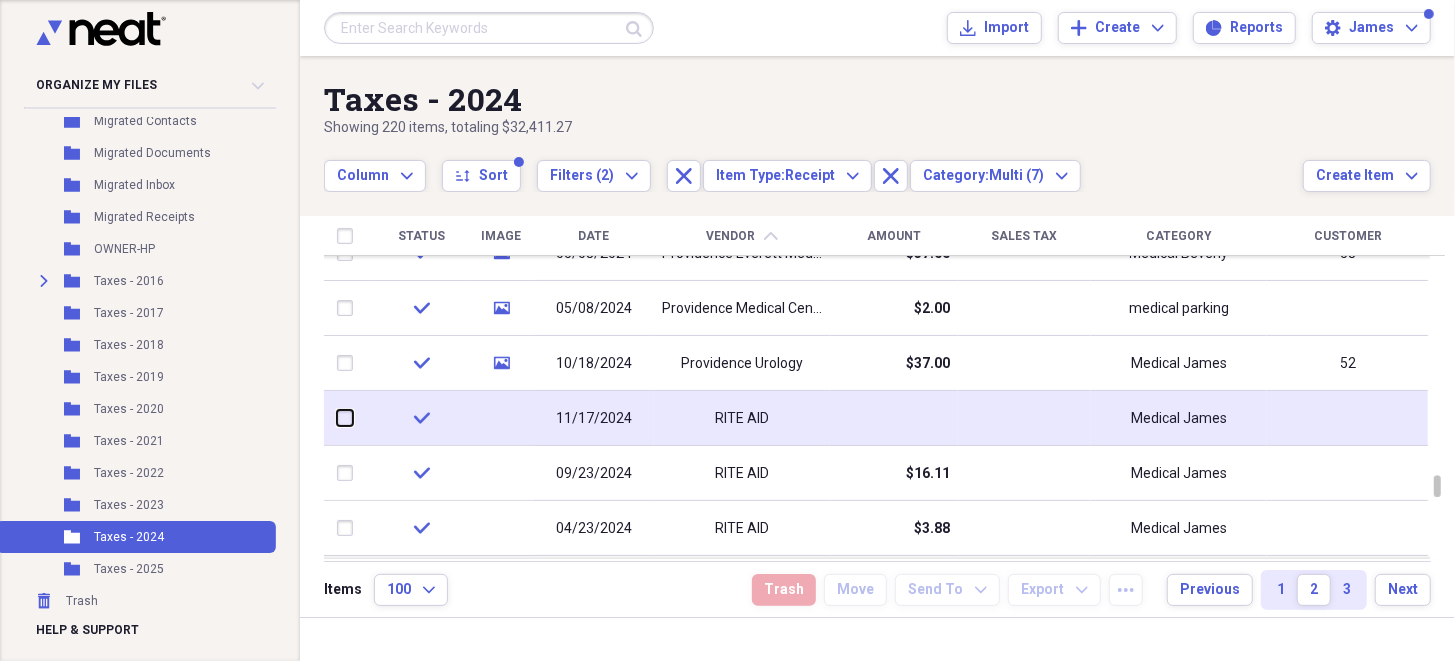 click at bounding box center (337, 418) 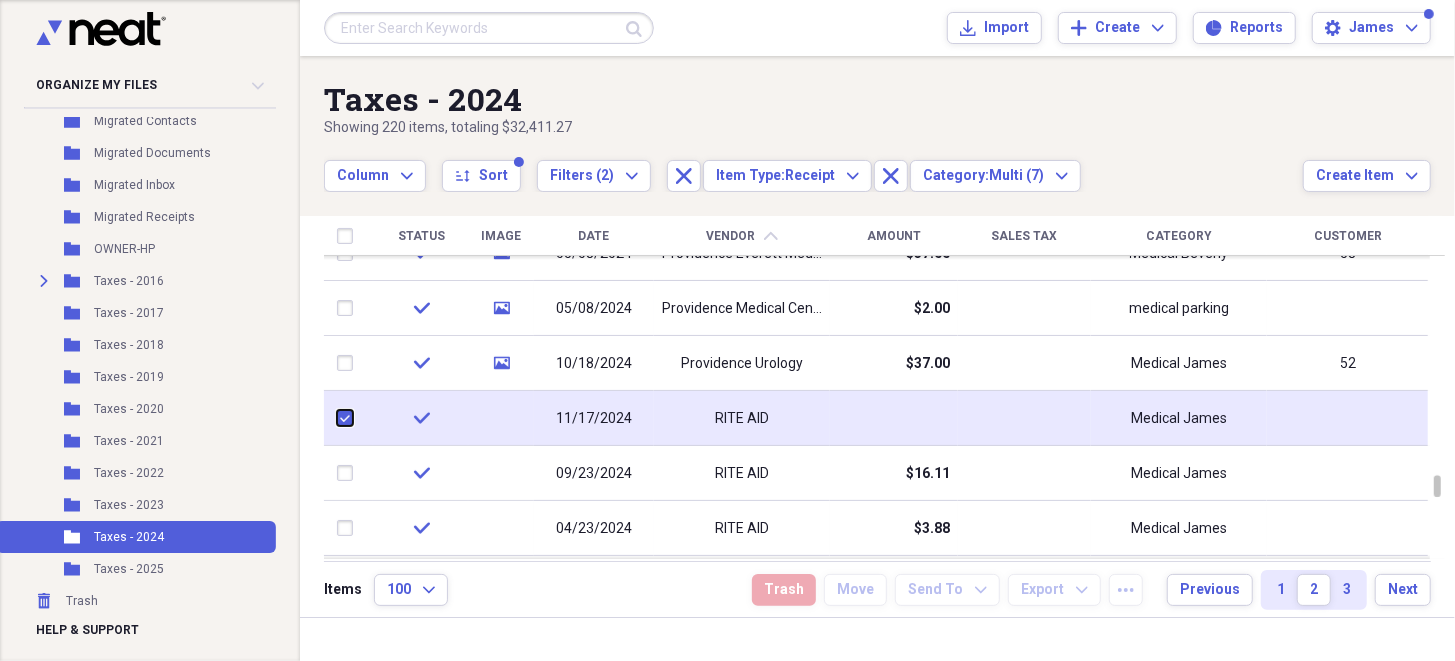 checkbox on "true" 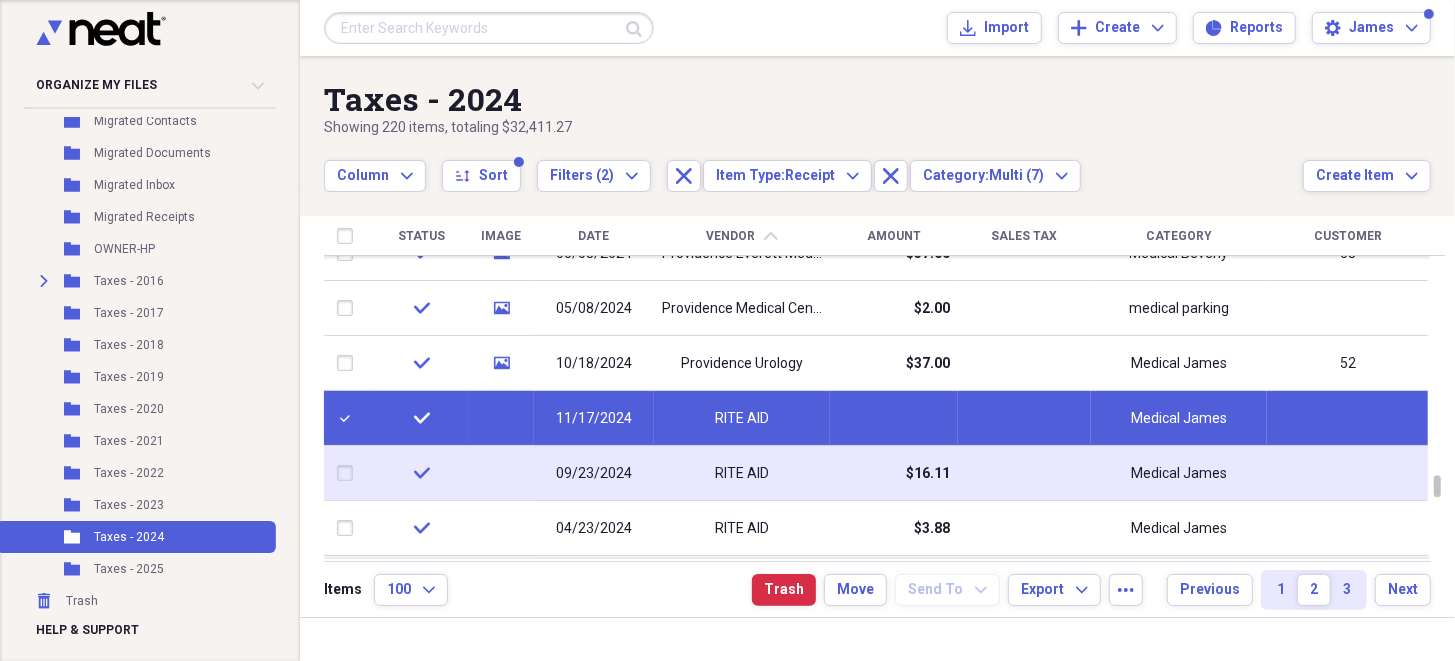 click at bounding box center (349, 473) 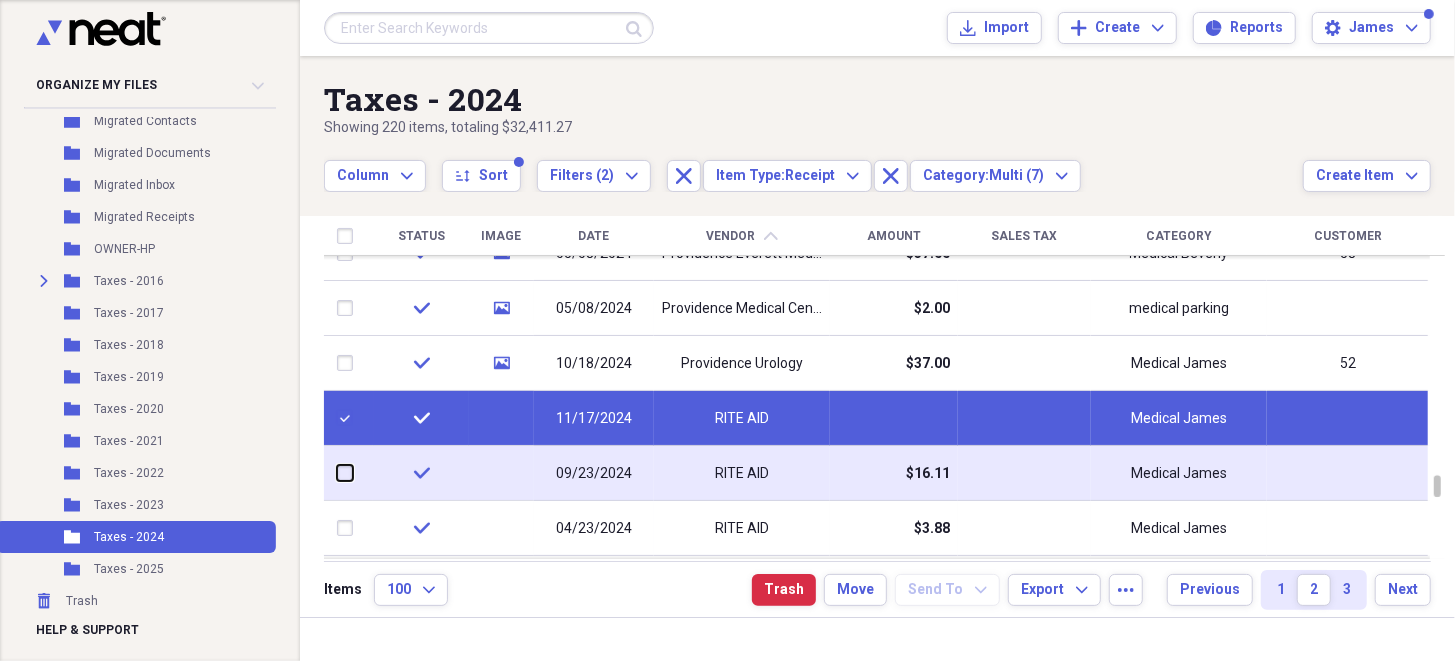click at bounding box center [337, 473] 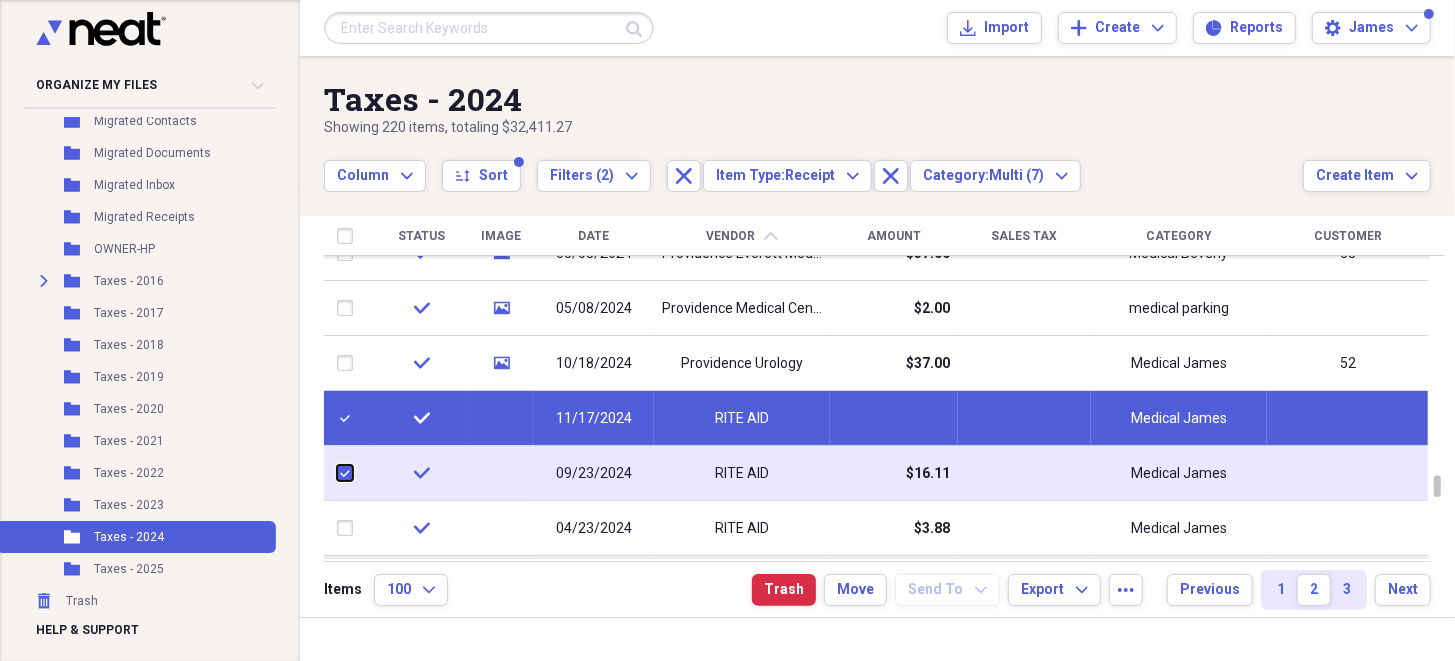 checkbox on "true" 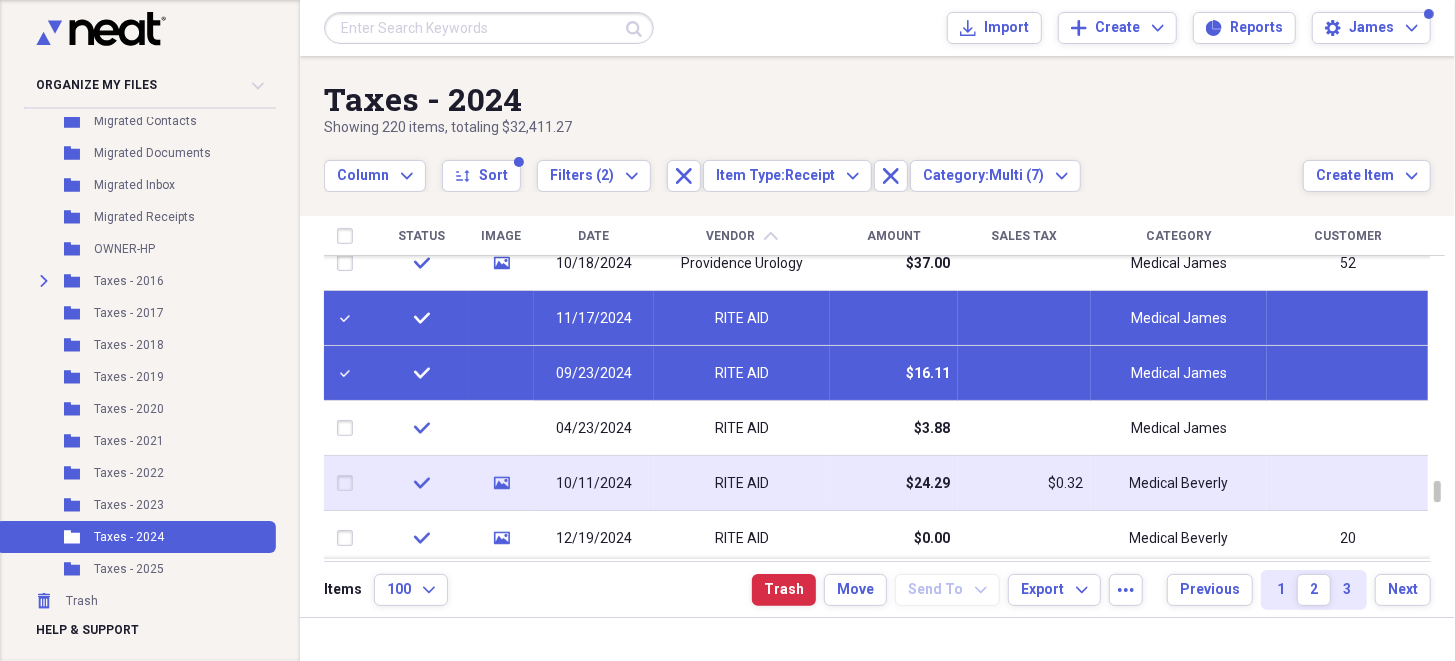 click at bounding box center [349, 483] 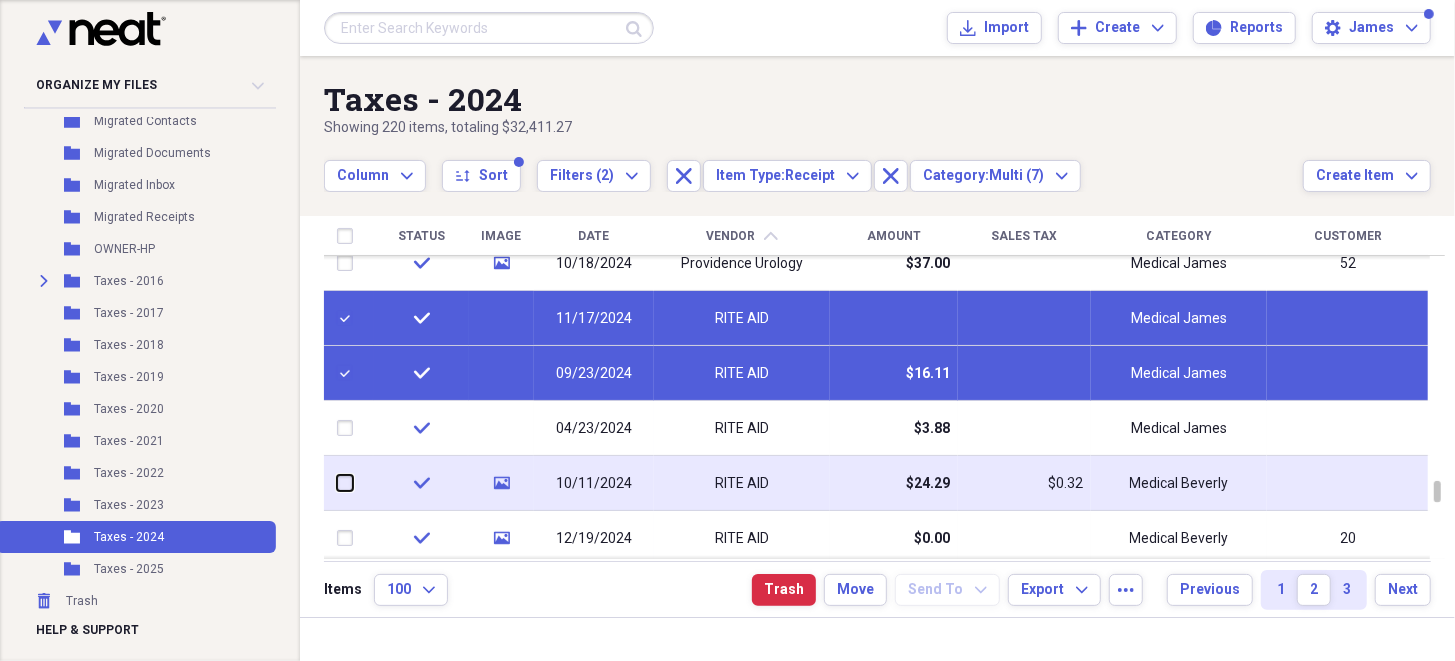 click at bounding box center (337, 483) 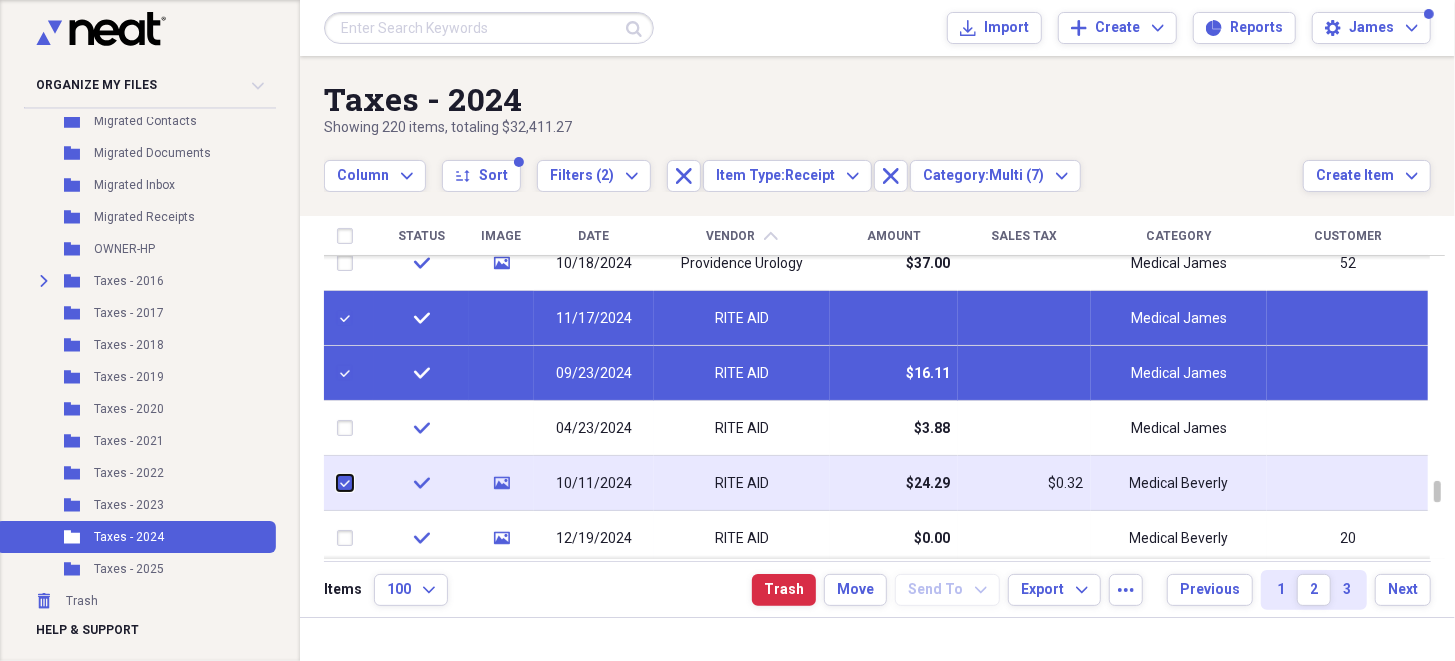 checkbox on "true" 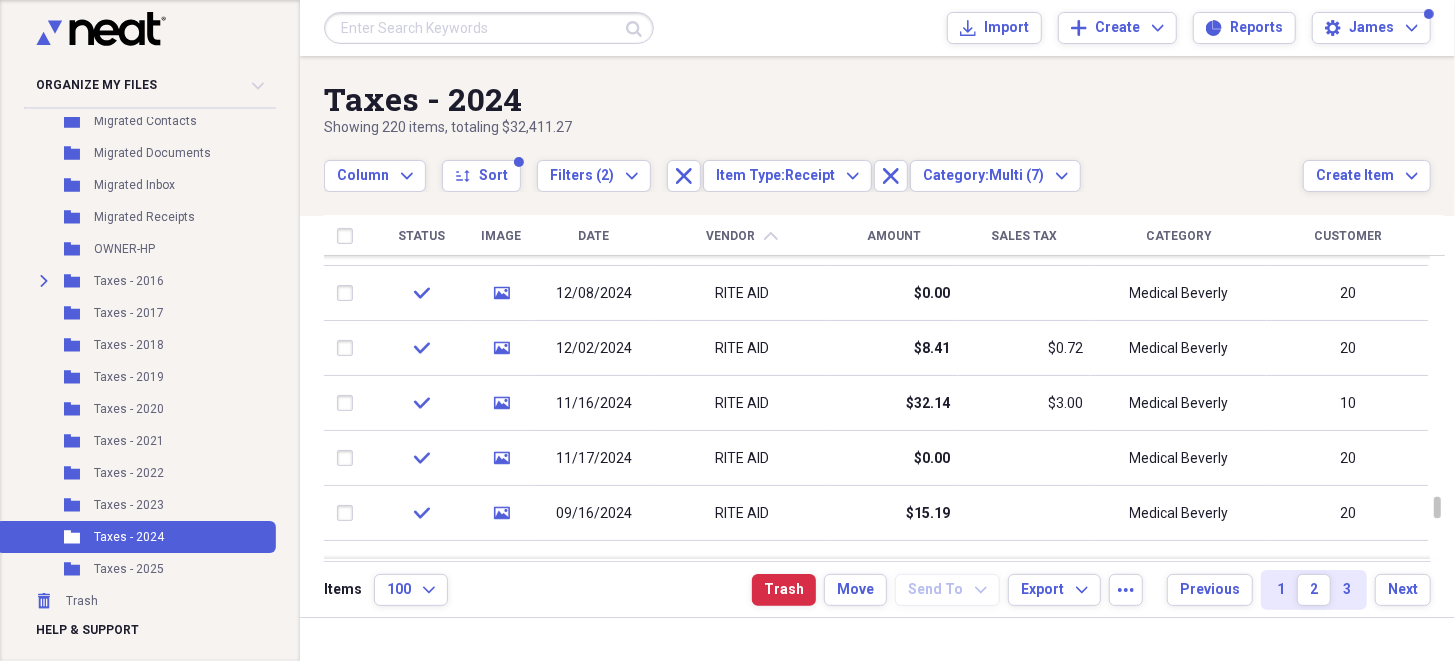 checkbox on "false" 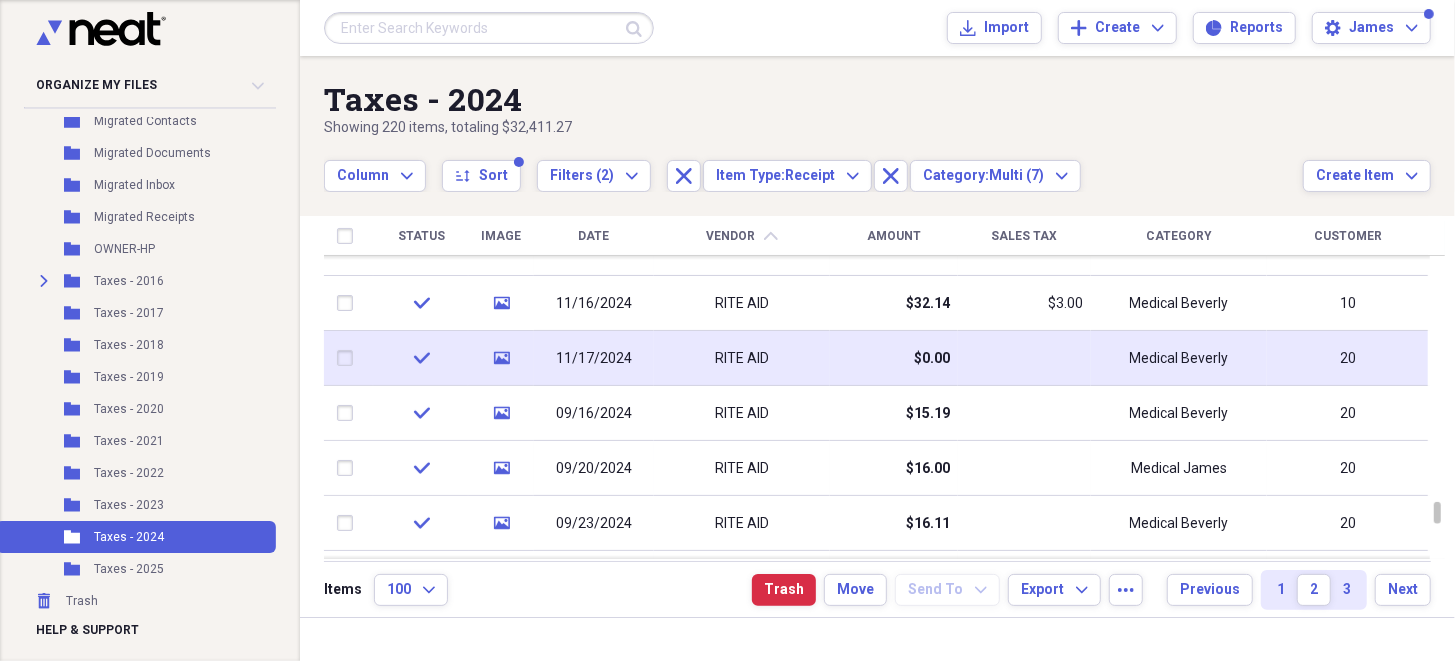 checkbox on "false" 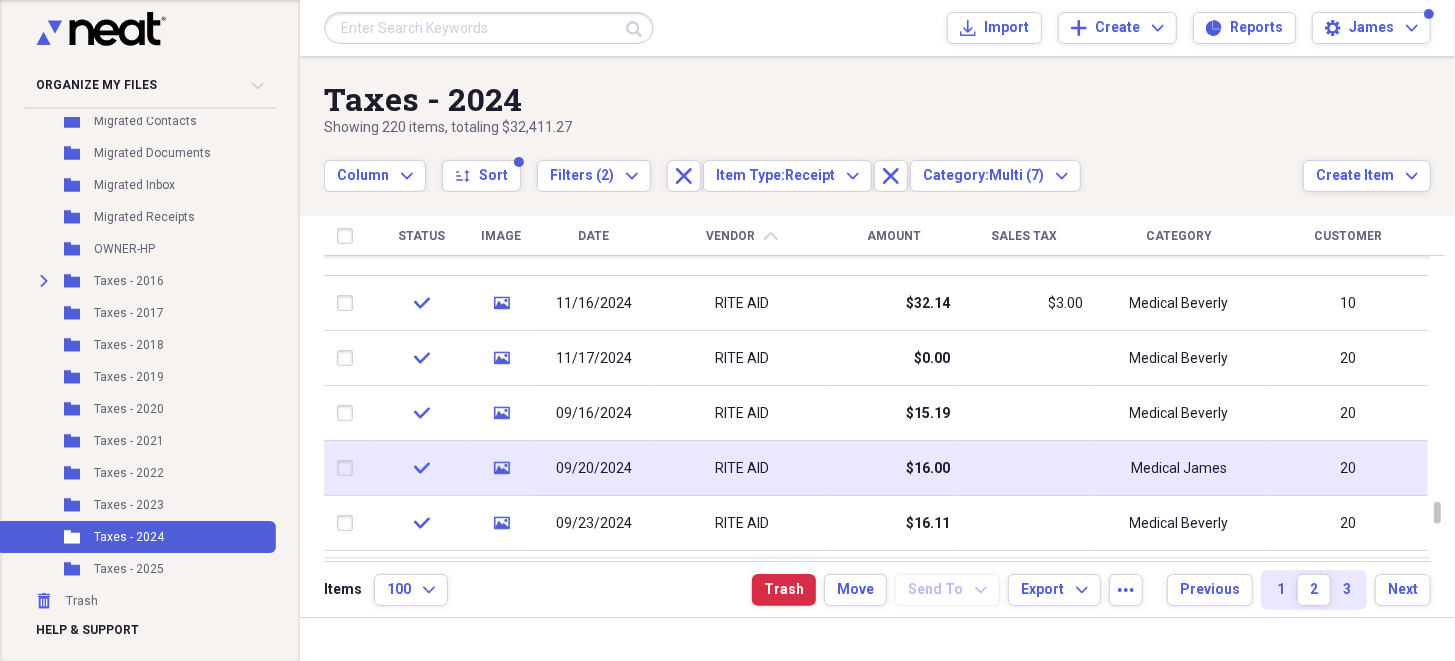 checkbox on "false" 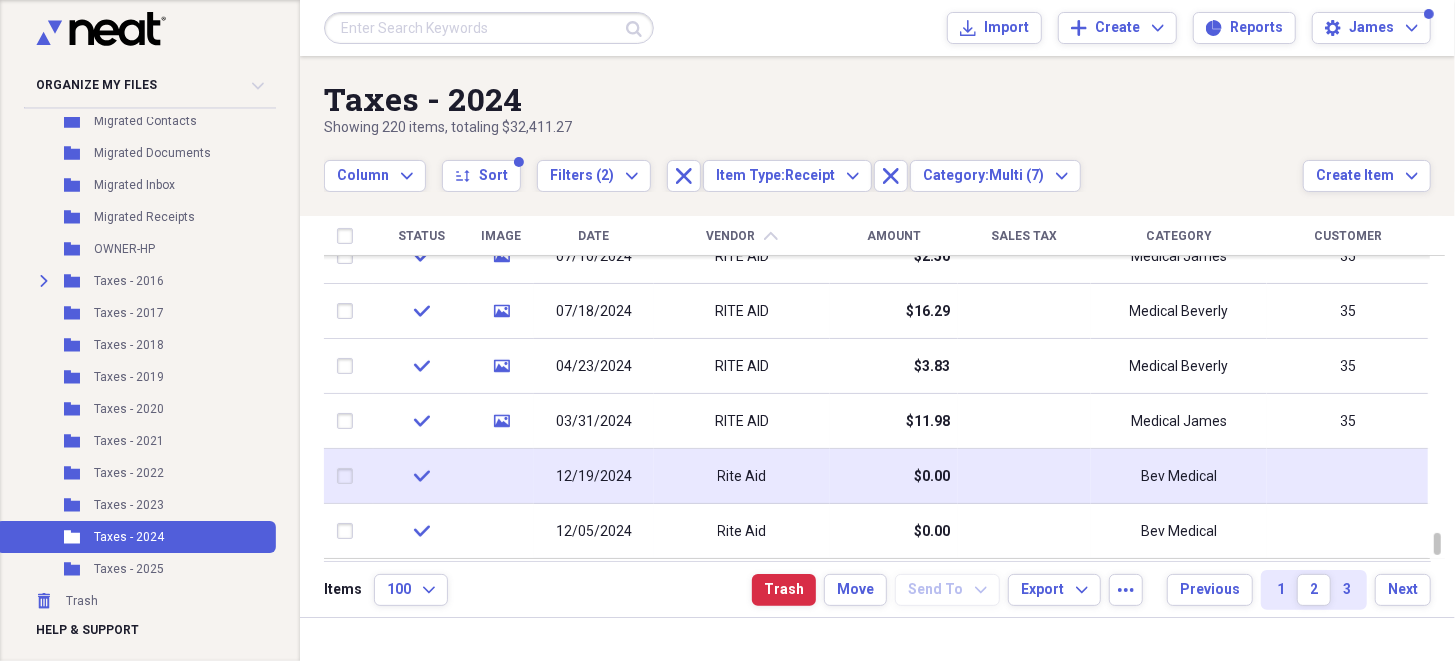click at bounding box center [349, 476] 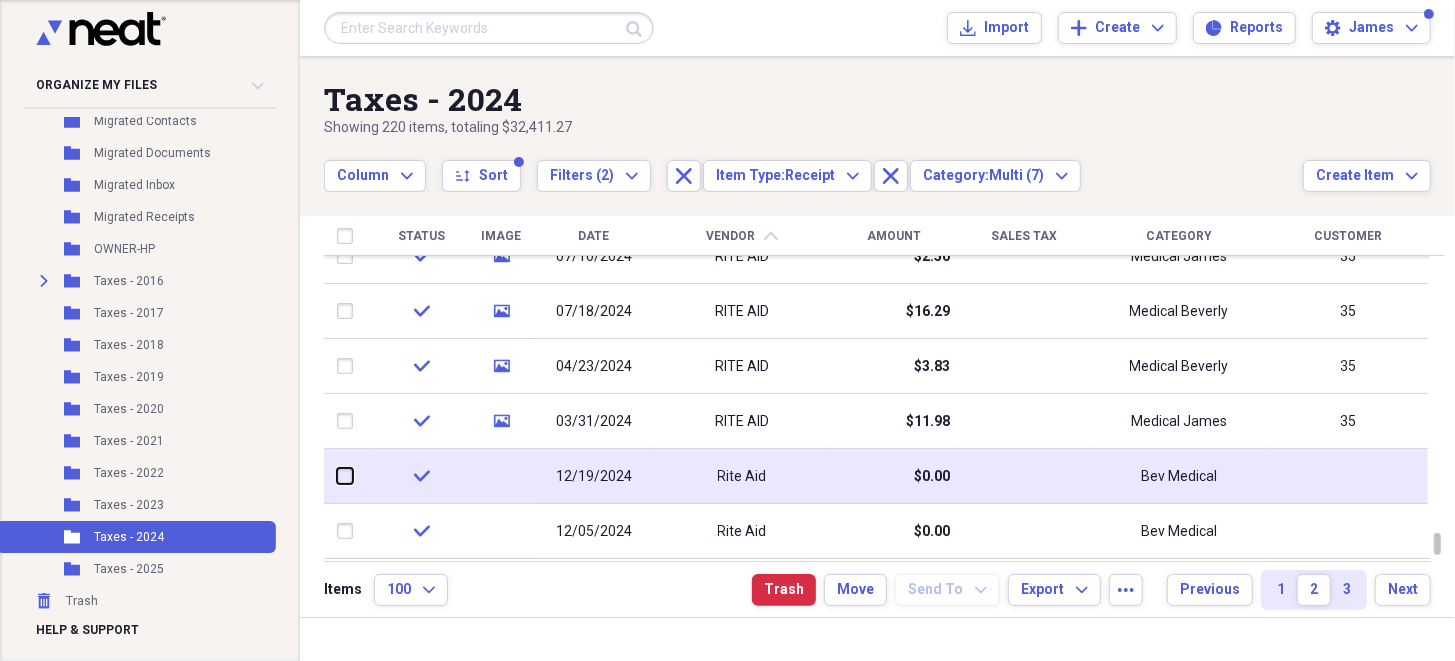 click at bounding box center [337, 476] 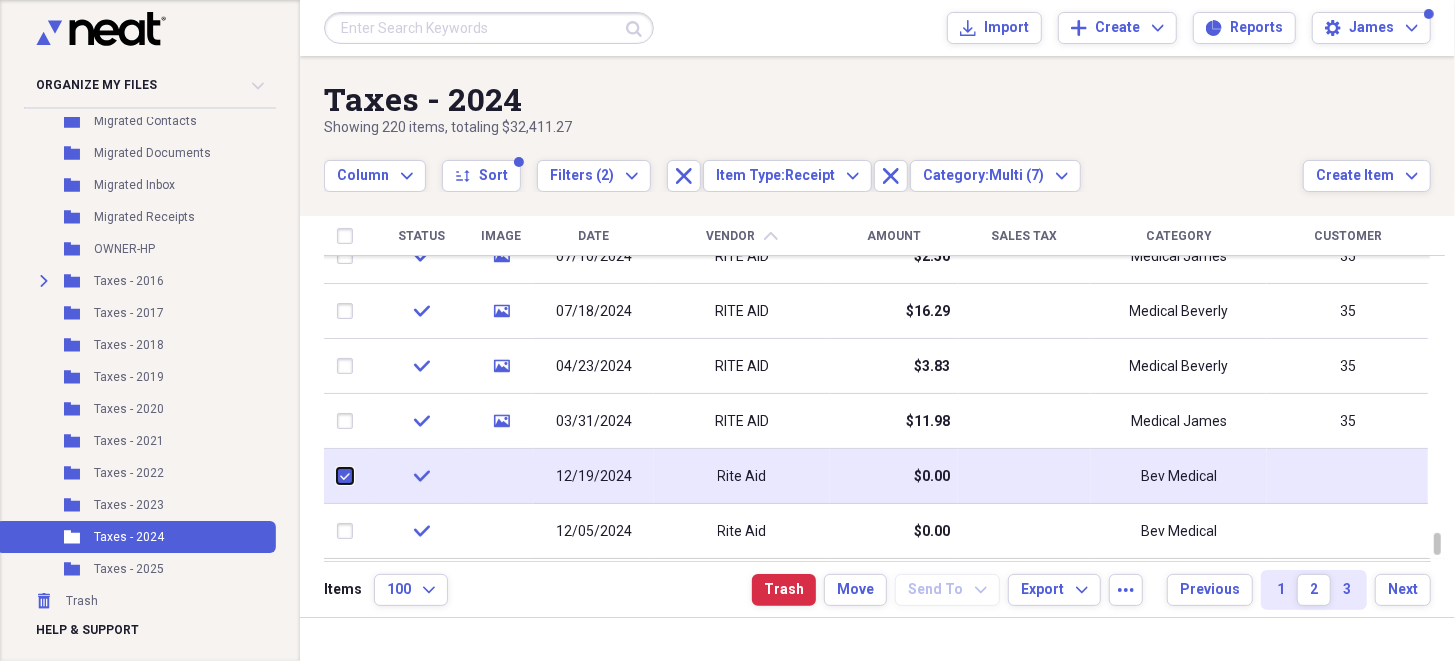 checkbox on "true" 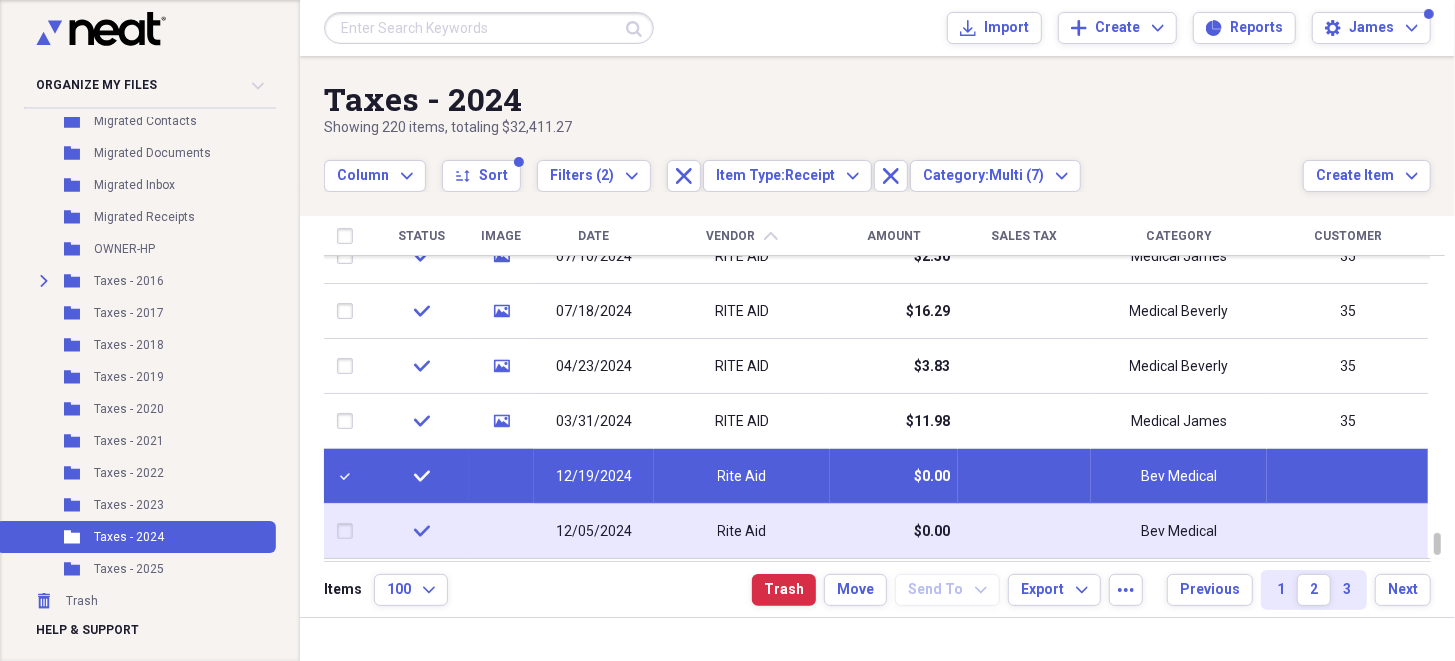 click at bounding box center (349, 531) 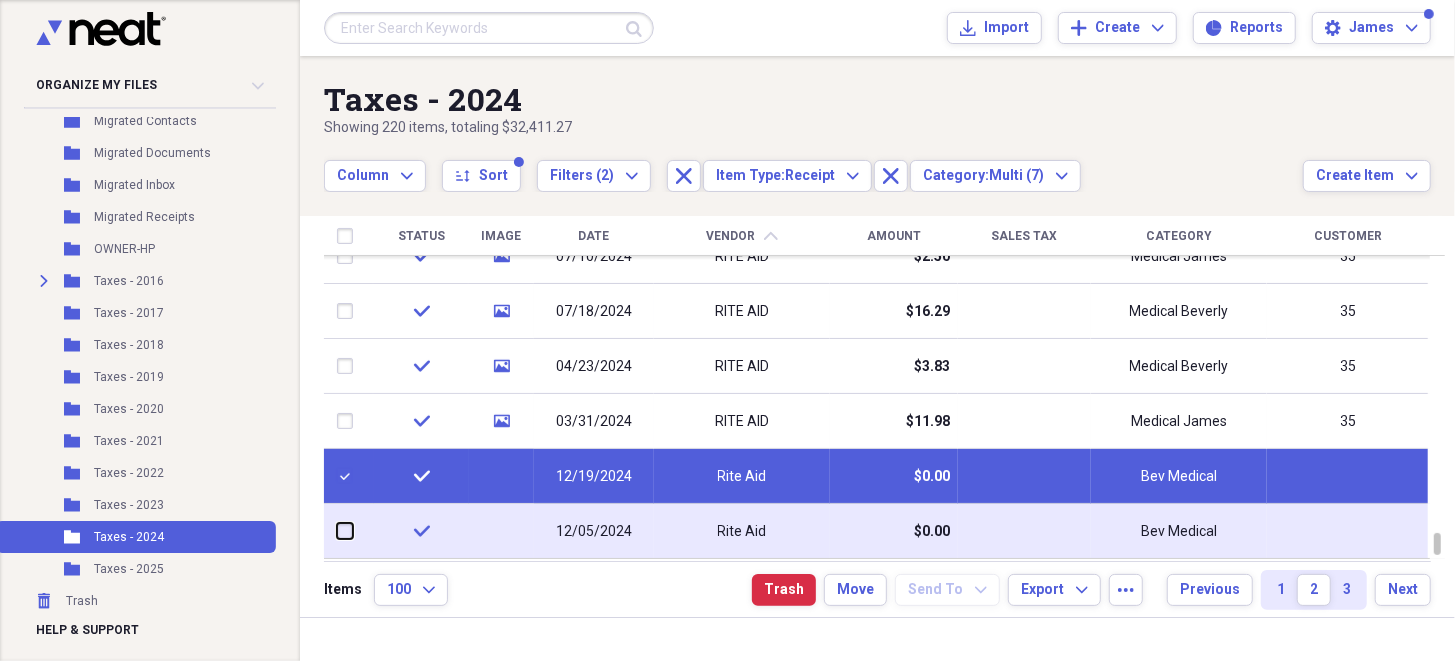 click at bounding box center [337, 531] 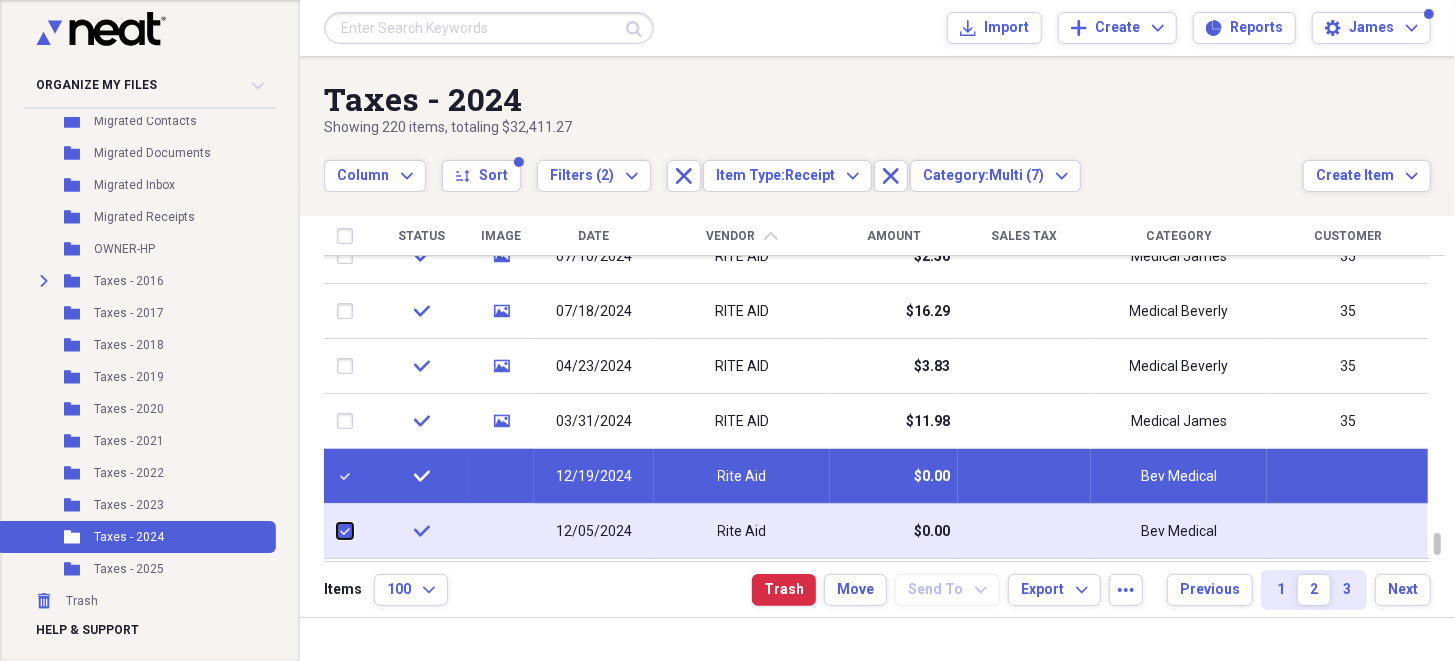checkbox on "true" 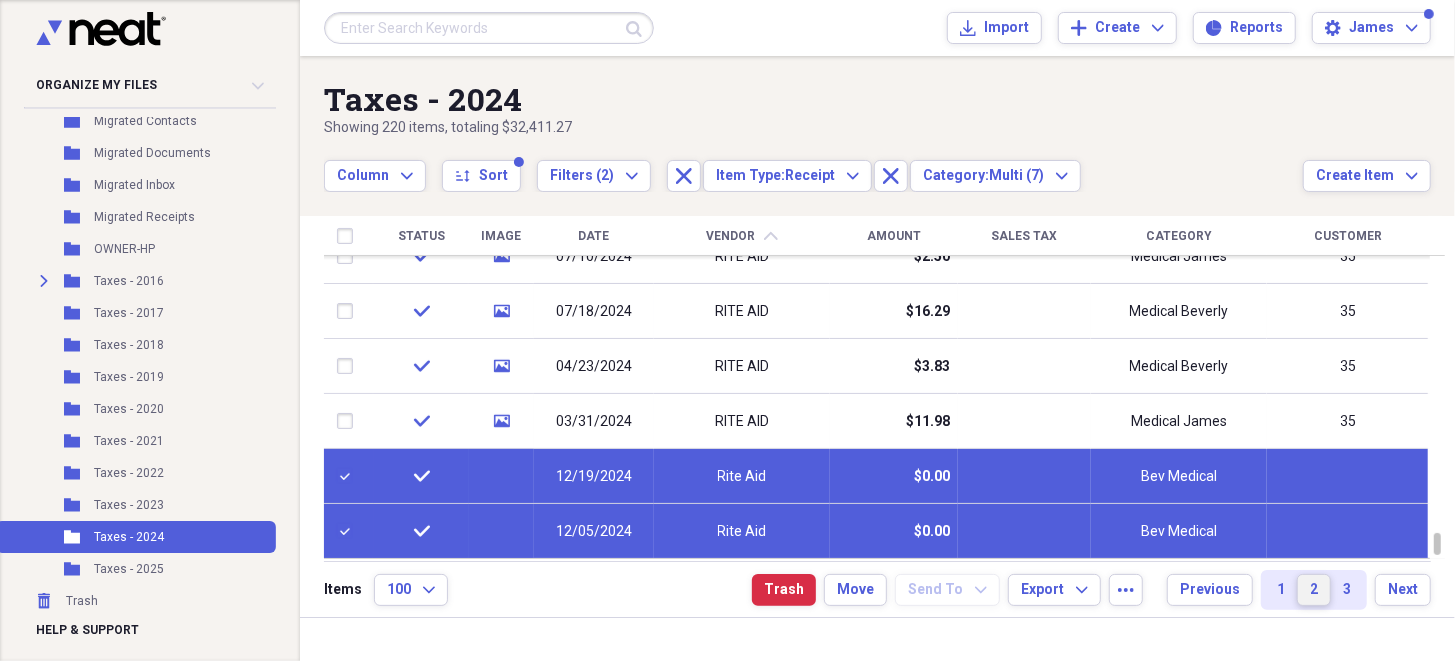 click on "3" at bounding box center [1347, 590] 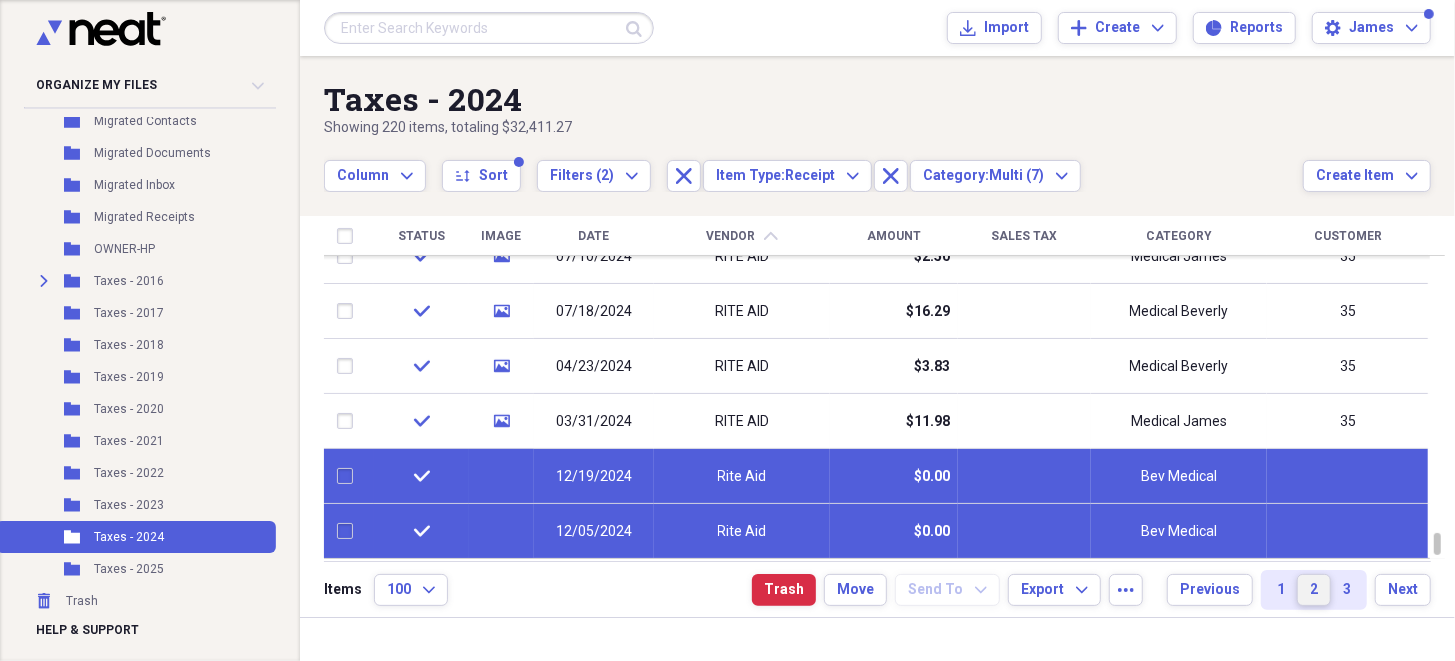 checkbox on "false" 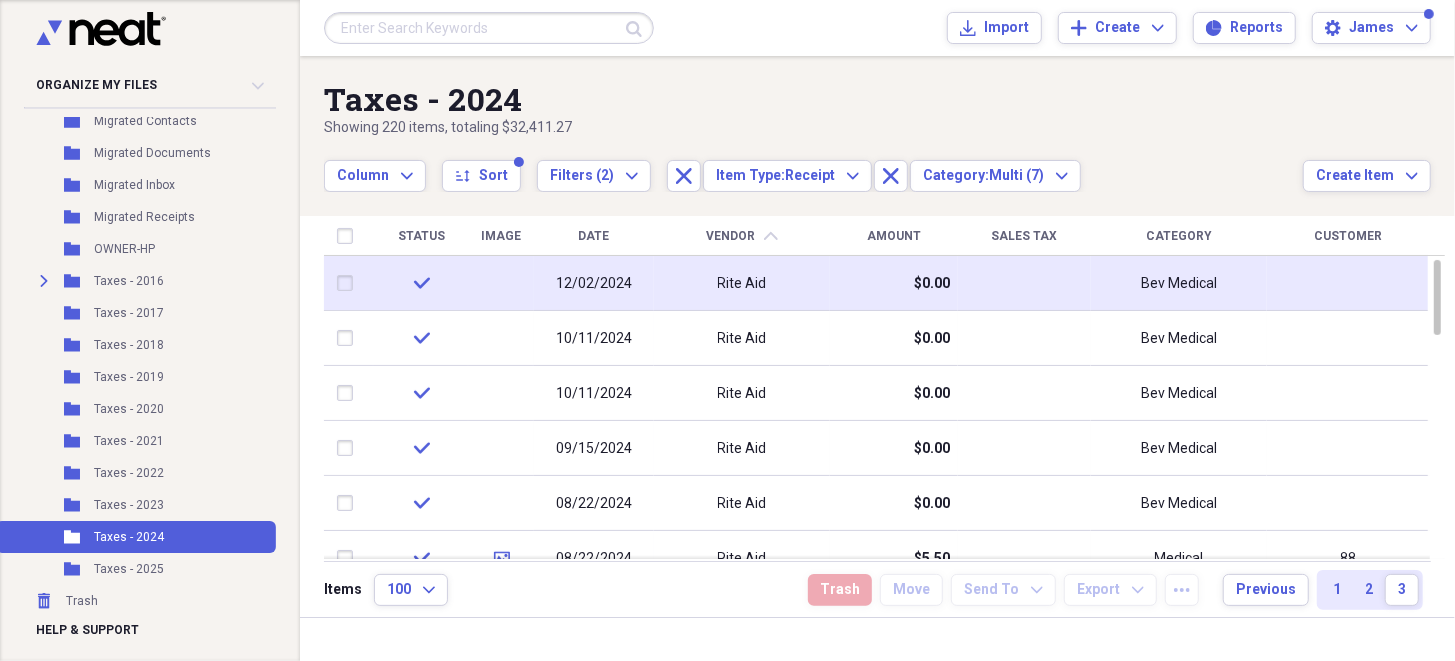 click at bounding box center [349, 283] 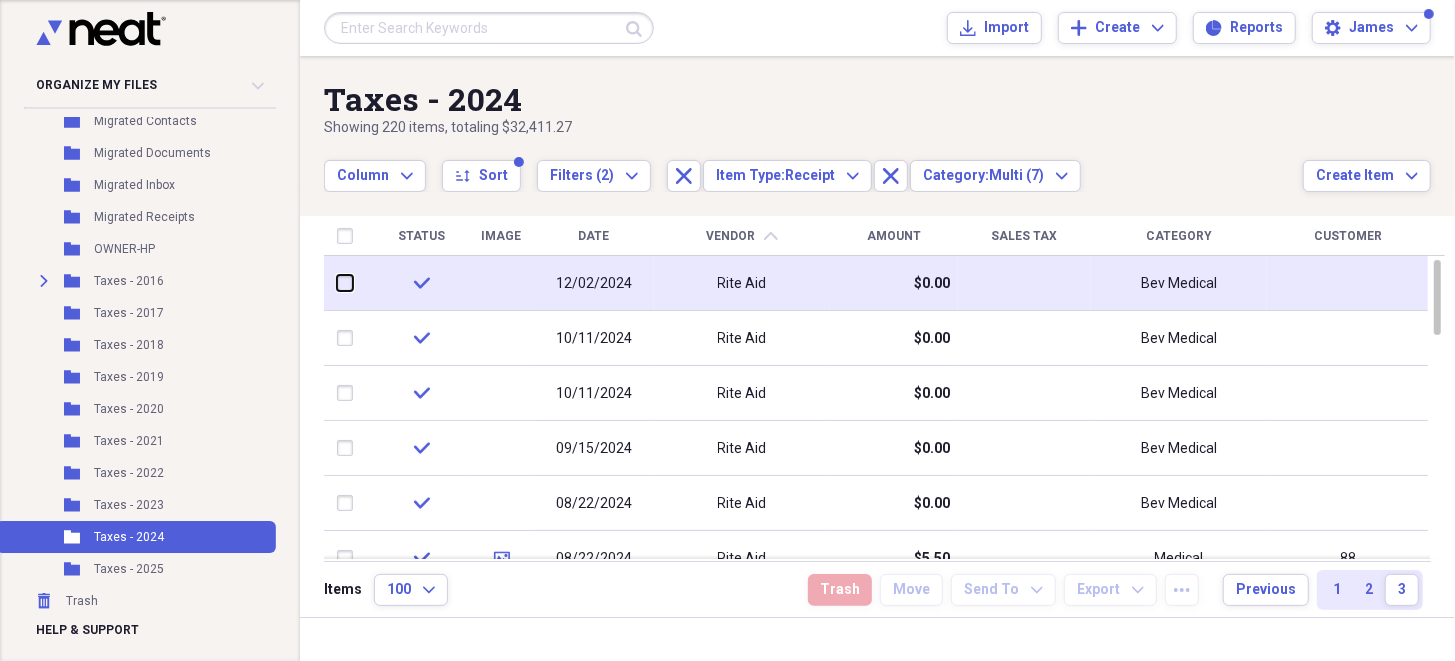 click at bounding box center [337, 283] 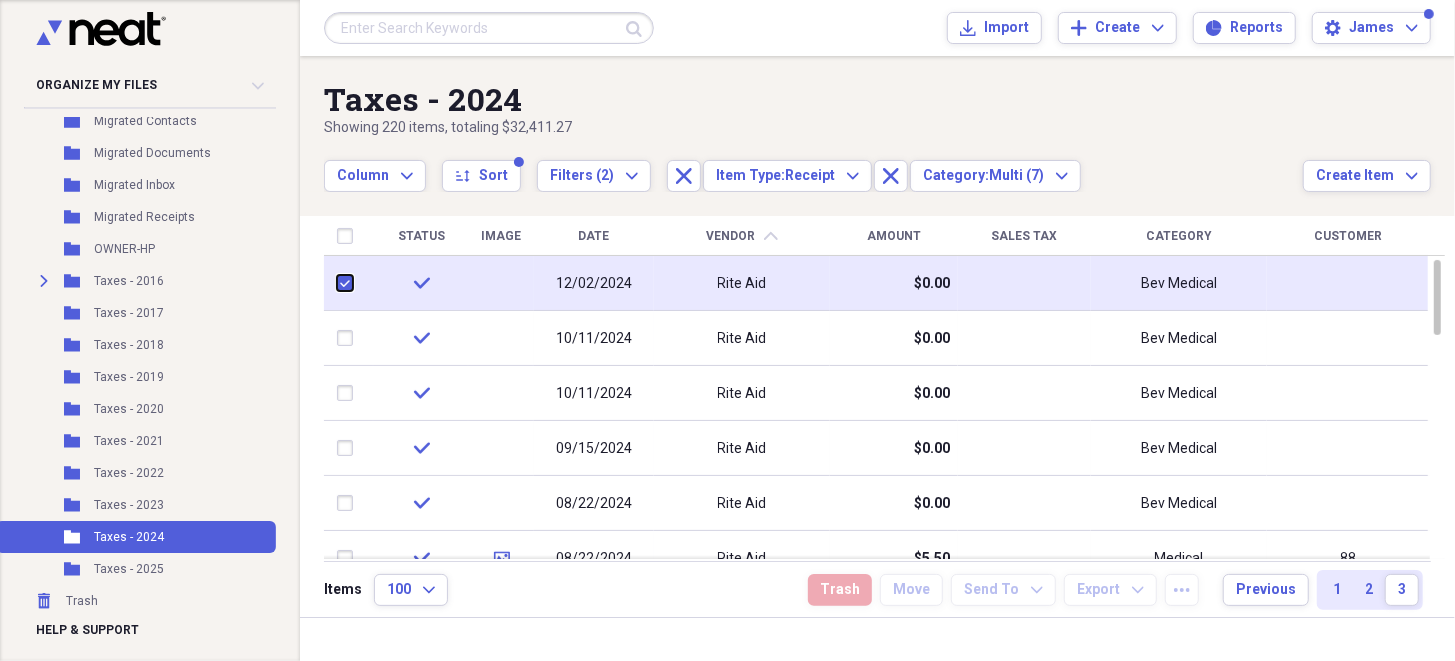 checkbox on "true" 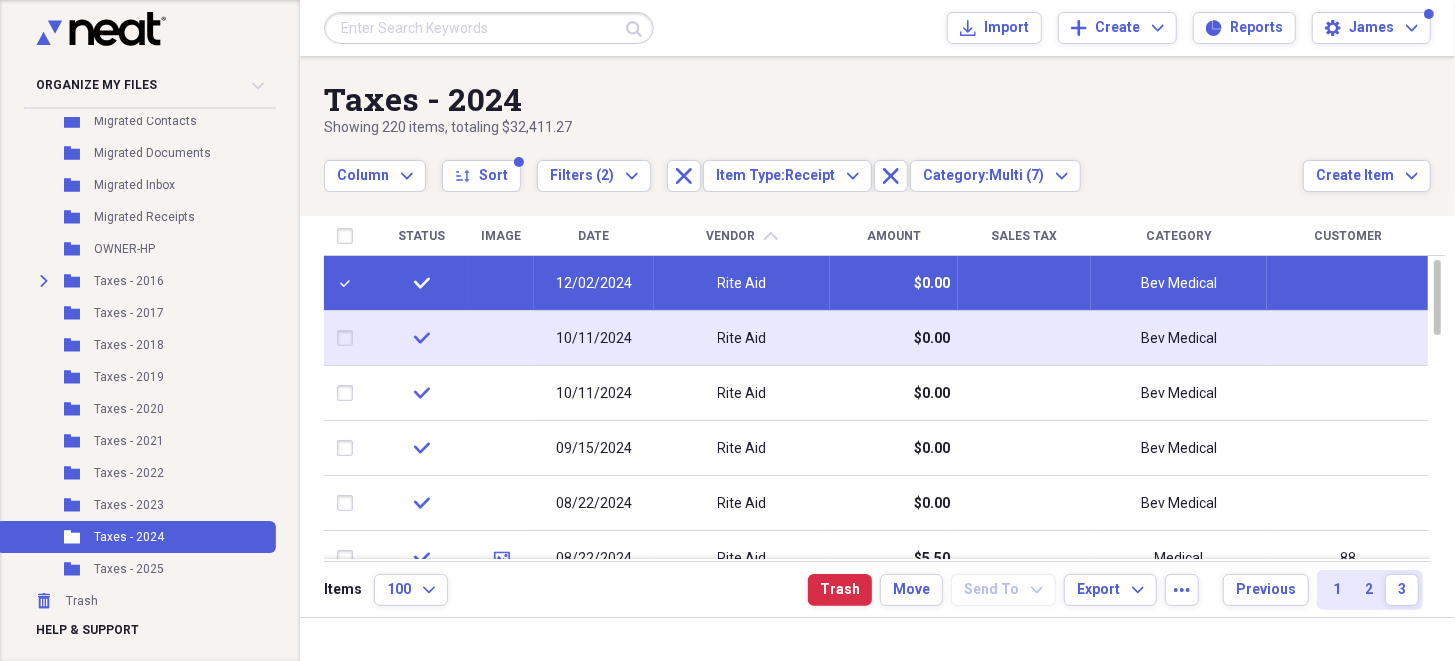 click at bounding box center (349, 338) 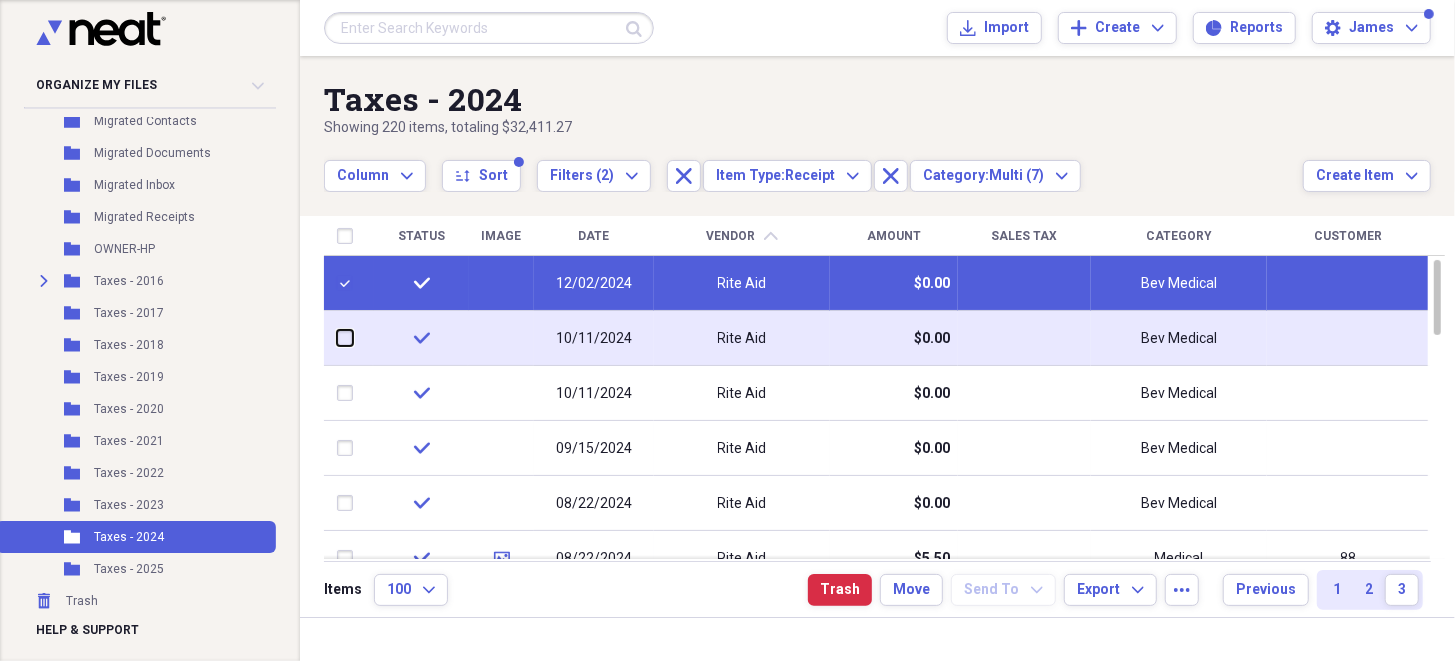 click at bounding box center (337, 338) 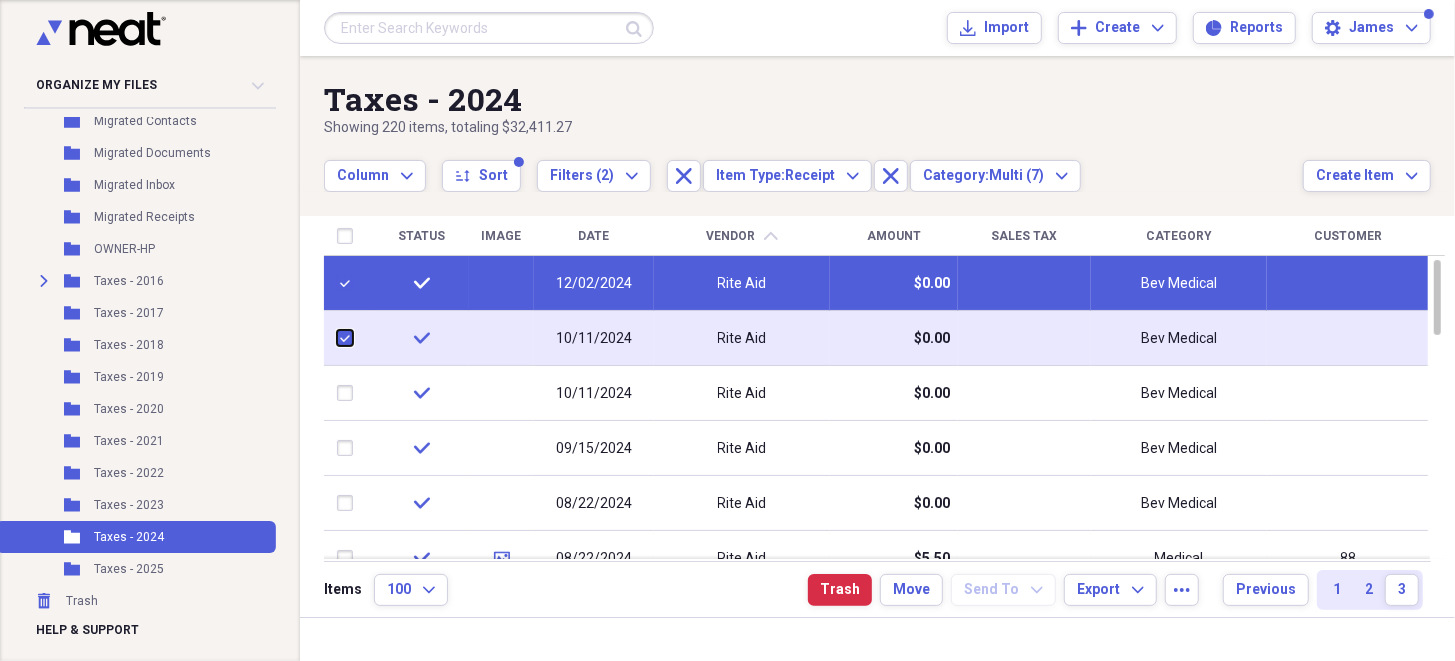 checkbox on "true" 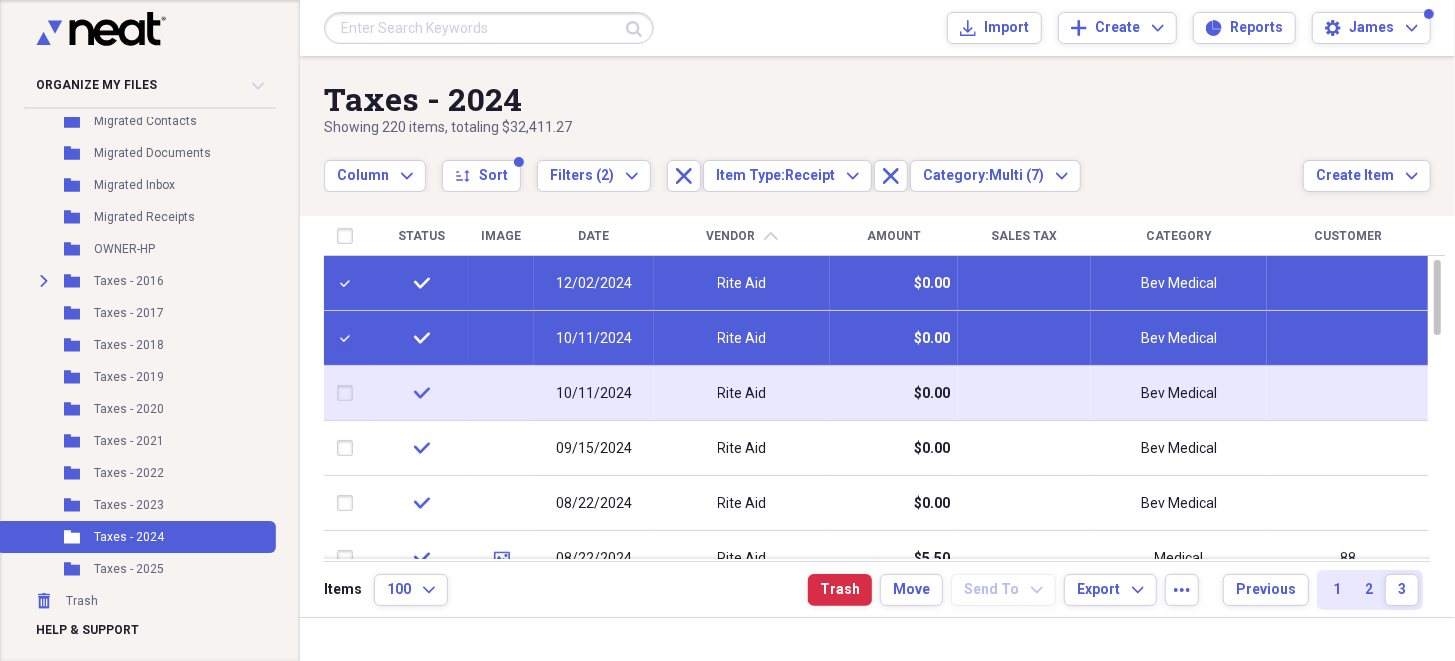 click at bounding box center [349, 393] 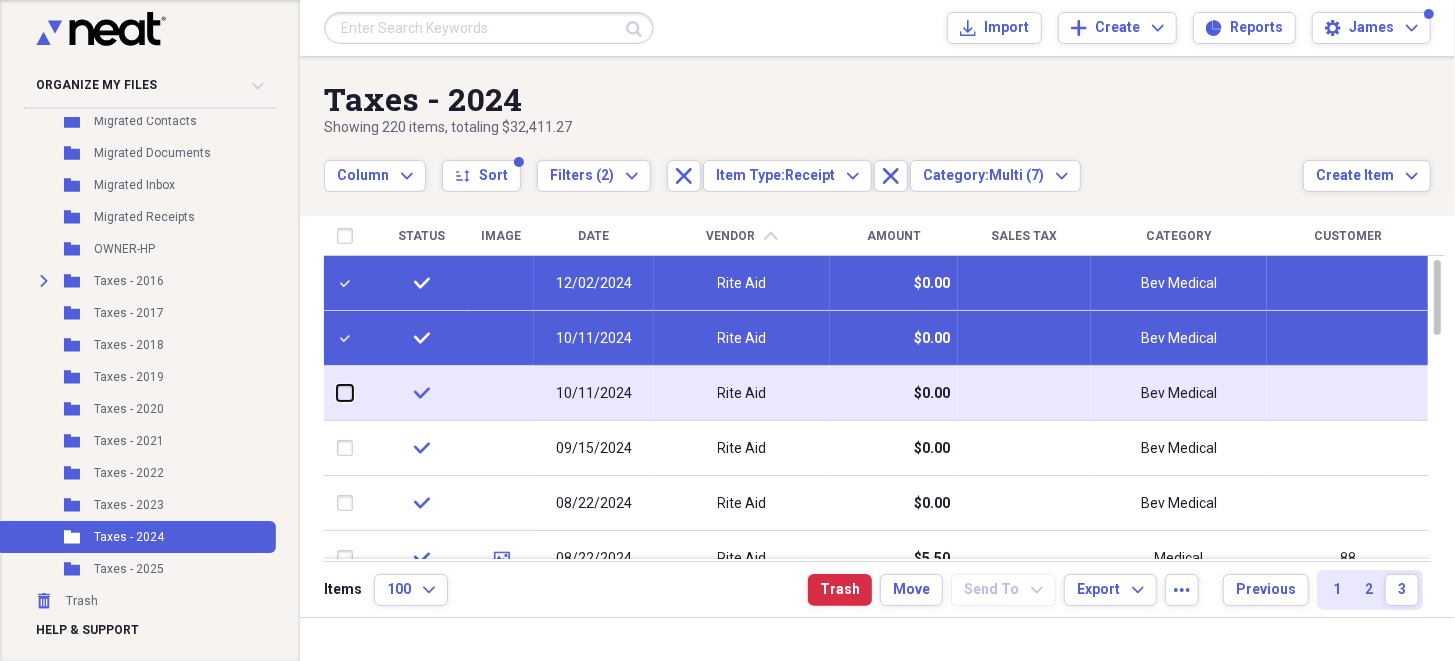 click at bounding box center [337, 393] 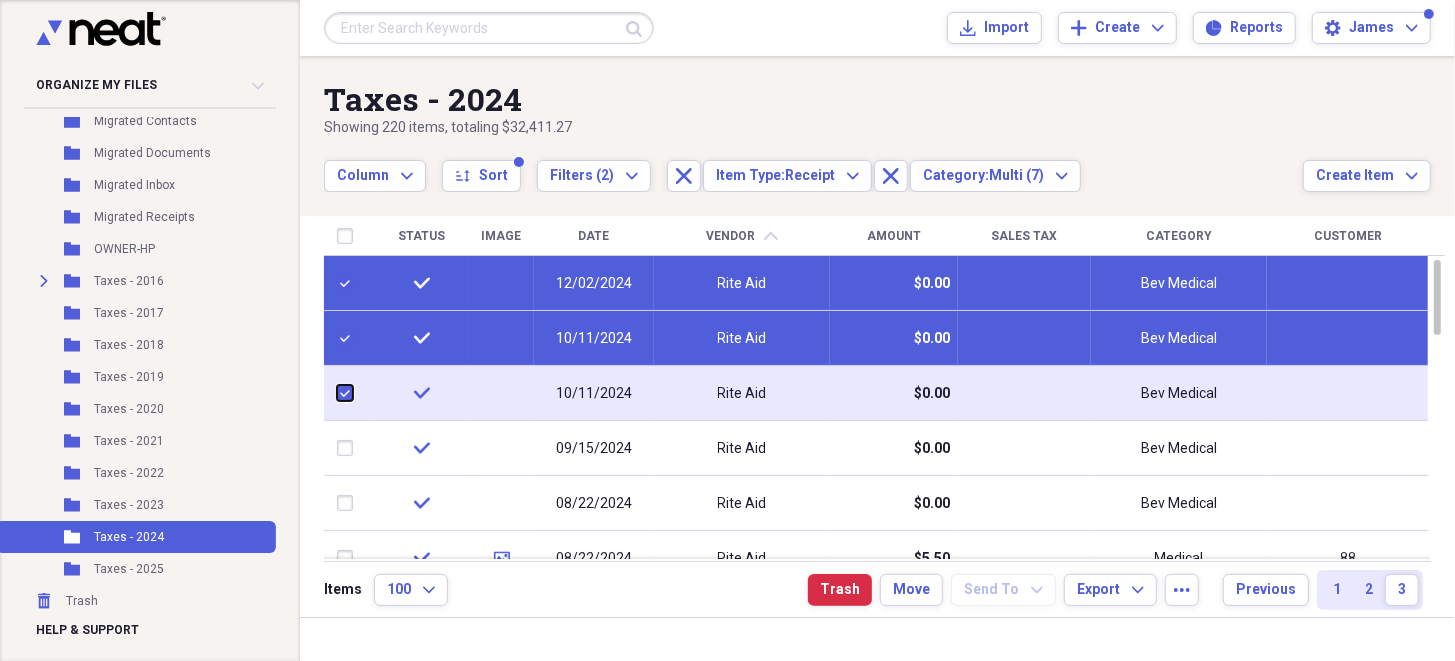 checkbox on "true" 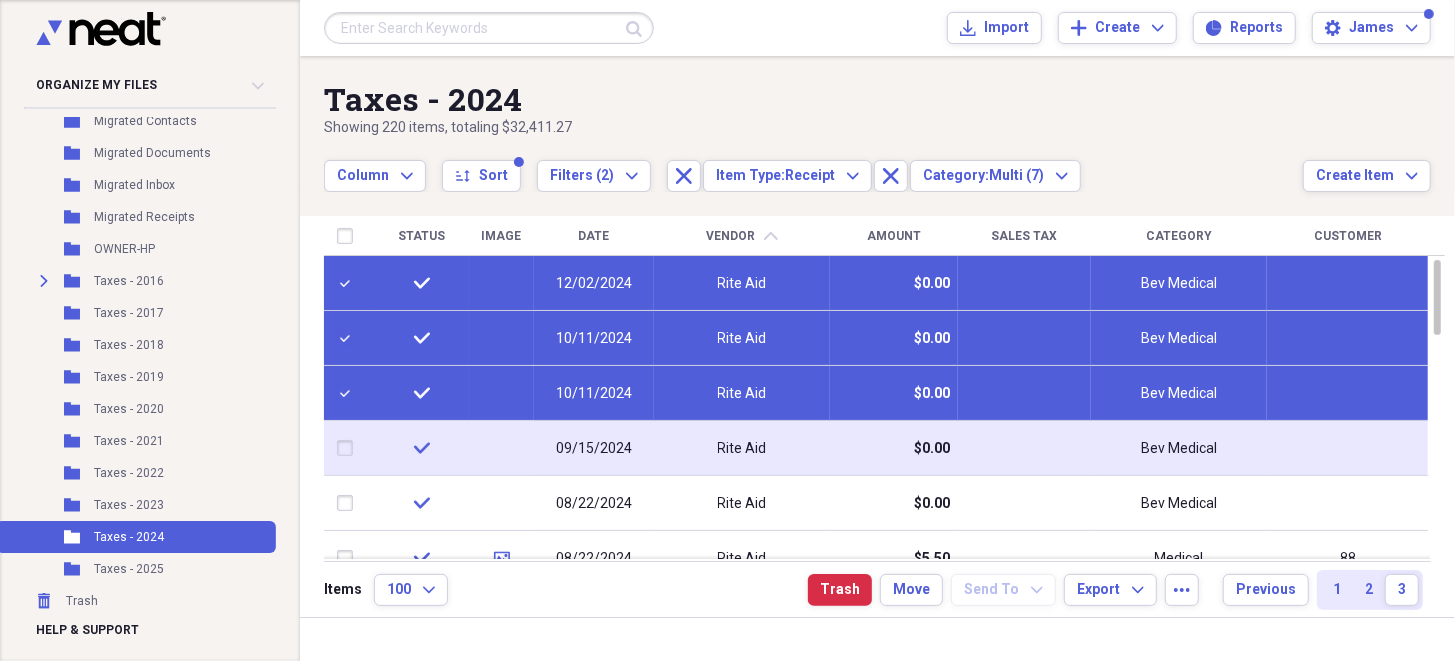 click at bounding box center [349, 448] 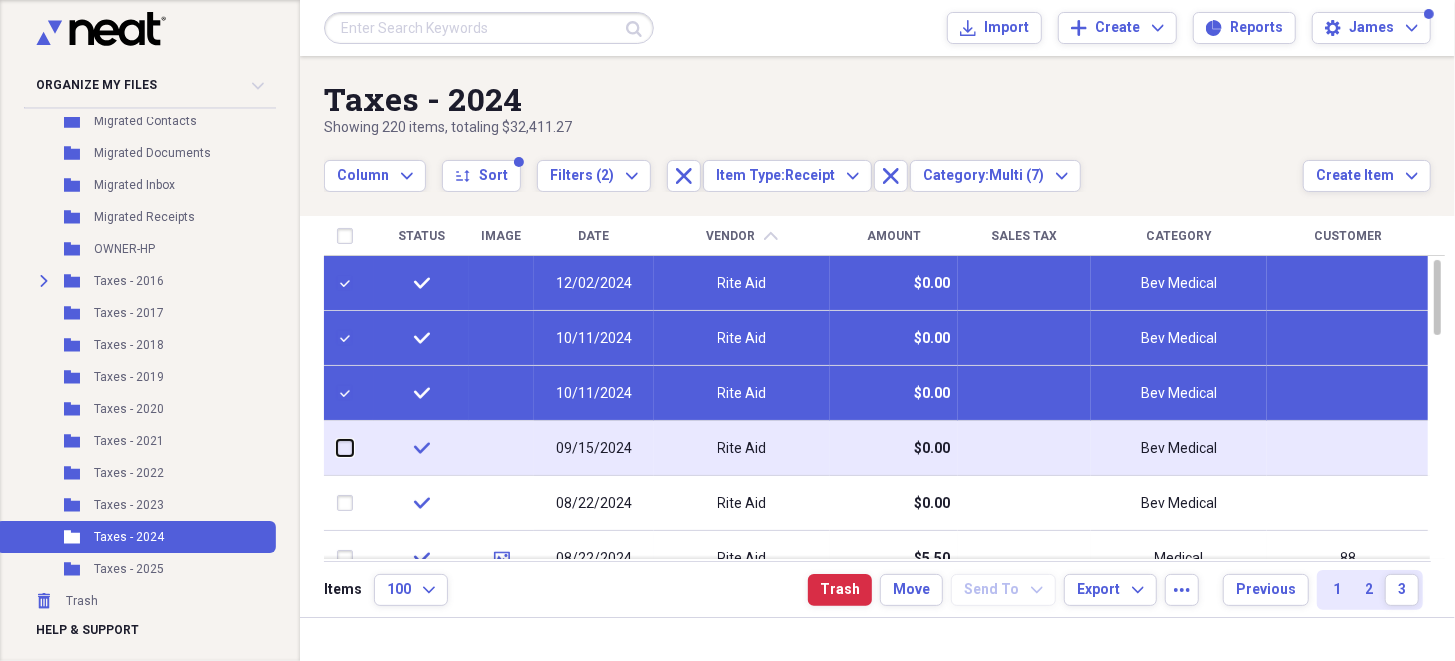 click at bounding box center [337, 448] 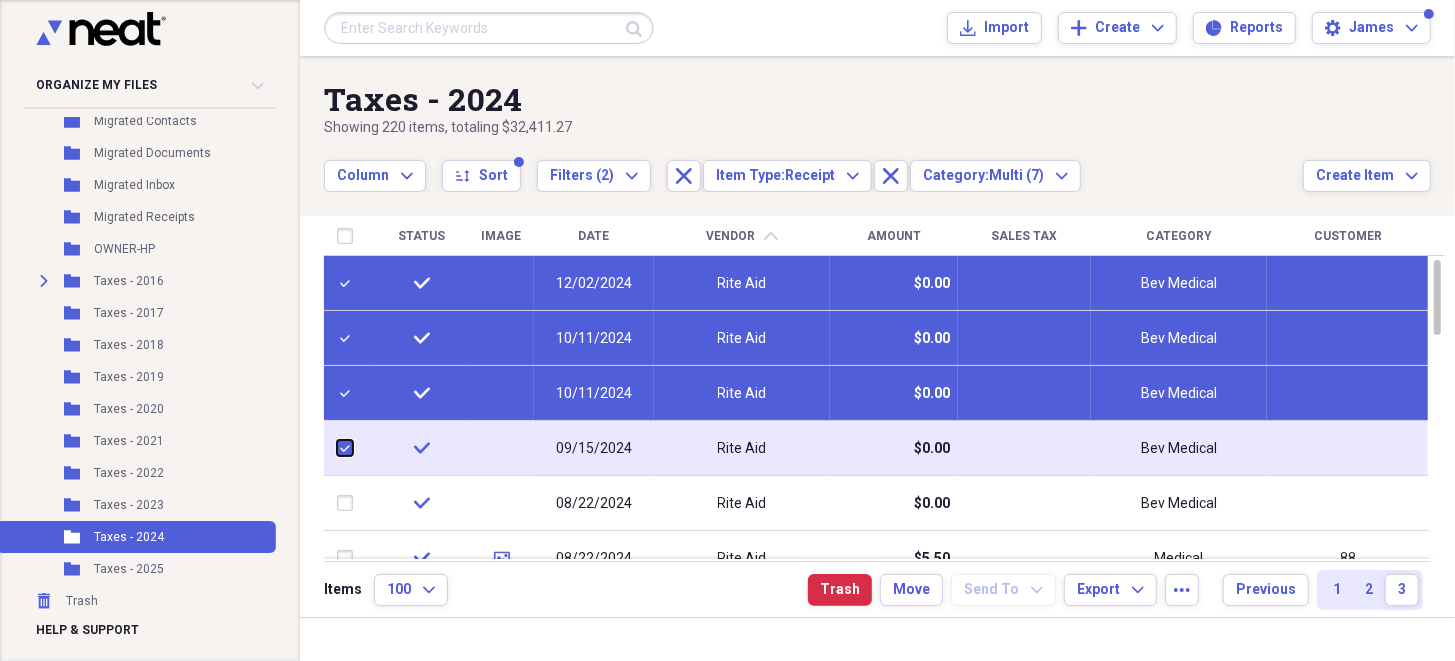 checkbox on "true" 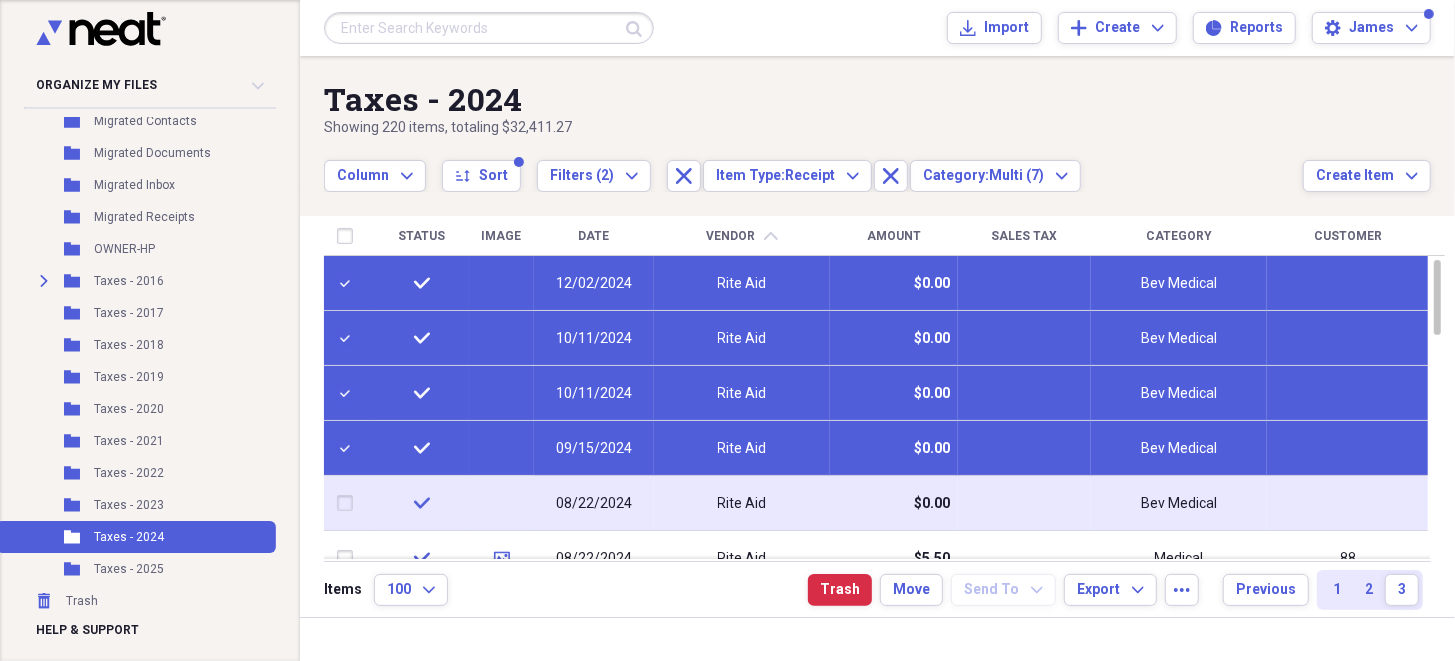 click at bounding box center (349, 503) 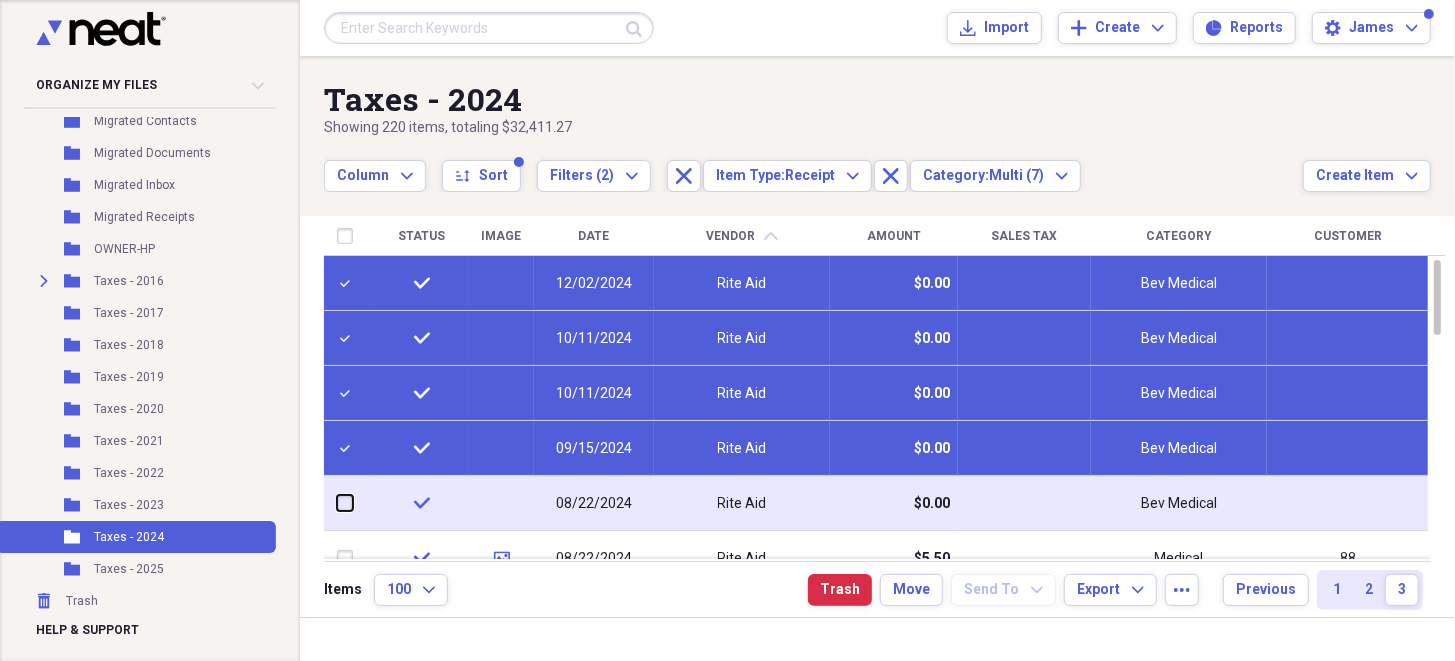 click at bounding box center [337, 503] 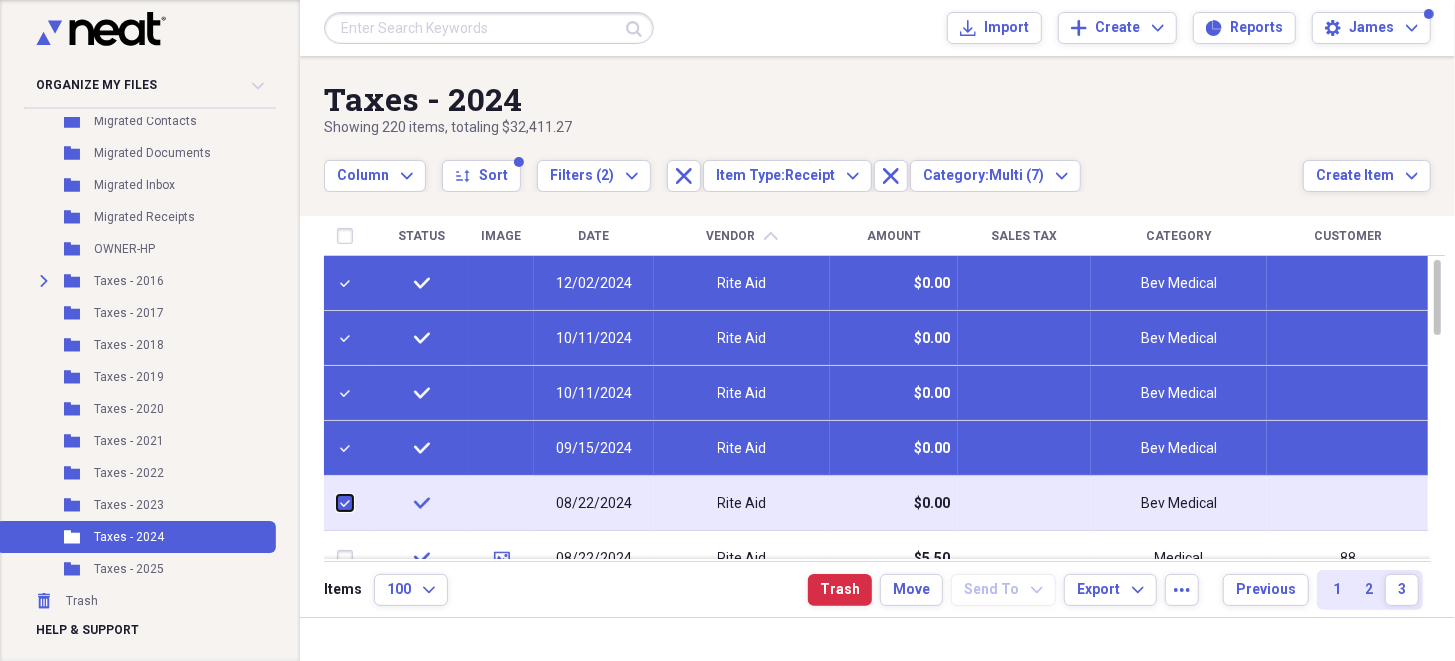 checkbox on "true" 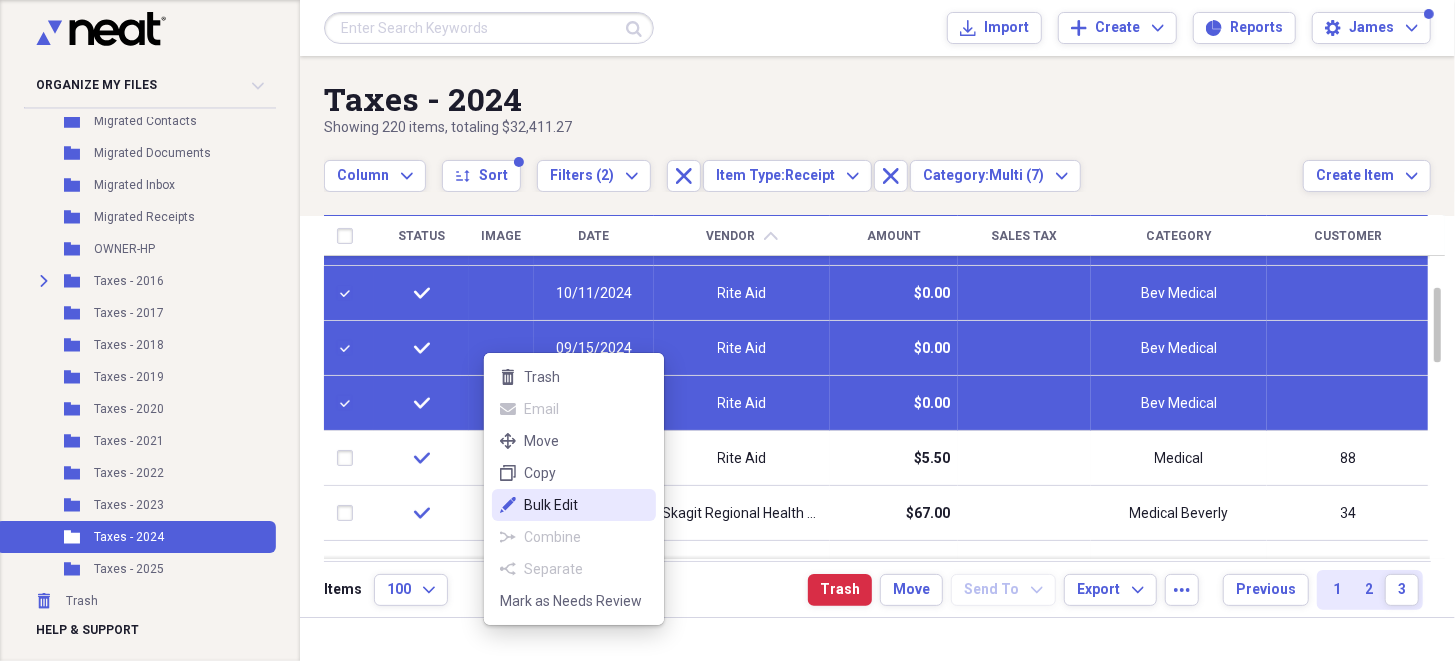 click on "Bulk Edit" at bounding box center [586, 505] 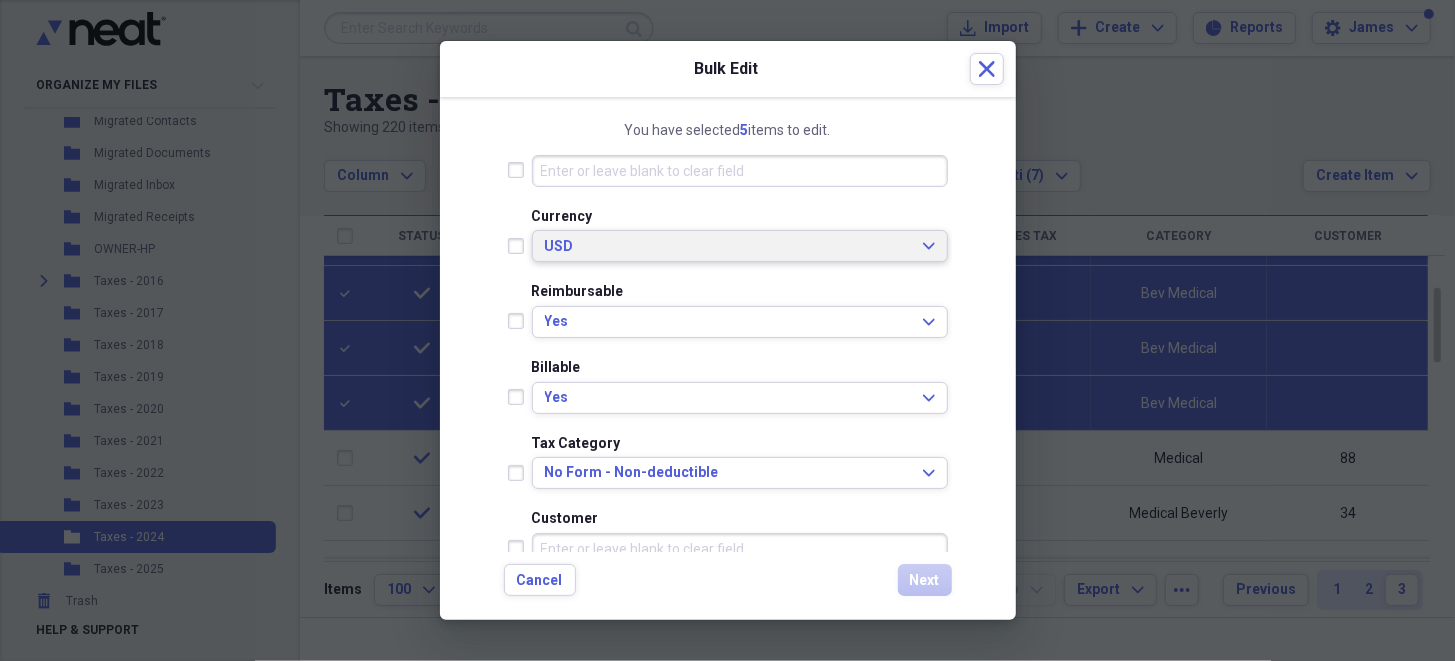 scroll, scrollTop: 499, scrollLeft: 0, axis: vertical 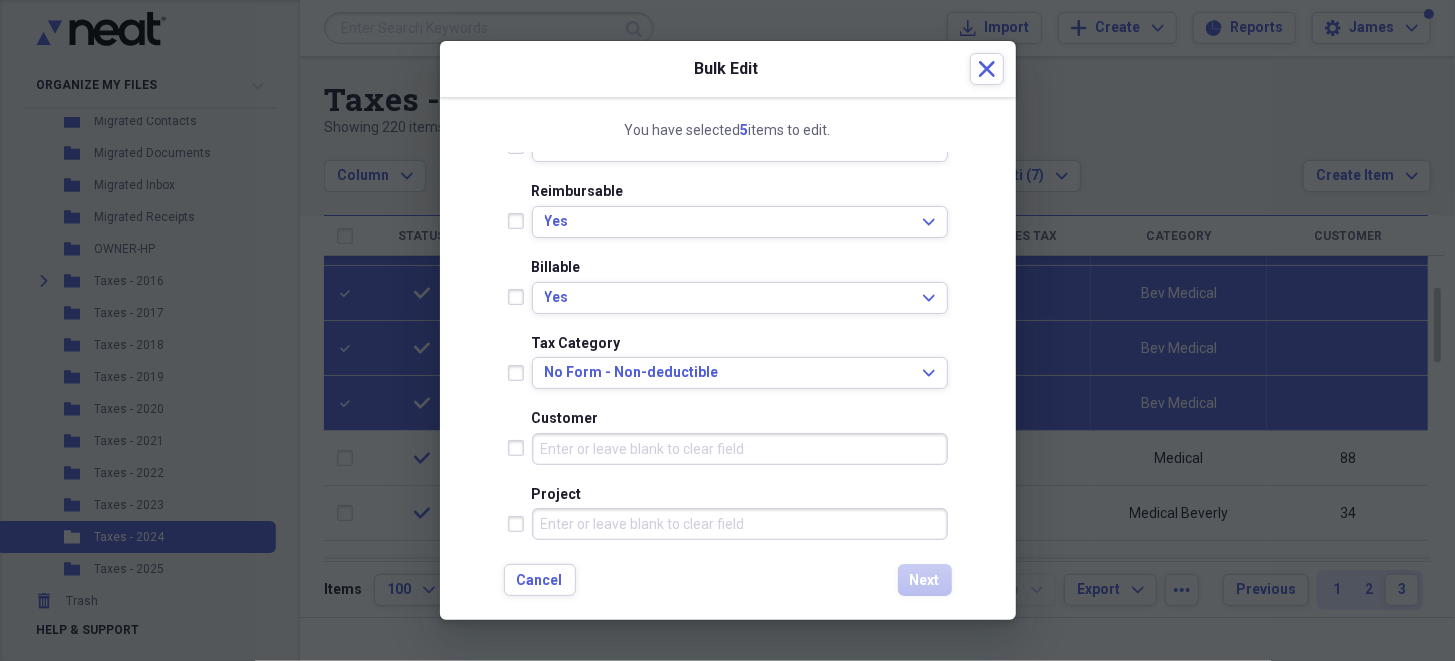 click on "Customer" at bounding box center [740, 449] 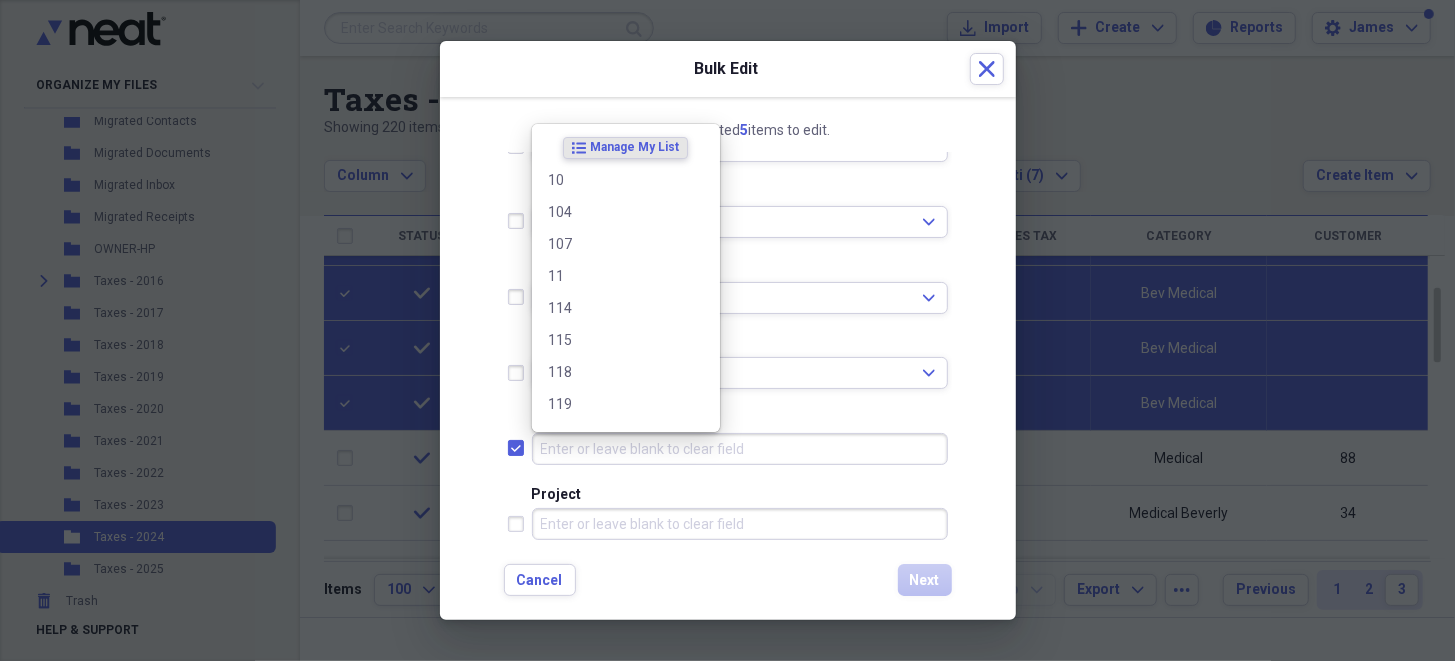 checkbox on "true" 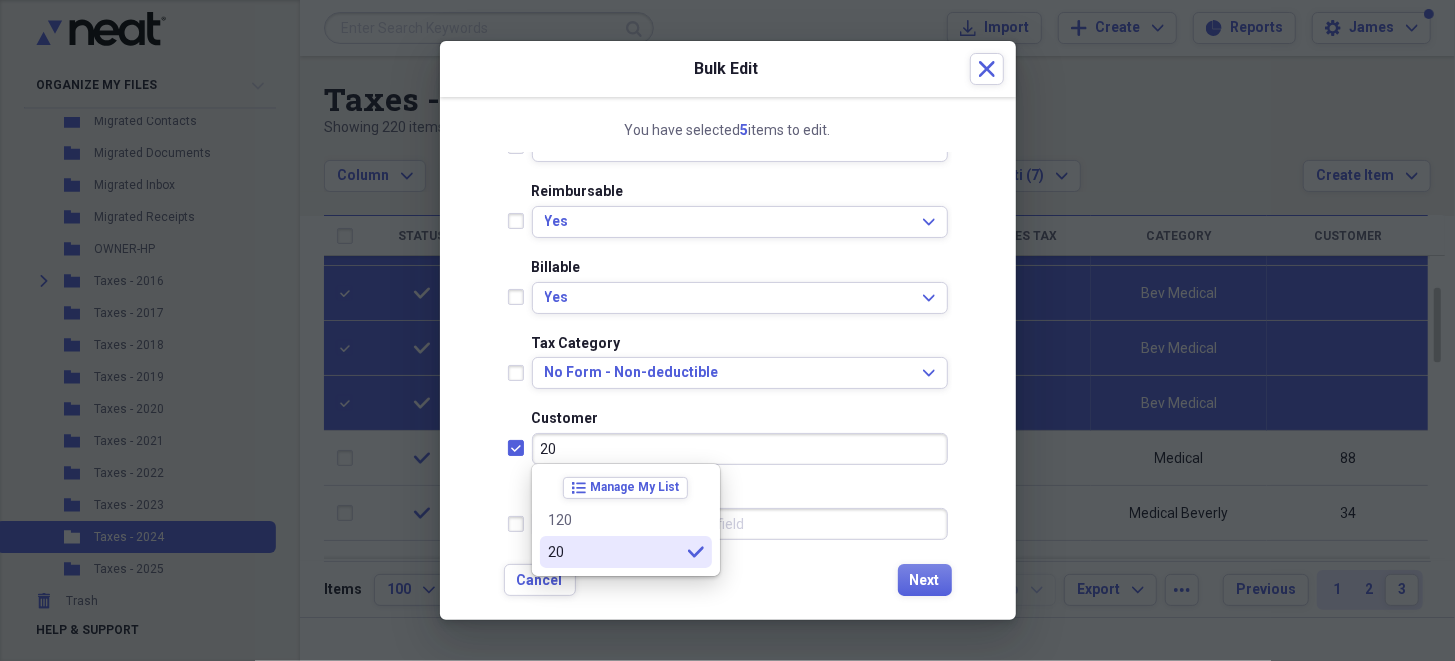 type on "20" 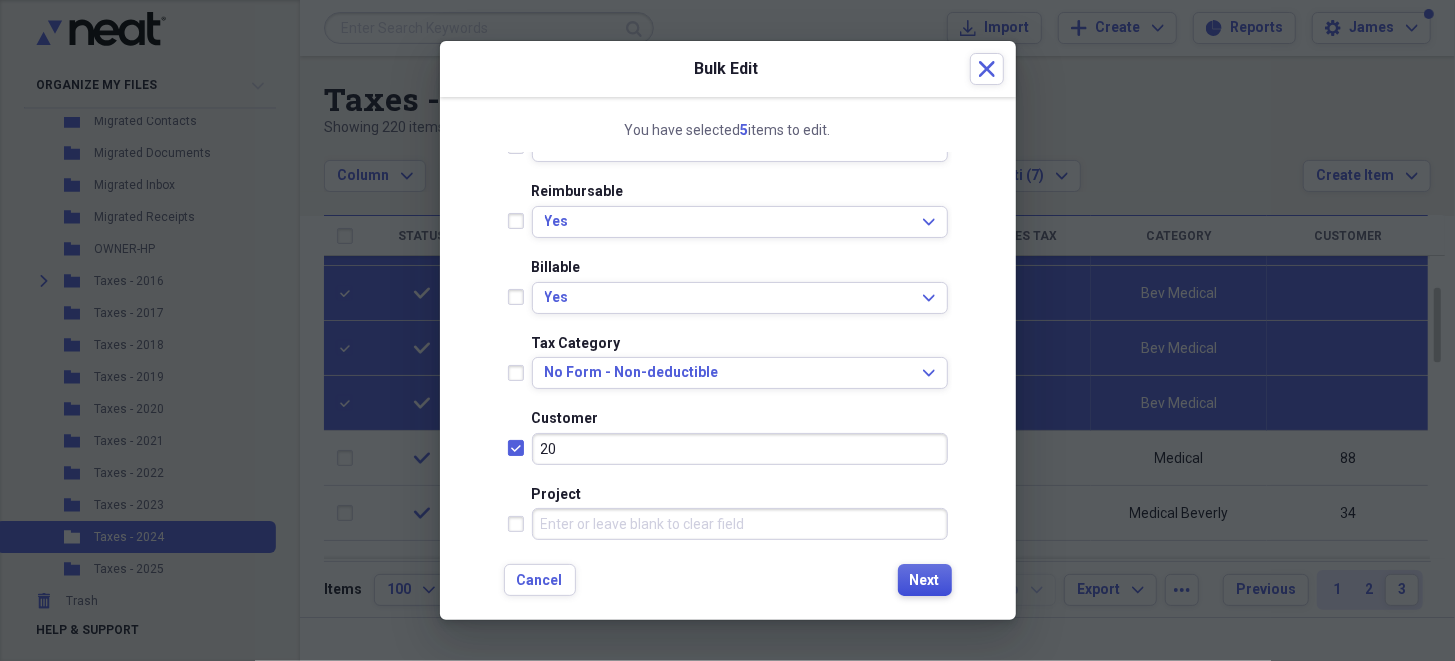 click on "Next" at bounding box center (925, 581) 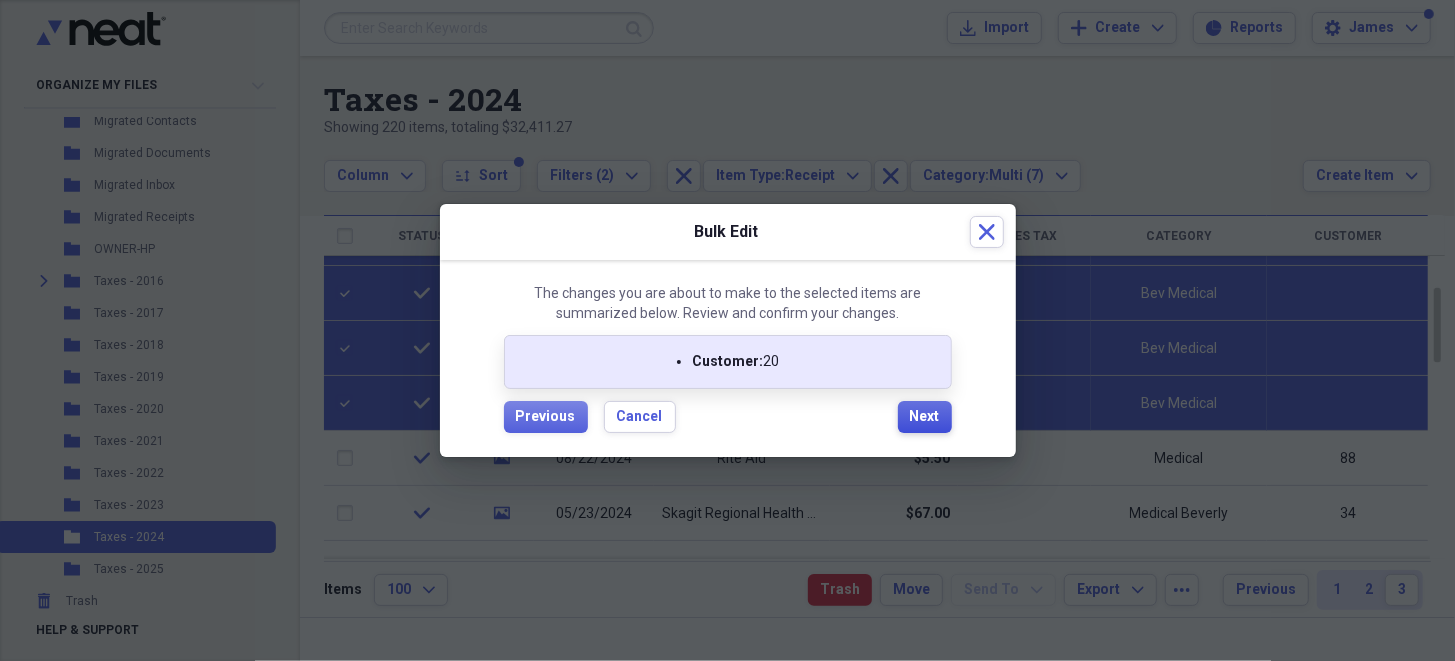 click on "Next" at bounding box center (925, 417) 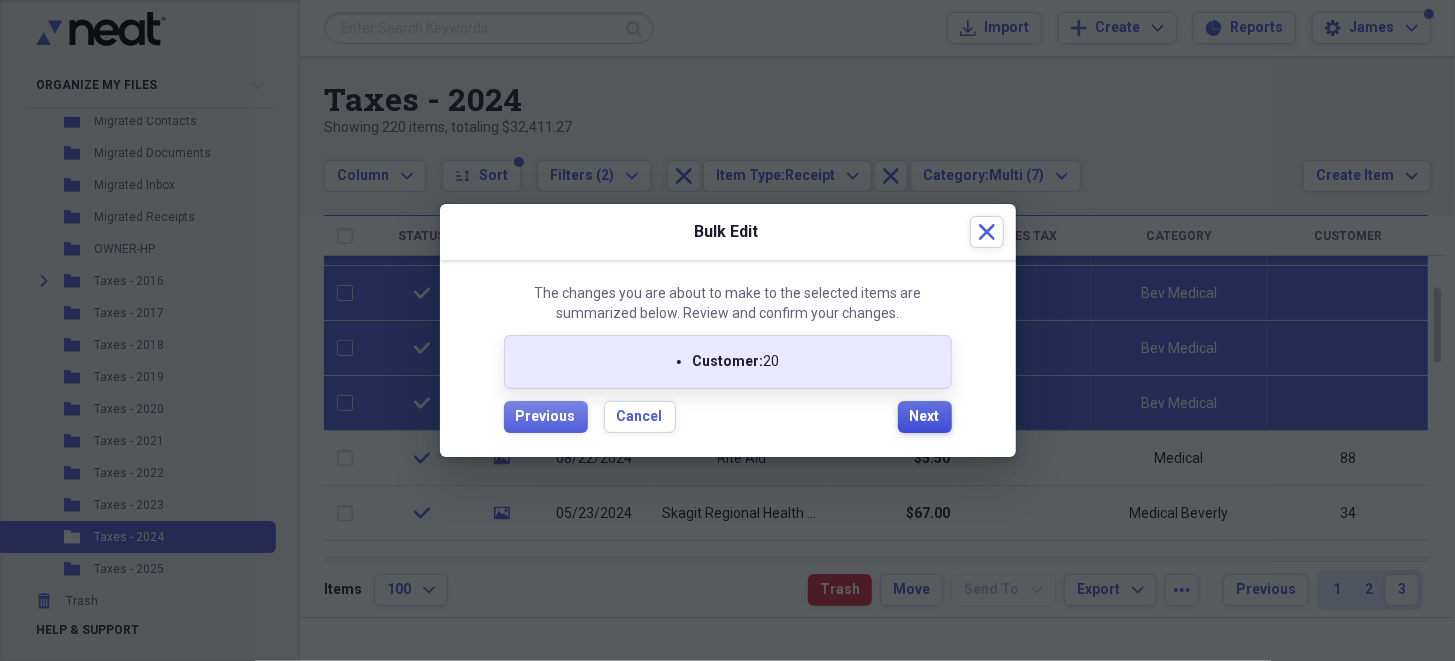 type 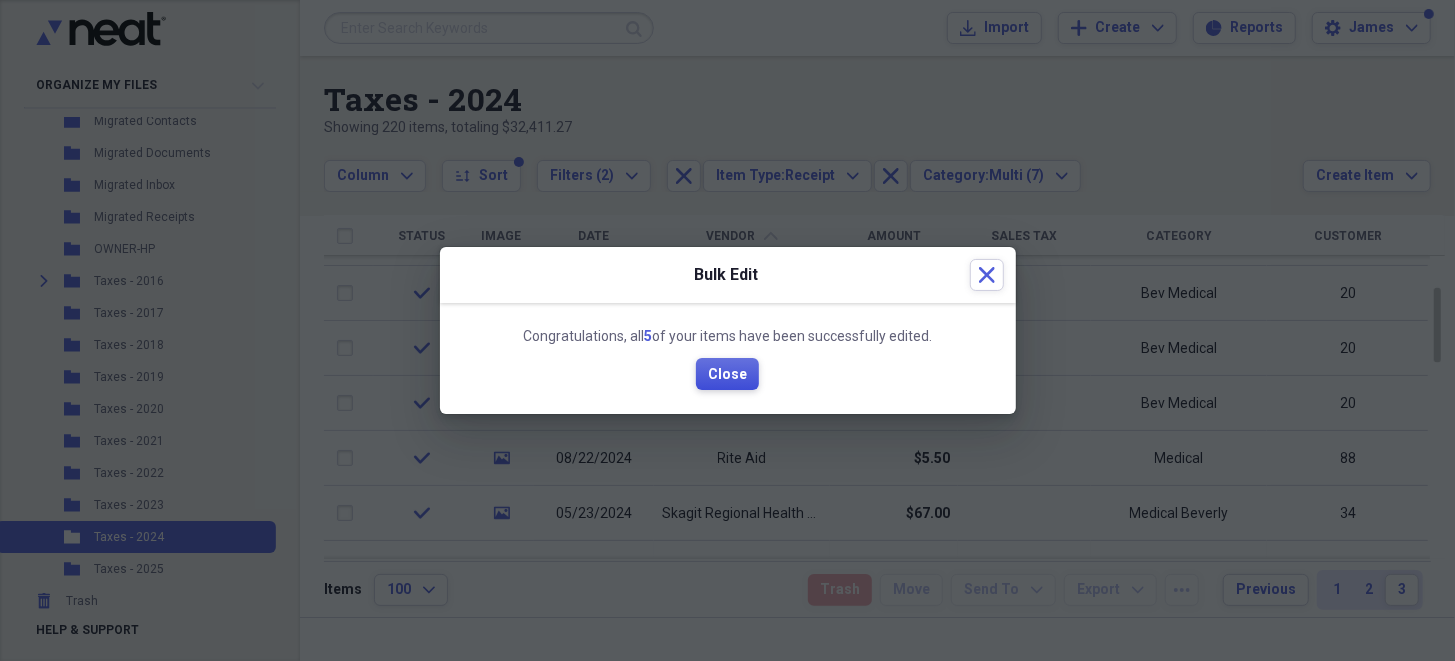 click on "Close" at bounding box center (727, 375) 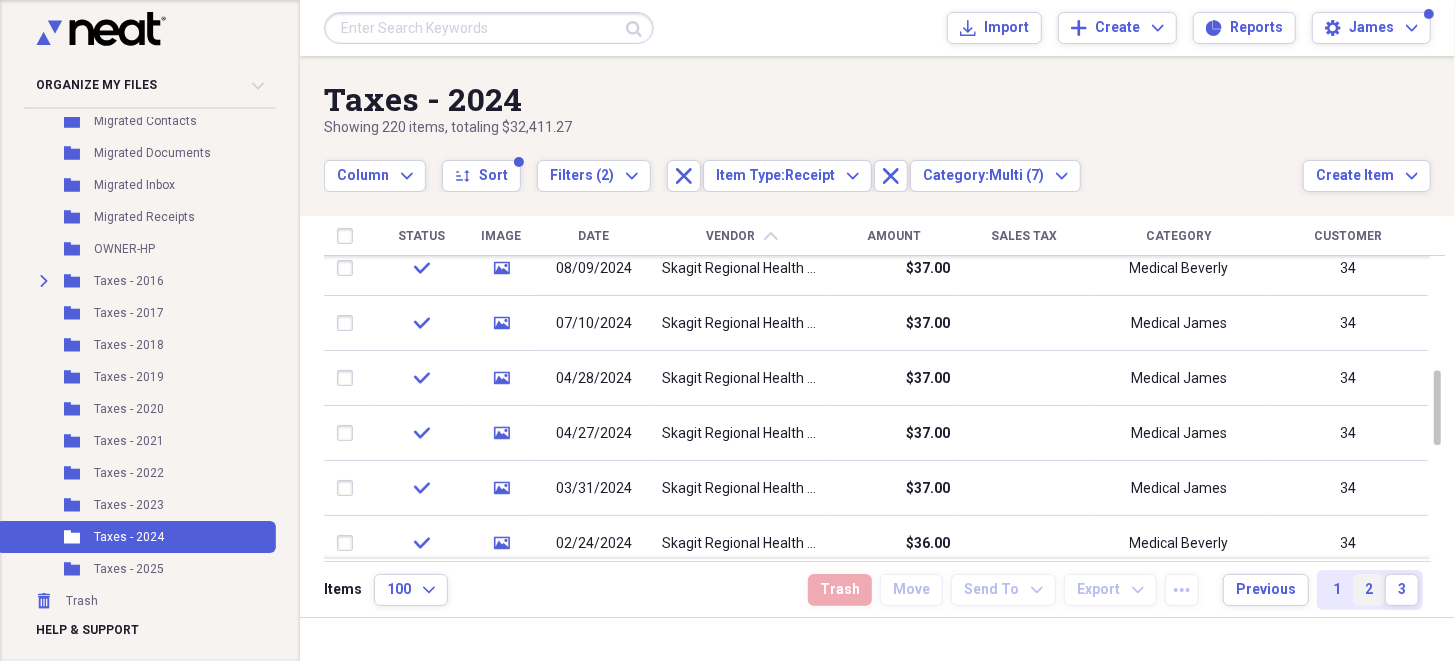click on "2" at bounding box center (1369, 590) 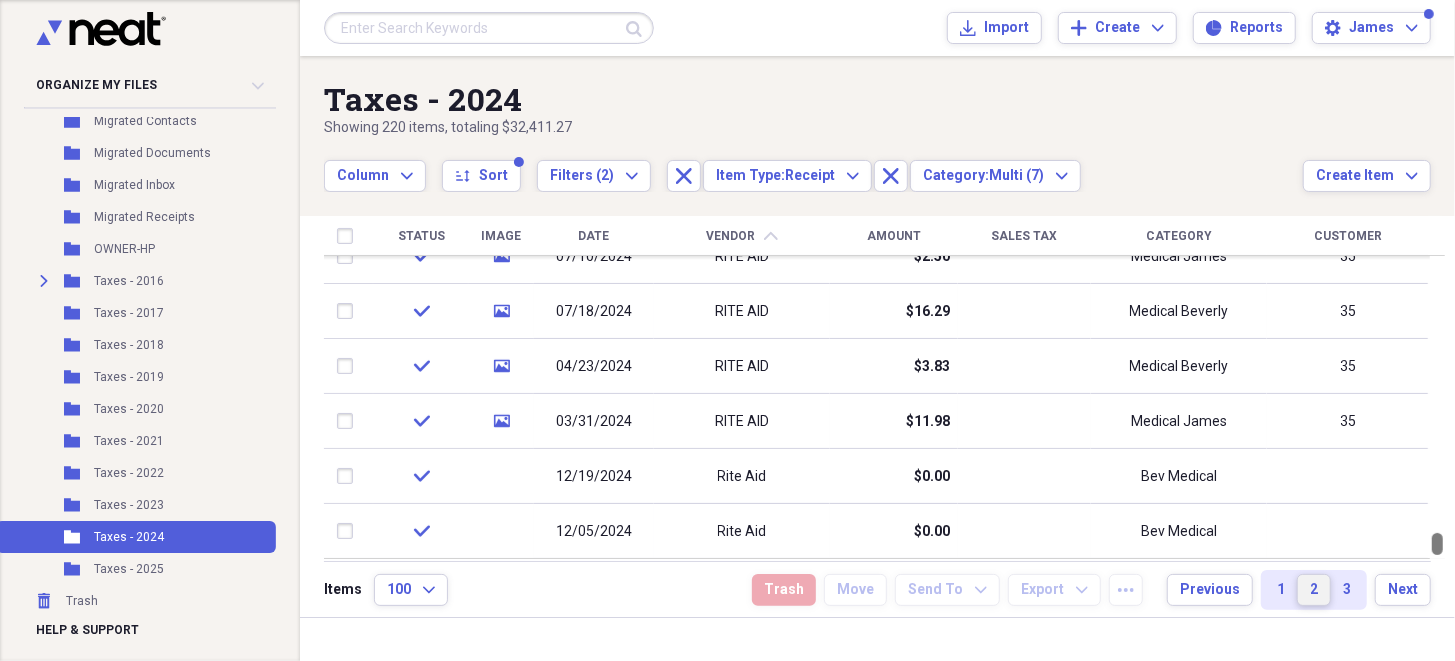 drag, startPoint x: 1449, startPoint y: 332, endPoint x: 1418, endPoint y: 564, distance: 234.06195 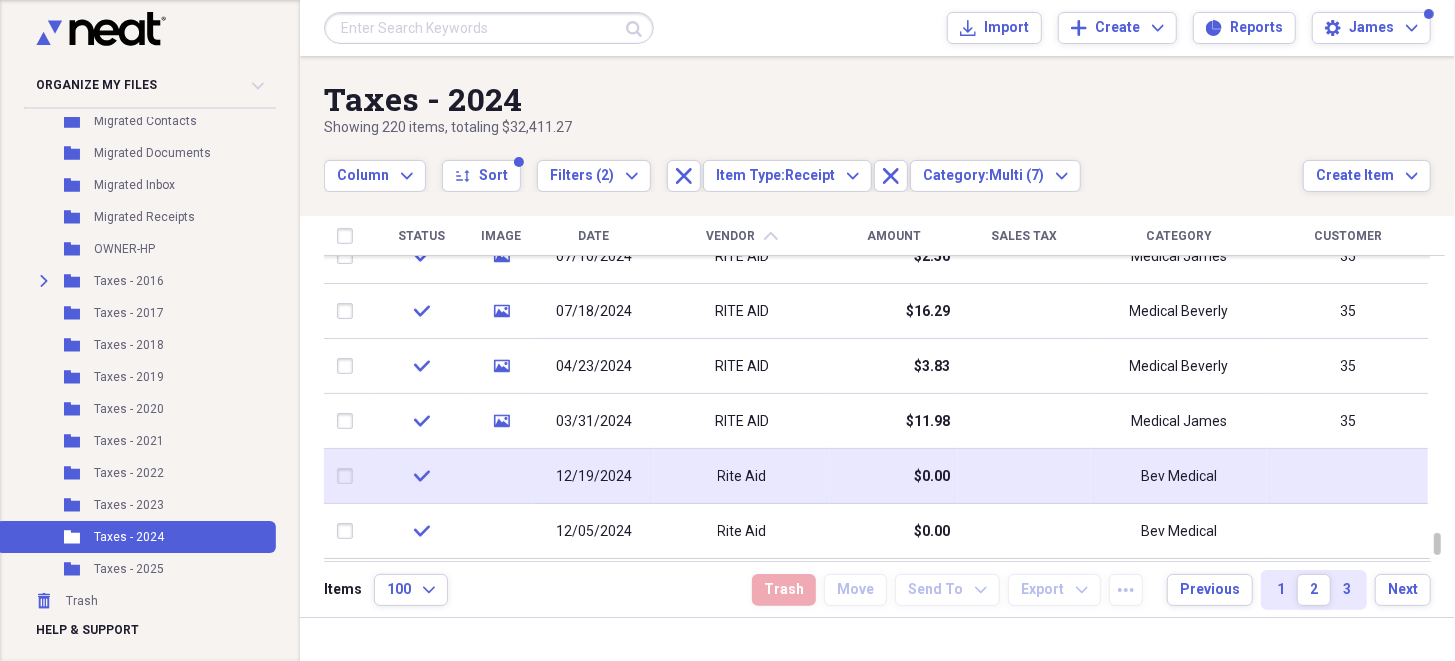 click at bounding box center [349, 476] 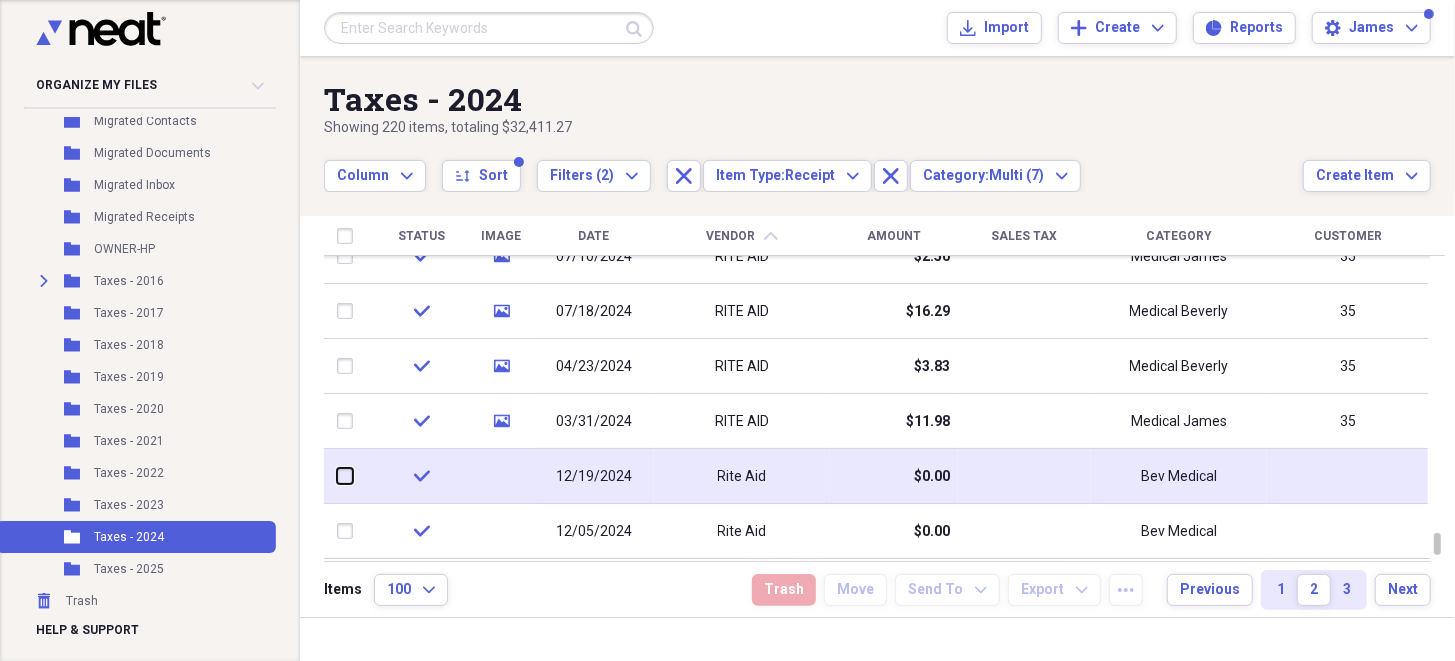 click at bounding box center [337, 476] 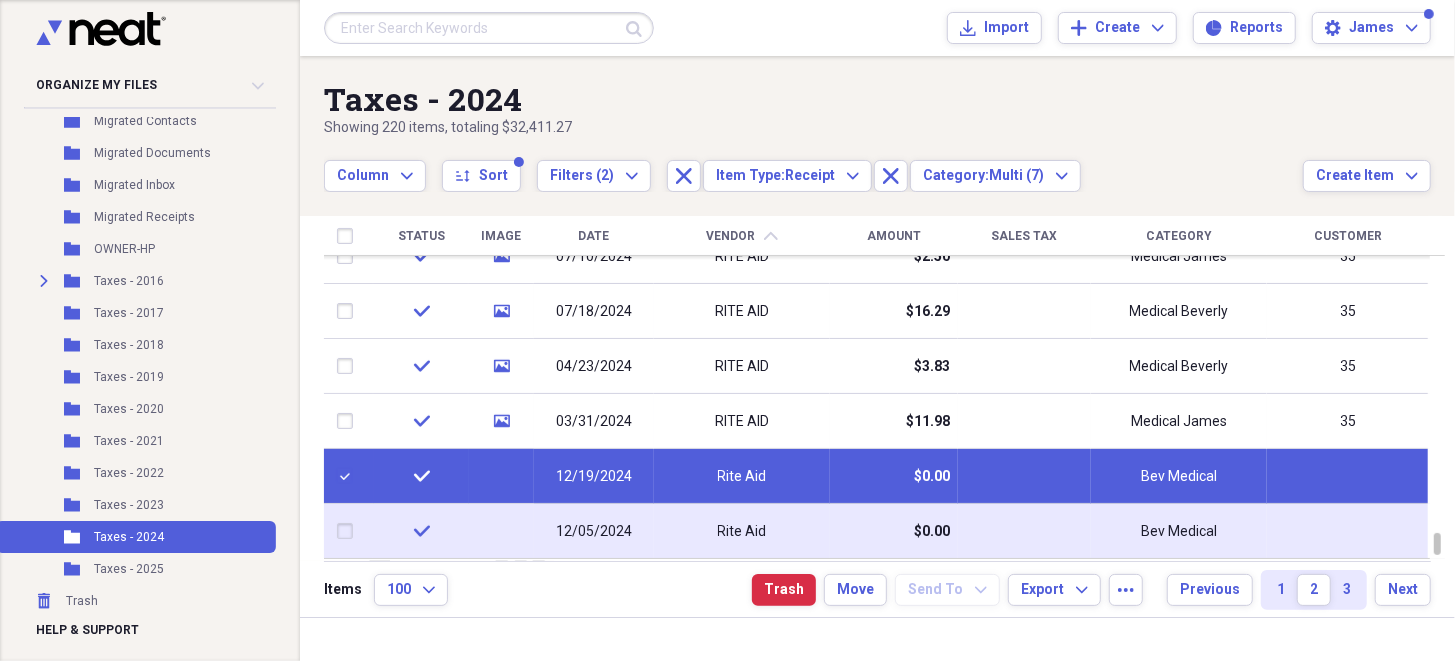click at bounding box center [349, 531] 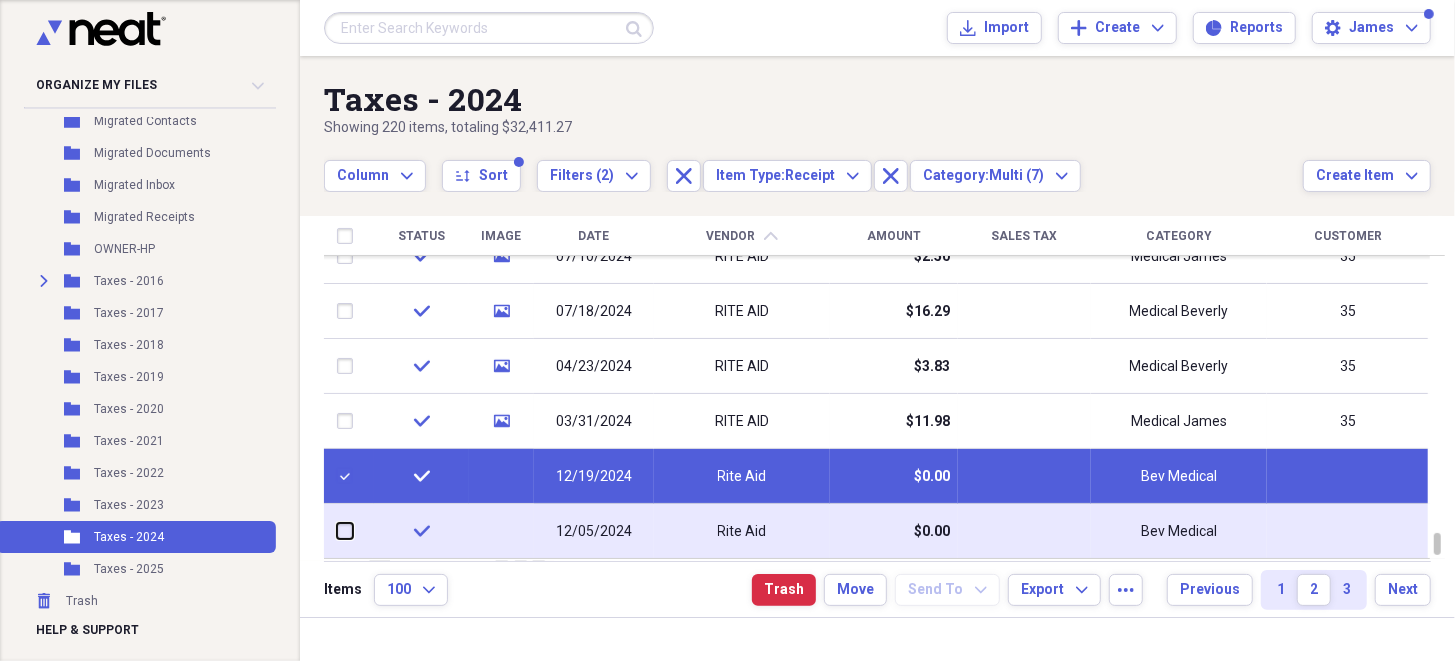 click at bounding box center (337, 531) 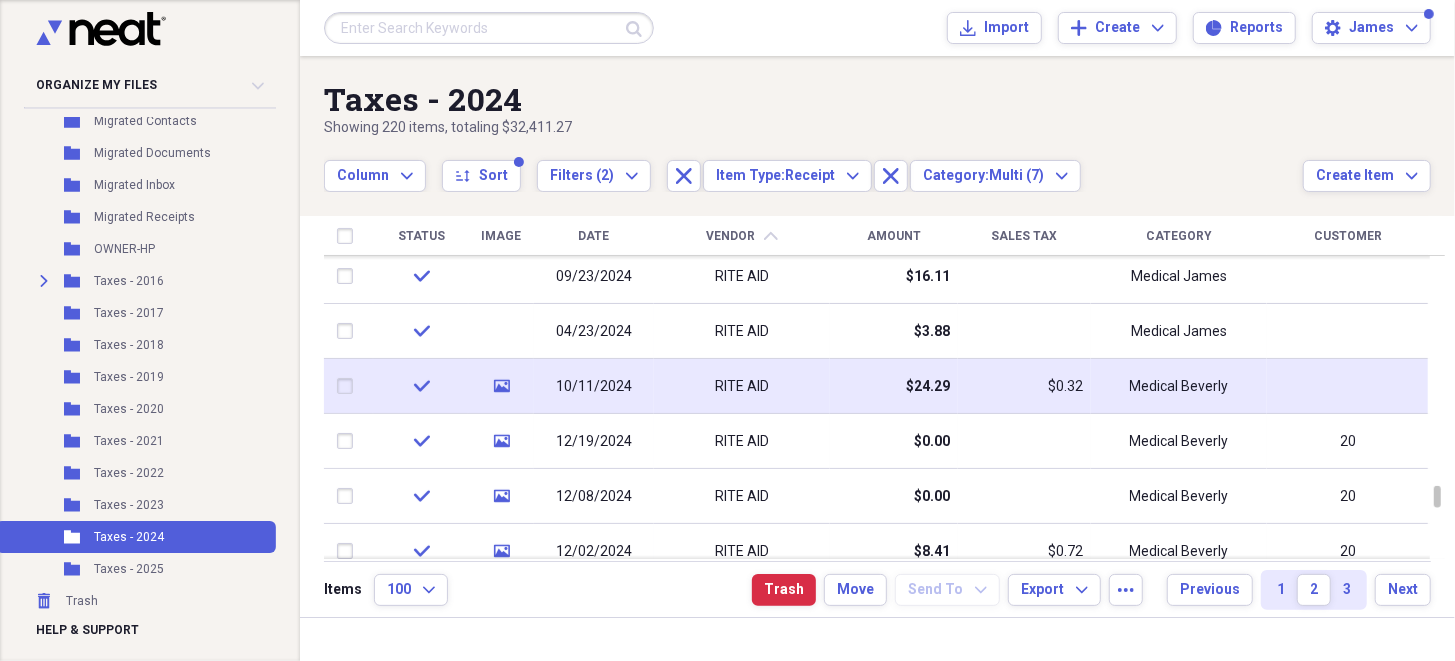click at bounding box center (349, 386) 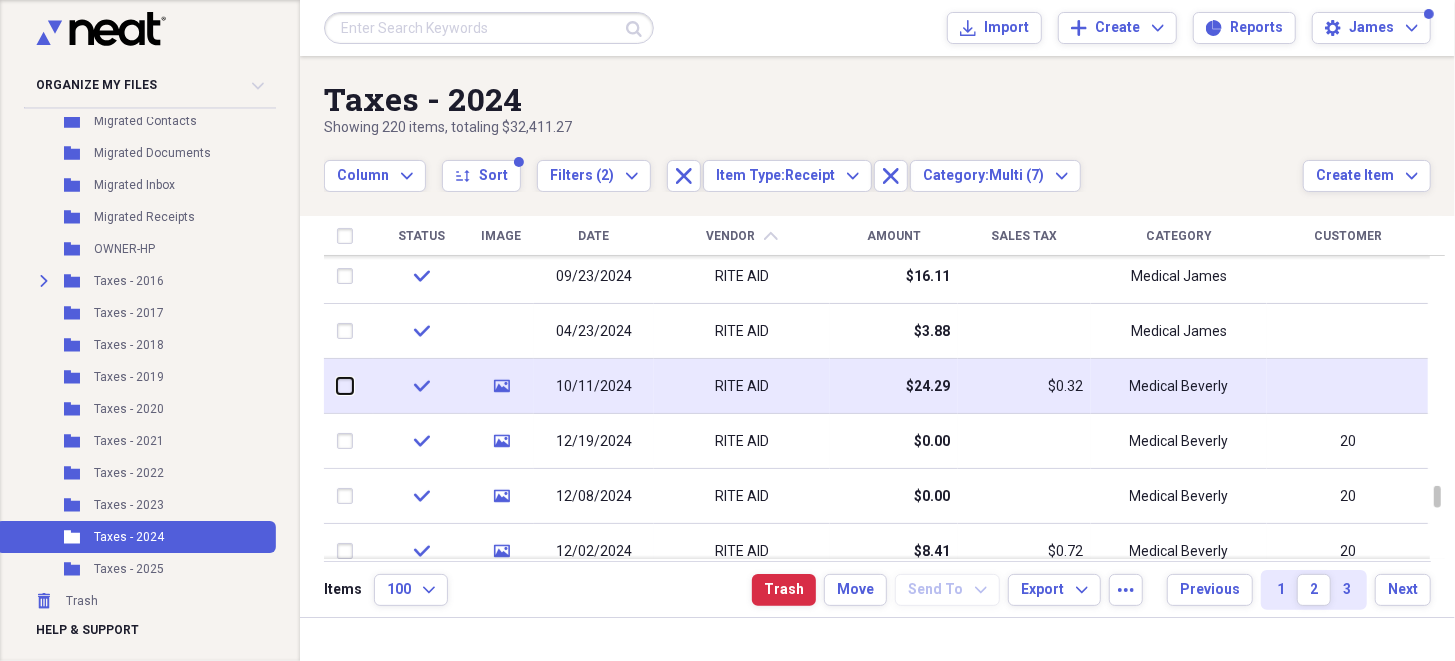 click at bounding box center (337, 386) 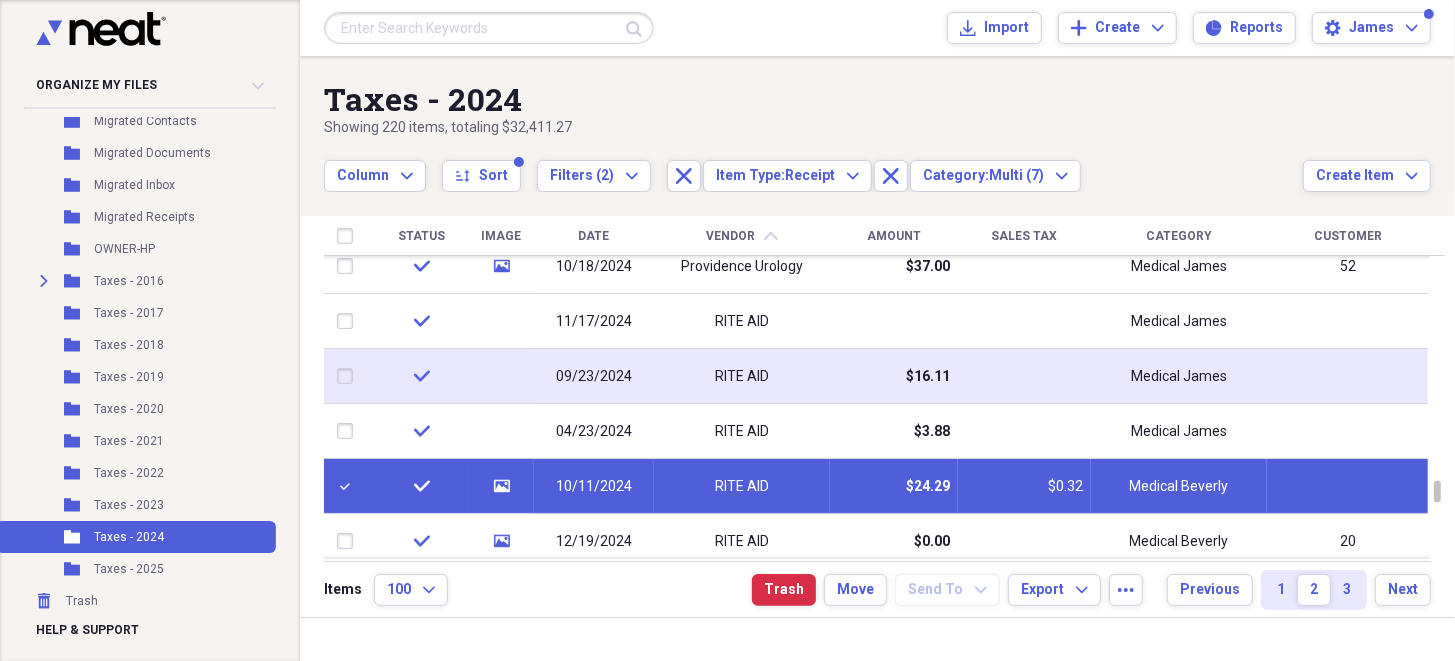 click at bounding box center (349, 376) 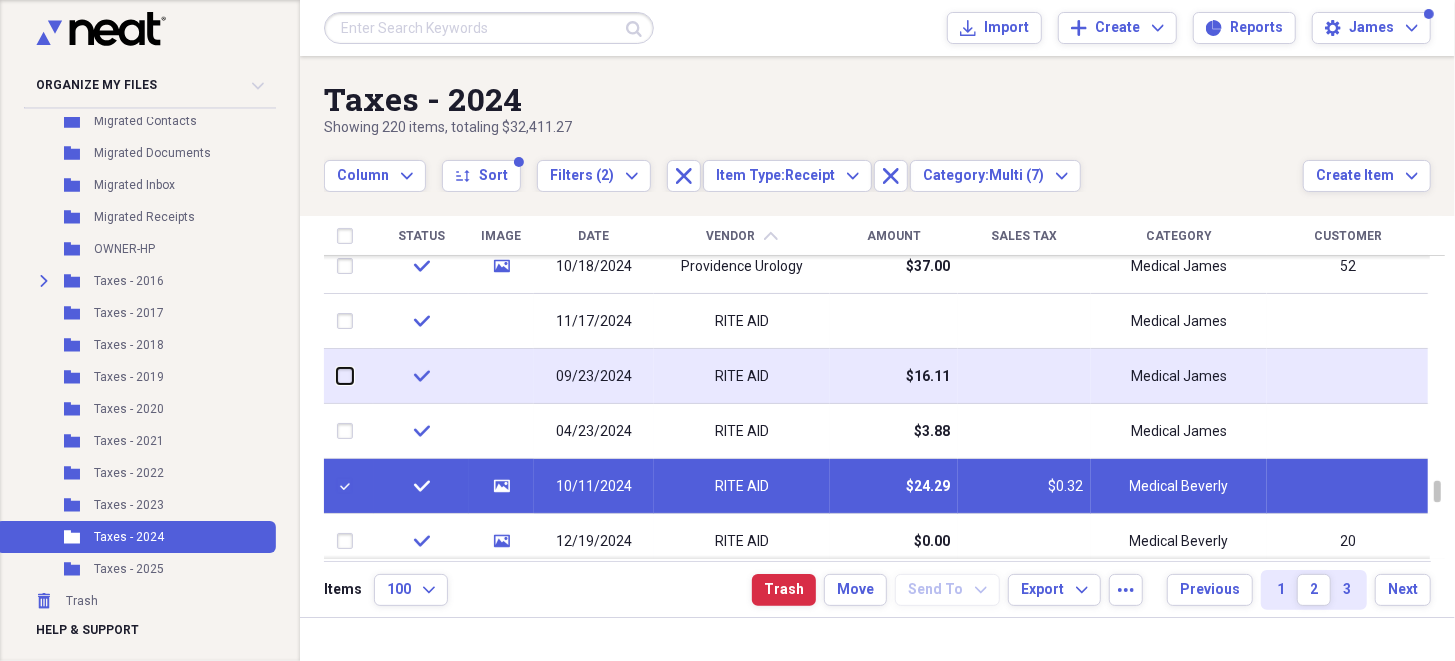 click at bounding box center [337, 376] 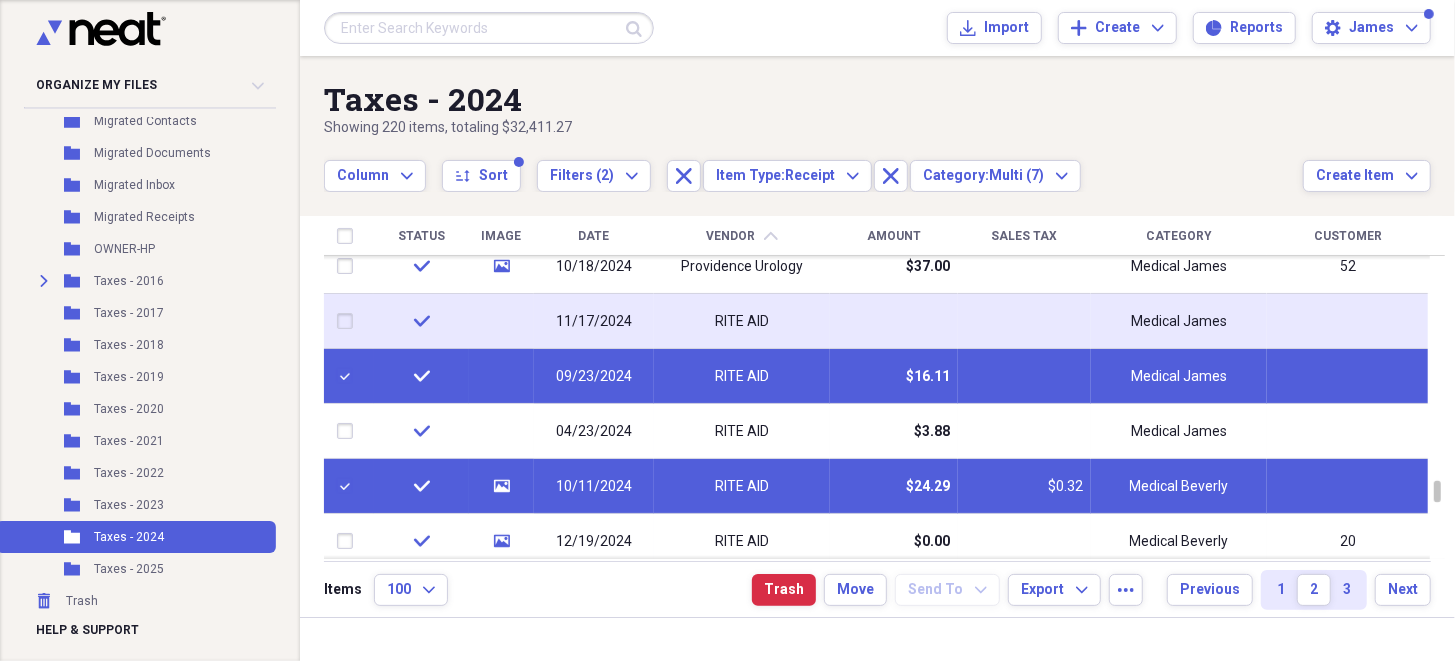 click at bounding box center (349, 321) 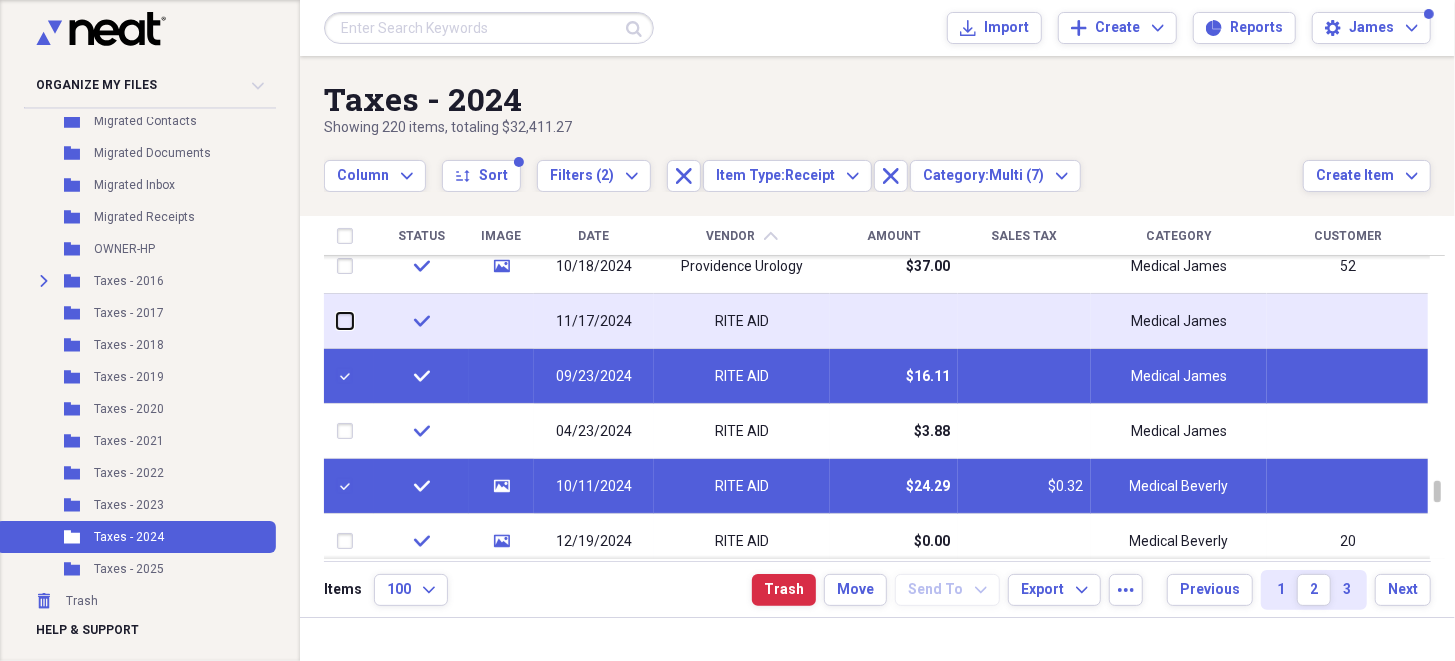 click at bounding box center (337, 321) 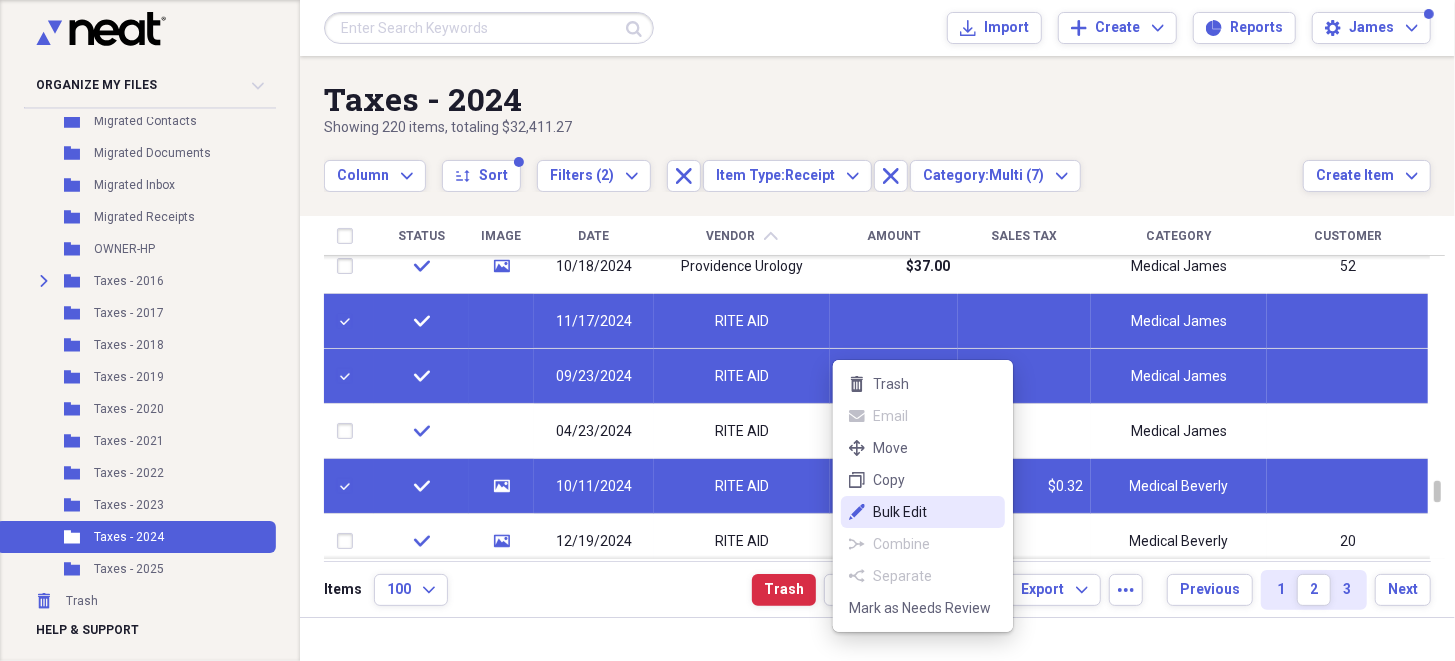 click on "Bulk Edit" at bounding box center (935, 512) 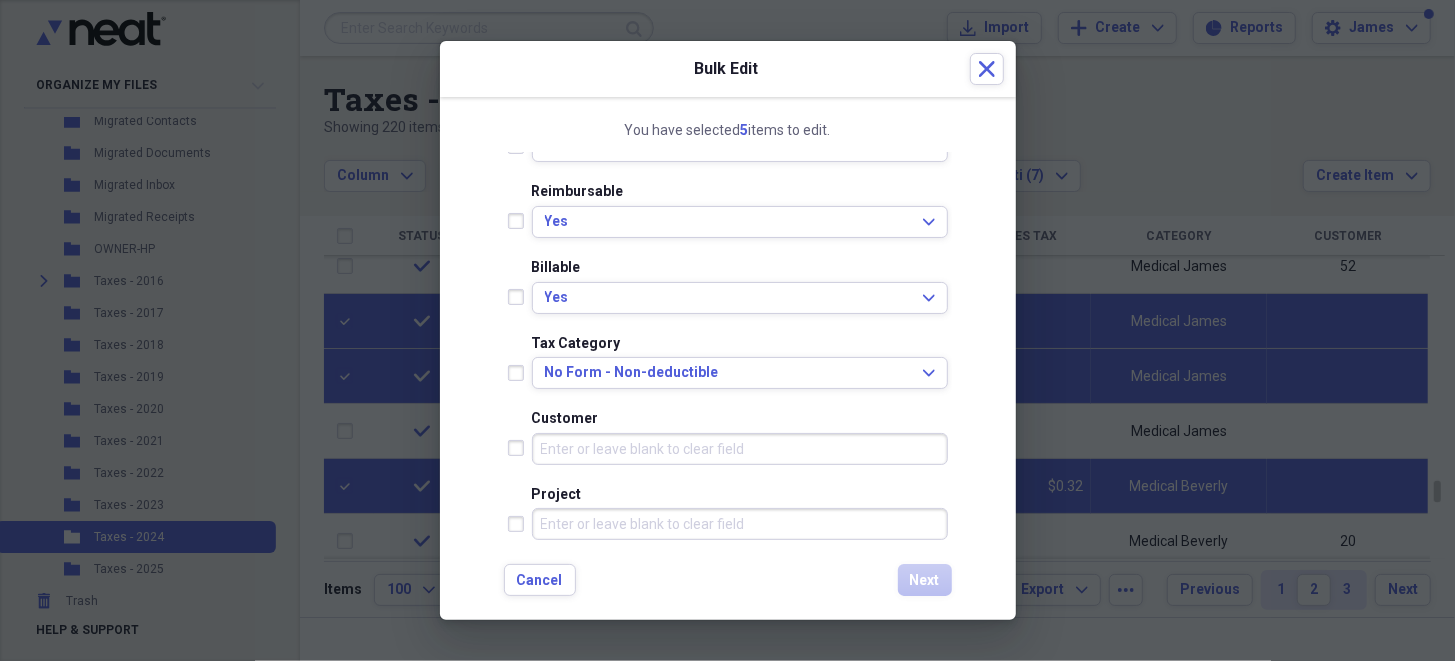 scroll, scrollTop: 600, scrollLeft: 0, axis: vertical 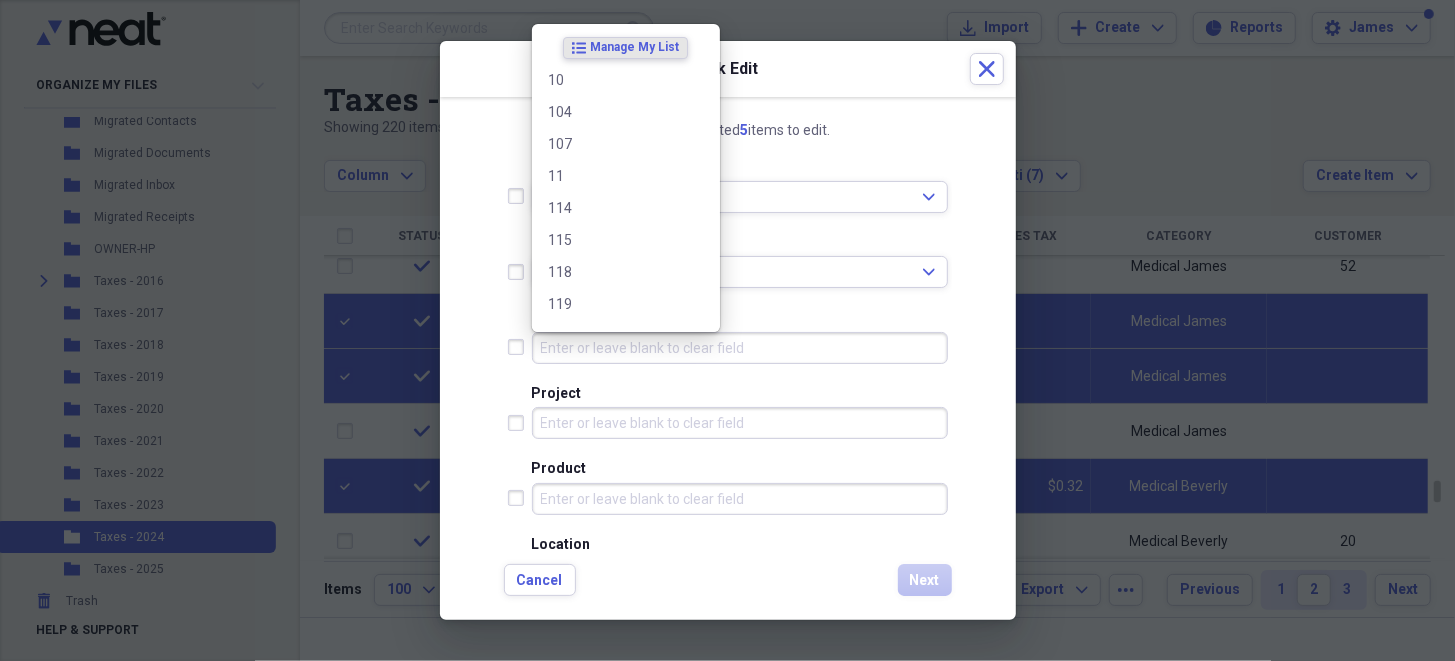 click on "Customer" at bounding box center [740, 348] 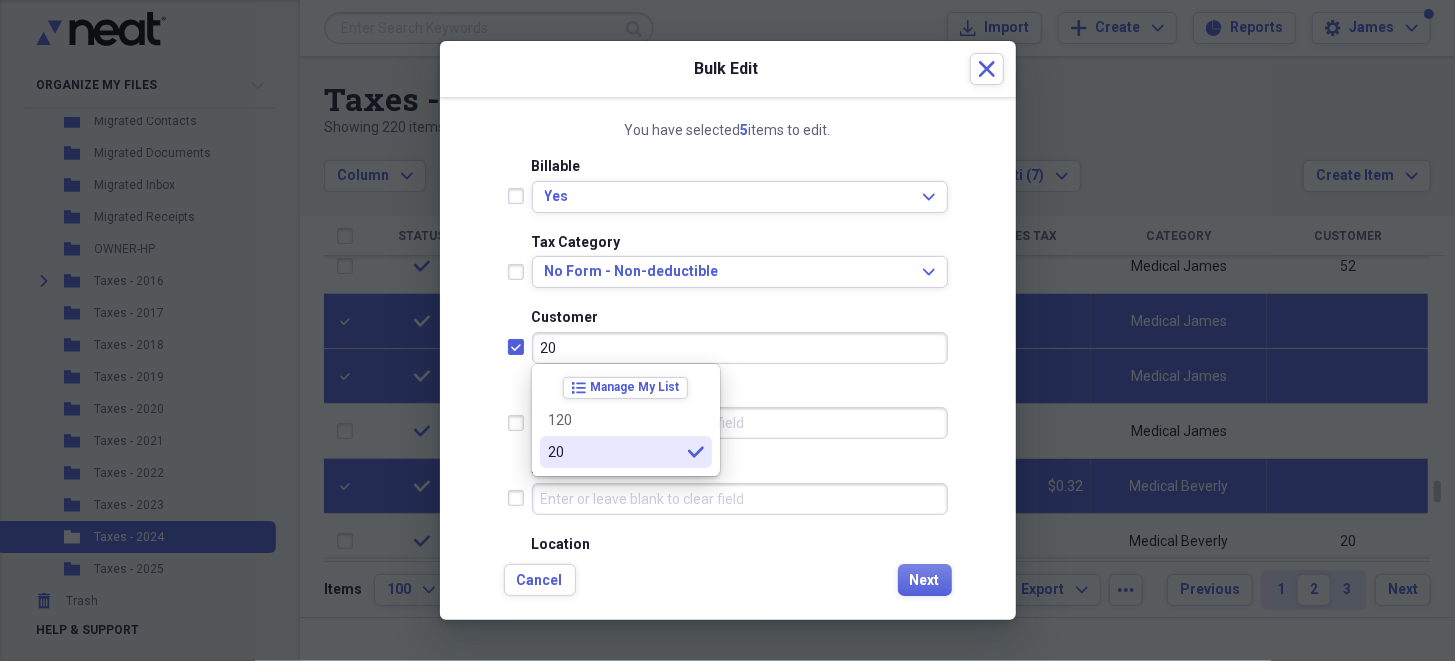 click on "20" at bounding box center (614, 452) 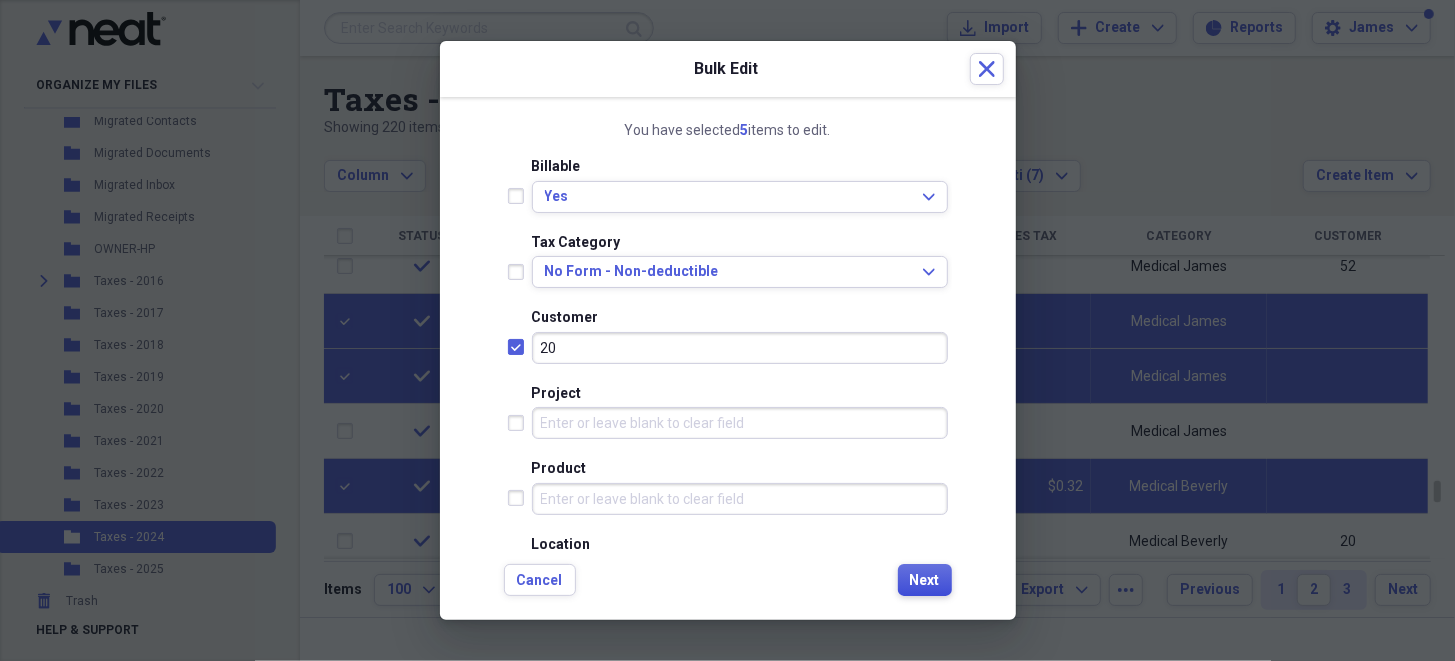 click on "Next" at bounding box center (925, 581) 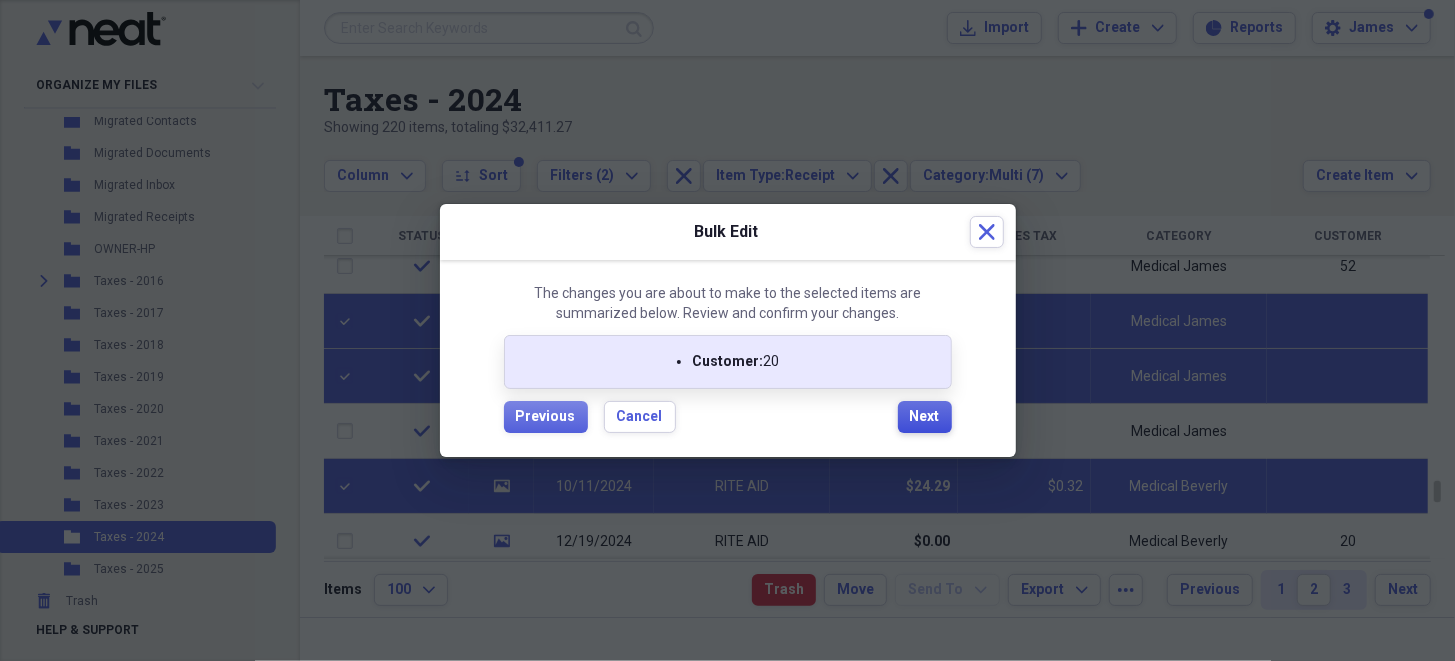 click on "Next" at bounding box center (925, 417) 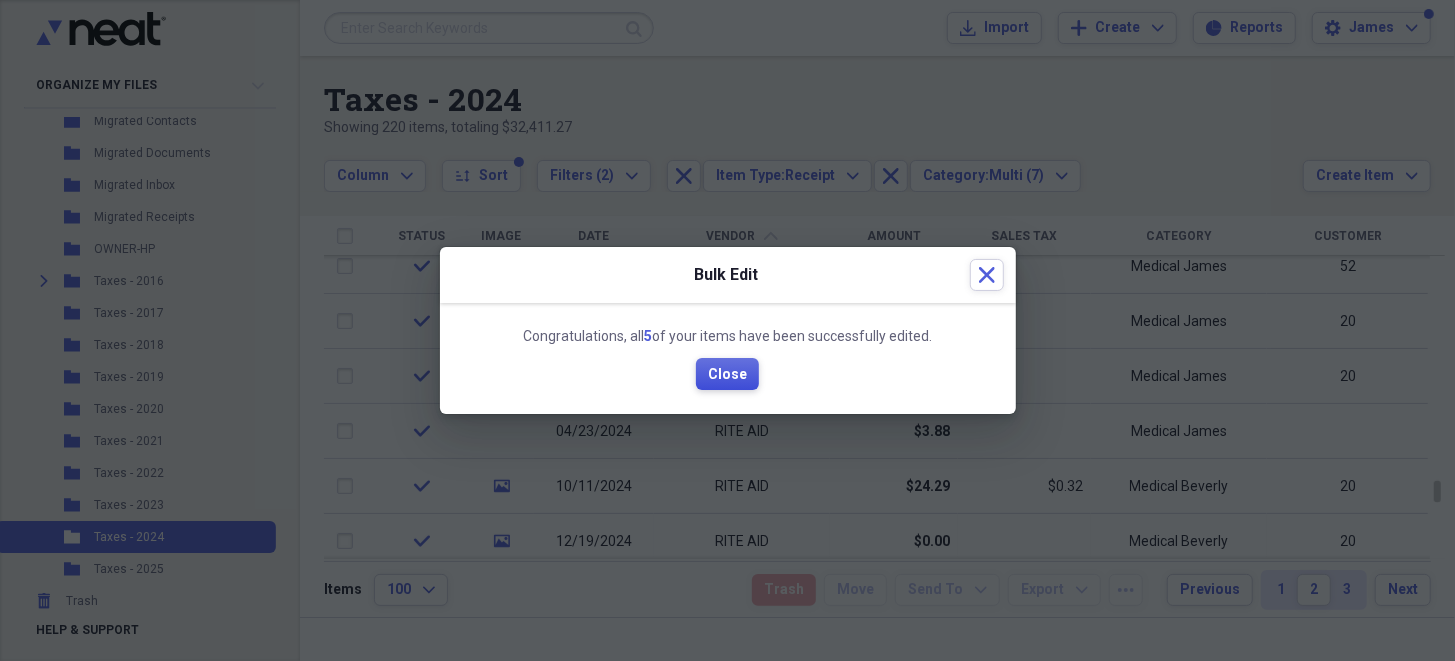 click on "Close" at bounding box center [727, 375] 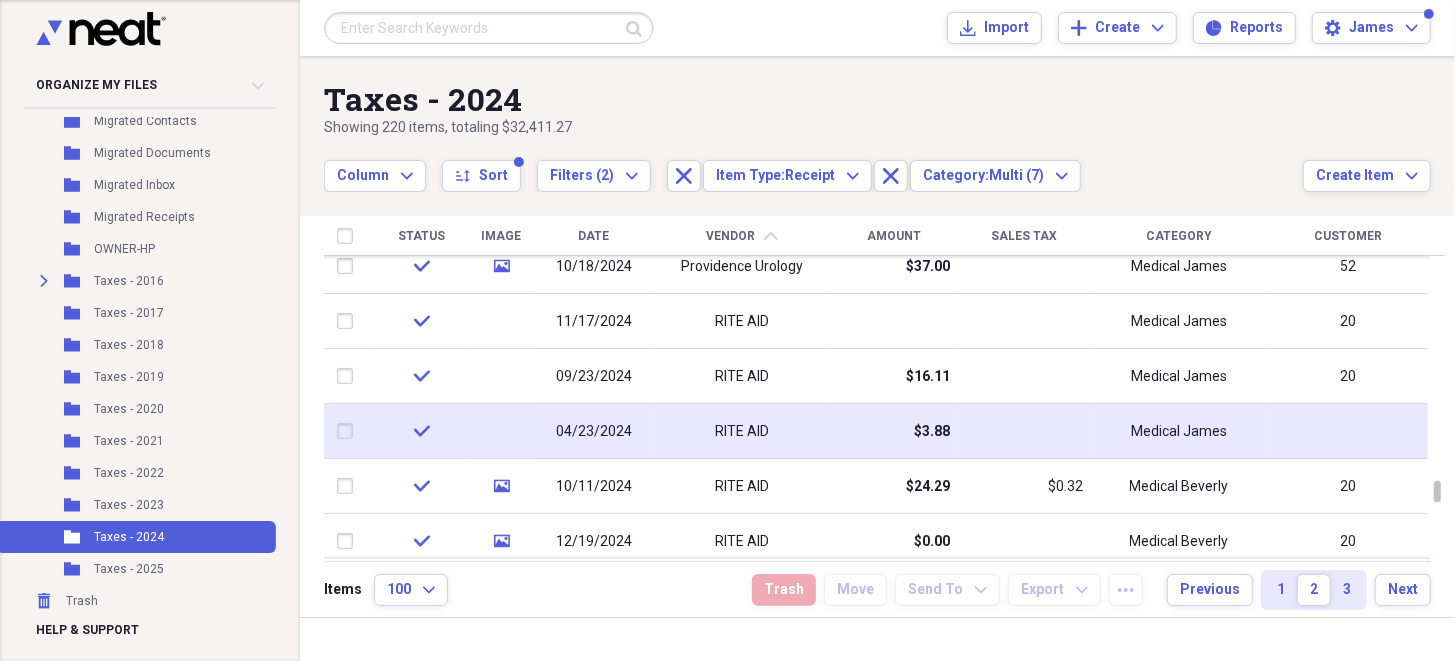 click on "04/23/2024" at bounding box center (594, 432) 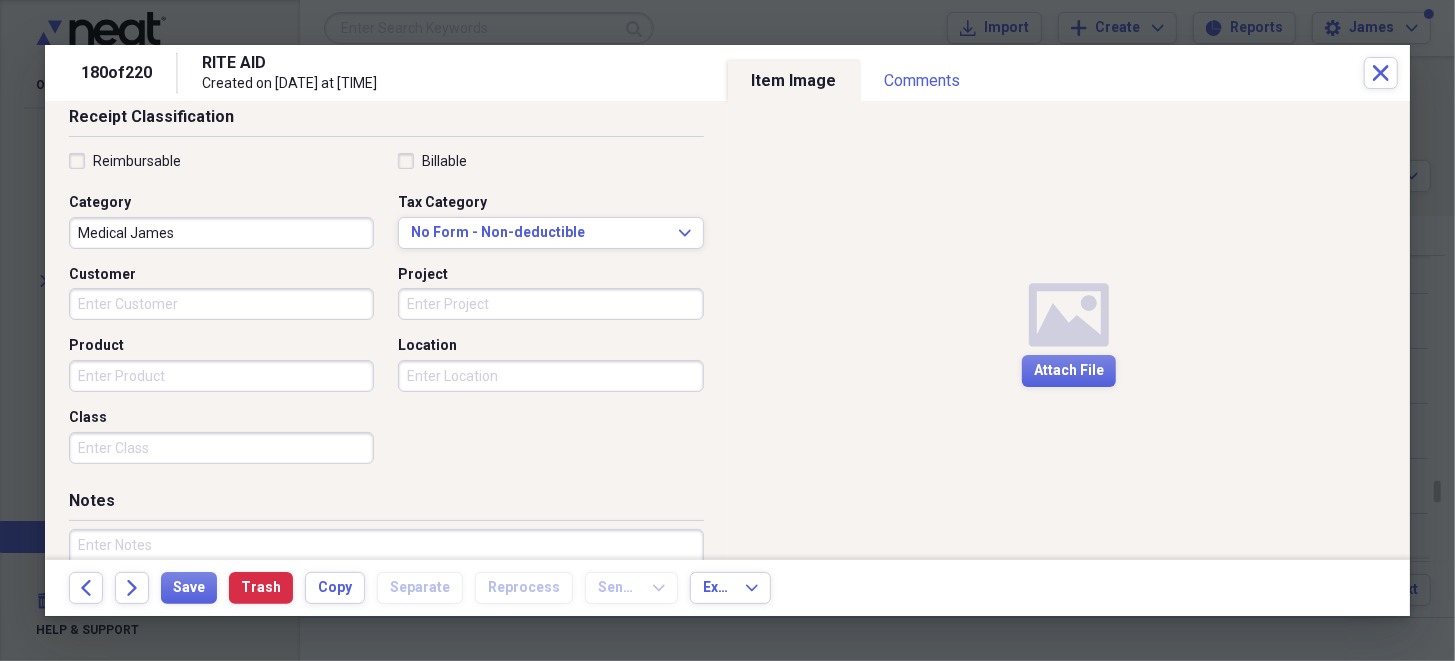 scroll, scrollTop: 399, scrollLeft: 0, axis: vertical 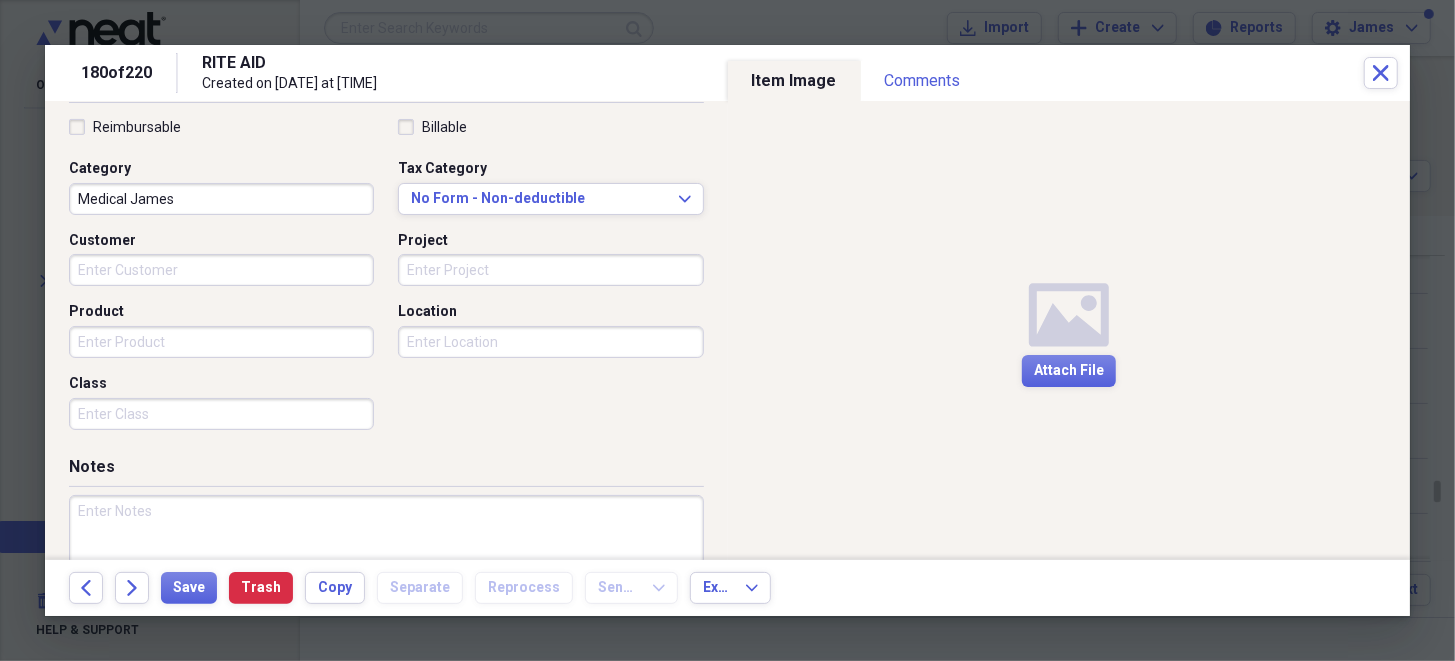 click on "Customer" at bounding box center (221, 270) 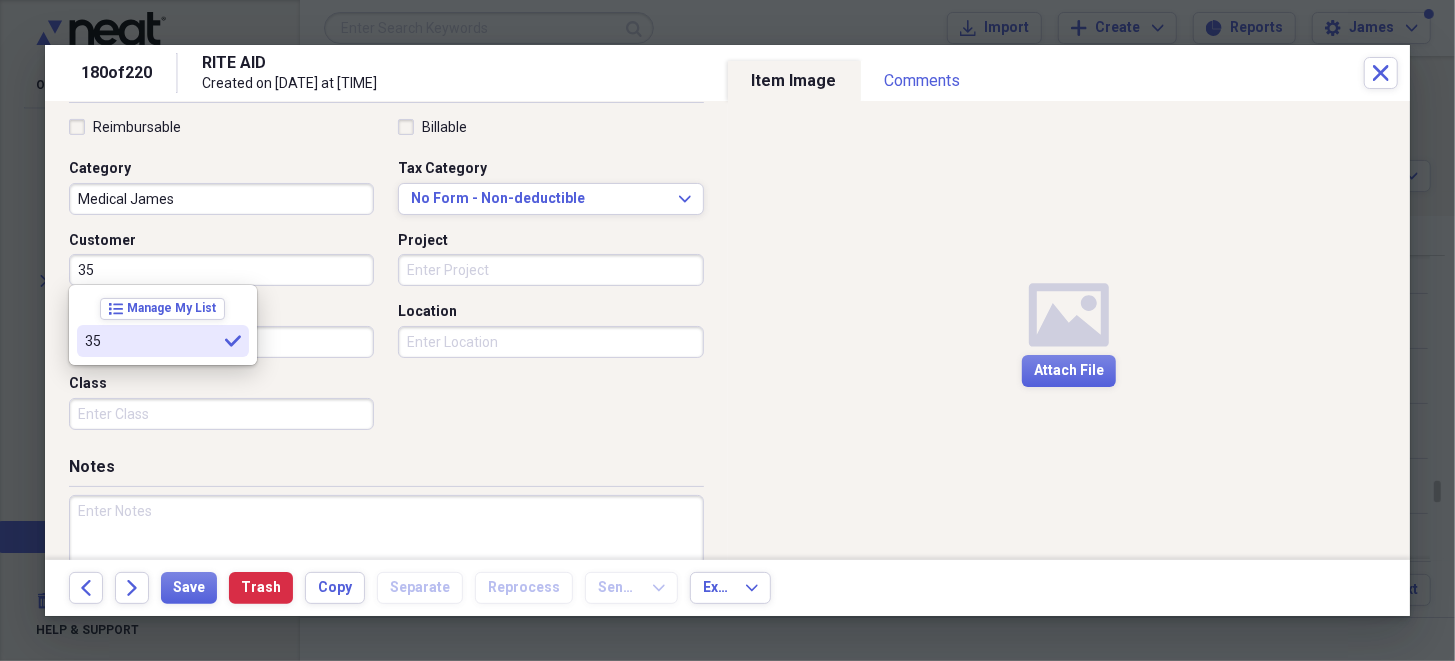 click on "35" at bounding box center (151, 341) 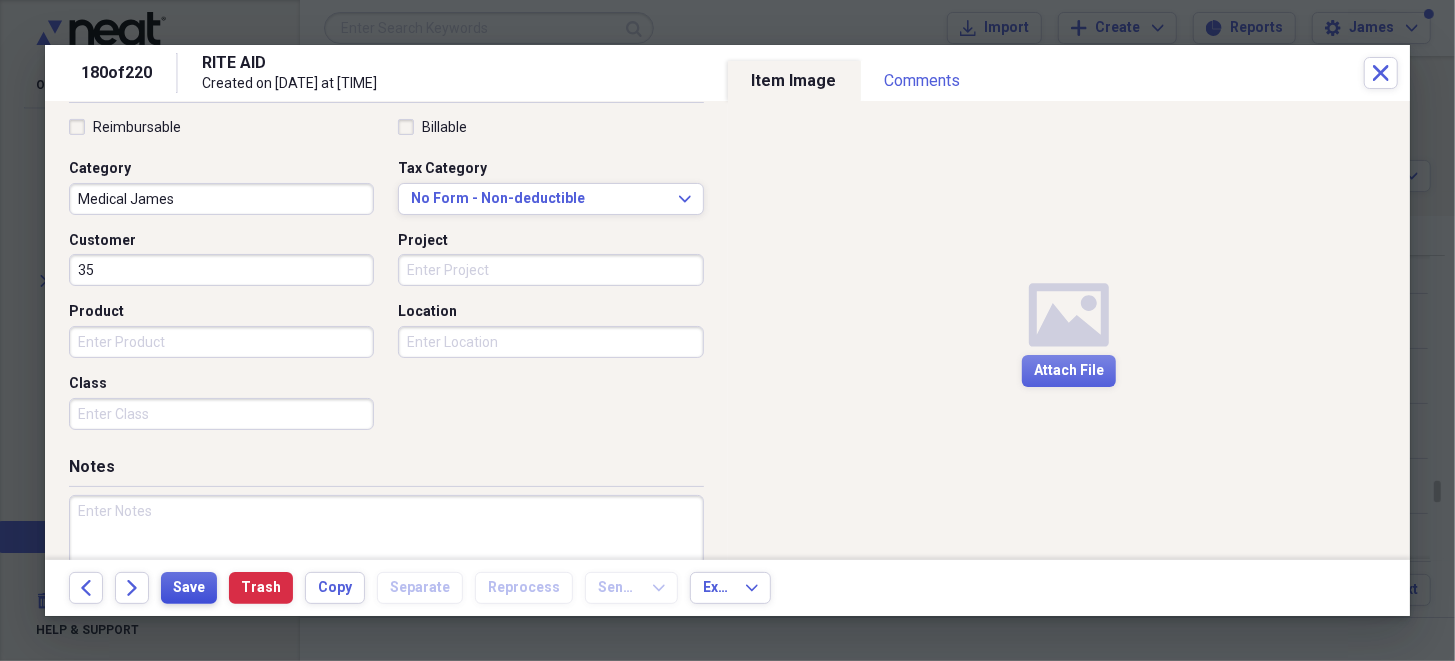 click on "Save" at bounding box center [189, 588] 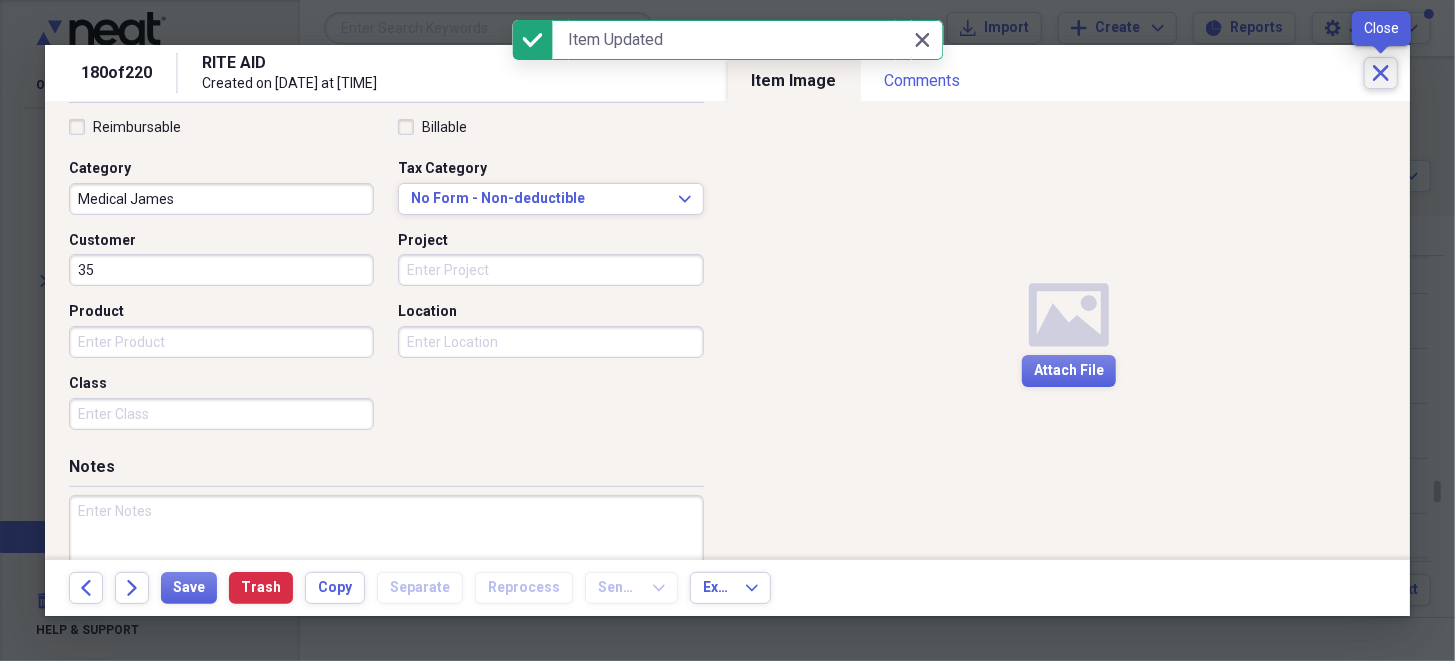 click on "Close" 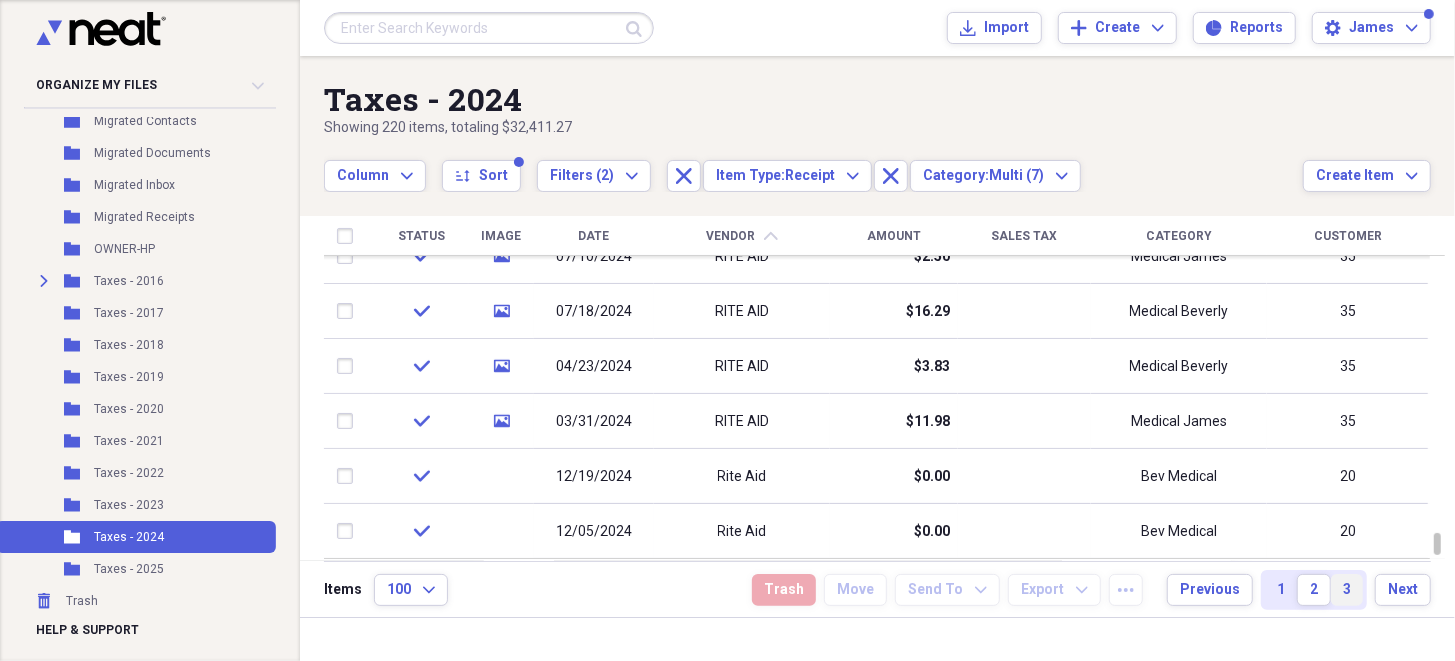 click on "3" at bounding box center [1347, 590] 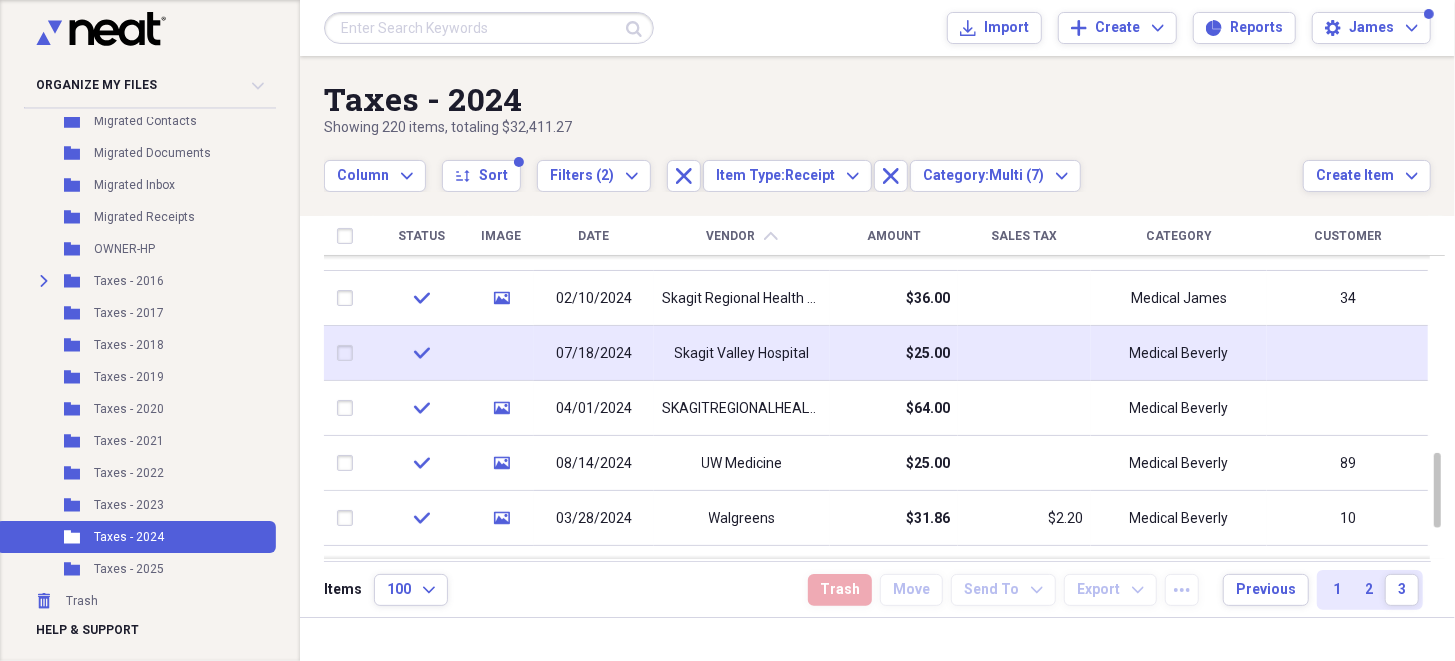 click at bounding box center [349, 353] 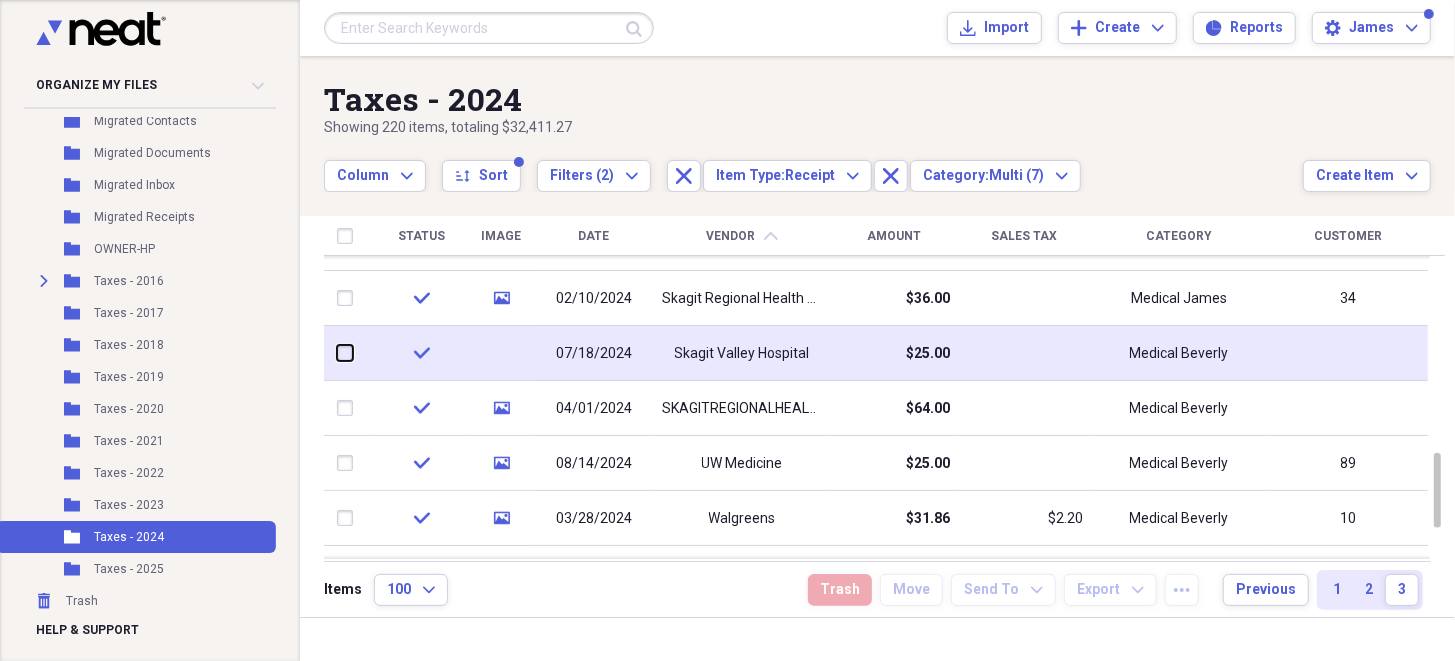 click at bounding box center [337, 353] 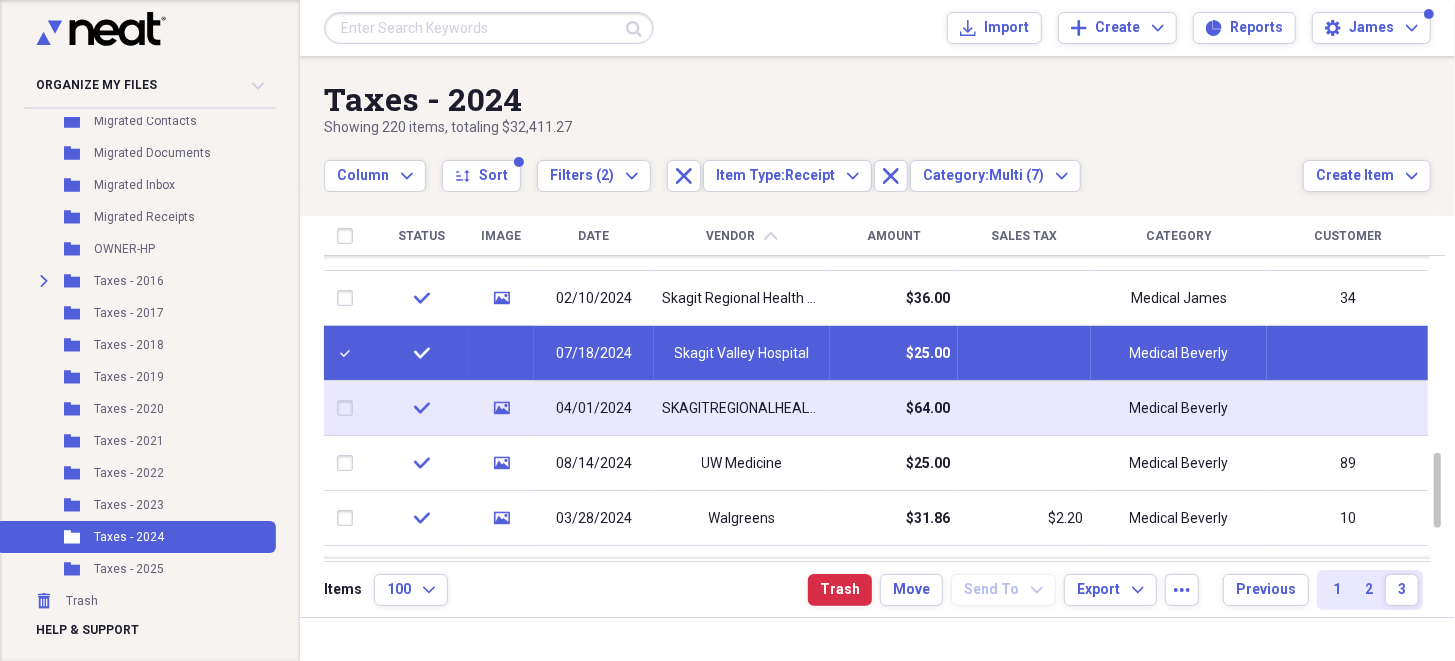 click at bounding box center [349, 408] 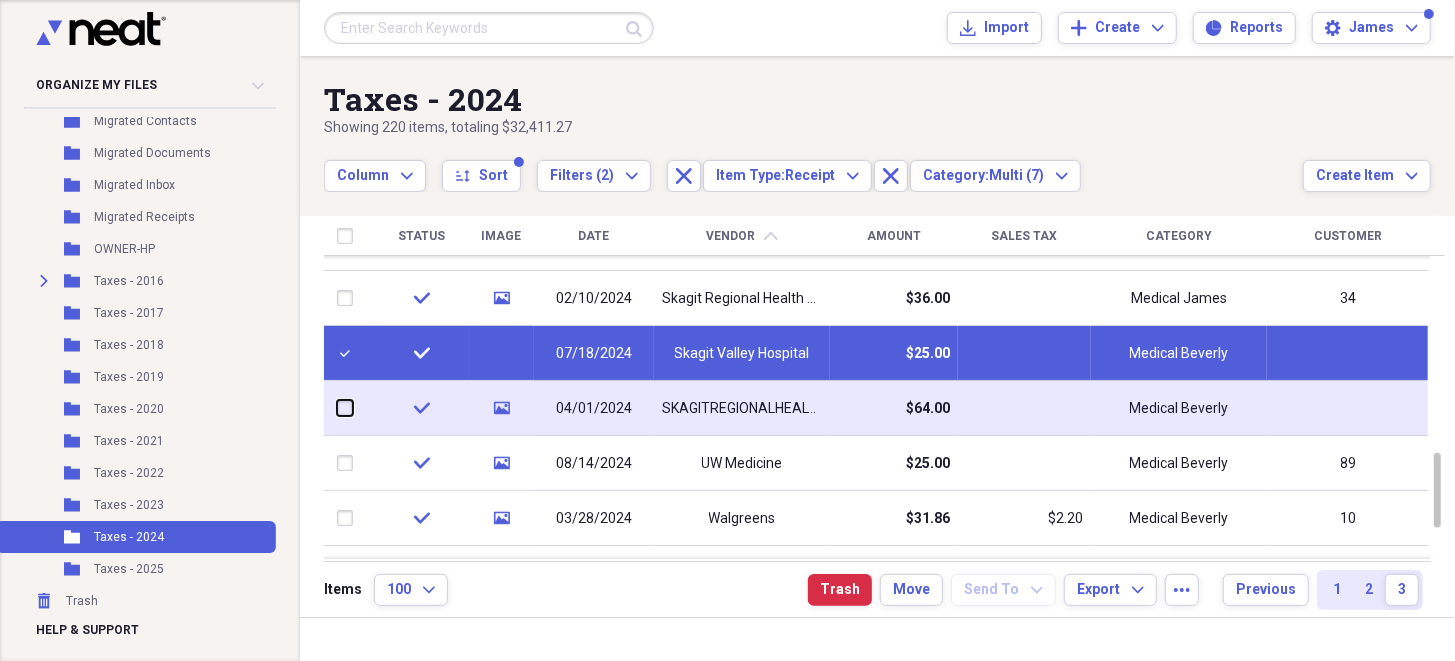 click at bounding box center (337, 408) 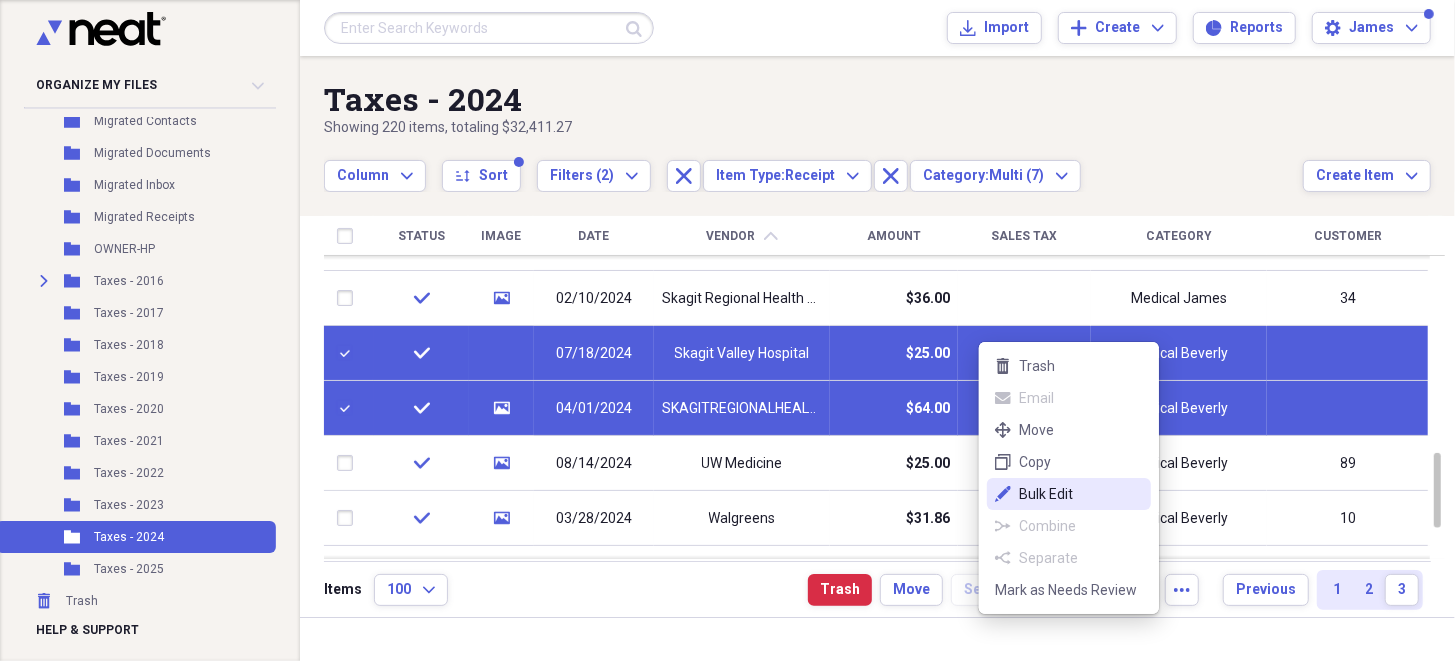 click on "Bulk Edit" at bounding box center (1081, 494) 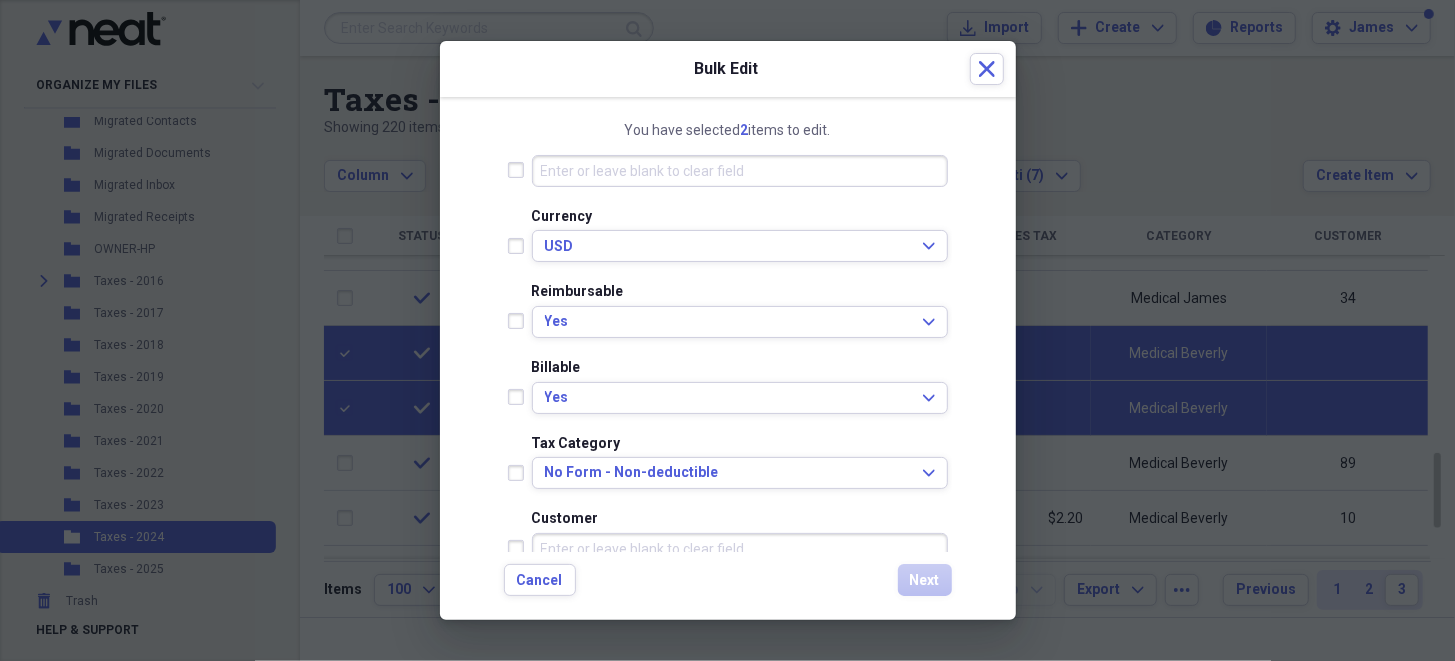 scroll, scrollTop: 499, scrollLeft: 0, axis: vertical 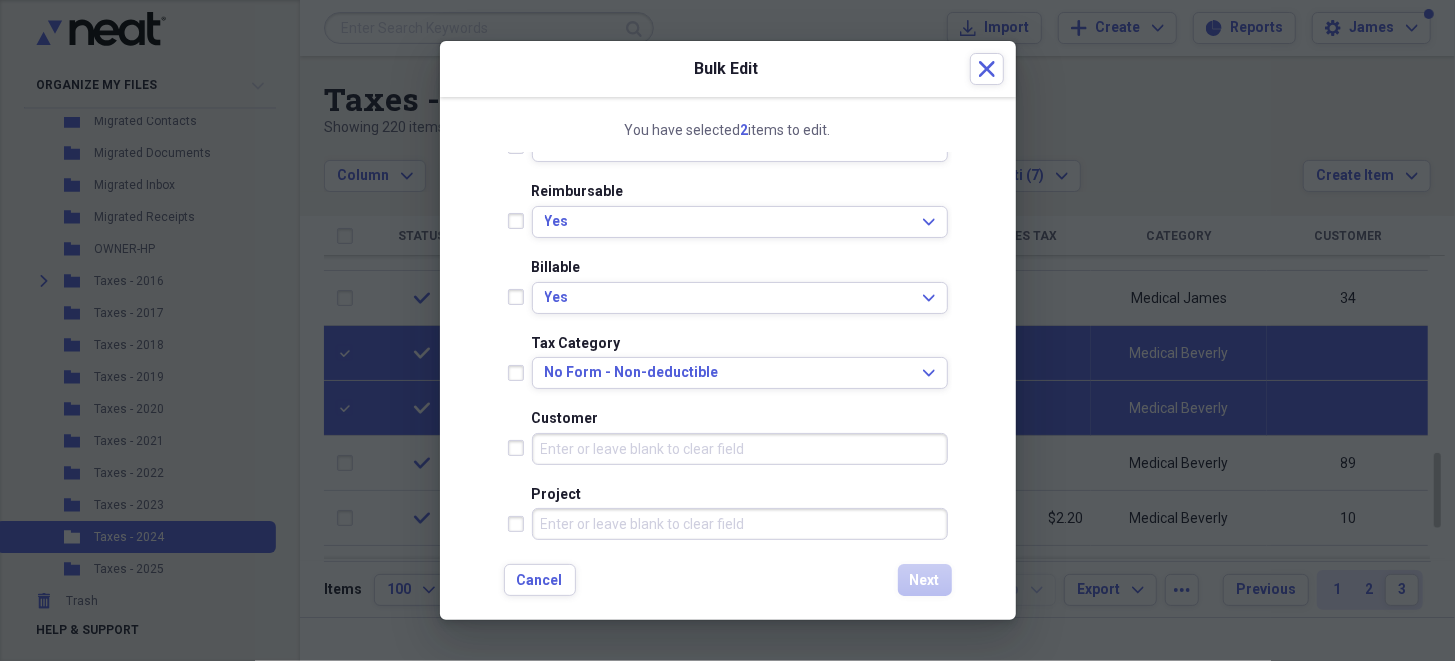 click on "Customer" at bounding box center (740, 449) 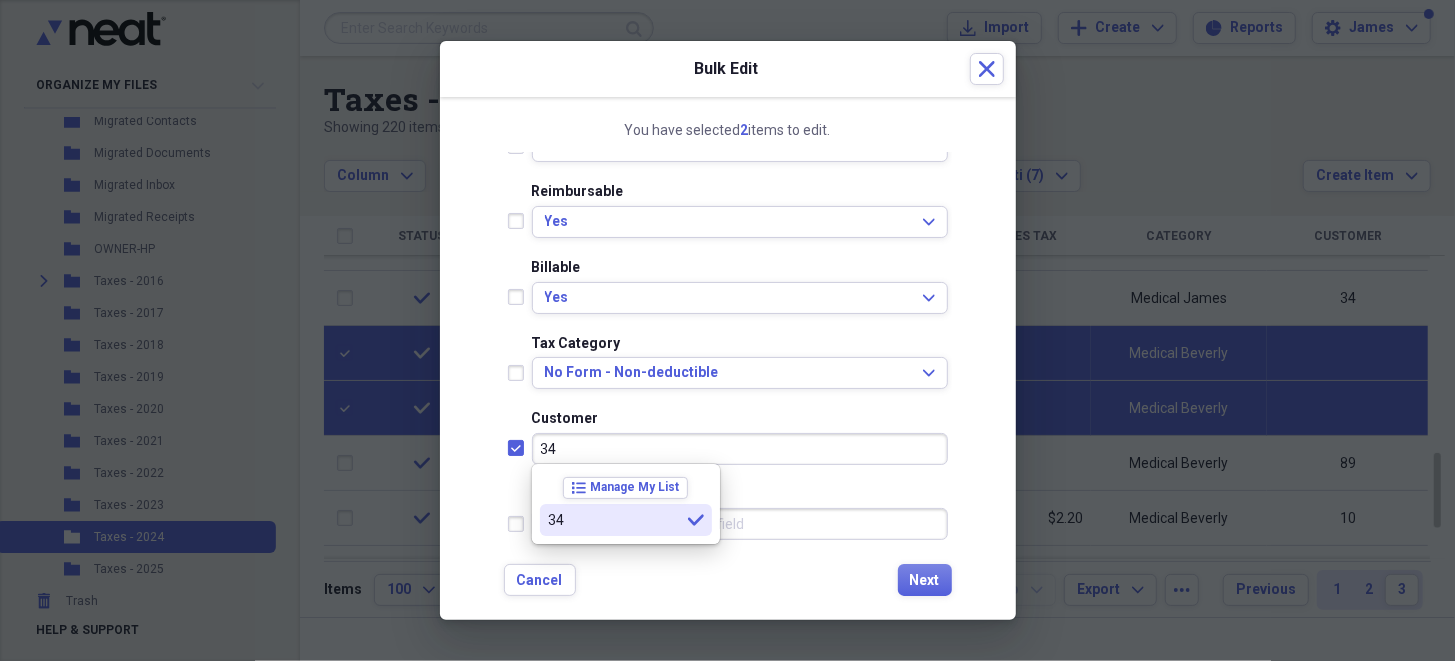 click on "34" at bounding box center (614, 520) 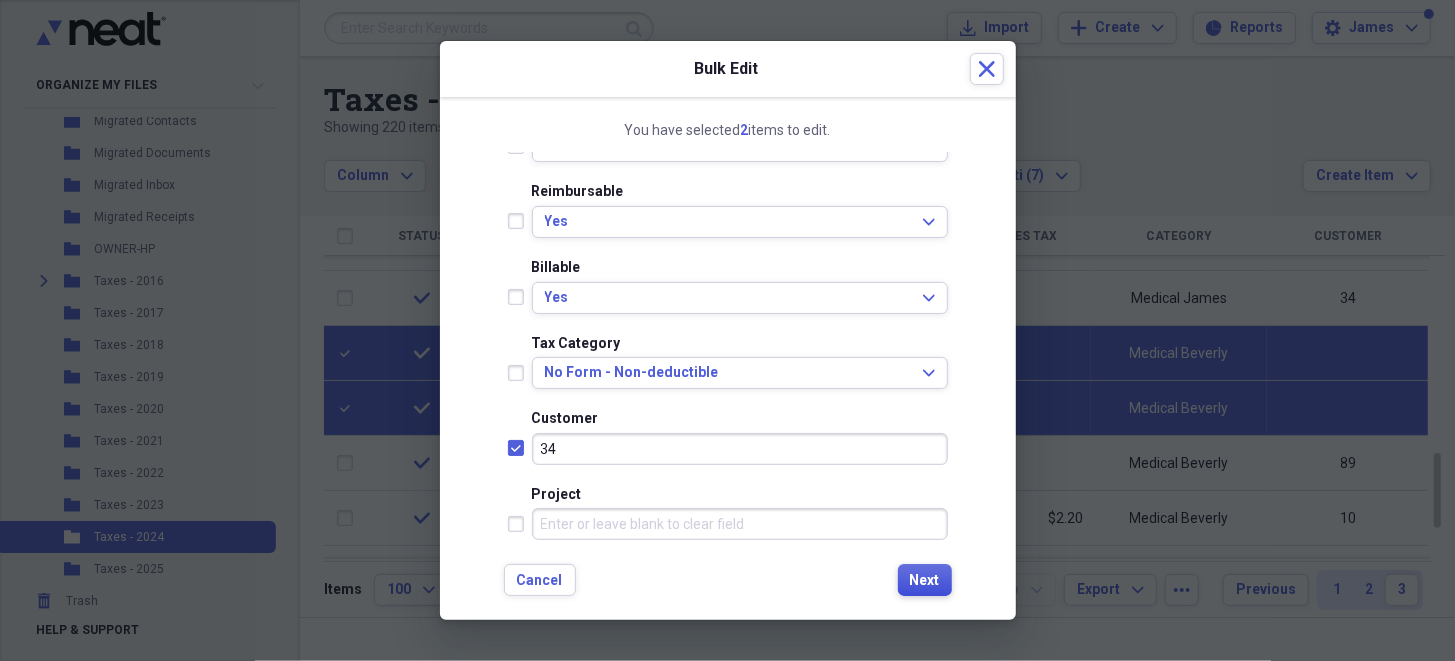 click on "Next" at bounding box center [925, 581] 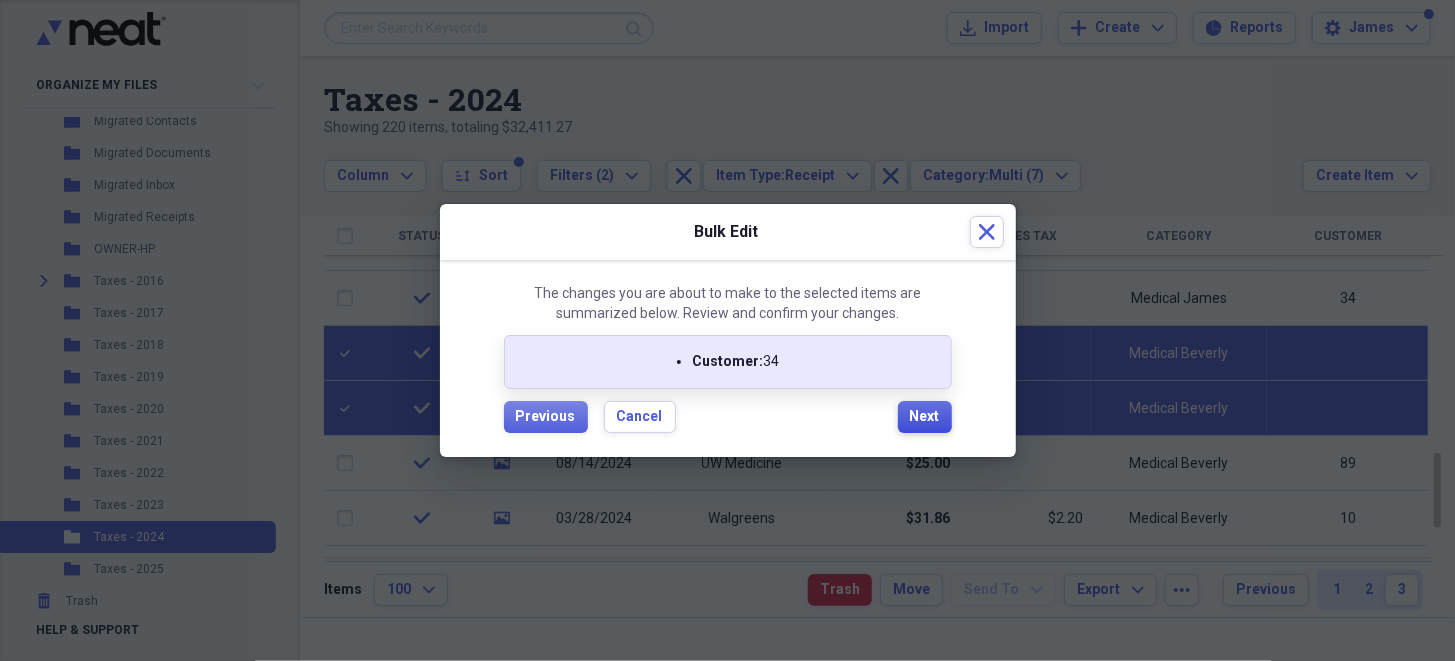 click on "Next" at bounding box center [925, 417] 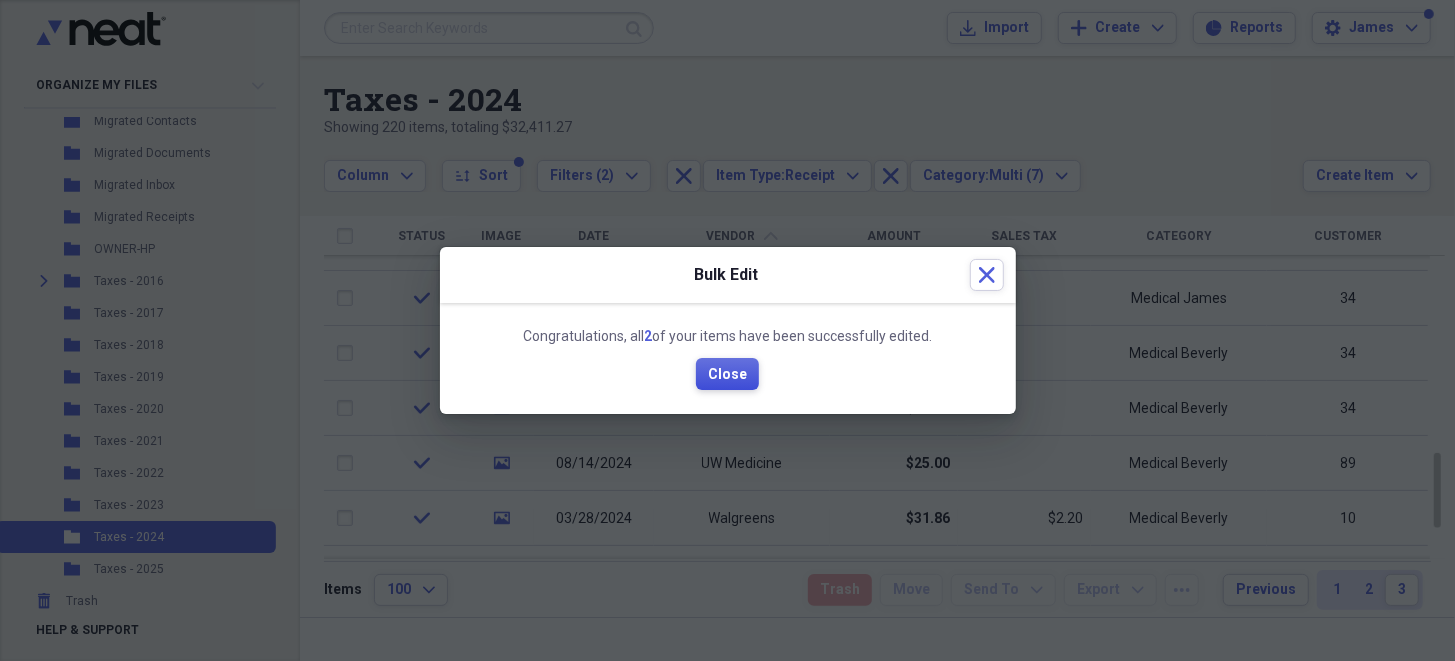 click on "Close" at bounding box center (727, 375) 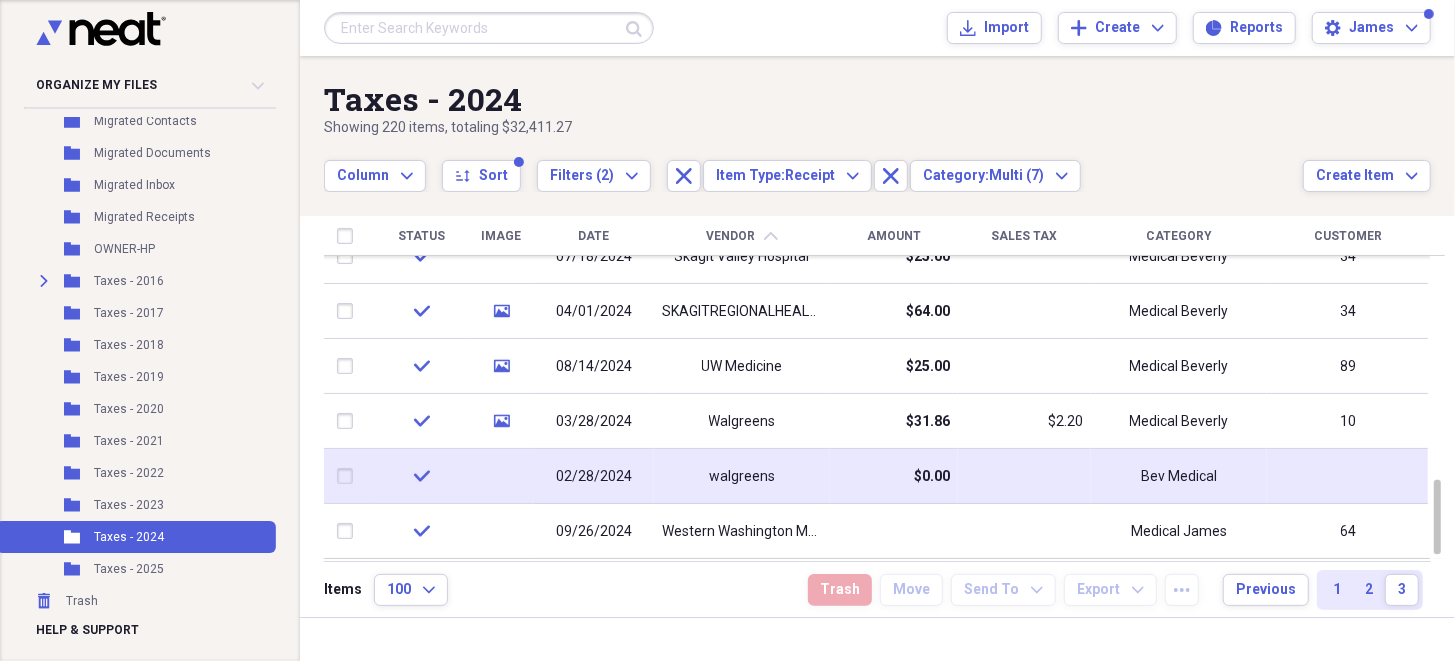 click on "$0.00" at bounding box center (932, 477) 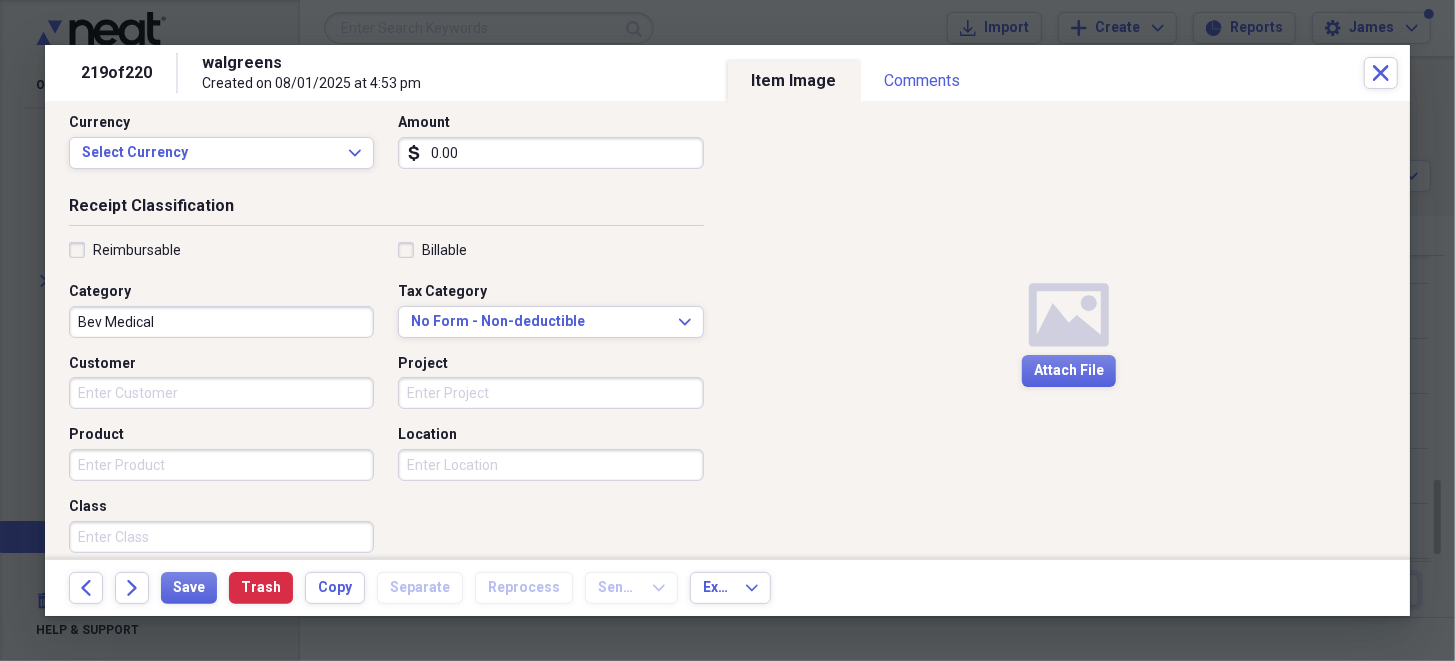 scroll, scrollTop: 300, scrollLeft: 0, axis: vertical 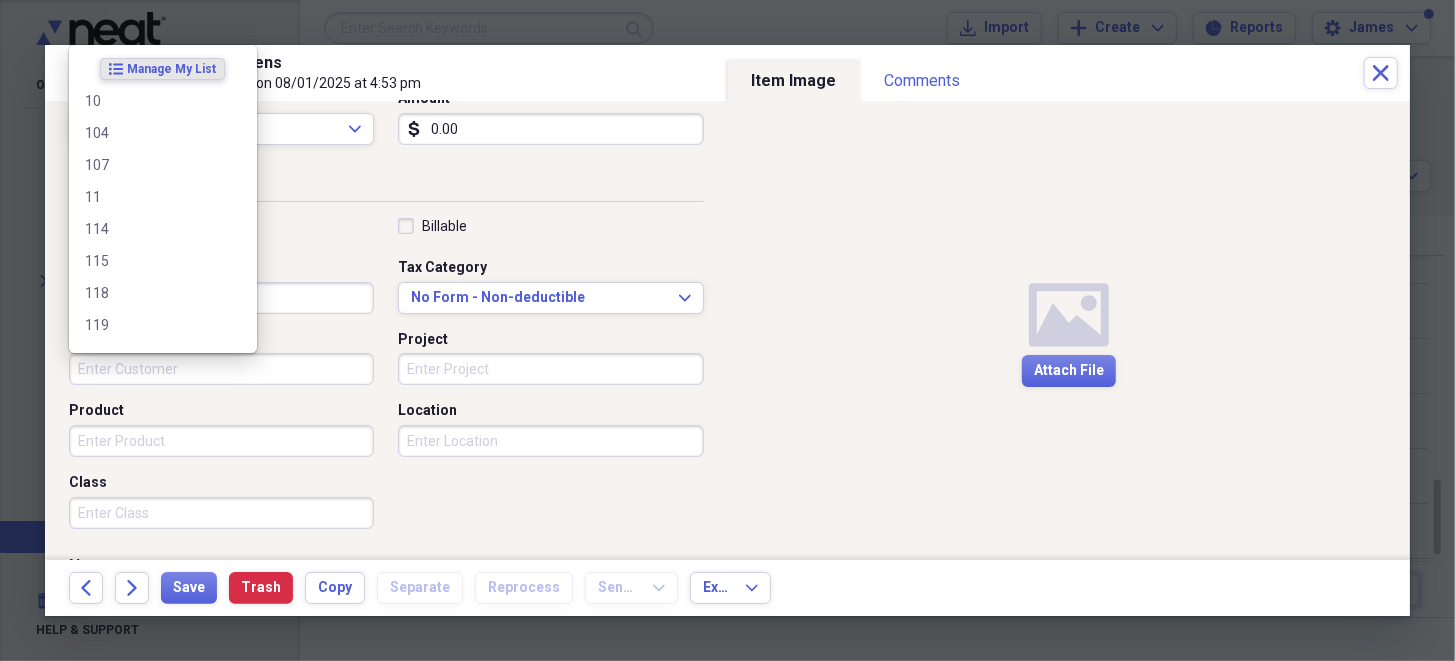 click on "Customer" at bounding box center (221, 369) 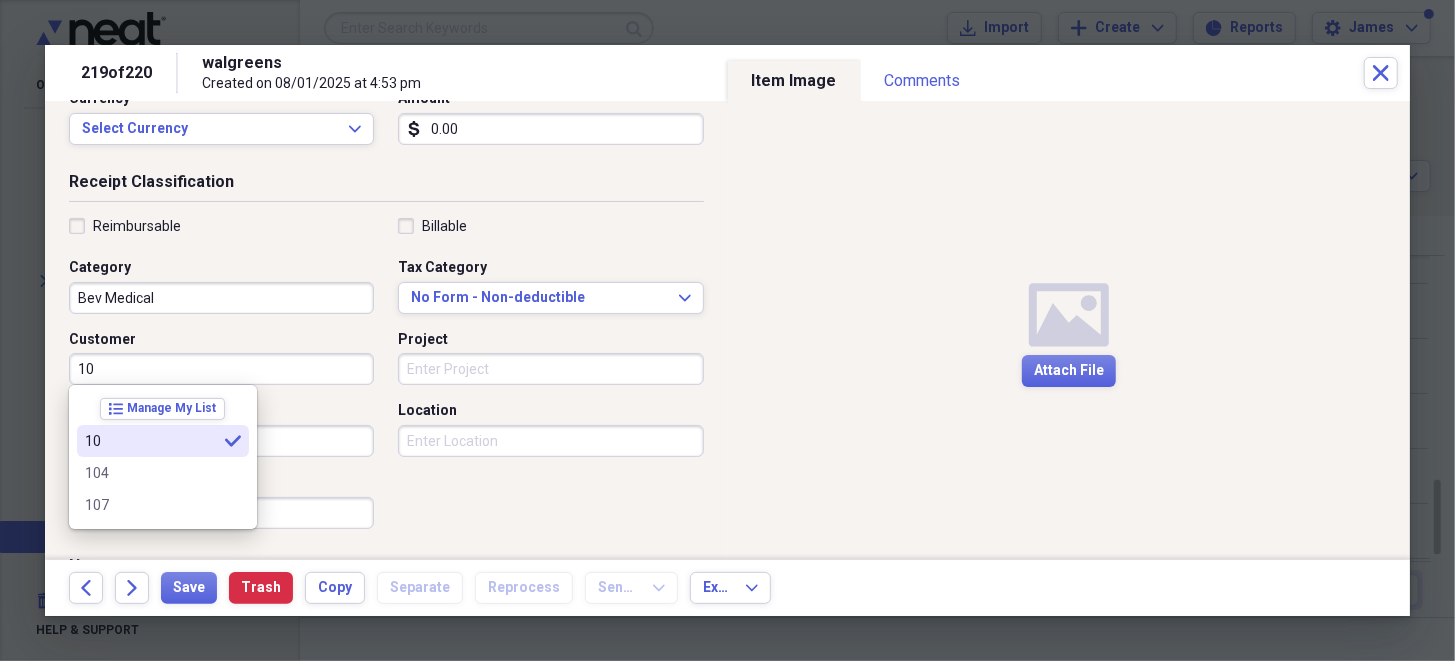 click on "10 selected" at bounding box center [163, 441] 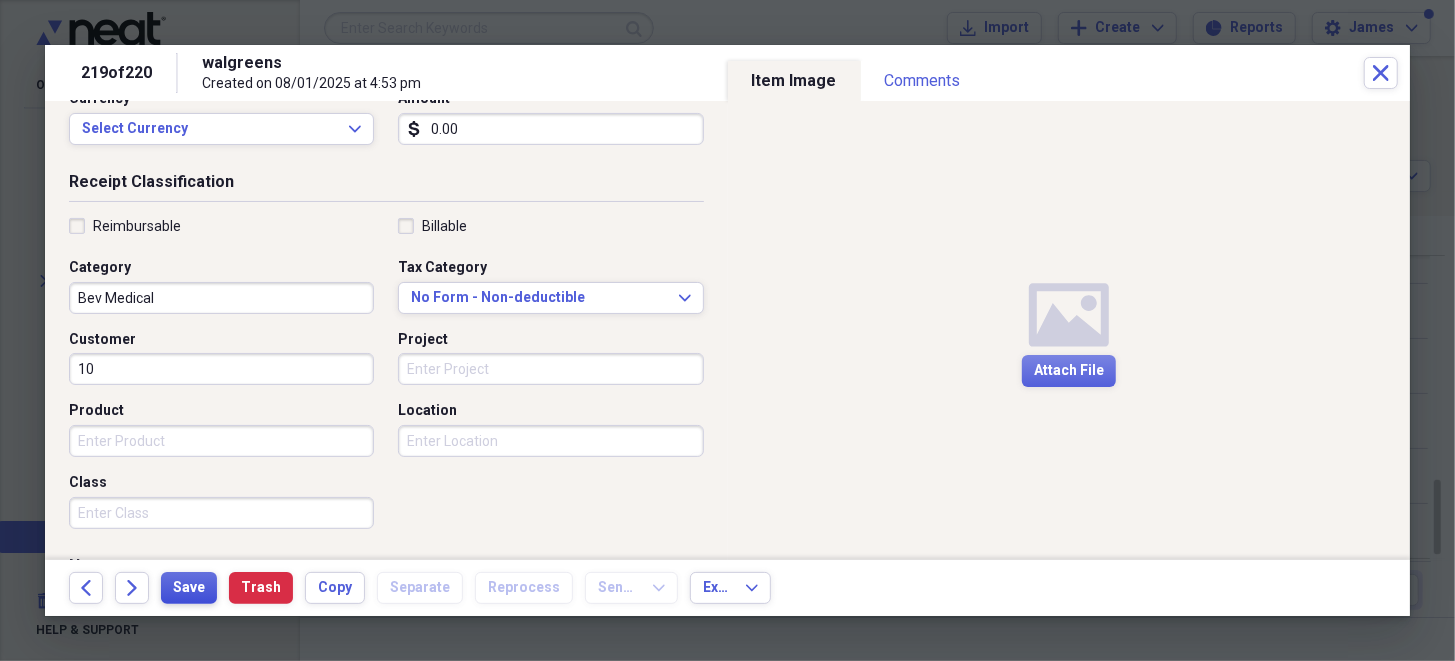 click on "Save" at bounding box center [189, 588] 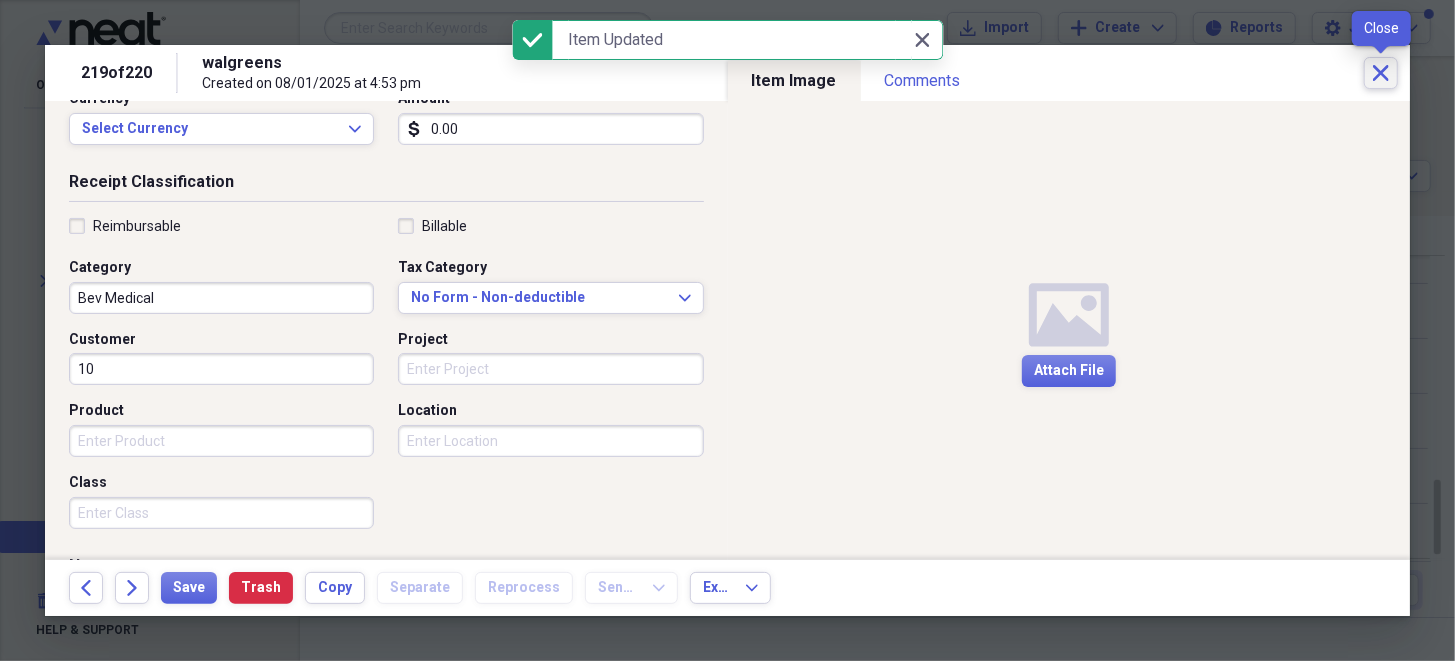 click 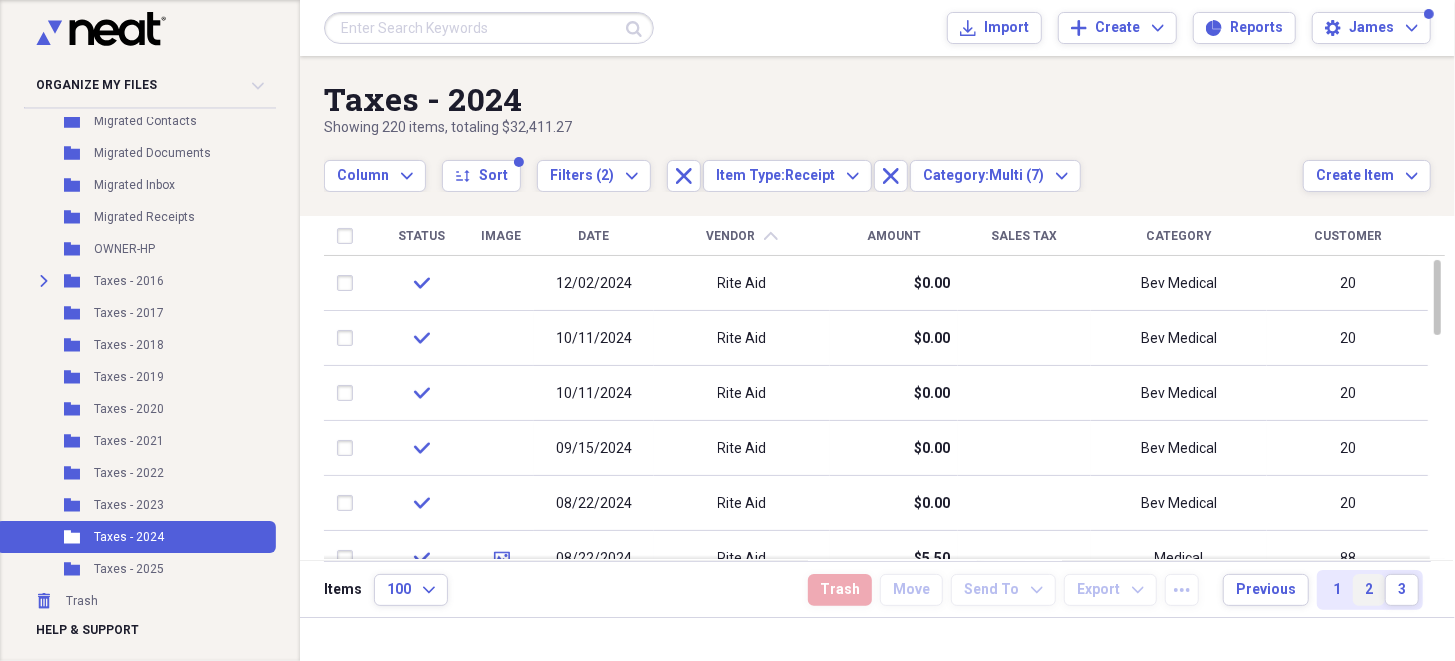 click on "2" at bounding box center (1369, 590) 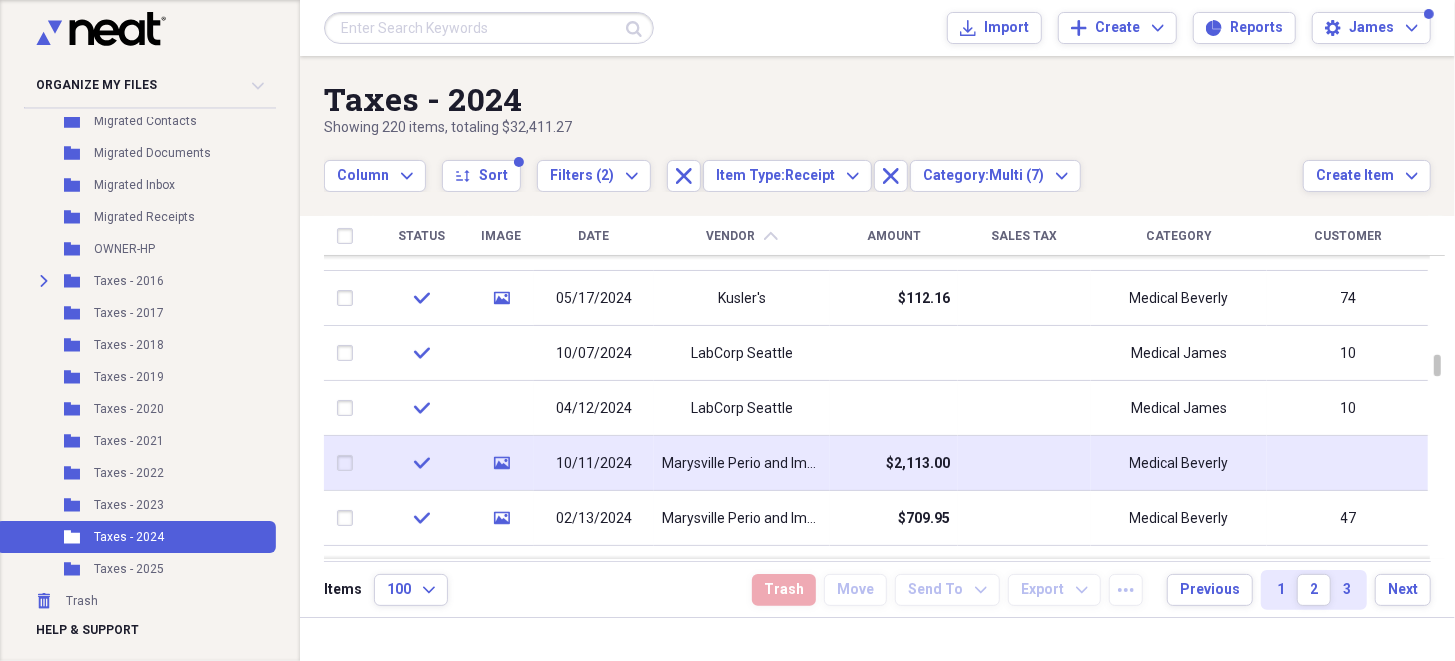 click at bounding box center (1348, 463) 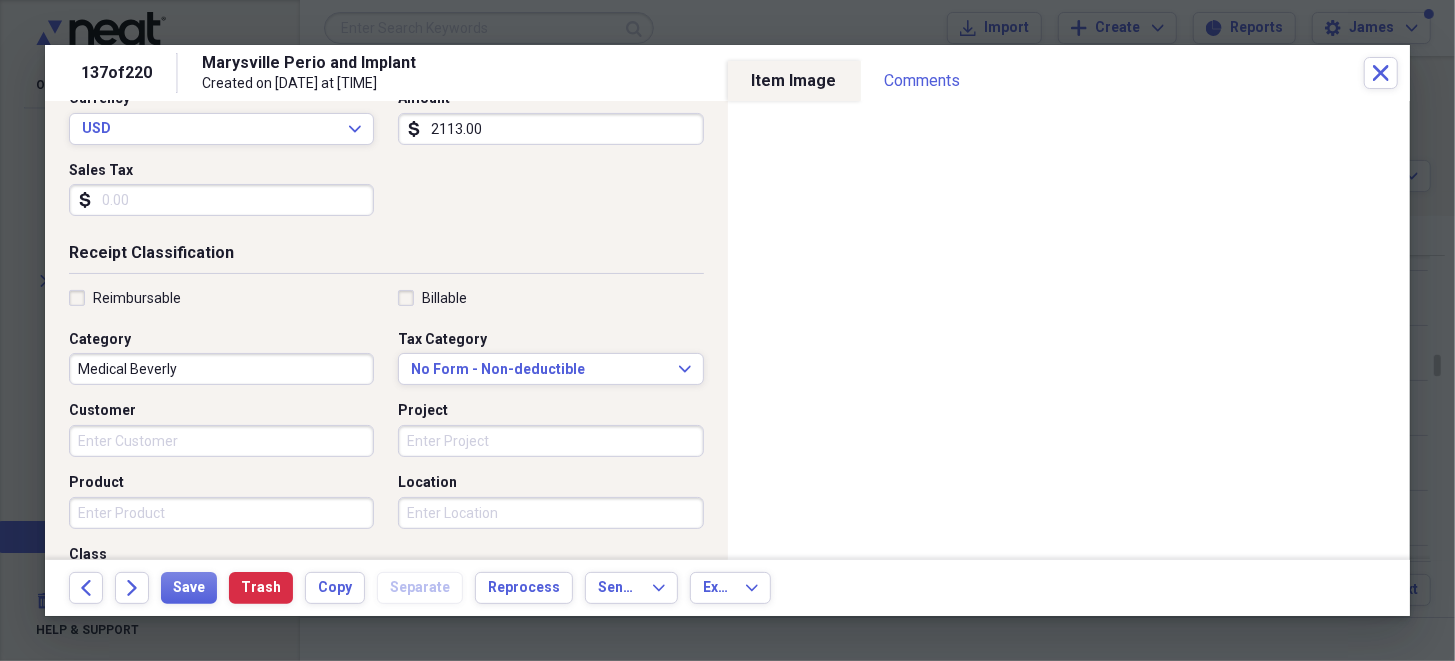 scroll, scrollTop: 399, scrollLeft: 0, axis: vertical 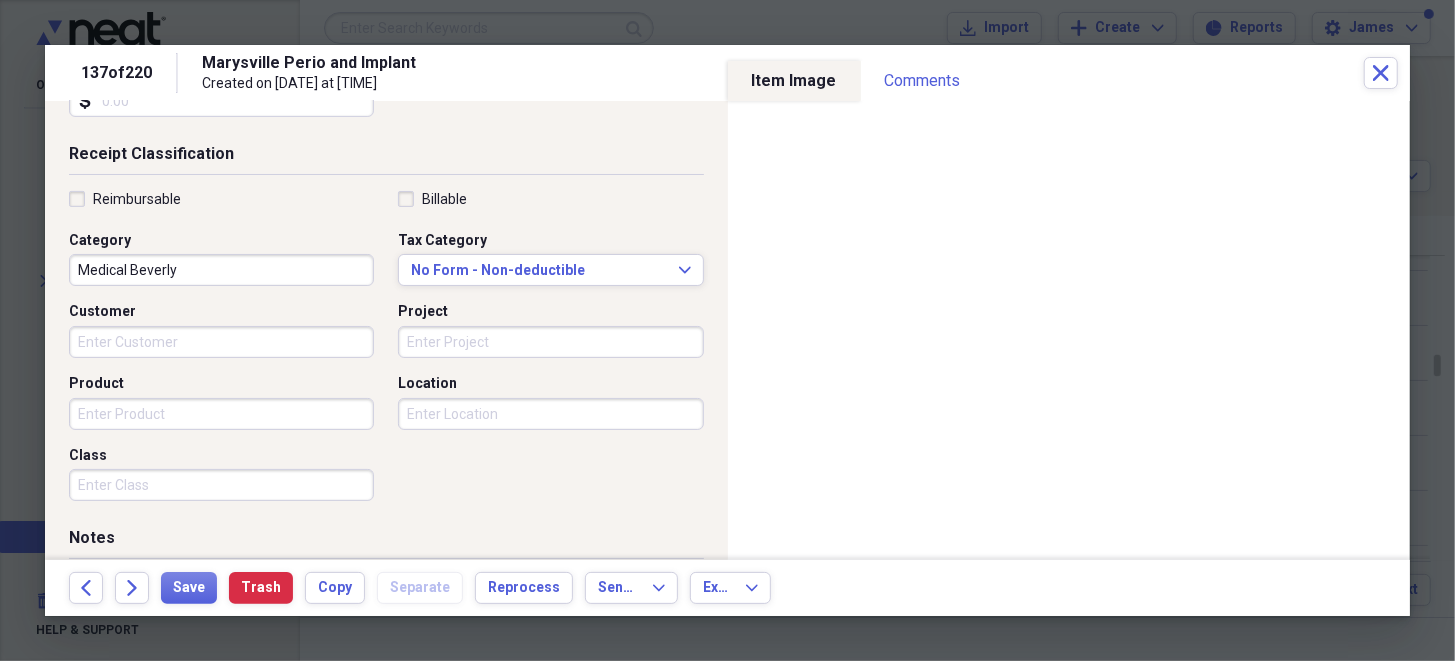 click on "Customer" at bounding box center [221, 342] 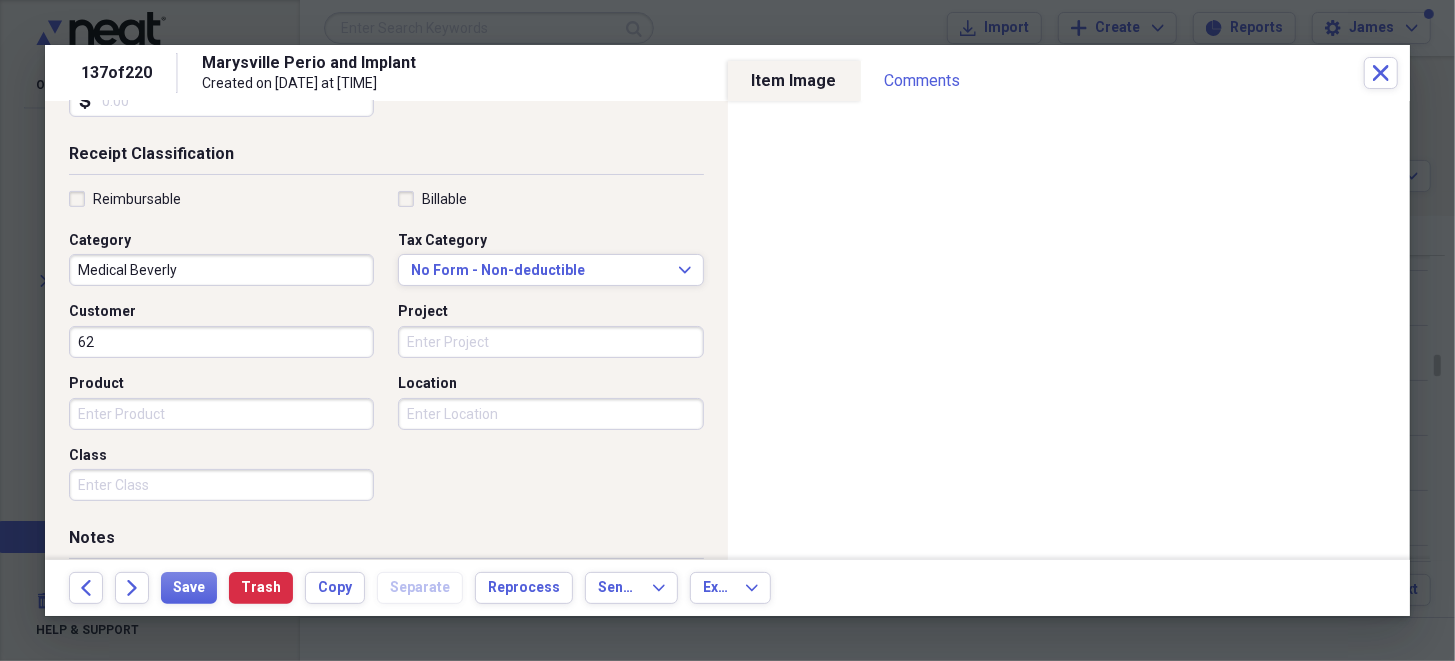 click on "Reimbursable Billable Category Medical Beverly Tax Category No Form - Non-deductible Expand Customer 62 Project Product Location Class" at bounding box center [386, 350] 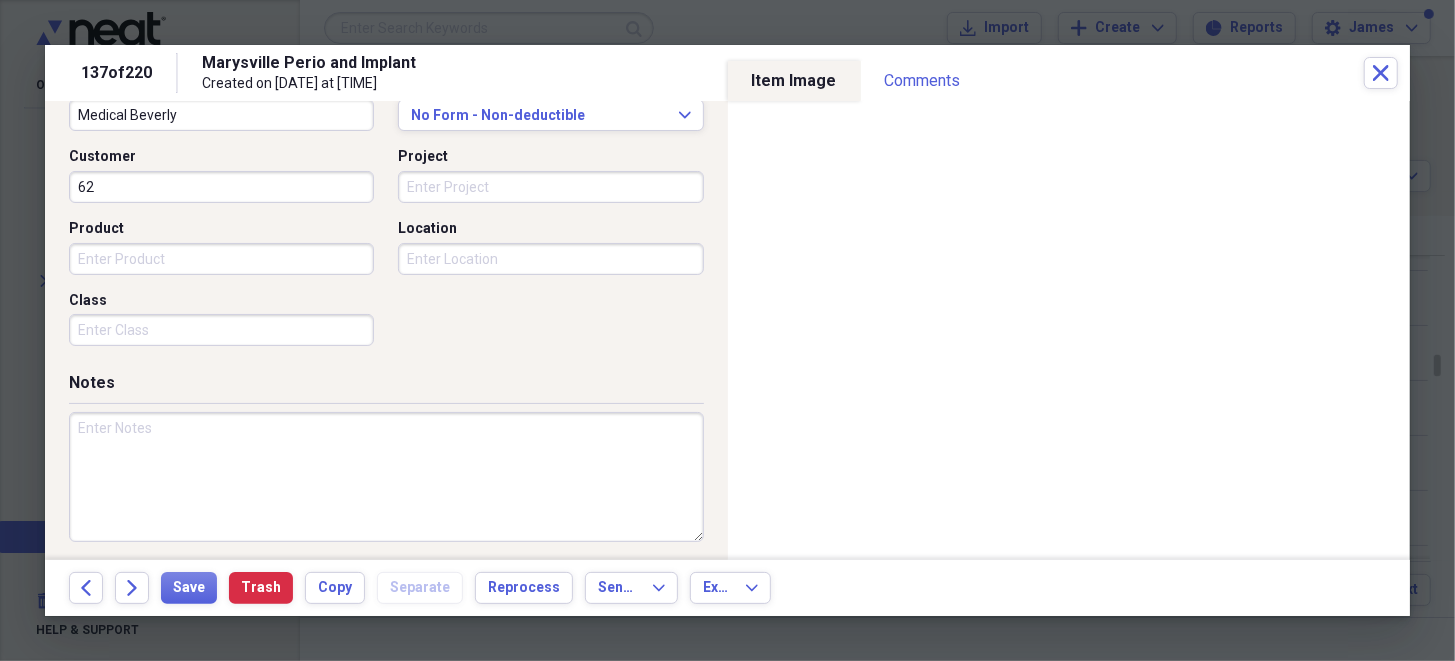 scroll, scrollTop: 559, scrollLeft: 0, axis: vertical 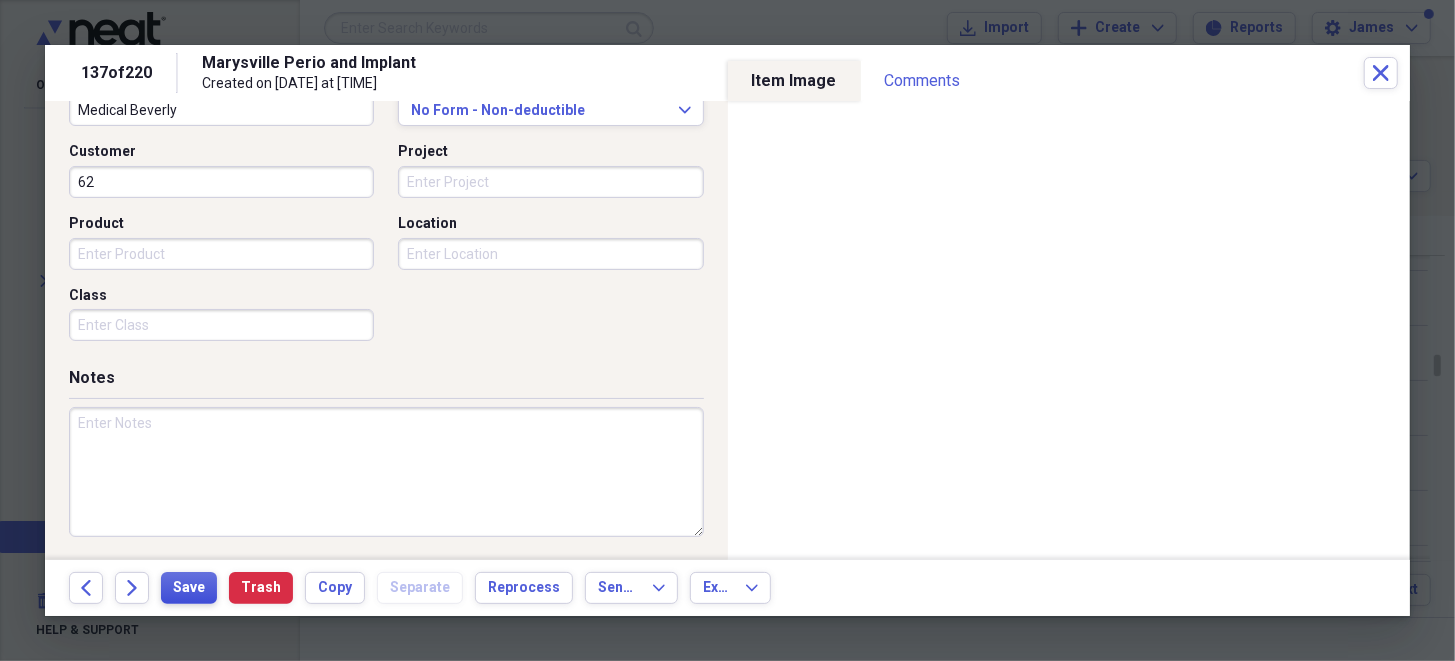 click on "Save" at bounding box center [189, 588] 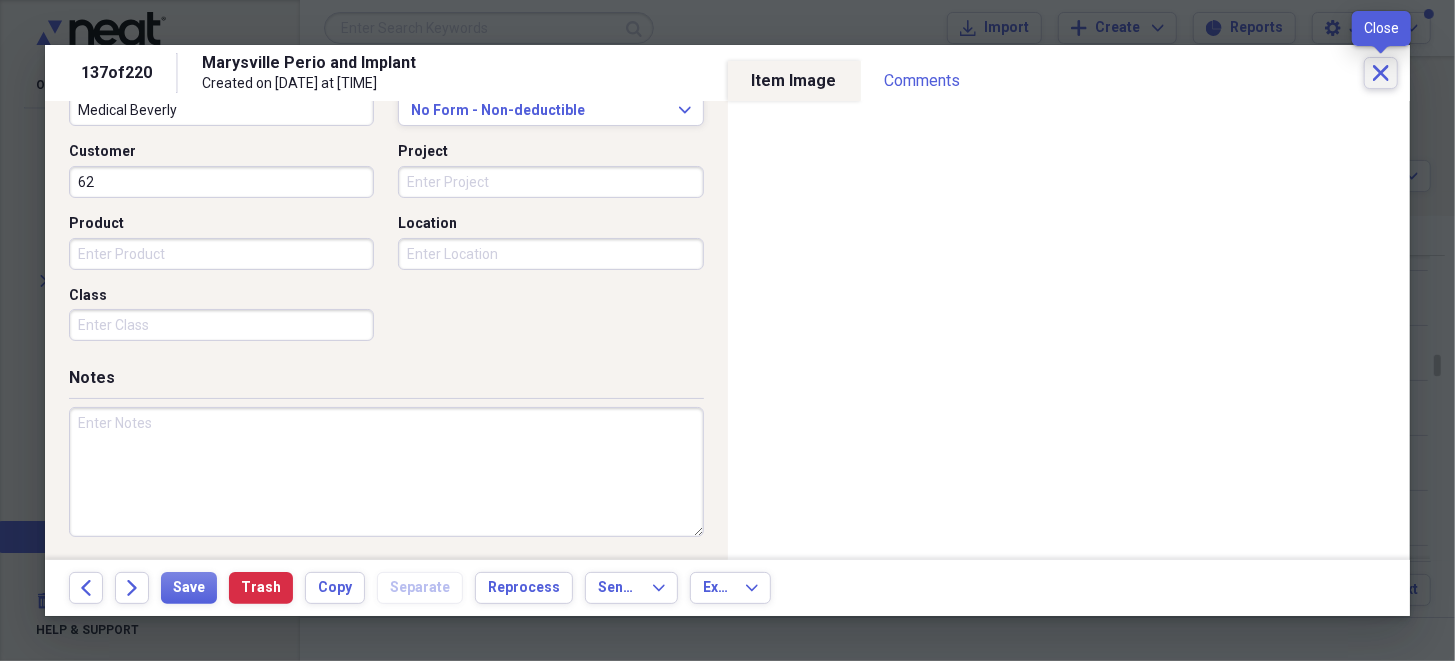 click on "Close" 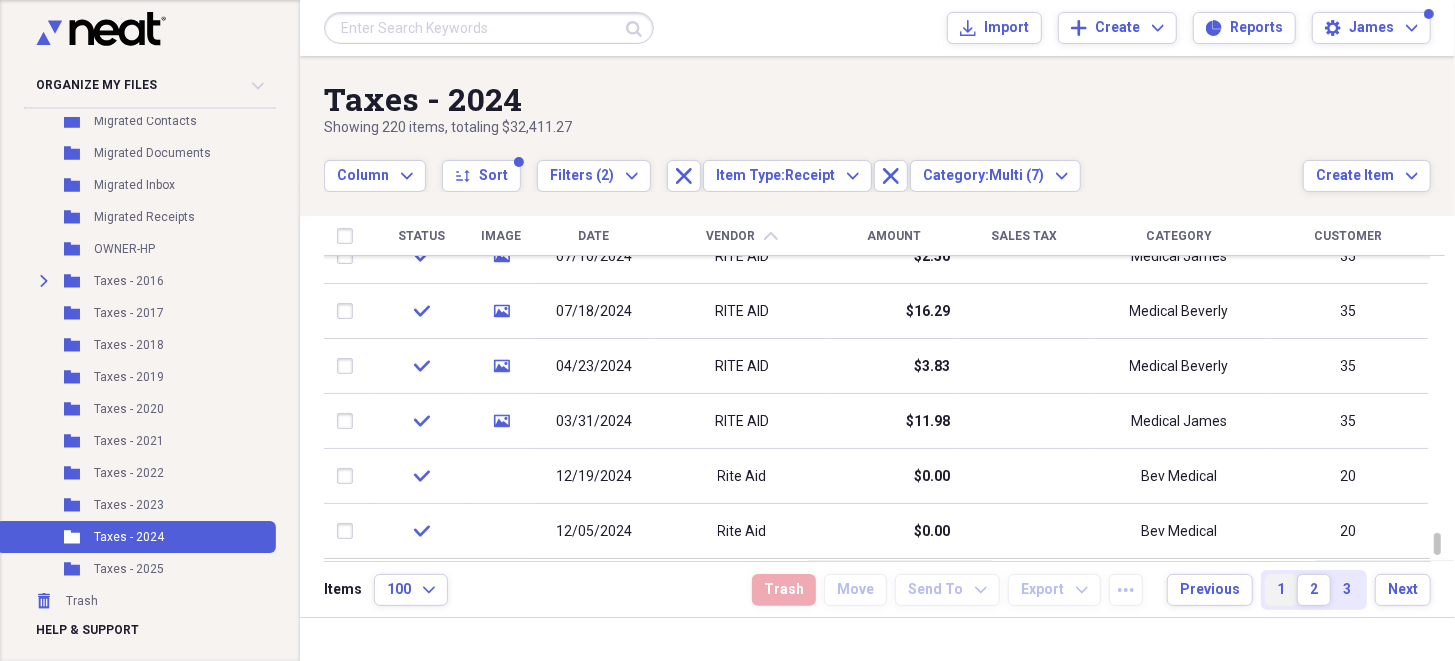 click on "1" at bounding box center [1281, 590] 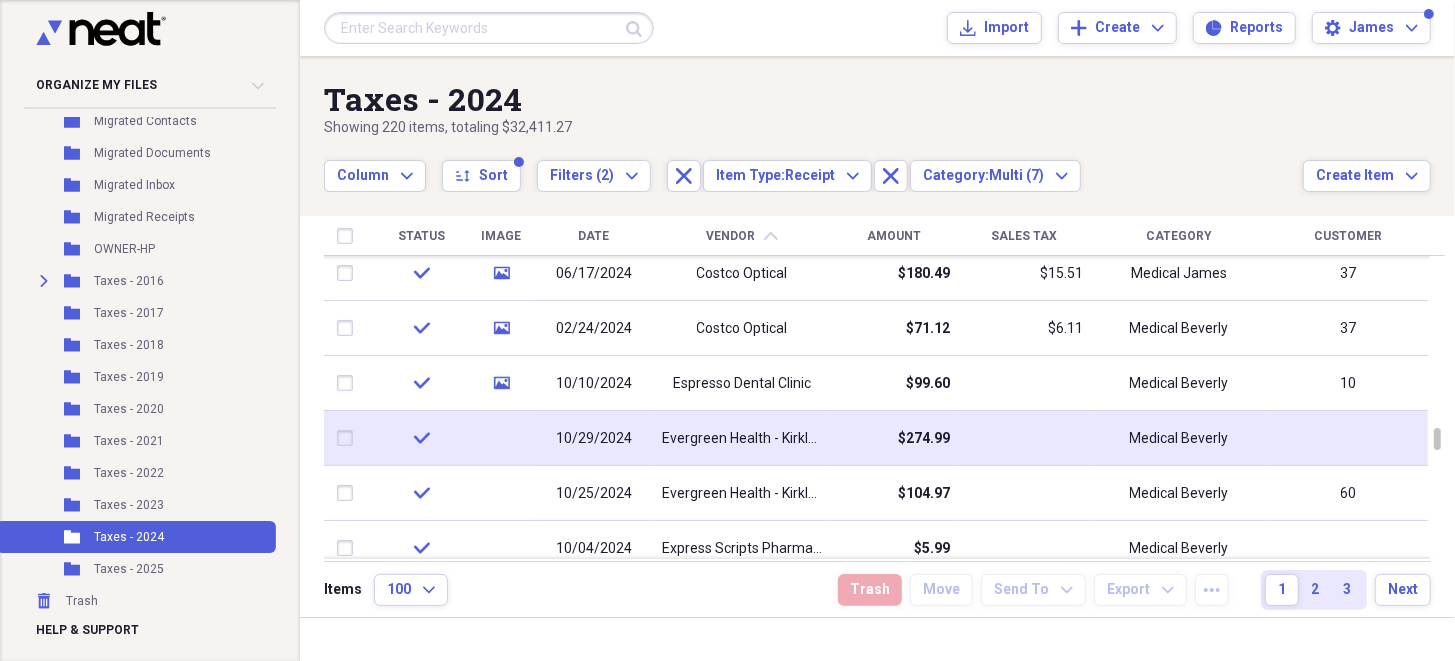click on "Medical Beverly" at bounding box center [1179, 438] 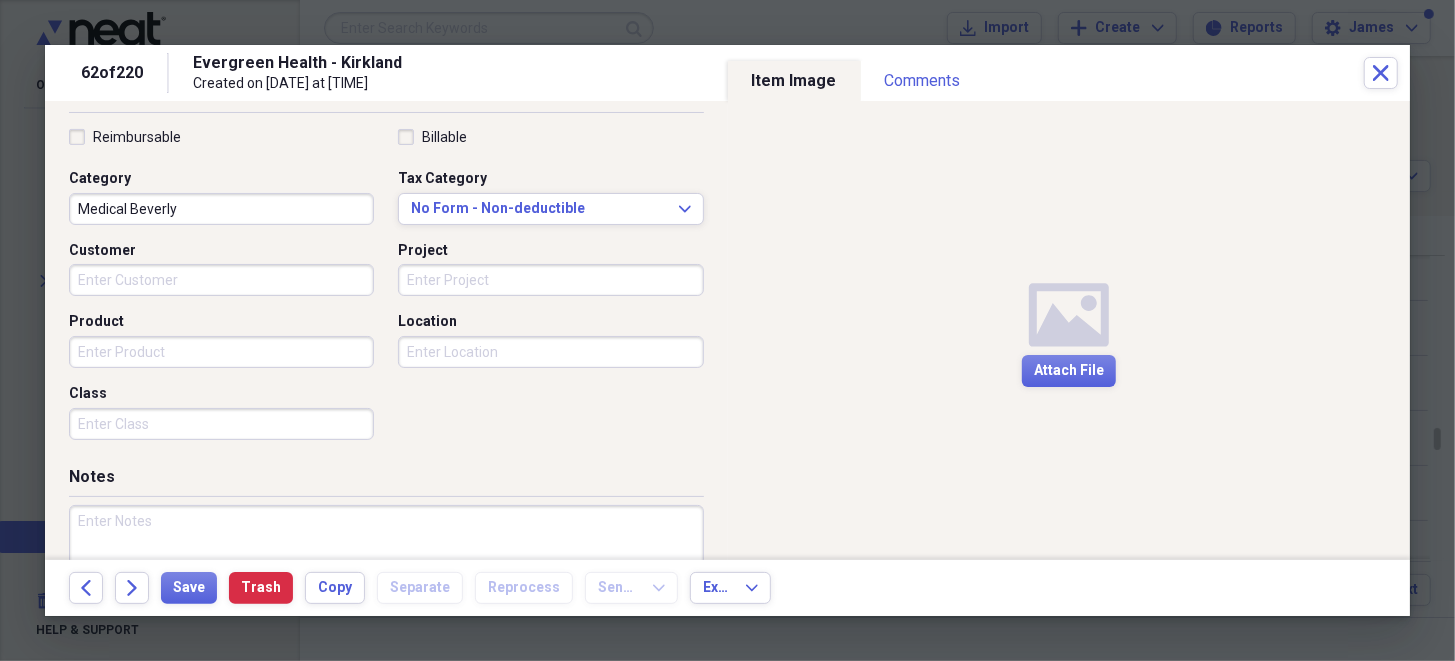 scroll, scrollTop: 399, scrollLeft: 0, axis: vertical 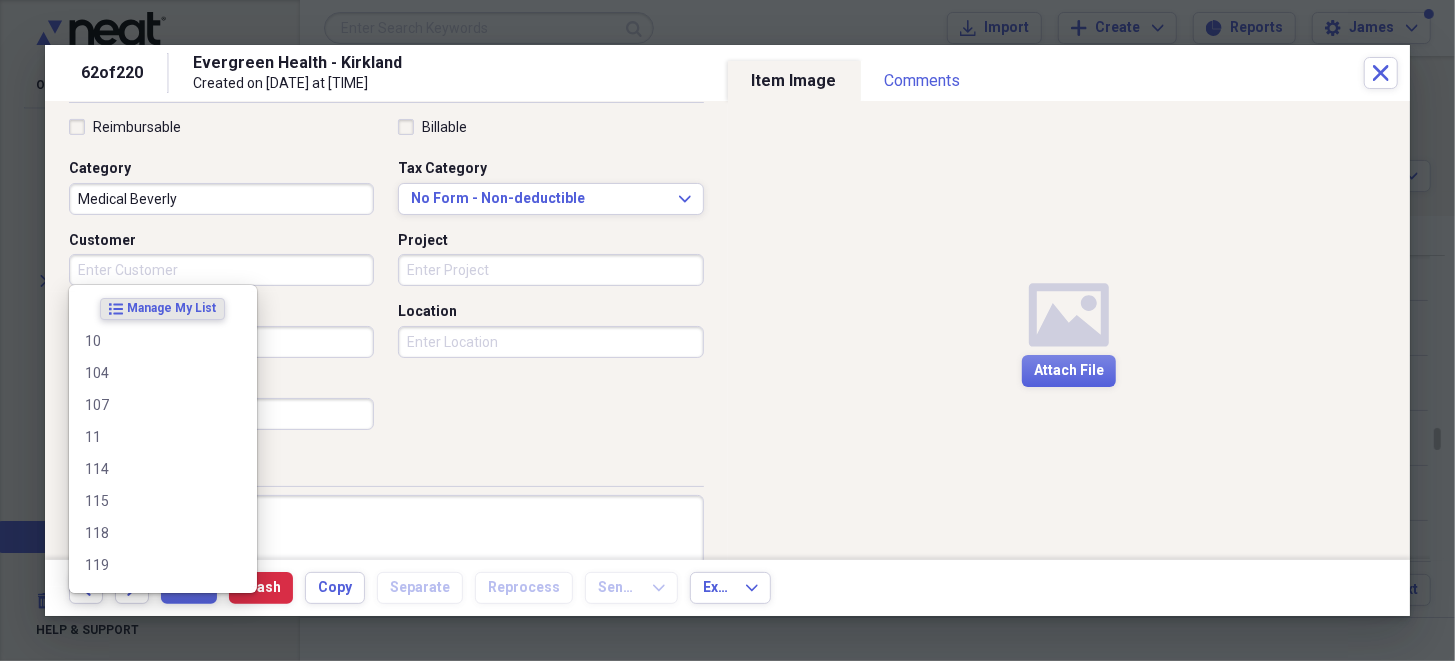 click on "Customer" at bounding box center [221, 270] 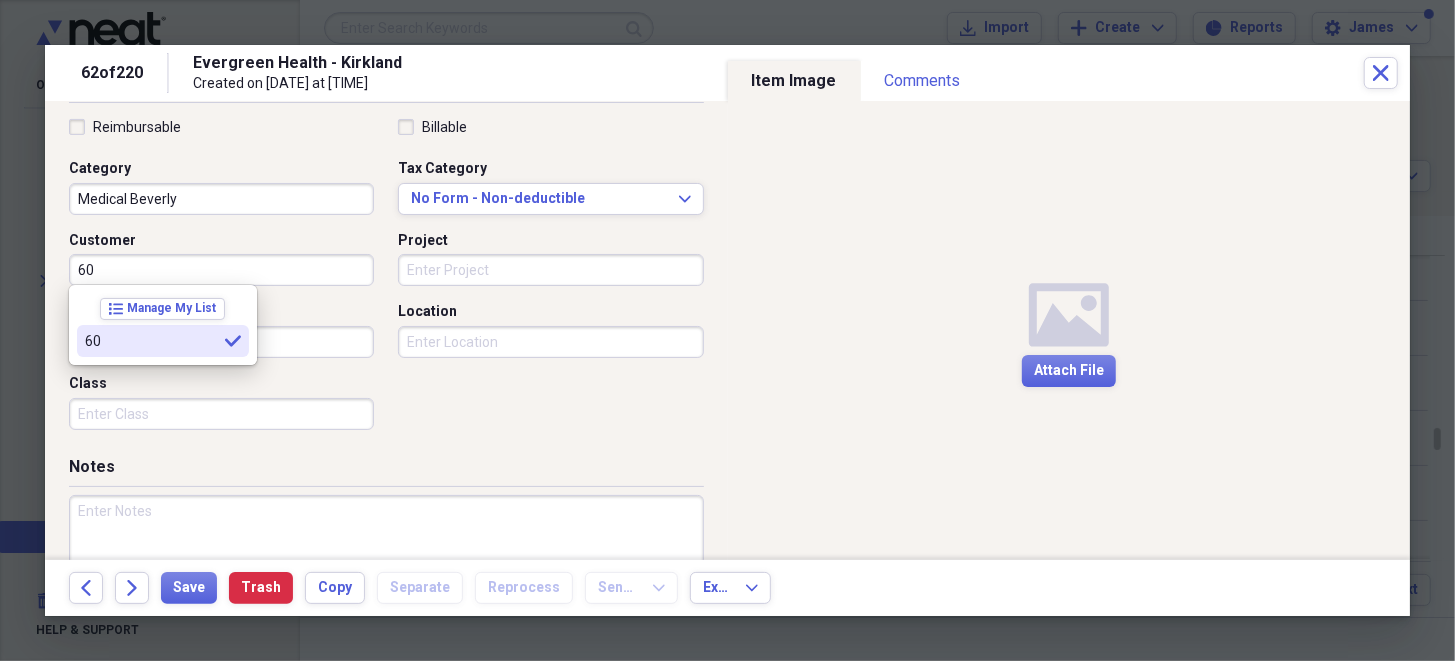 click on "60" at bounding box center [151, 341] 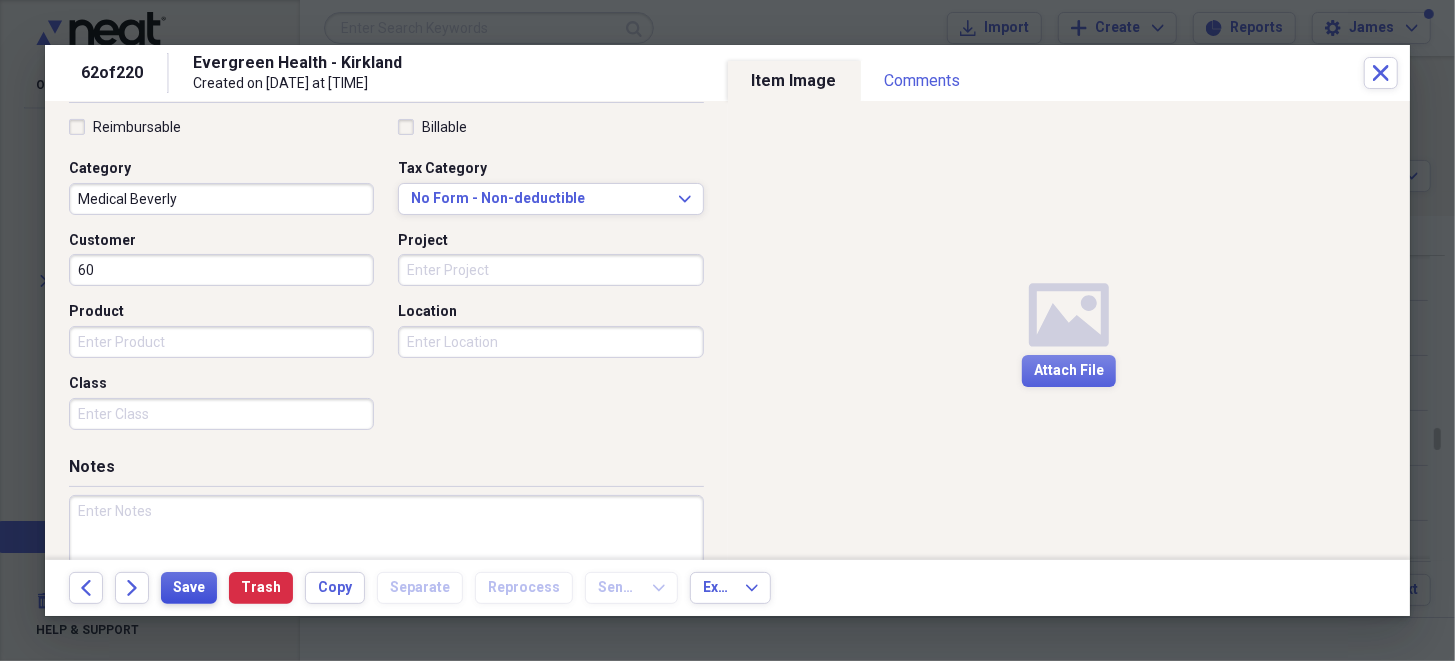 click on "Save" at bounding box center (189, 588) 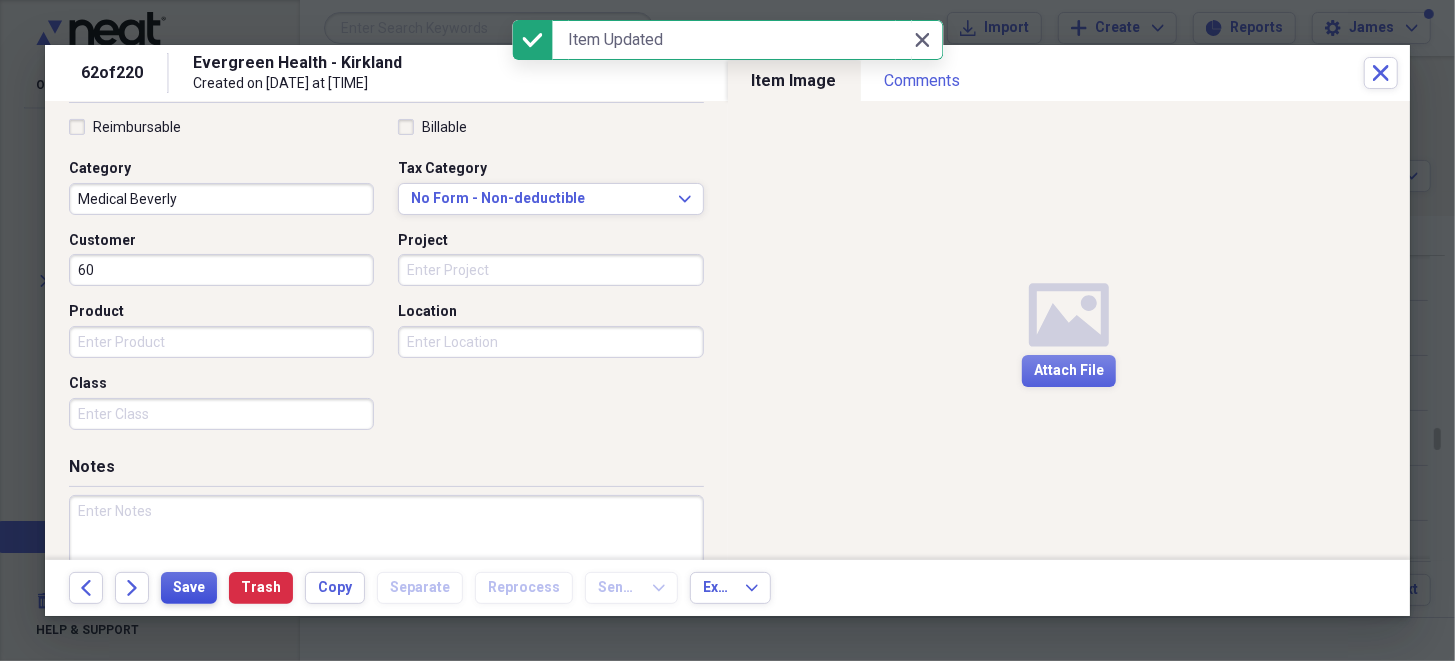 click on "Save" at bounding box center [189, 588] 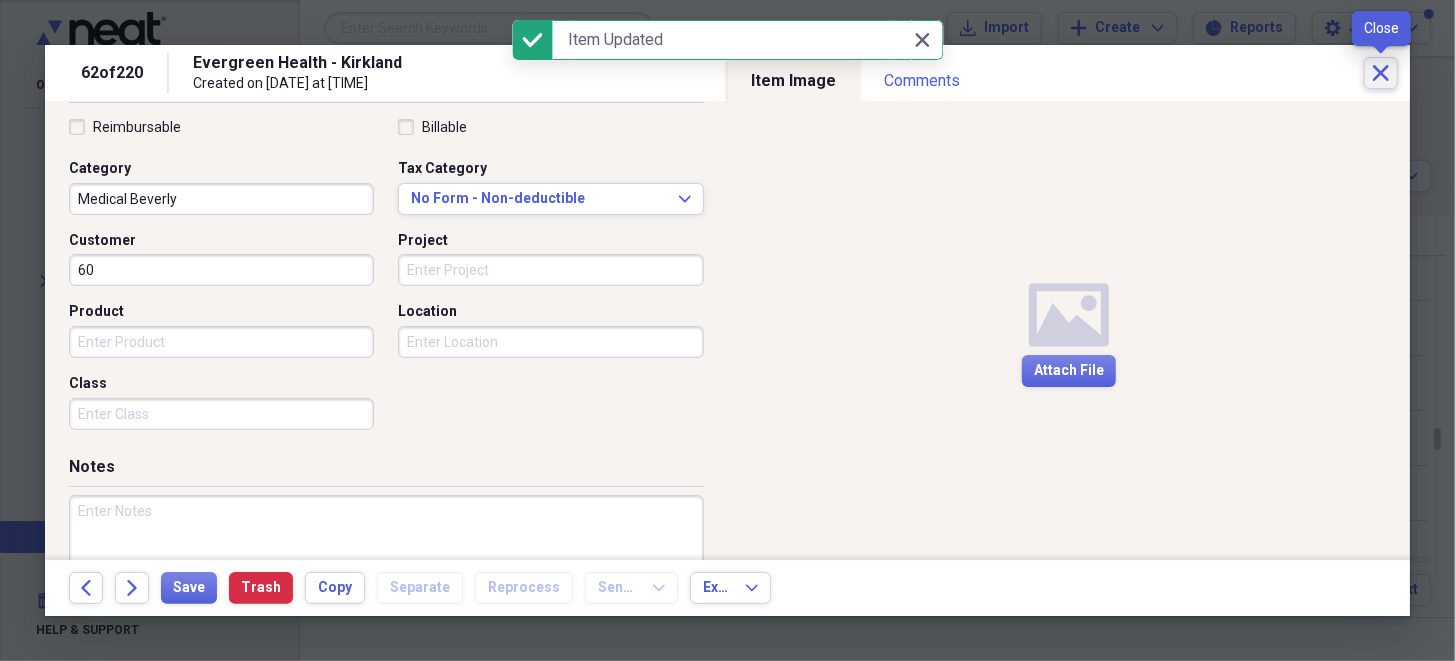 click on "Close" 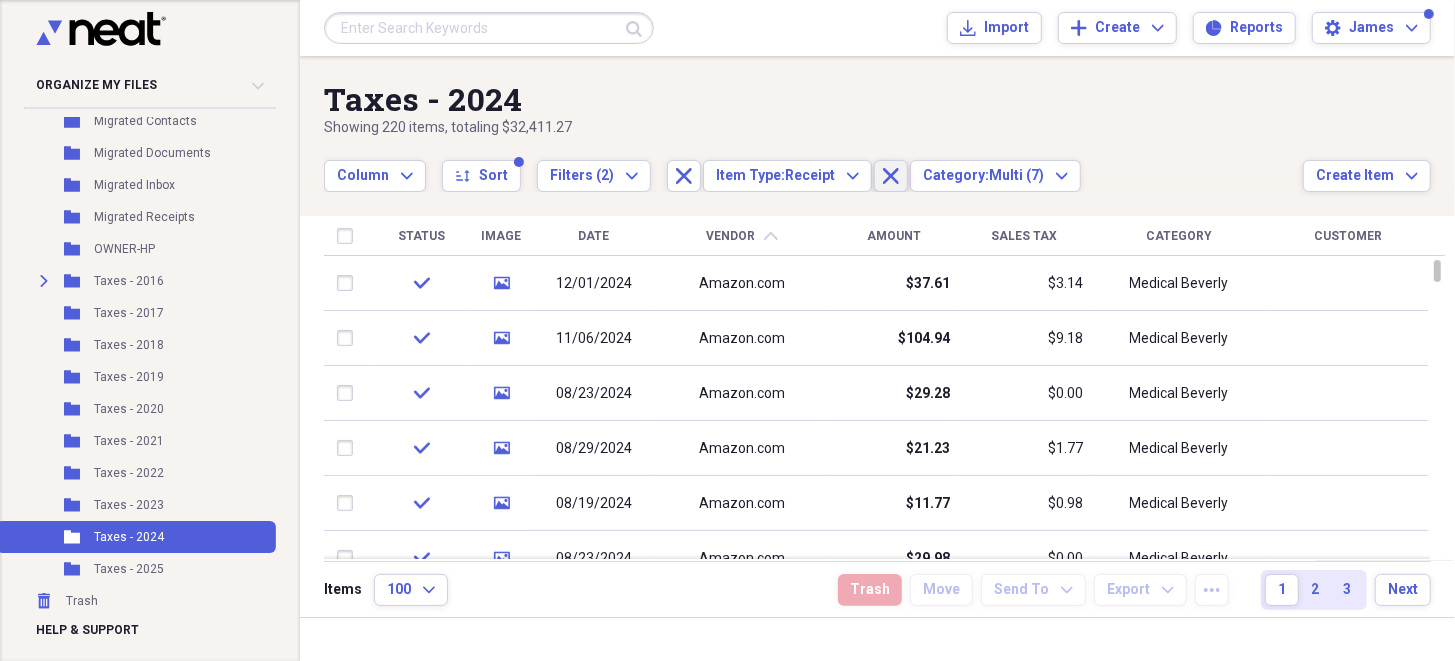 click on "Close" 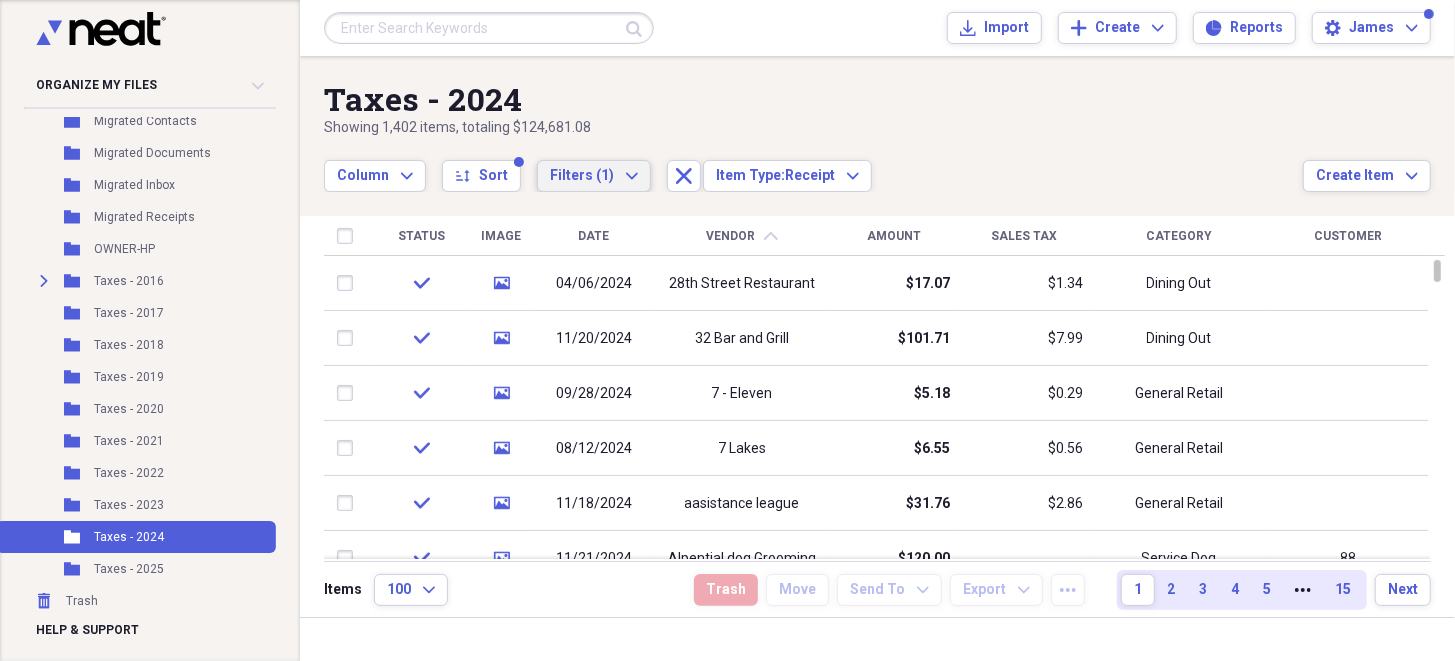click on "Expand" 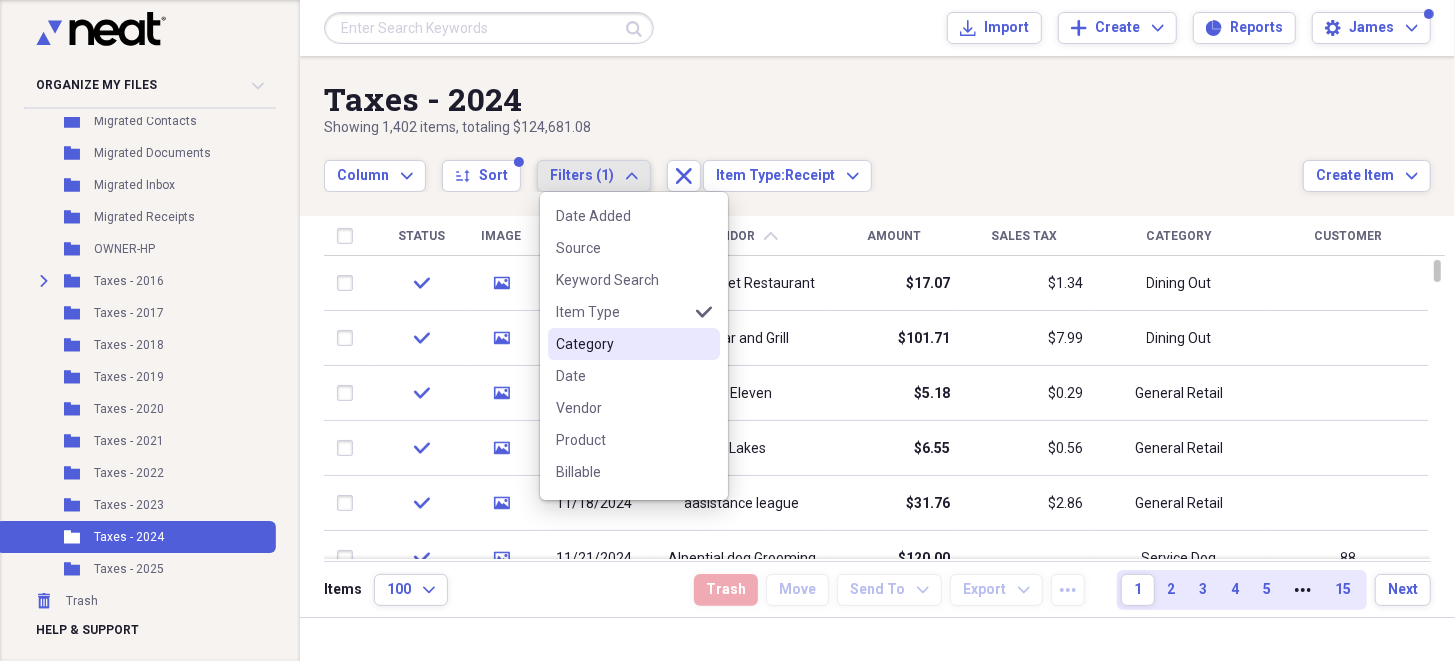 click on "Category" at bounding box center [622, 344] 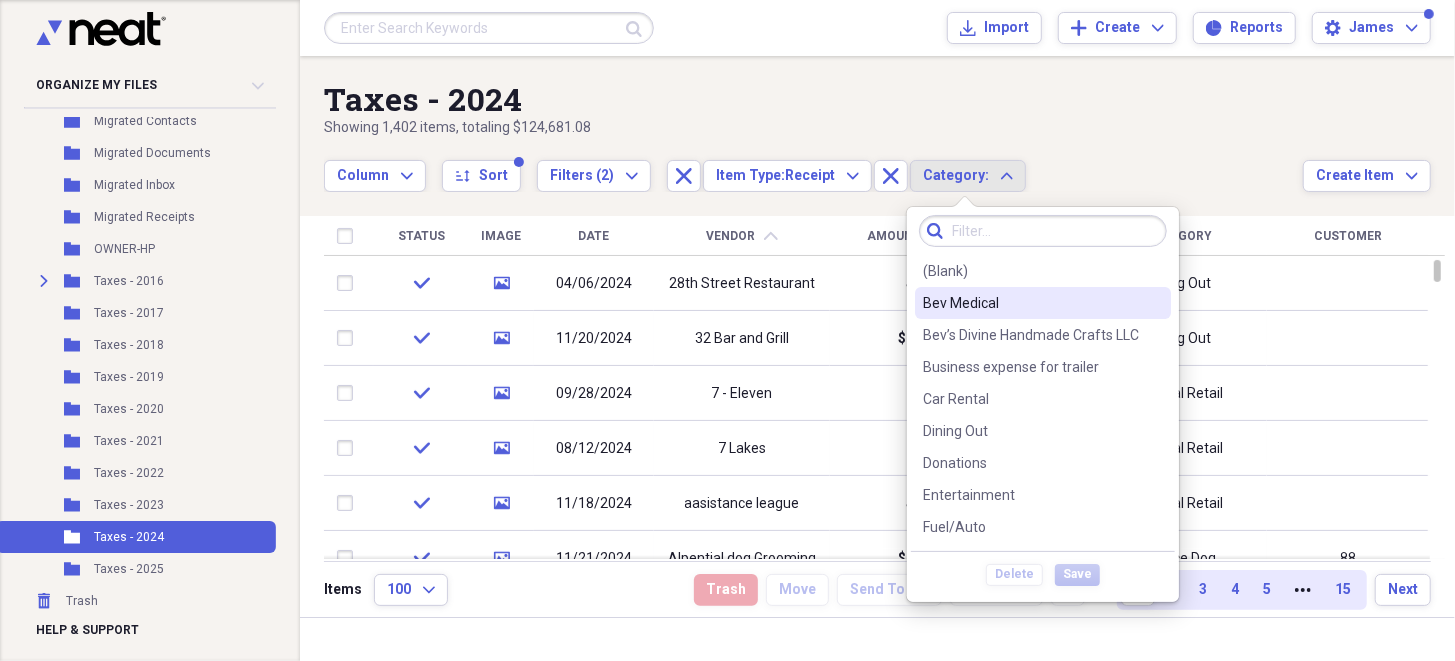 click on "Bev Medical" at bounding box center (1031, 303) 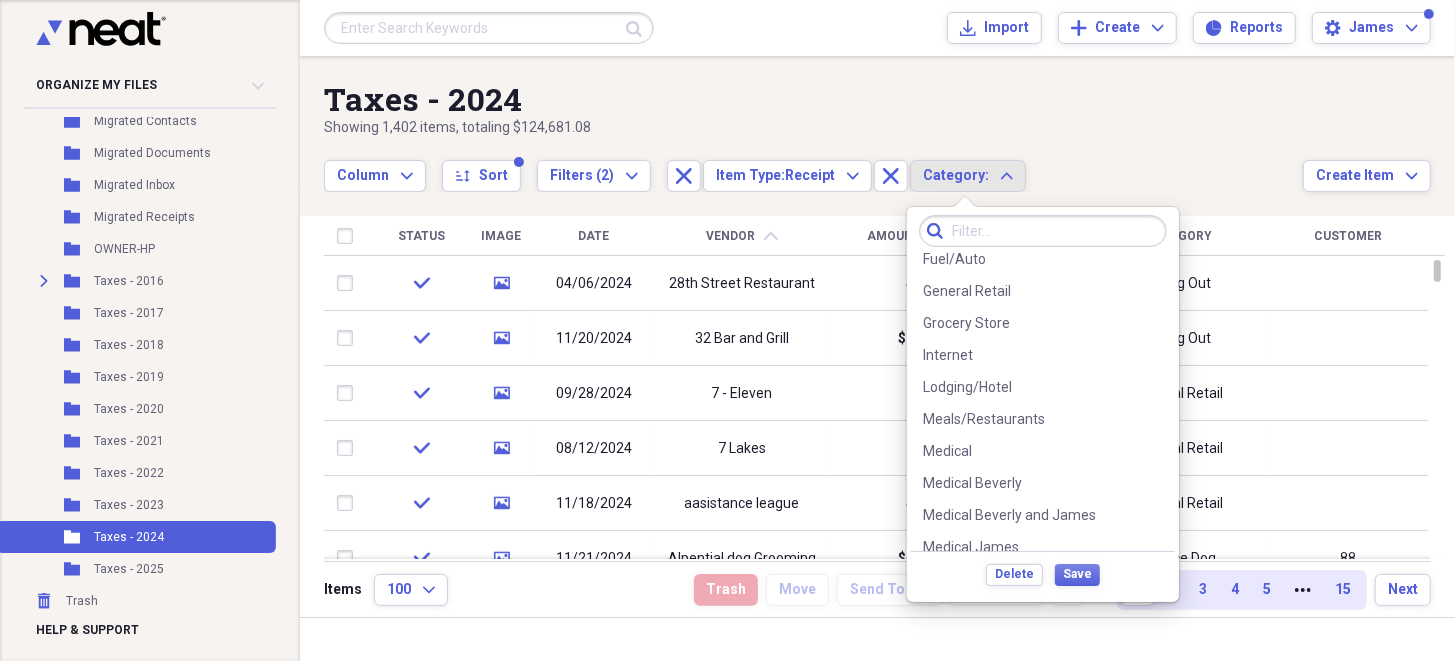 scroll, scrollTop: 300, scrollLeft: 0, axis: vertical 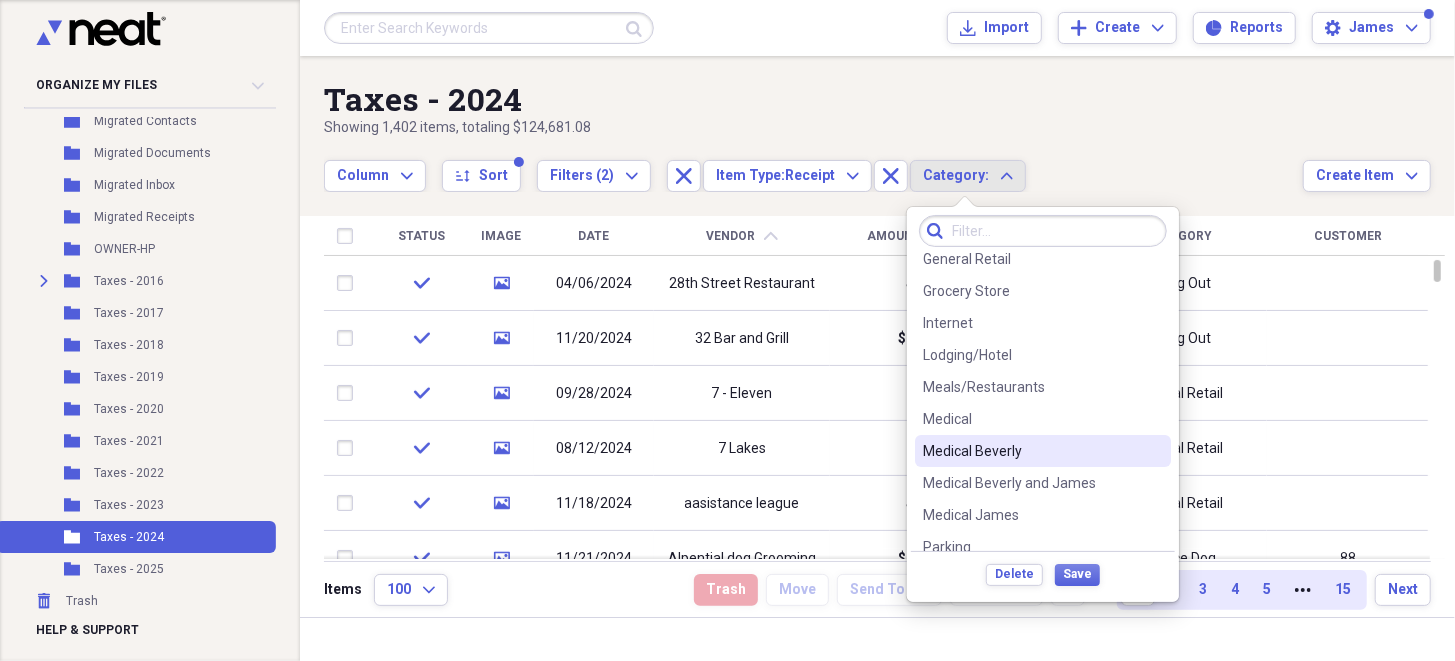 click on "Medical Beverly" at bounding box center (1031, 451) 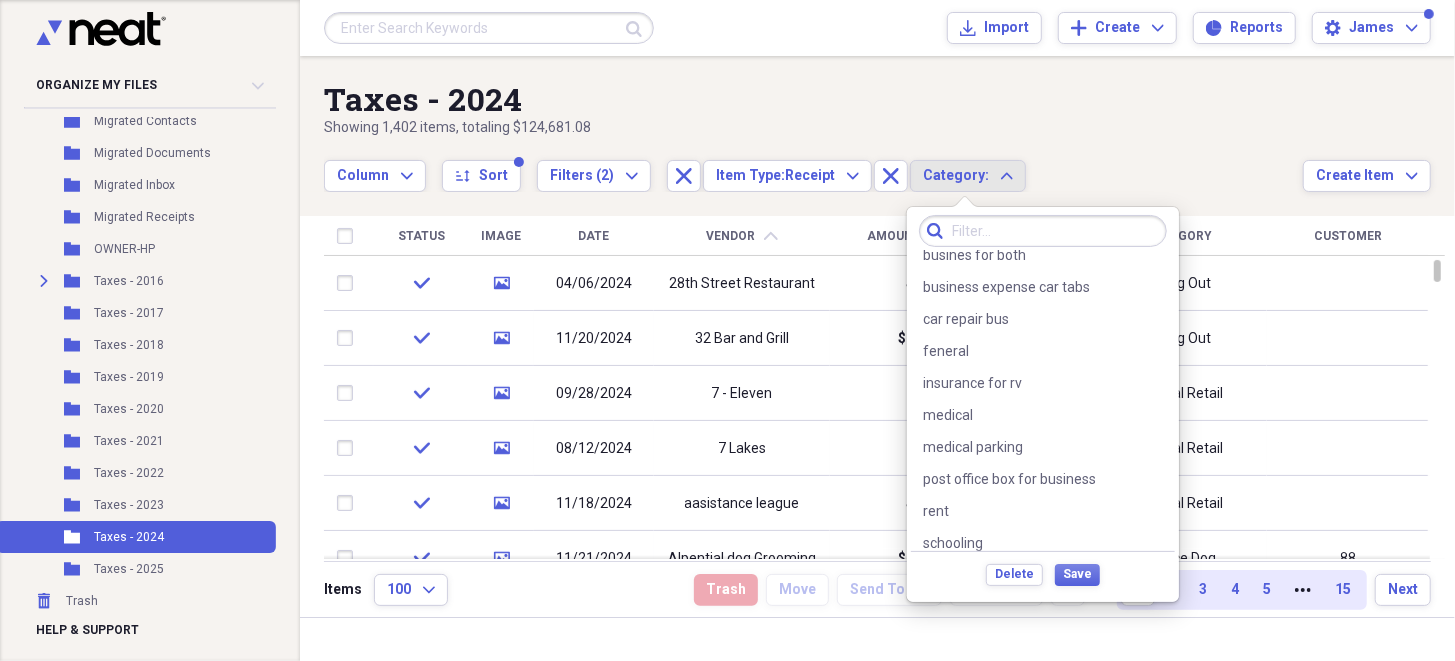 scroll, scrollTop: 1083, scrollLeft: 0, axis: vertical 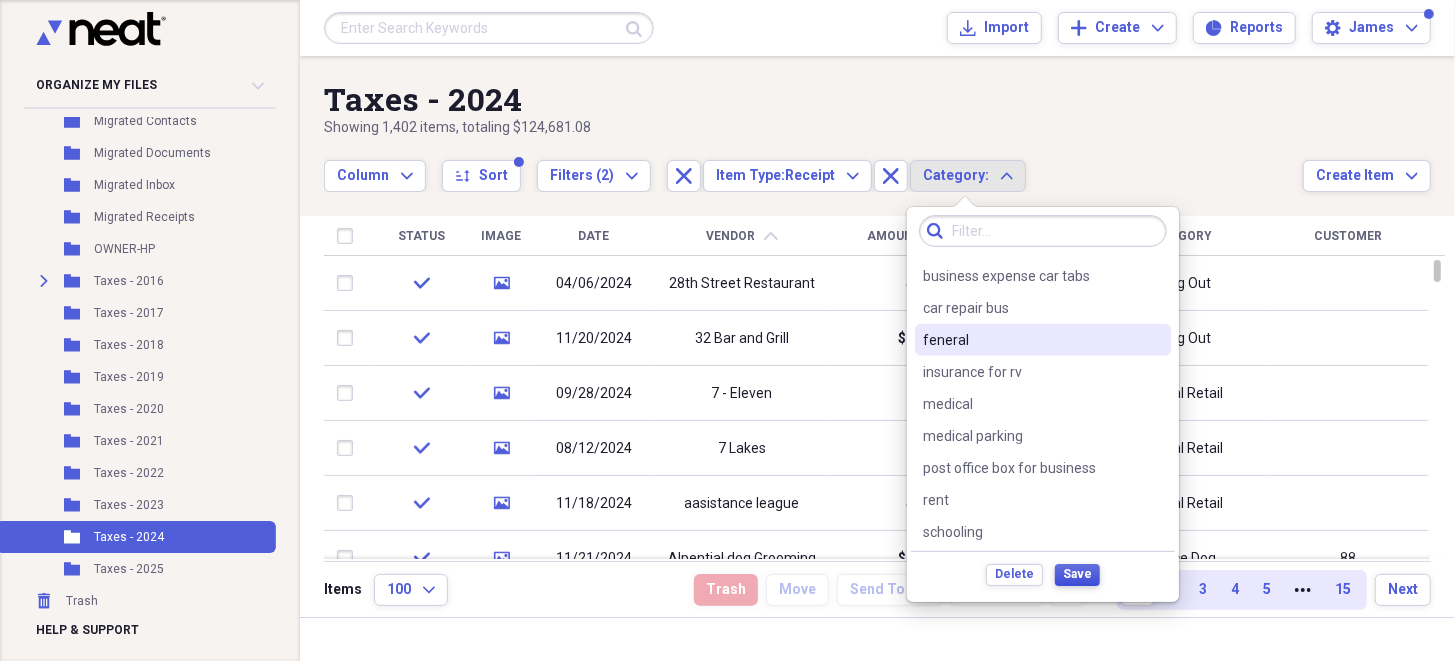 click on "Save" at bounding box center [1077, 574] 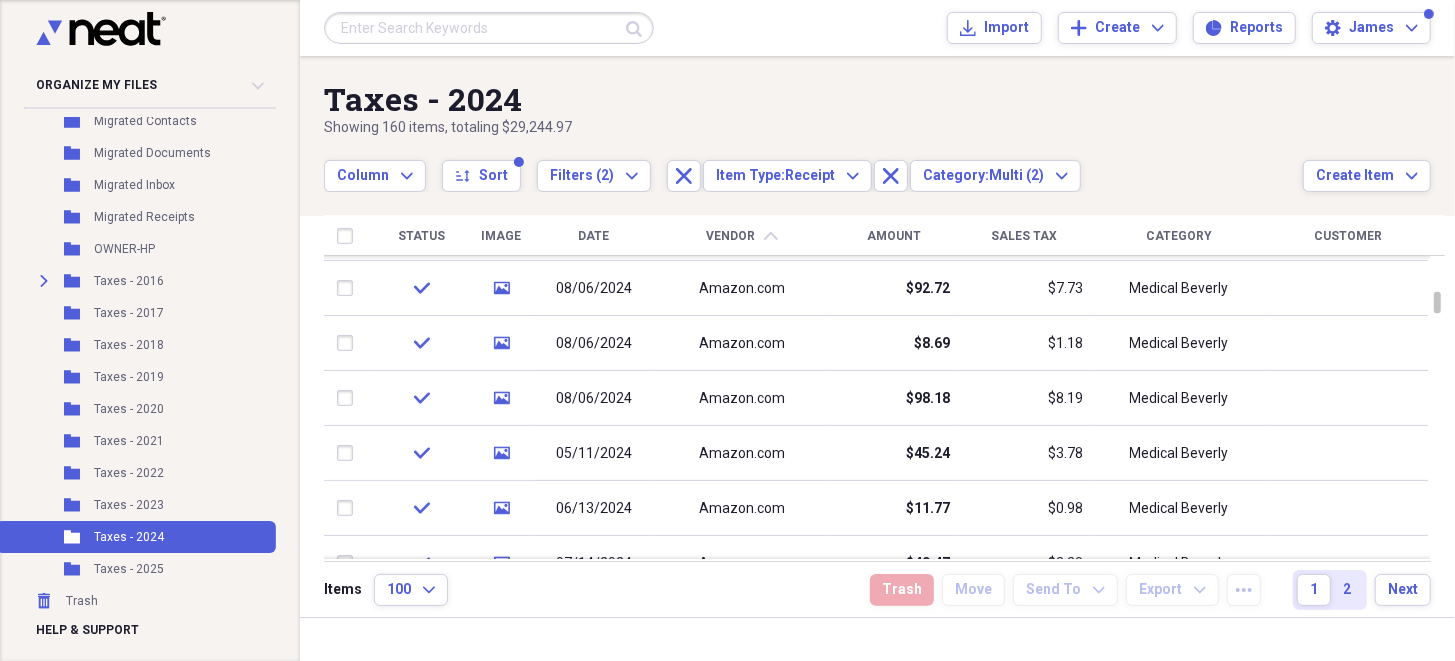 click on "Category" at bounding box center (1179, 236) 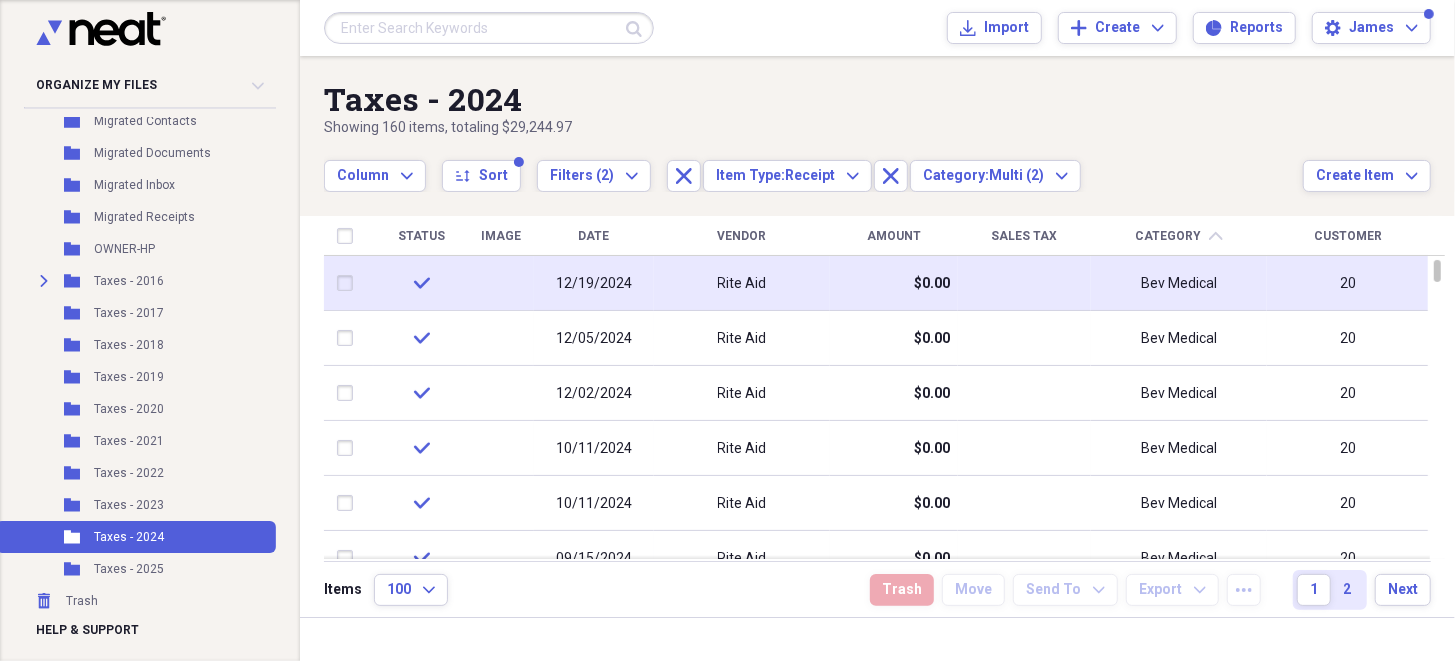 click at bounding box center (349, 283) 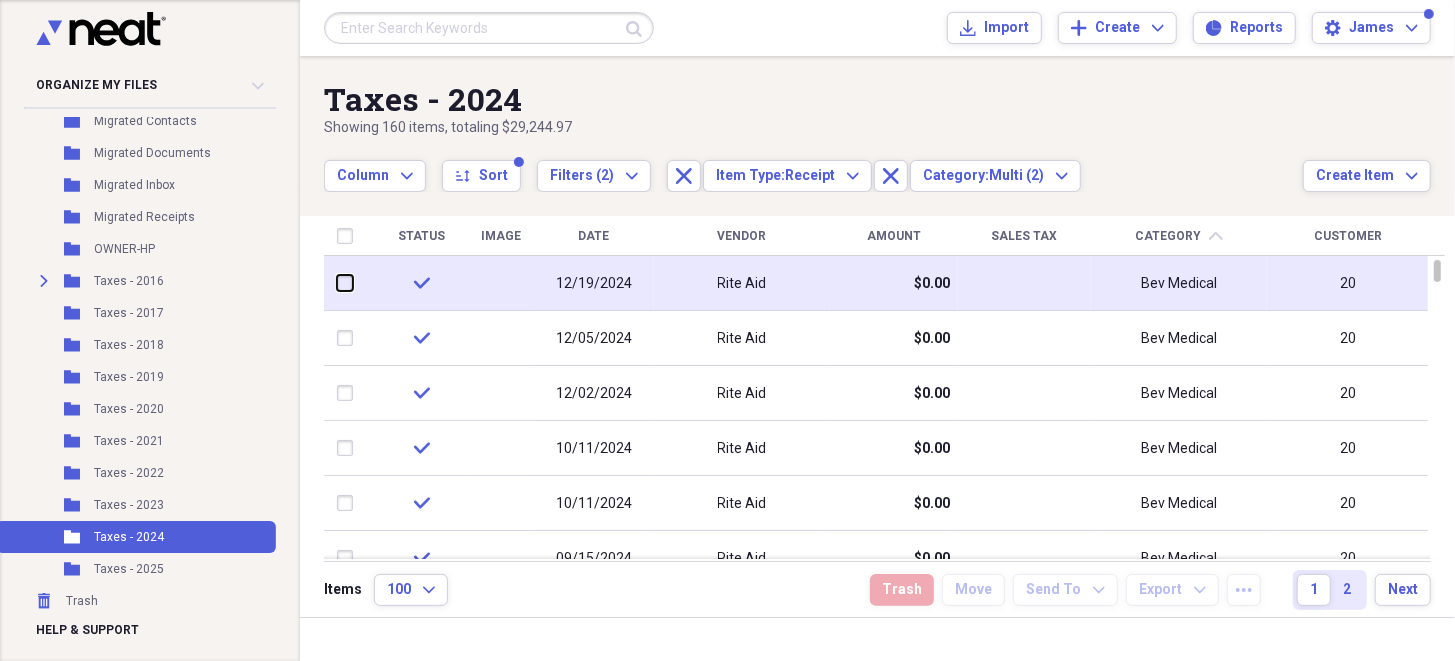 click at bounding box center (337, 283) 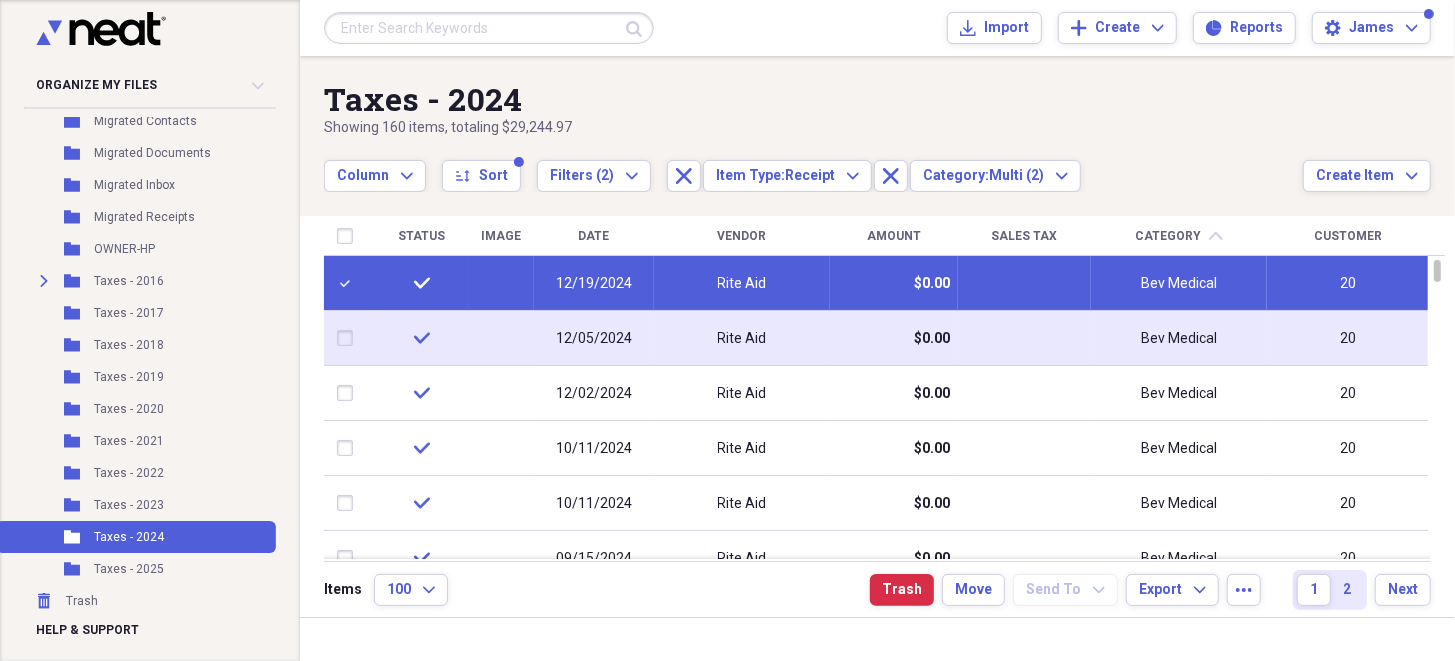 click at bounding box center (349, 338) 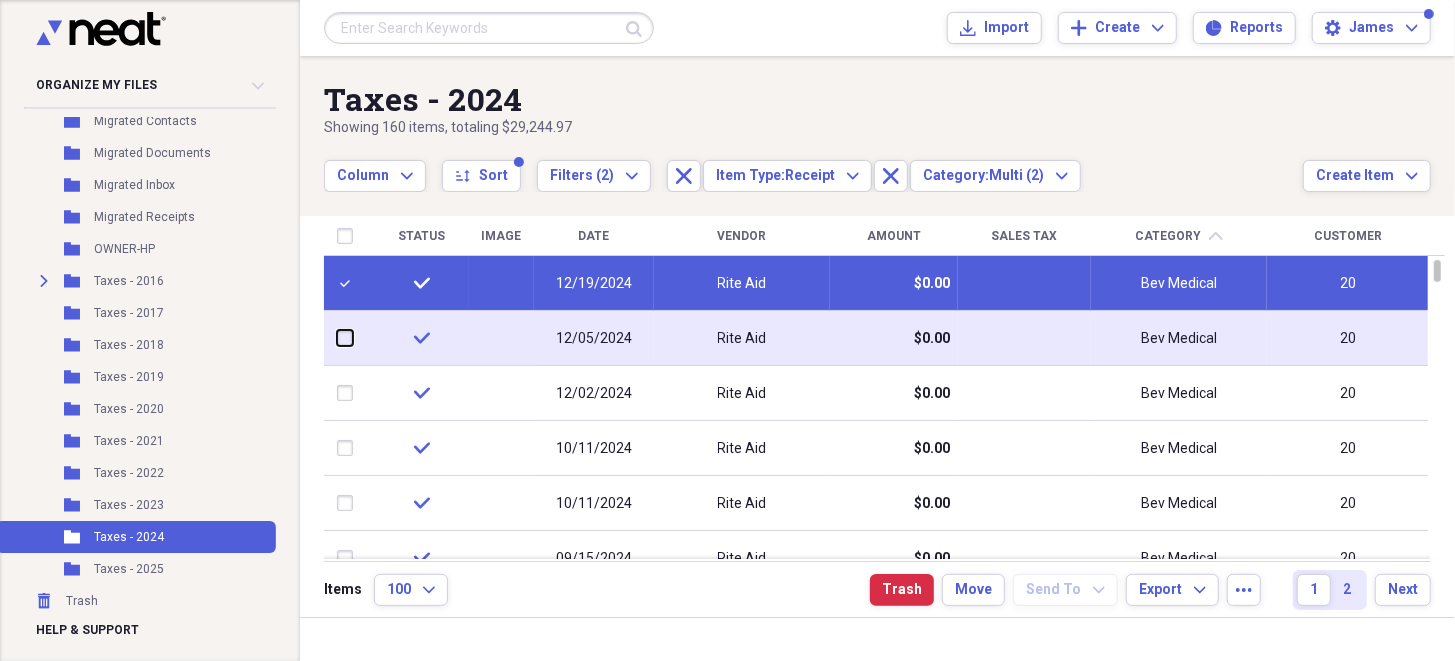 click at bounding box center (337, 338) 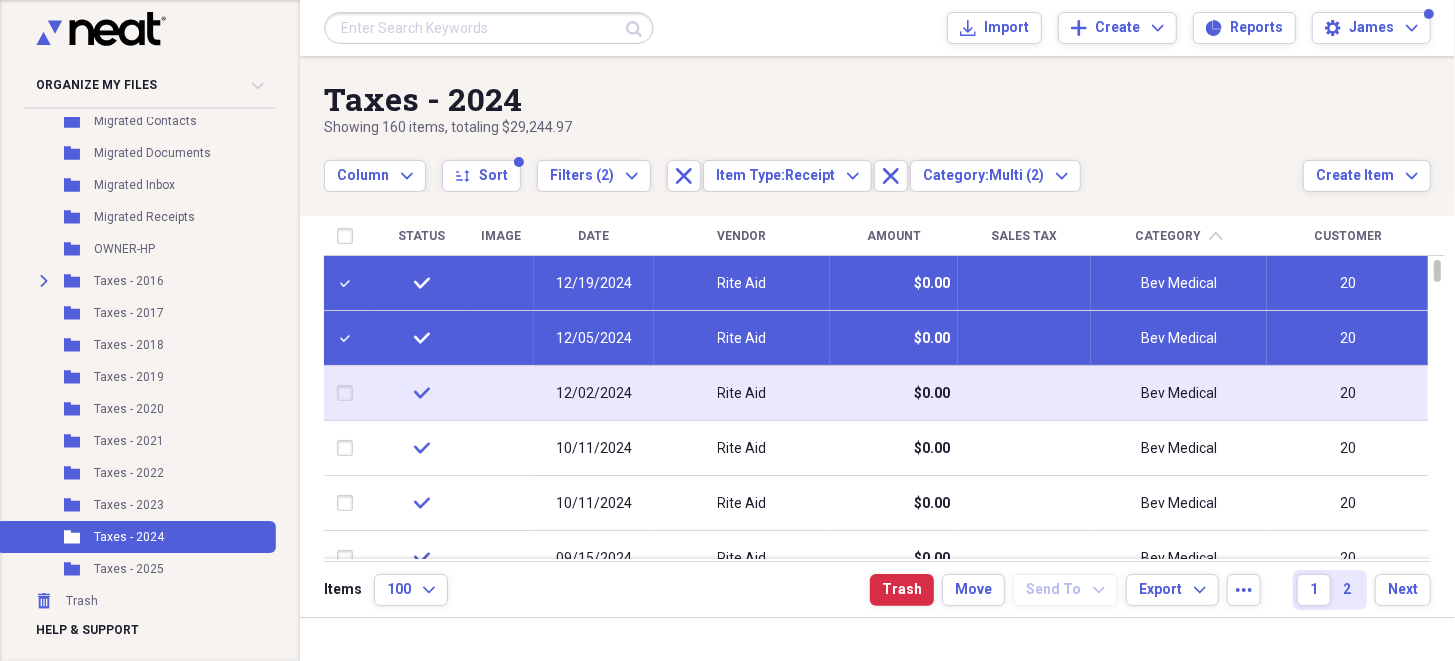 click at bounding box center [349, 393] 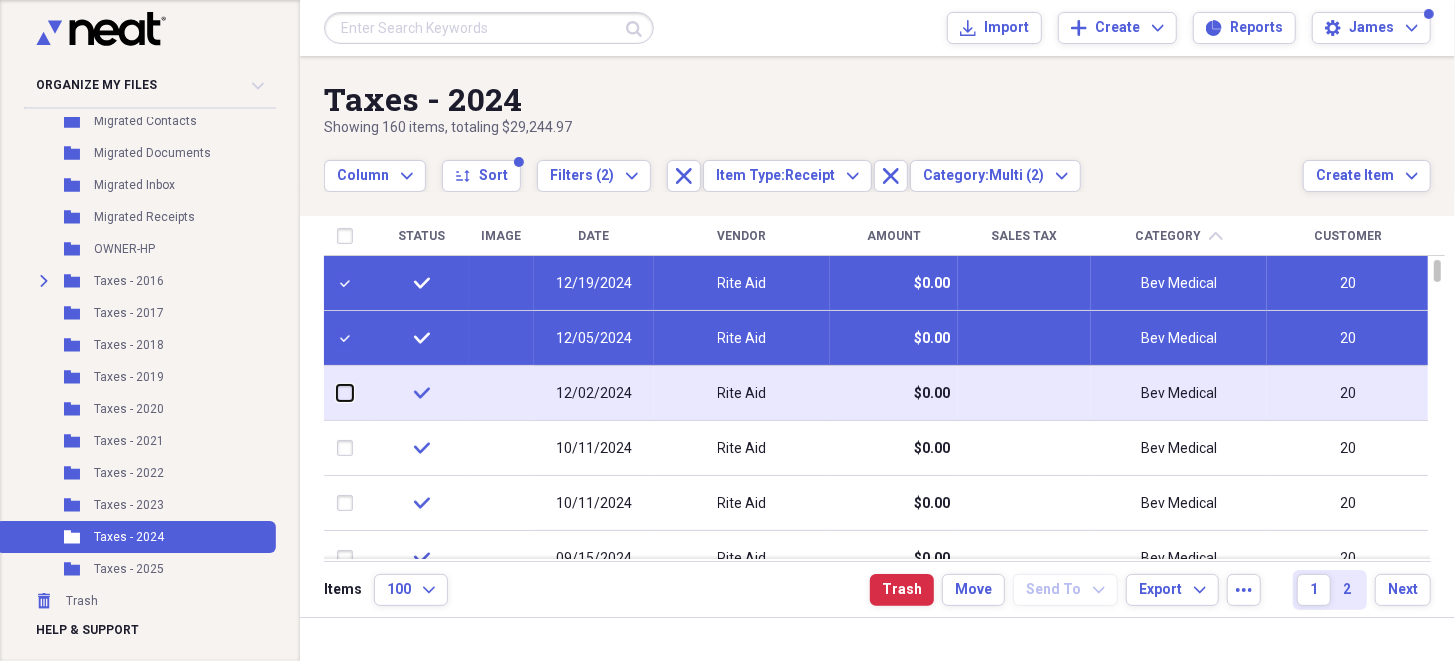 click at bounding box center [337, 393] 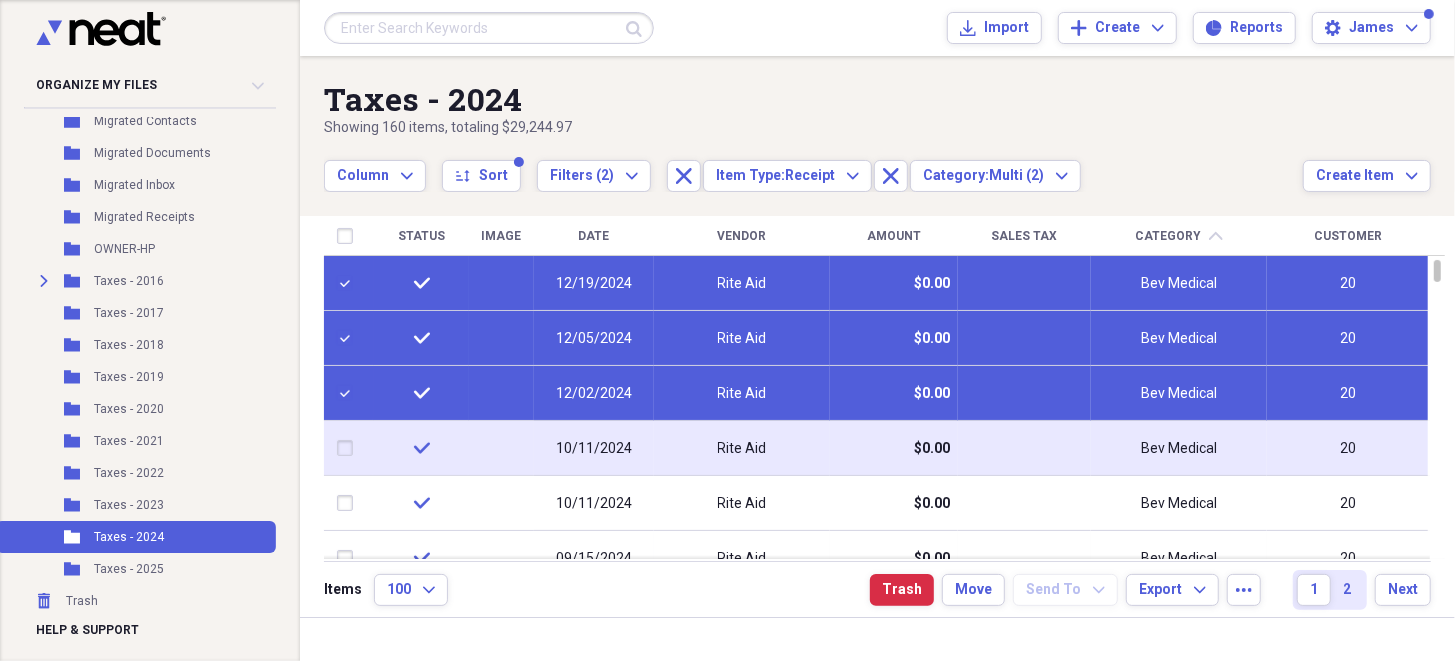 click at bounding box center (349, 448) 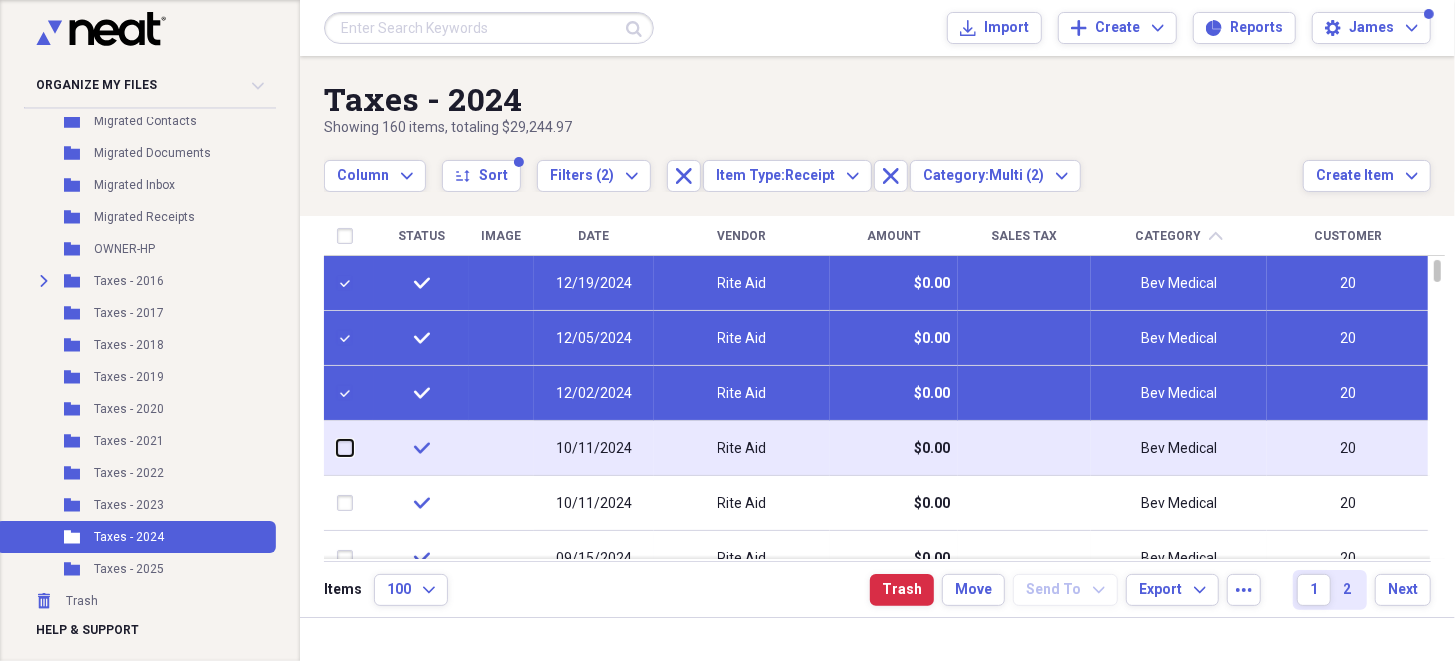 click at bounding box center (337, 448) 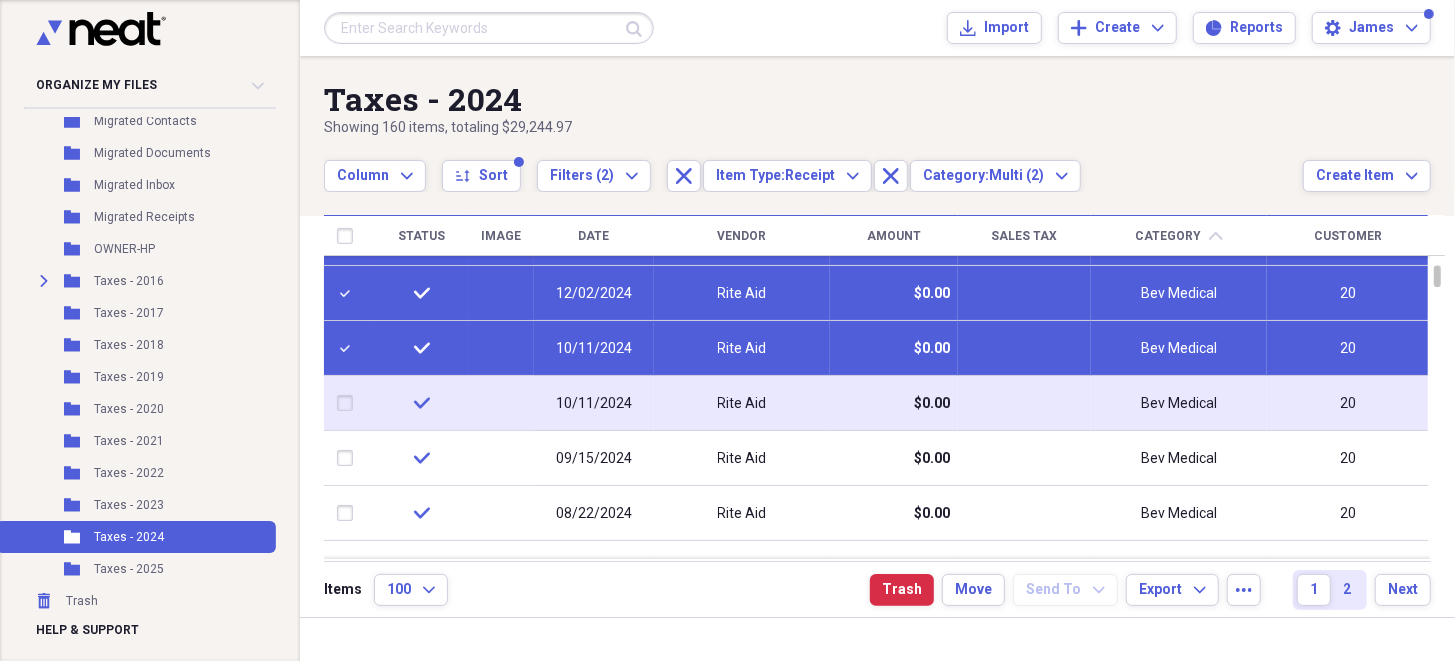click at bounding box center [349, 403] 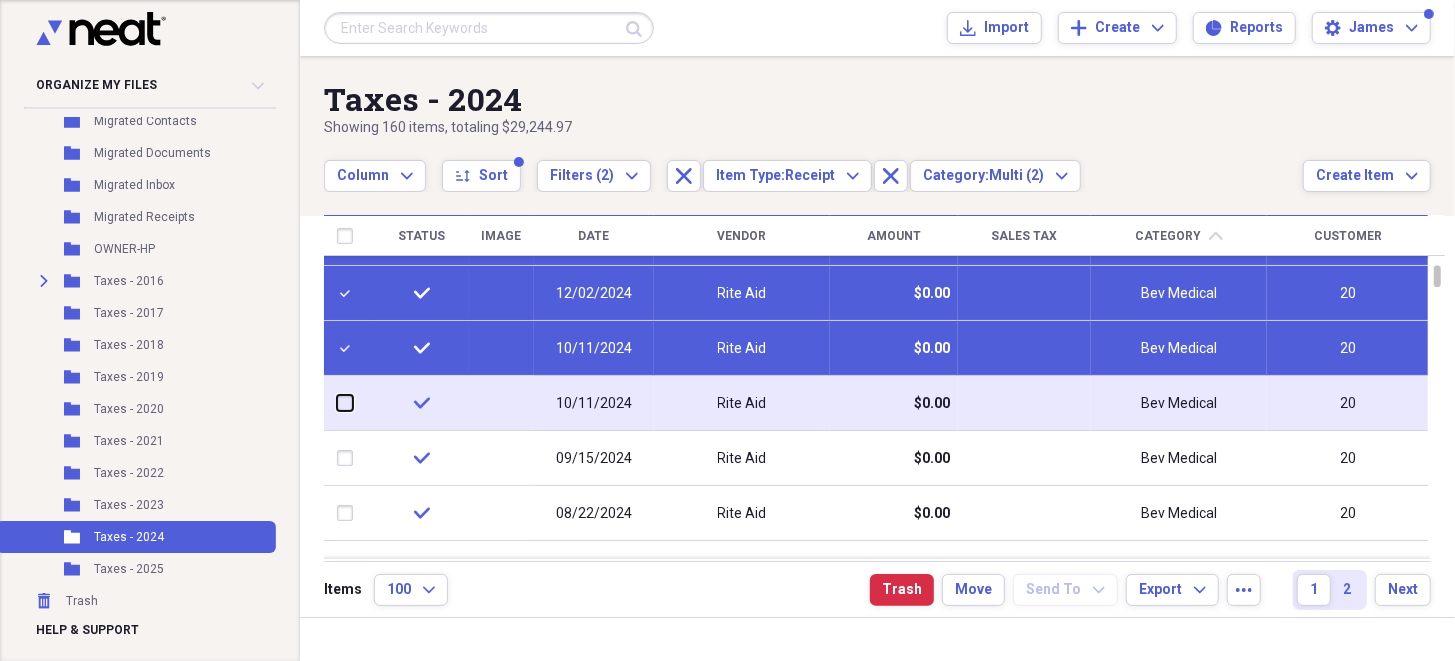click at bounding box center [337, 403] 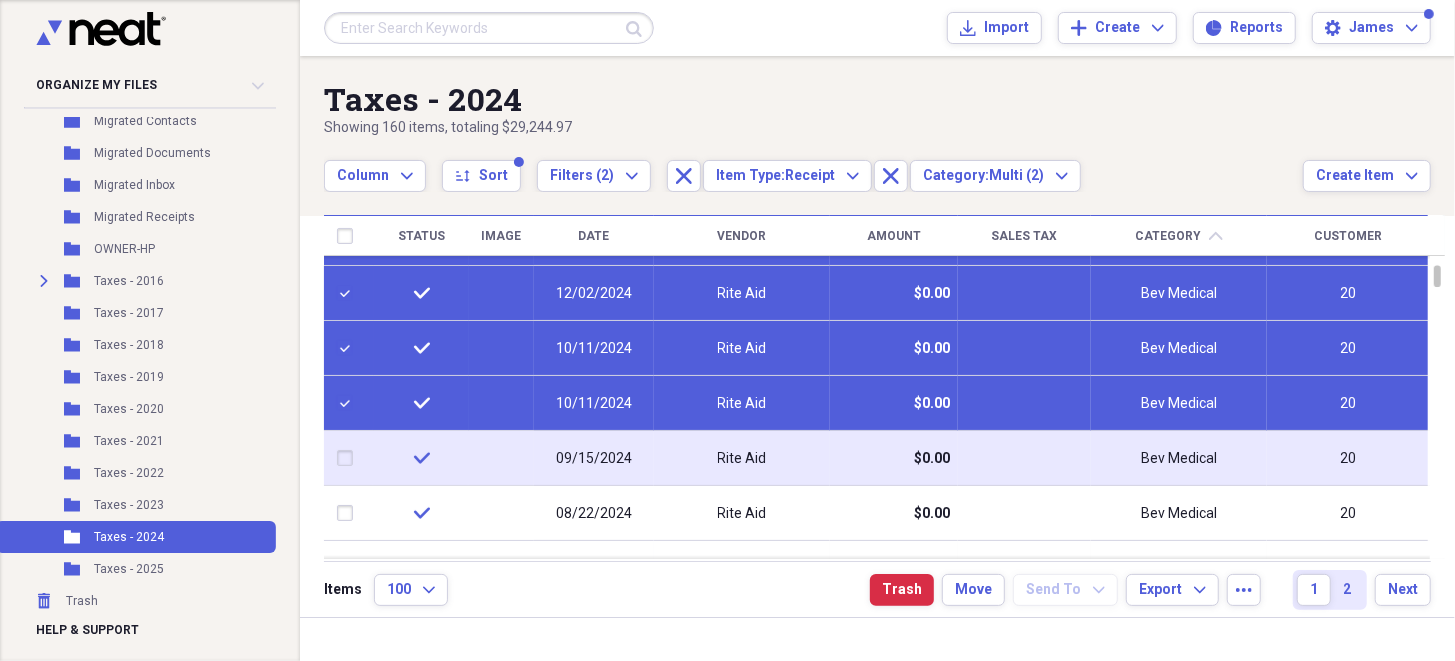 click at bounding box center (349, 458) 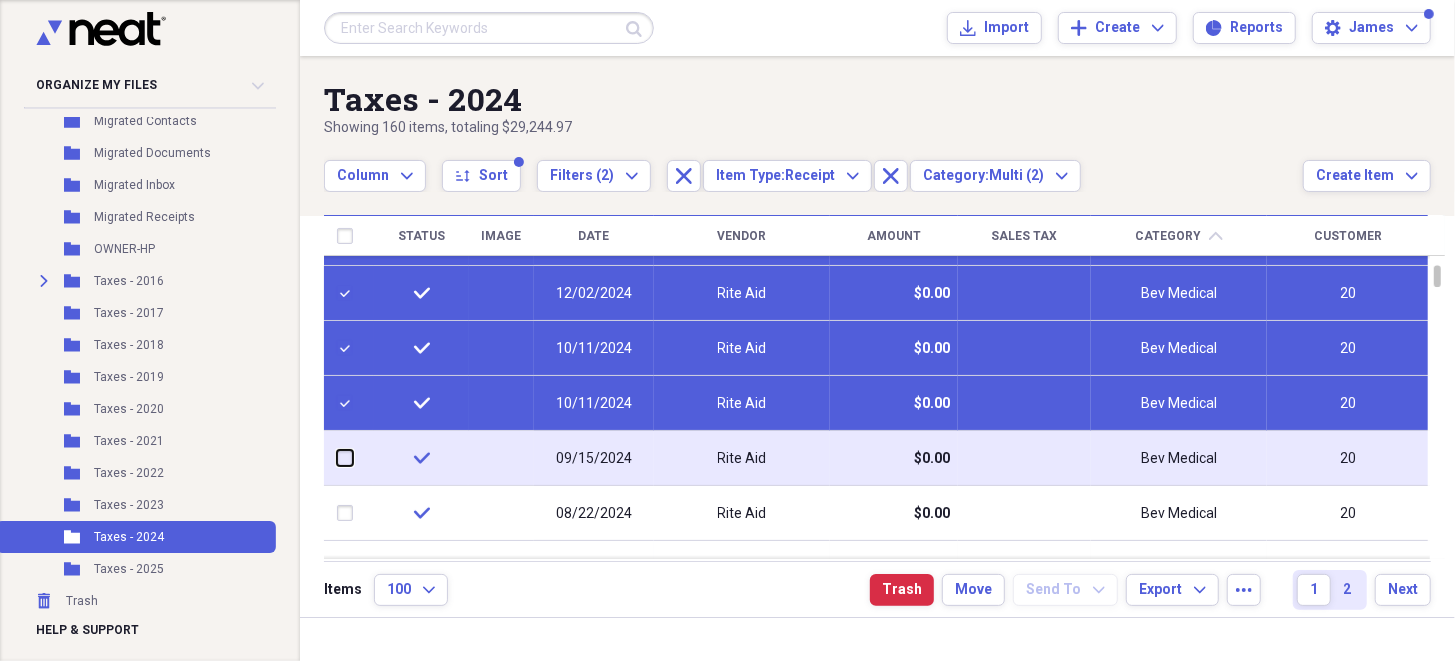 click at bounding box center (337, 458) 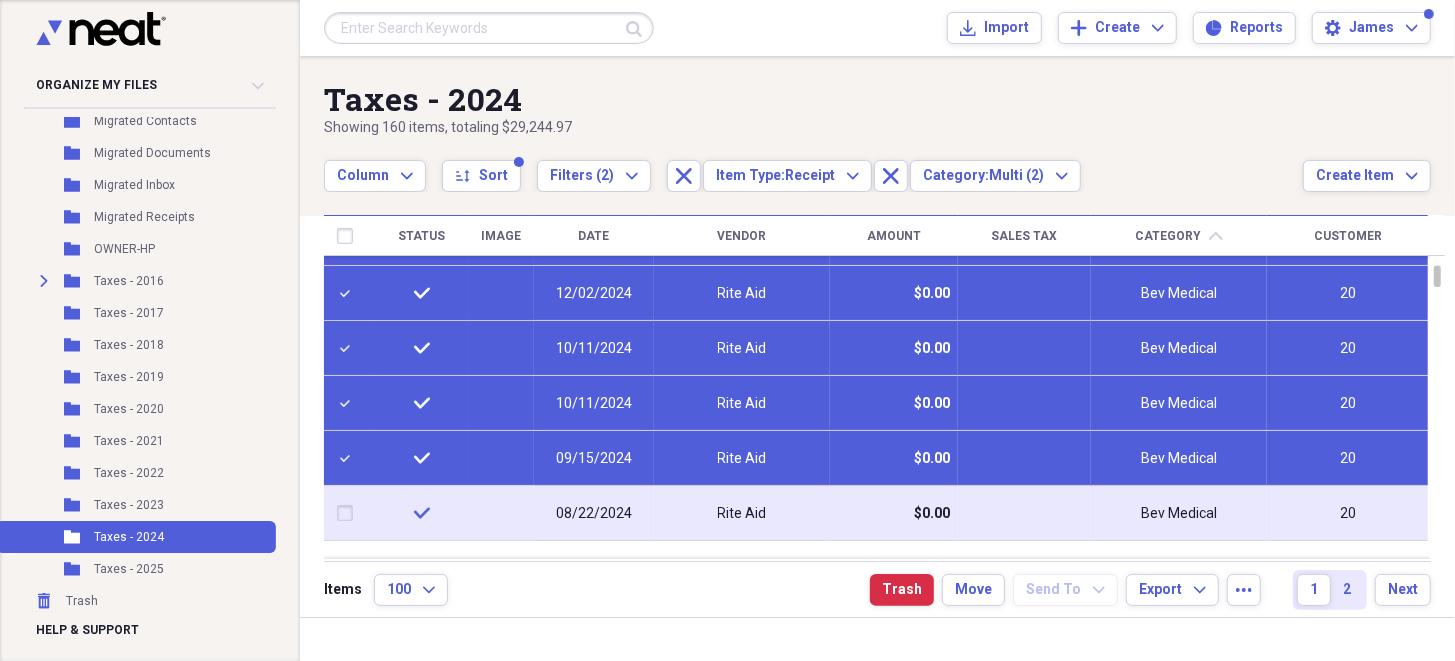 click at bounding box center (349, 513) 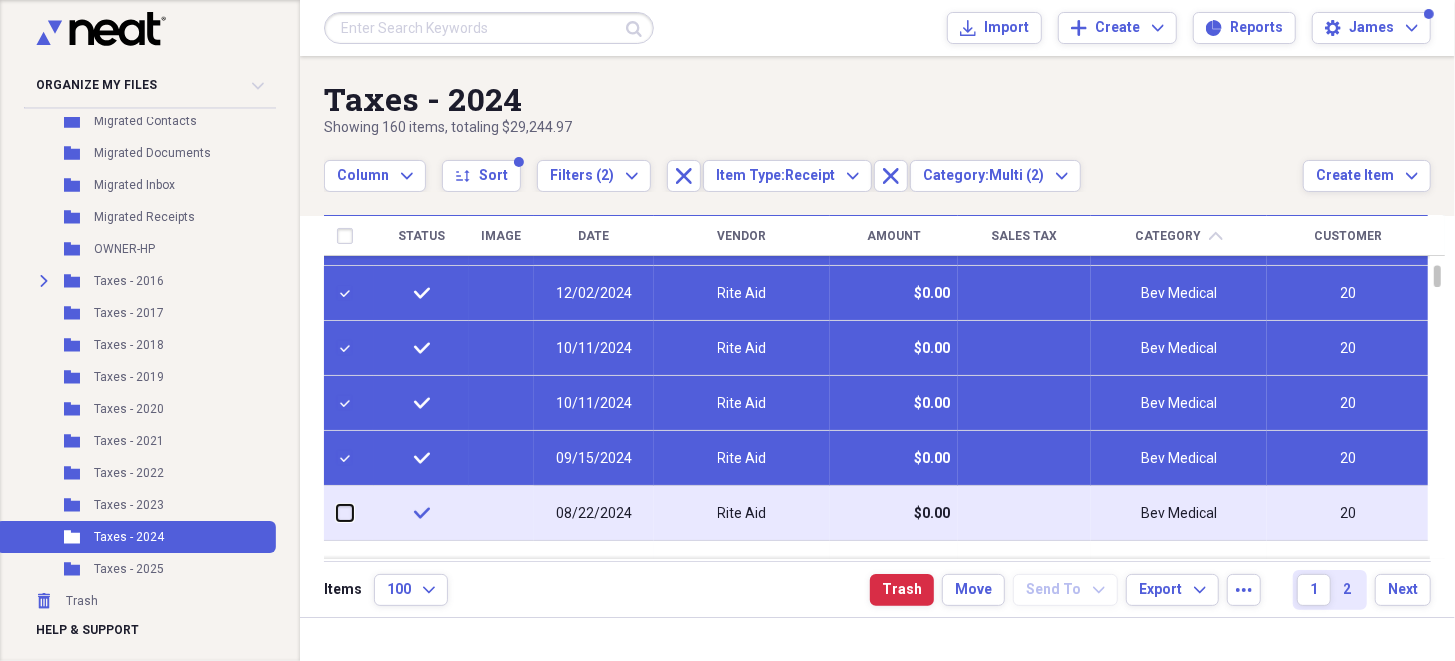 click at bounding box center (337, 513) 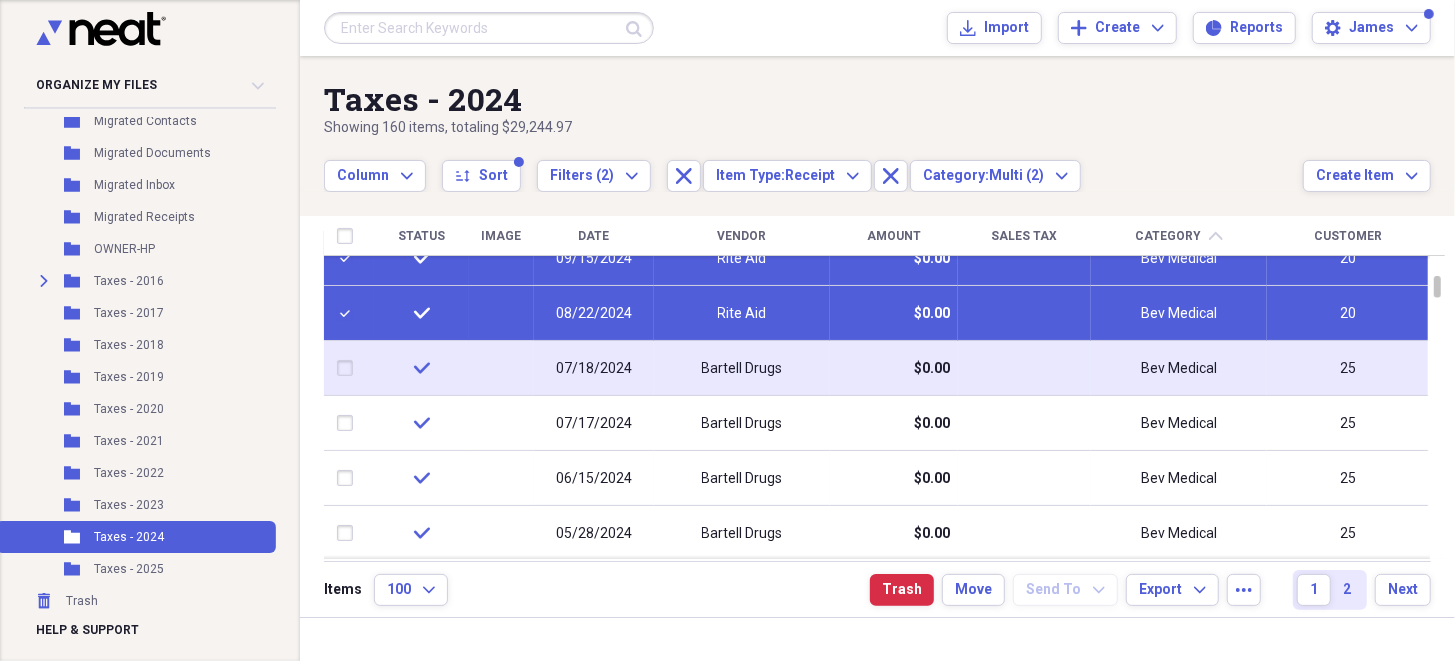 click at bounding box center (349, 368) 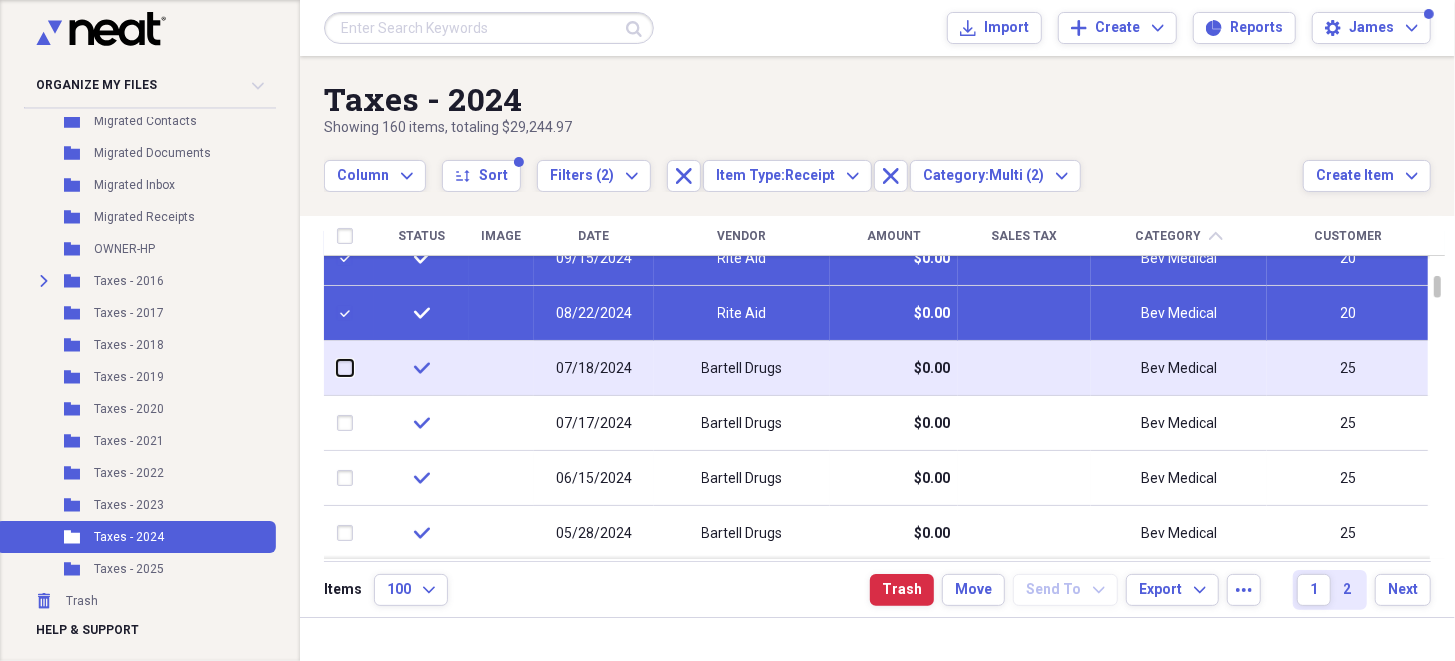 click at bounding box center (337, 368) 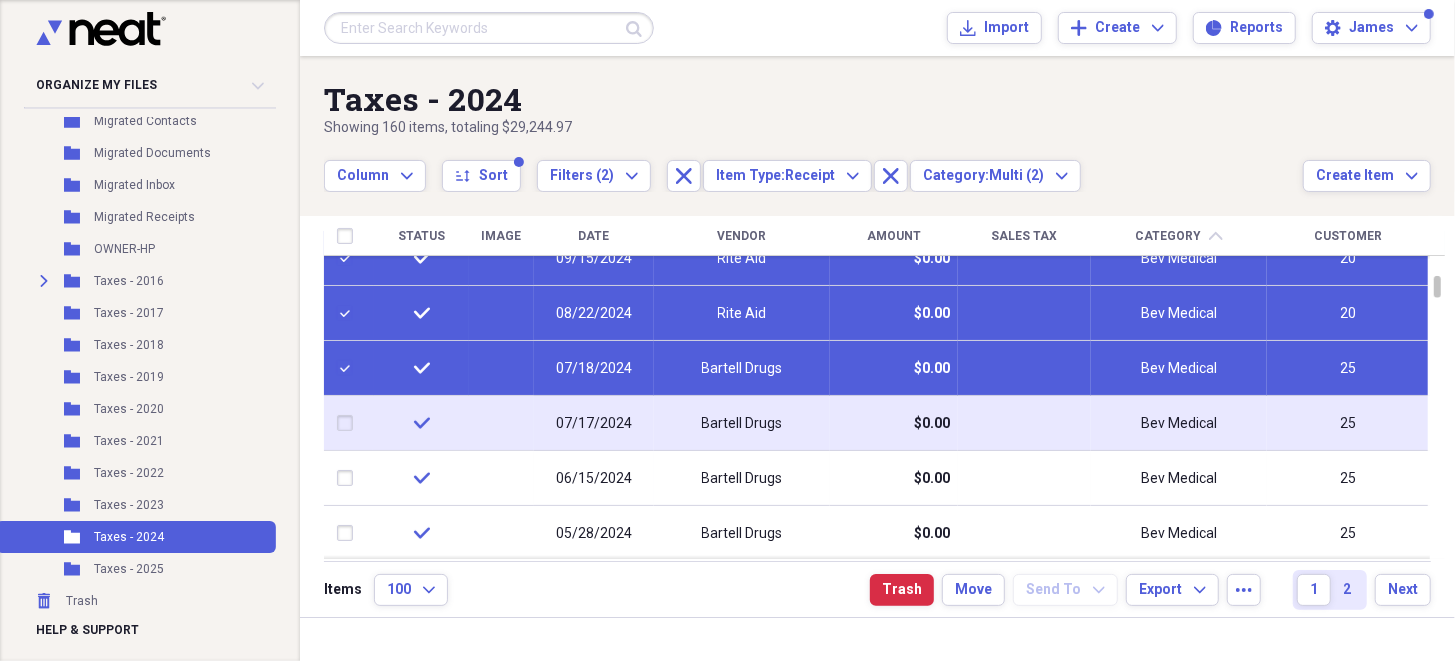 click at bounding box center [349, 423] 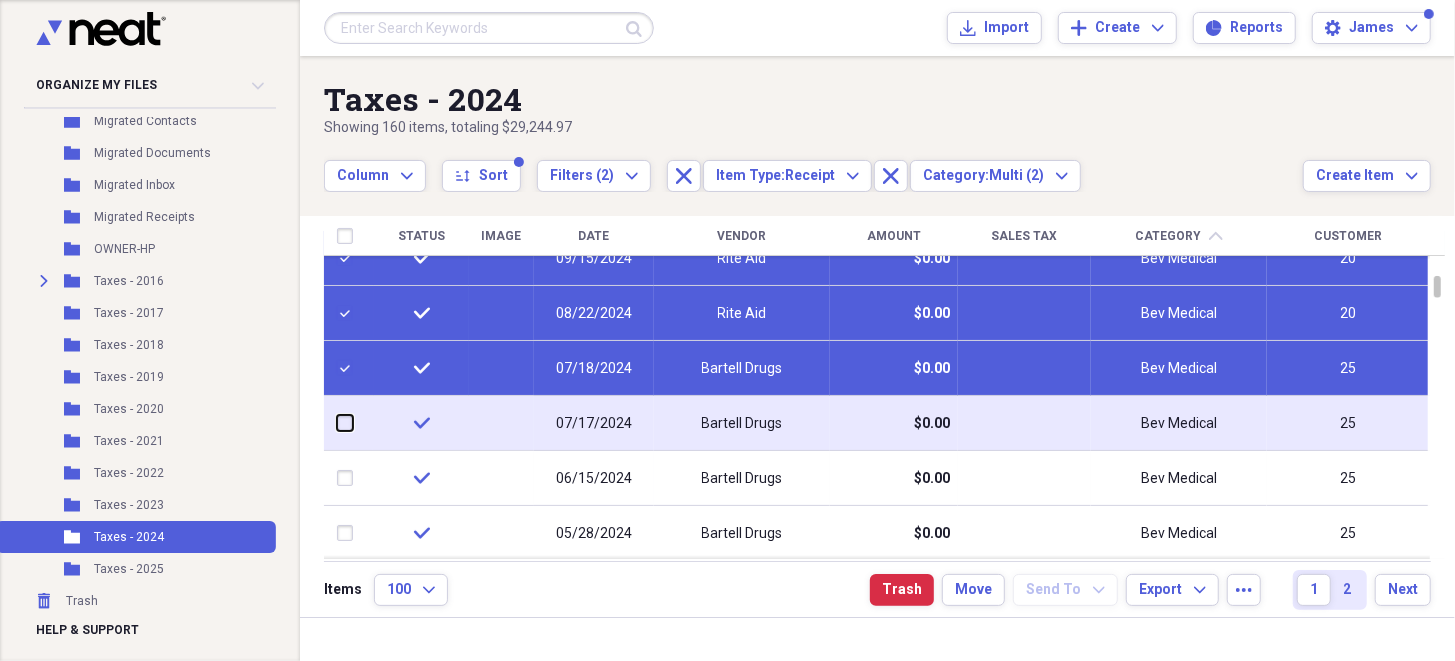 click at bounding box center (337, 423) 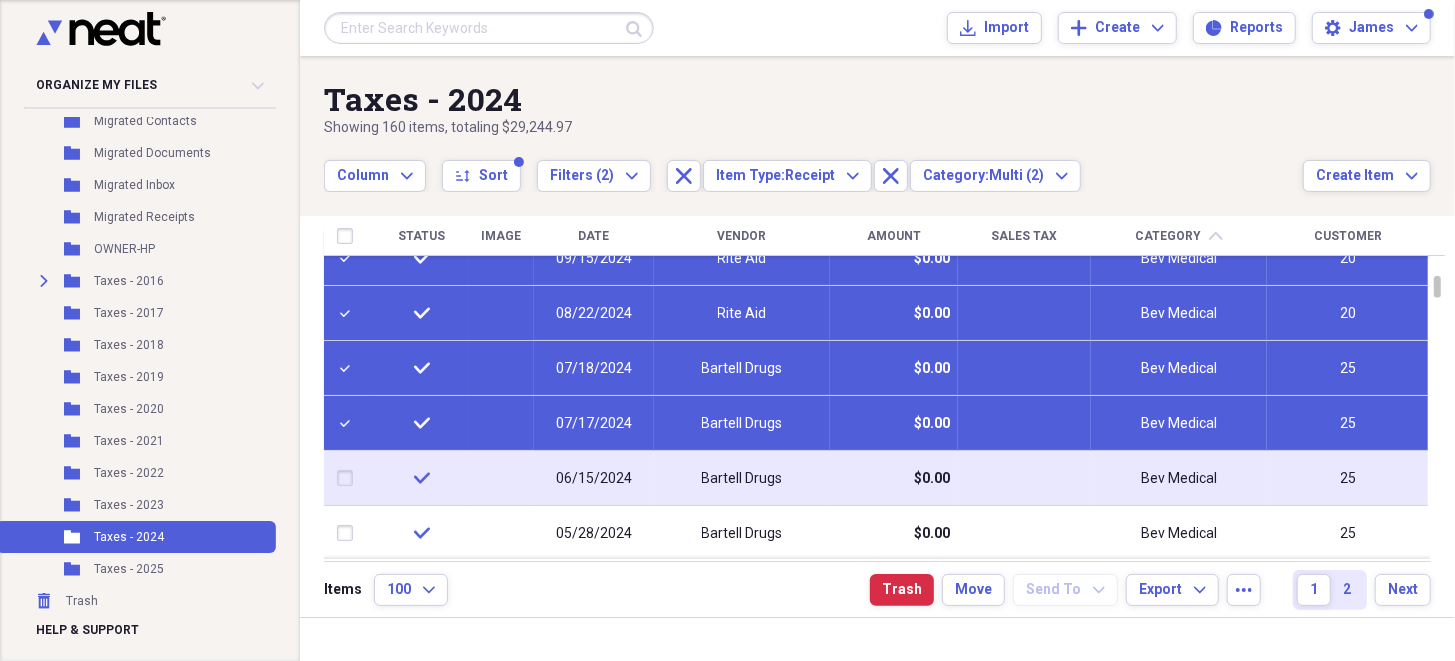 click at bounding box center [349, 478] 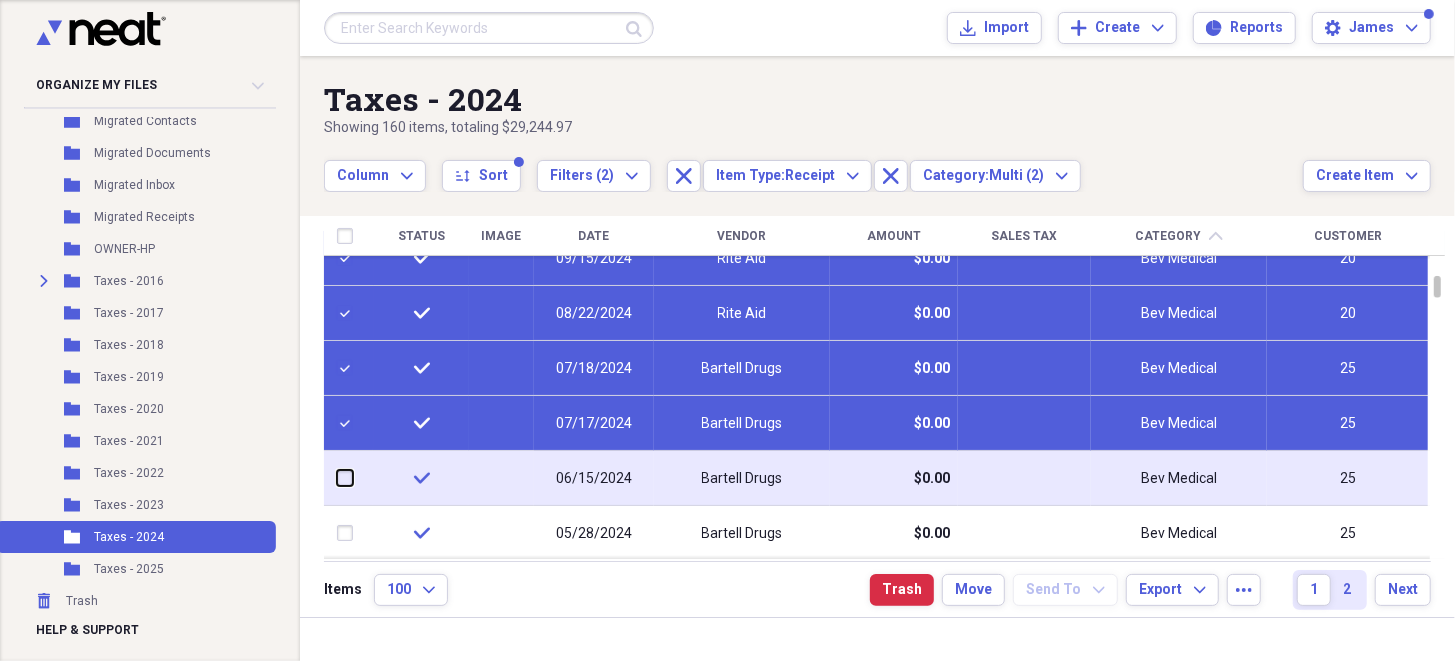click at bounding box center (337, 478) 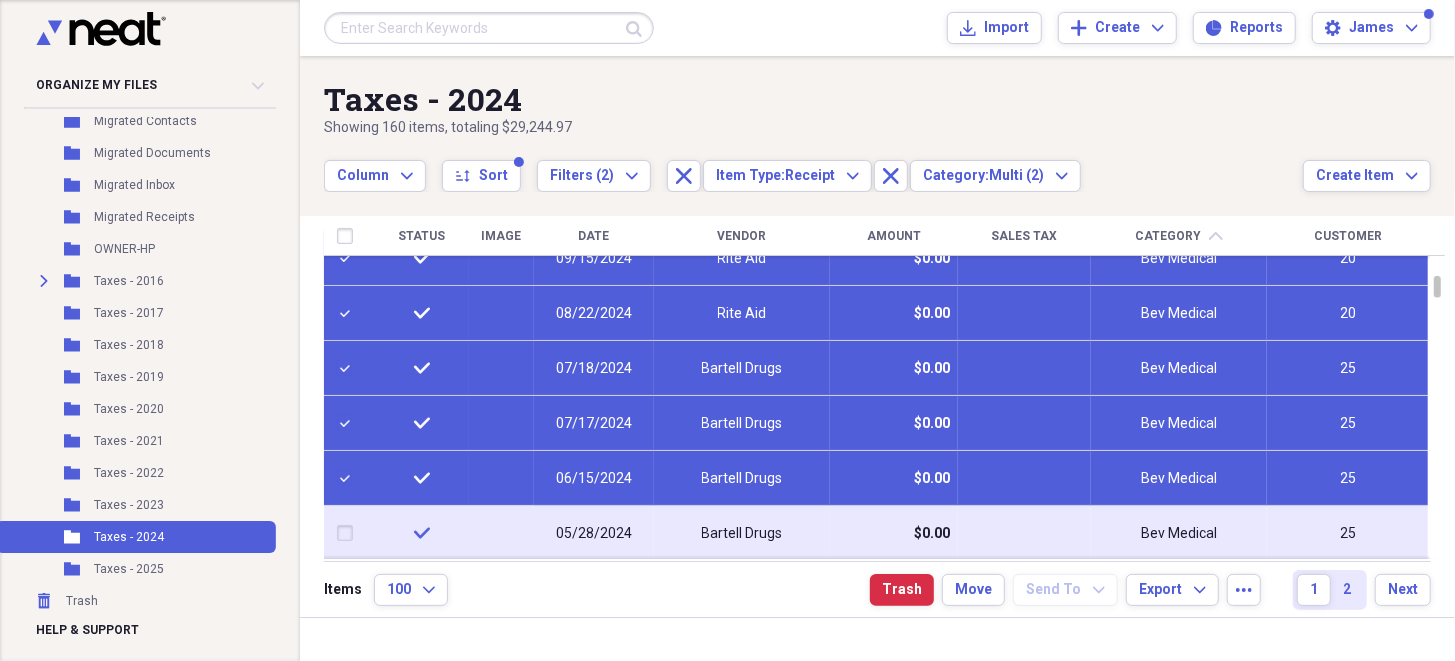 click at bounding box center (349, 533) 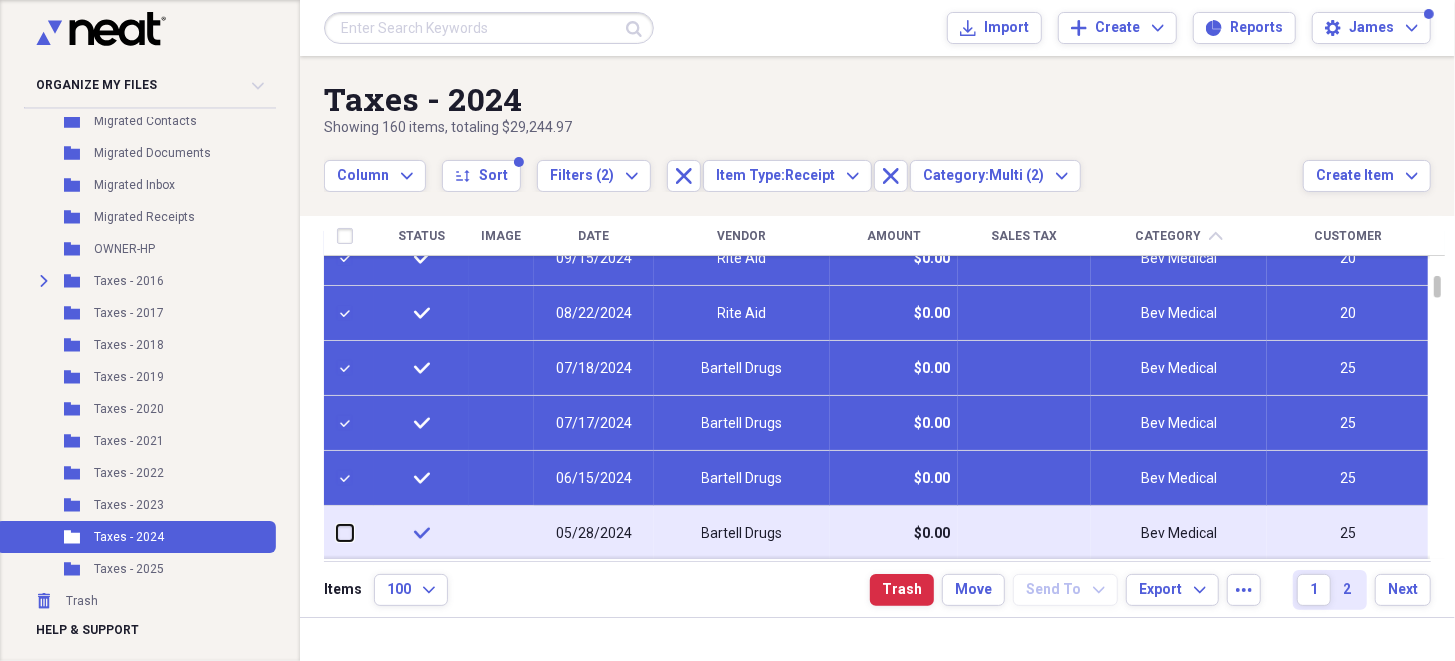 click at bounding box center [337, 533] 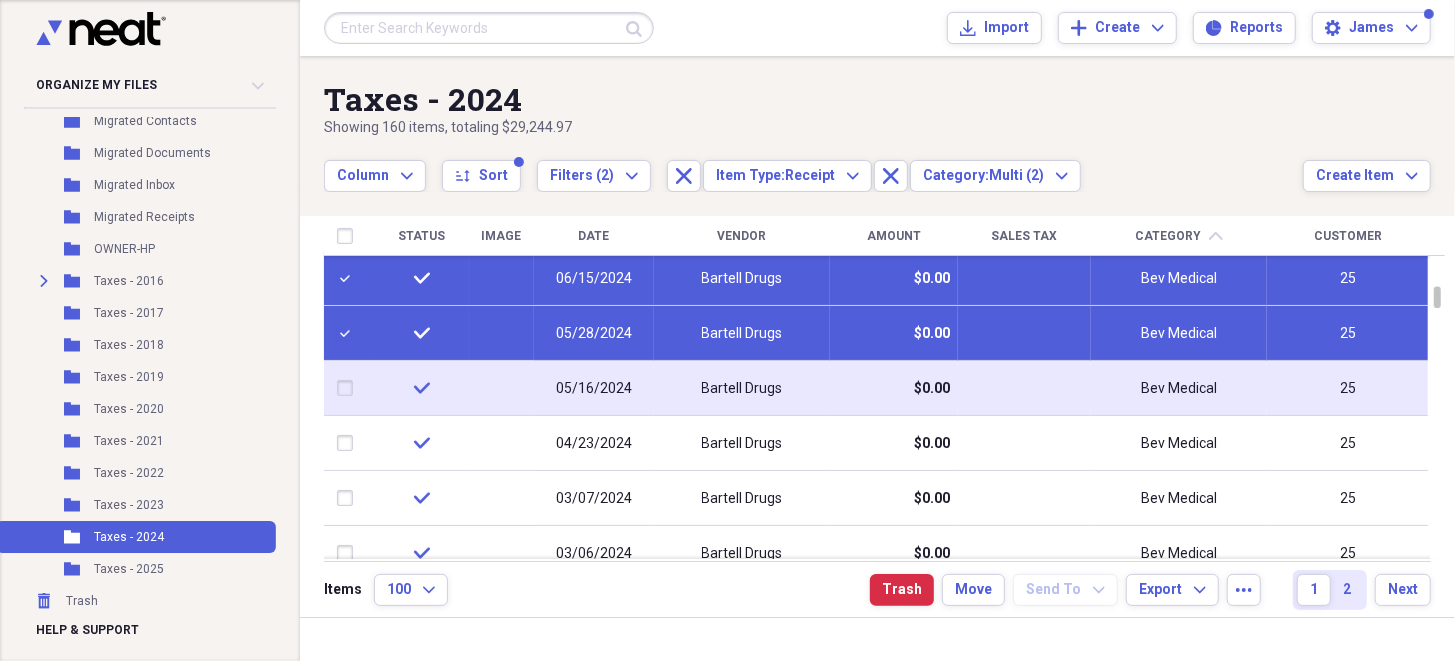 click at bounding box center [349, 388] 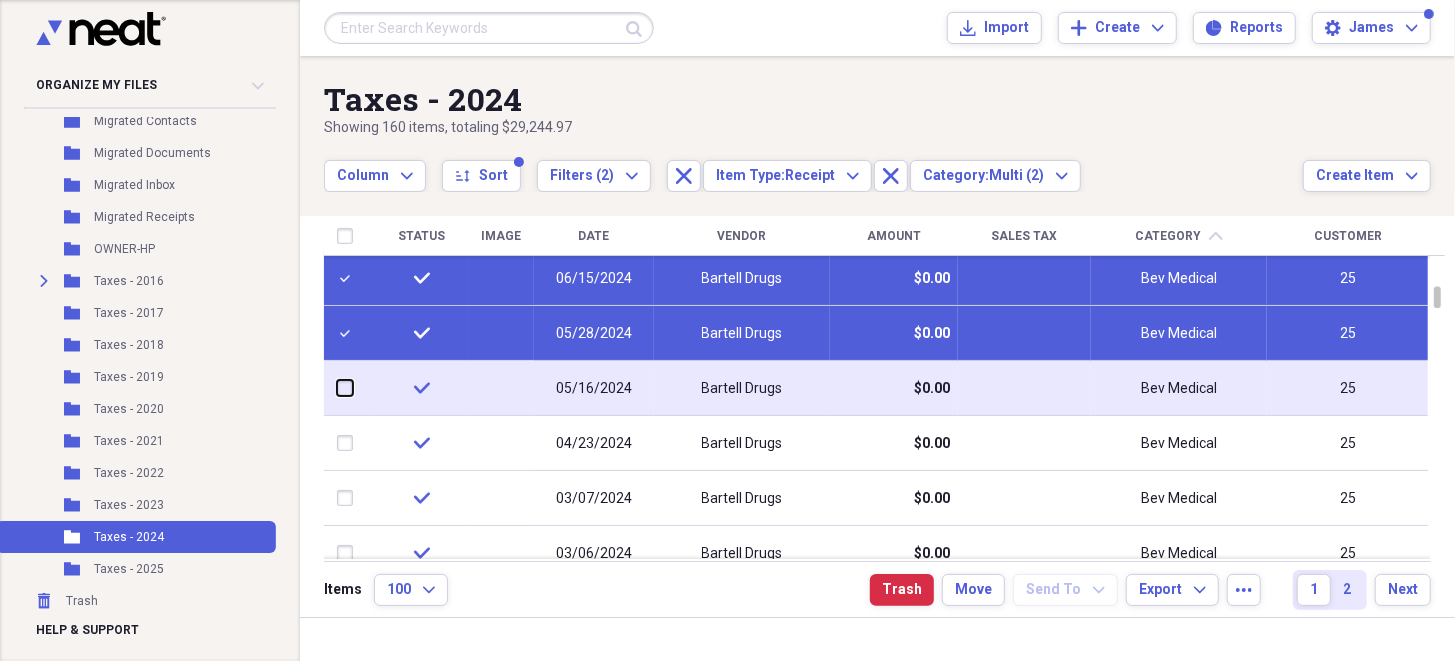 click at bounding box center [337, 388] 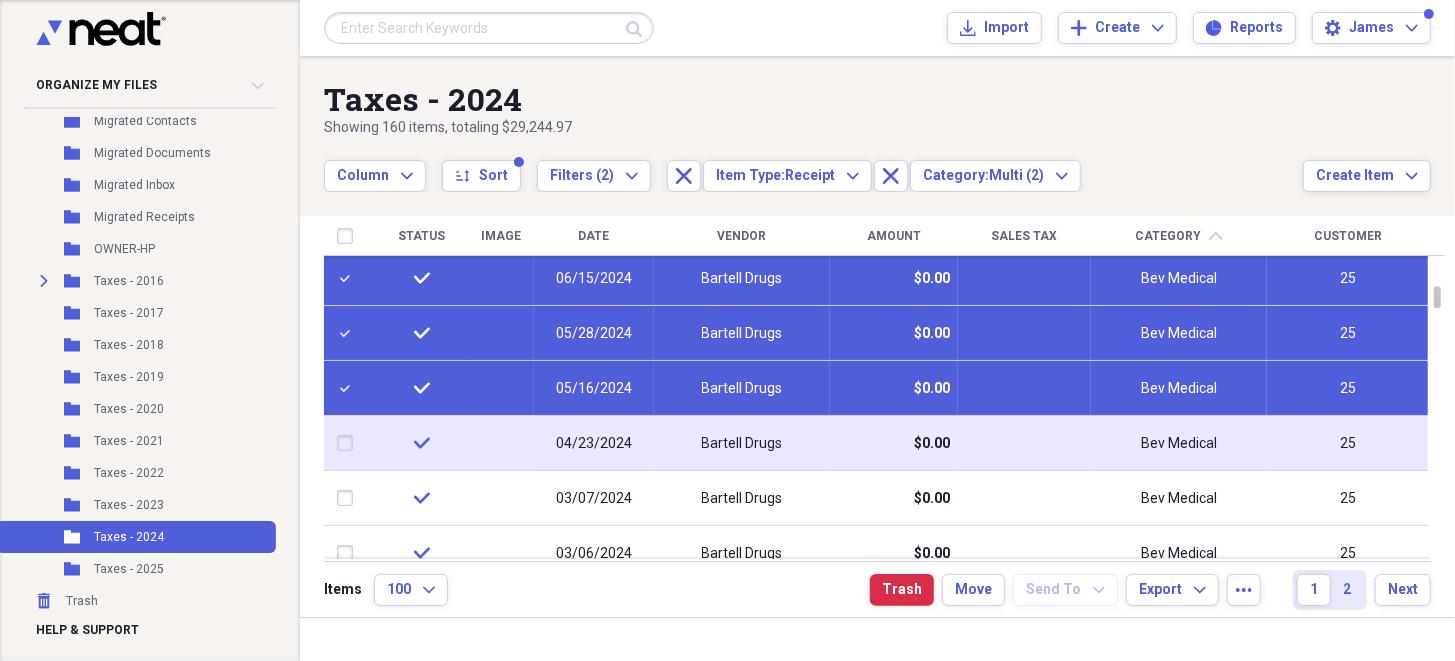 click at bounding box center (349, 443) 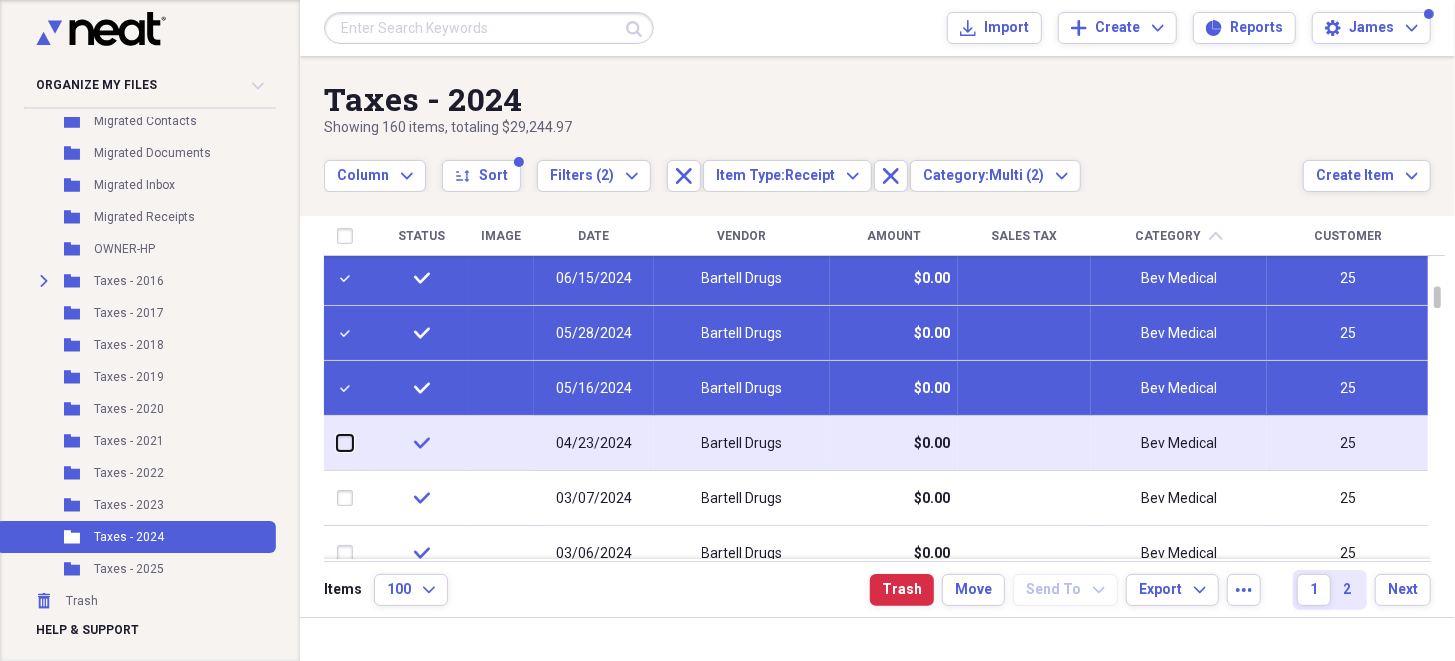 click at bounding box center [337, 443] 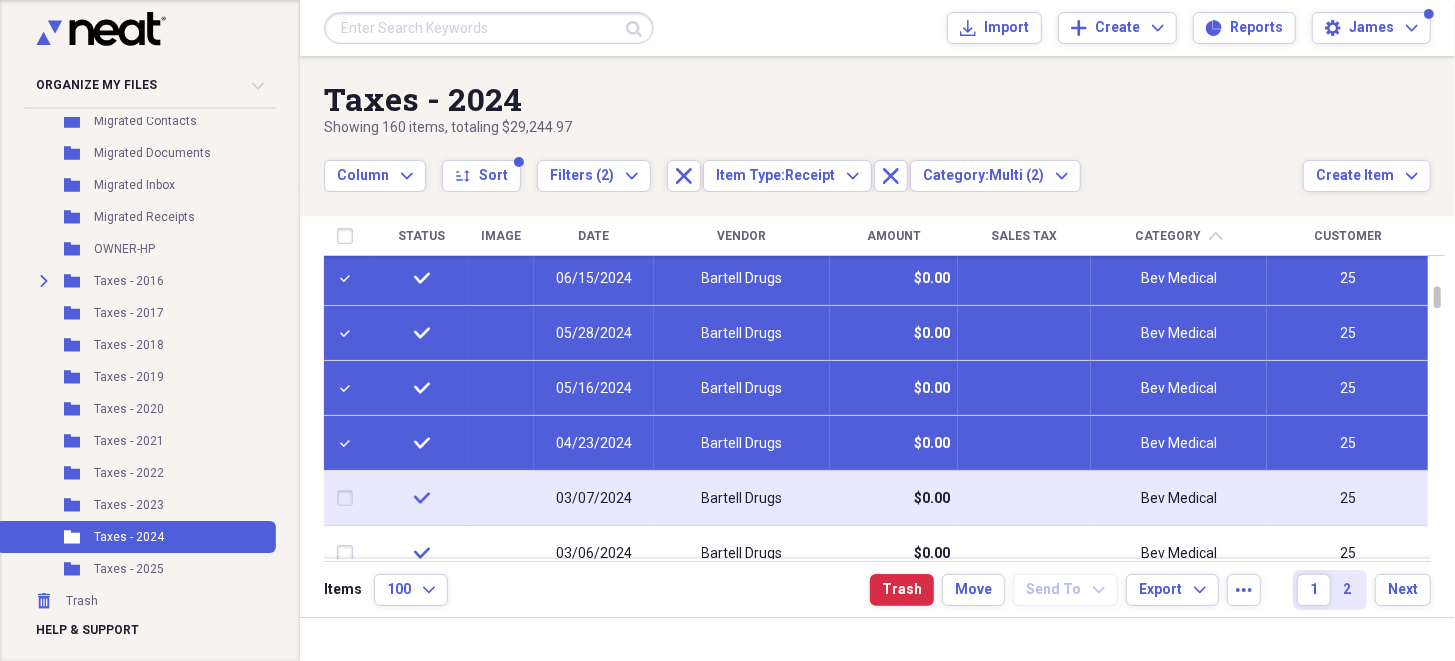 click at bounding box center [349, 498] 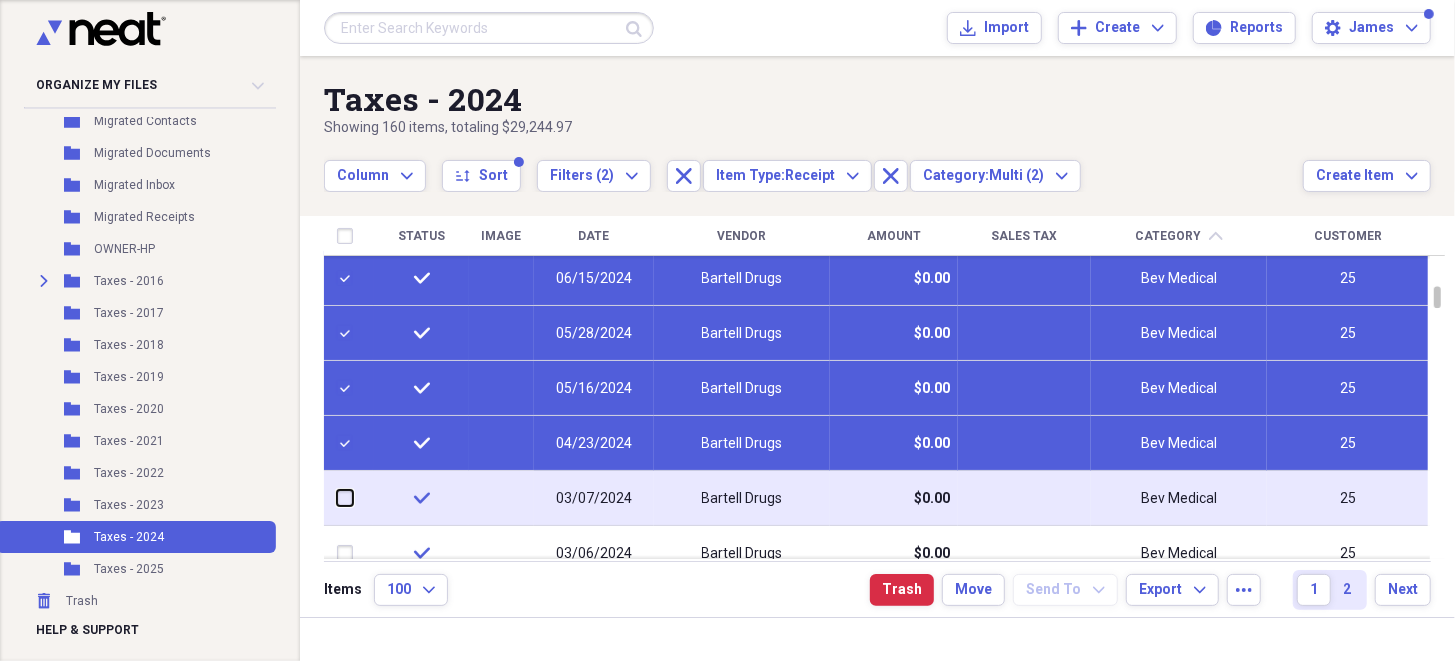 click at bounding box center [337, 498] 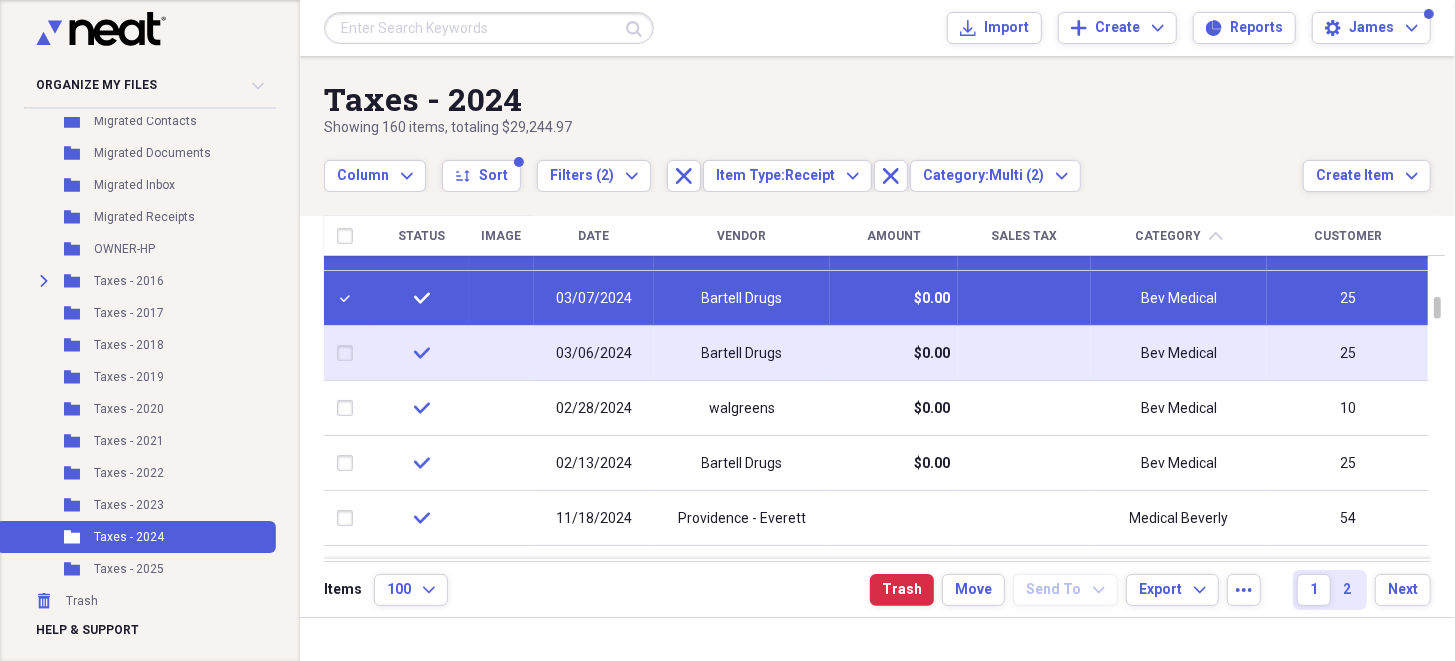 click at bounding box center (349, 353) 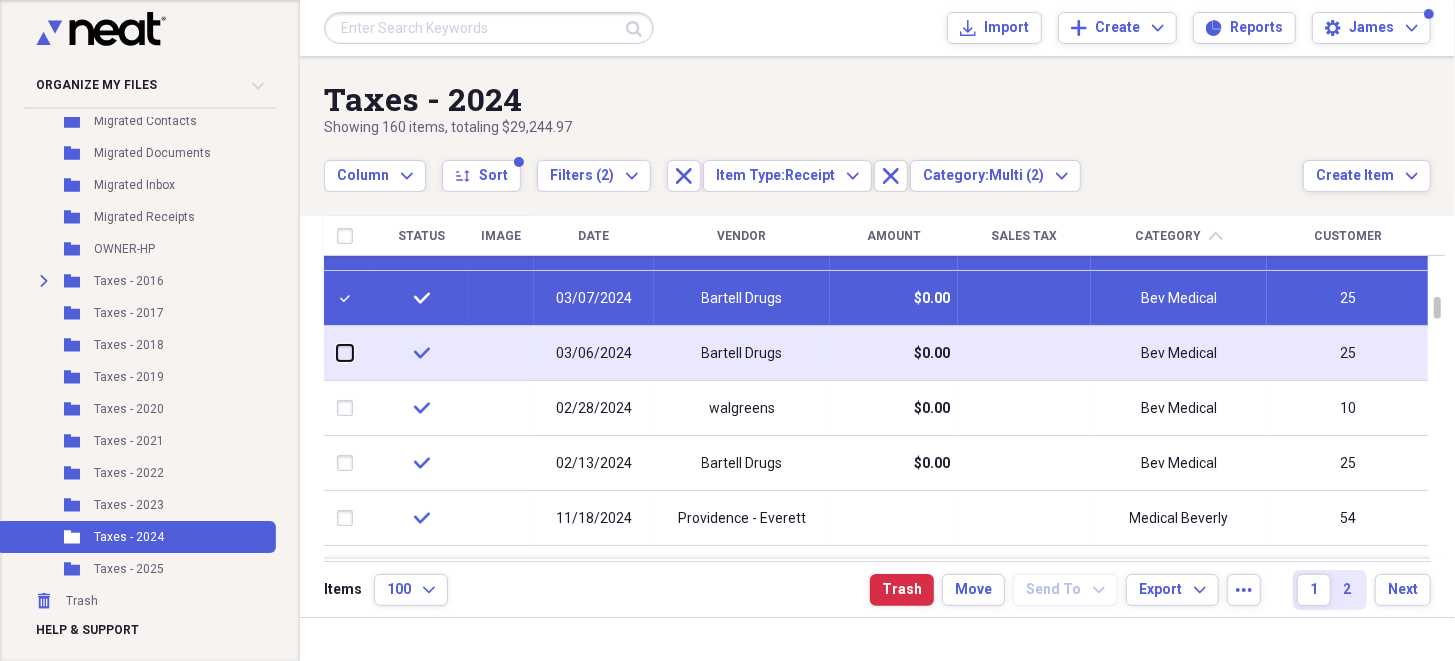 click at bounding box center [337, 353] 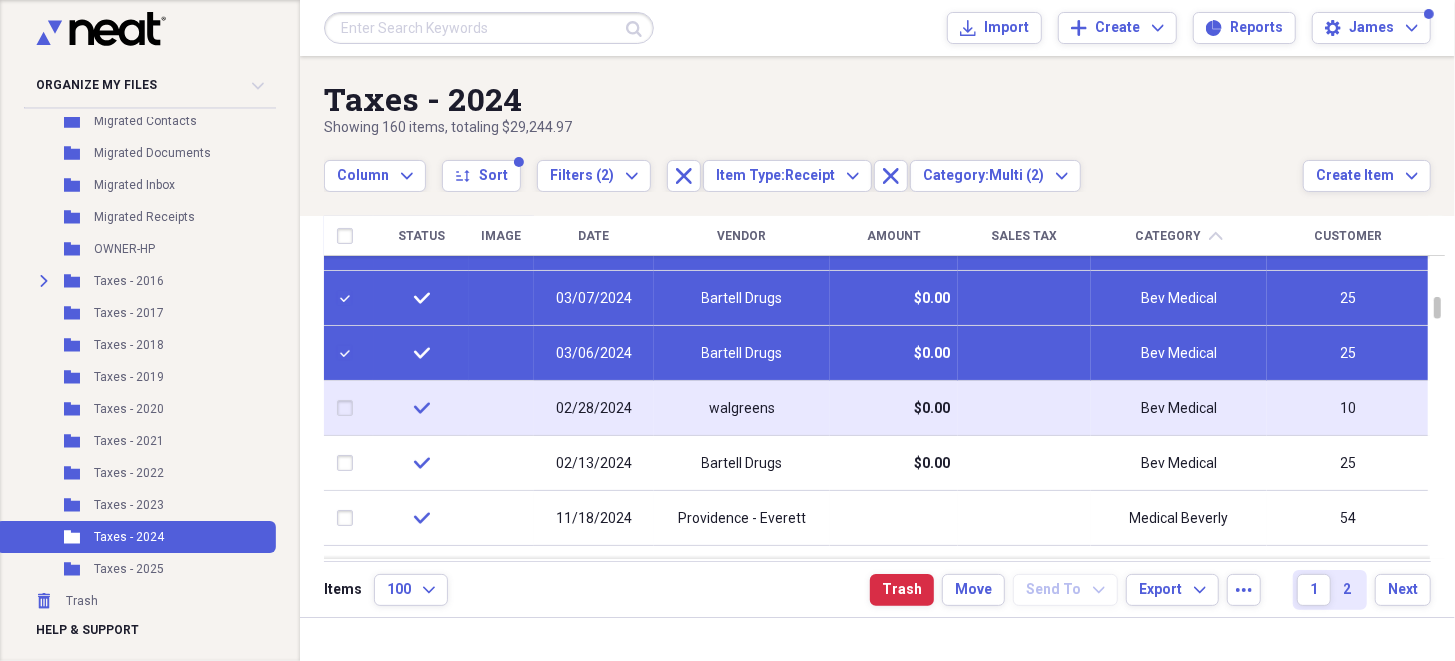 click at bounding box center (349, 408) 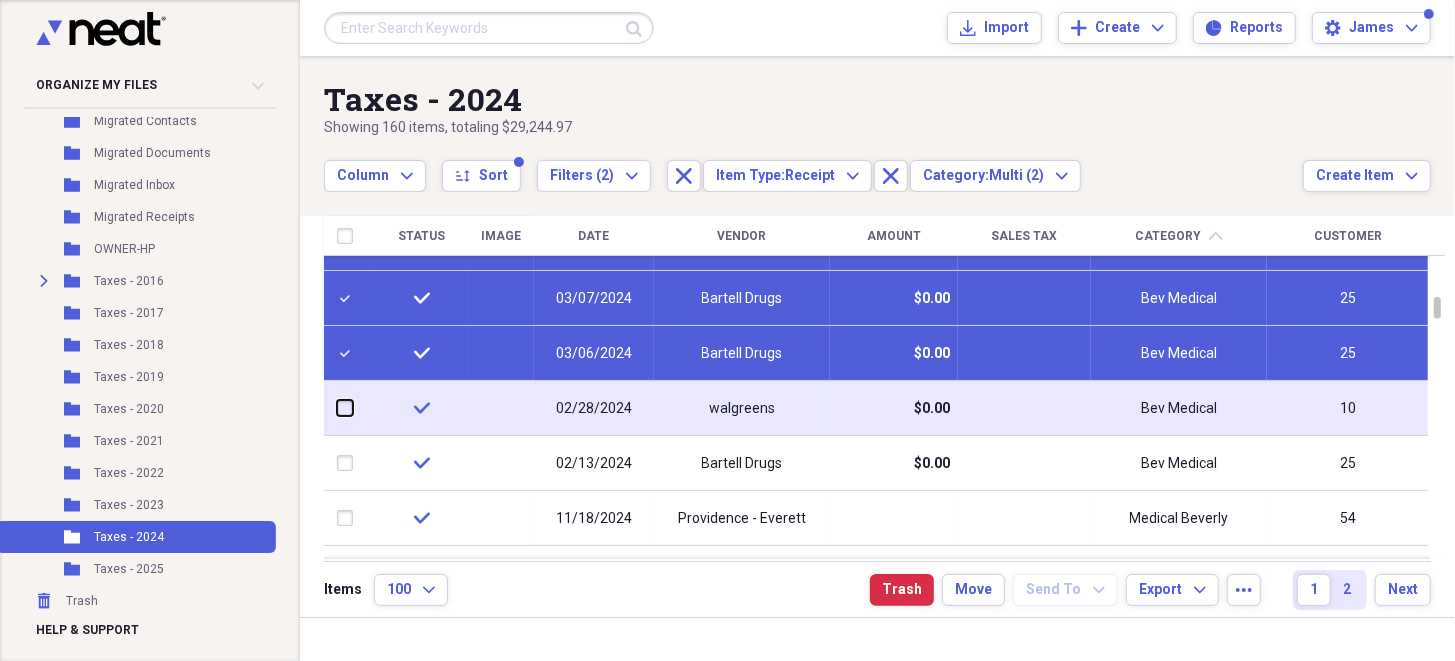 click at bounding box center [337, 408] 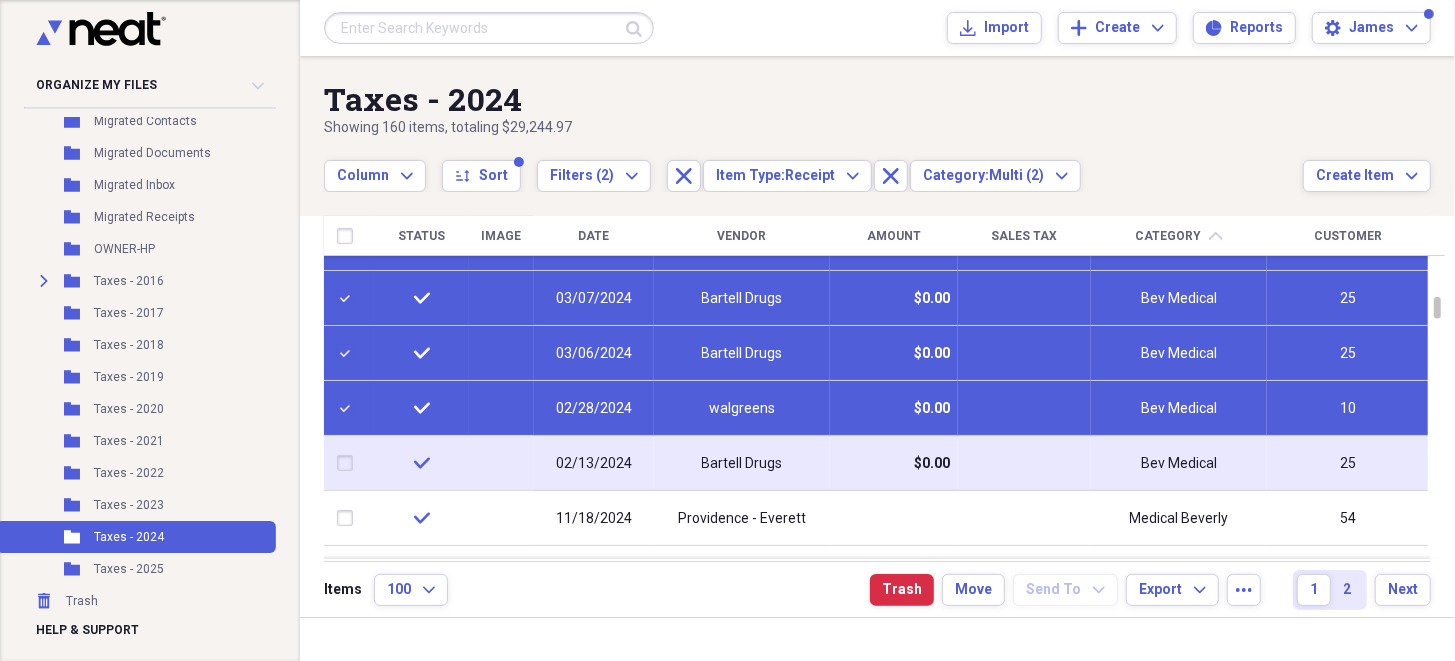 click at bounding box center (349, 463) 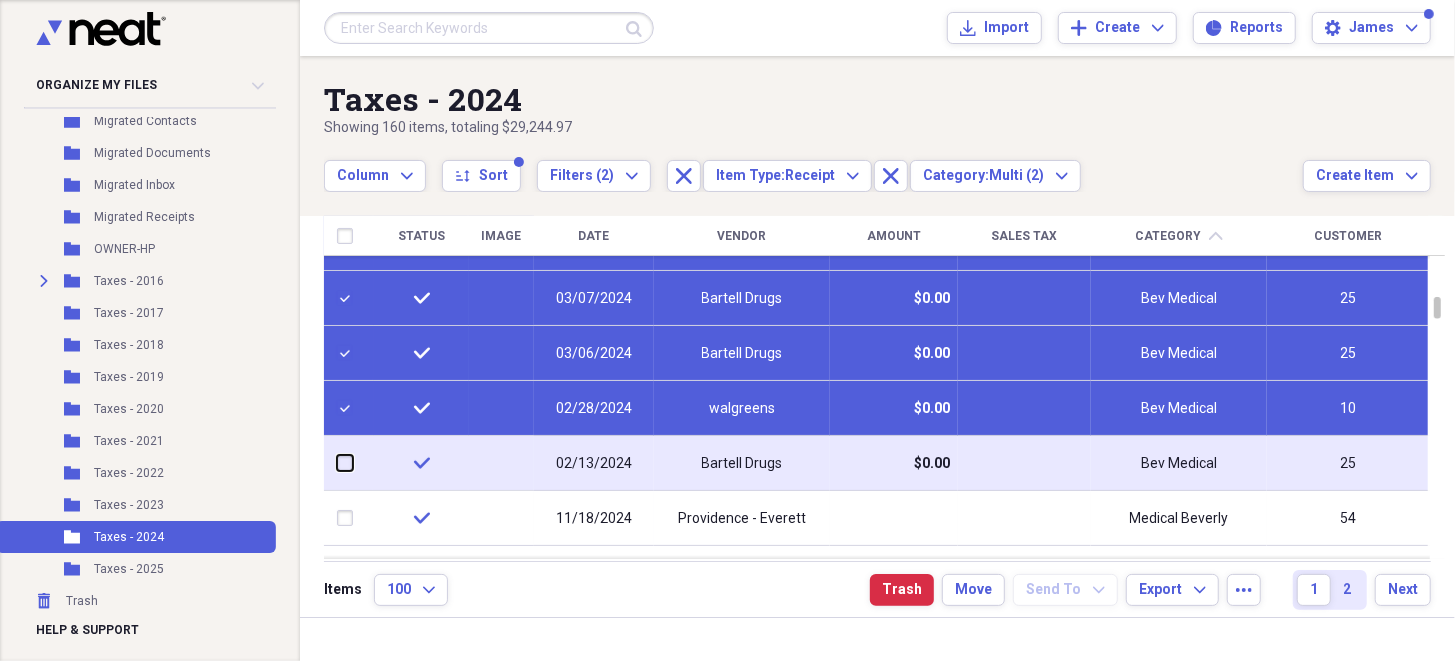 click at bounding box center [337, 463] 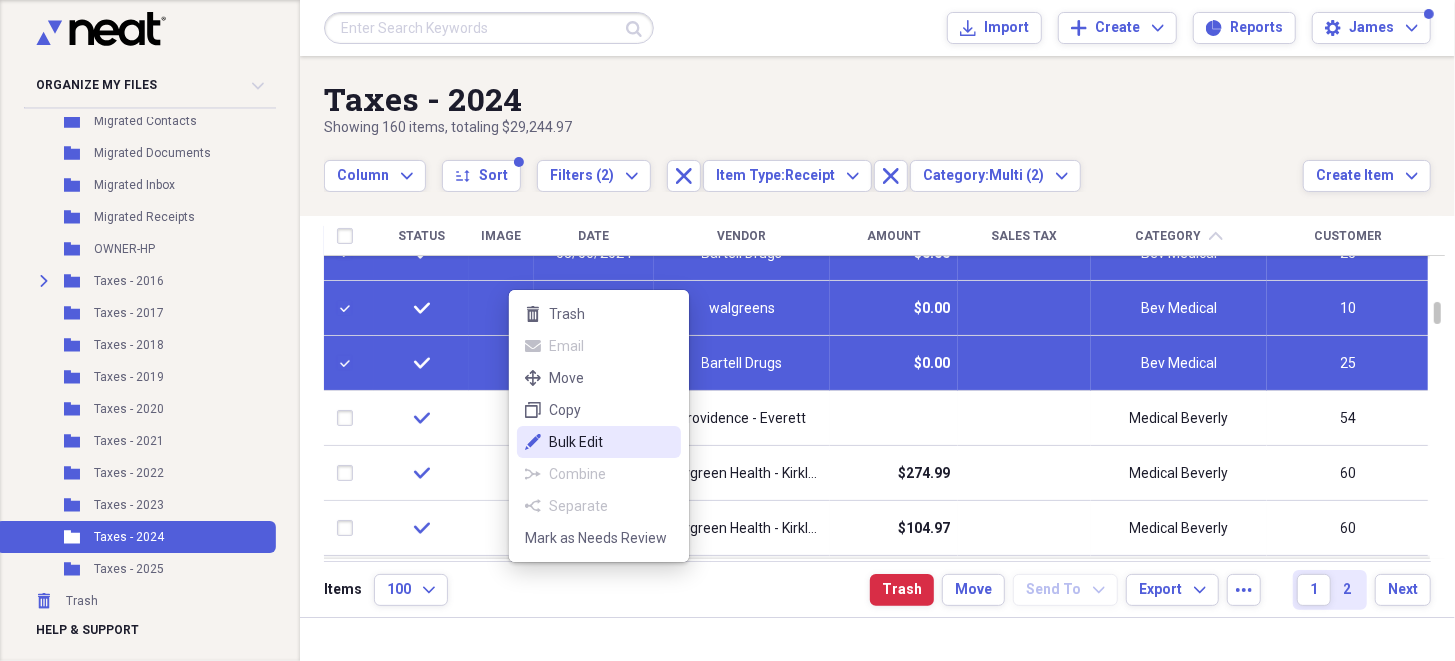 click on "Bulk Edit" at bounding box center (611, 442) 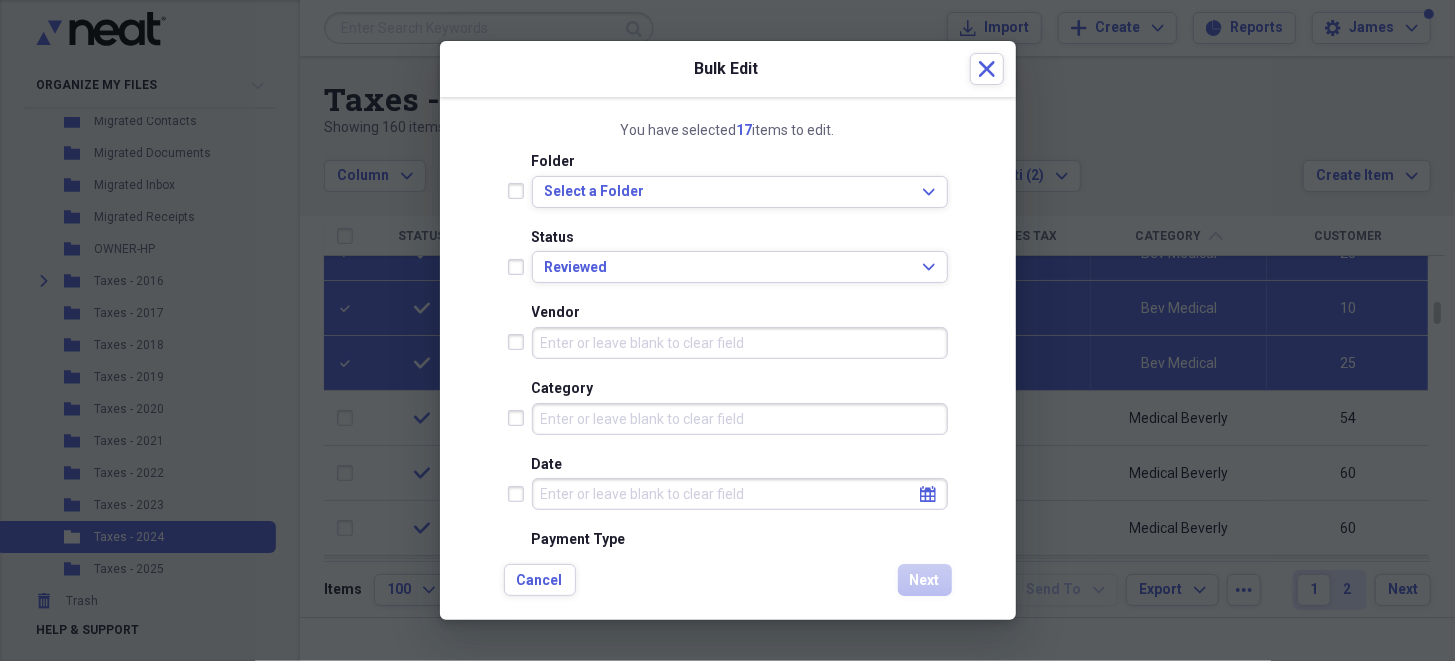 click on "Category" at bounding box center [740, 419] 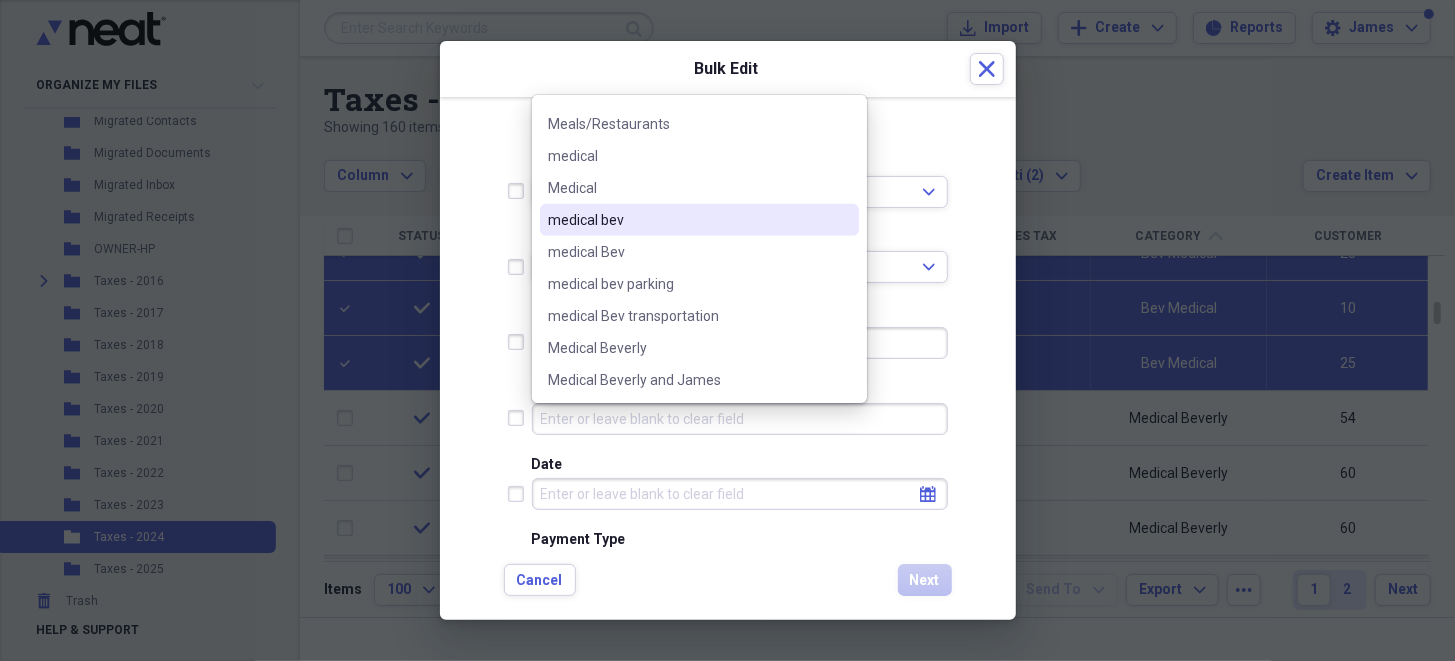 scroll, scrollTop: 1500, scrollLeft: 0, axis: vertical 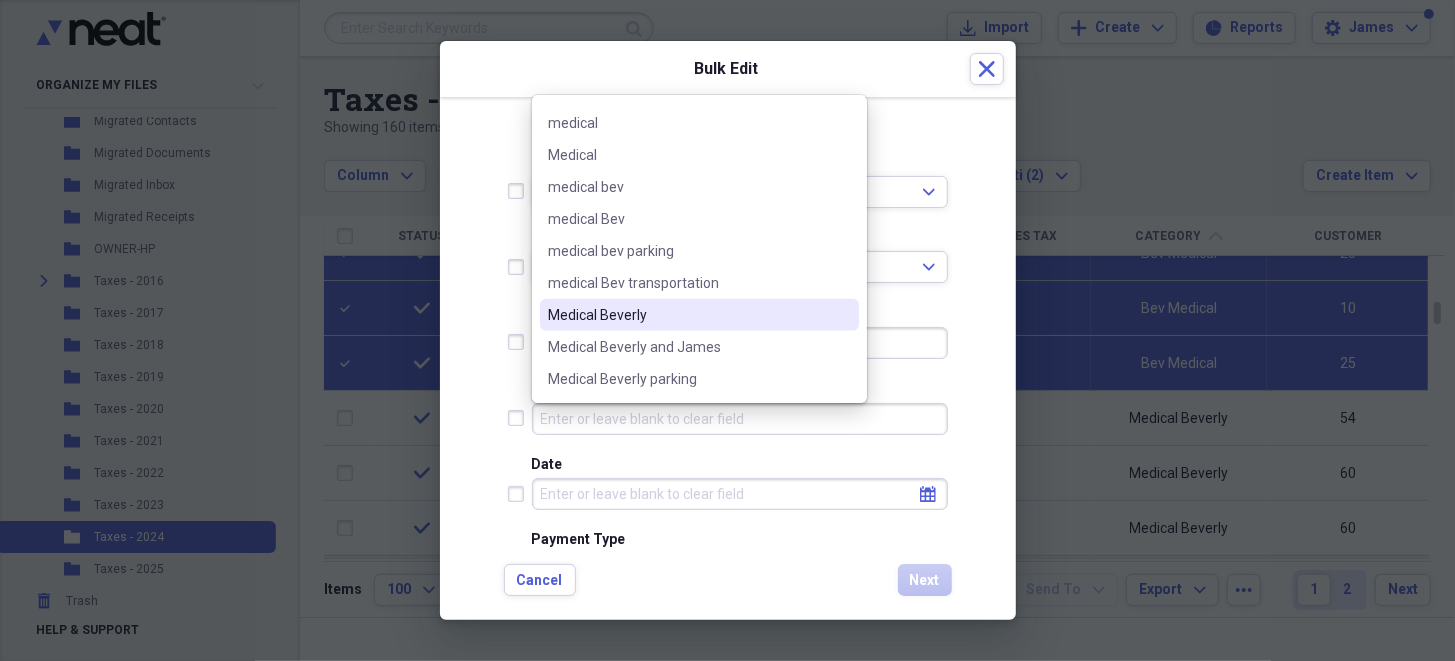 click on "Medical Beverly" at bounding box center (687, 315) 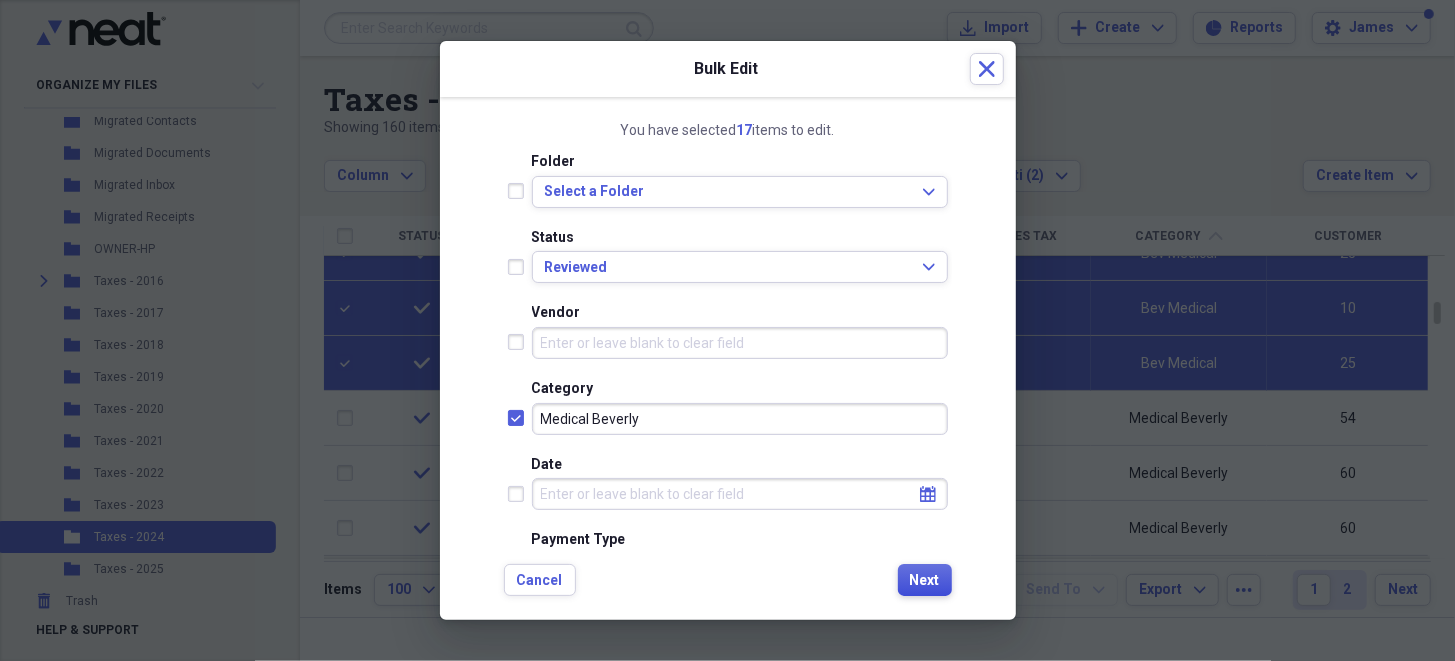 click on "Next" at bounding box center (925, 581) 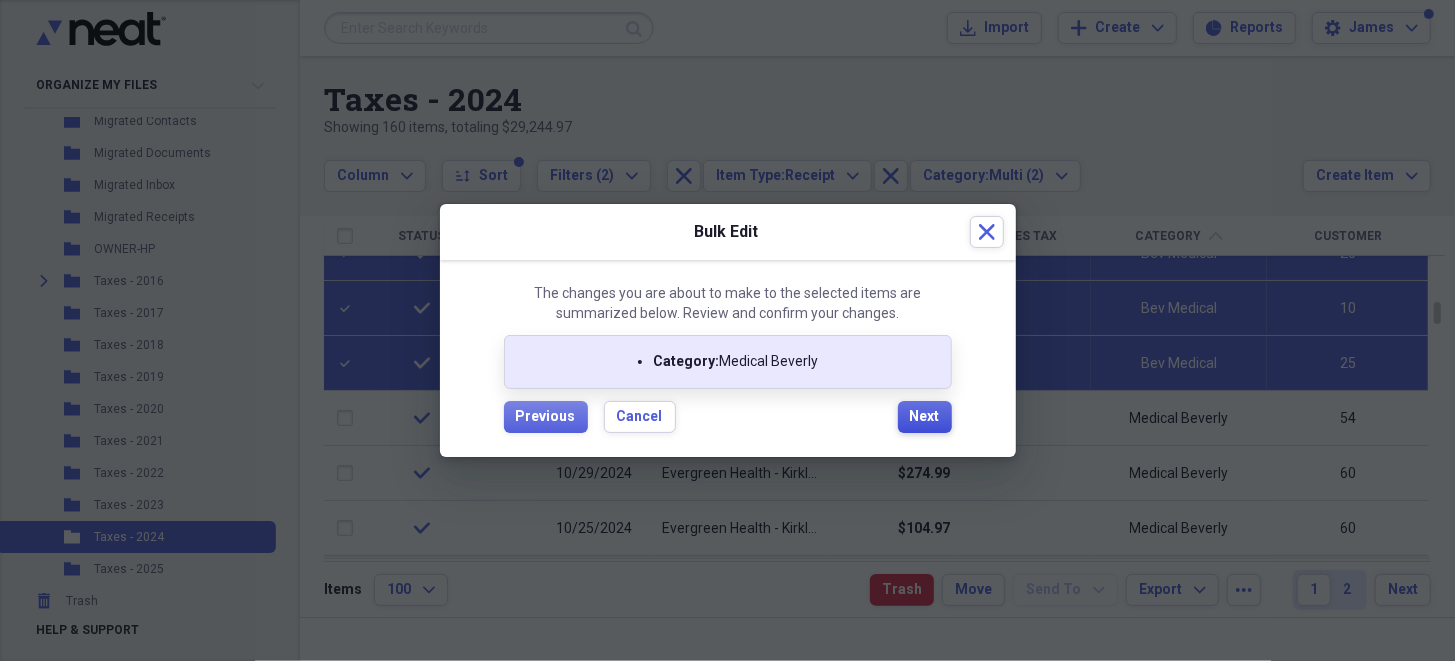 click on "Next" at bounding box center (925, 417) 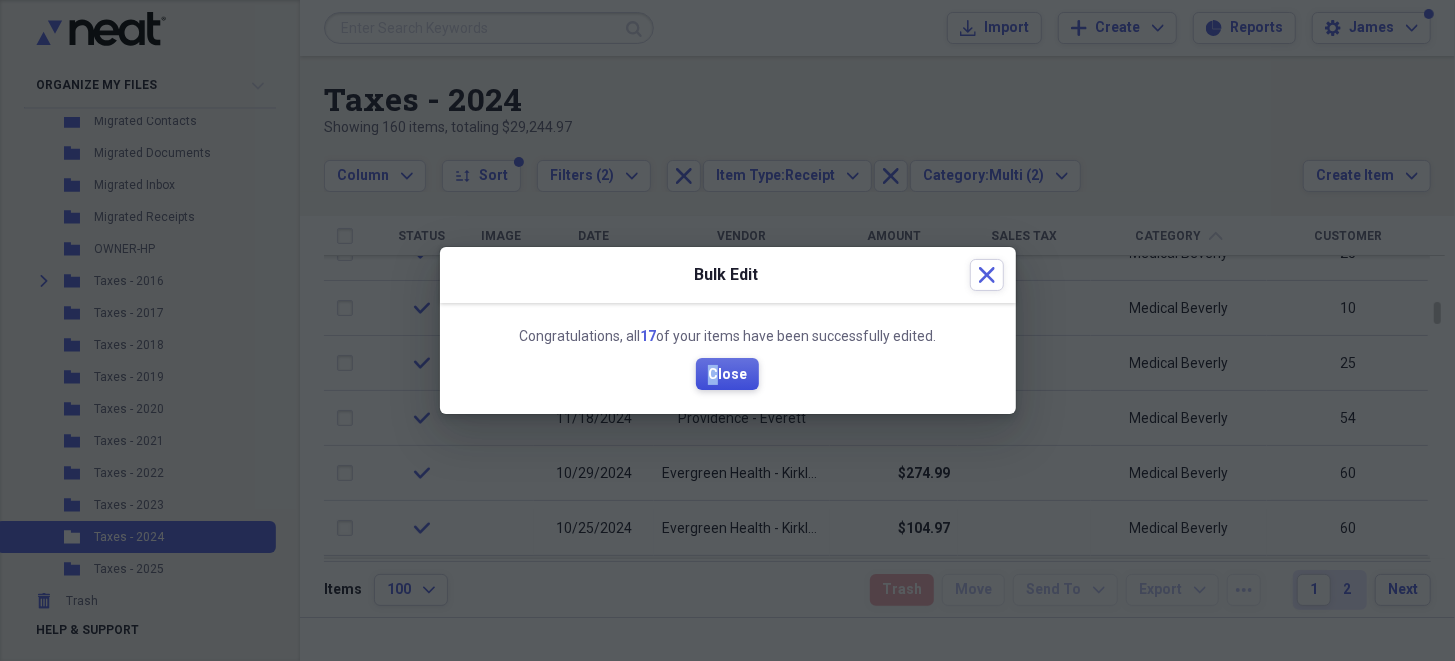 click on "Close" at bounding box center (727, 375) 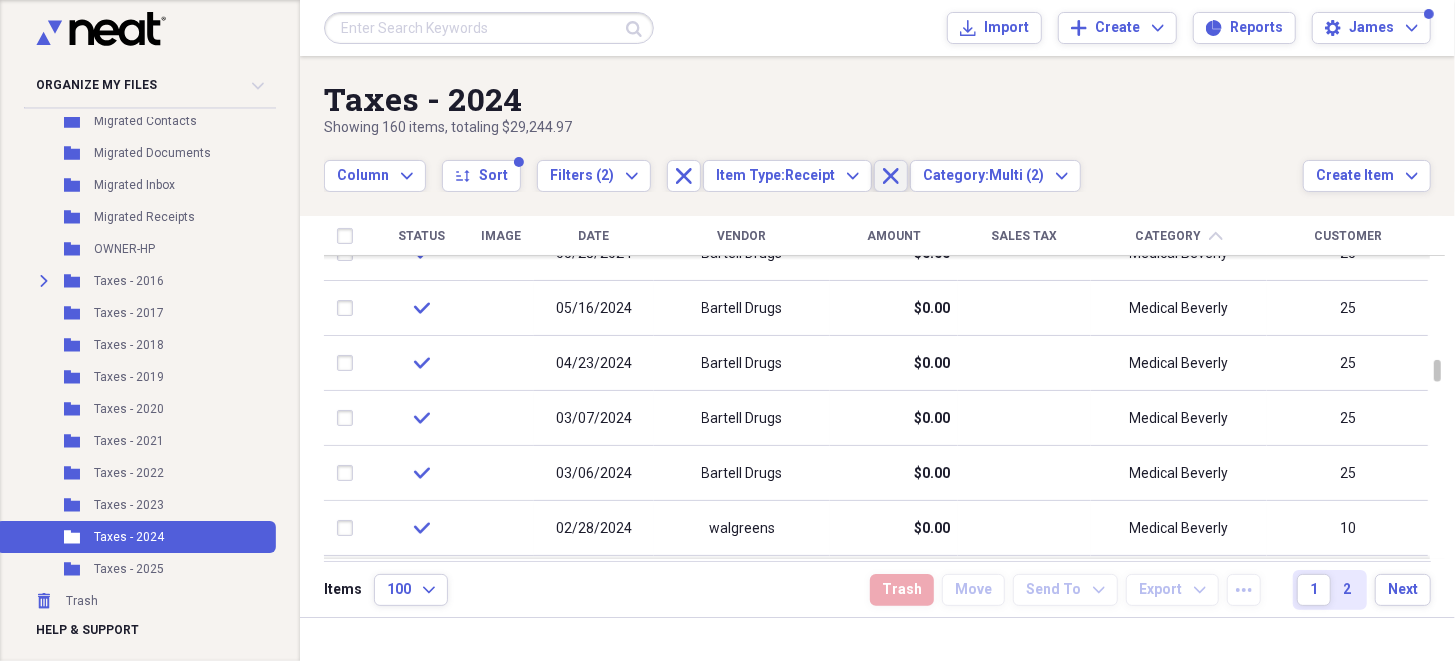 click 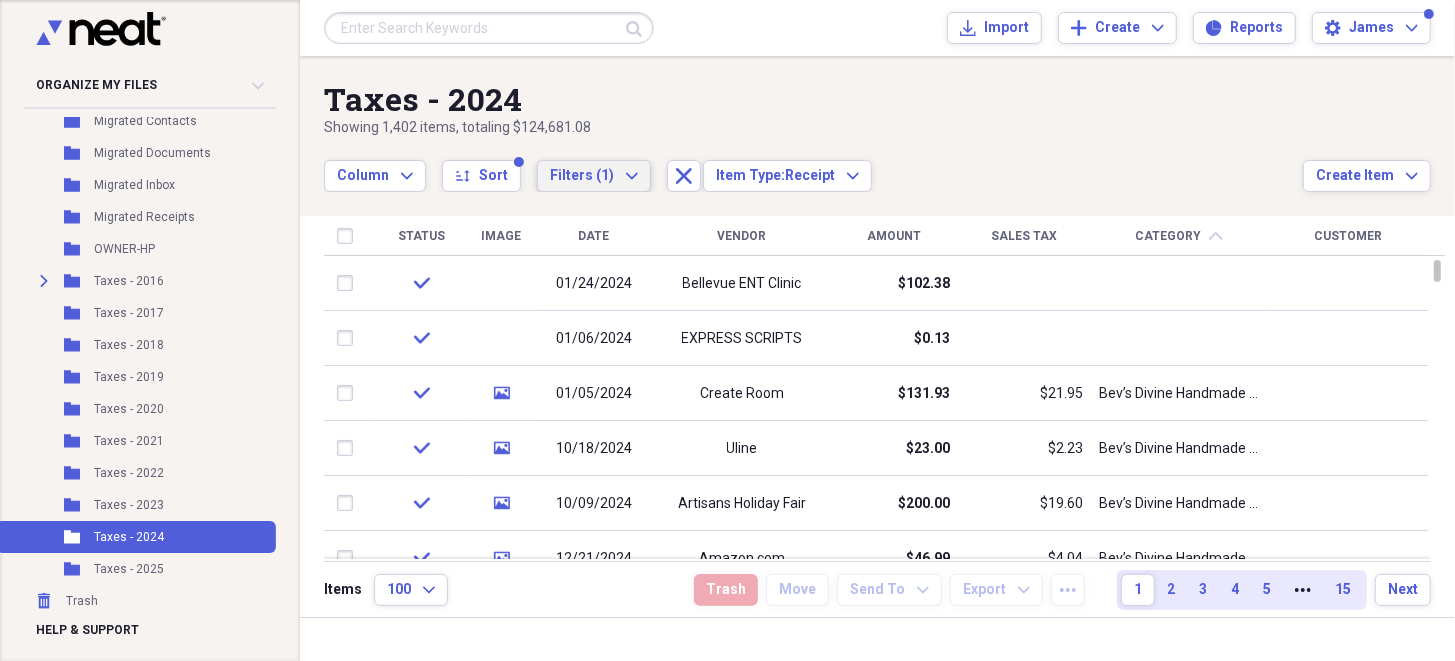 click on "Filters (1) Expand" at bounding box center [594, 176] 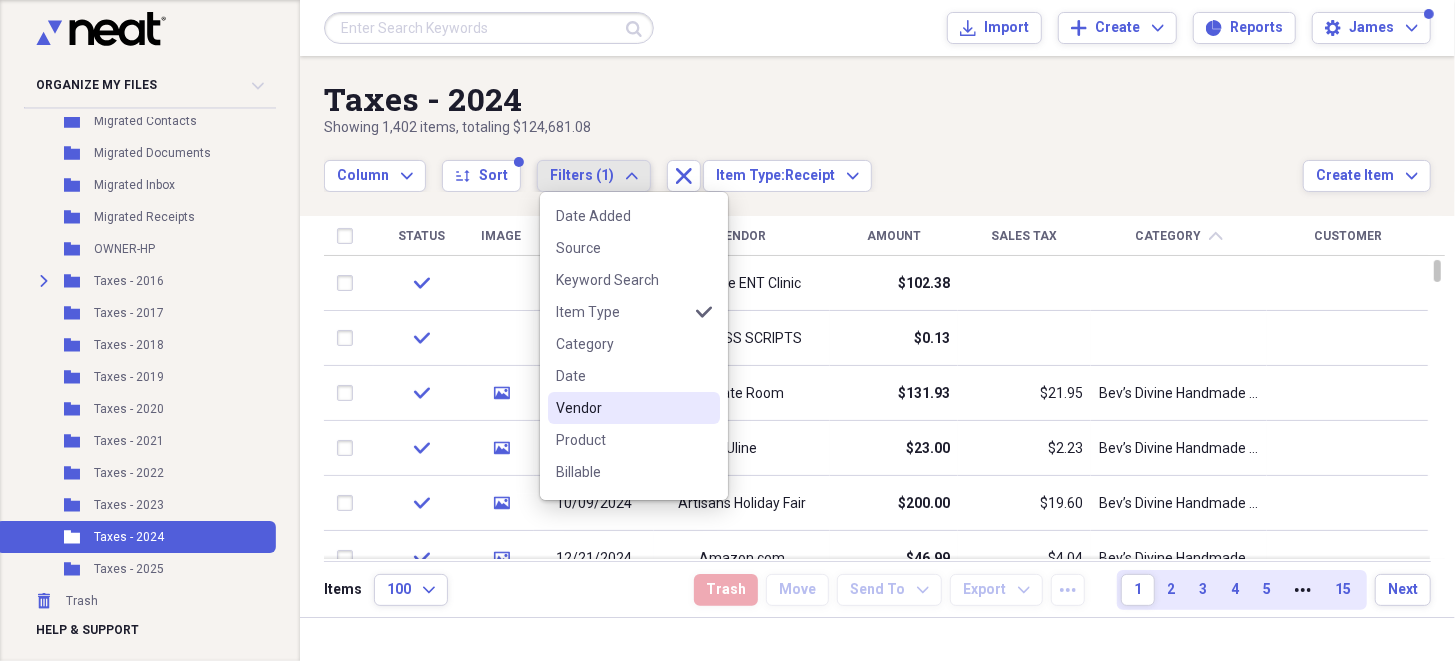 click on "Vendor" at bounding box center (622, 408) 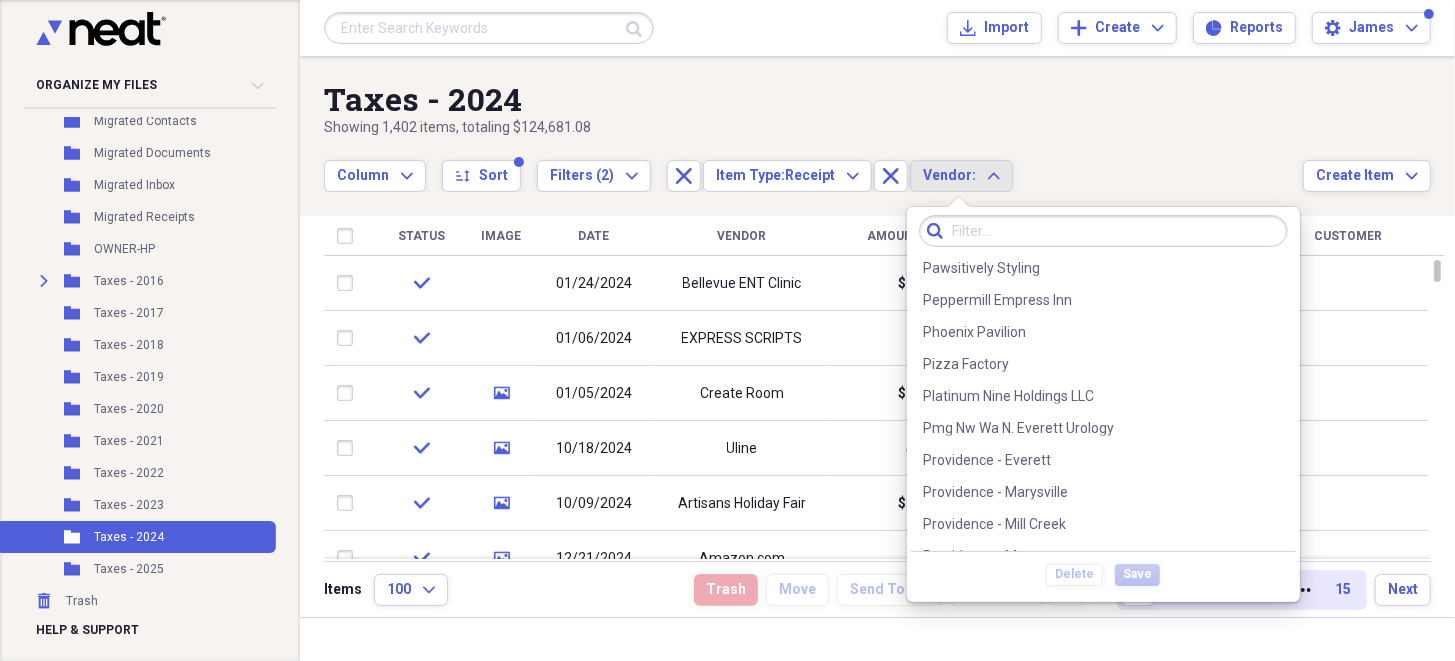 scroll, scrollTop: 6499, scrollLeft: 0, axis: vertical 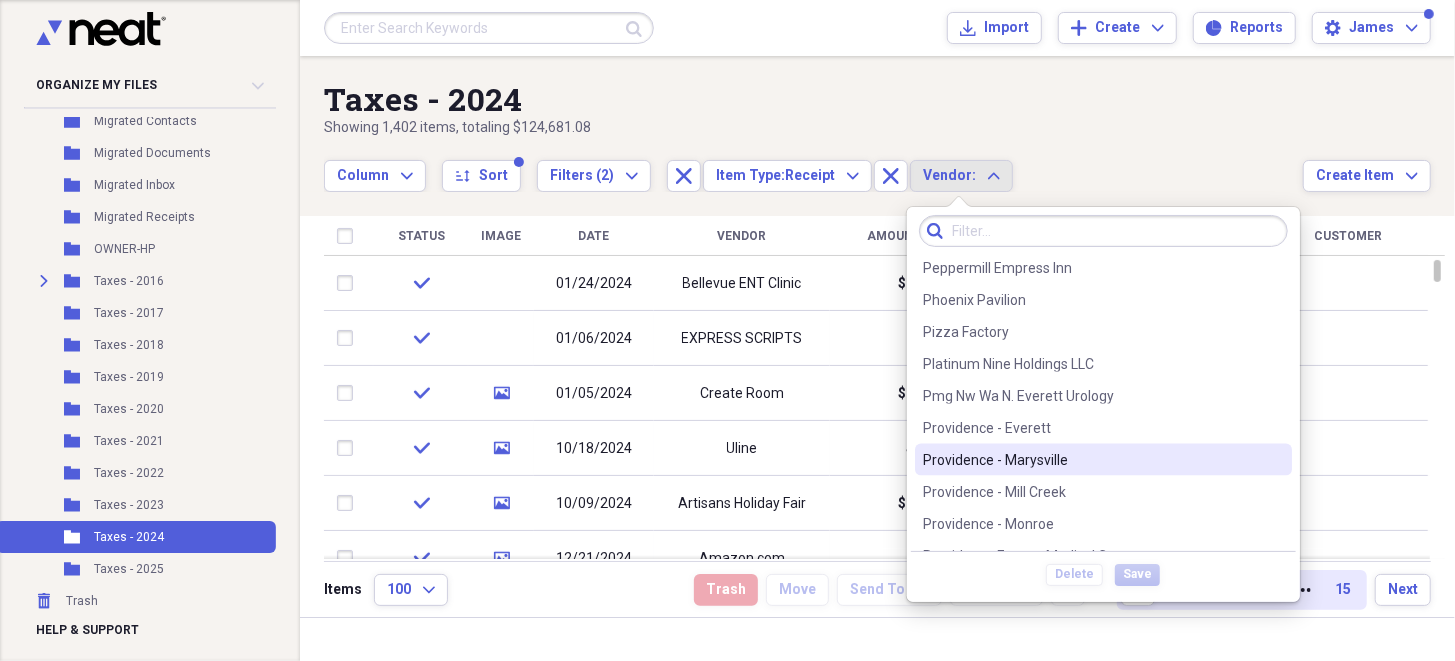 click on "Providence - Marysville" at bounding box center (1091, 460) 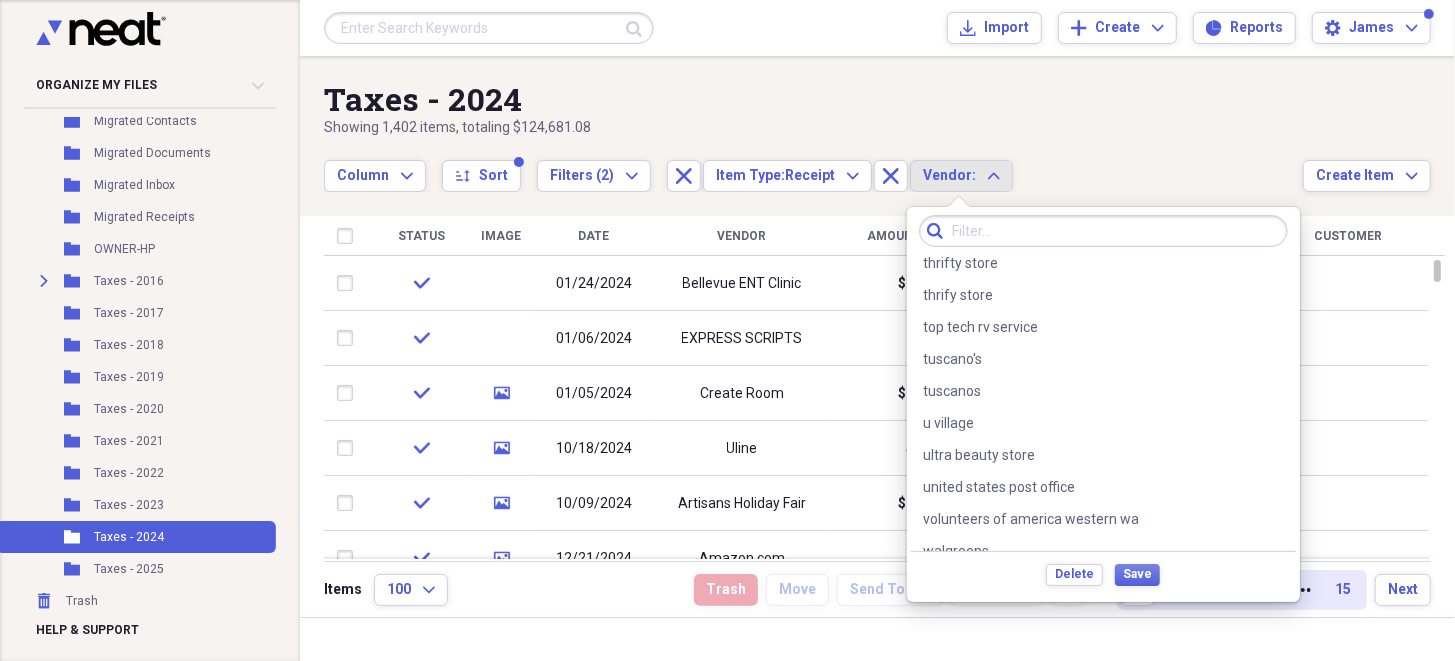 scroll, scrollTop: 10646, scrollLeft: 0, axis: vertical 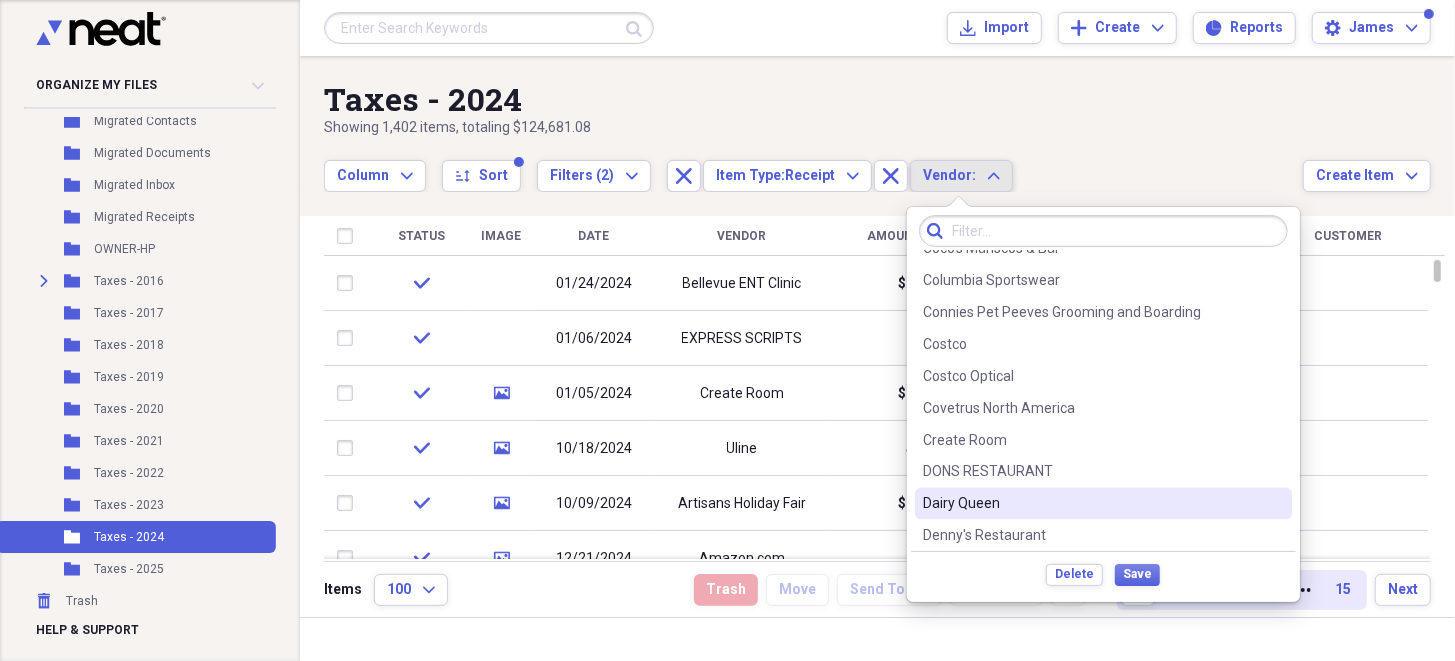 click at bounding box center (877, 639) 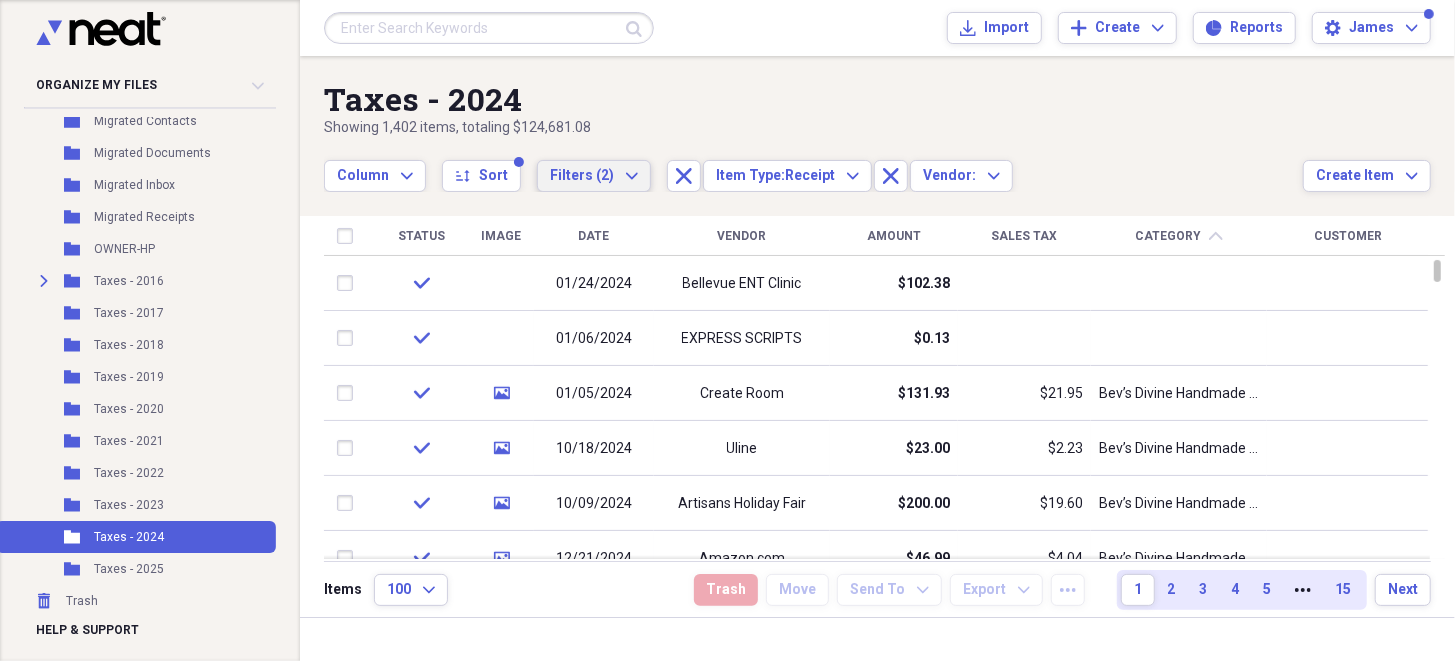 click on "Expand" 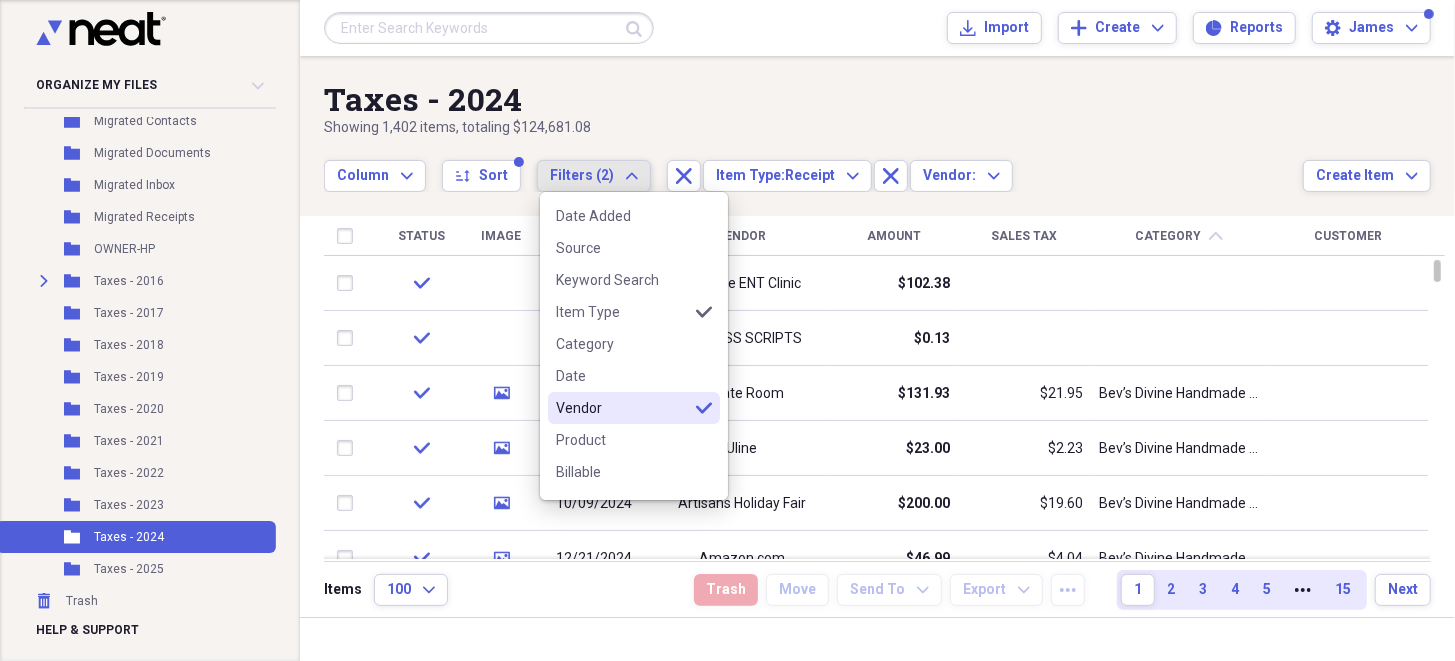 click on "selected" 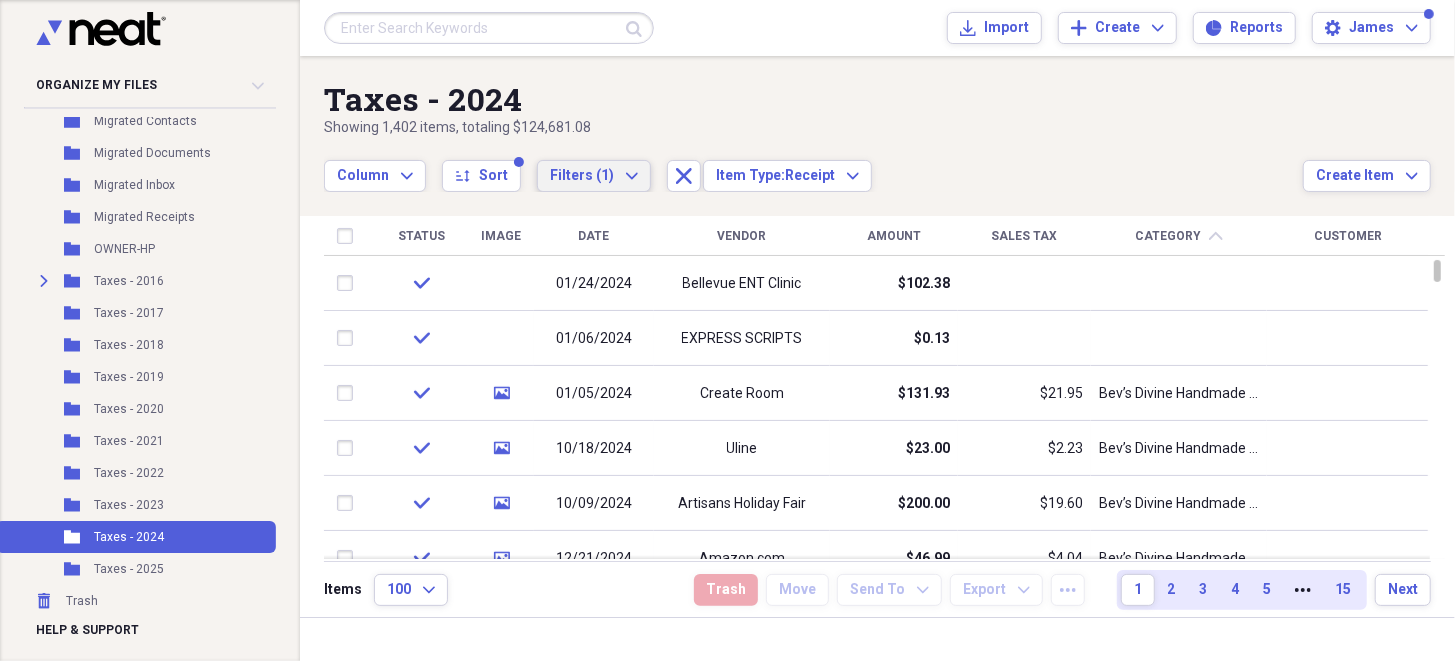 click on "Filters (1) Expand" at bounding box center [594, 176] 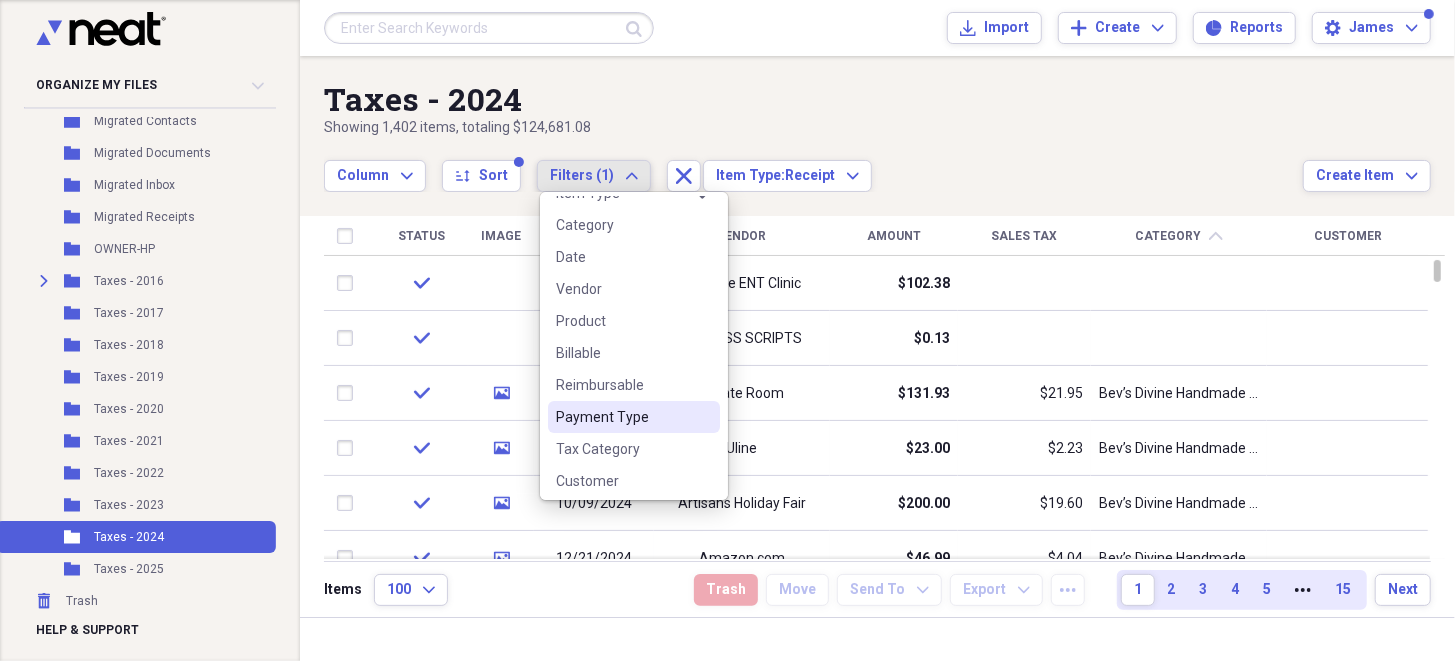 scroll, scrollTop: 19, scrollLeft: 0, axis: vertical 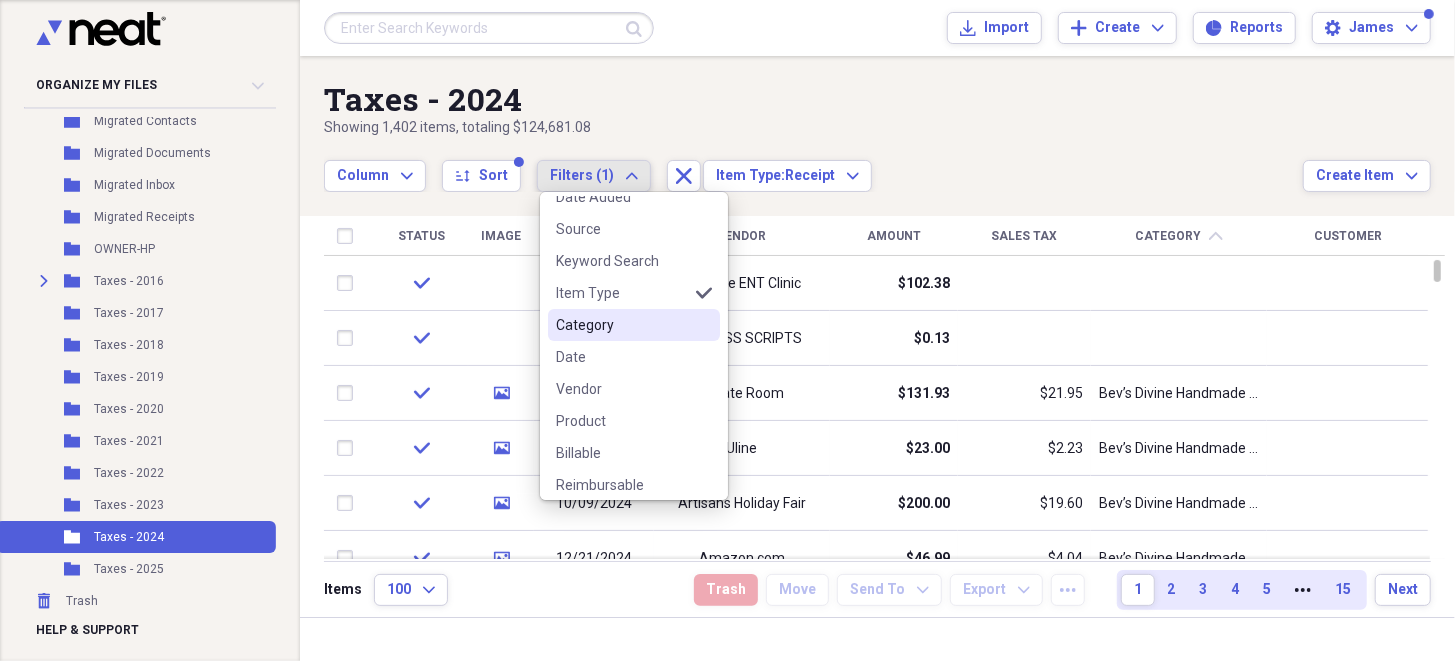 click on "Category" at bounding box center (622, 325) 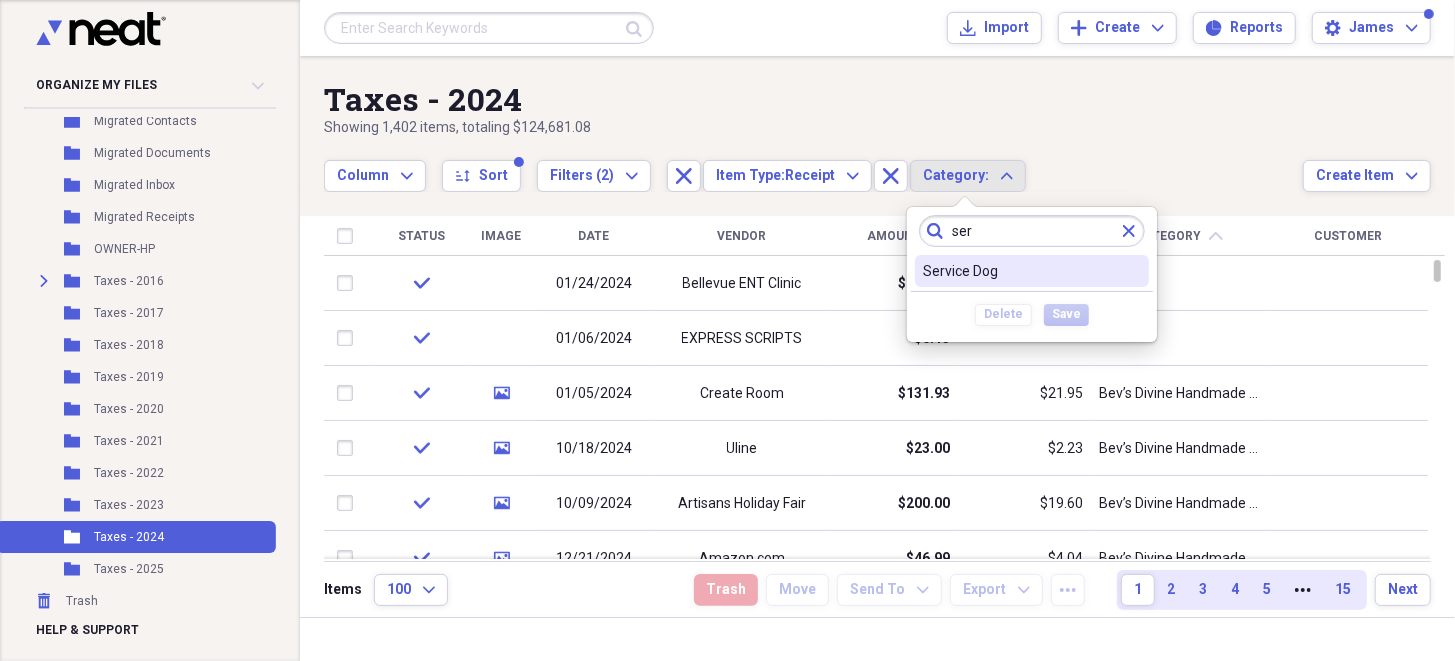 click on "Service Dog" at bounding box center (1020, 271) 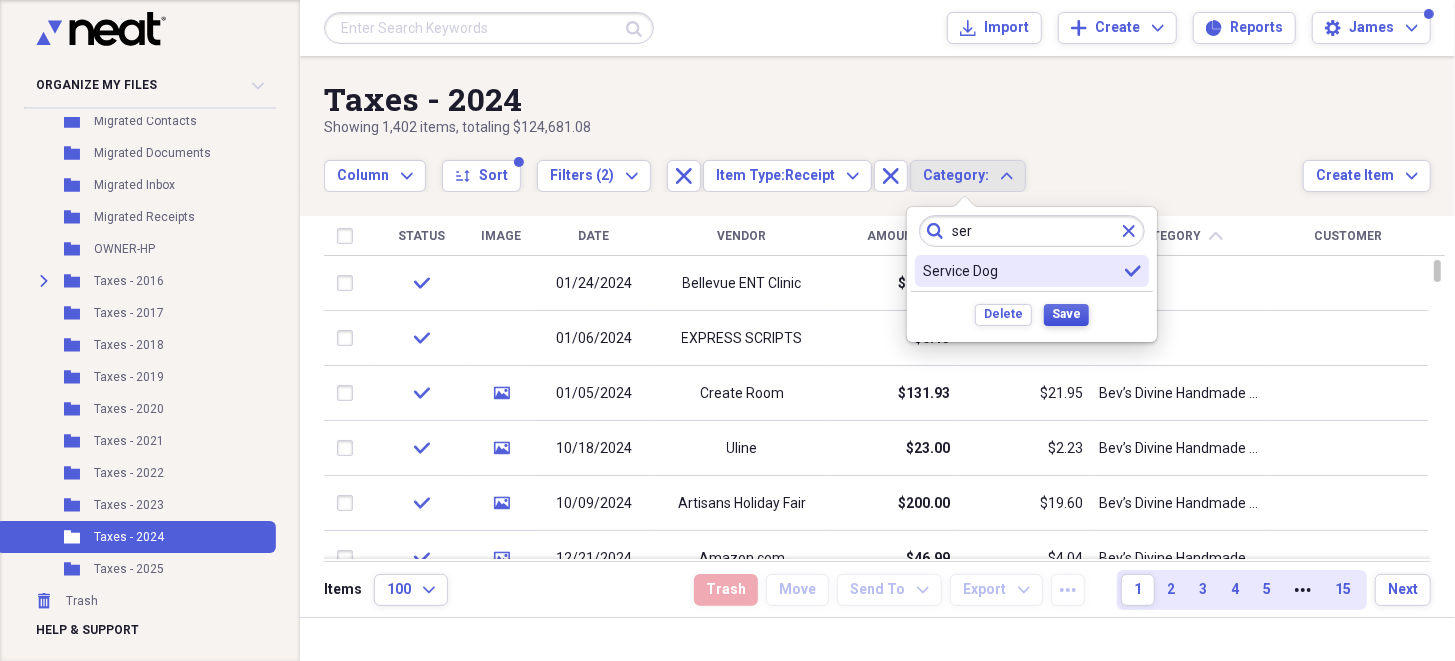 click on "Save" at bounding box center (1066, 314) 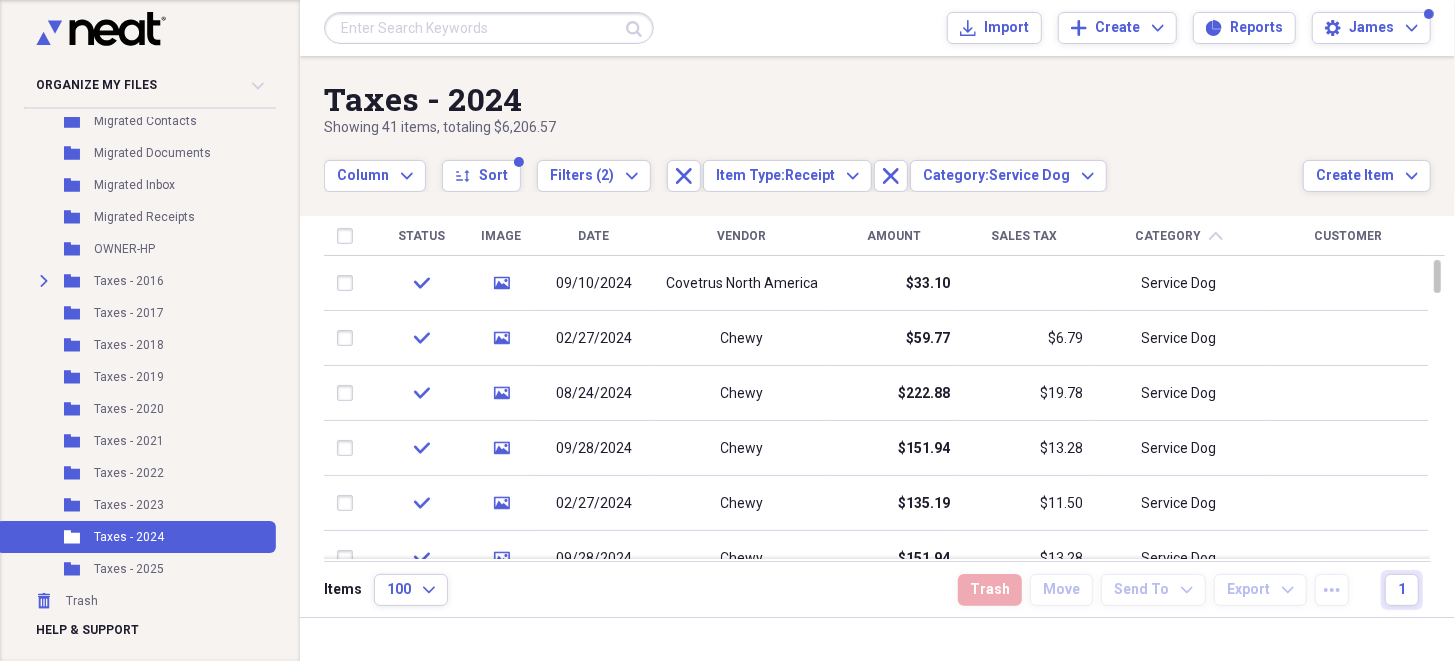 click on "Date" at bounding box center [594, 236] 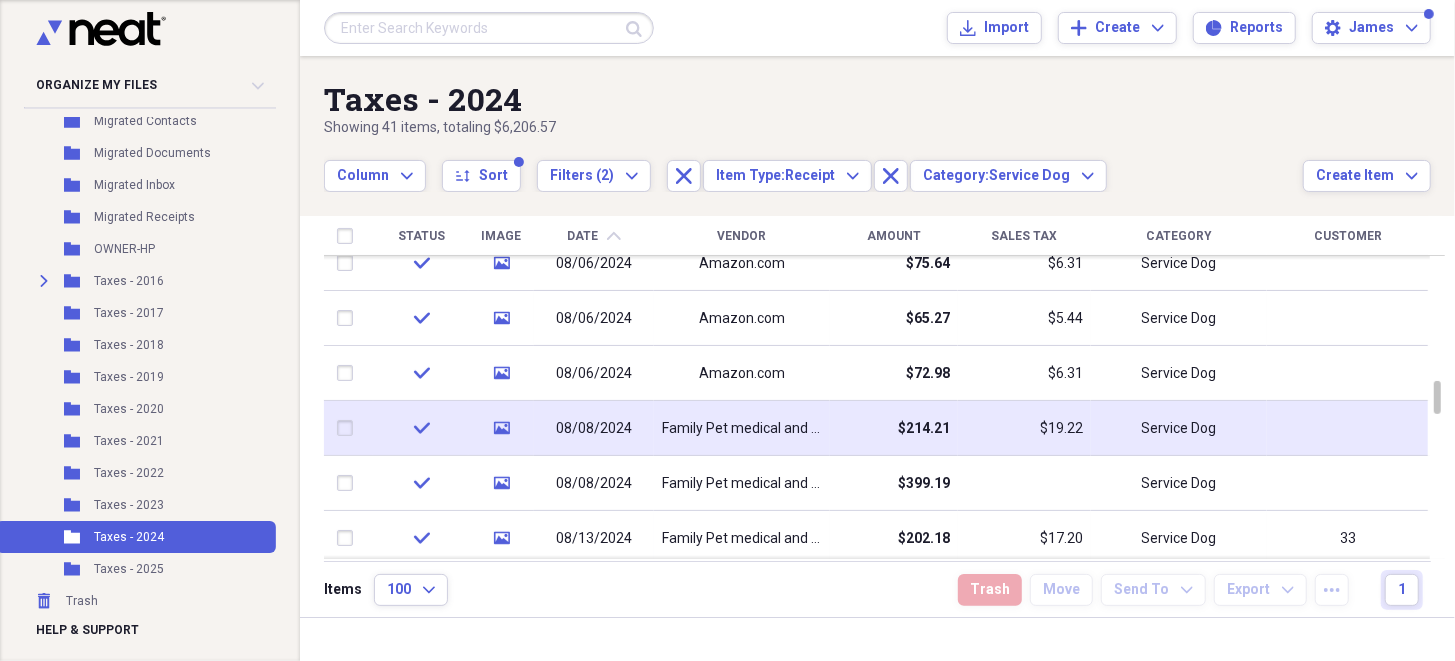 click at bounding box center [349, 428] 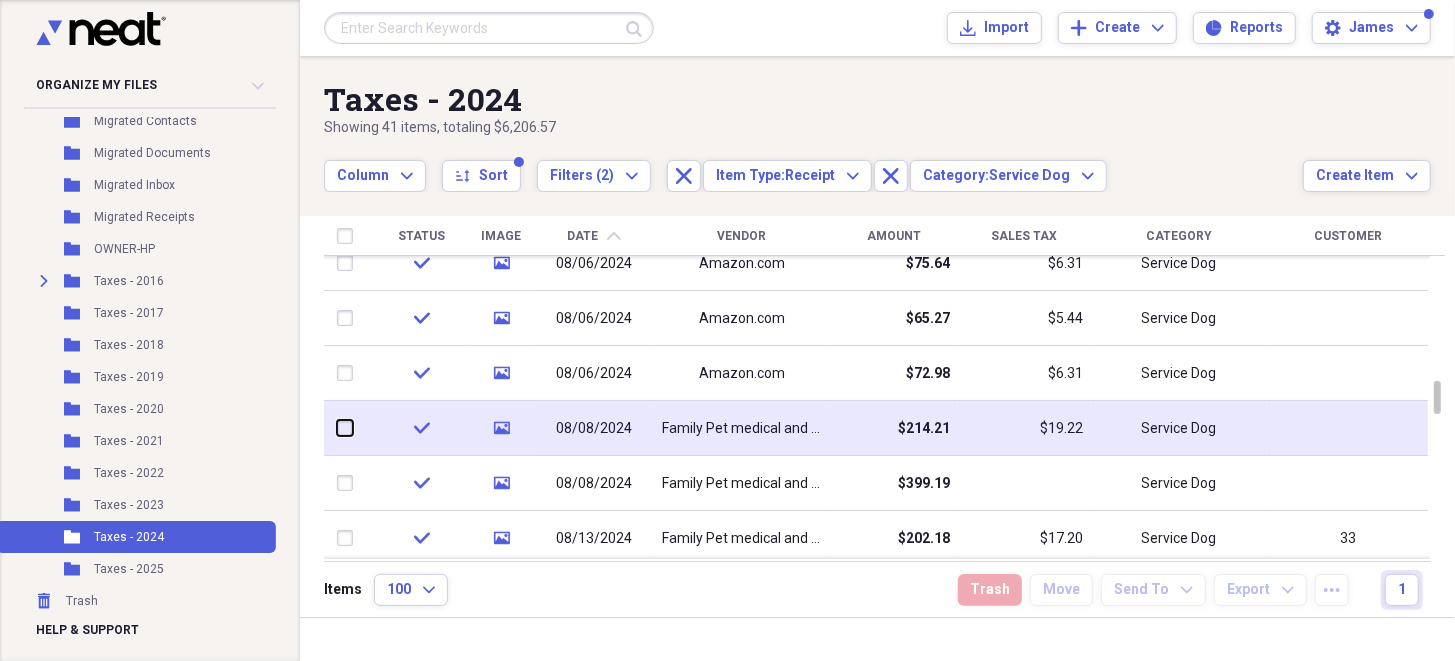 click at bounding box center (337, 428) 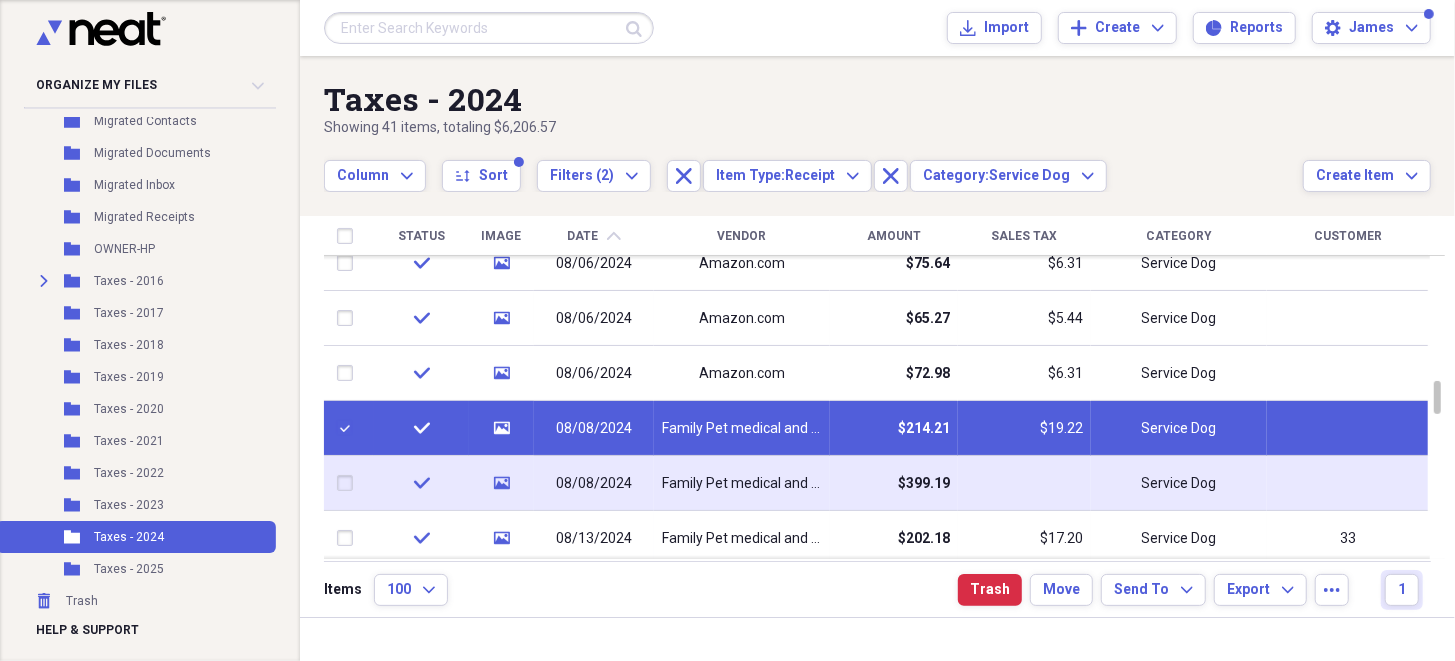 click at bounding box center (349, 483) 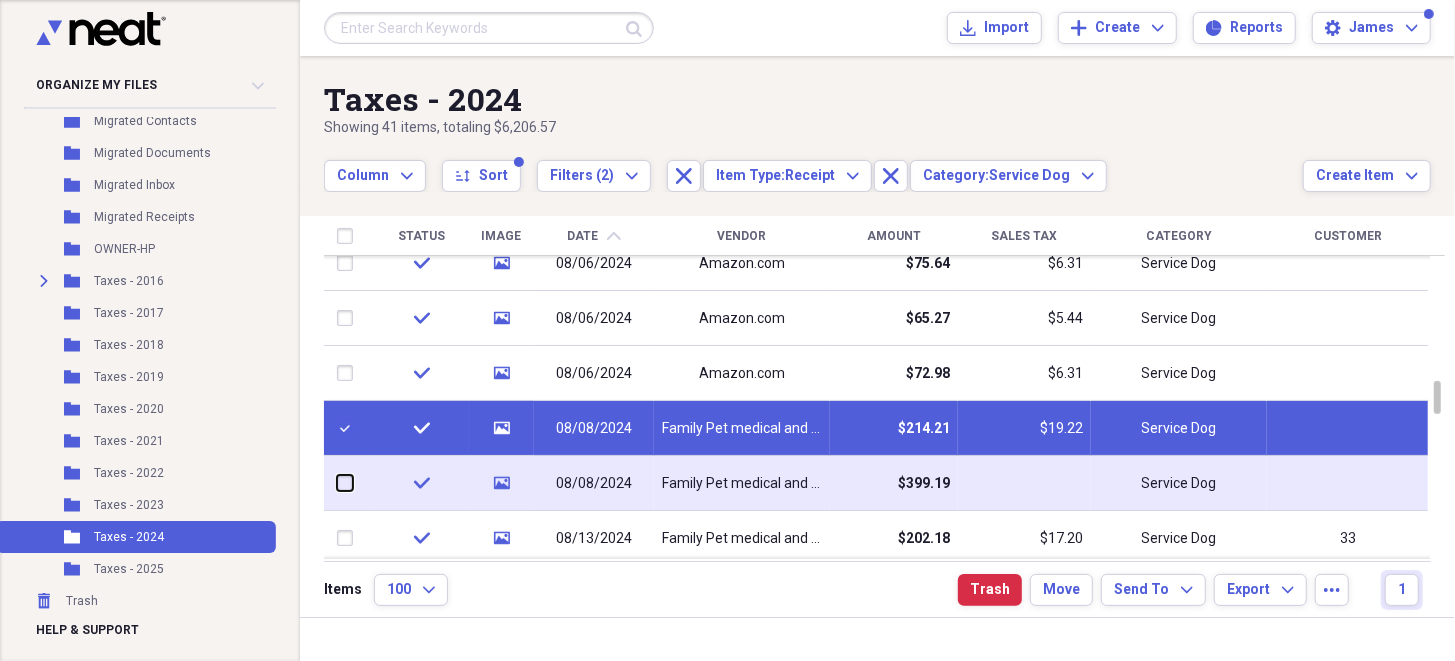 click at bounding box center (337, 483) 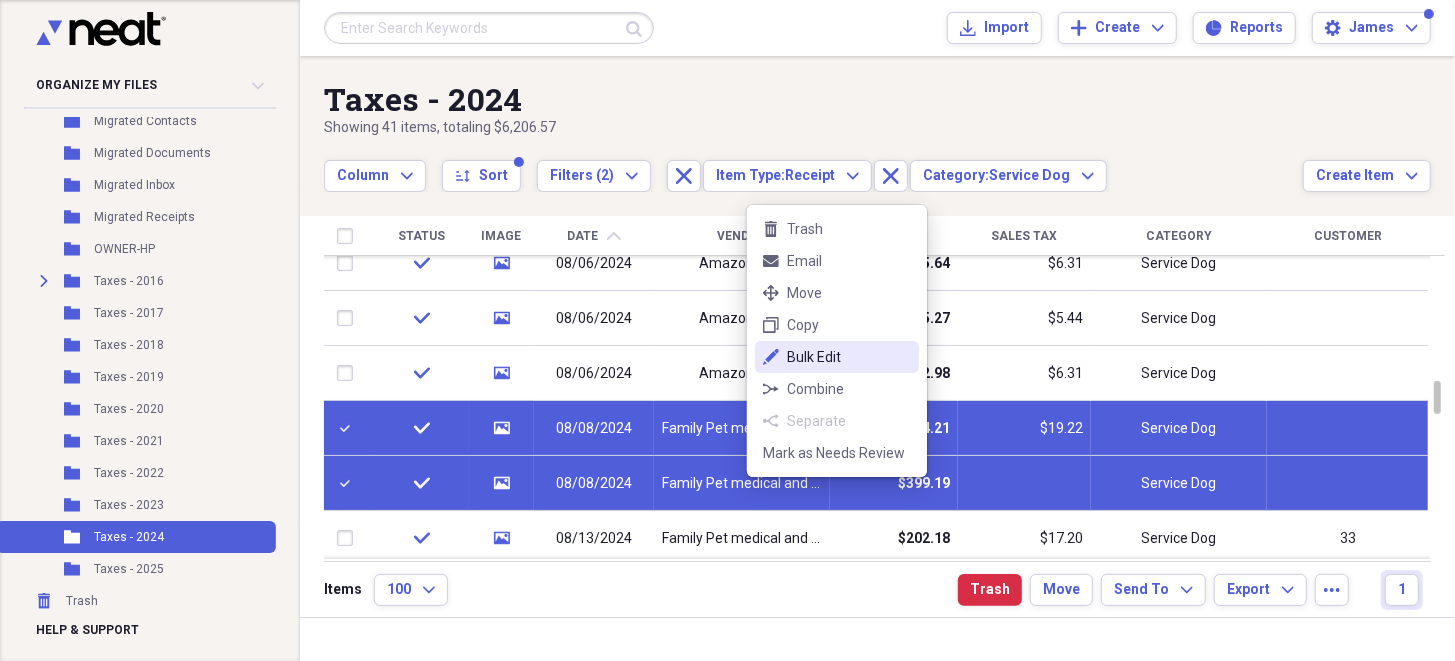 click on "Bulk Edit" at bounding box center (849, 357) 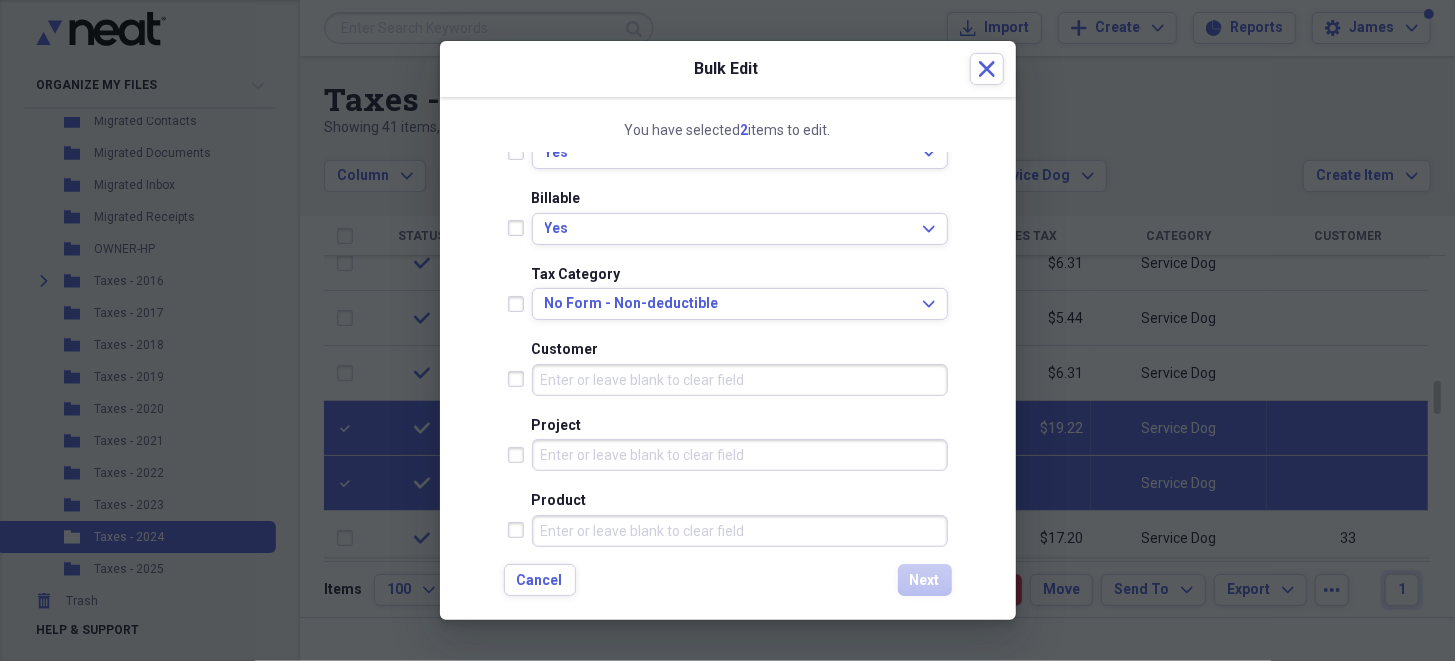scroll, scrollTop: 600, scrollLeft: 0, axis: vertical 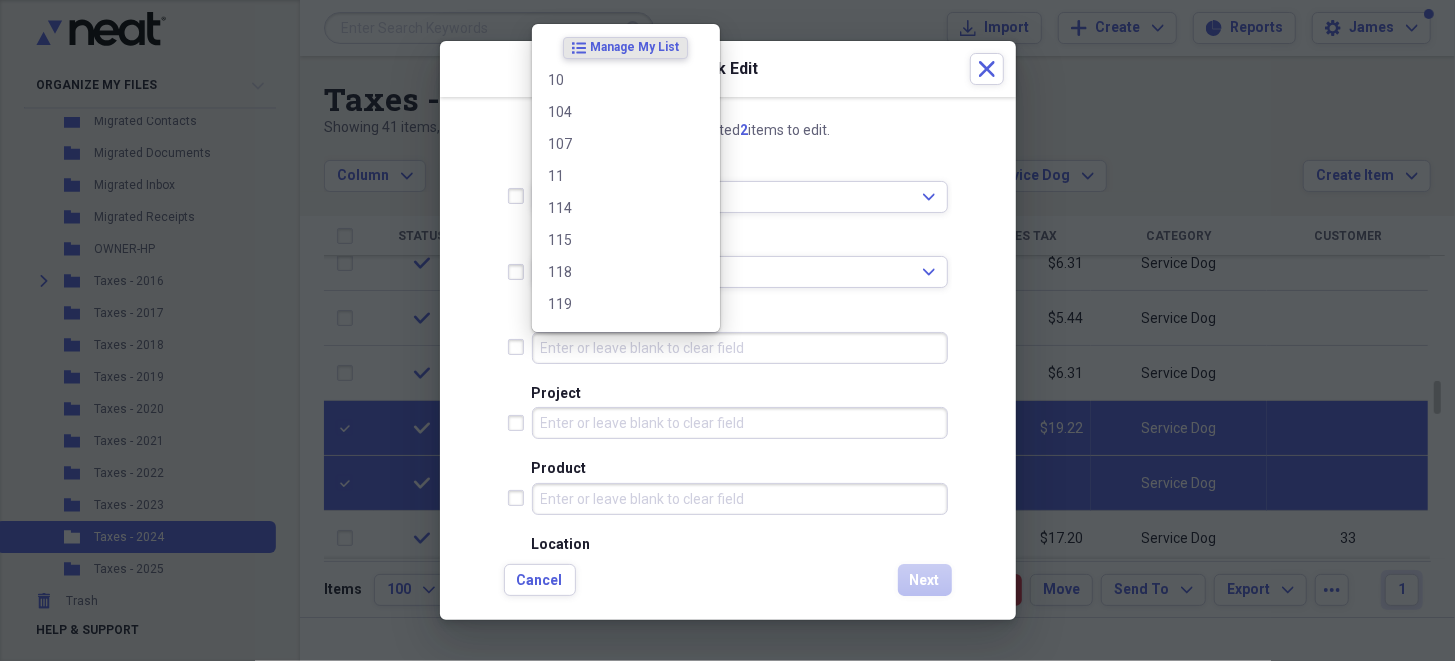 click on "Customer" at bounding box center [740, 348] 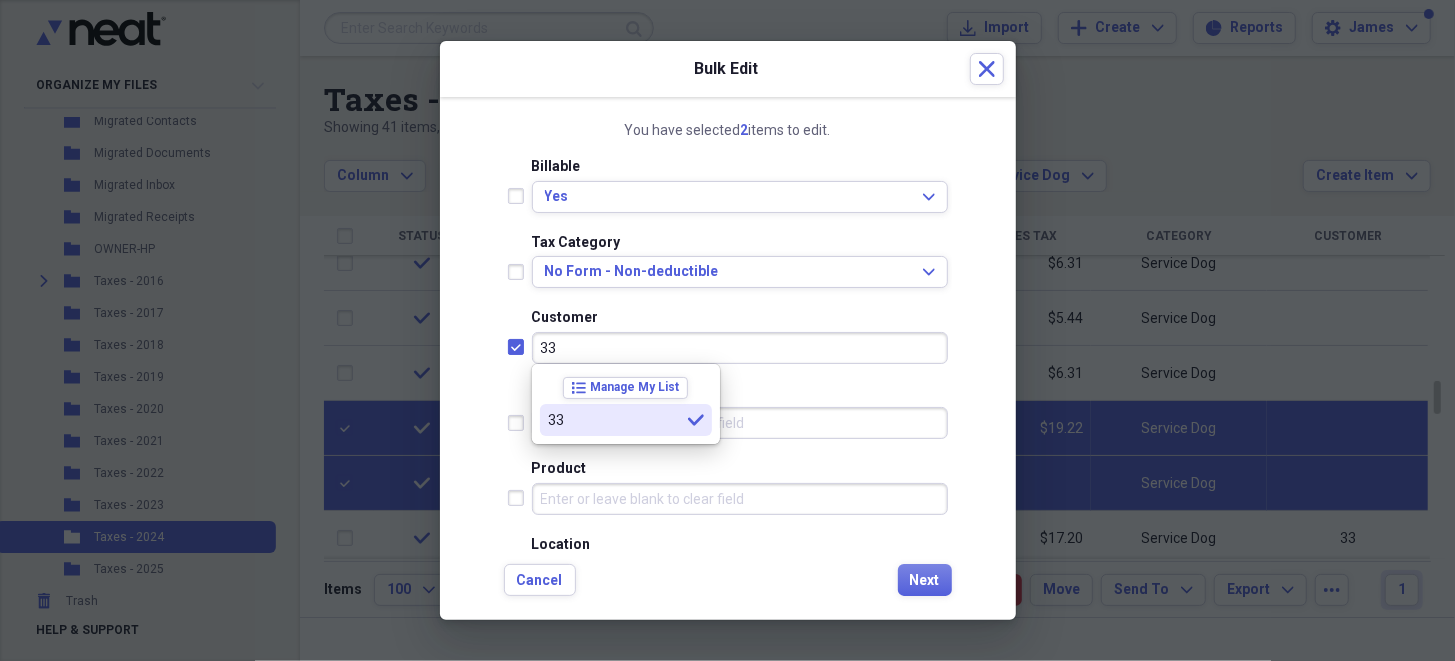 click on "33" at bounding box center (614, 420) 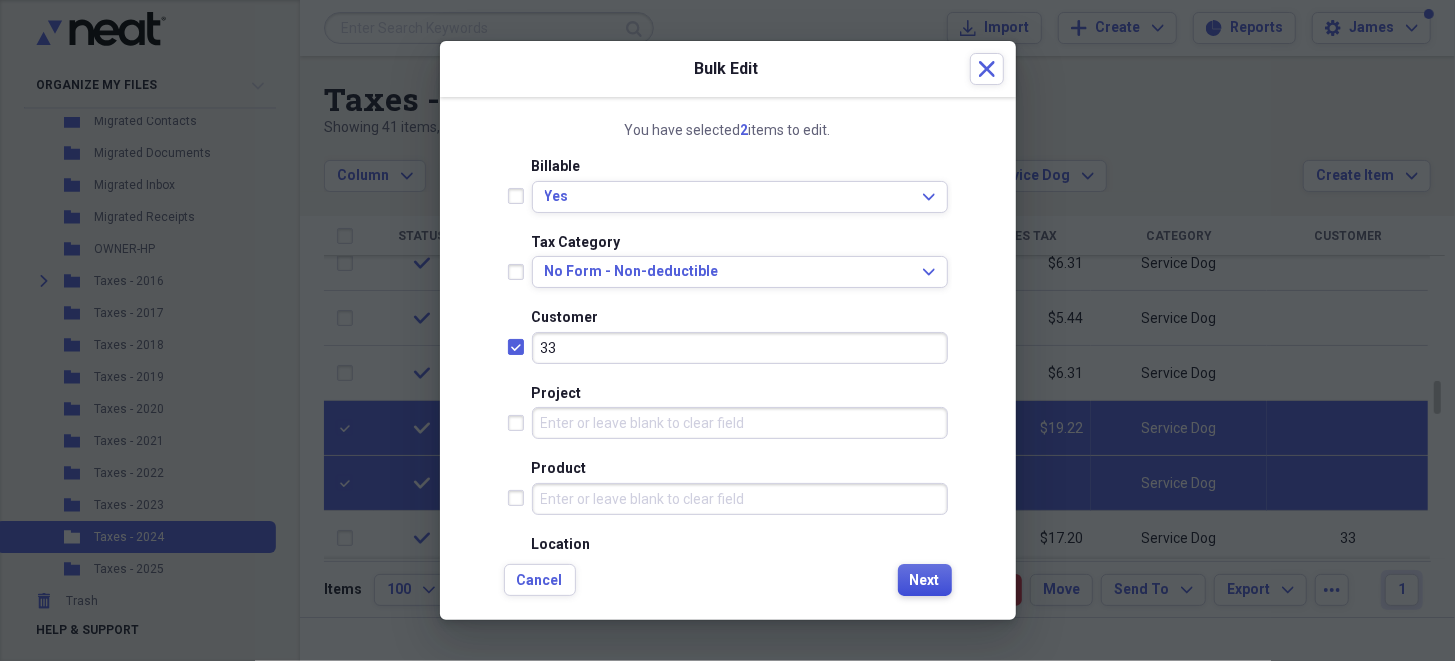 click on "Next" at bounding box center (925, 581) 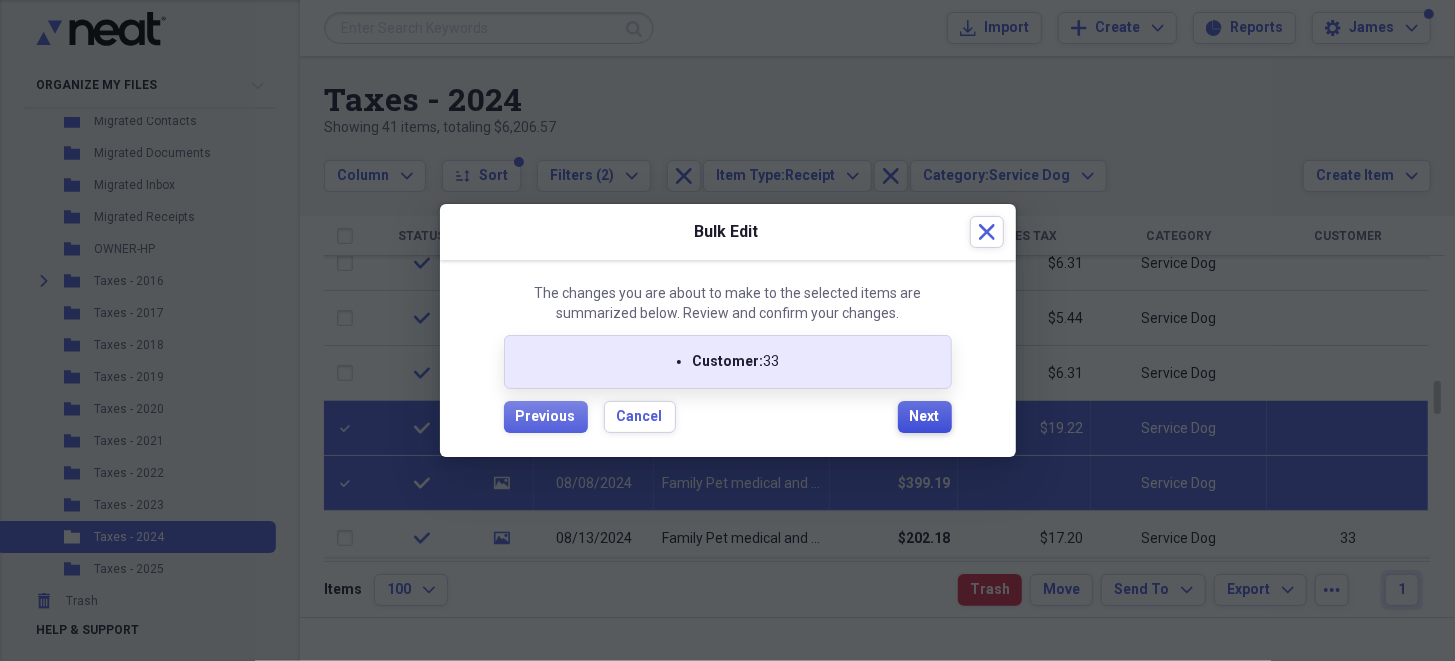 click on "Next" at bounding box center [925, 417] 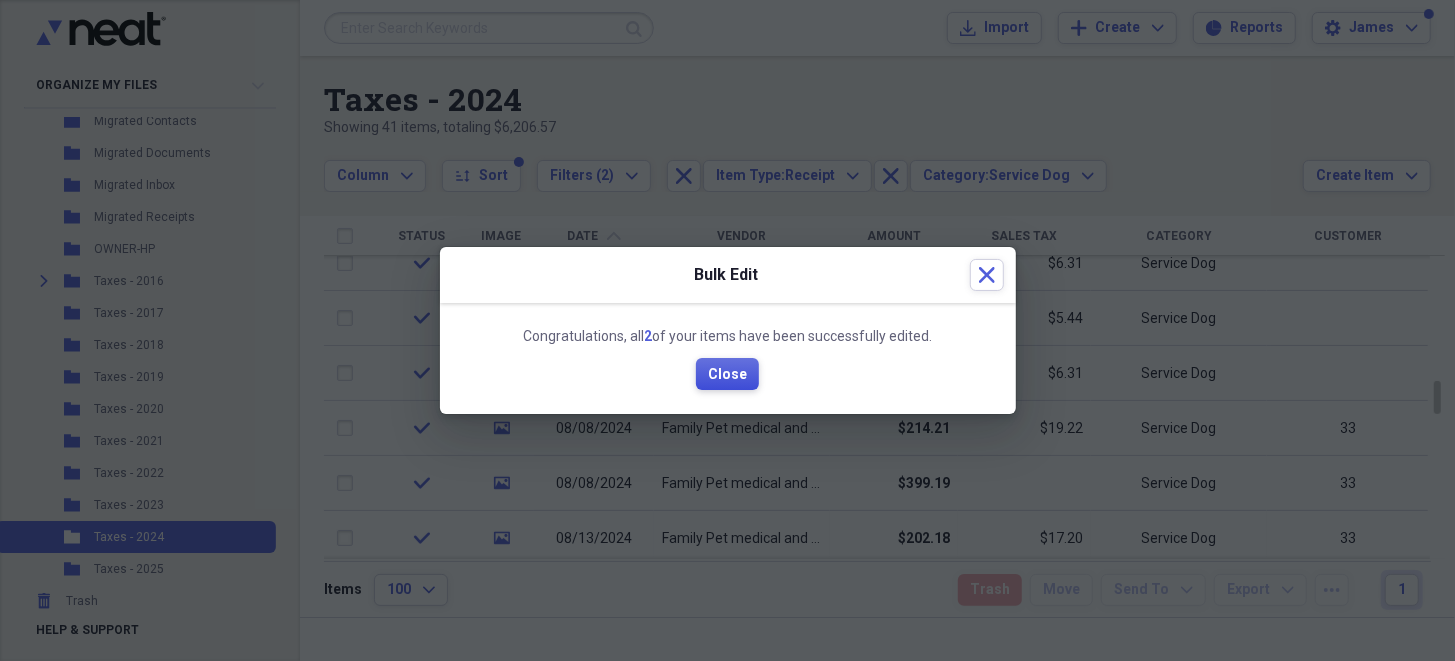 click on "Close" at bounding box center (727, 375) 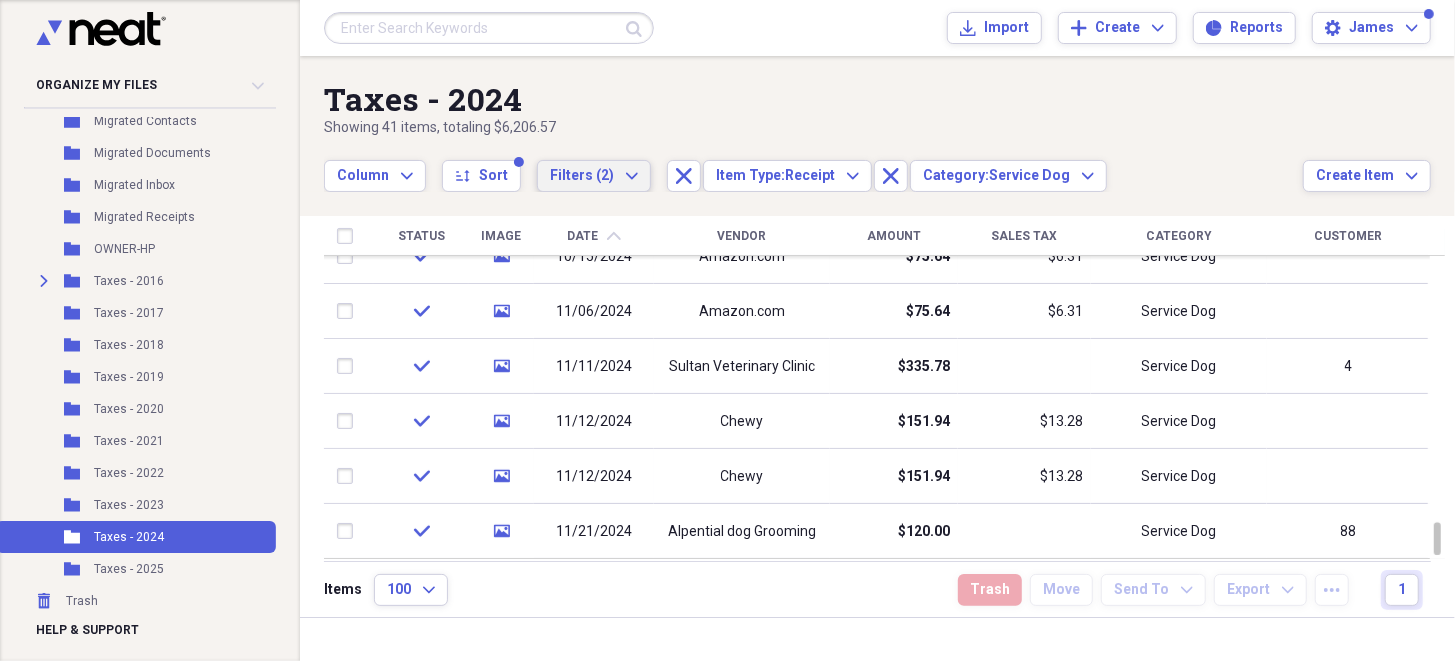click 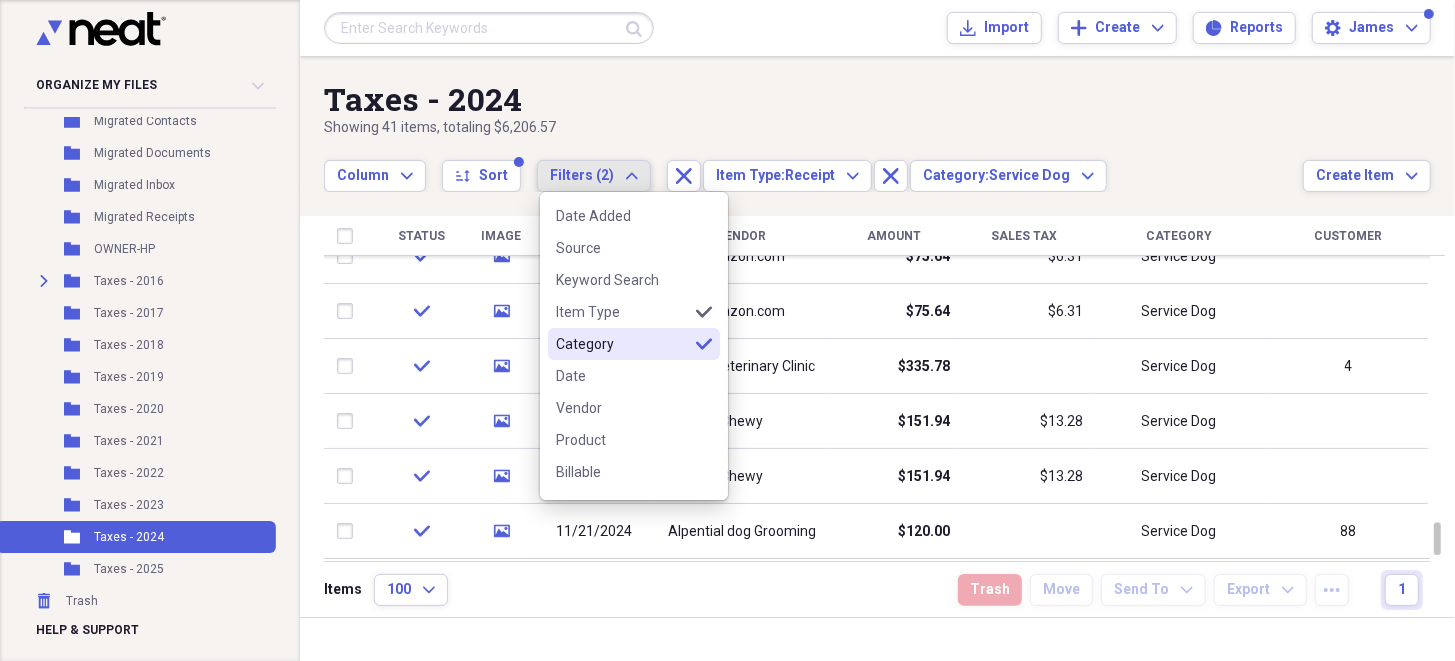click 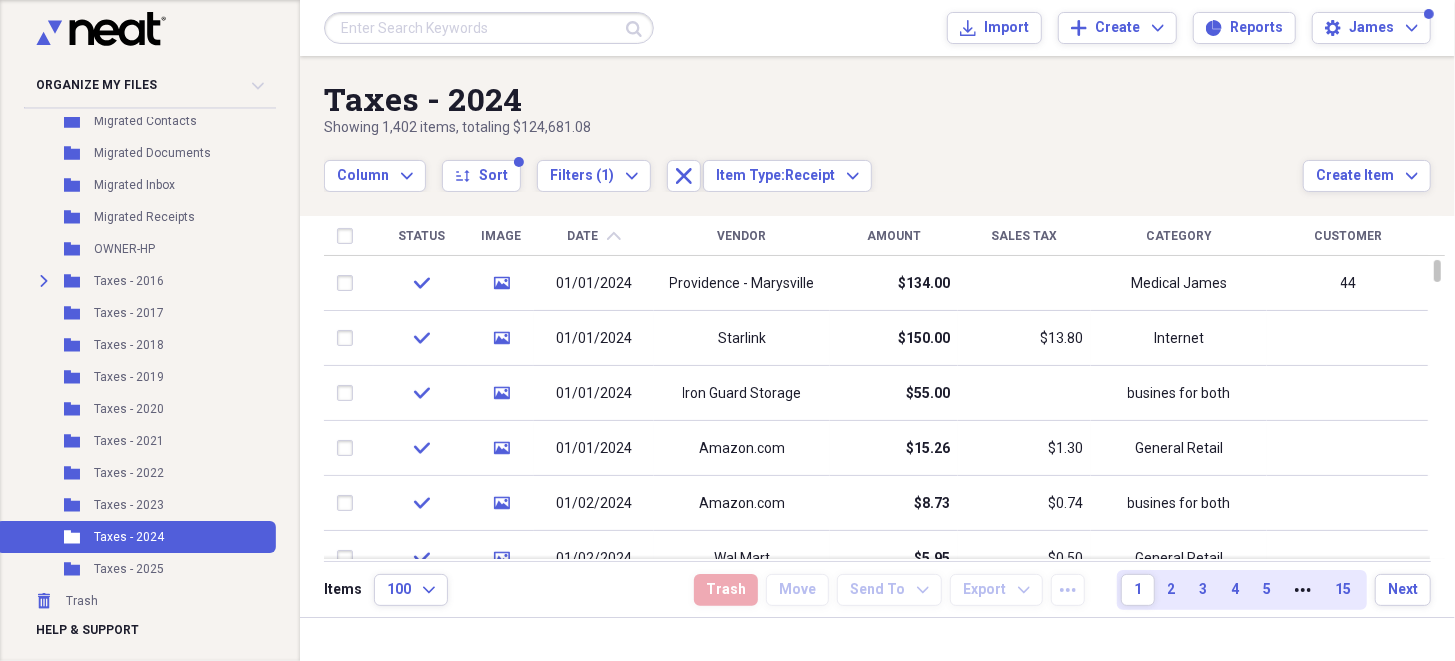 click on "Amount" at bounding box center [894, 236] 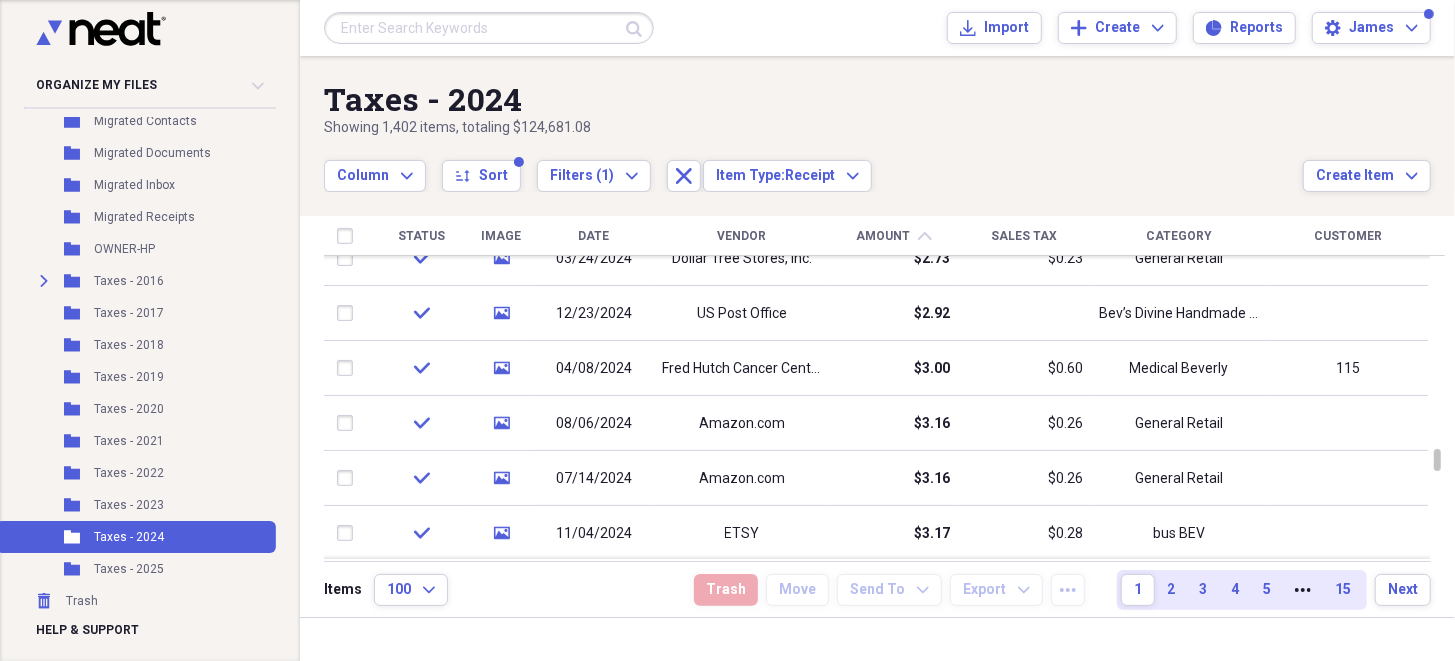 click on "Amount" at bounding box center [883, 236] 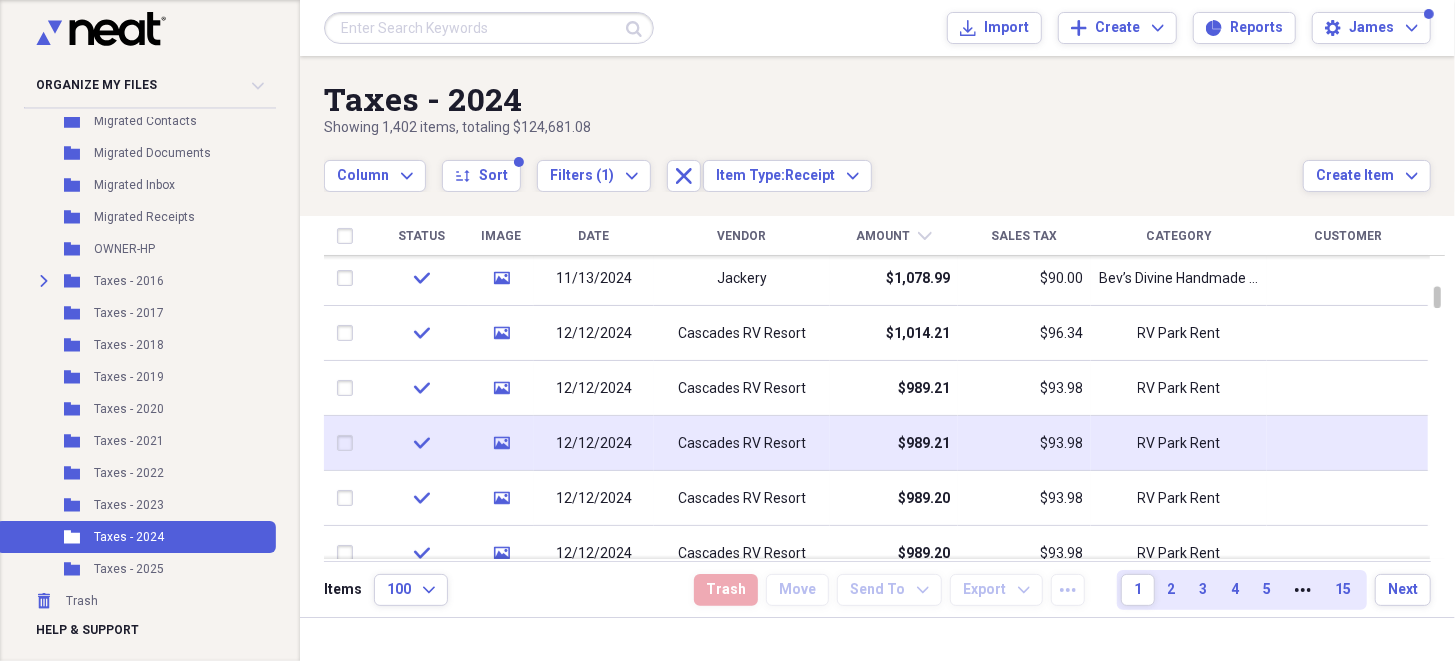 click at bounding box center (349, 443) 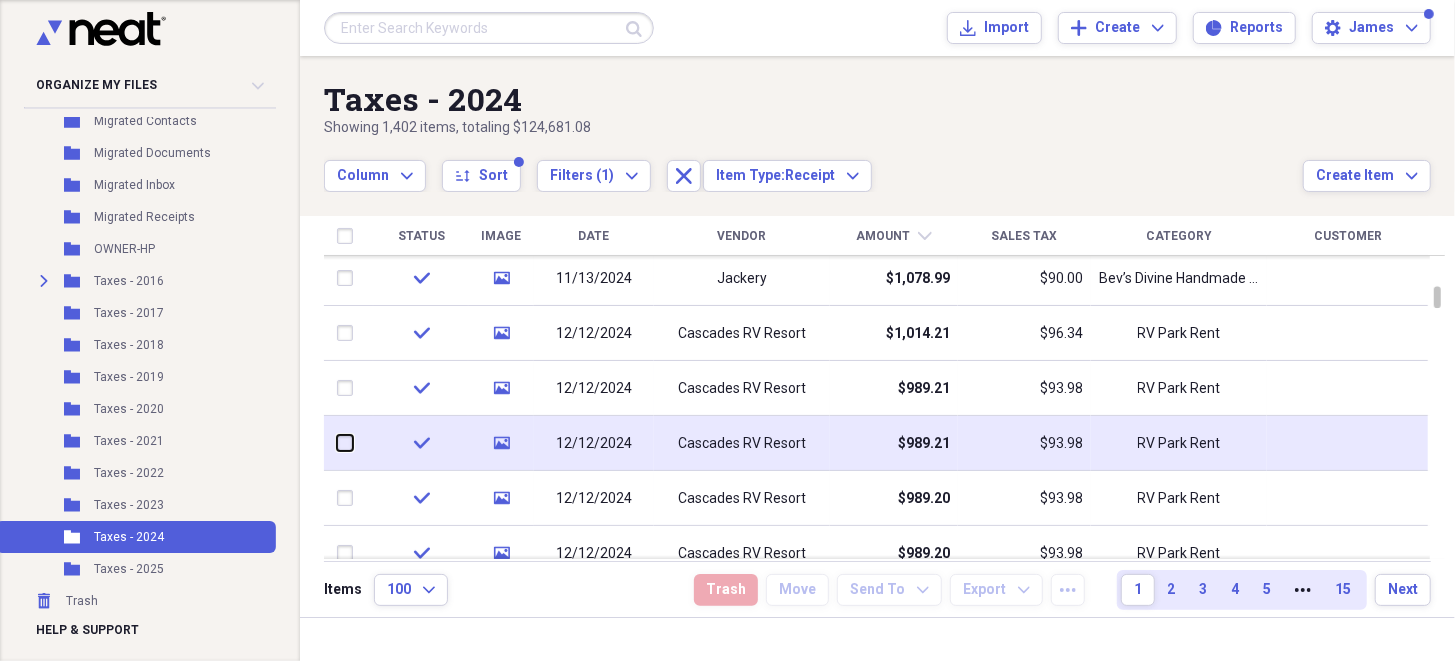 click at bounding box center [337, 443] 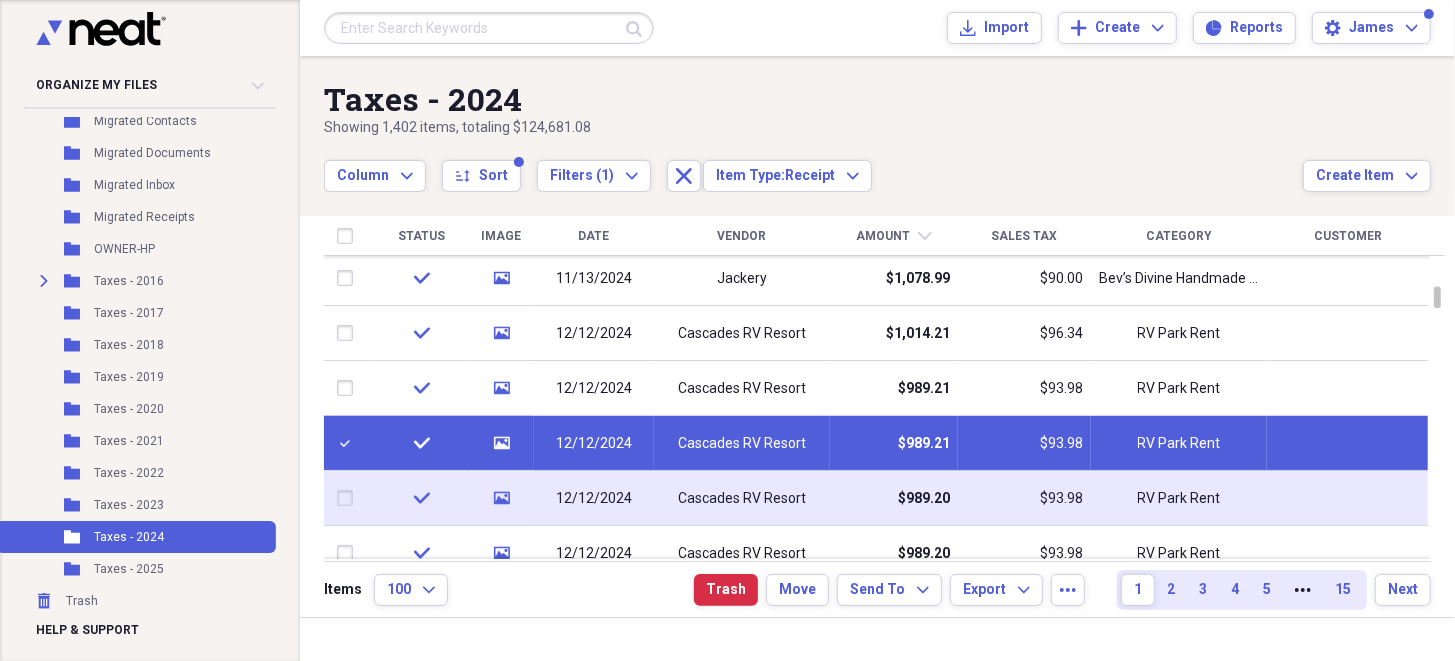 click at bounding box center [349, 498] 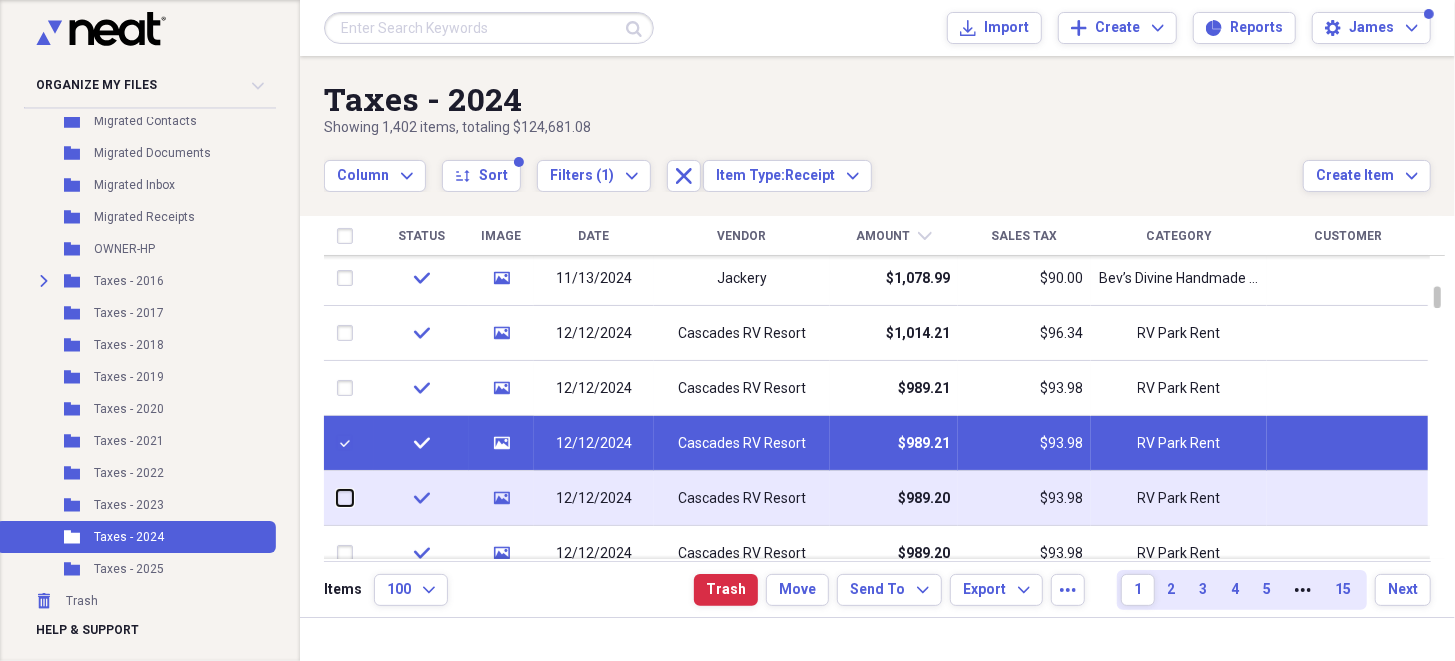 click at bounding box center (337, 498) 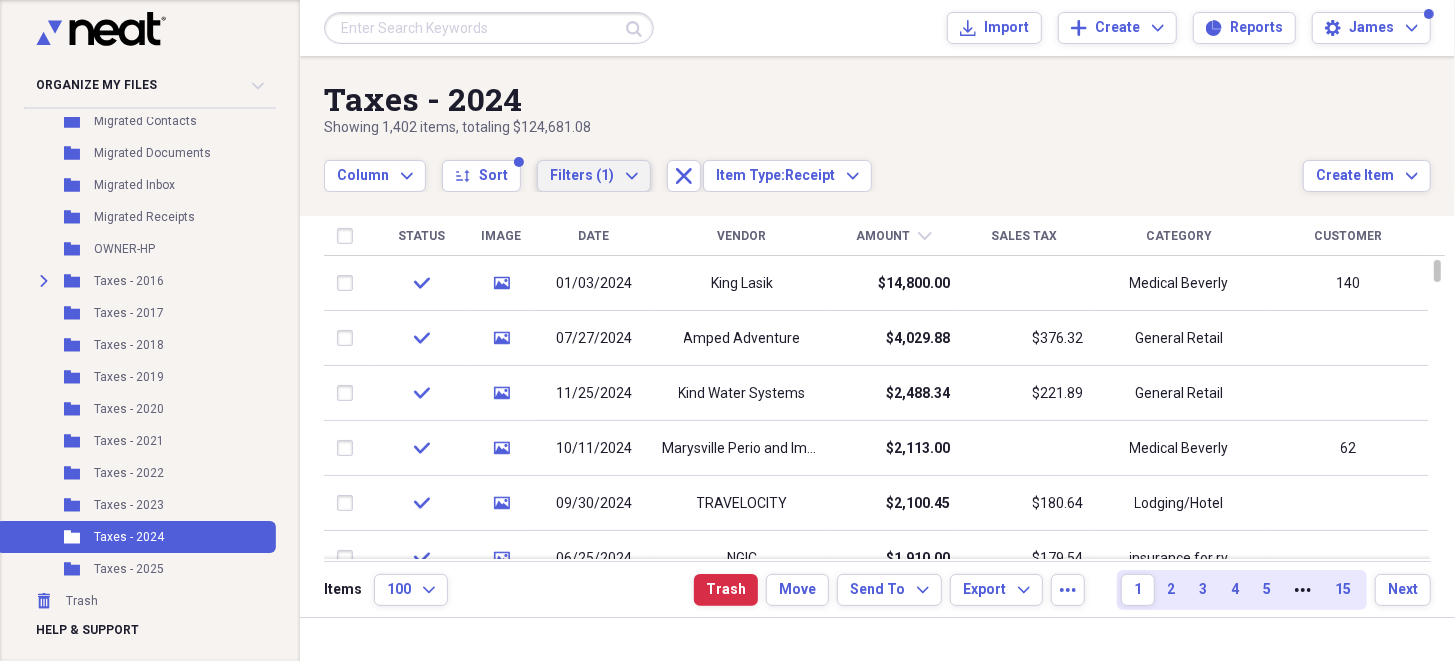 click on "Expand" 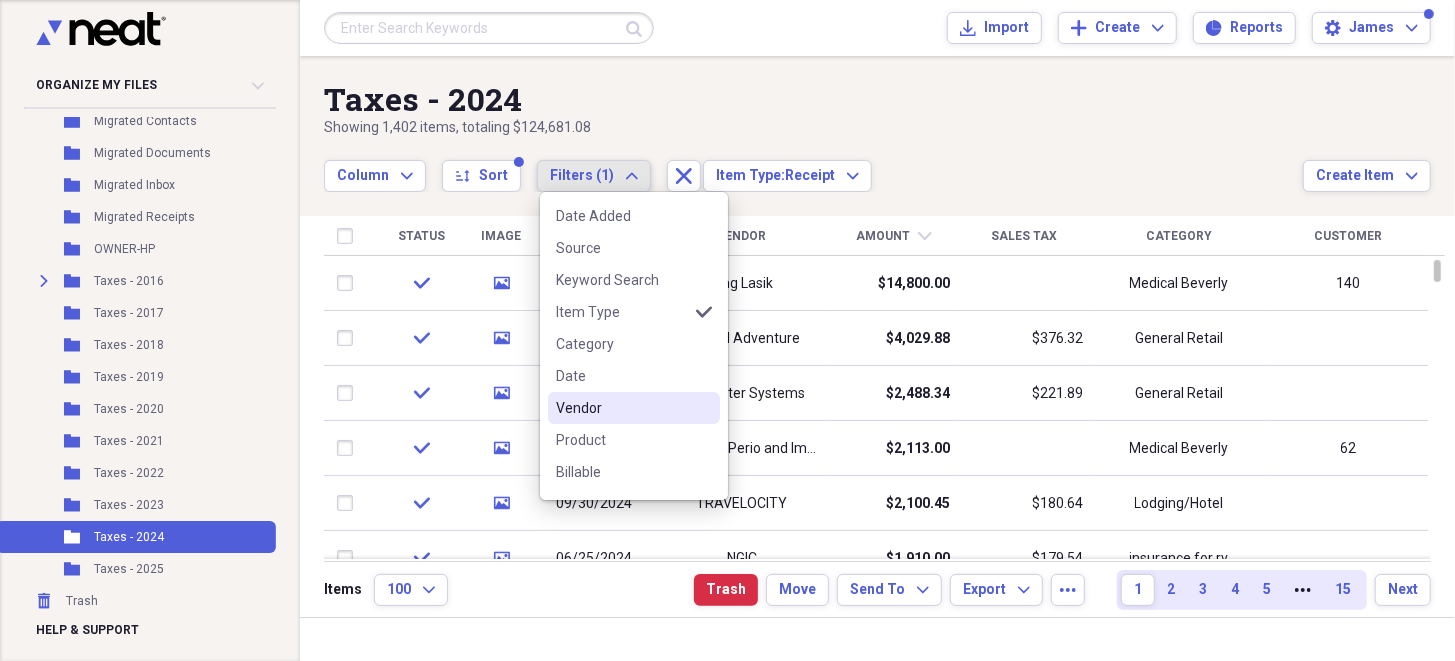 click on "Vendor" at bounding box center [622, 408] 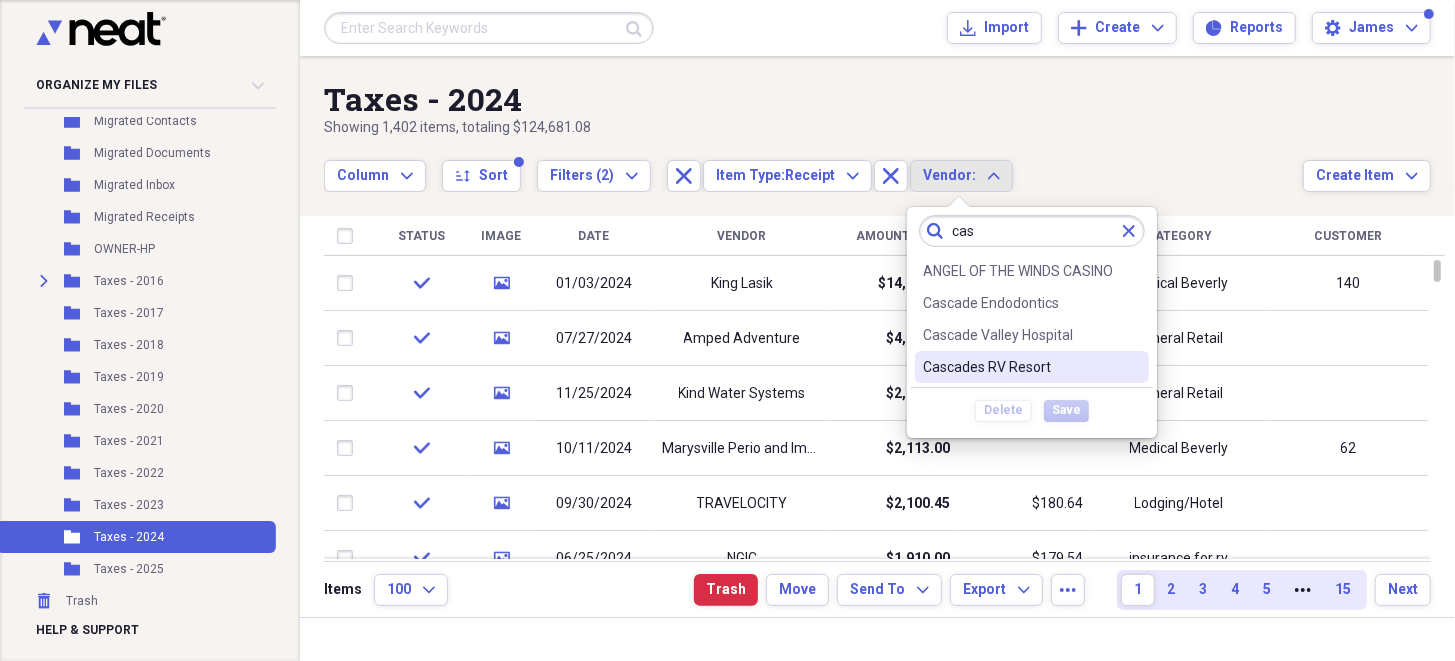 click on "Cascades RV Resort" at bounding box center [1020, 367] 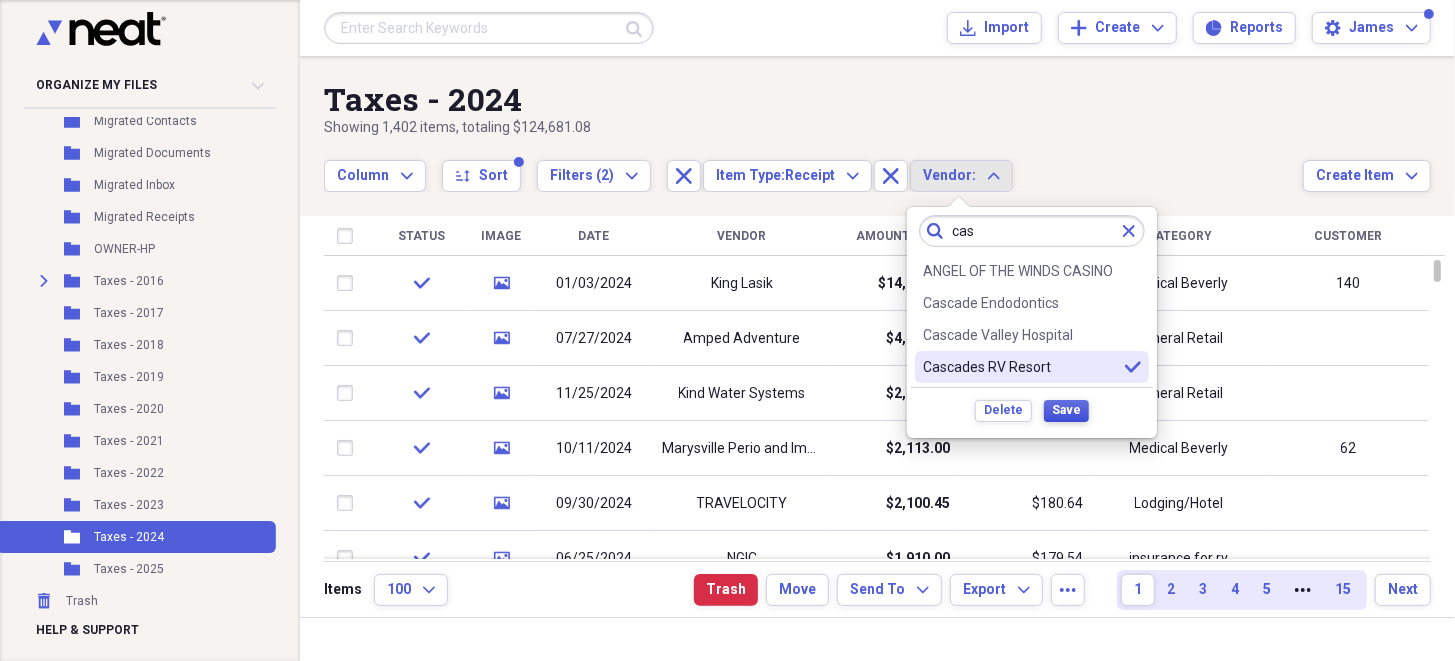 click on "Save" at bounding box center [1066, 410] 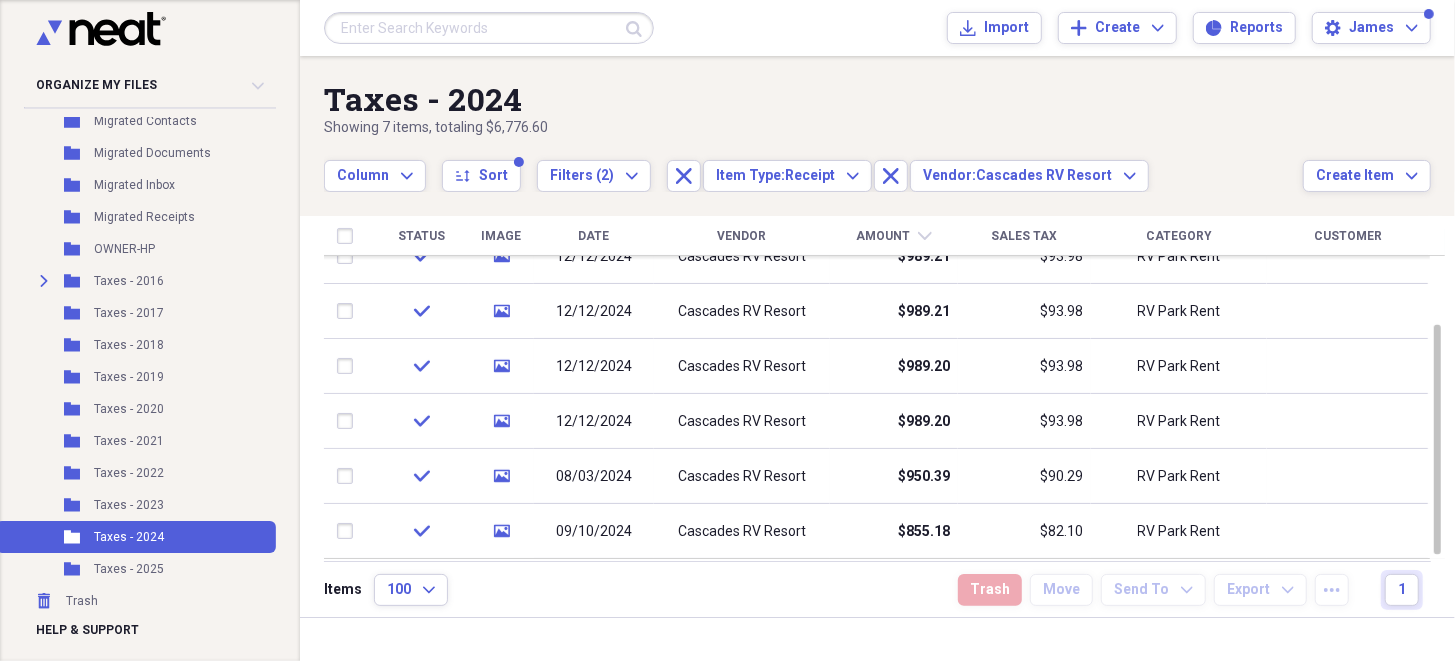 click on "Date" at bounding box center [594, 236] 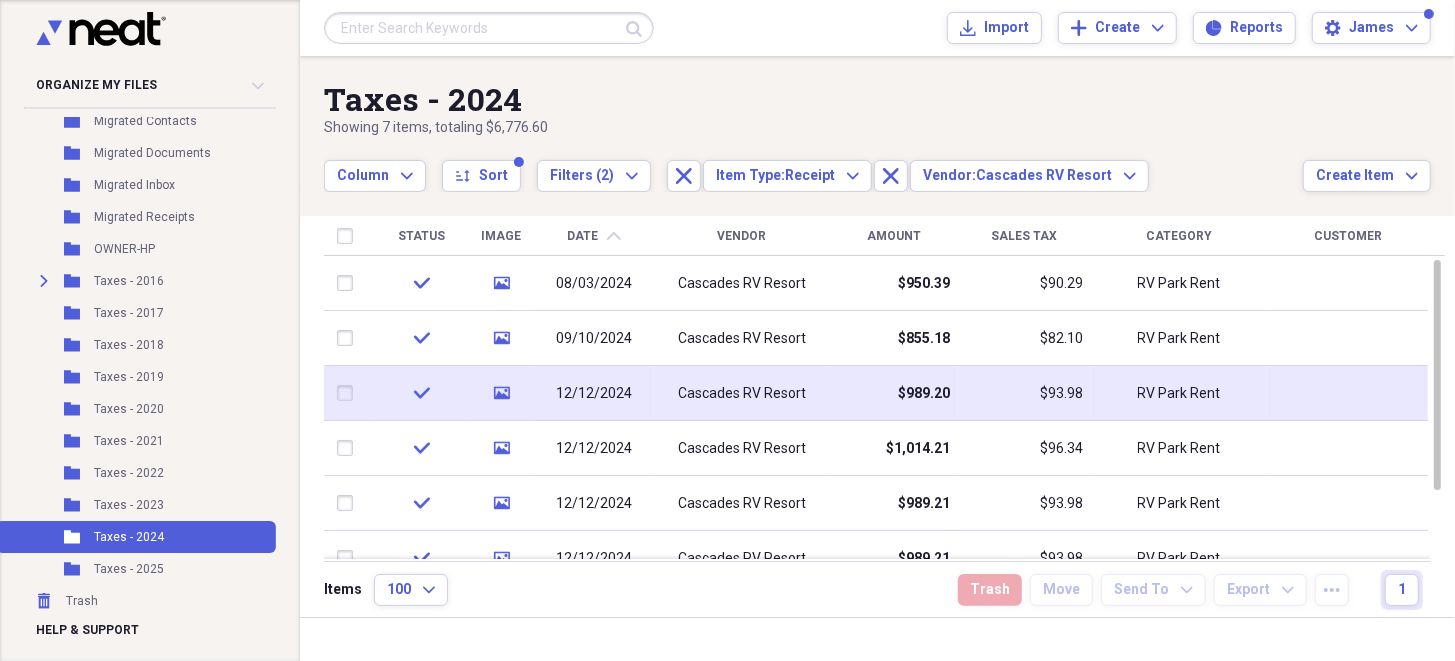 click on "12/12/2024" at bounding box center [594, 394] 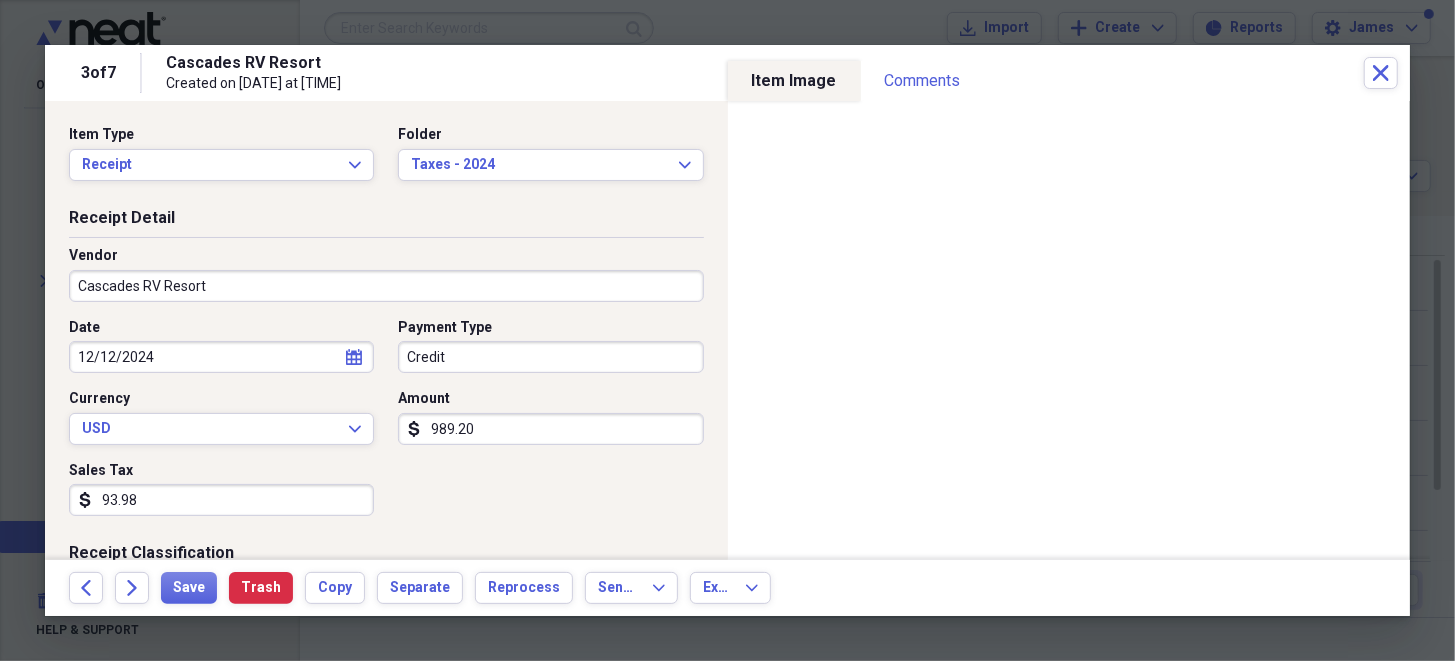 click on "12/12/2024" at bounding box center [221, 357] 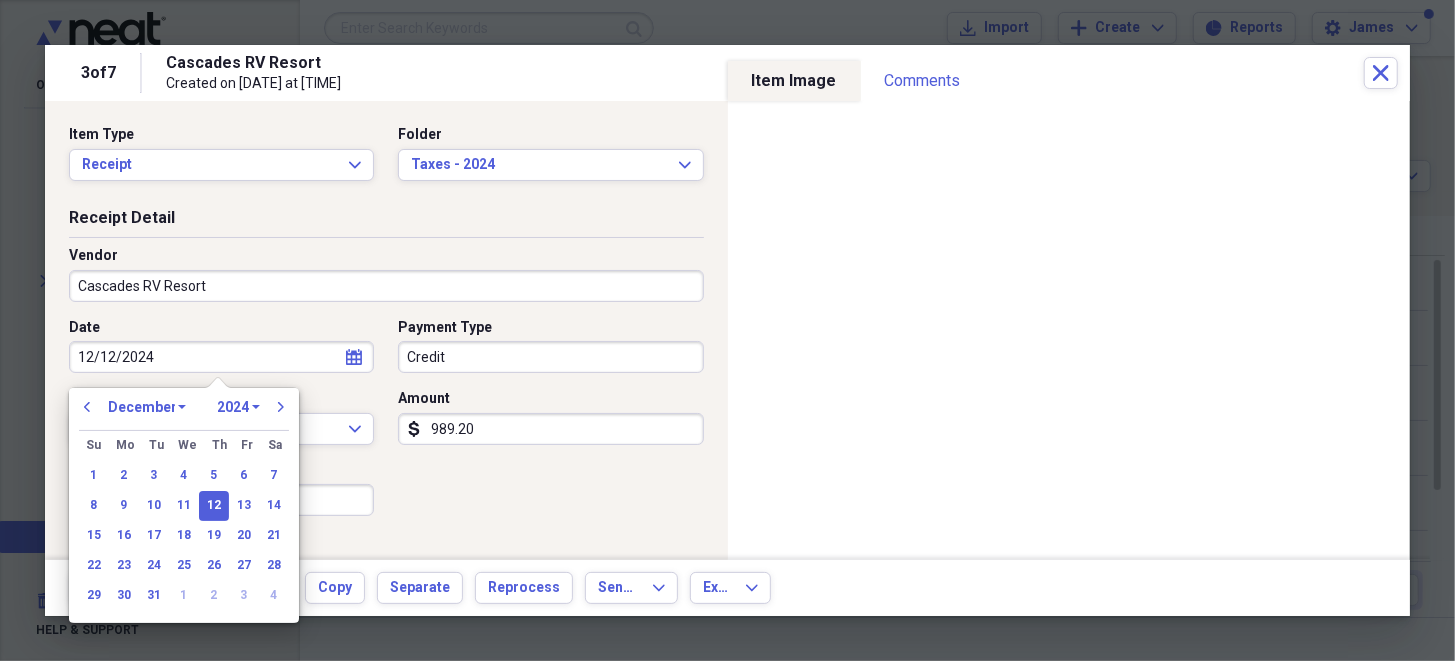 click on "12/12/2024" at bounding box center (221, 357) 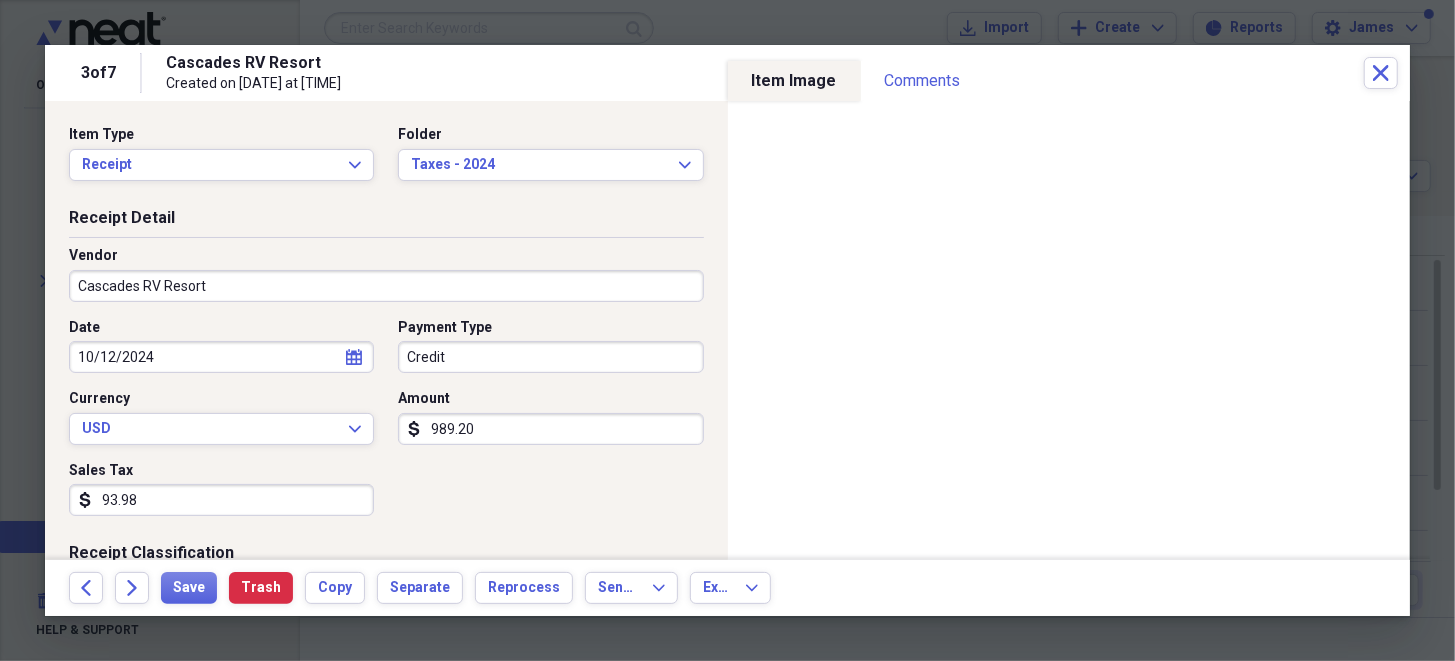 click on "Date [DATE] calendar Calendar Payment Type Credit Currency USD Expand Amount dollar-sign 989.20 Sales Tax dollar-sign 93.98" at bounding box center [386, 425] 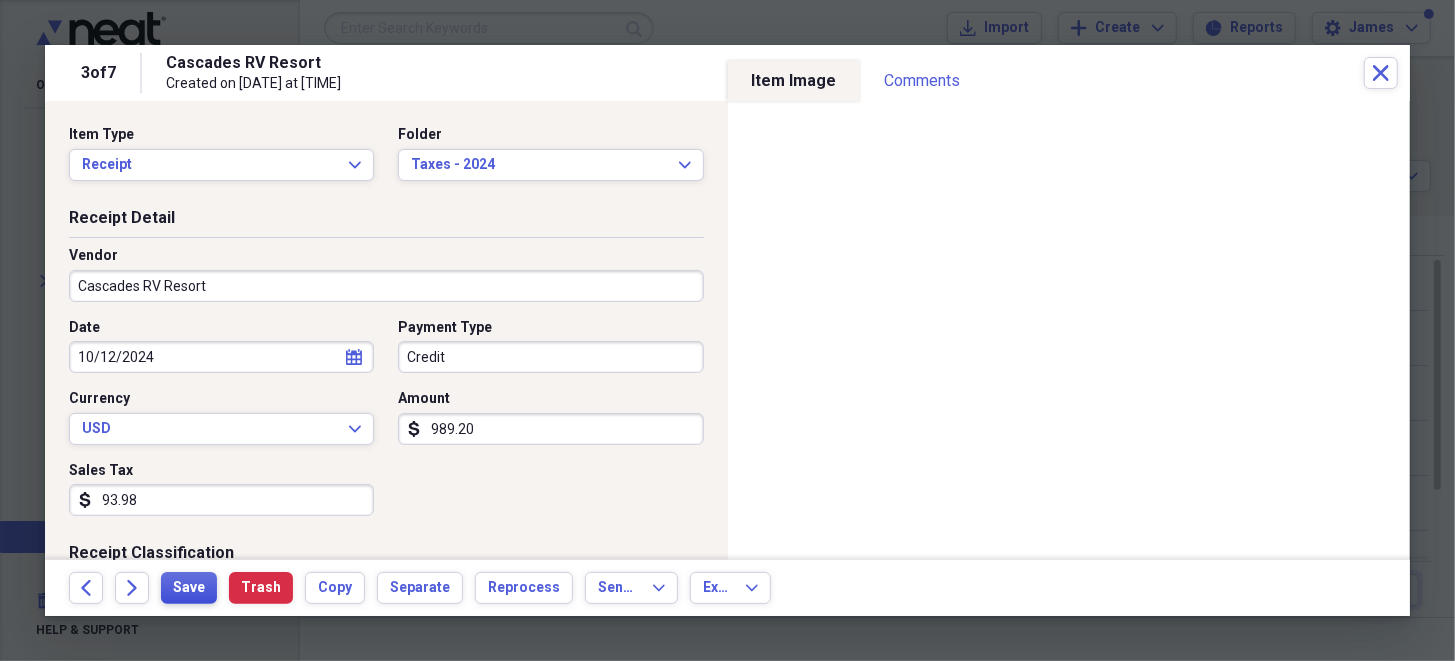 click on "Save" at bounding box center (189, 588) 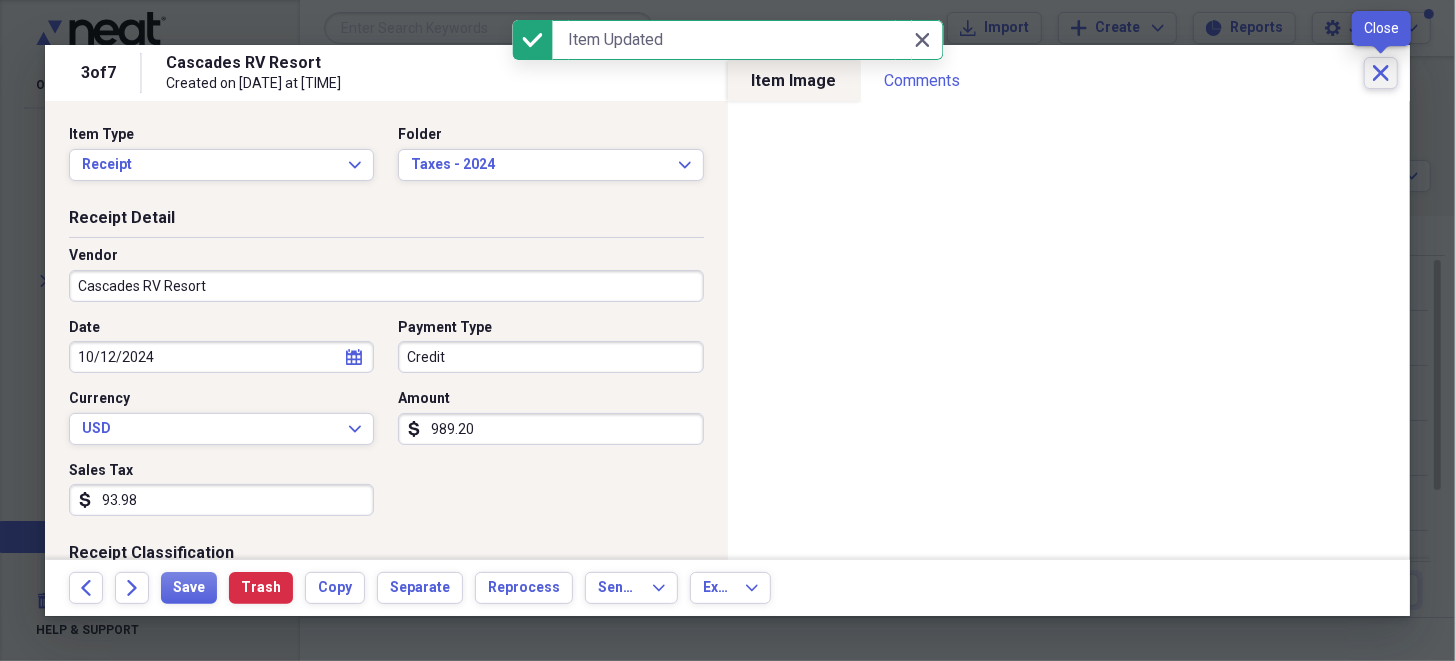click on "Close" 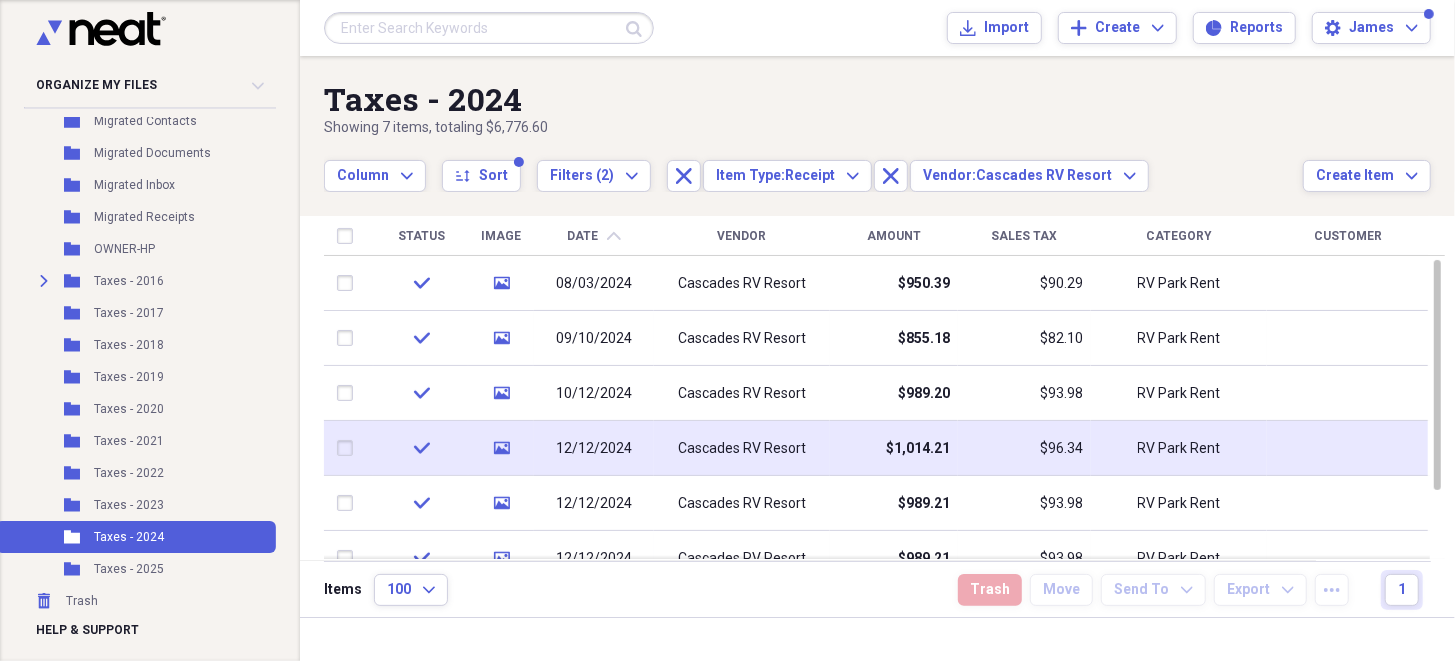 click on "Cascades RV Resort" at bounding box center [742, 449] 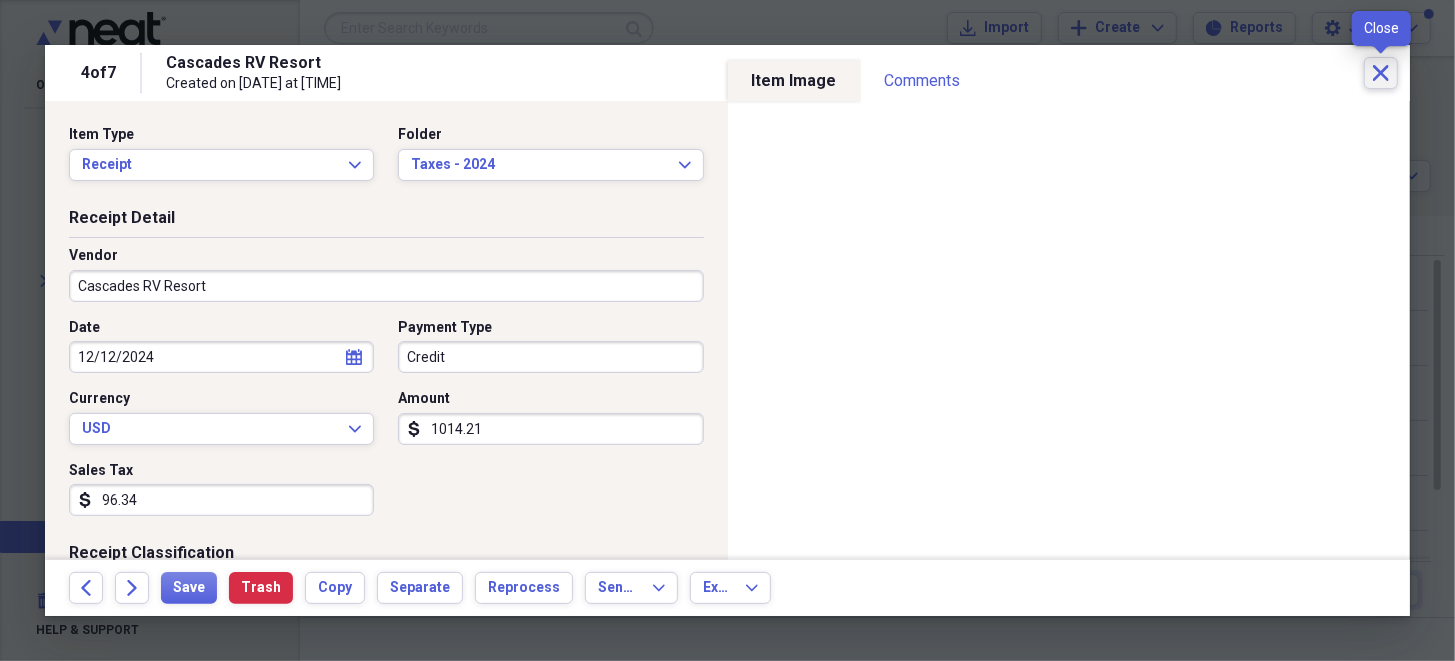 click on "Close" at bounding box center [1381, 73] 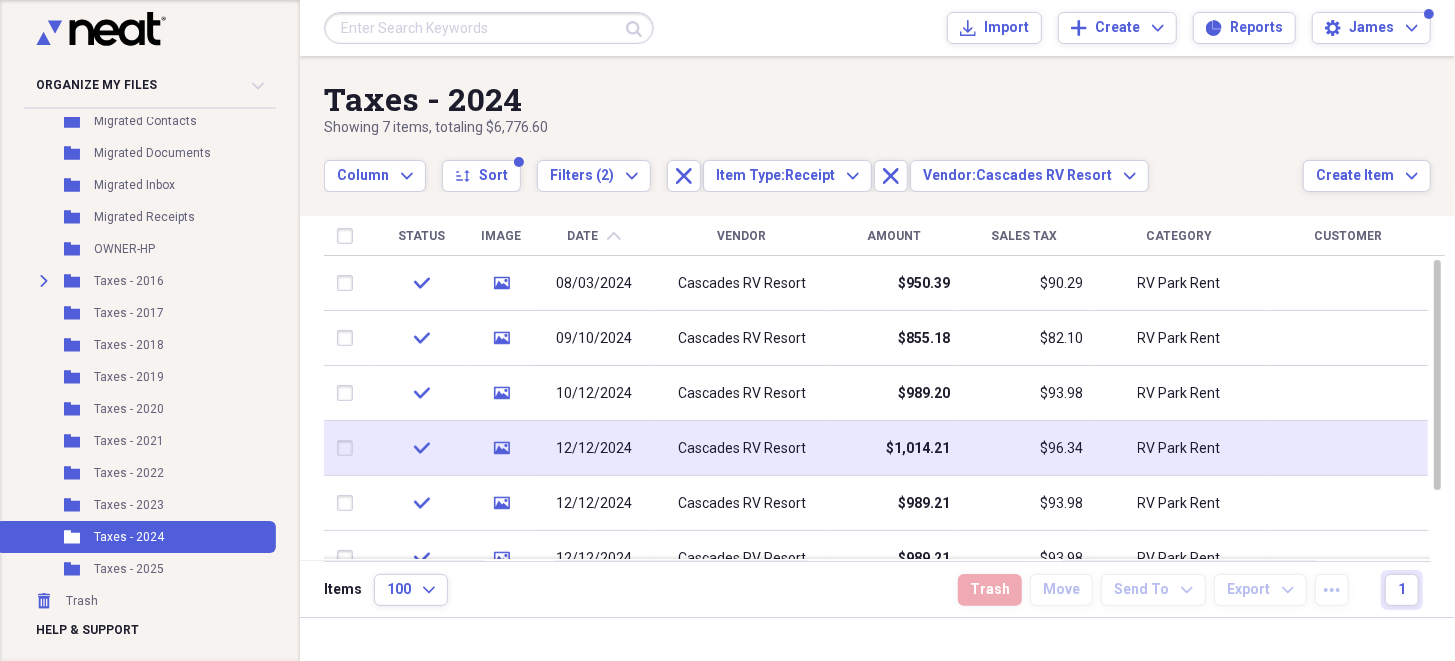 click on "12/12/2024" at bounding box center [594, 449] 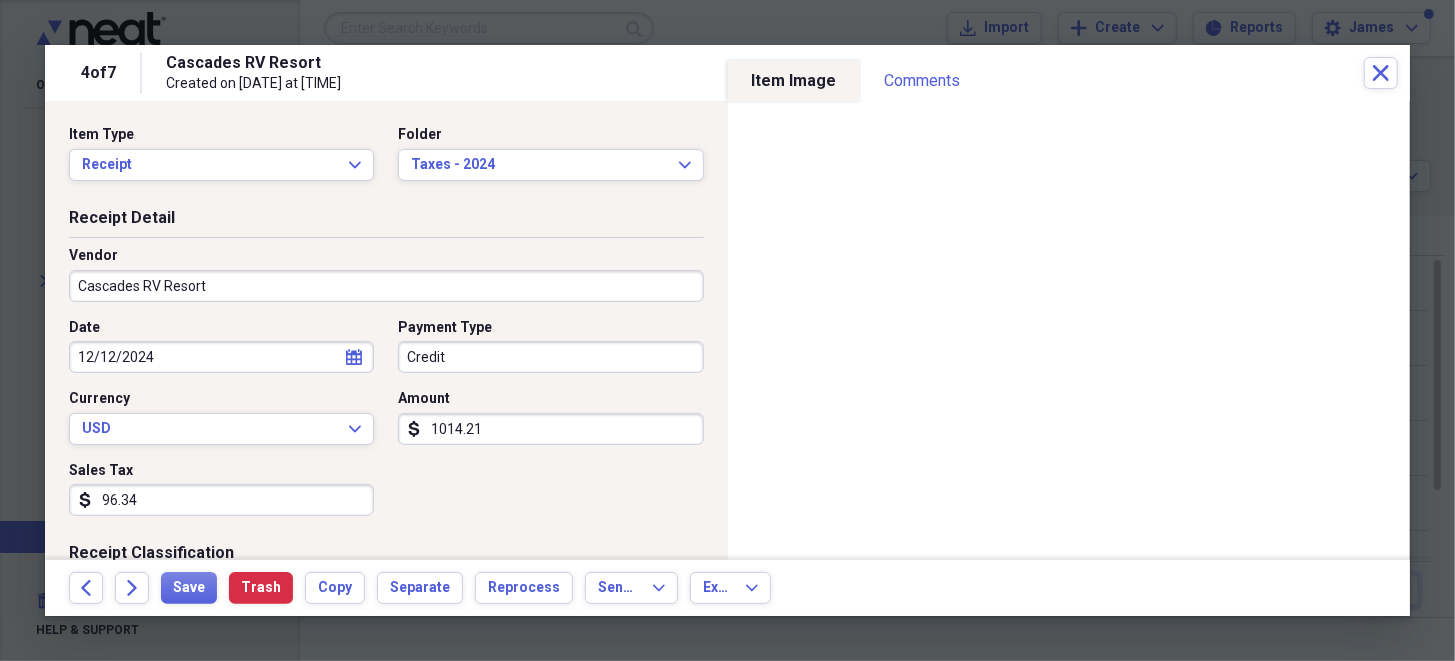 click on "12/12/2024" at bounding box center (221, 357) 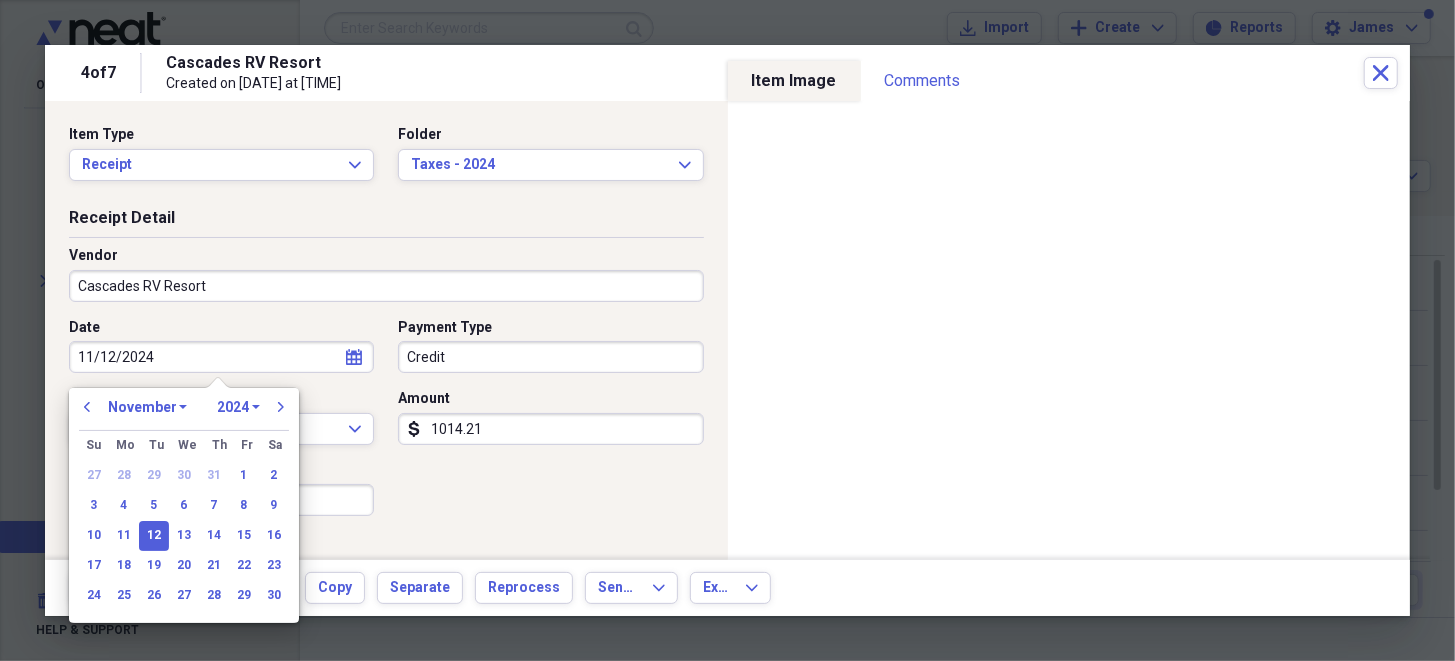 click on "Date [DATE] calendar Calendar Payment Type Credit Currency USD Expand Amount dollar-sign 1014.21 Sales Tax dollar-sign 96.34" at bounding box center [386, 425] 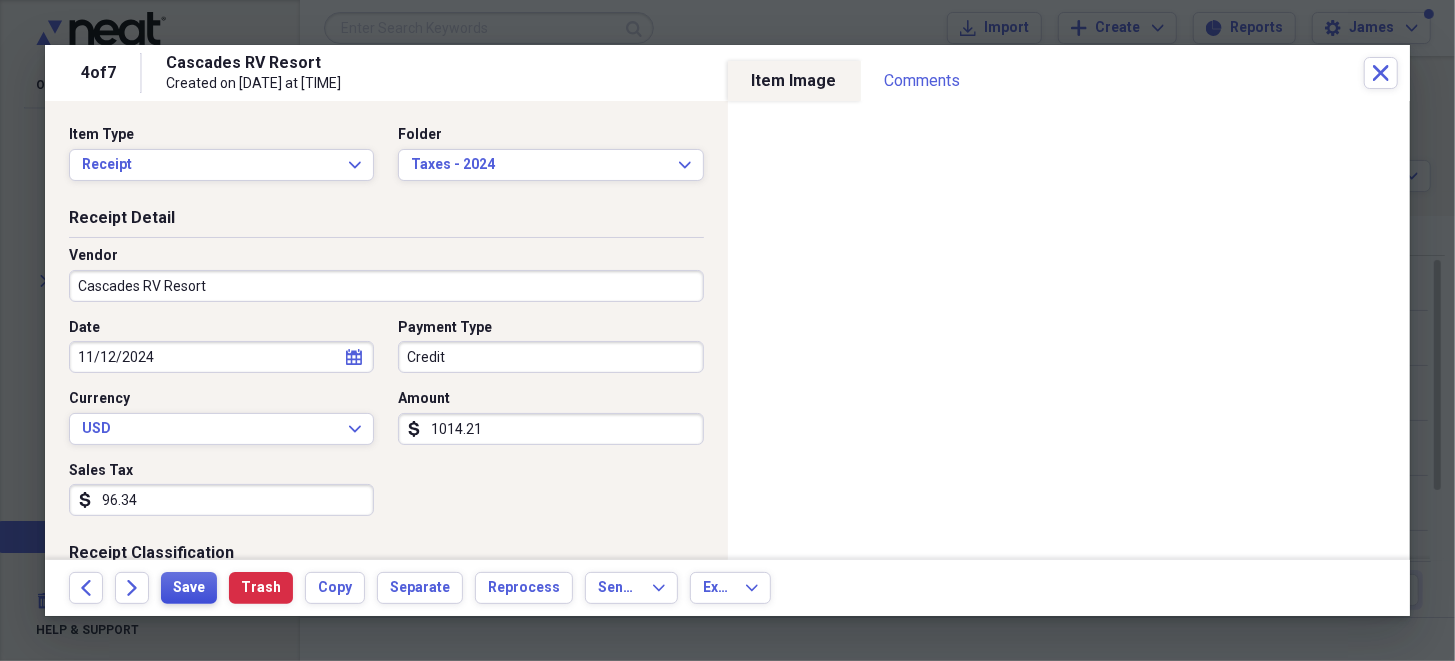 click on "Save" at bounding box center [189, 588] 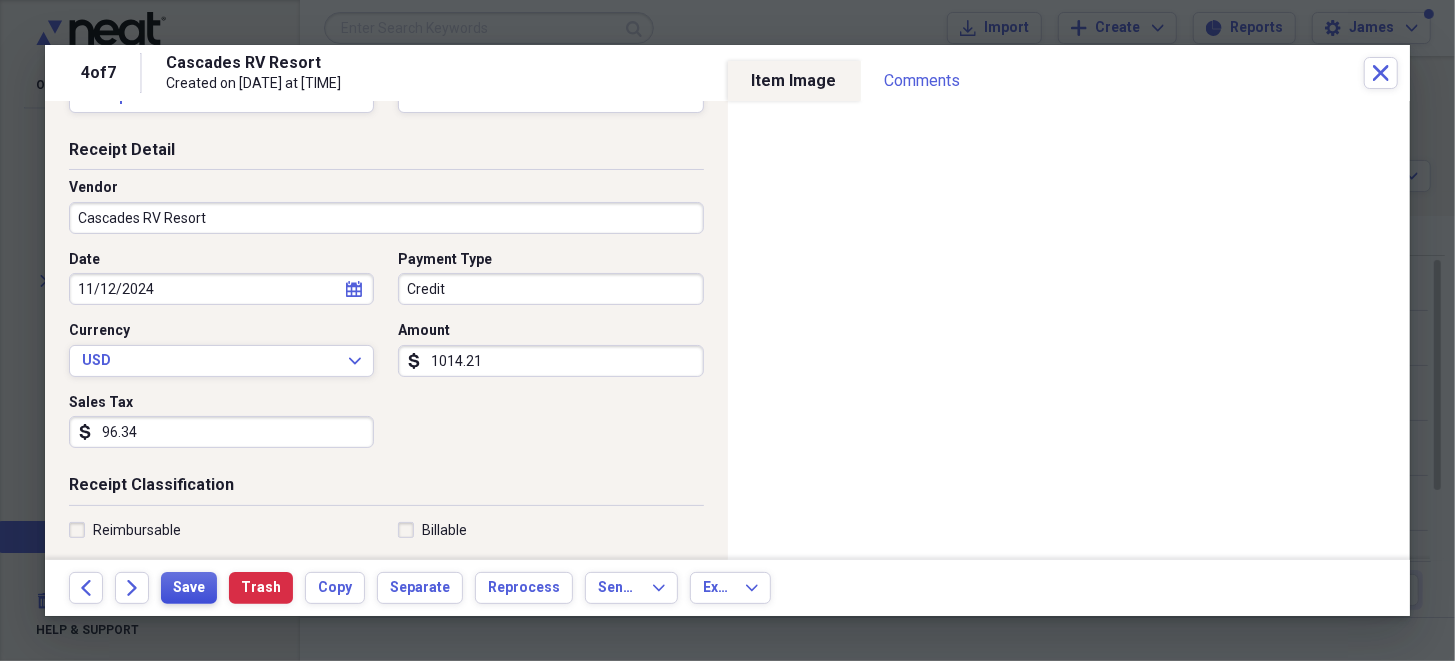 scroll, scrollTop: 99, scrollLeft: 0, axis: vertical 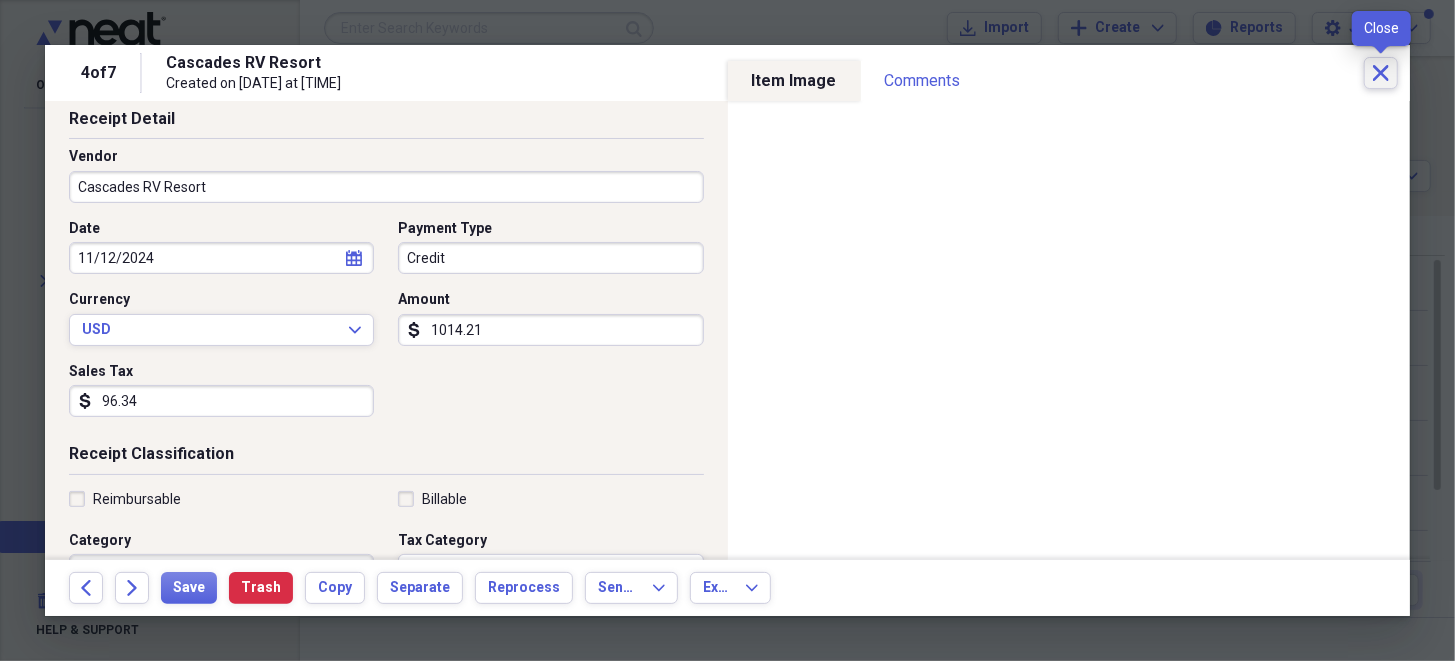 click on "Close" 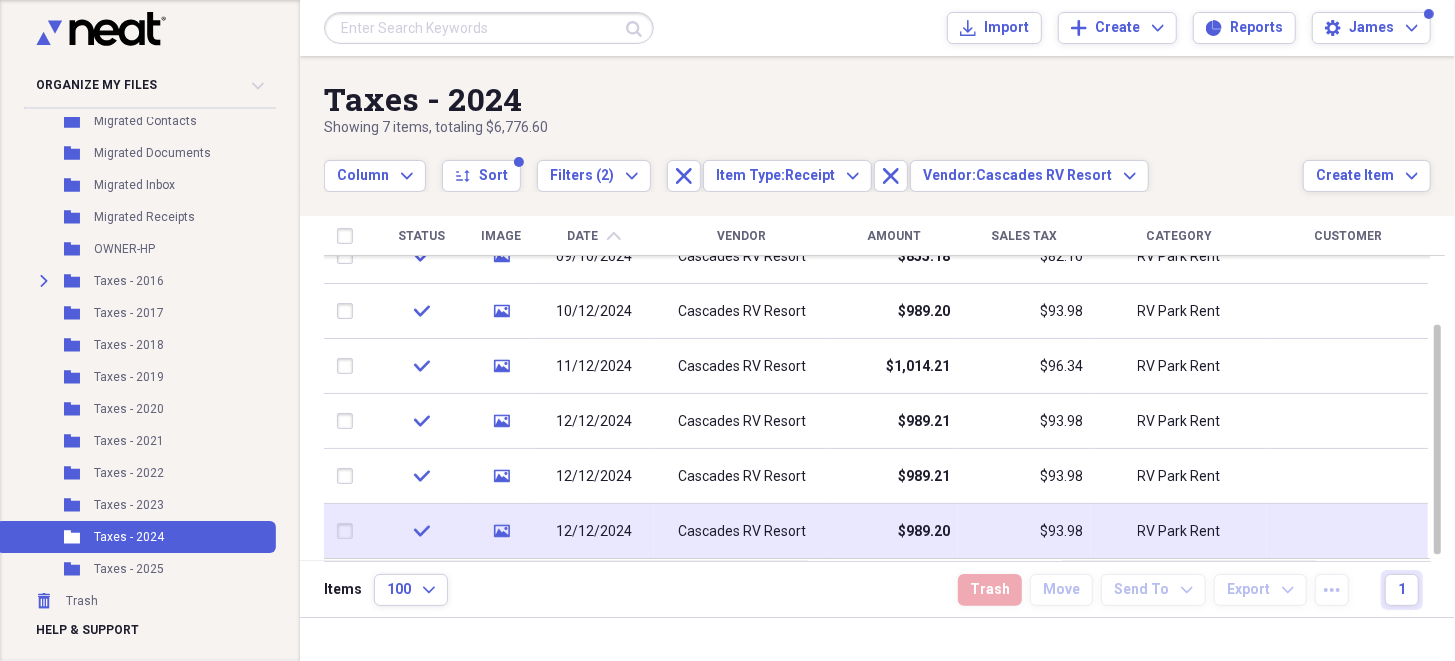 click at bounding box center [349, 531] 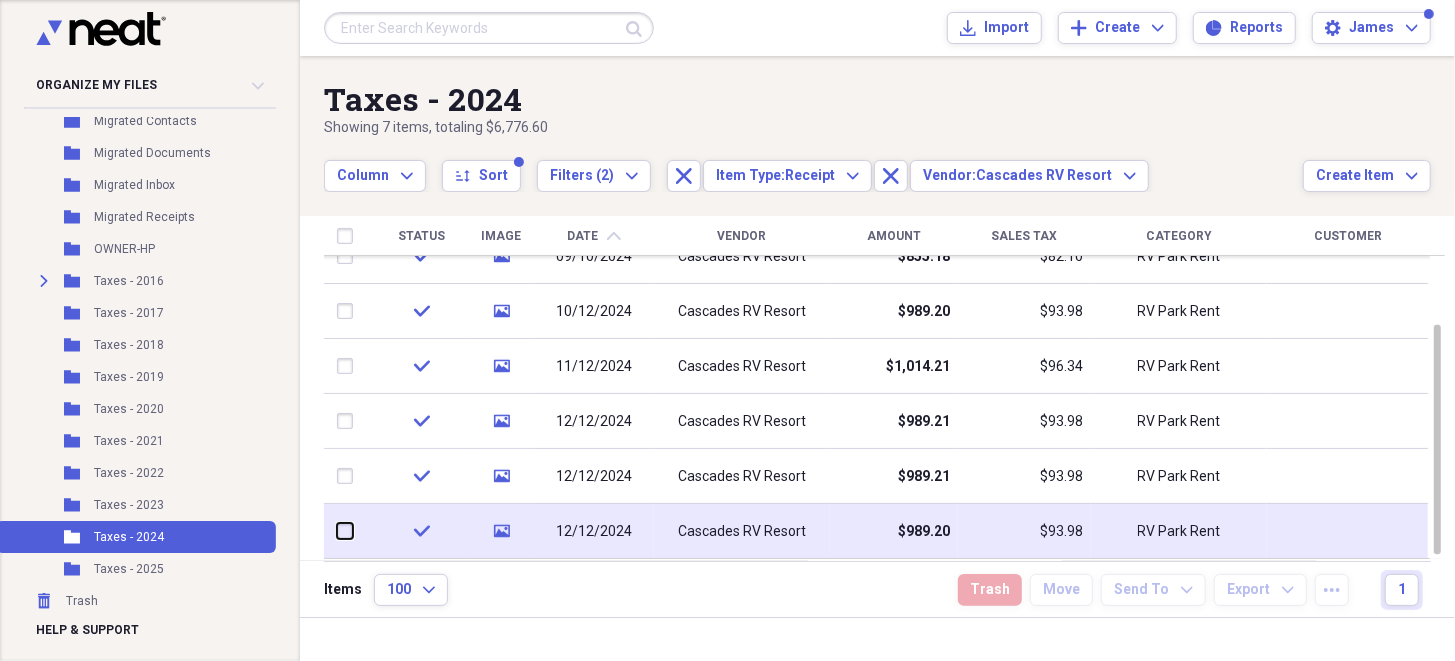 click at bounding box center [337, 531] 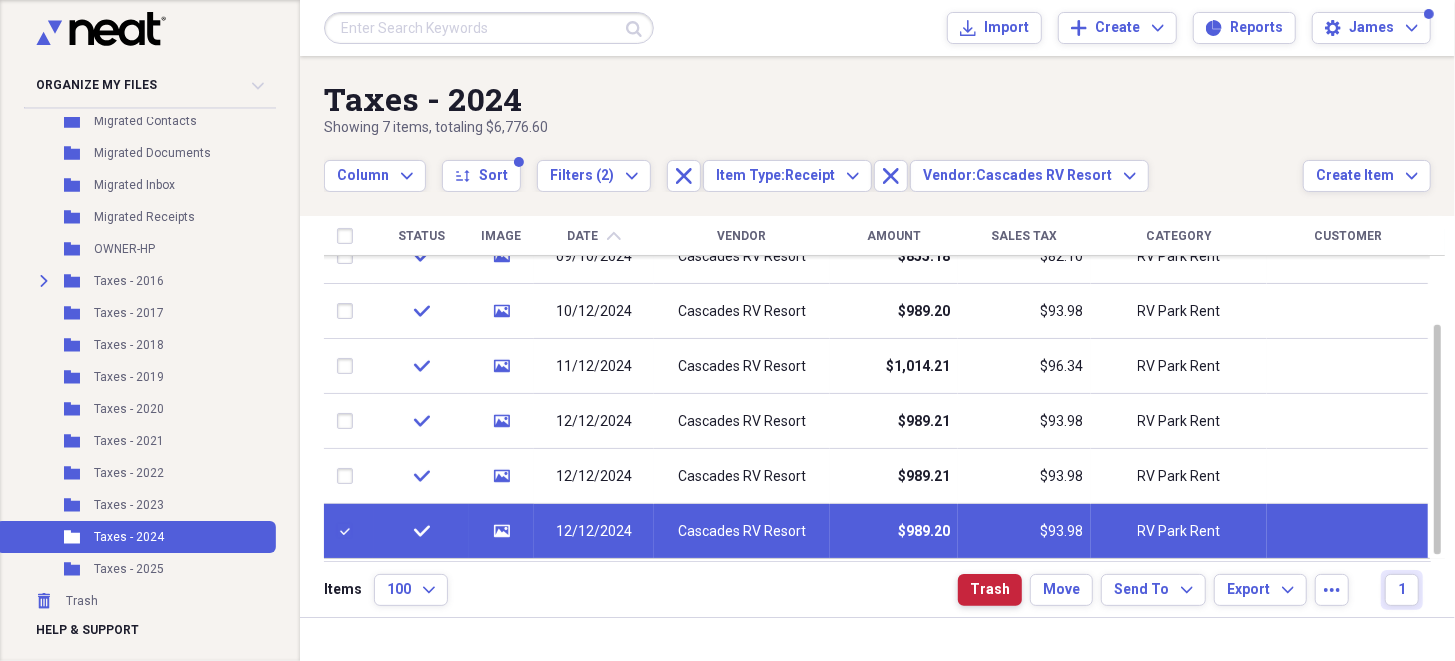 click on "Trash" at bounding box center [990, 590] 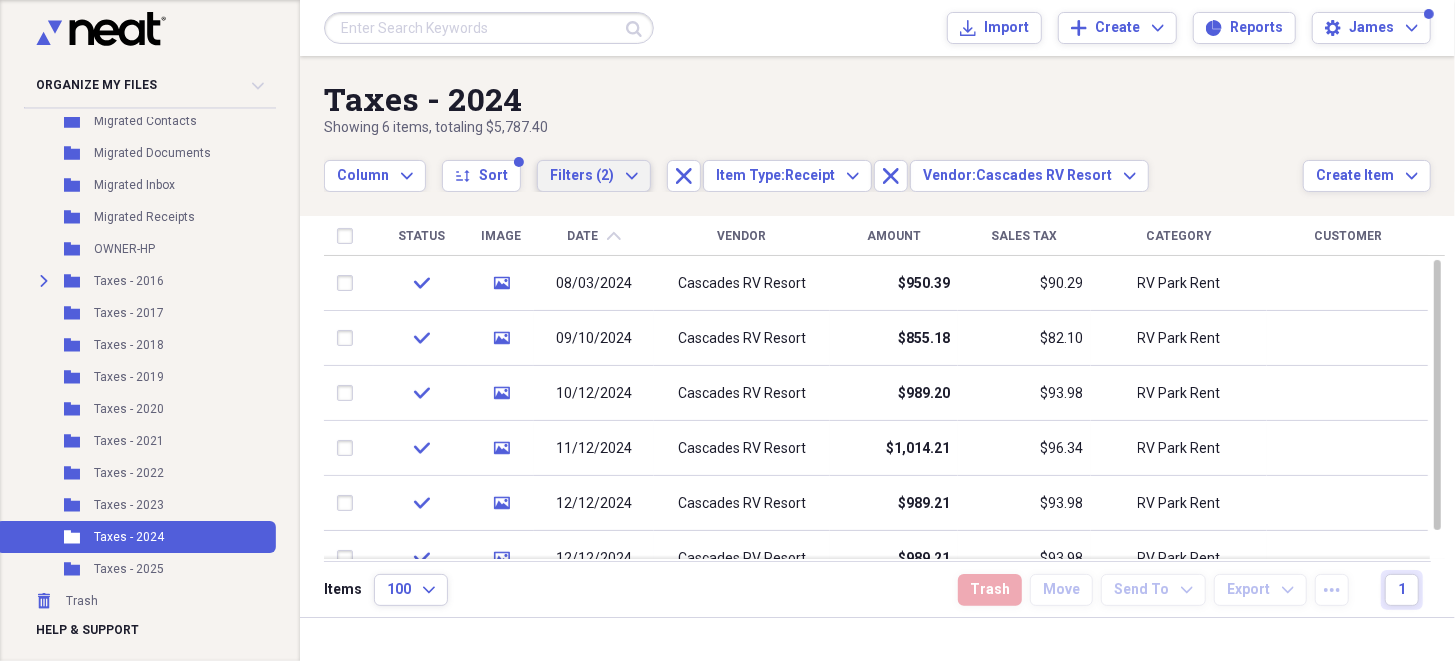 click on "Expand" 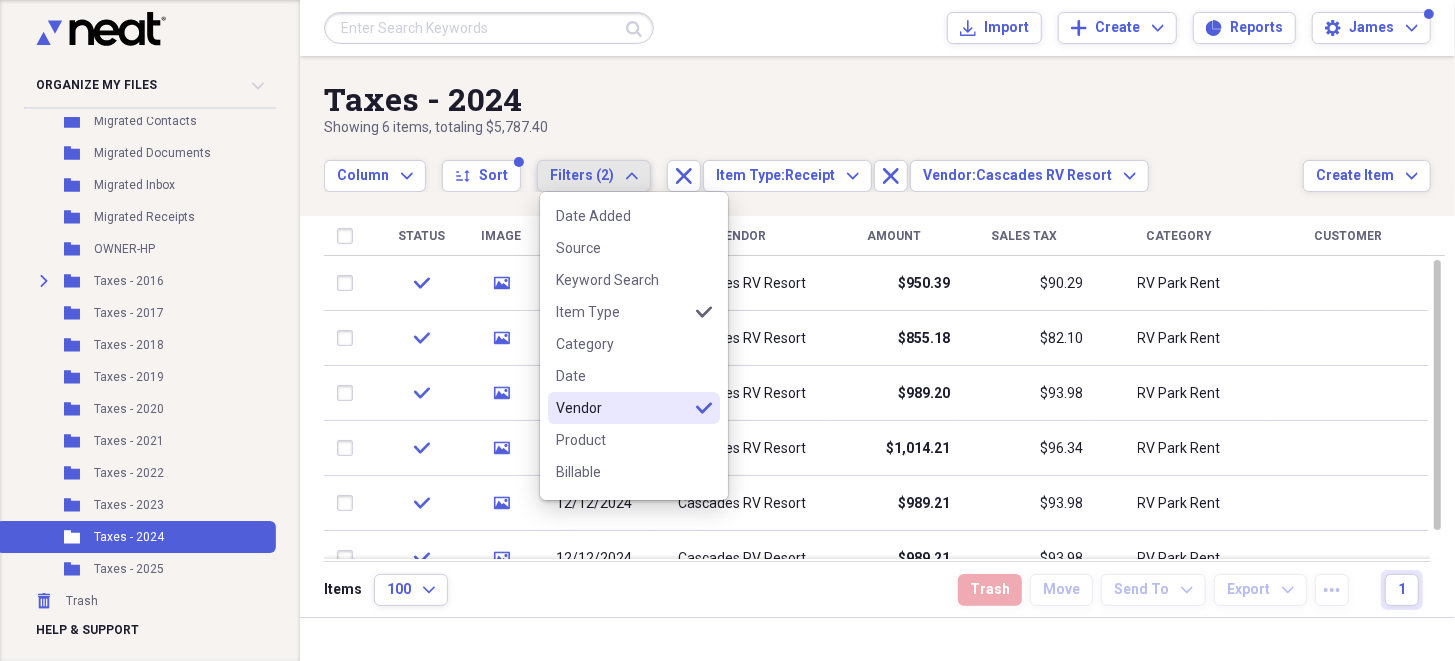click on "Vendor" at bounding box center (622, 408) 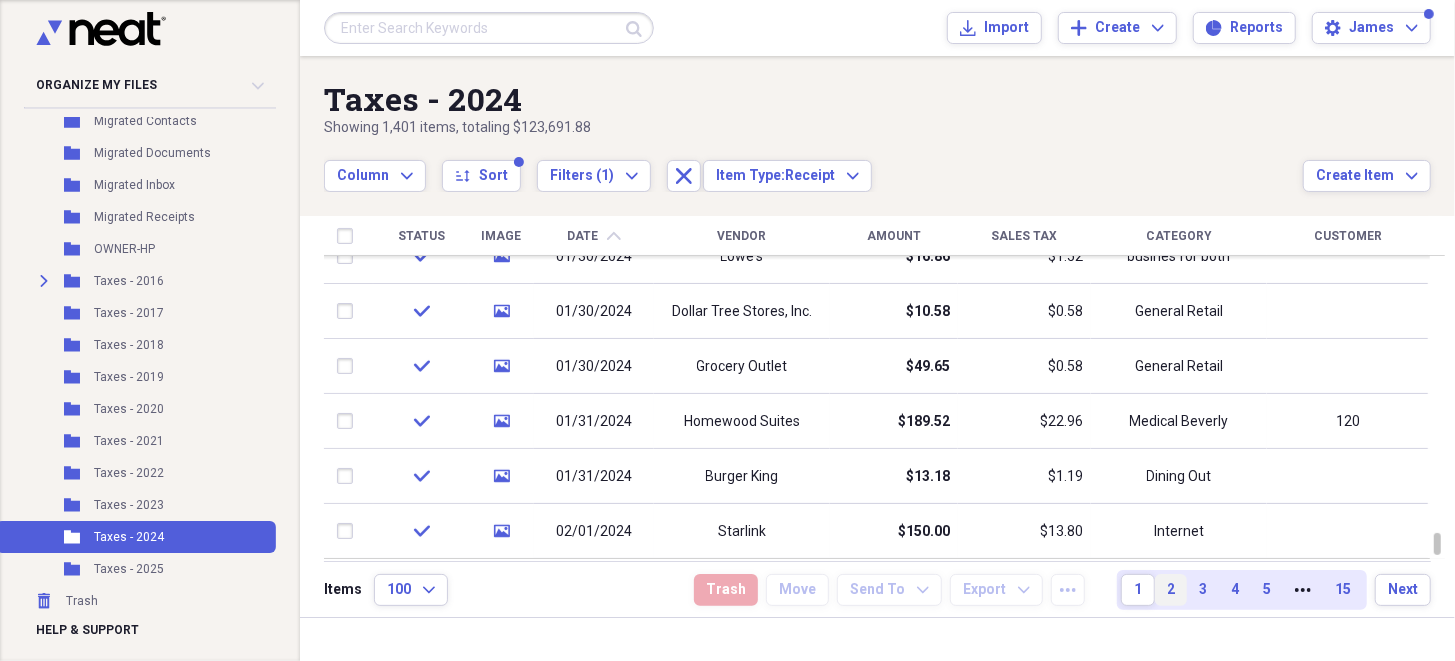 click on "2" at bounding box center (1171, 590) 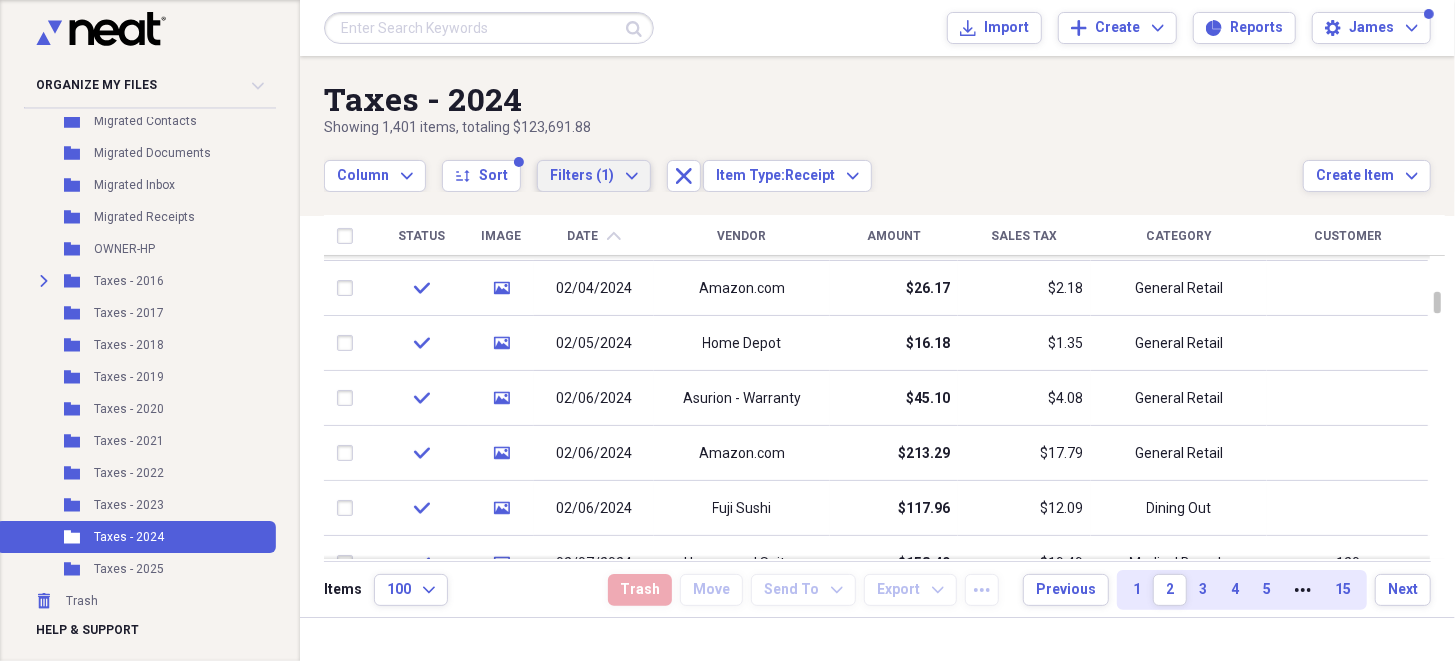 click on "Expand" 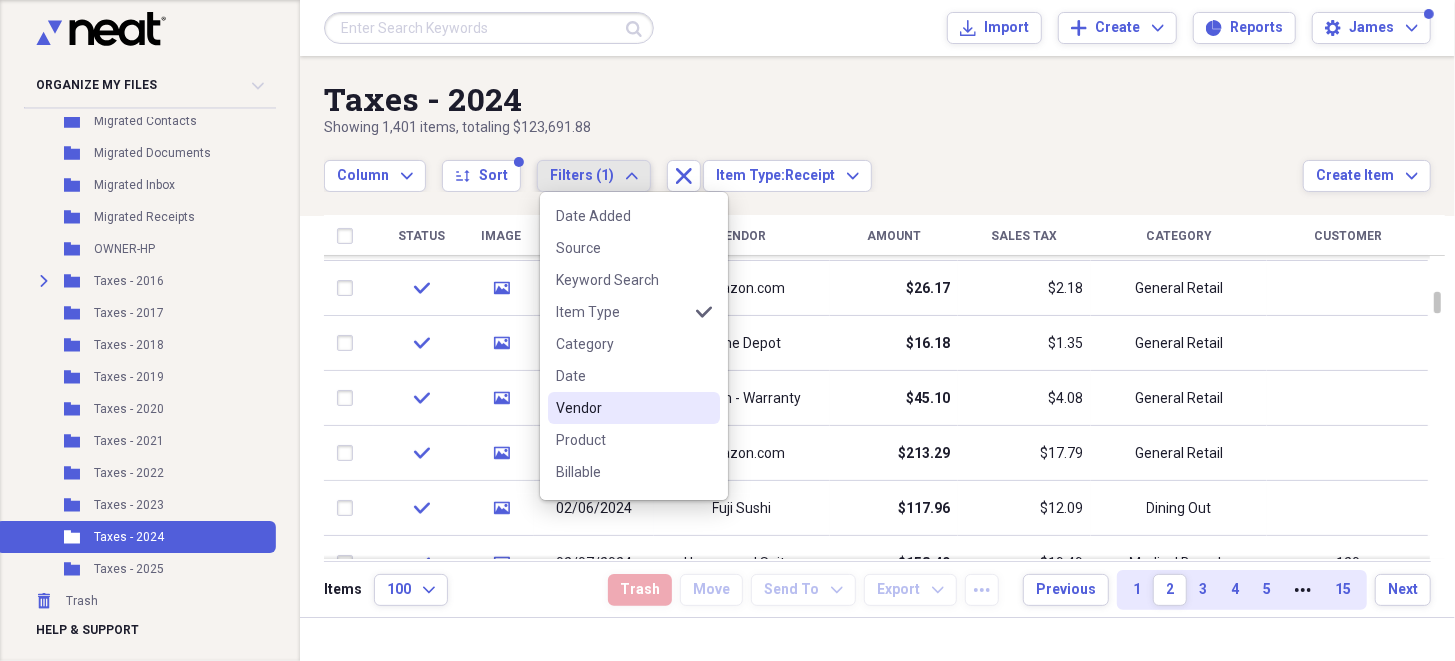 click on "Vendor" at bounding box center (622, 408) 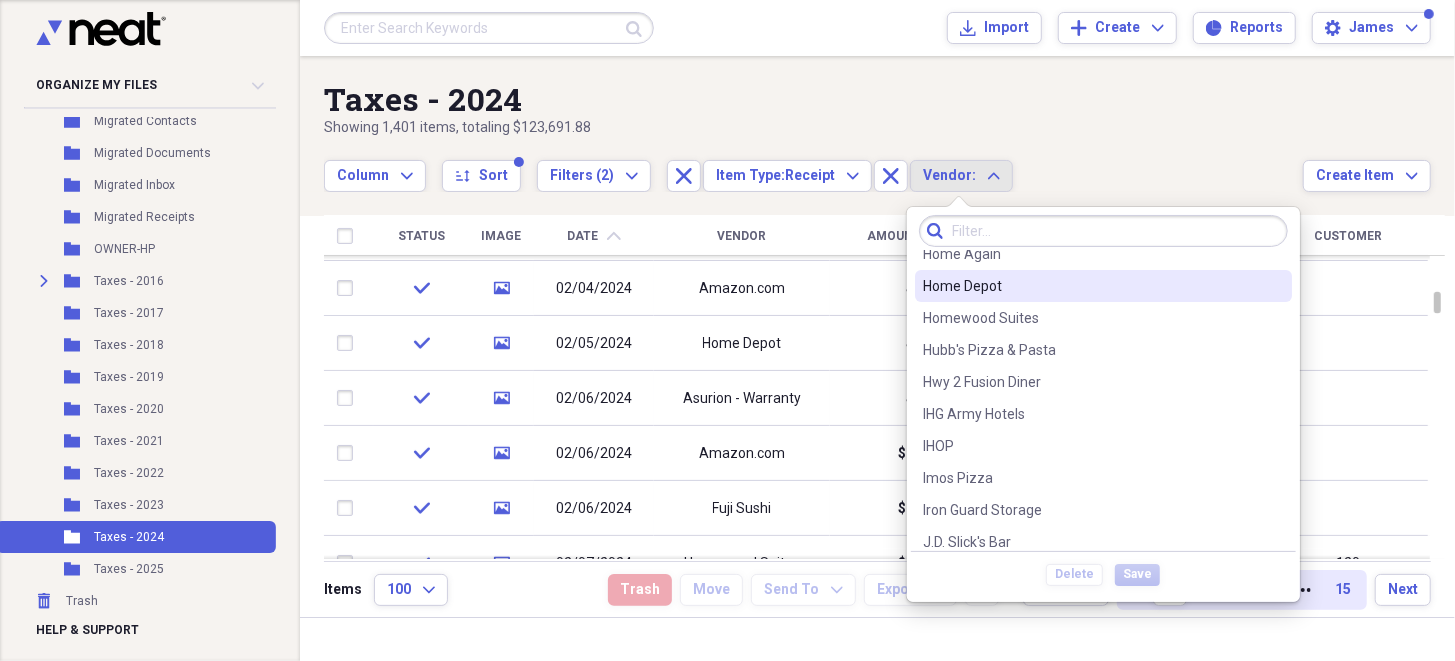 scroll, scrollTop: 4500, scrollLeft: 0, axis: vertical 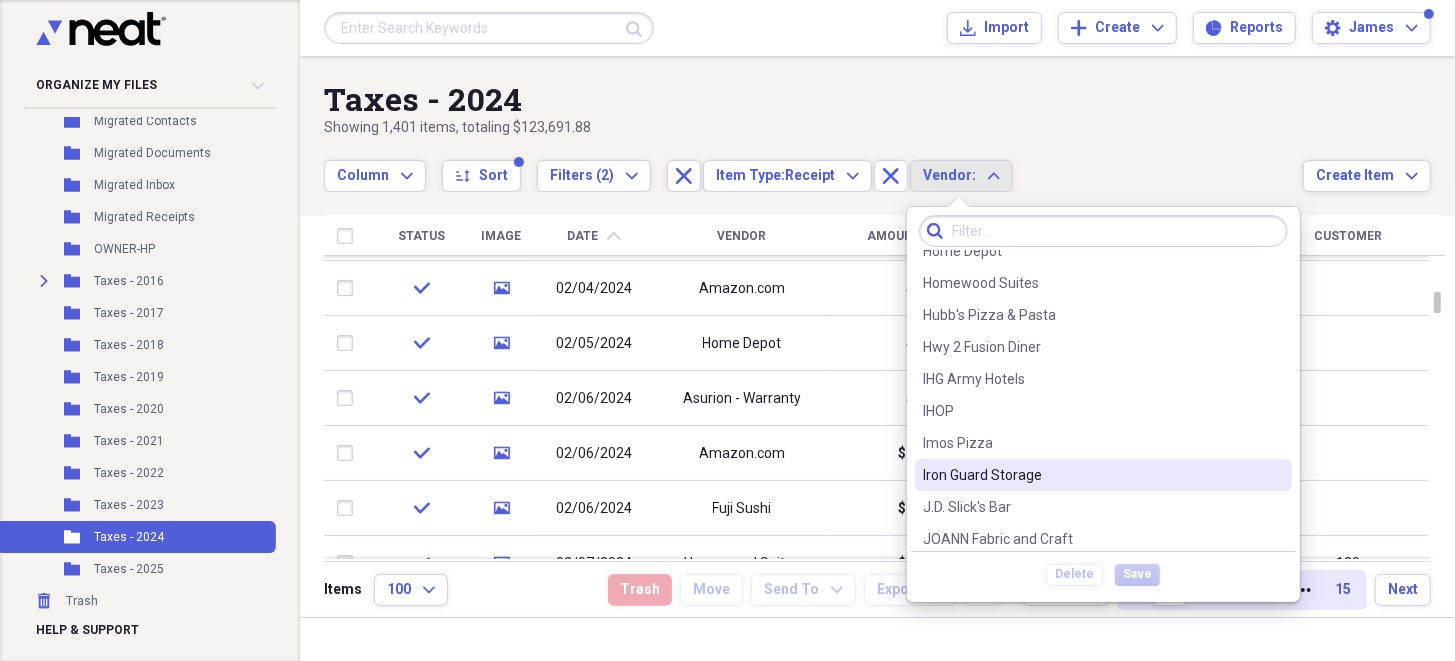 click on "Iron Guard Storage" at bounding box center (1091, 475) 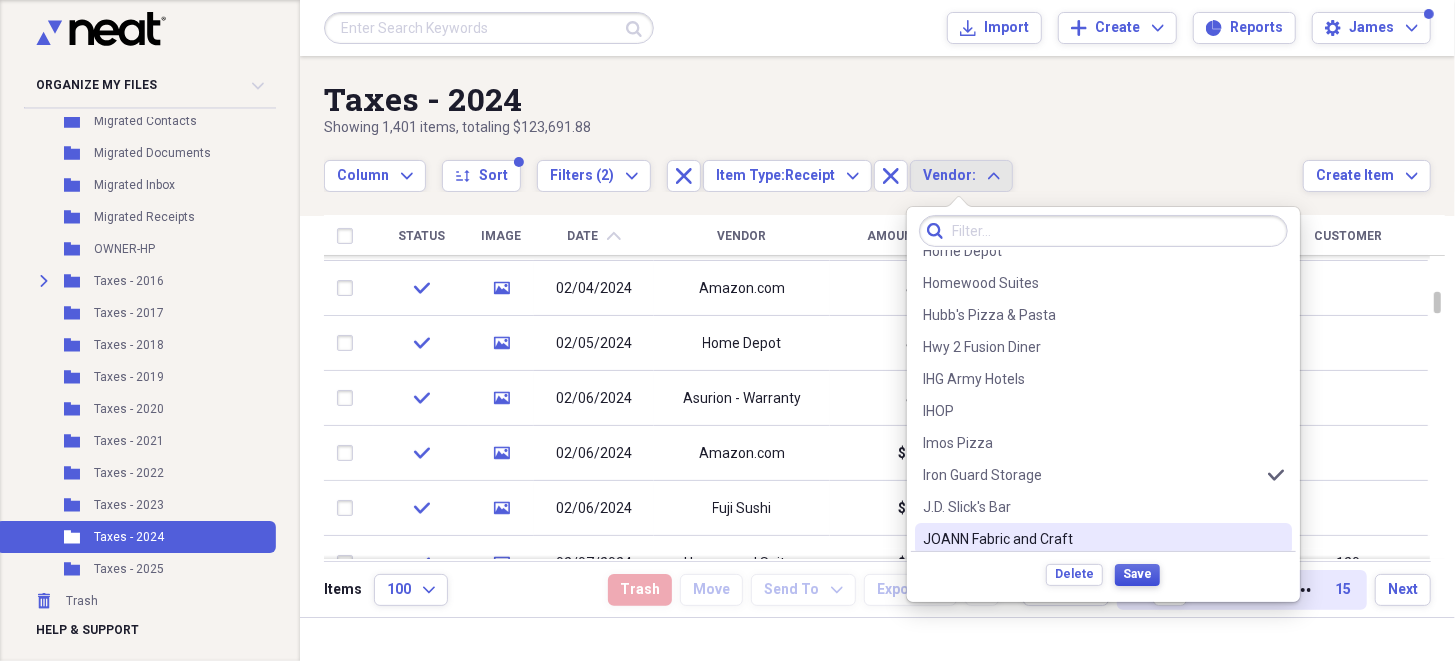 click on "Save" at bounding box center (1137, 574) 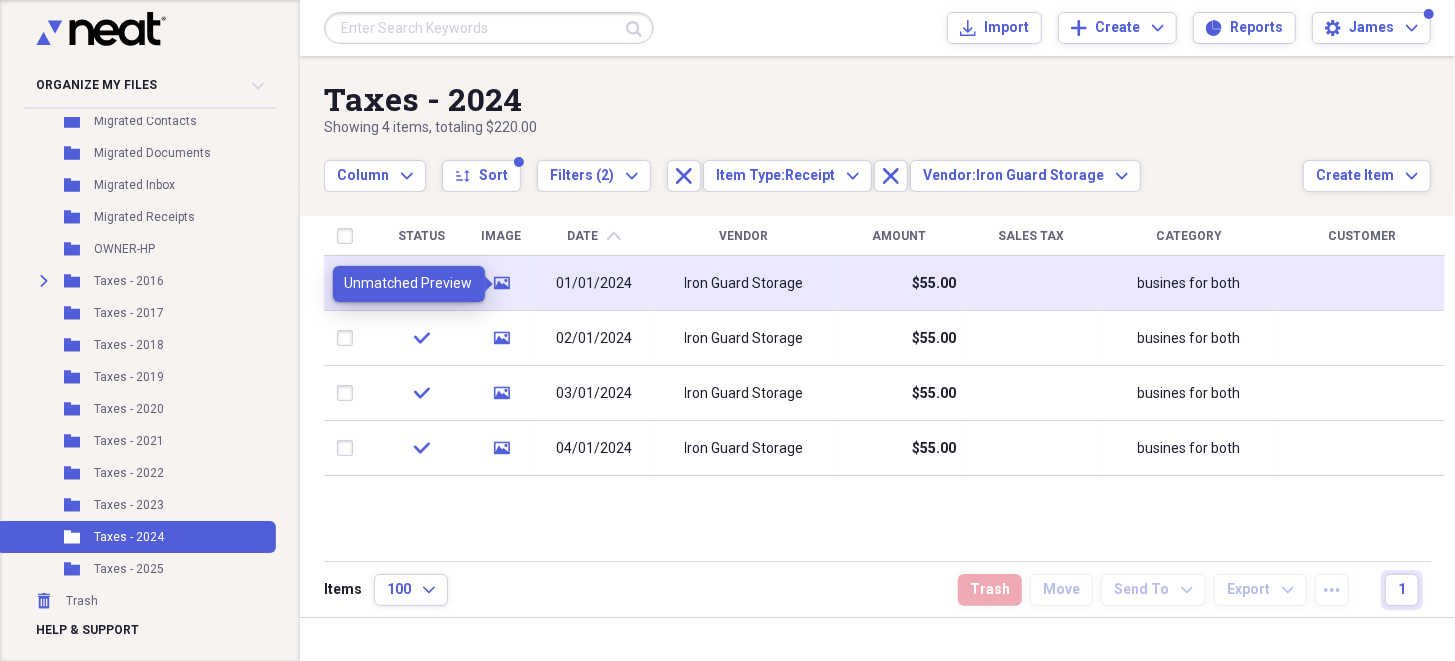 click on "media" 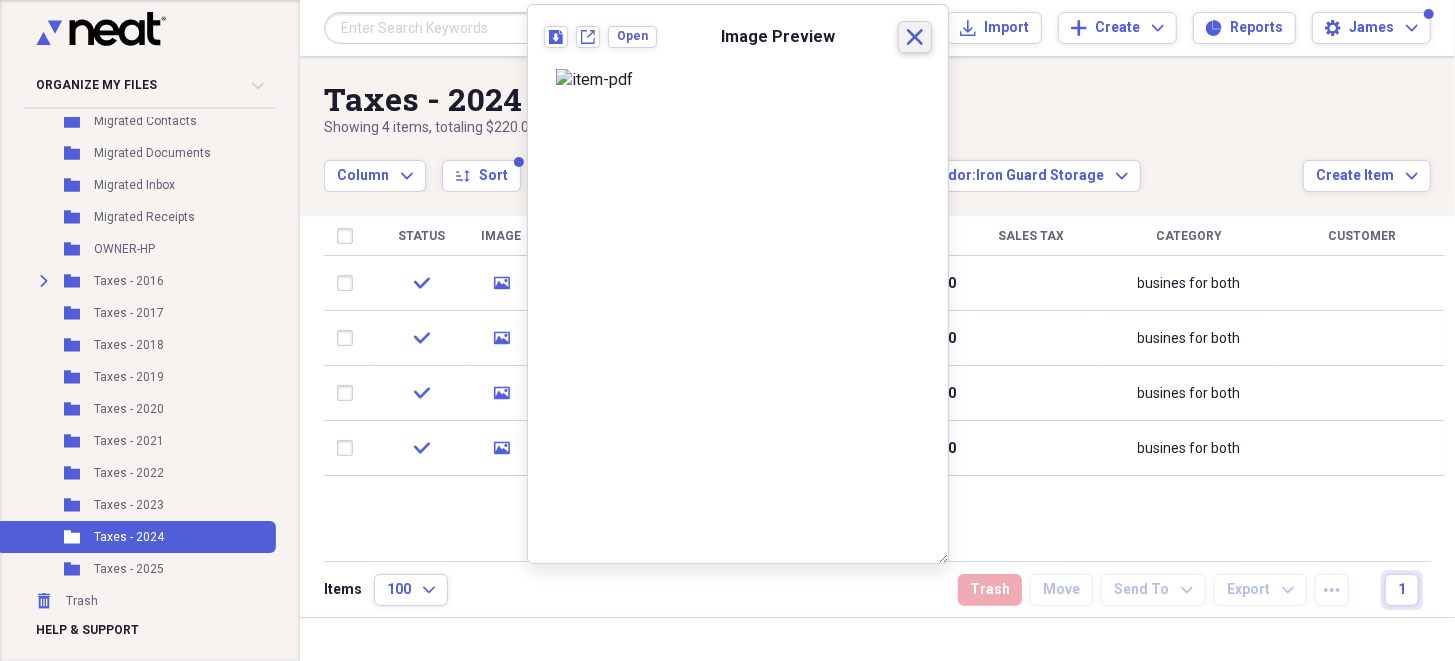 click on "Close" 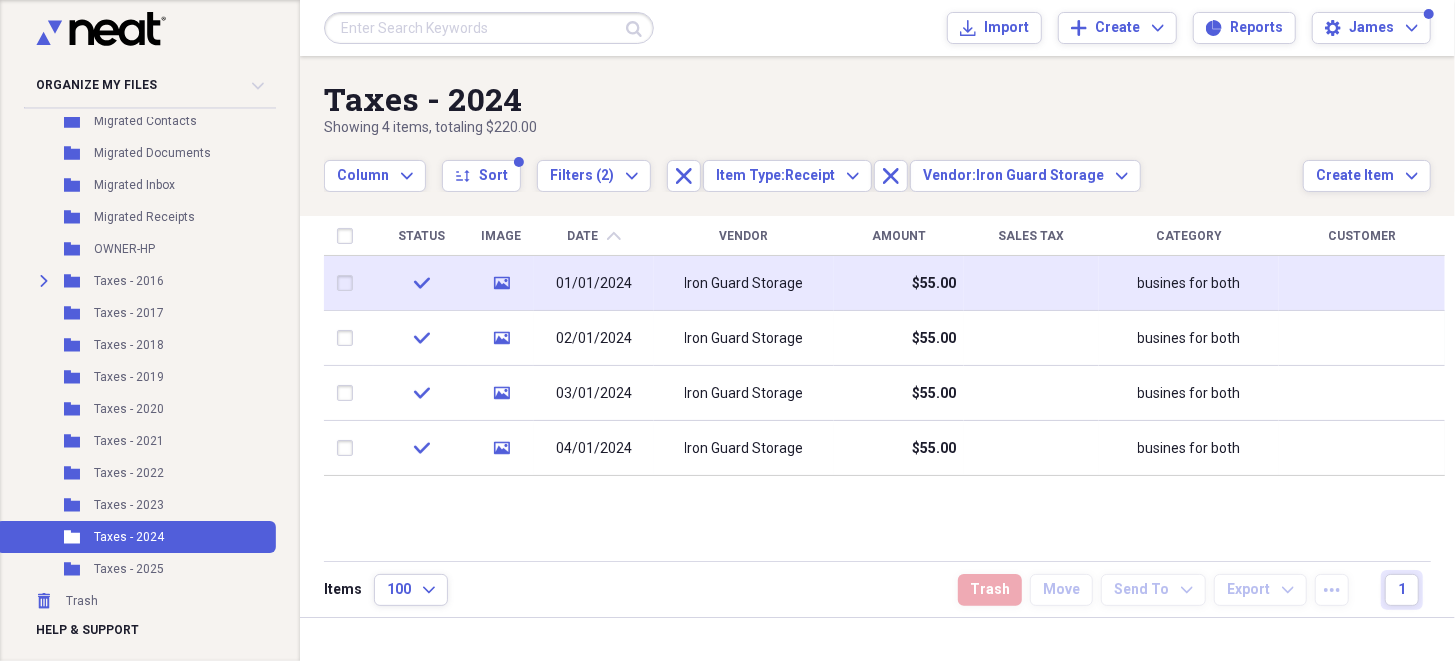 click at bounding box center (1031, 283) 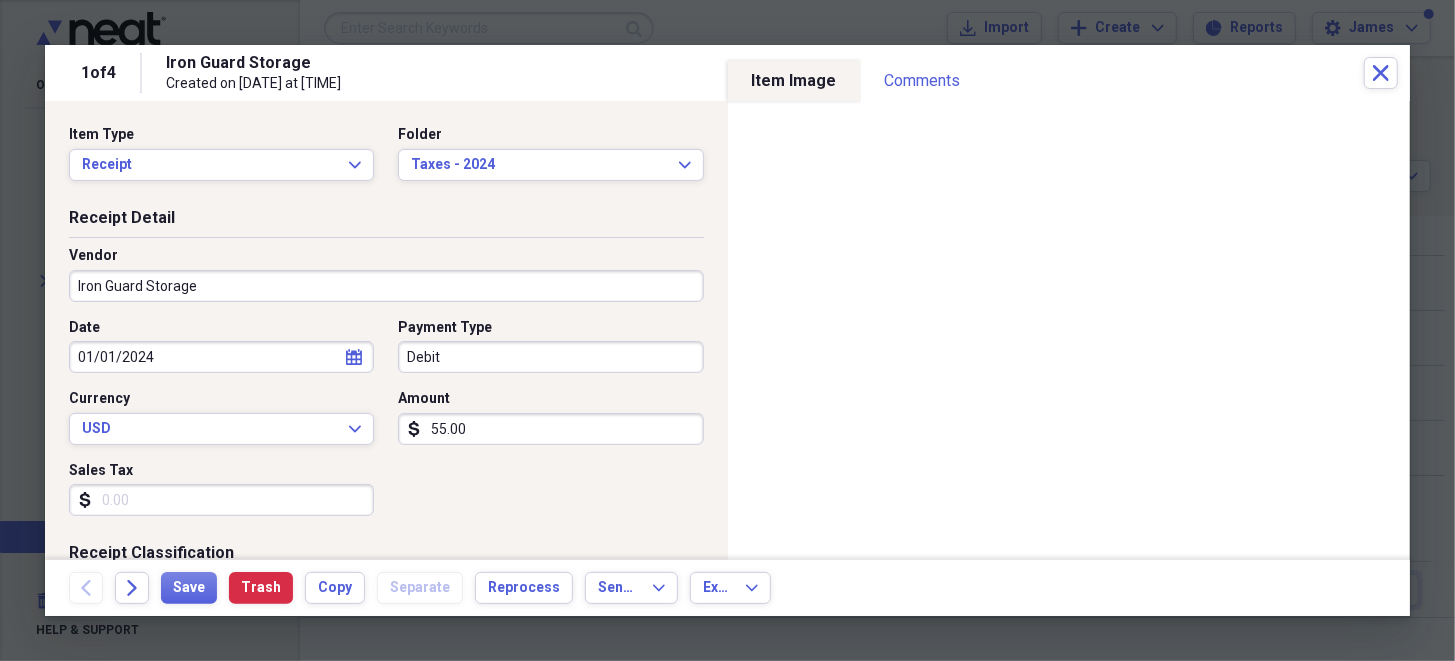 click on "Sales Tax" at bounding box center [221, 500] 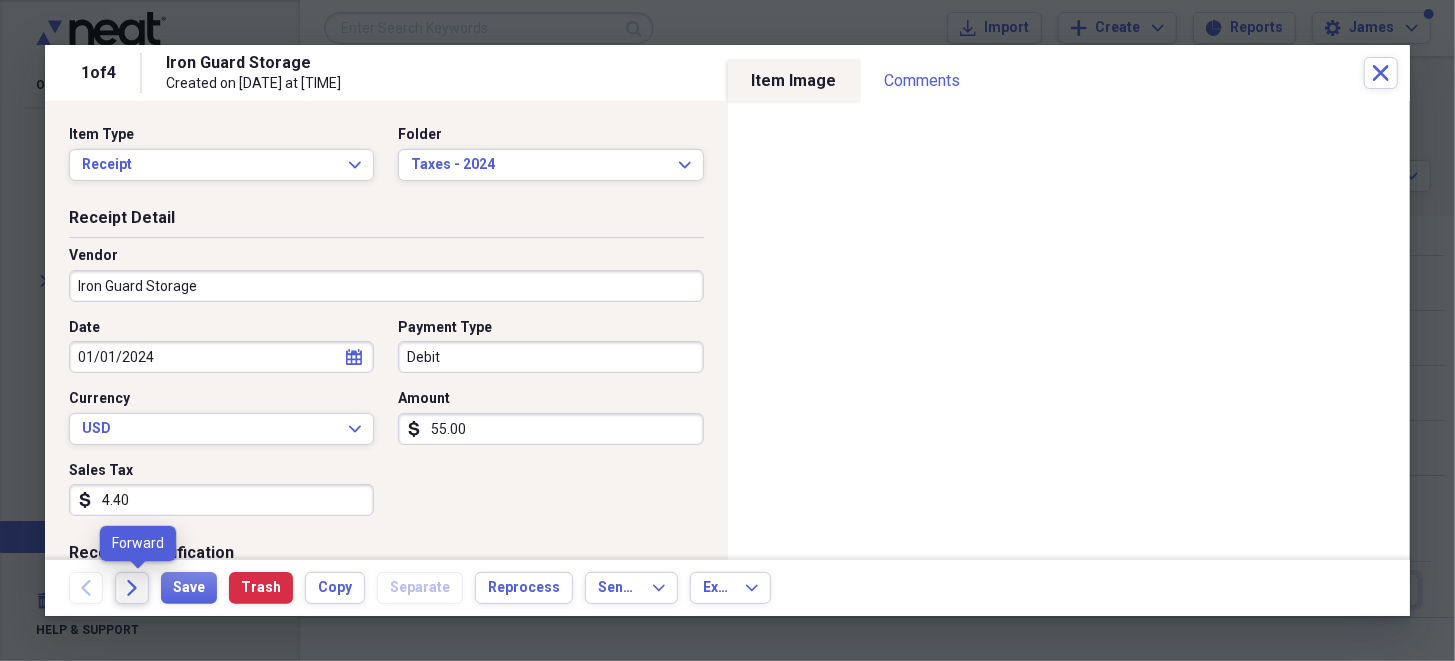 click on "Forward" 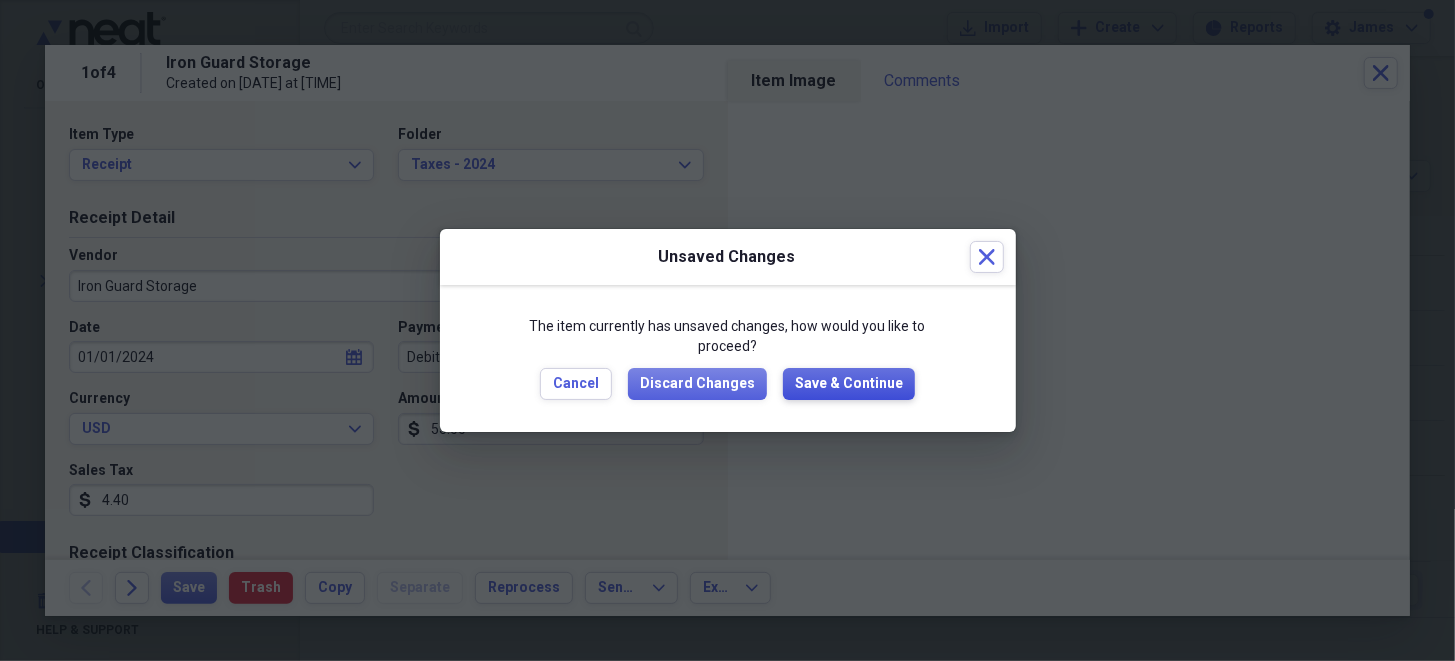 click on "Save & Continue" at bounding box center [849, 384] 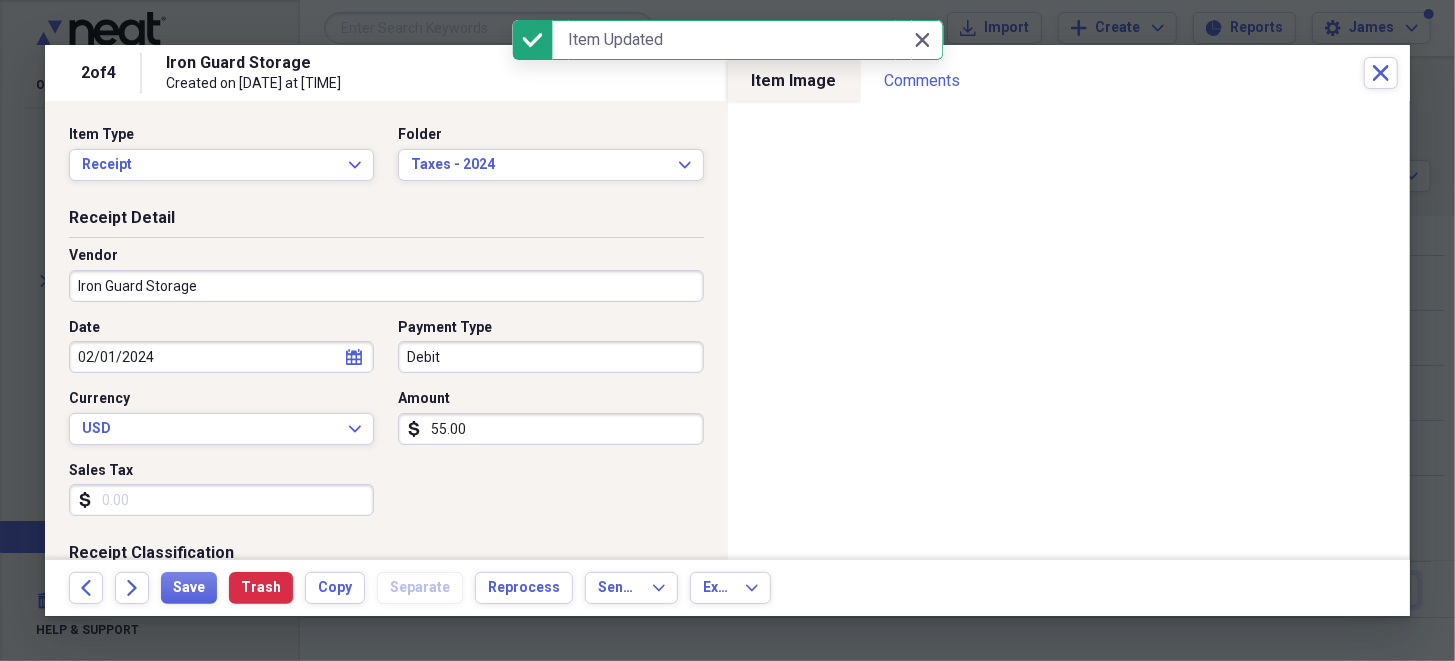 click on "Sales Tax" at bounding box center (221, 500) 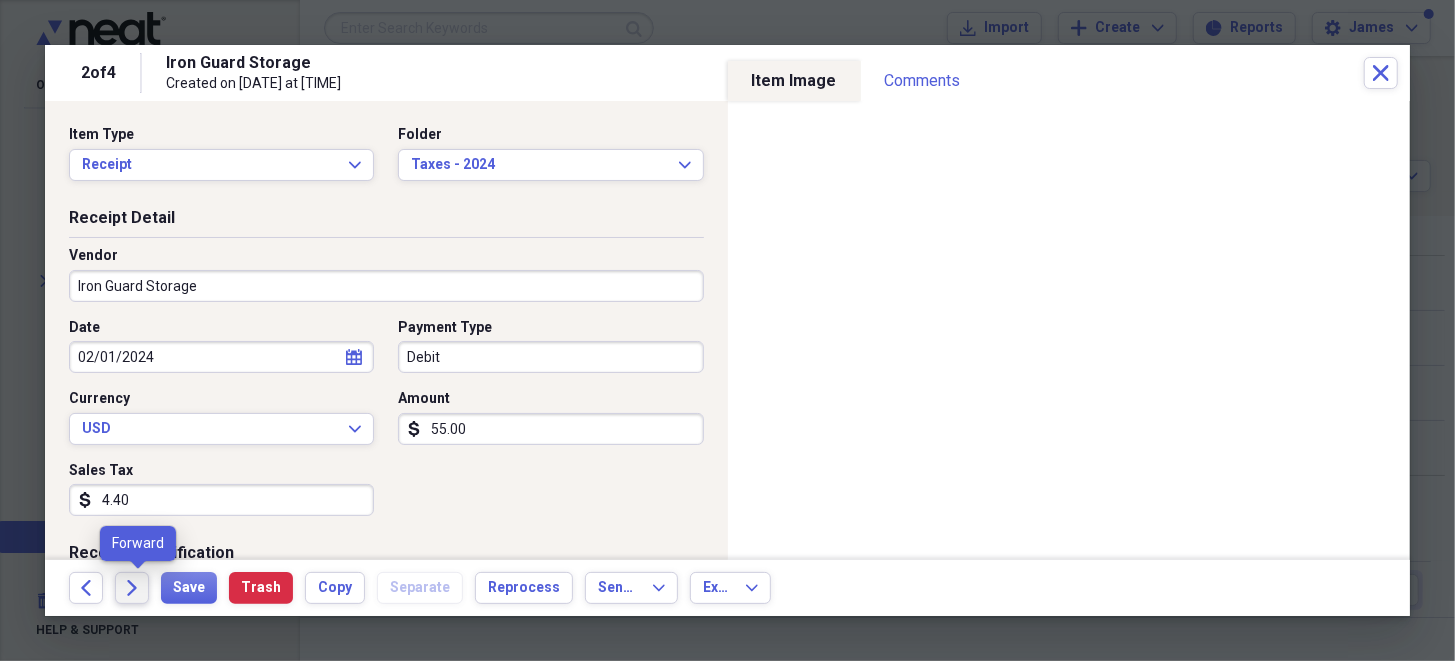 click 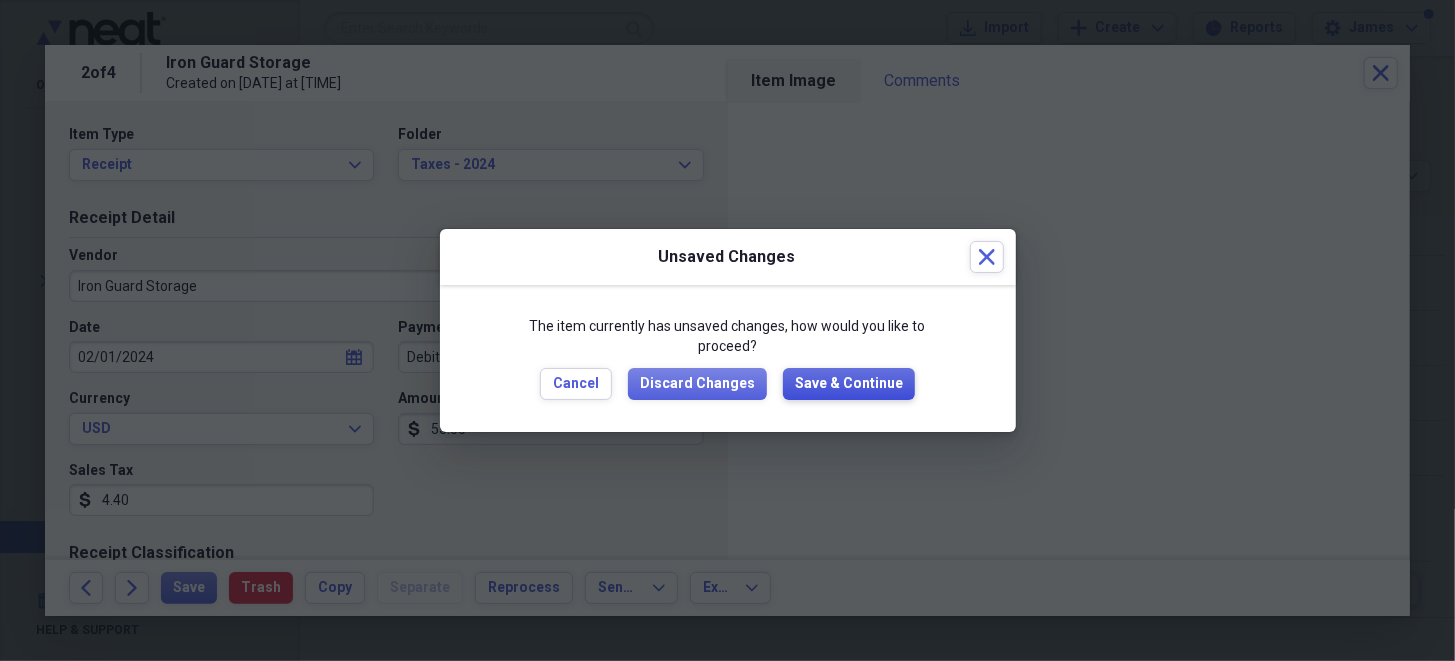 click on "Save & Continue" at bounding box center (849, 384) 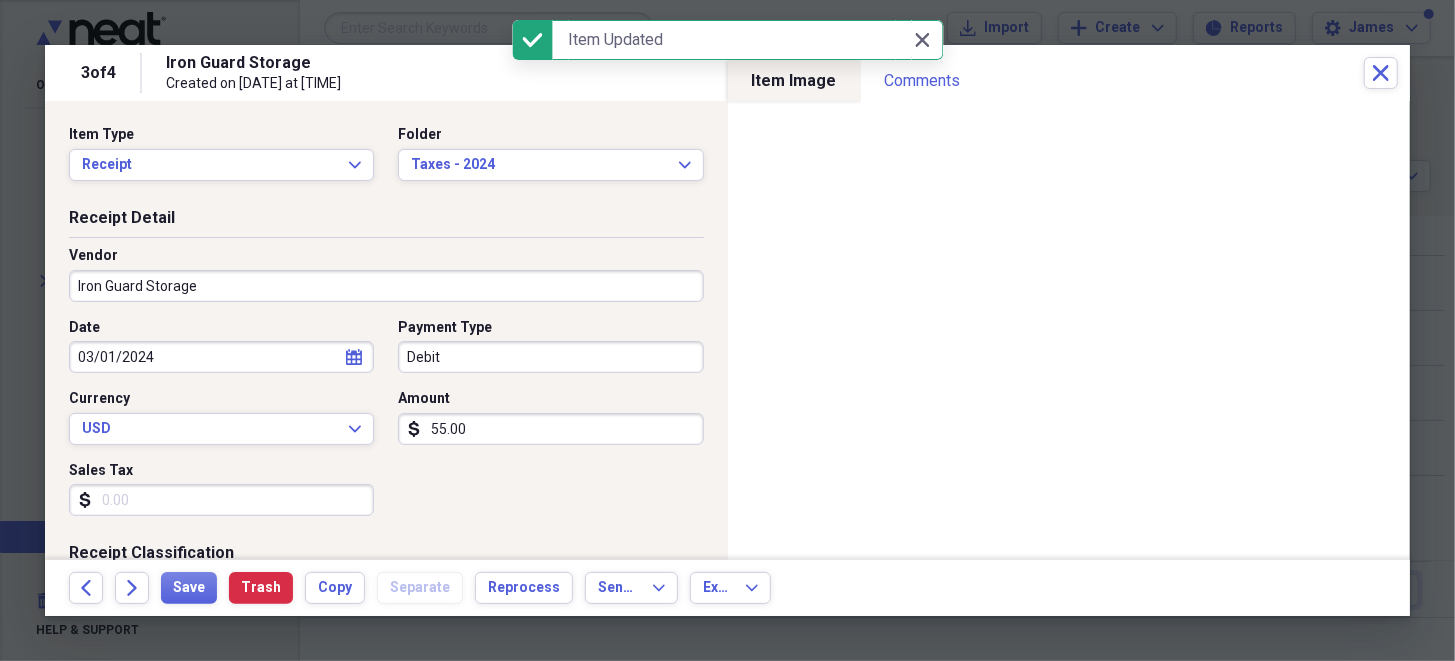 click on "Sales Tax" at bounding box center [221, 500] 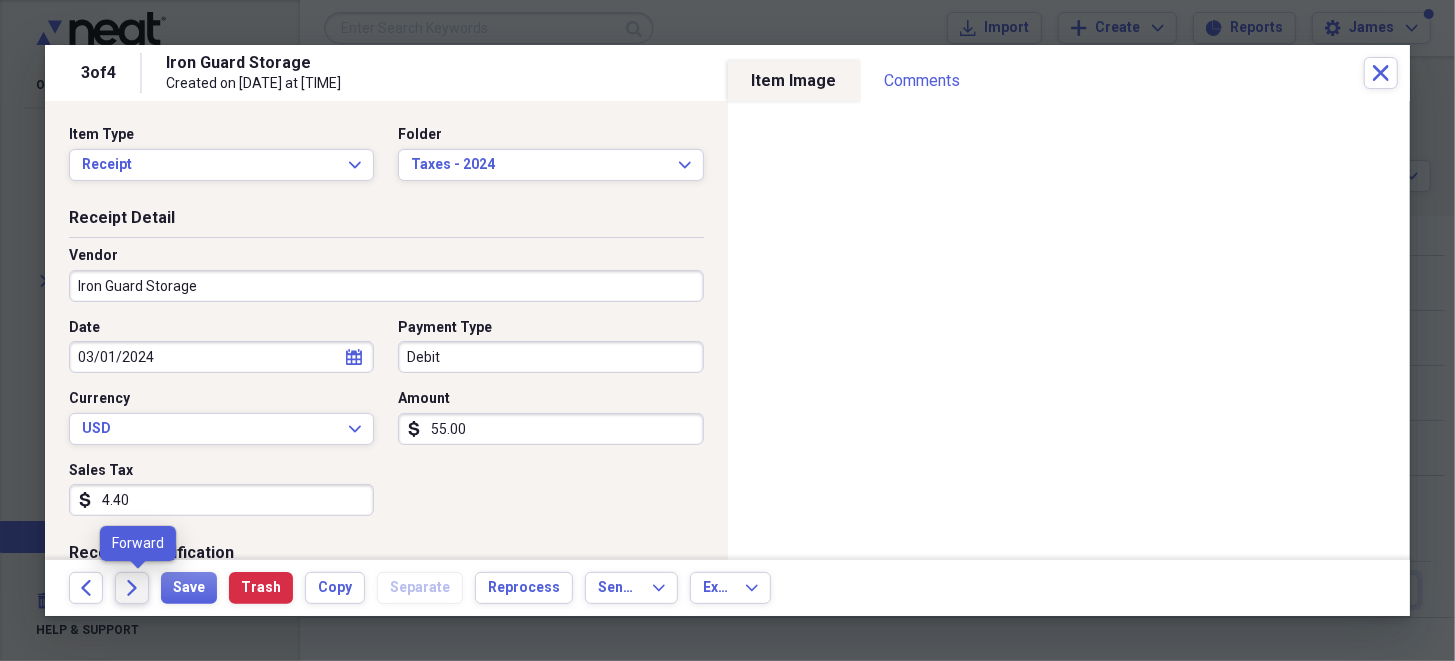 click on "Forward" 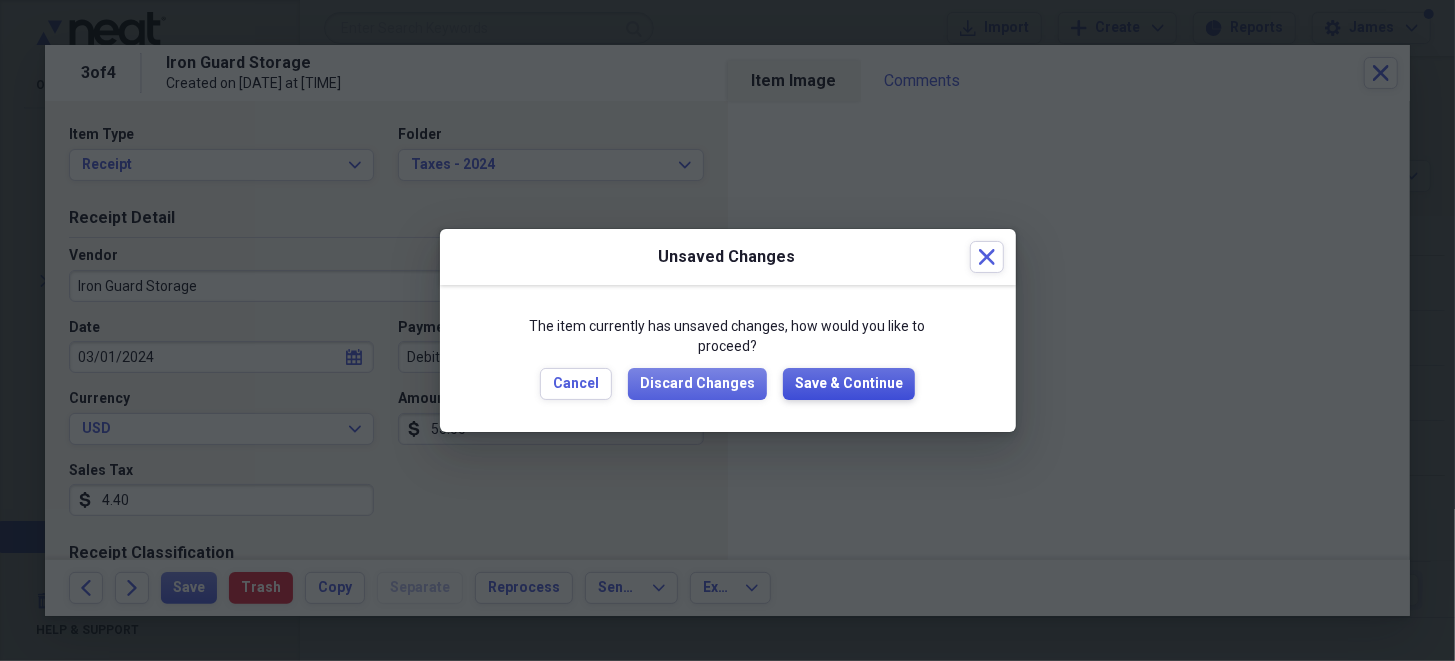 click on "Save & Continue" at bounding box center (849, 384) 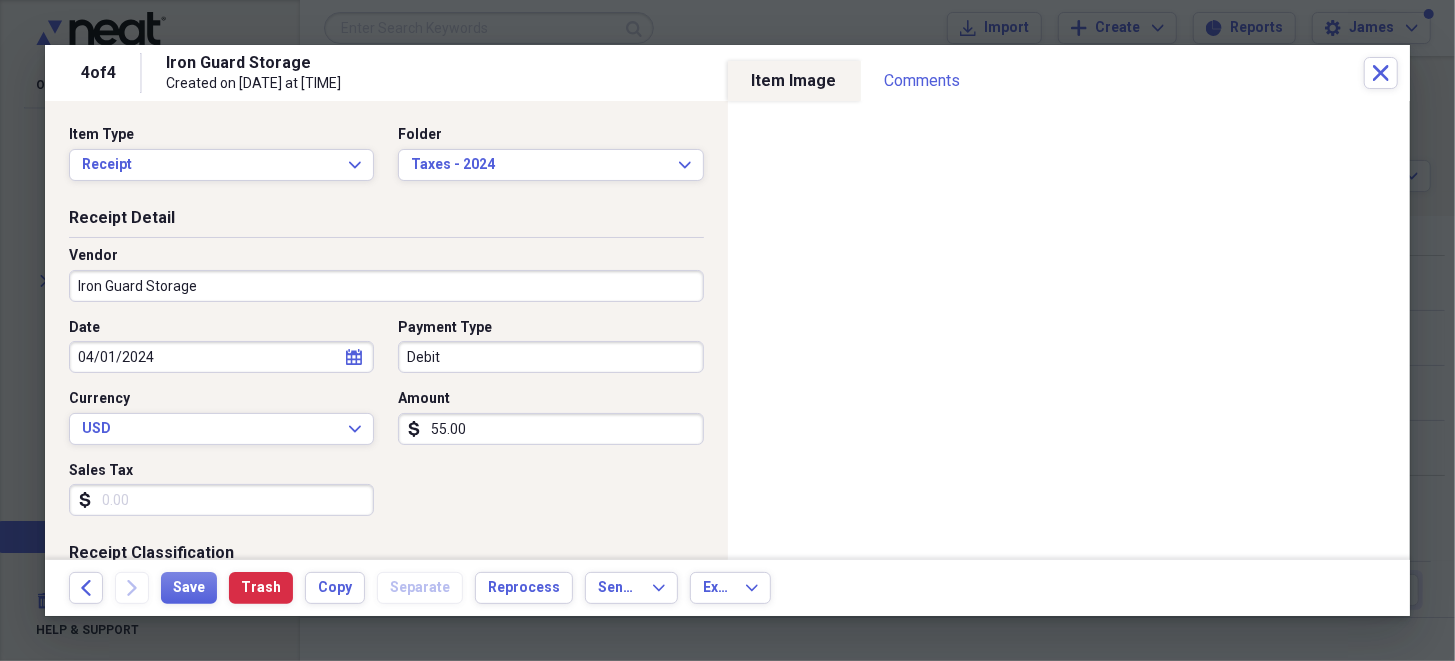 click on "Sales Tax" at bounding box center (221, 500) 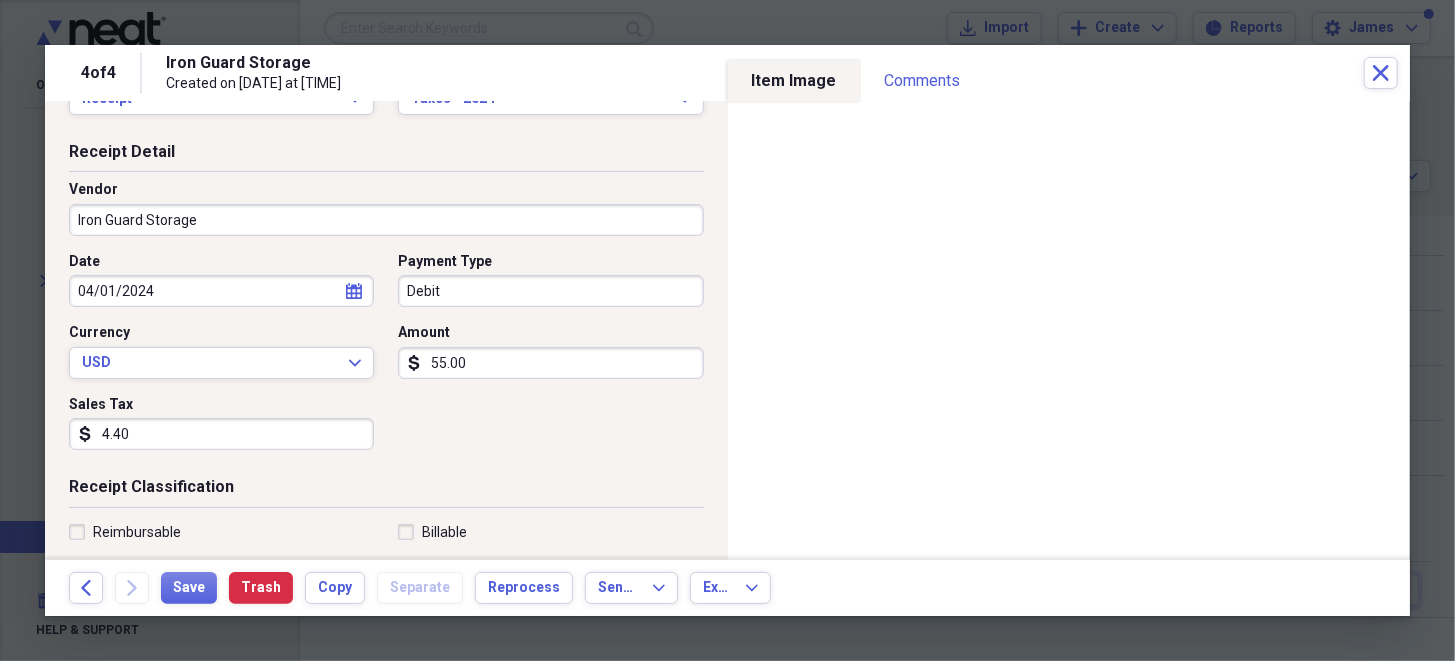 scroll, scrollTop: 99, scrollLeft: 0, axis: vertical 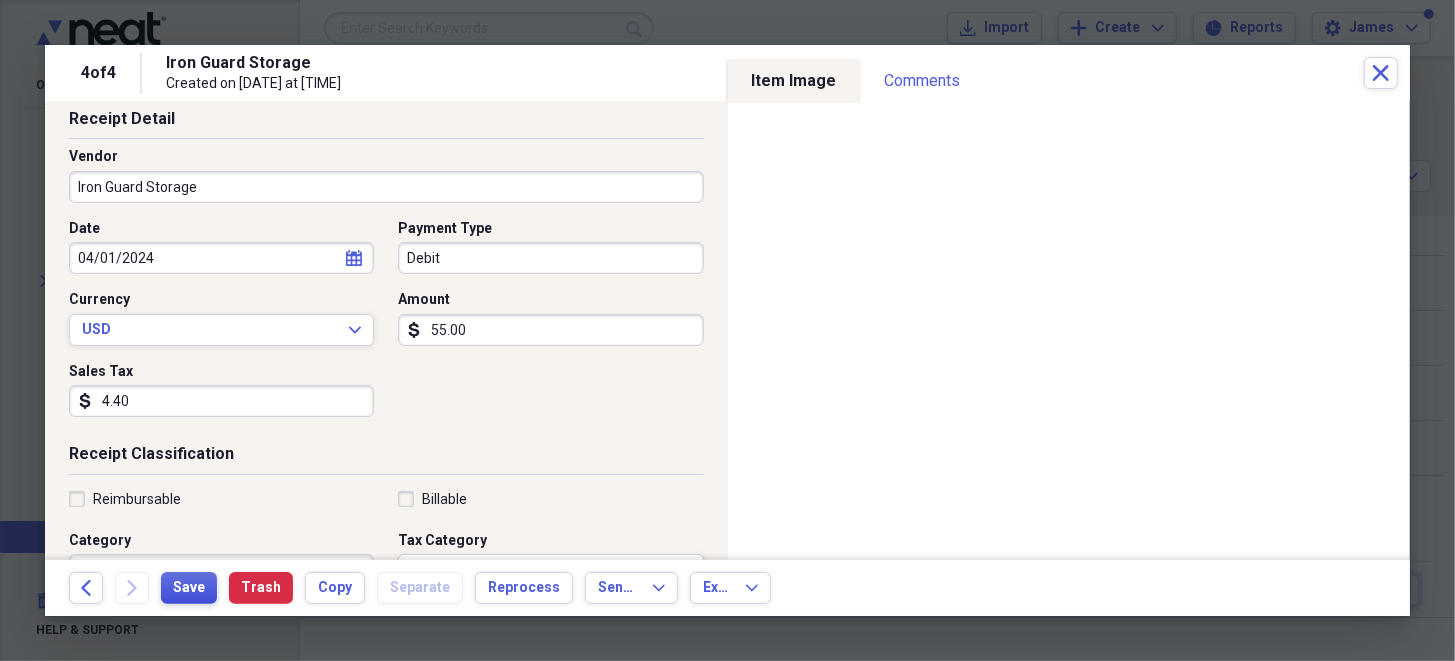 click on "Save" at bounding box center [189, 588] 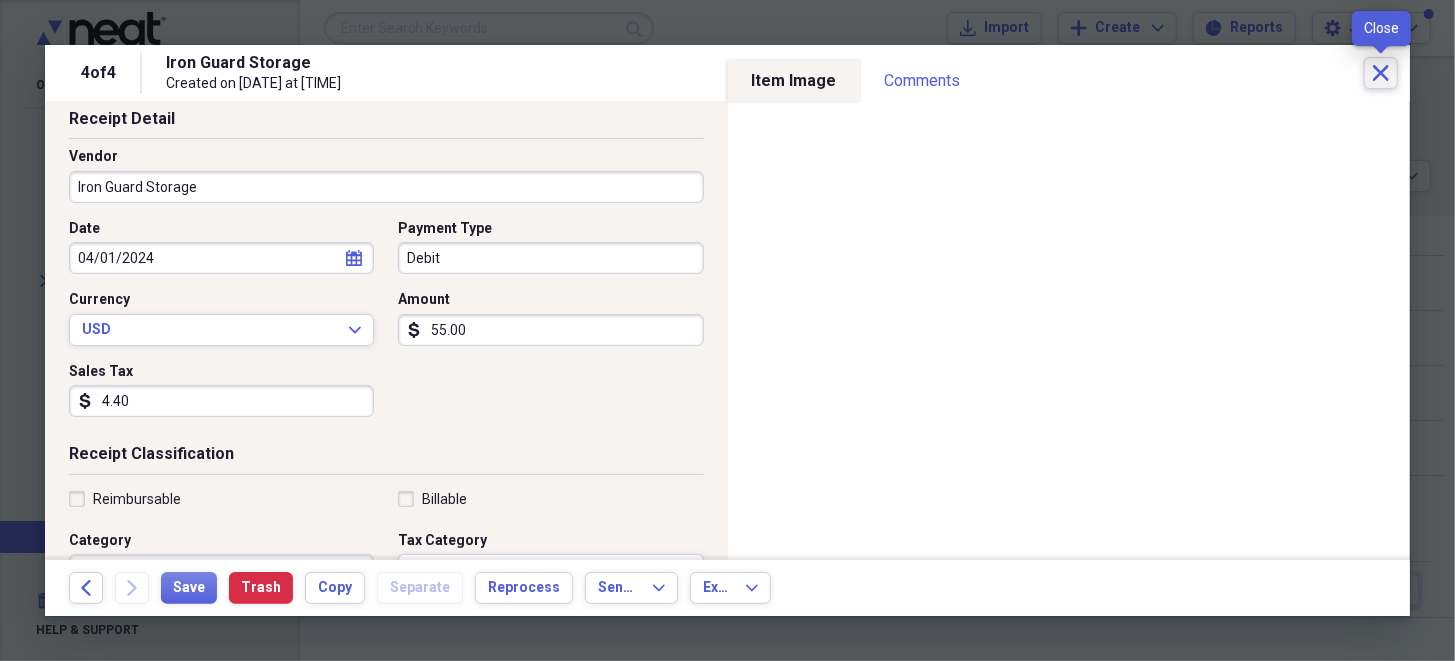 click 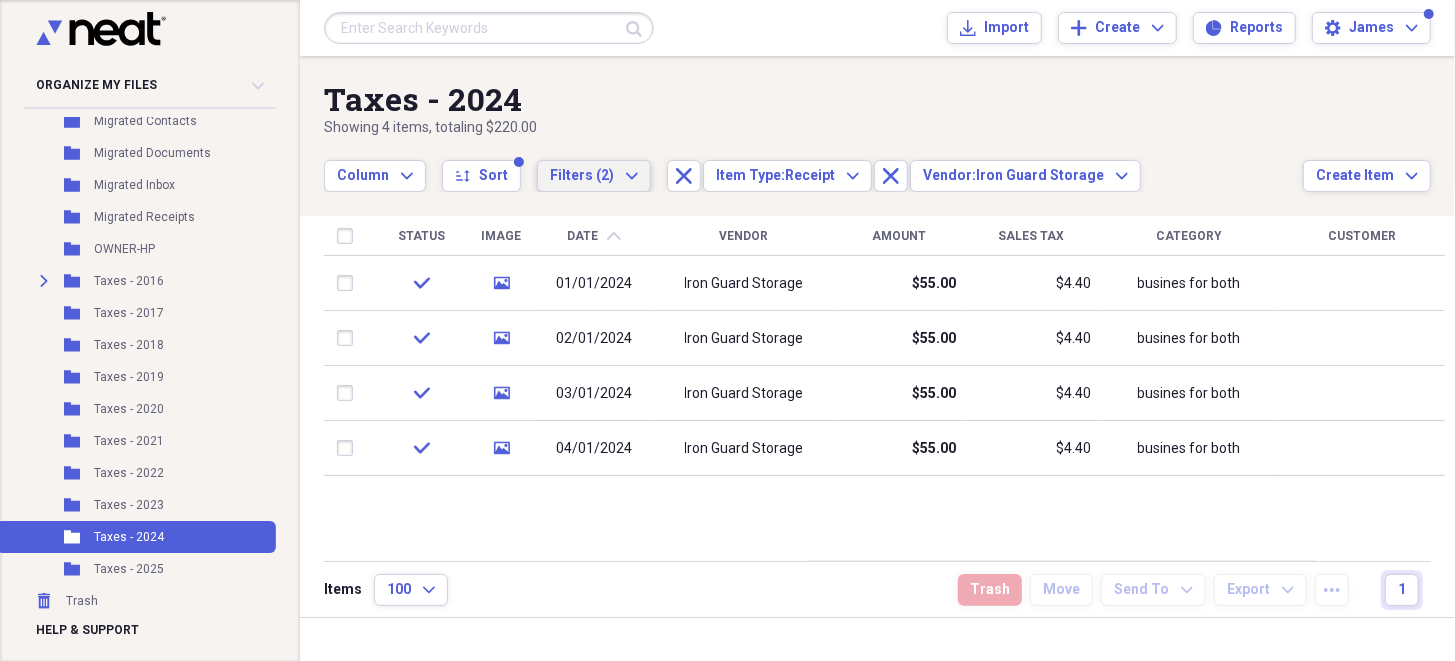 click on "Expand" 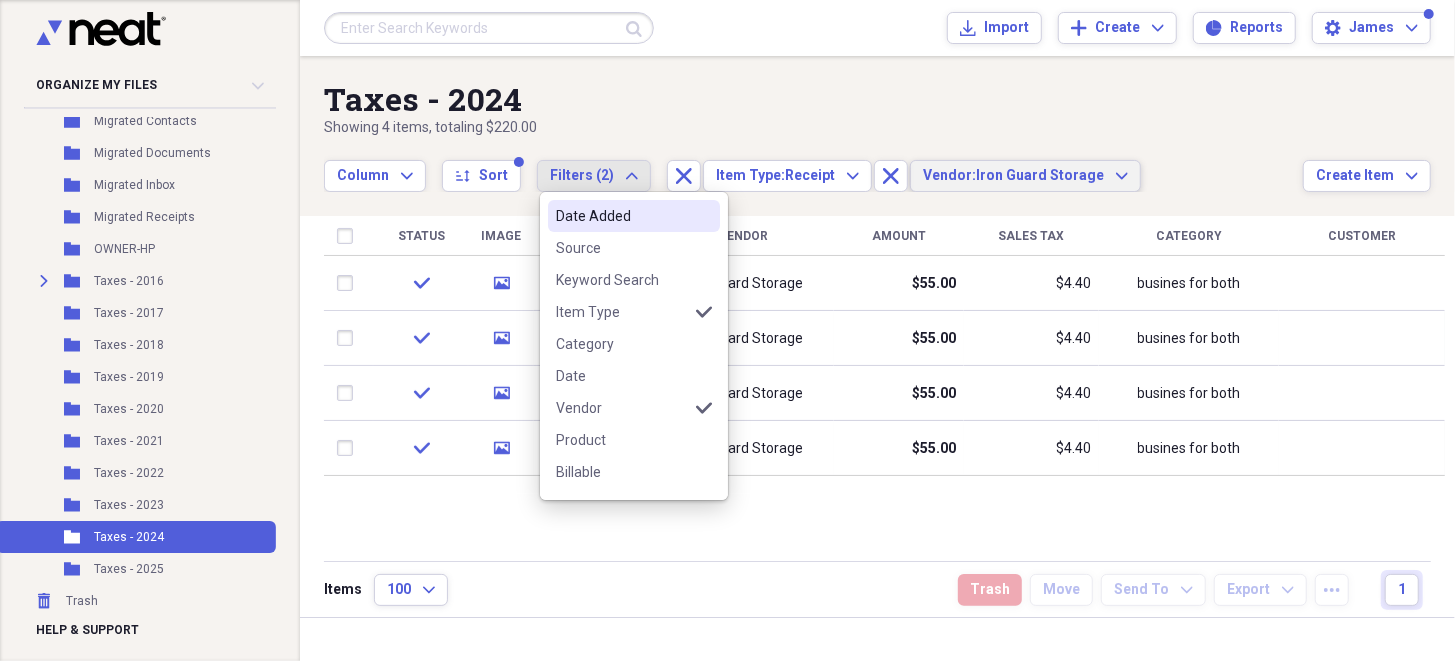 click on "Expand" 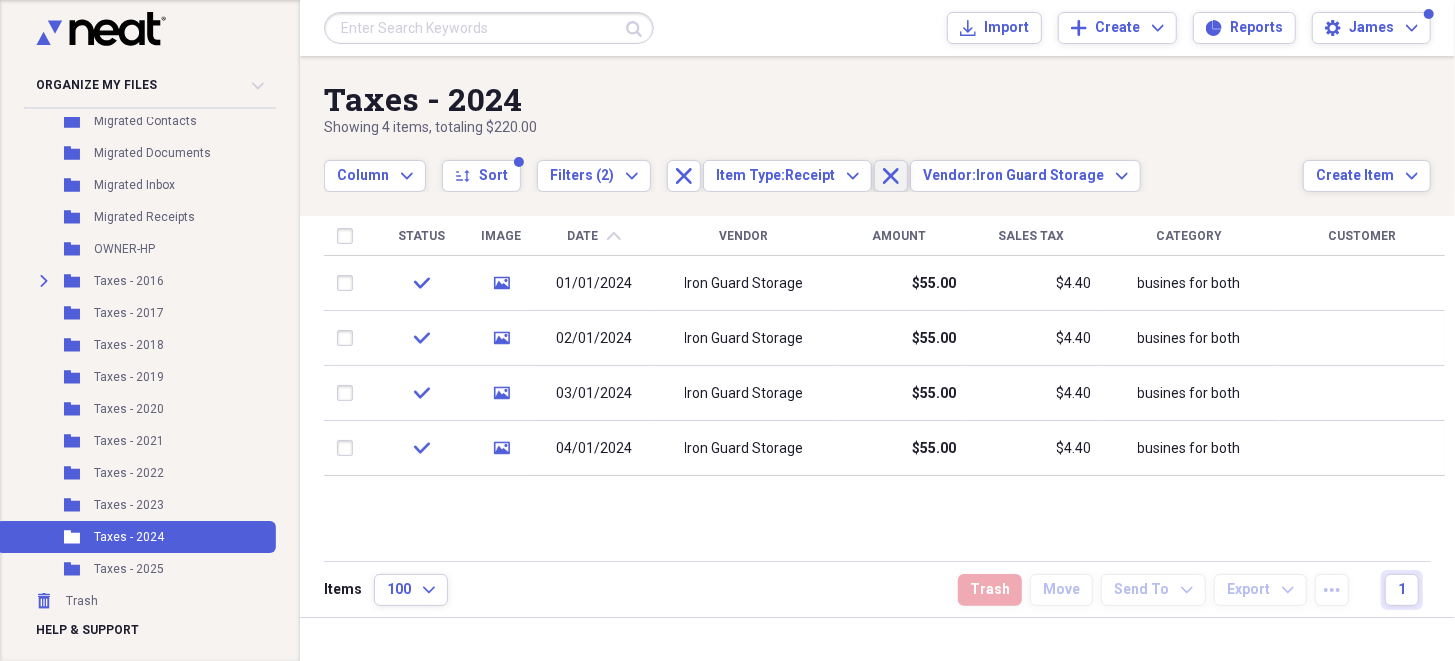 click on "Close" 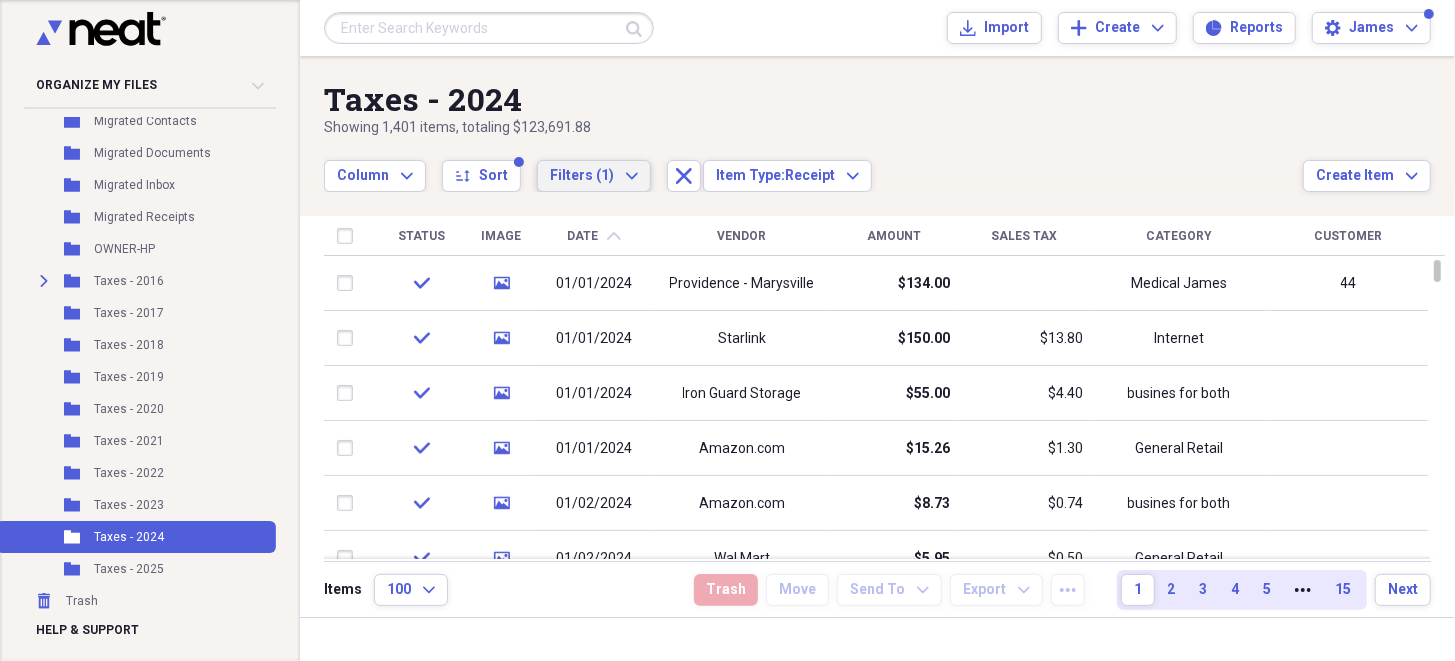 click on "Filters (1) Expand" at bounding box center (594, 176) 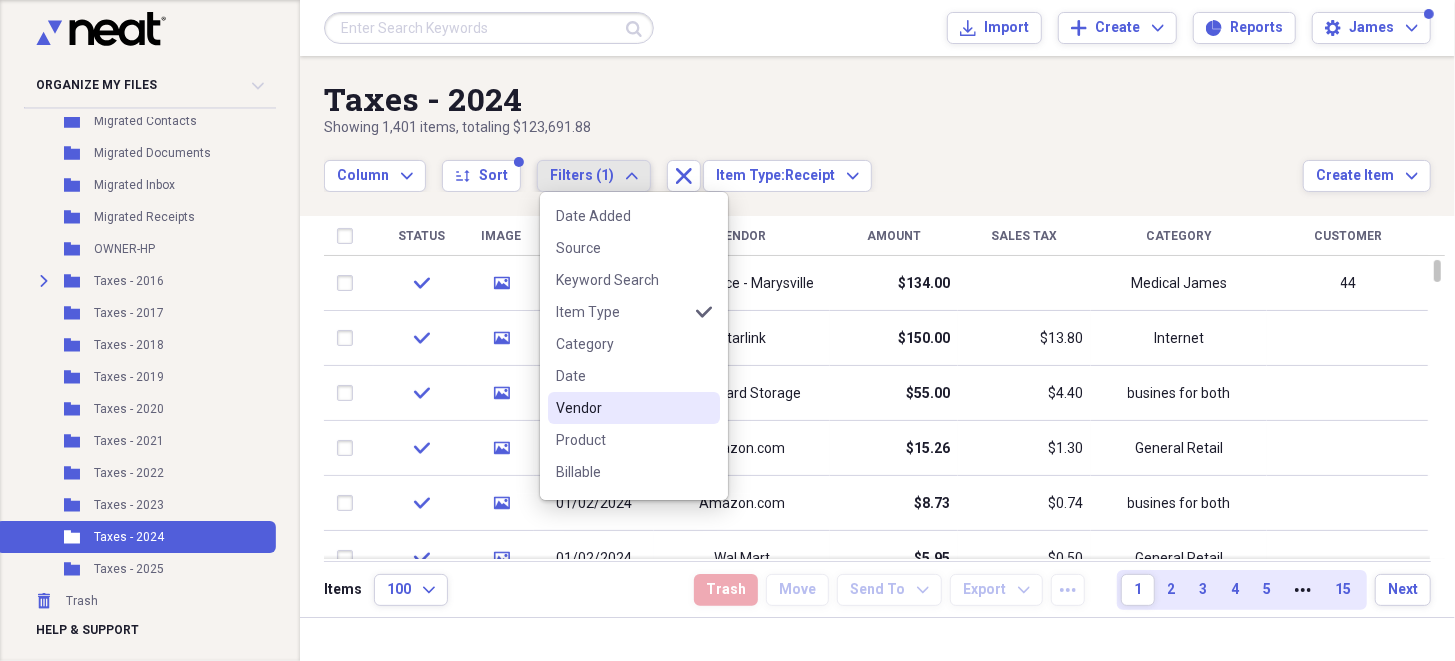 click on "Vendor" at bounding box center [622, 408] 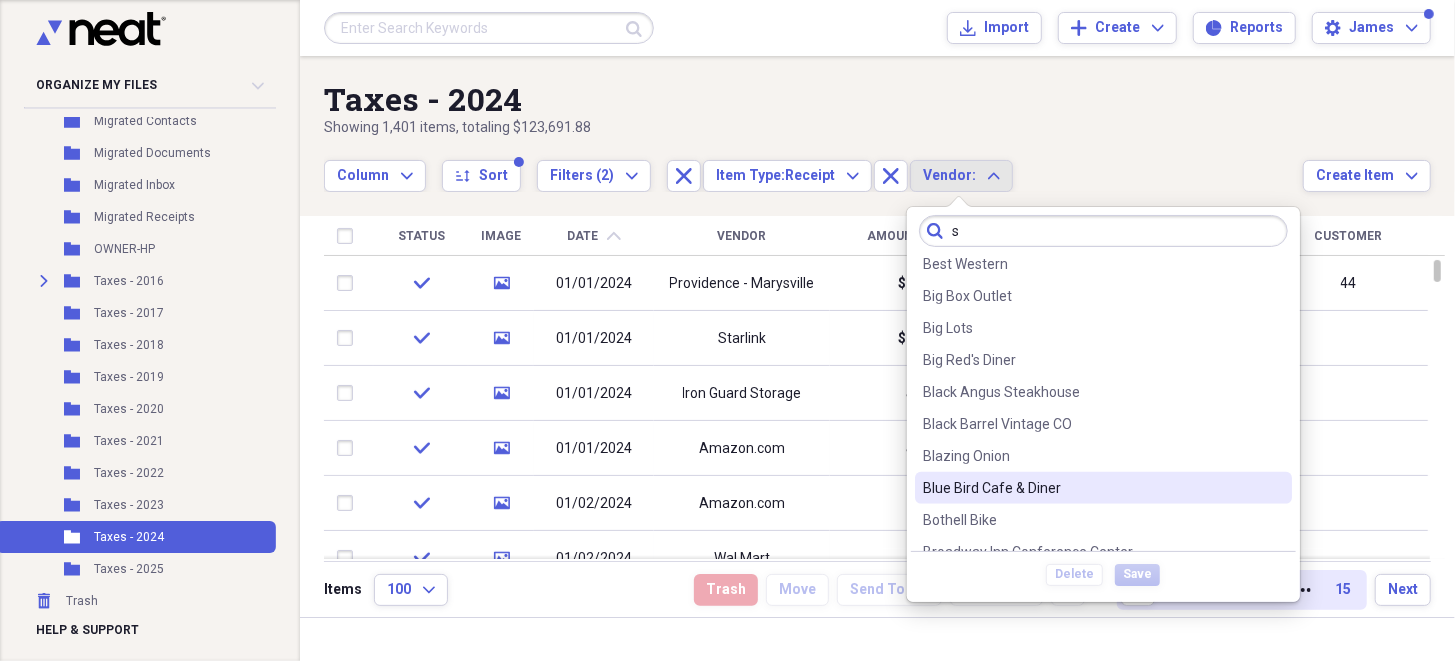 scroll, scrollTop: 0, scrollLeft: 0, axis: both 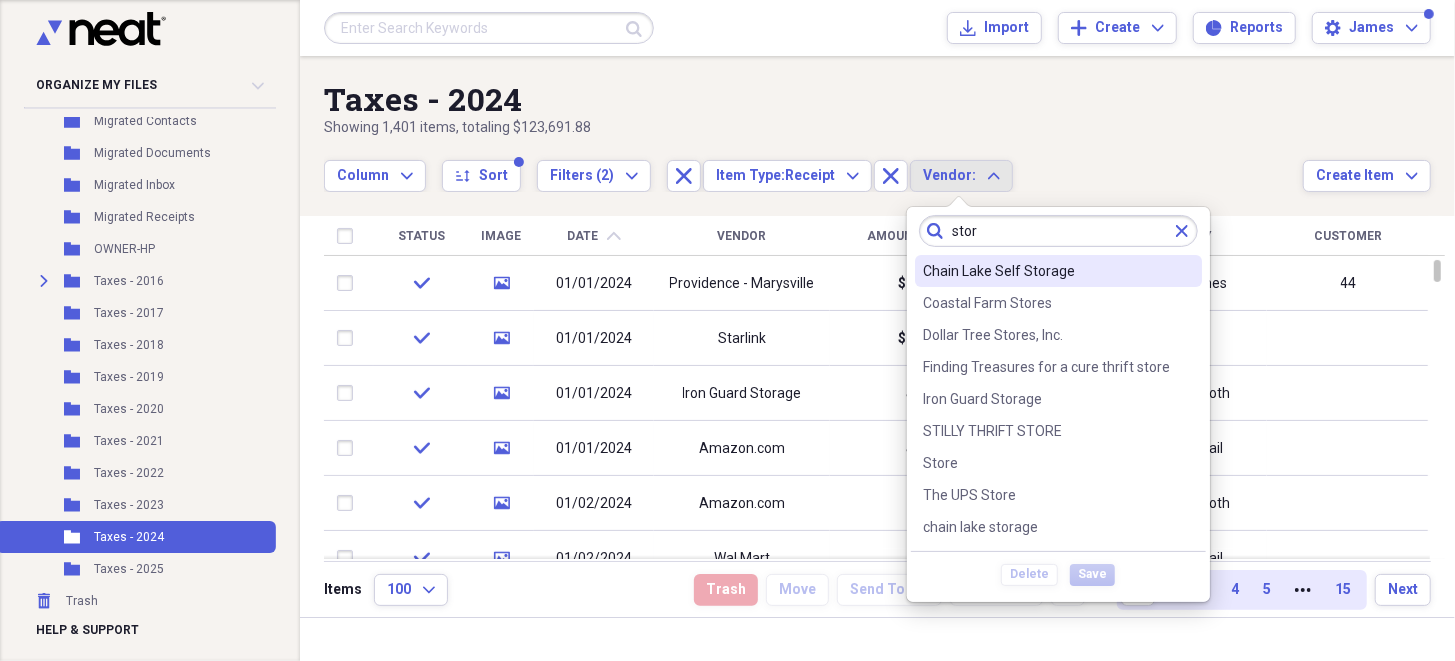 click on "Chain Lake Self Storage" at bounding box center [1046, 271] 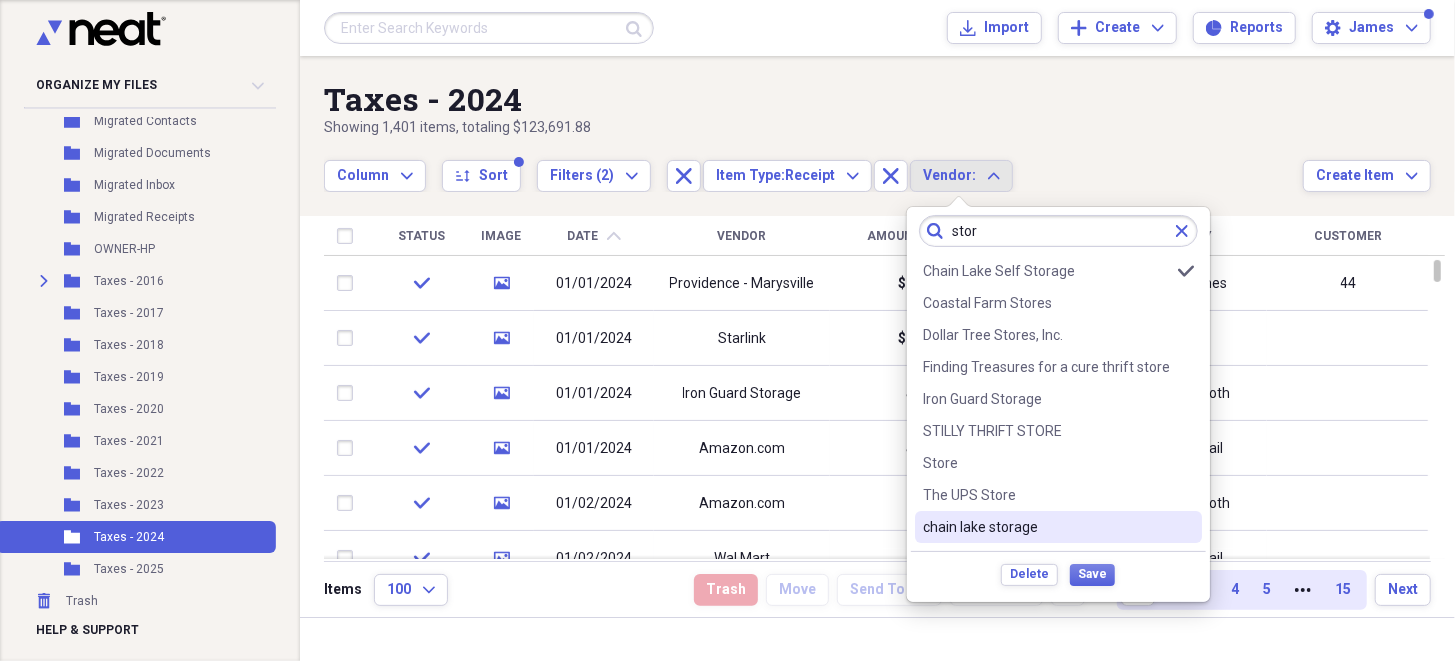 click on "chain lake storage" at bounding box center (1046, 527) 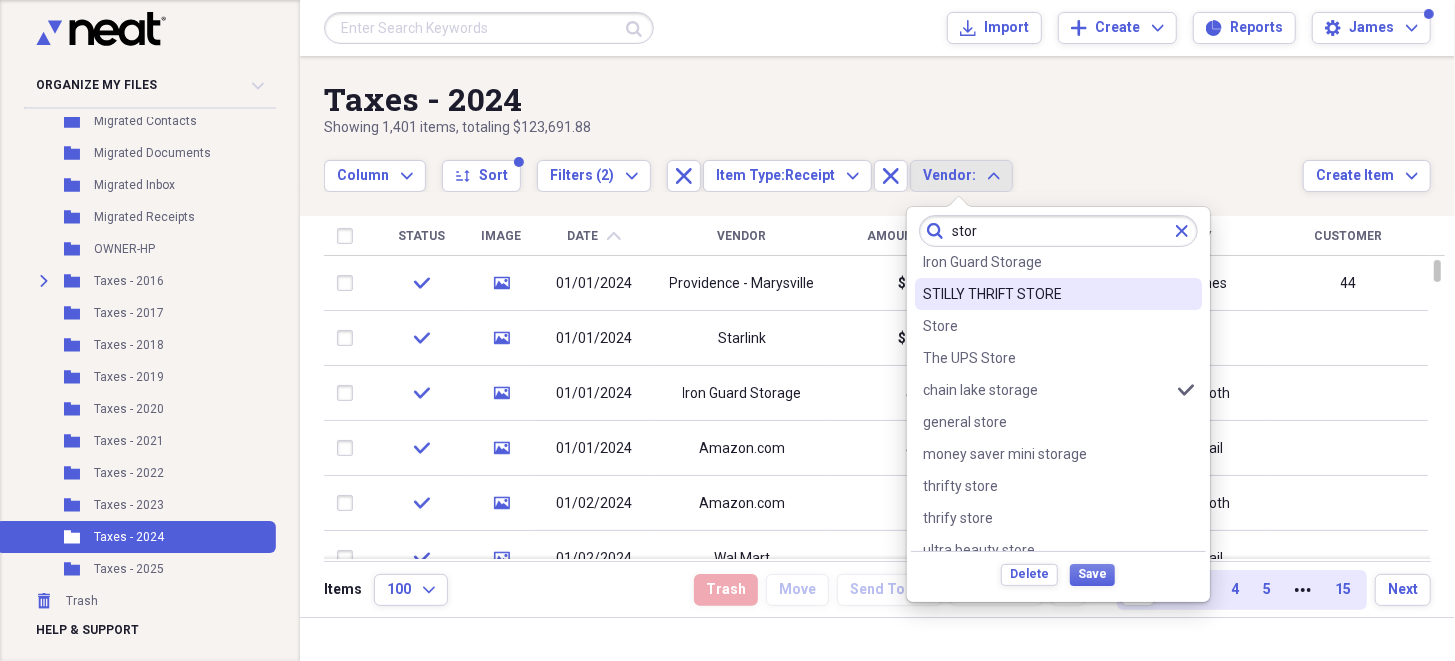 scroll, scrollTop: 156, scrollLeft: 0, axis: vertical 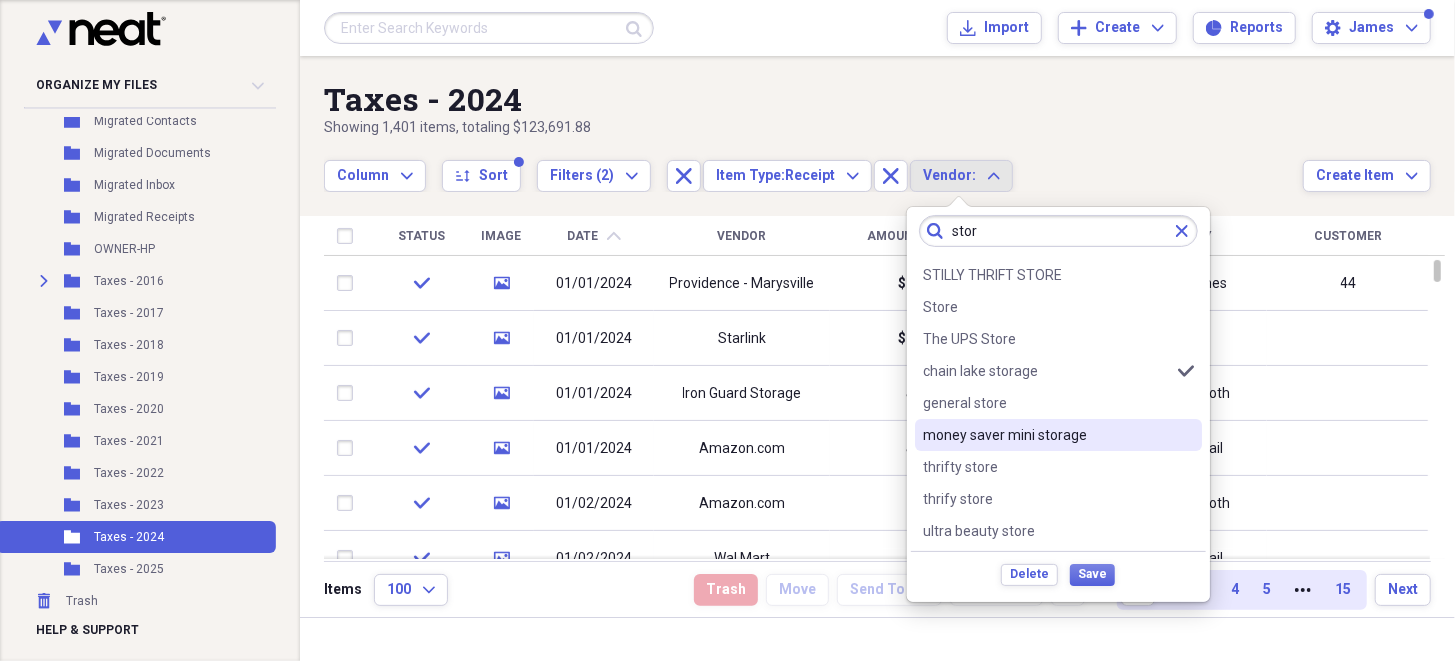 click on "money saver mini storage" at bounding box center [1046, 435] 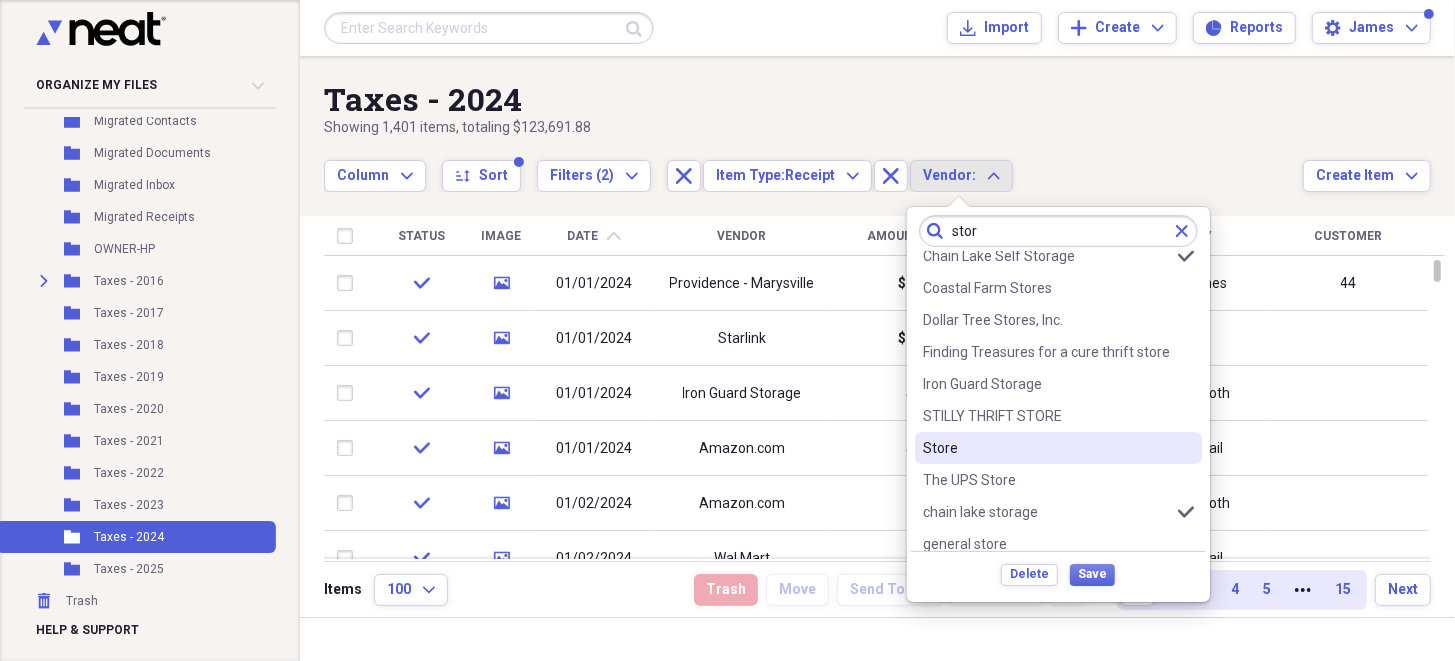 scroll, scrollTop: 0, scrollLeft: 0, axis: both 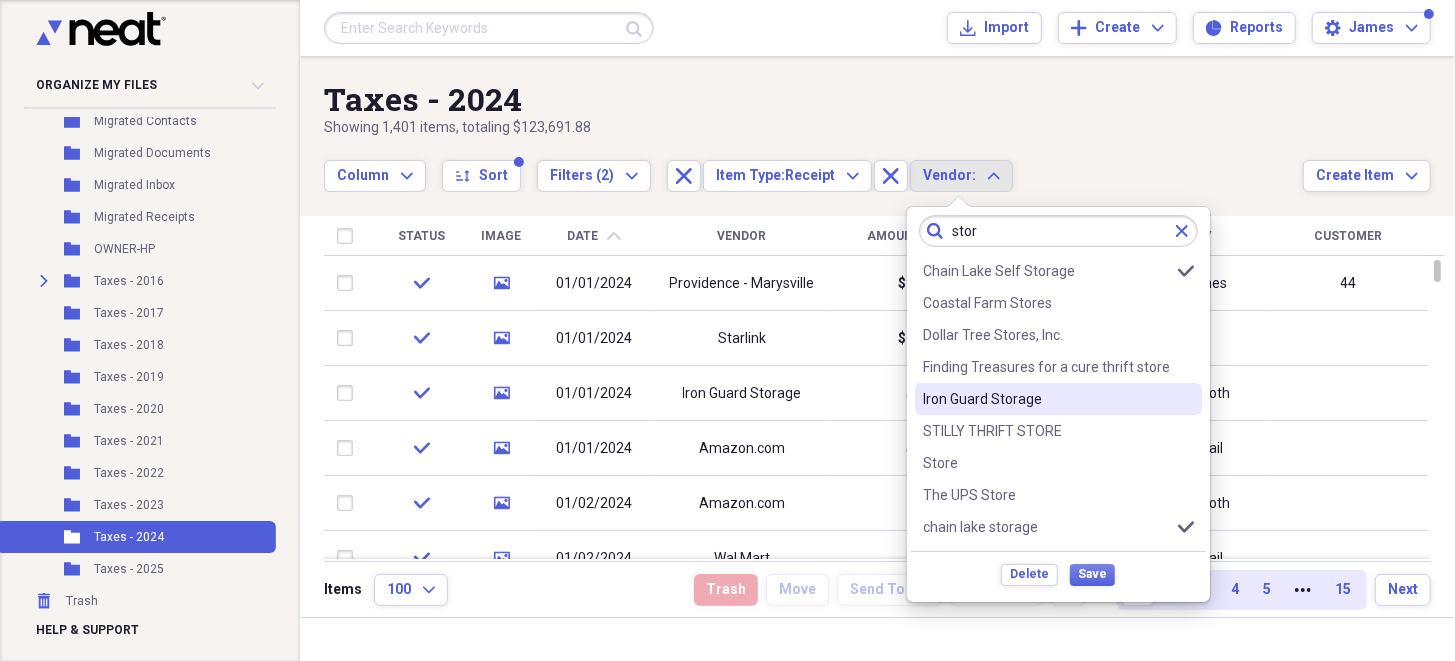 click on "Iron Guard Storage" at bounding box center (1046, 399) 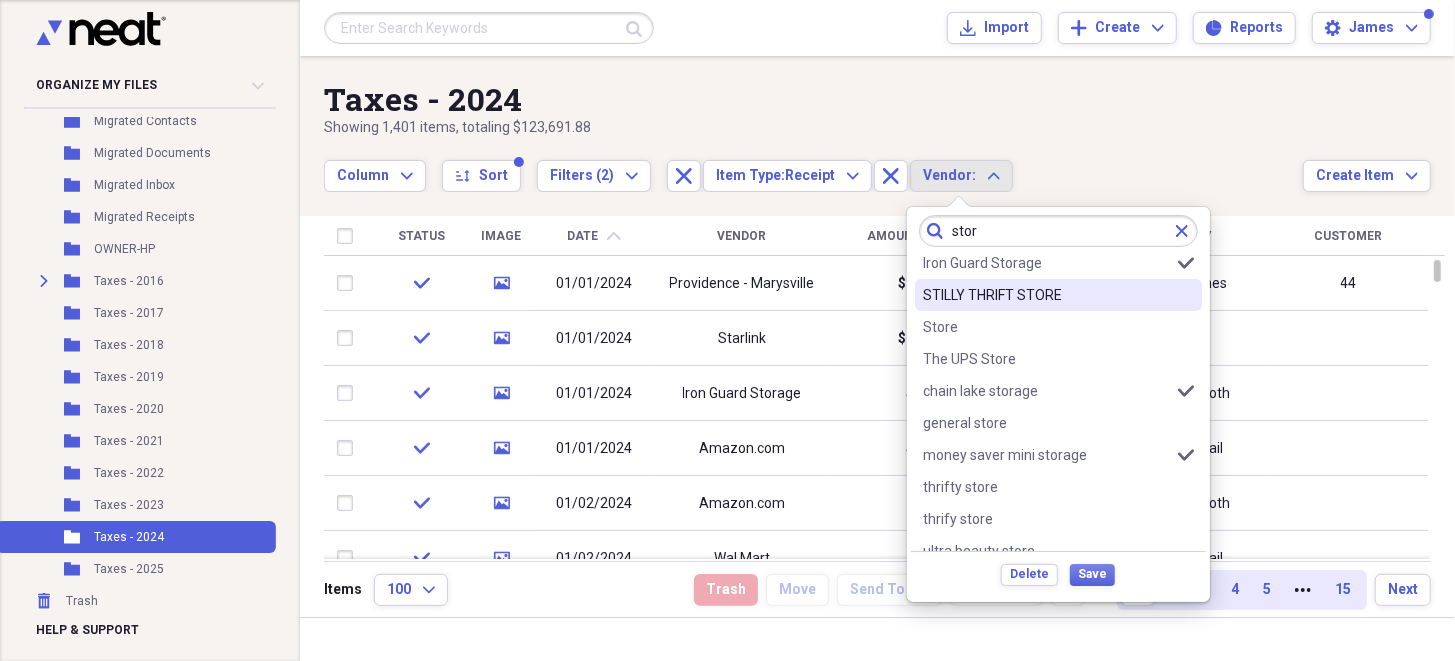 scroll, scrollTop: 156, scrollLeft: 0, axis: vertical 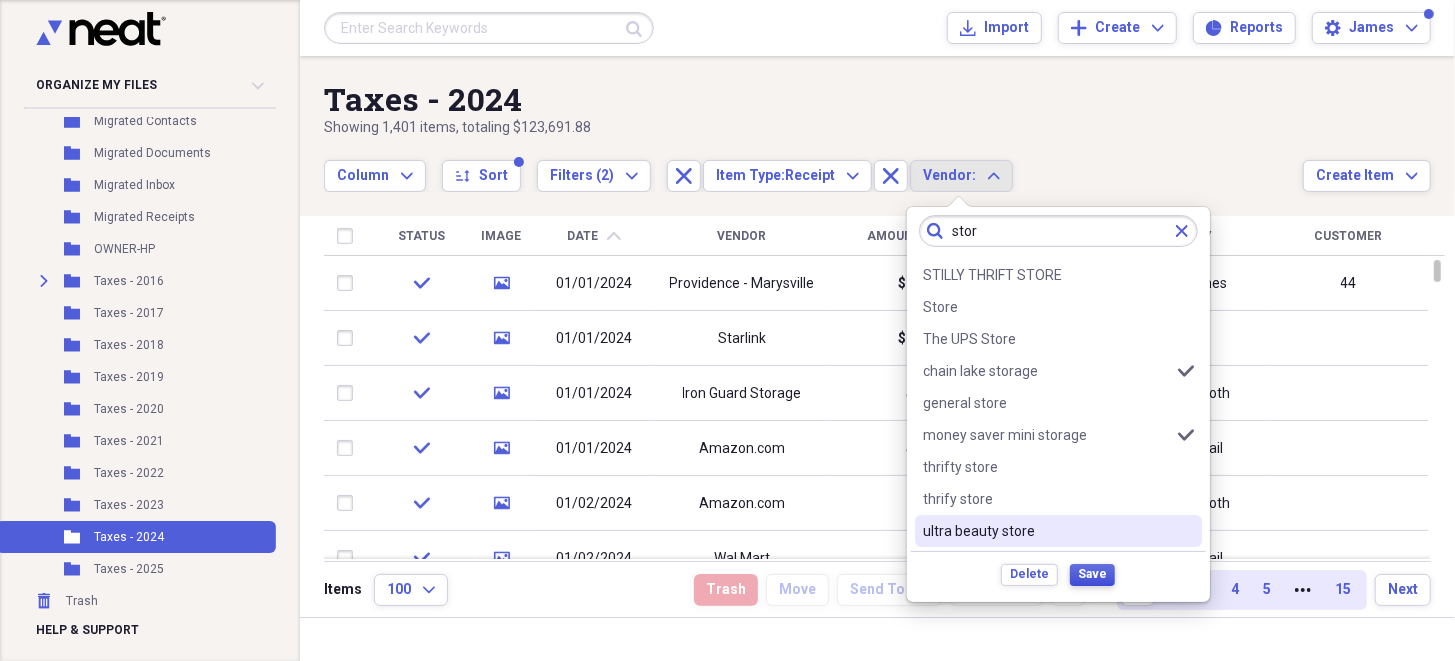 click on "Save" at bounding box center [1092, 574] 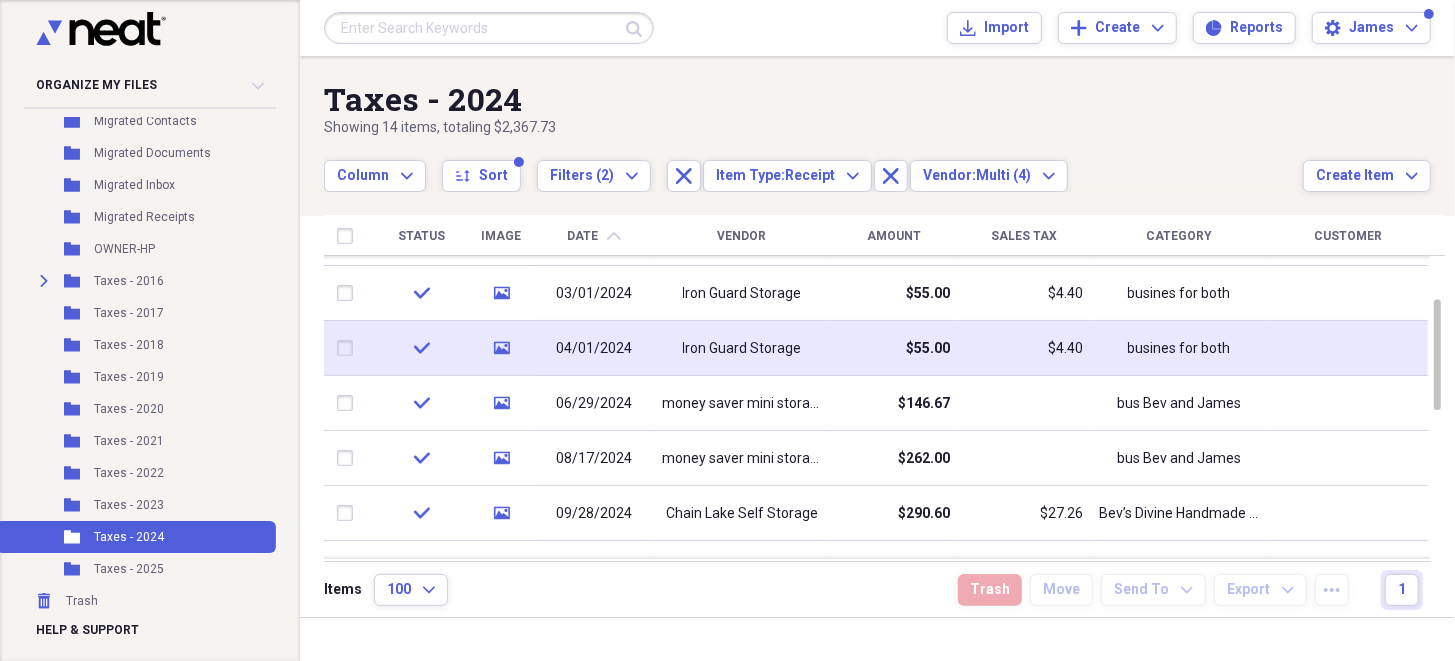 click on "04/01/2024" at bounding box center (594, 349) 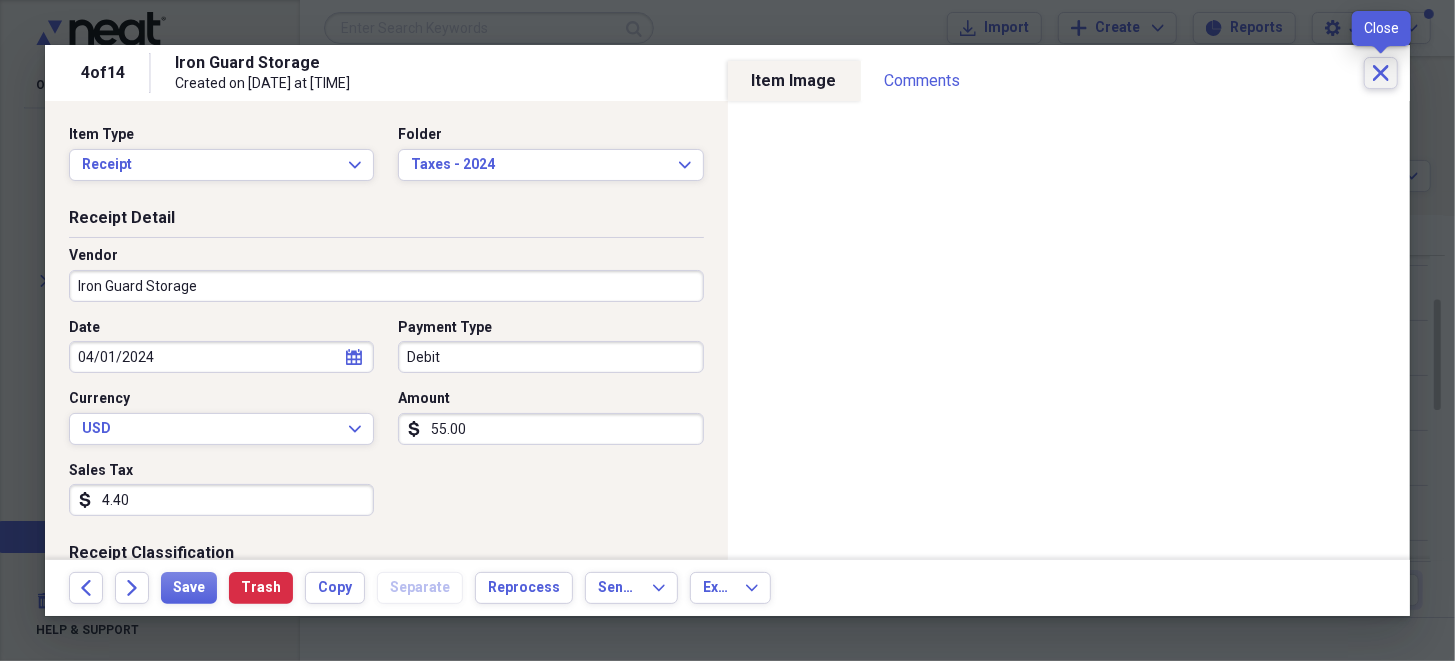 click on "Close" 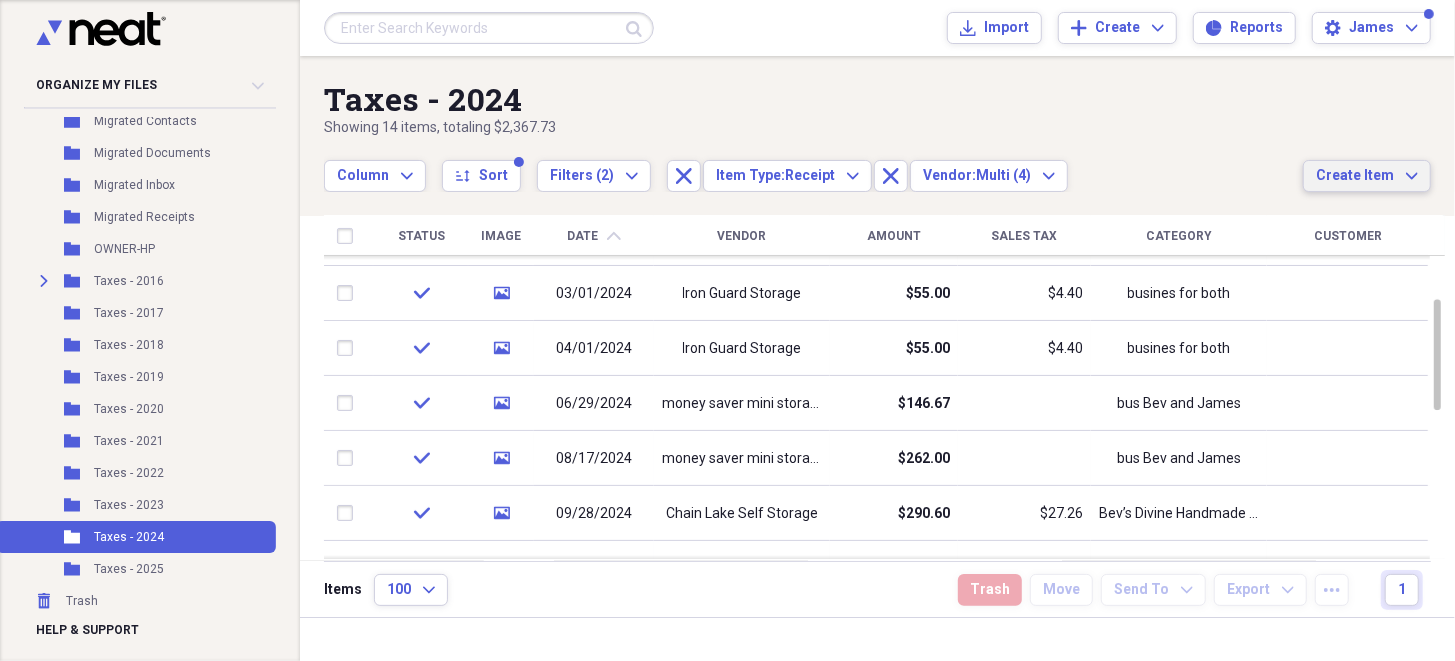 click on "Create Item" at bounding box center (1355, 176) 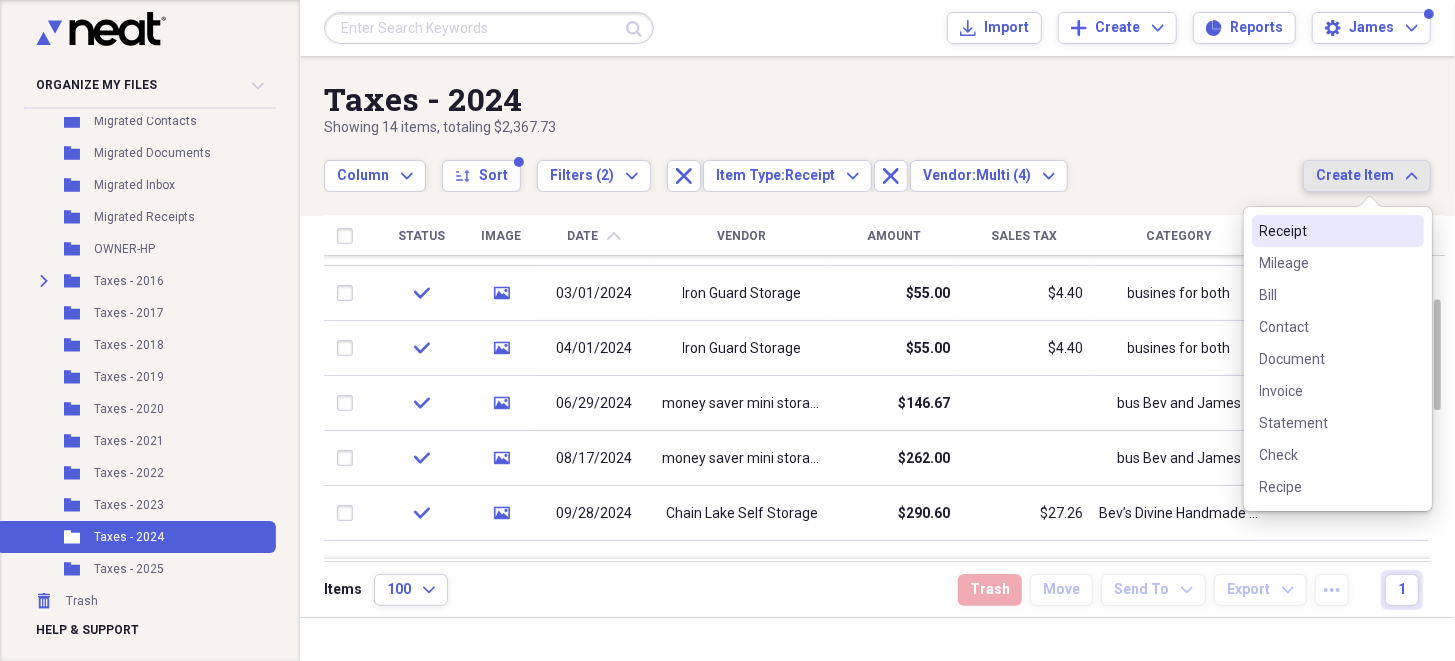 click on "Receipt" at bounding box center (1338, 231) 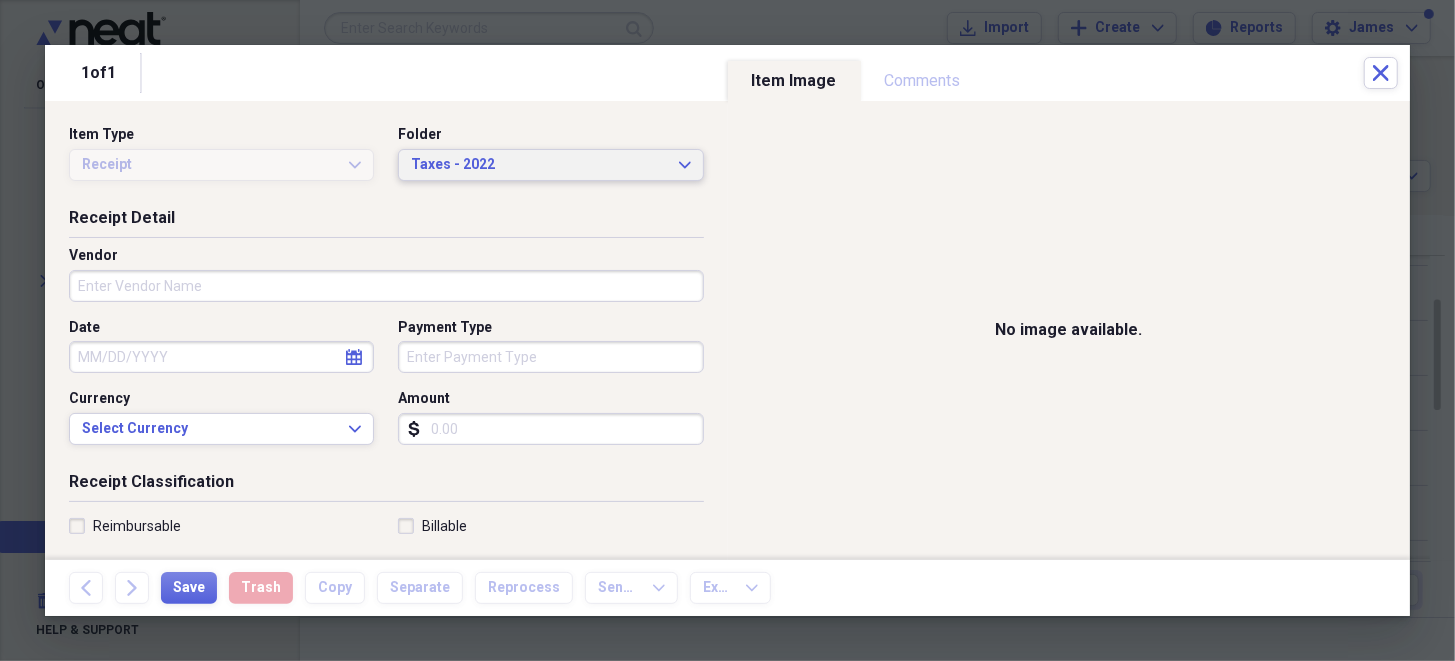 click on "Expand" 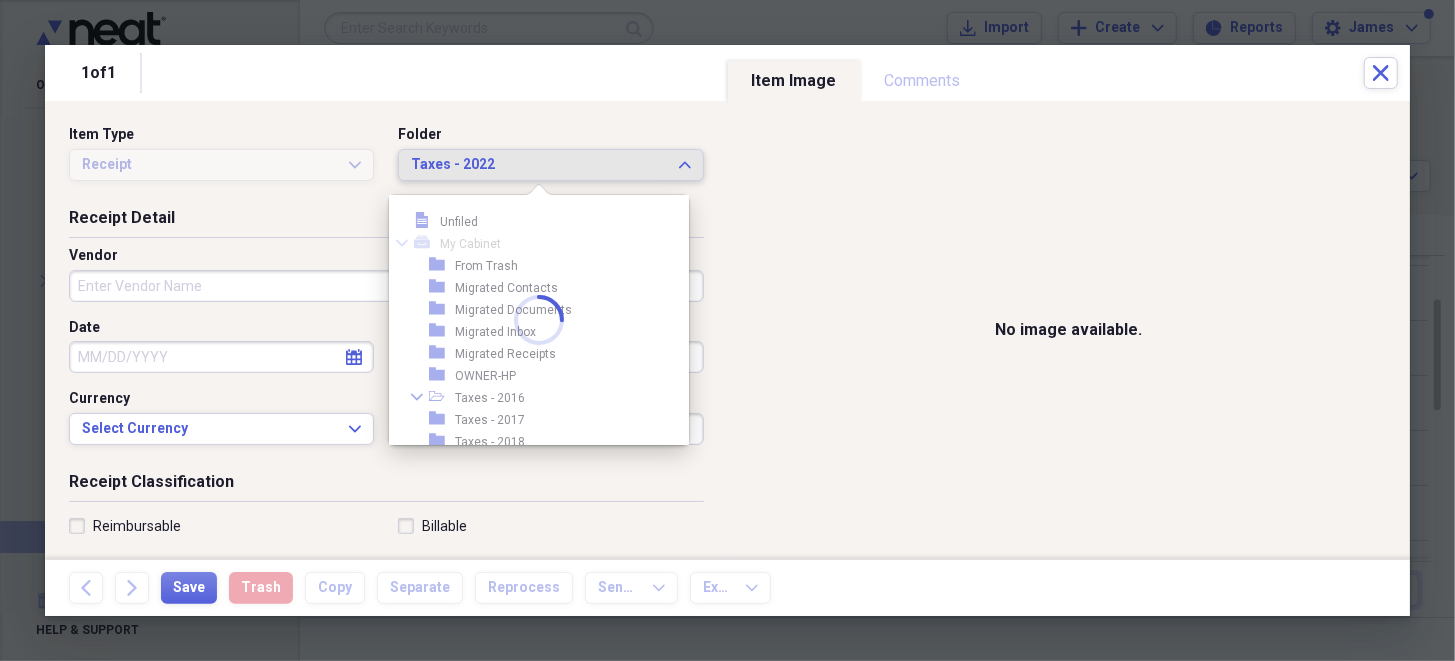 scroll, scrollTop: 160, scrollLeft: 0, axis: vertical 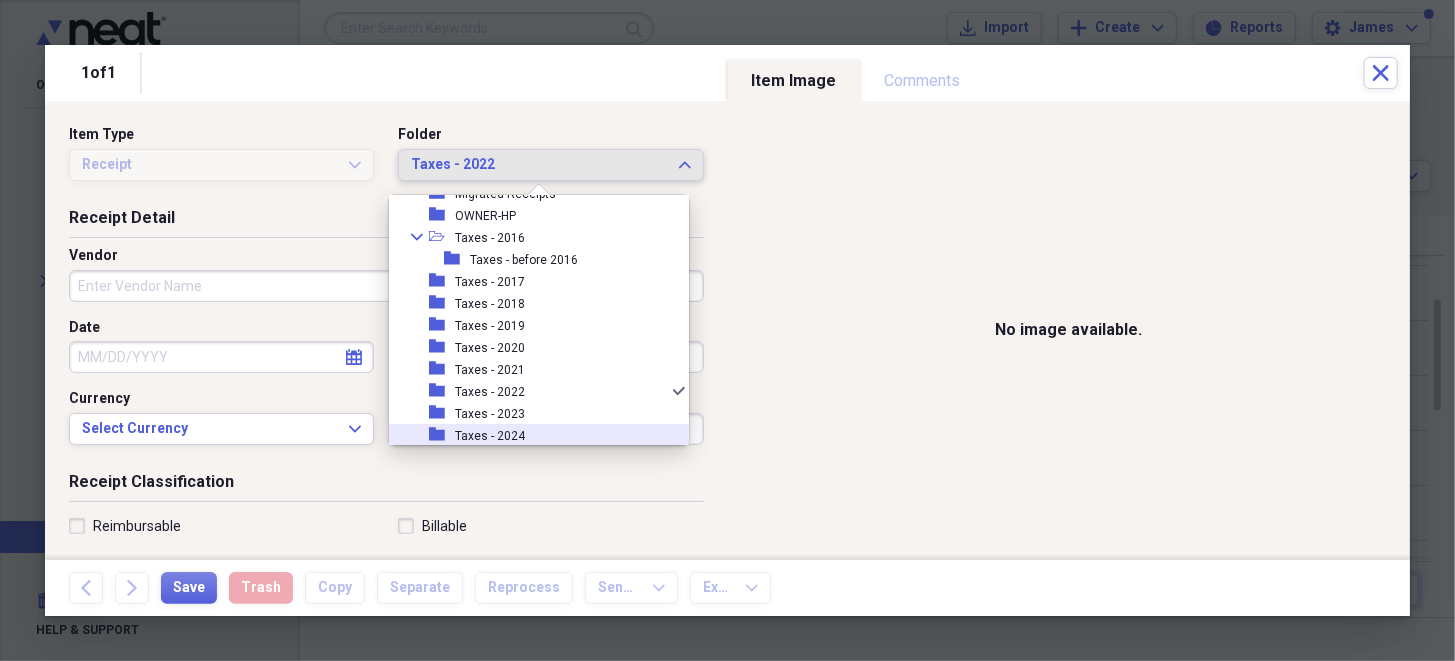click on "Taxes - 2024" at bounding box center [490, 436] 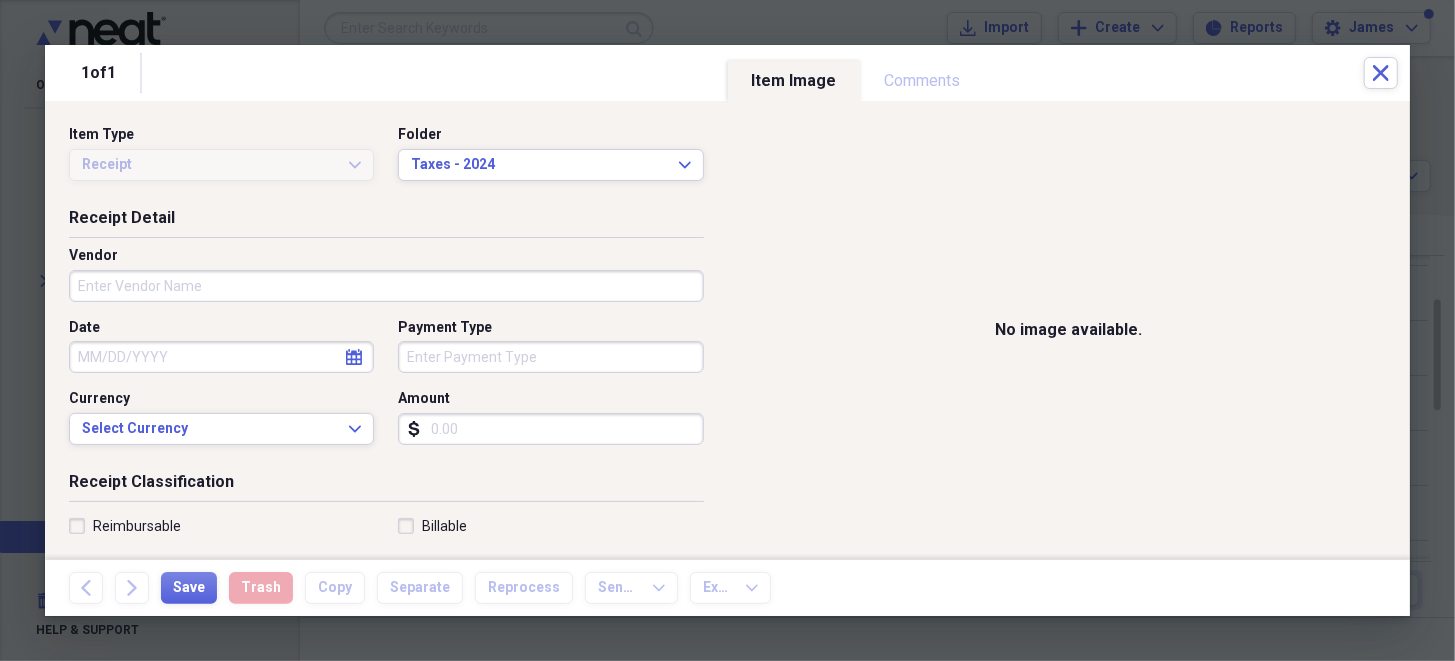 click on "Vendor" at bounding box center [386, 286] 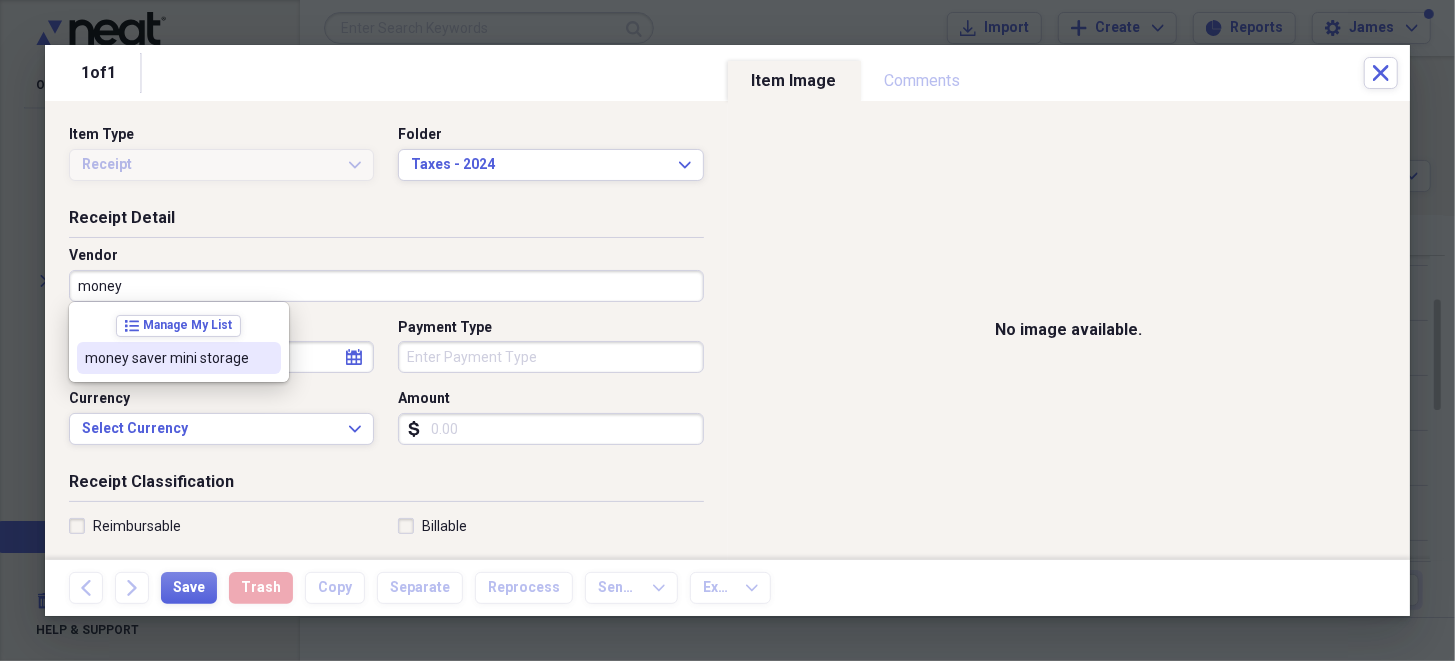 click on "money saver mini storage" at bounding box center (167, 358) 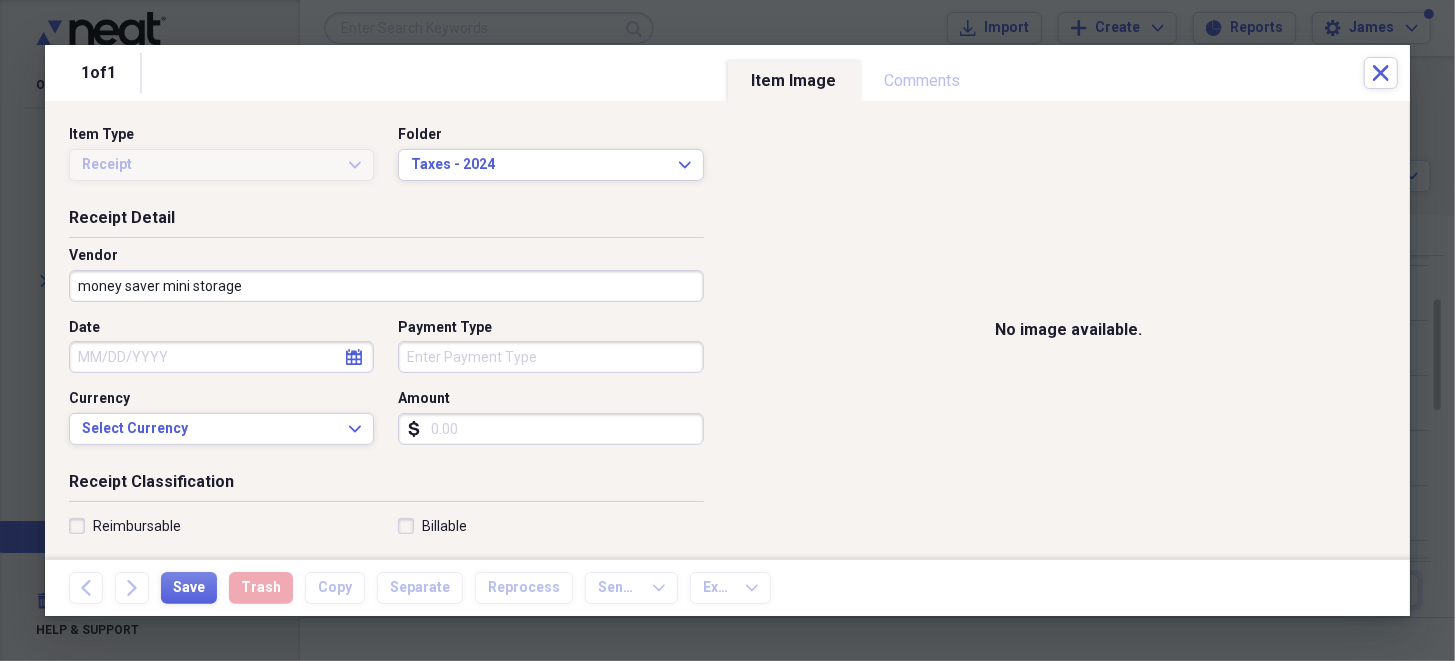 click on "Date" at bounding box center (221, 357) 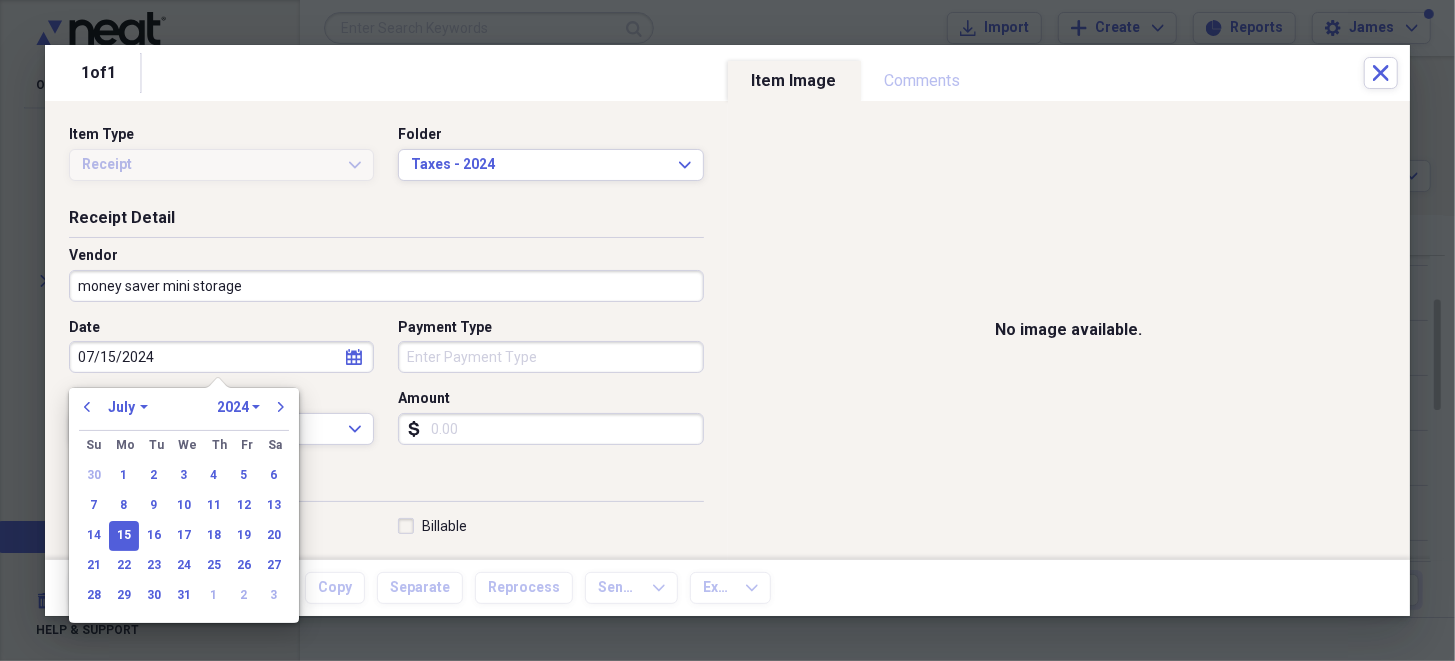 click on "Receipt Classification" at bounding box center [386, 486] 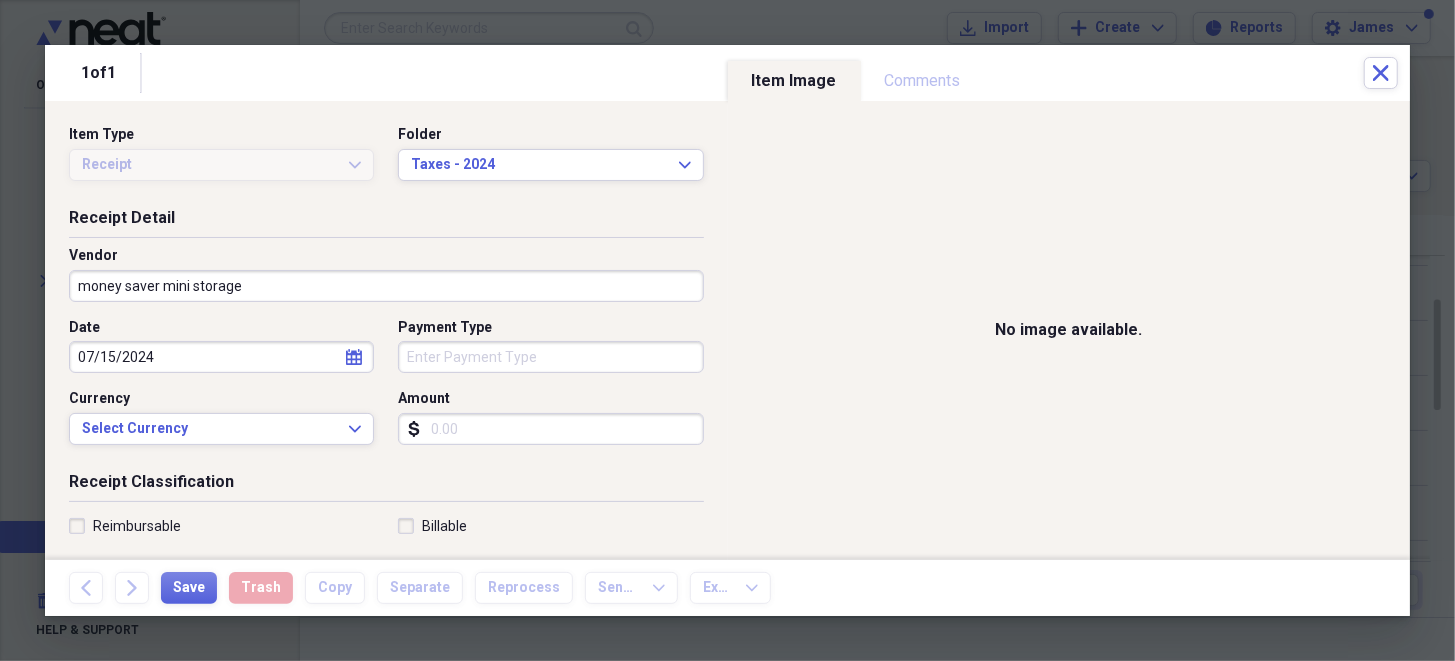 drag, startPoint x: 1017, startPoint y: 62, endPoint x: 1025, endPoint y: 69, distance: 10.630146 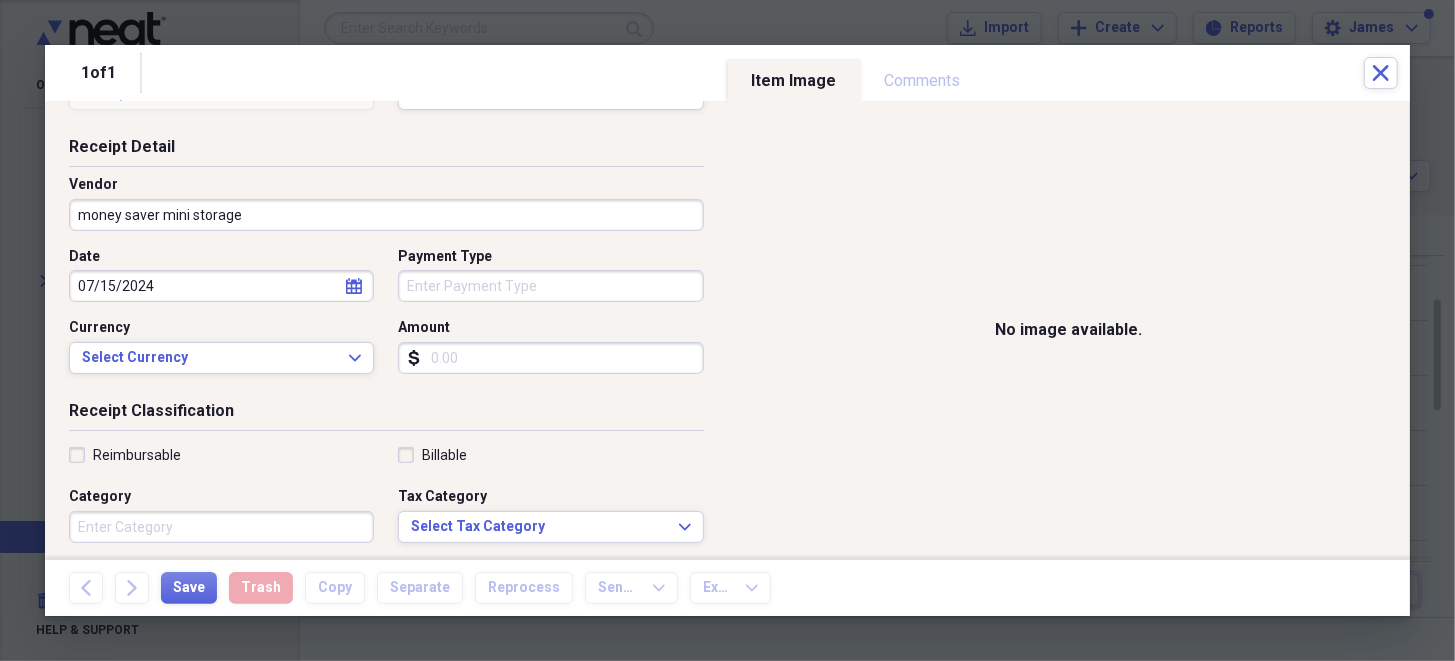 scroll, scrollTop: 99, scrollLeft: 0, axis: vertical 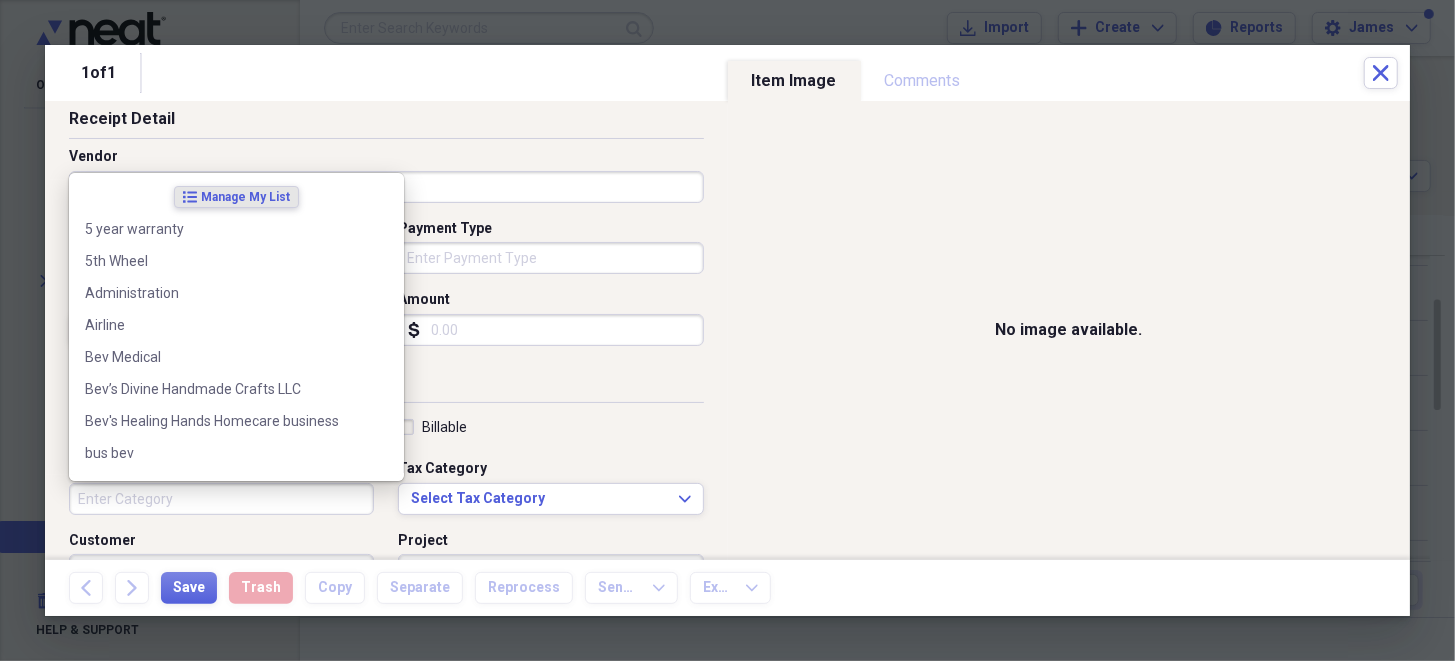 click on "Category" at bounding box center [221, 499] 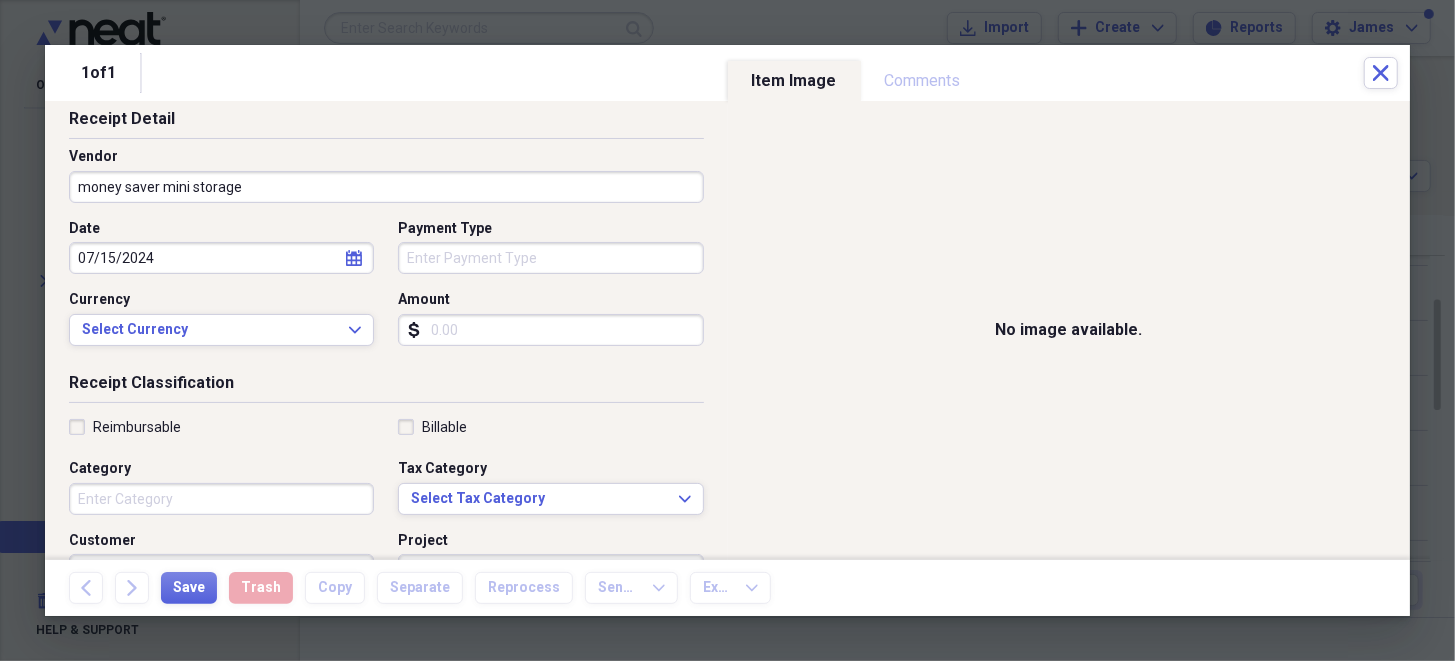 click on "Customer" at bounding box center [221, 541] 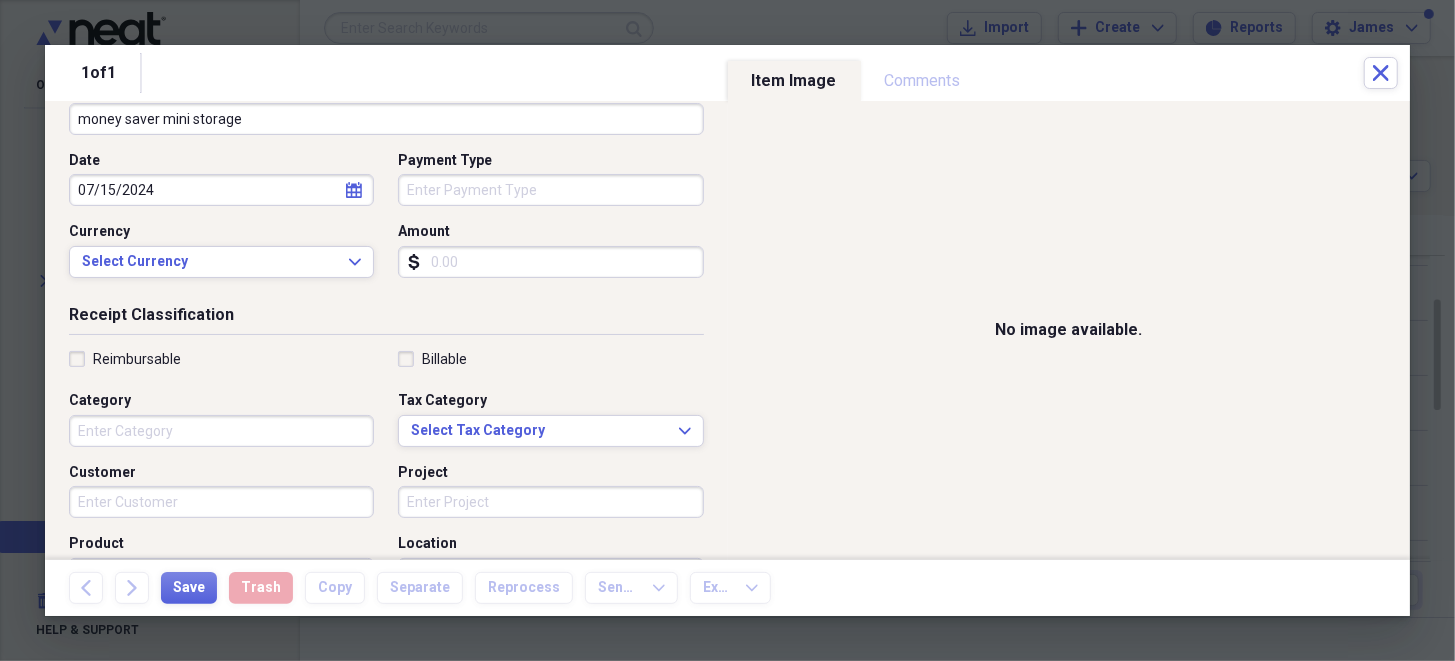 scroll, scrollTop: 199, scrollLeft: 0, axis: vertical 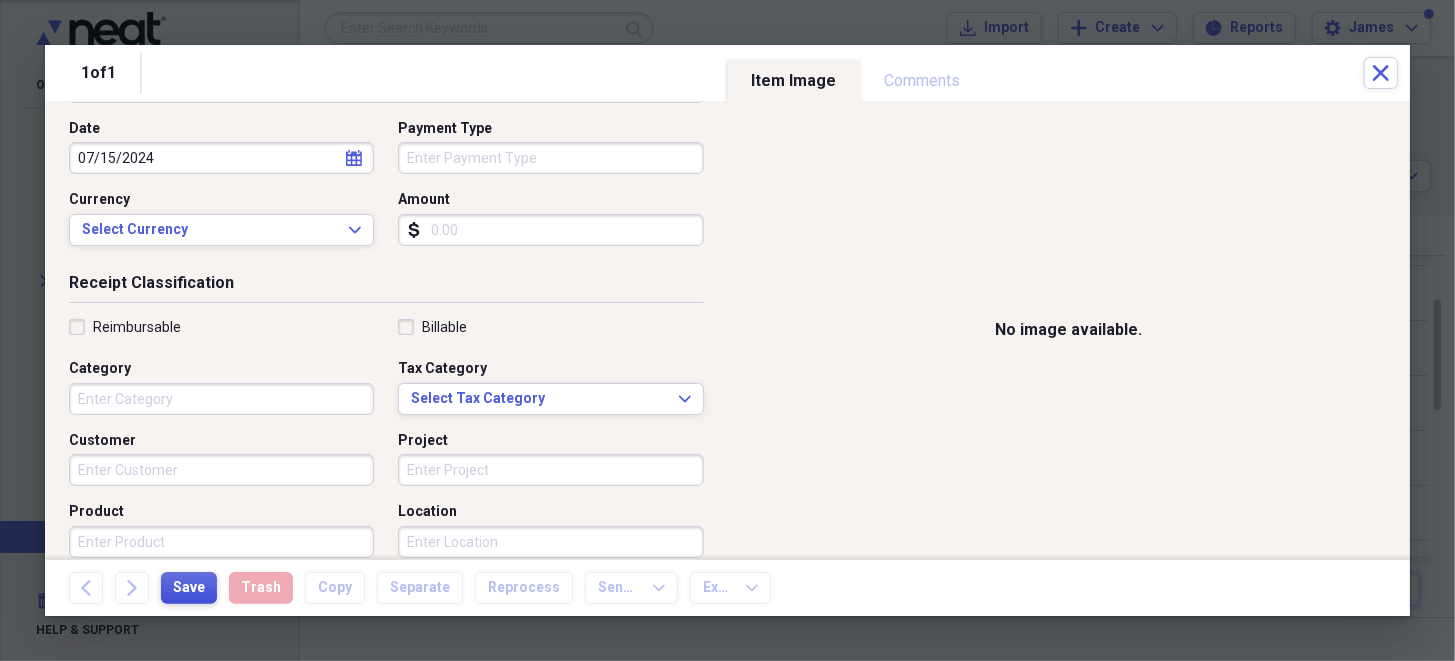 click on "Save" at bounding box center (189, 588) 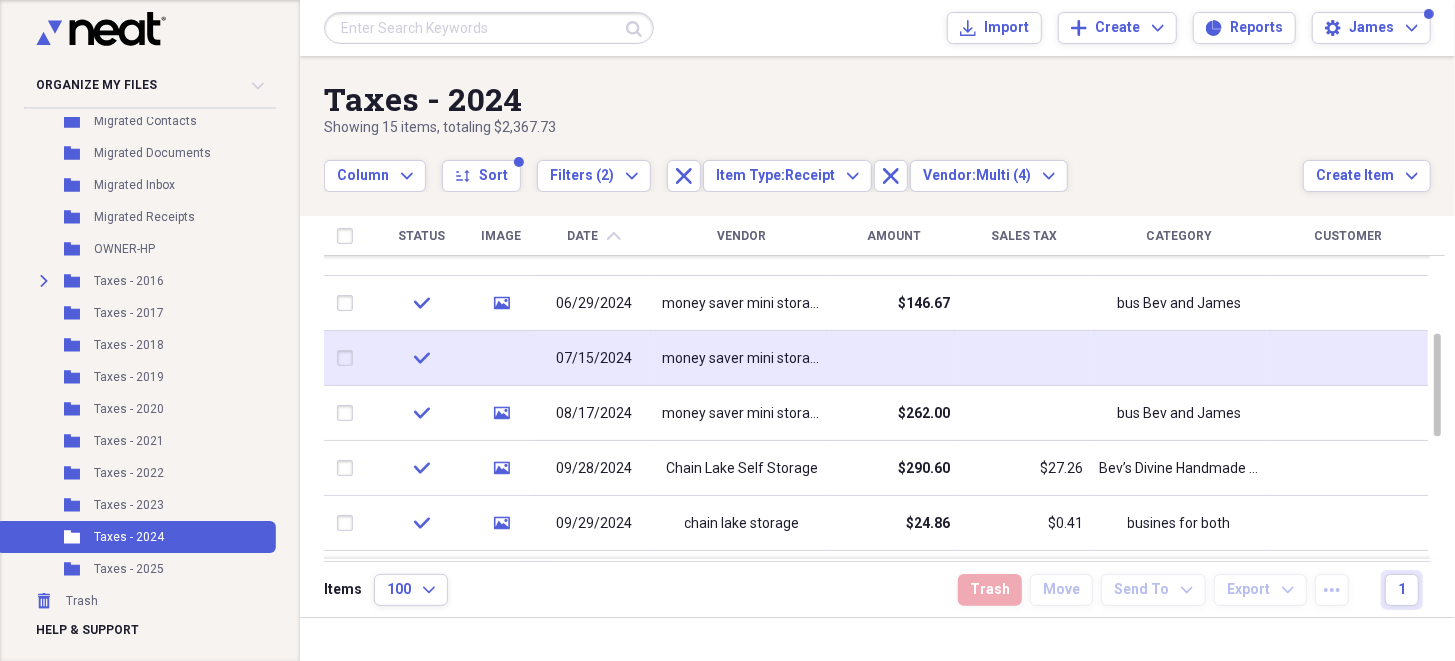 click at bounding box center [894, 358] 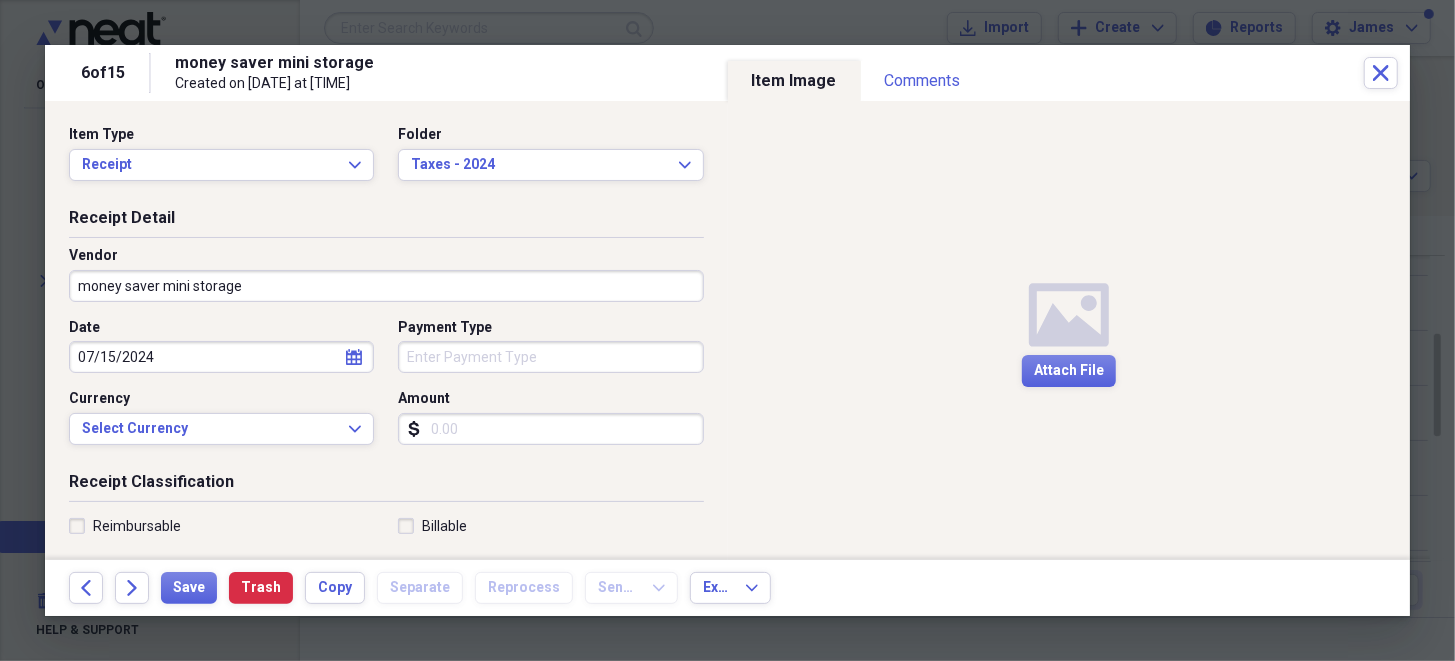 click on "Amount" at bounding box center [550, 429] 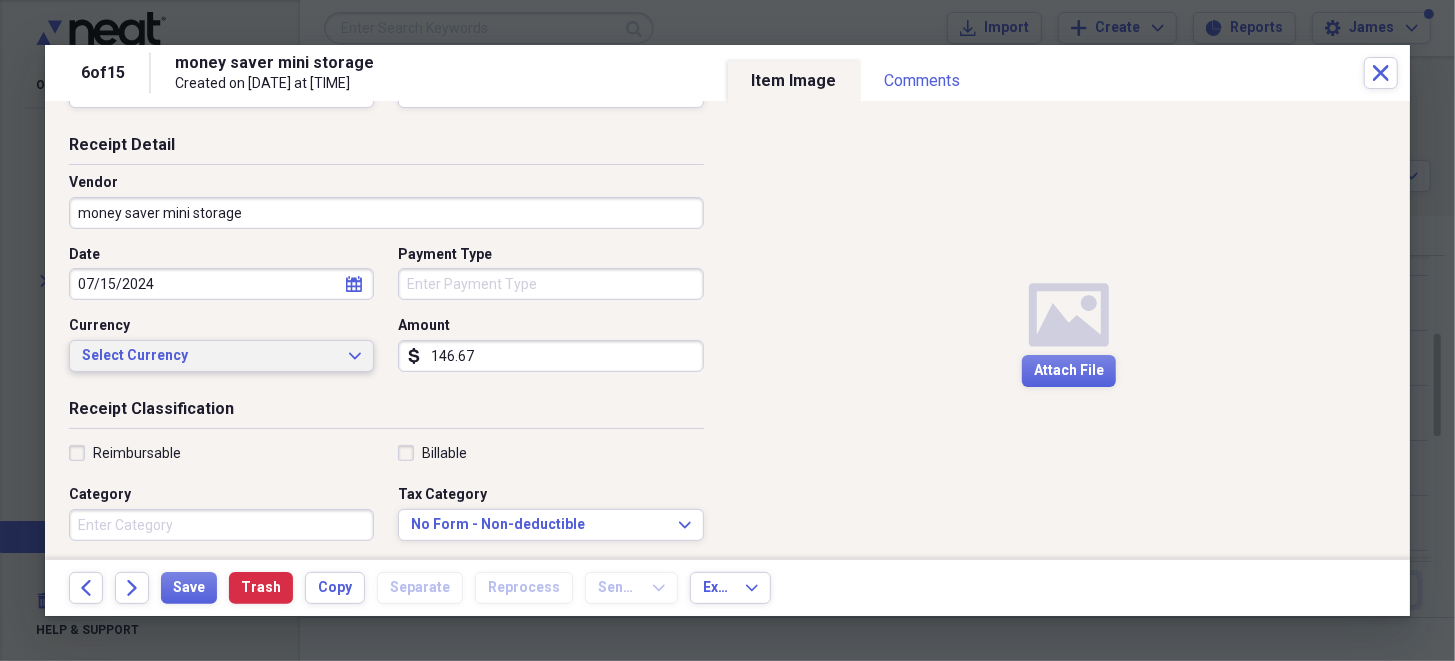 scroll, scrollTop: 99, scrollLeft: 0, axis: vertical 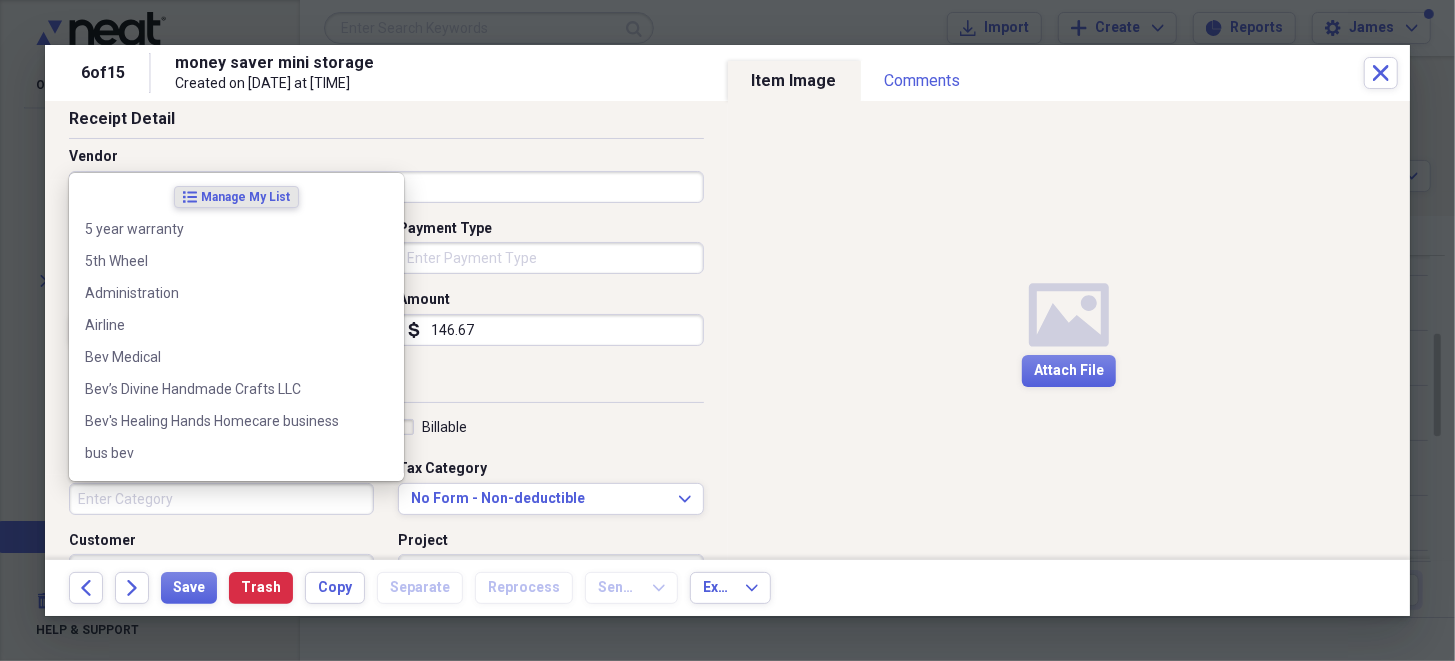click on "Category" at bounding box center (221, 499) 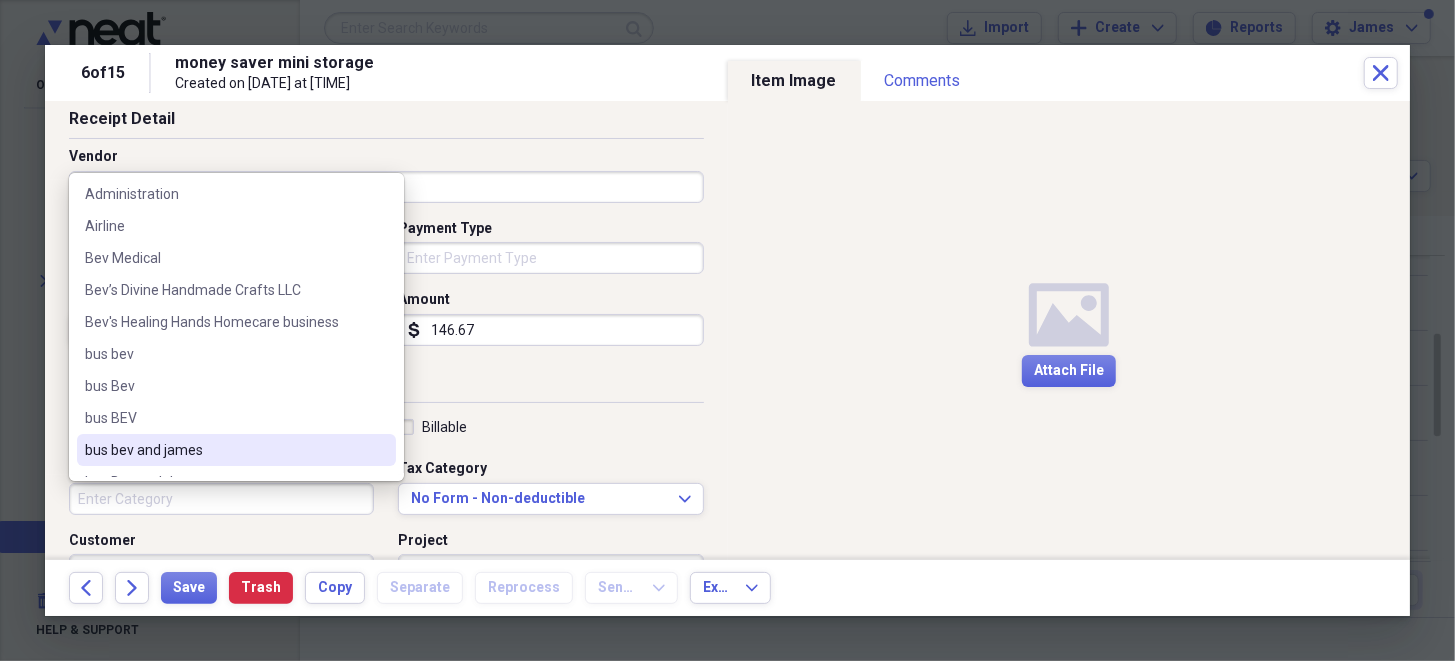 scroll, scrollTop: 199, scrollLeft: 0, axis: vertical 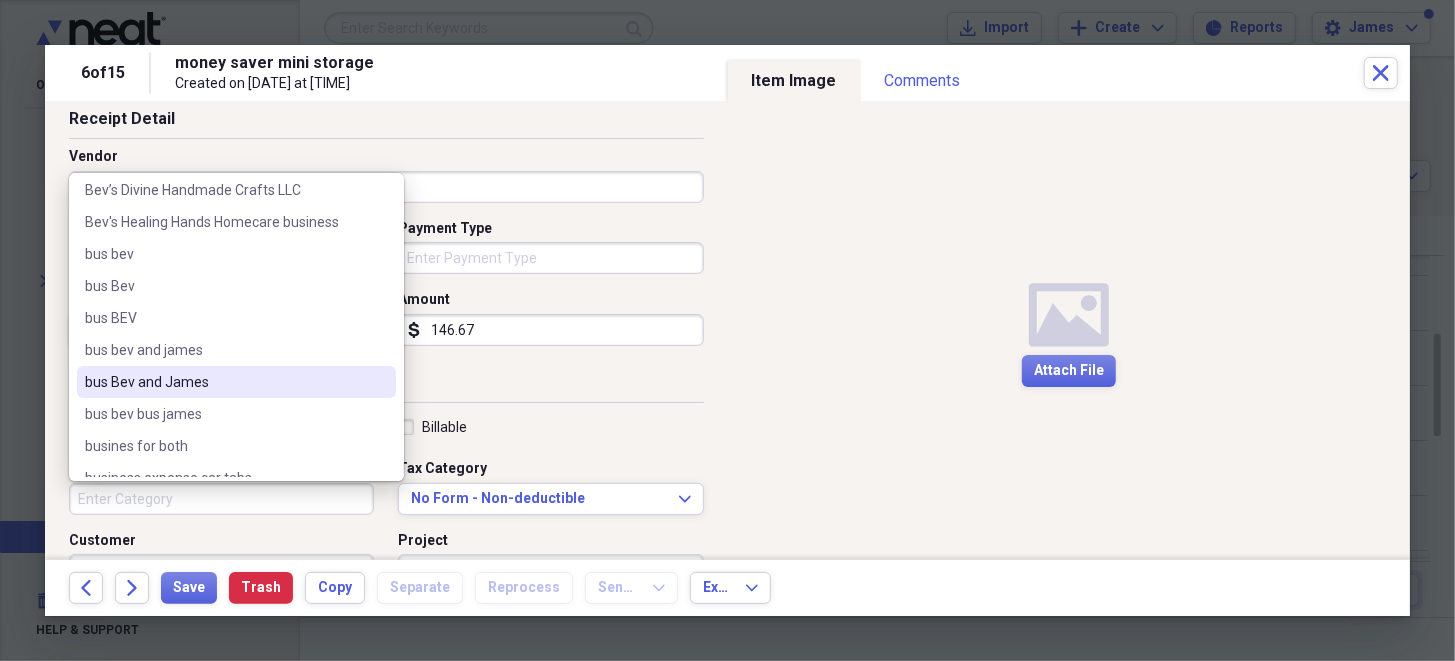 click on "bus Bev and James" at bounding box center (224, 382) 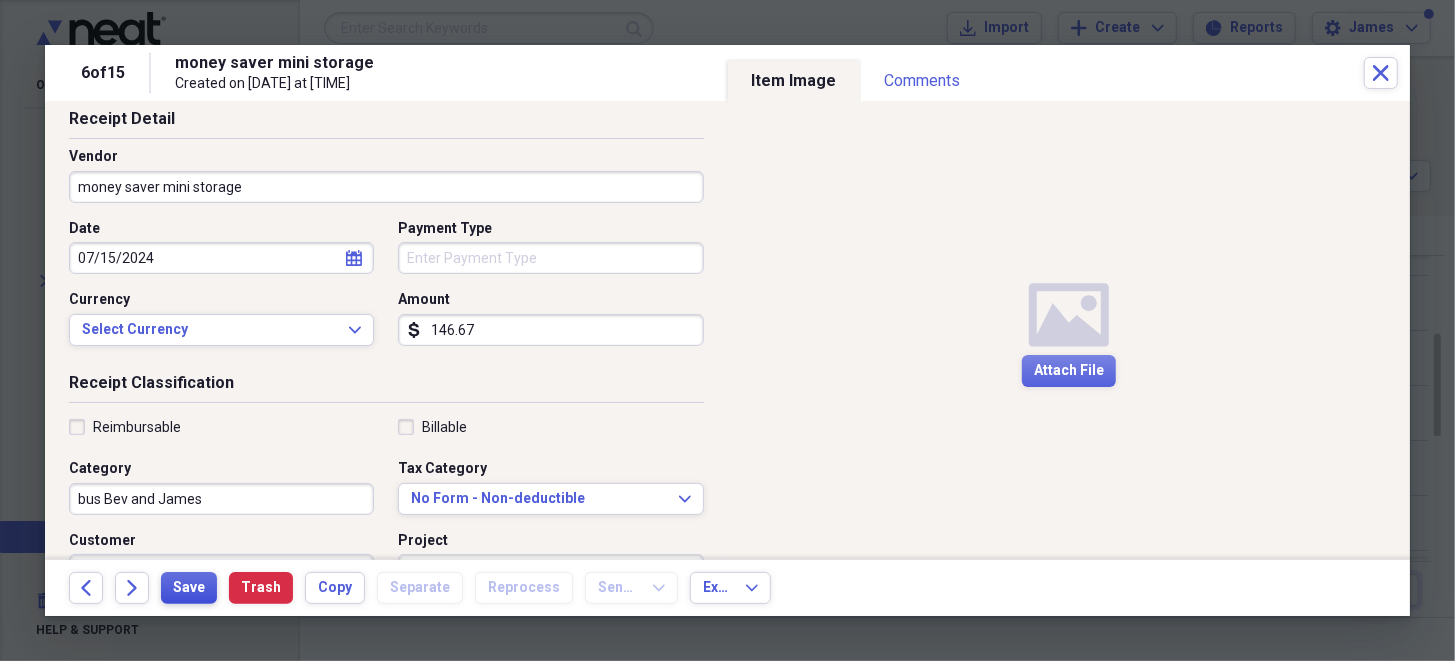 click on "Save" at bounding box center [189, 588] 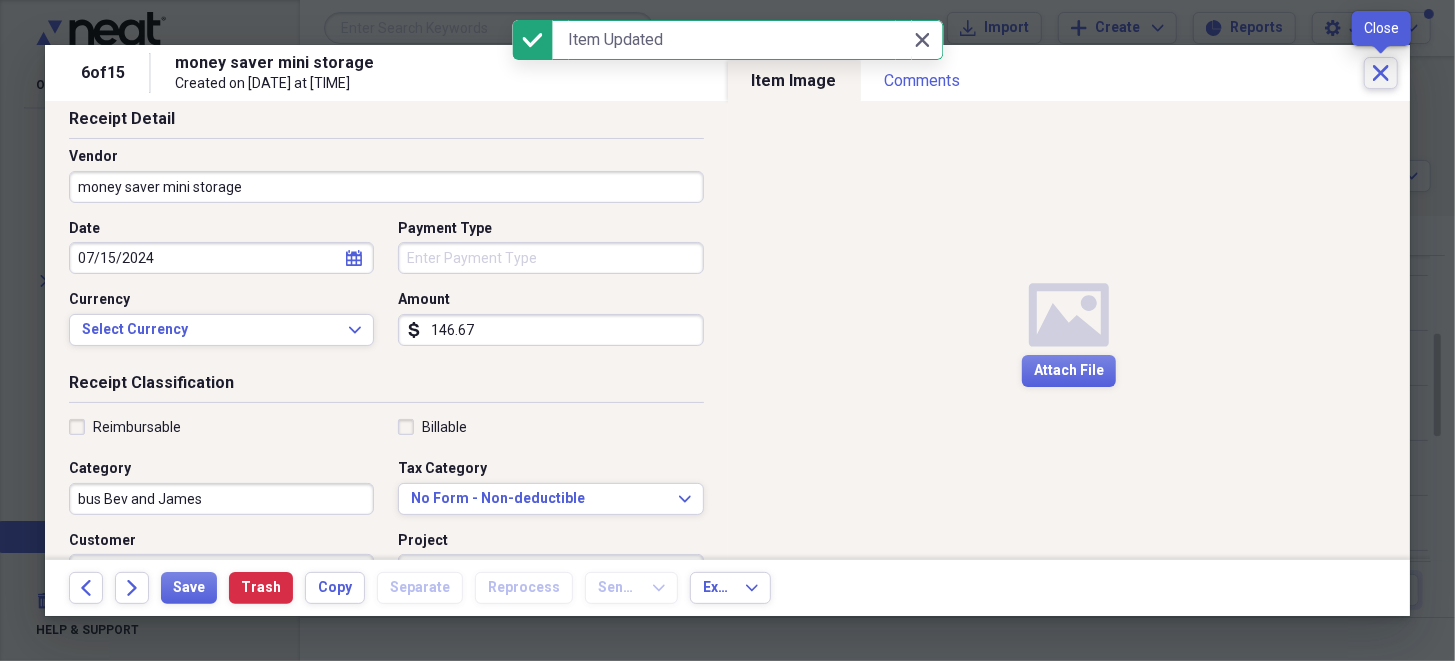 click 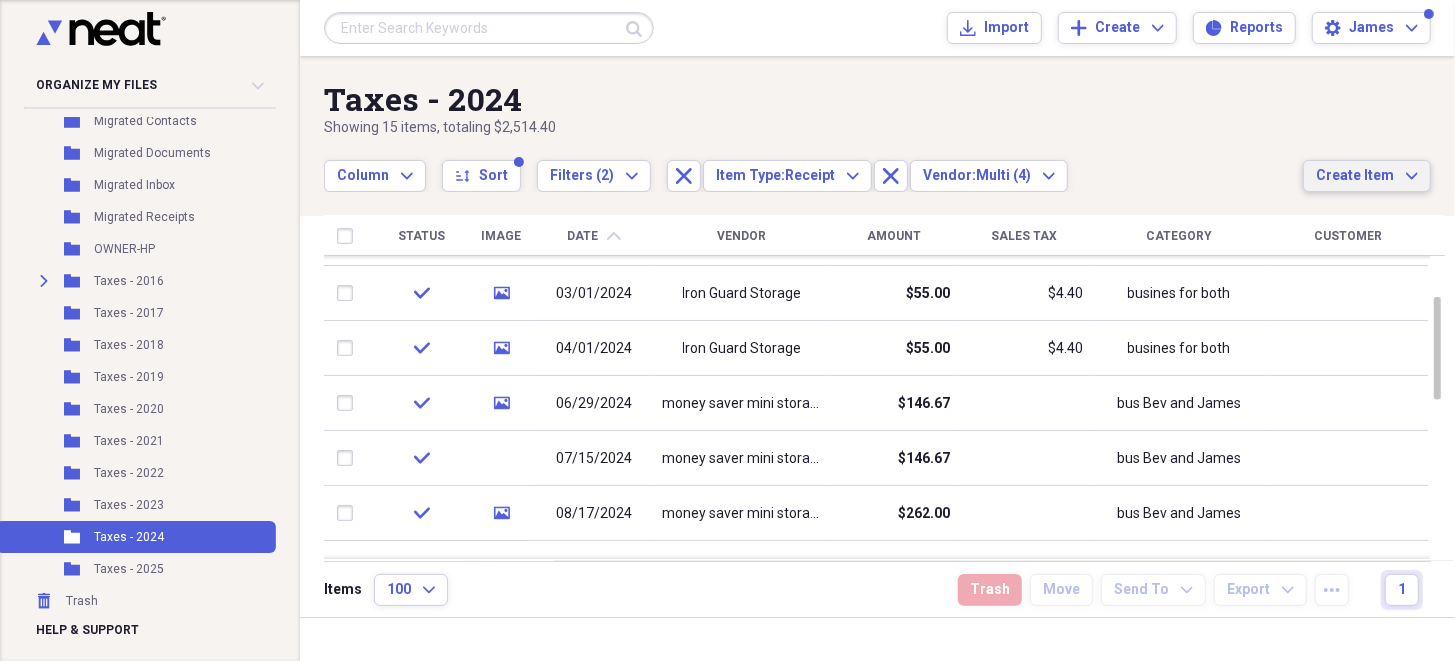click on "Create Item" at bounding box center (1355, 176) 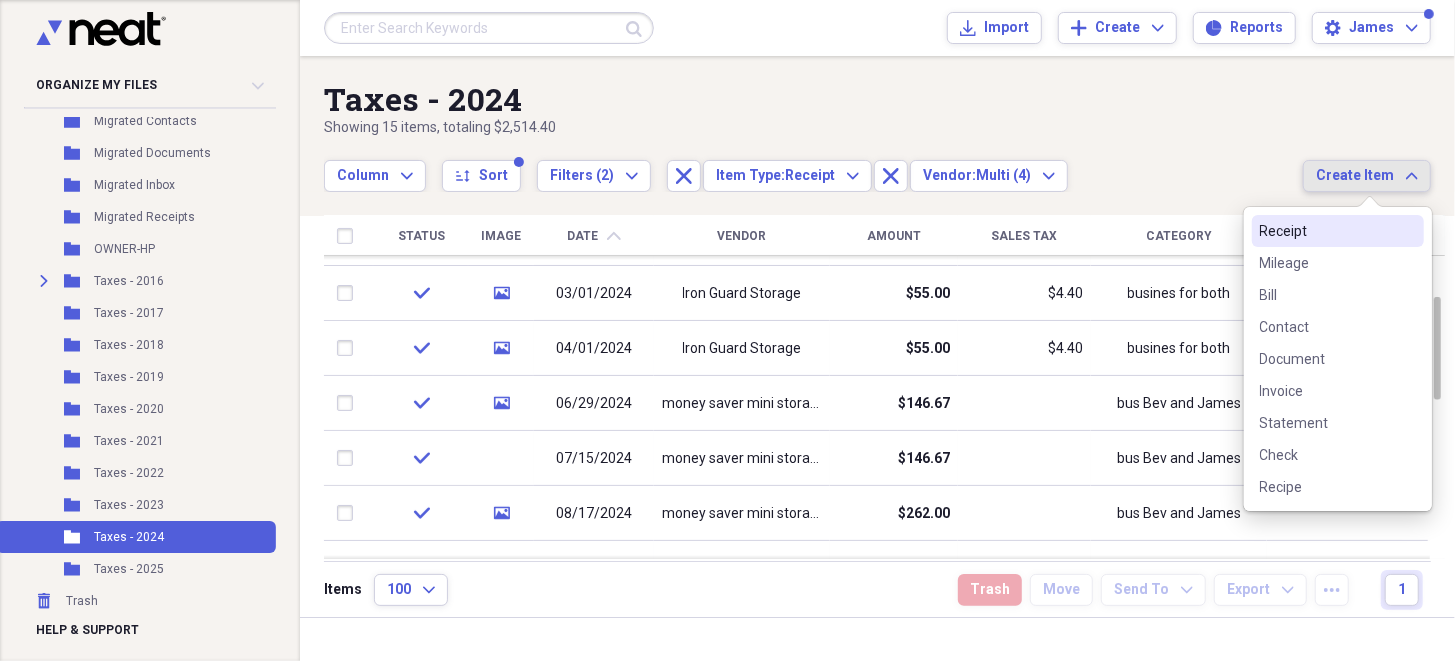 click on "Receipt" at bounding box center (1326, 231) 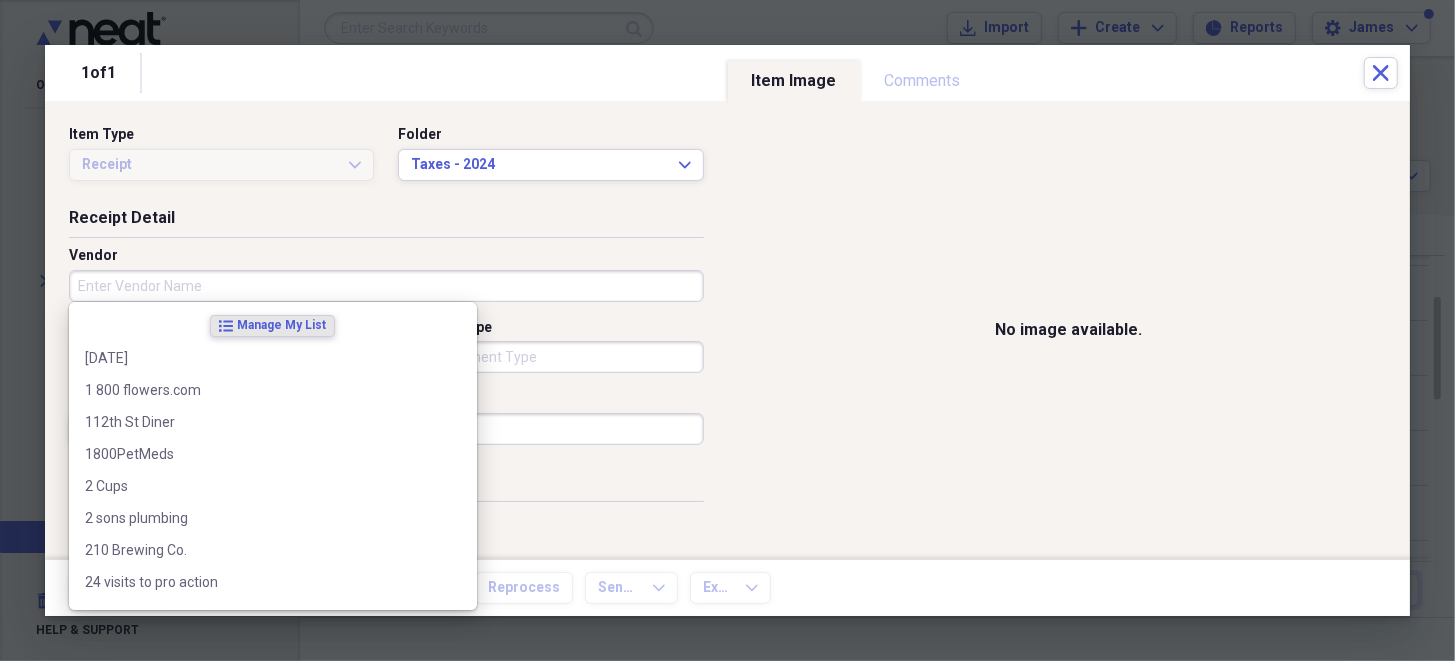 click on "Vendor" at bounding box center [386, 286] 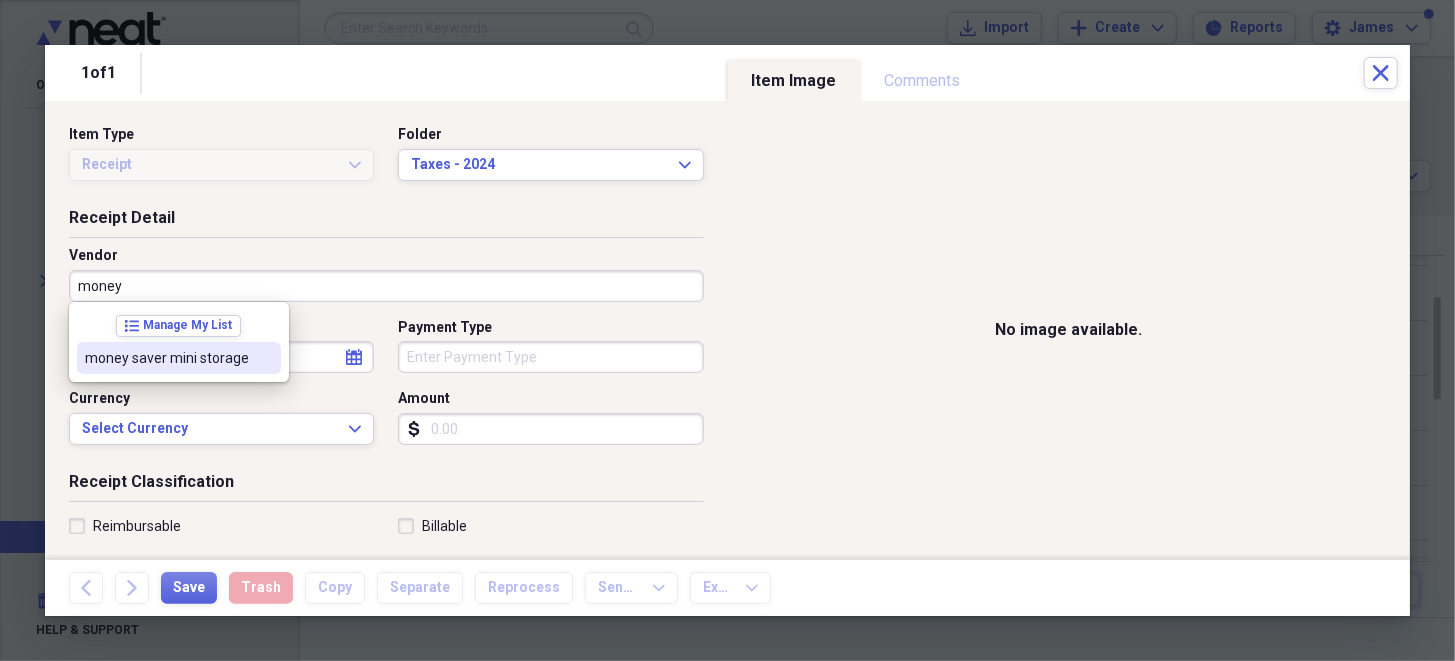 click on "money saver mini storage" at bounding box center [167, 358] 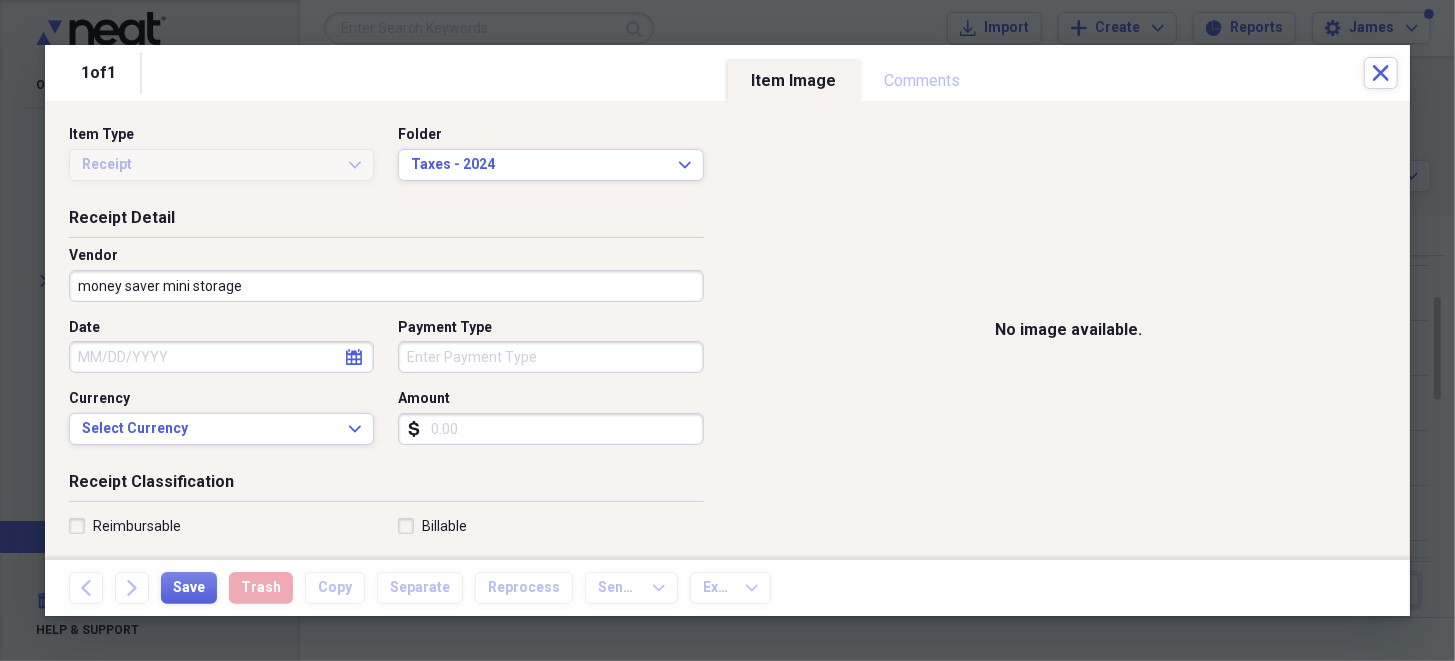 click on "Date" at bounding box center [221, 357] 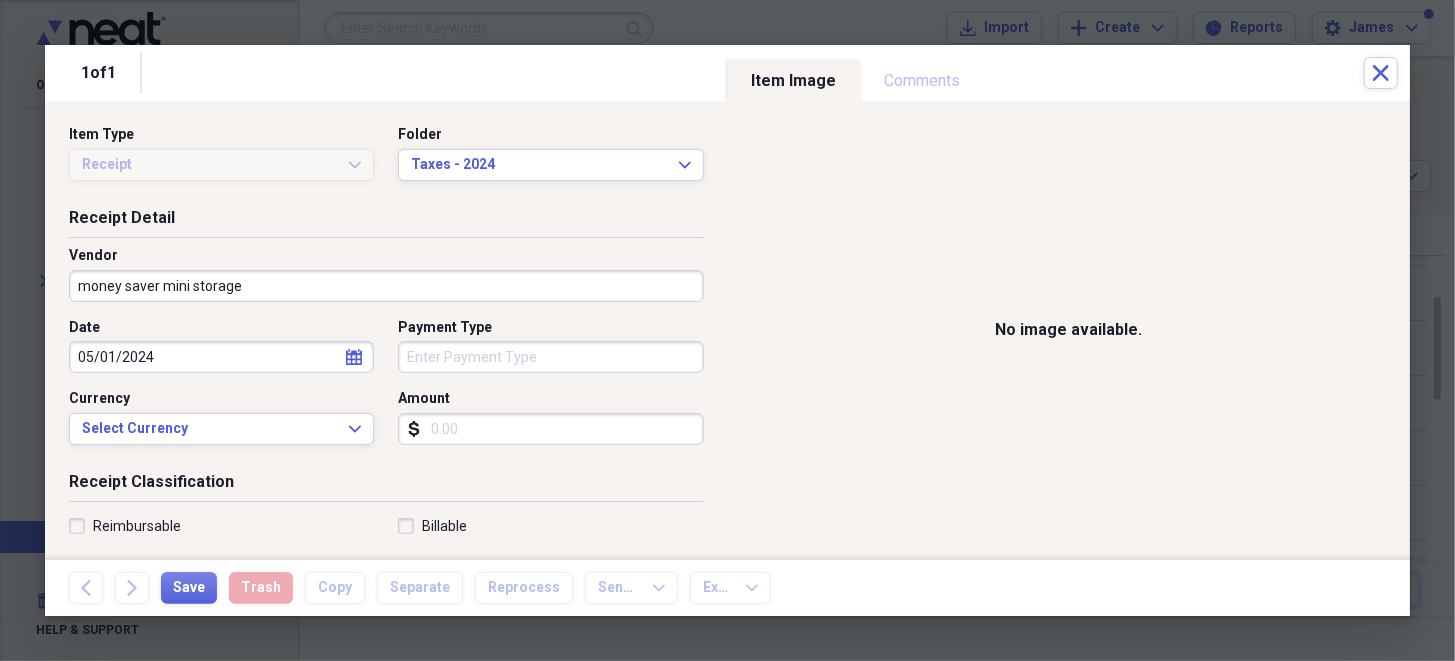 click on "Receipt Classification" at bounding box center (386, 486) 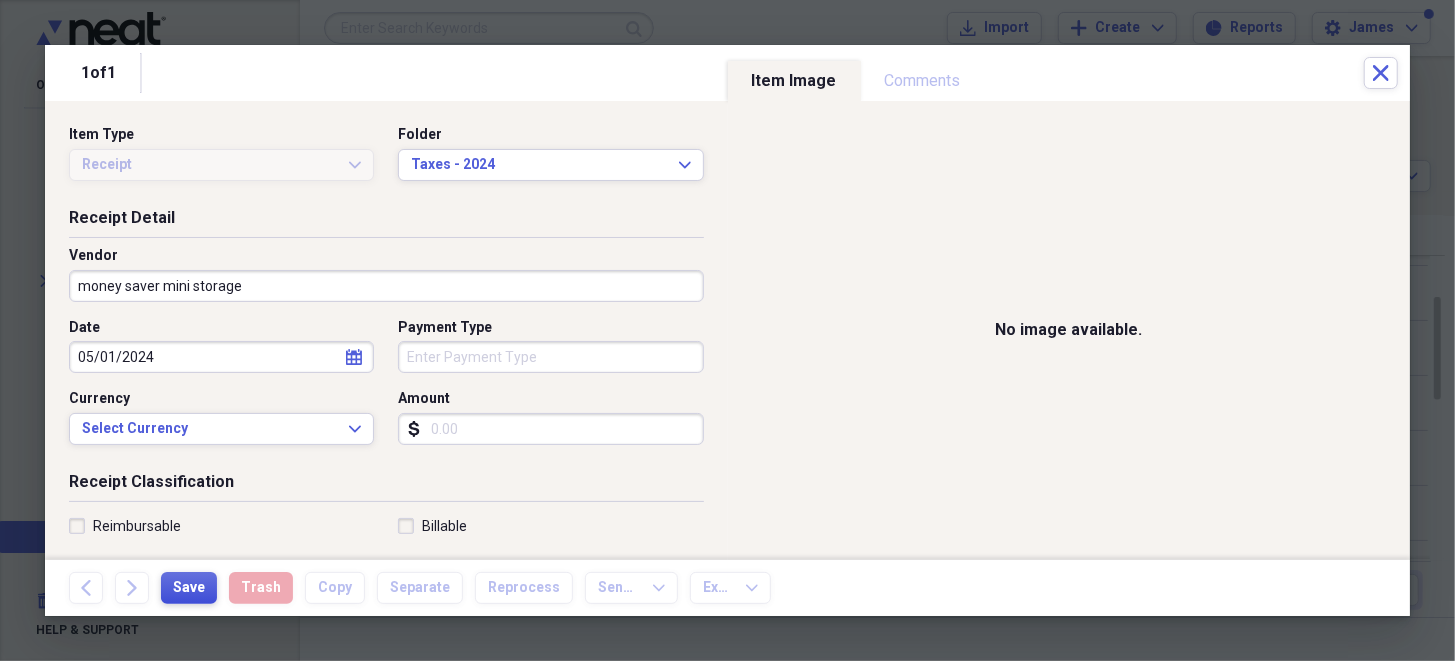 click on "Save" at bounding box center [189, 588] 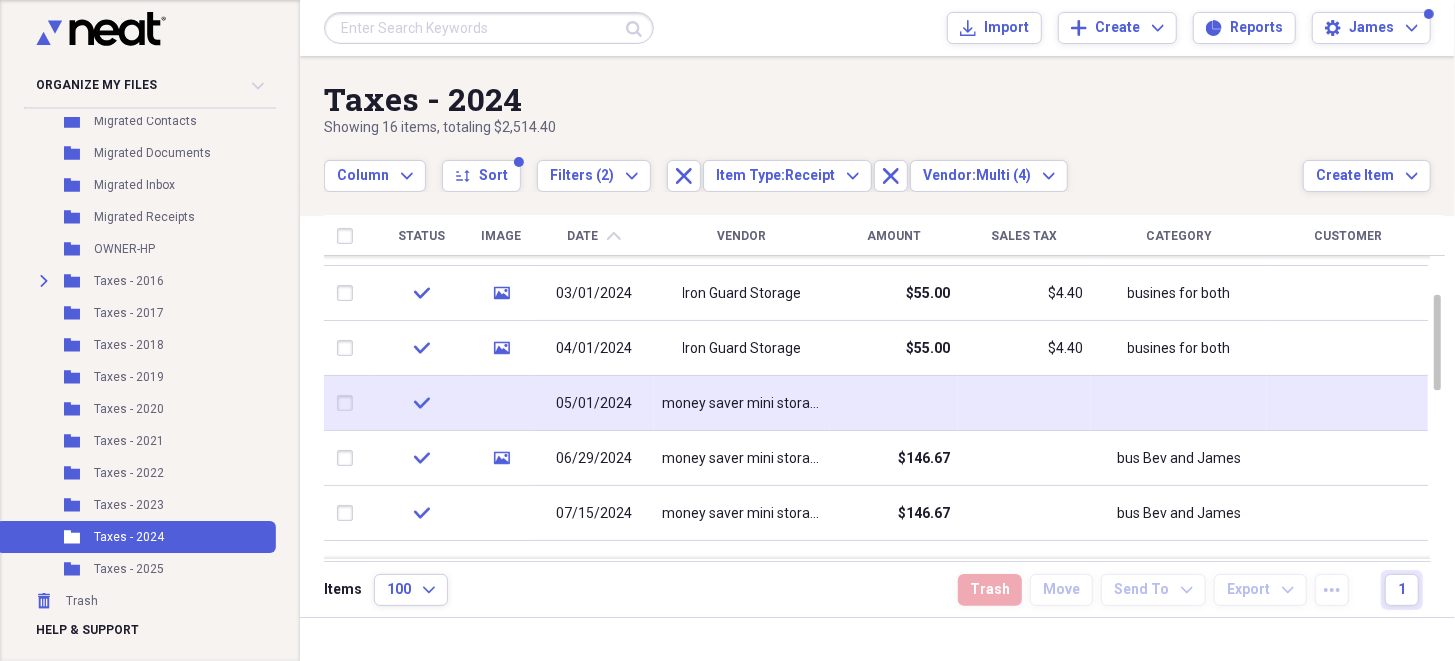 click at bounding box center (894, 403) 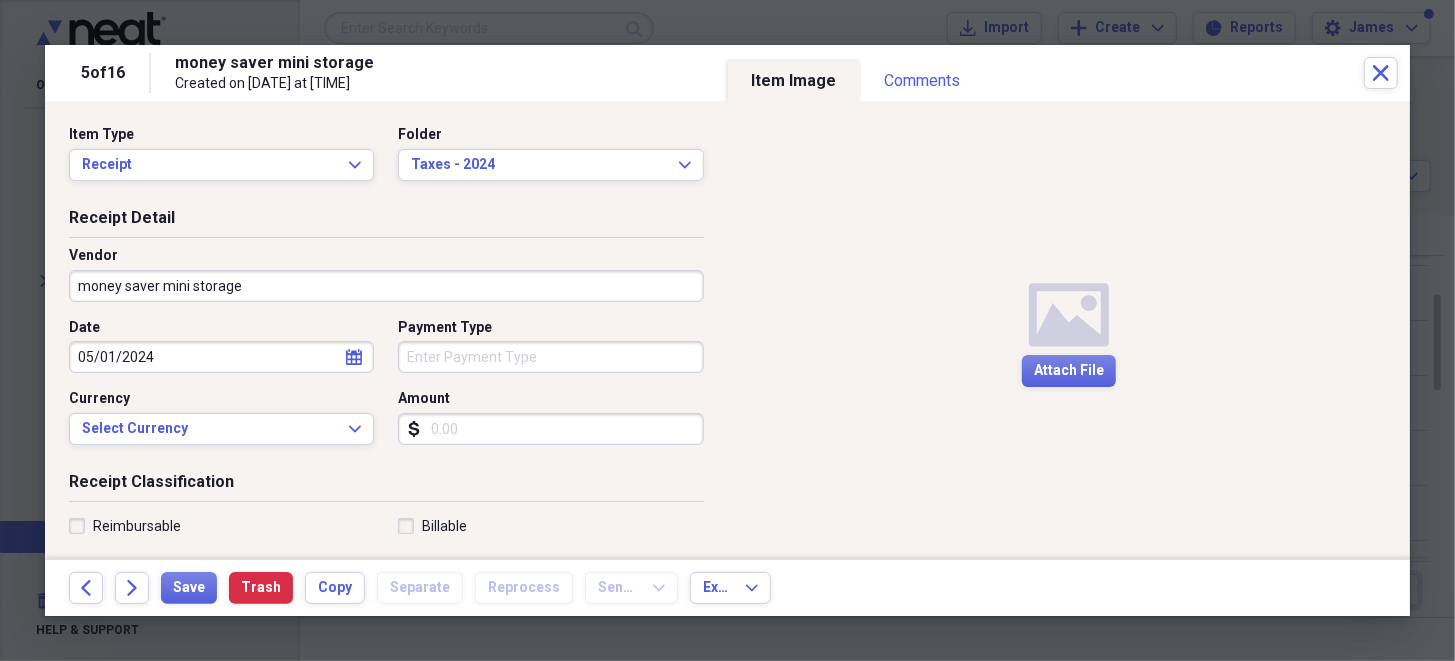 click on "Amount" at bounding box center (550, 429) 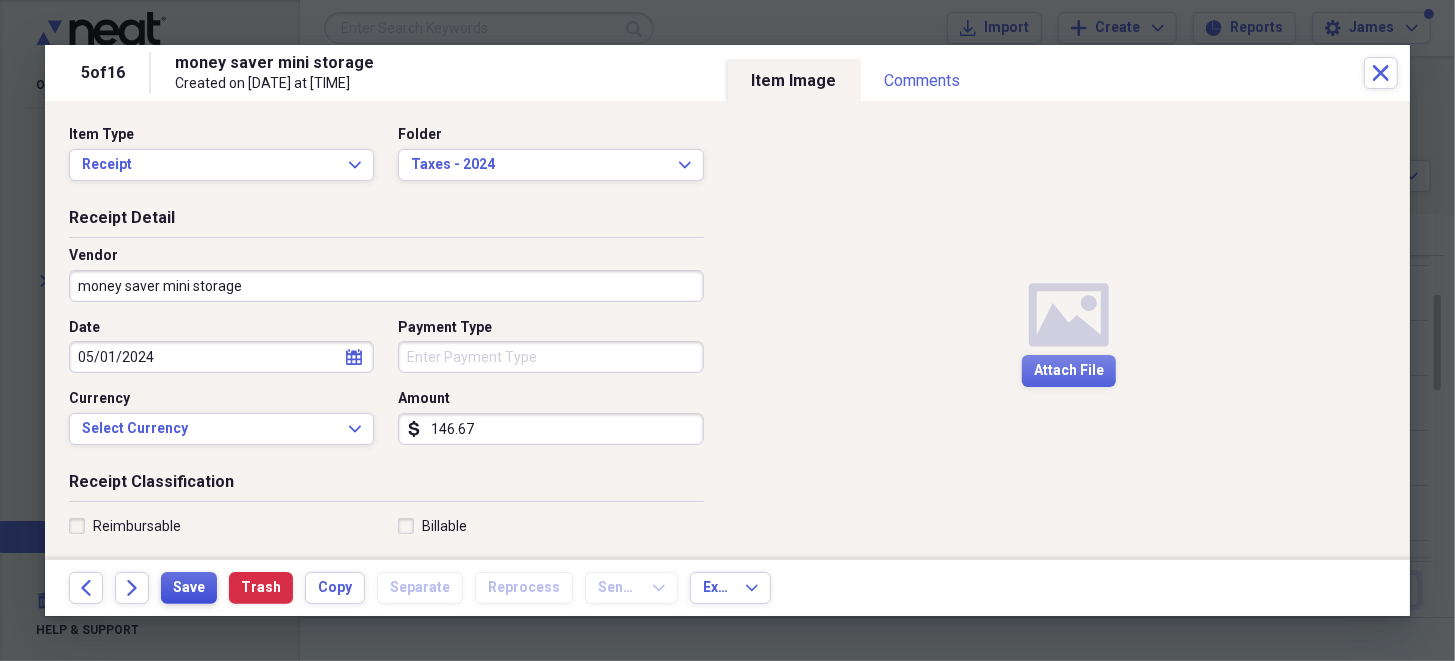 click on "Save" at bounding box center [189, 588] 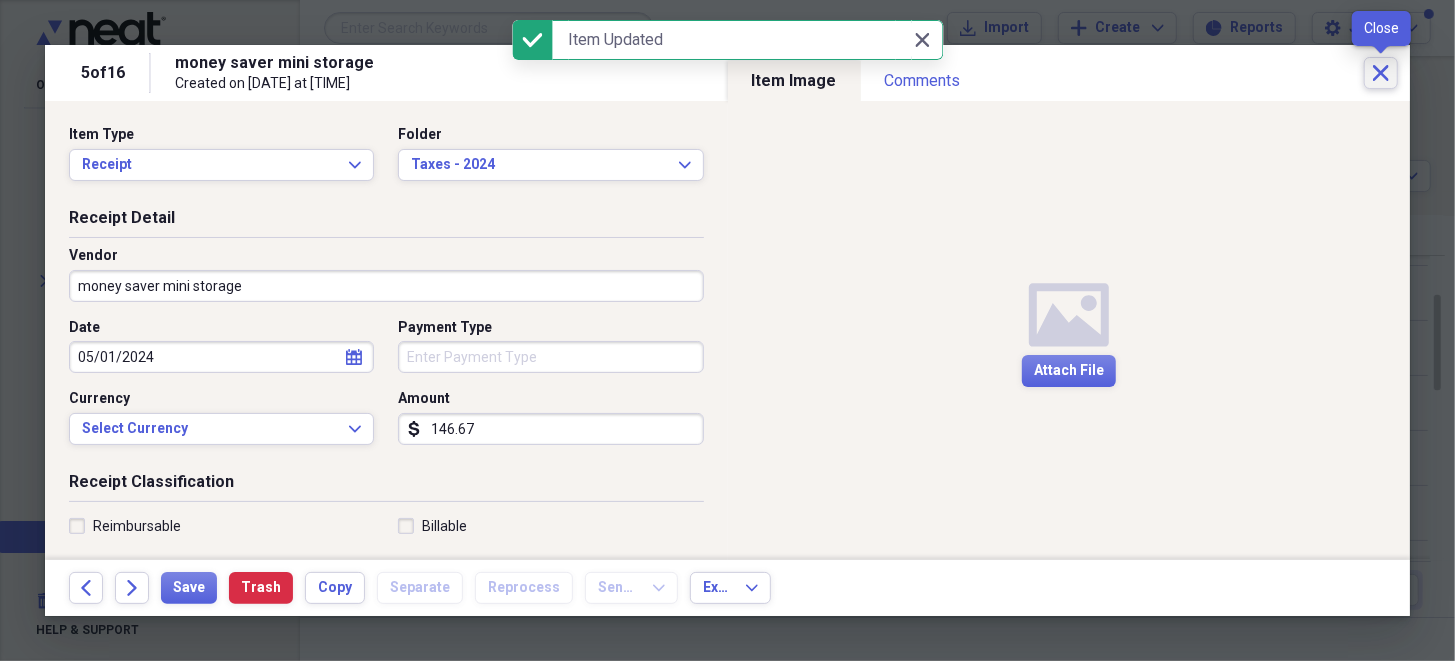 click 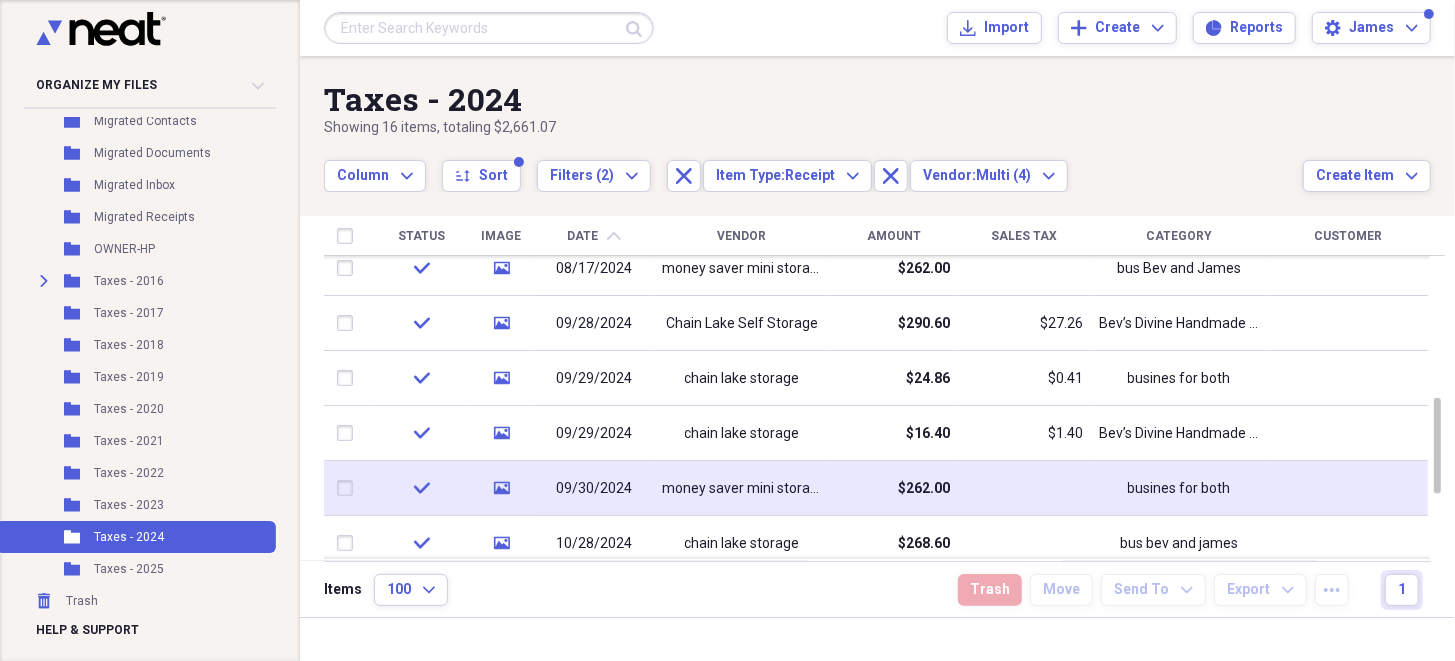 click on "09/30/2024" at bounding box center (594, 488) 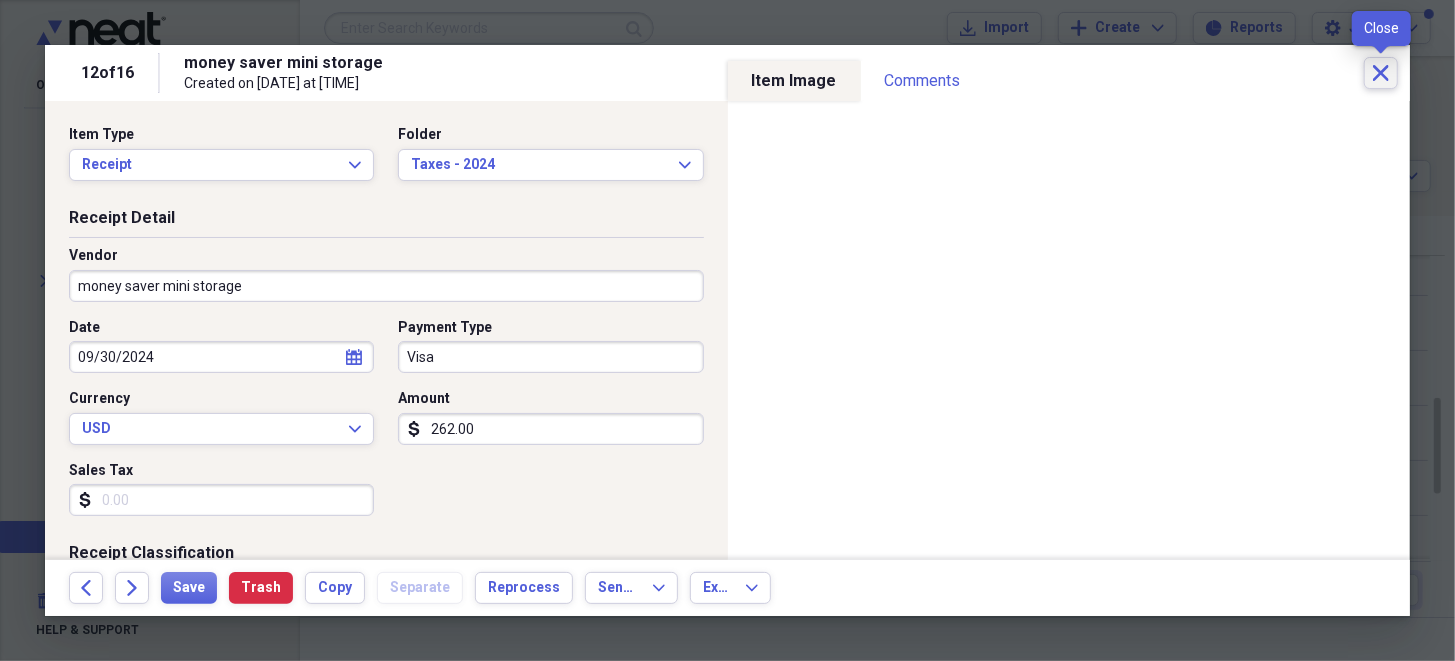 click on "Close" 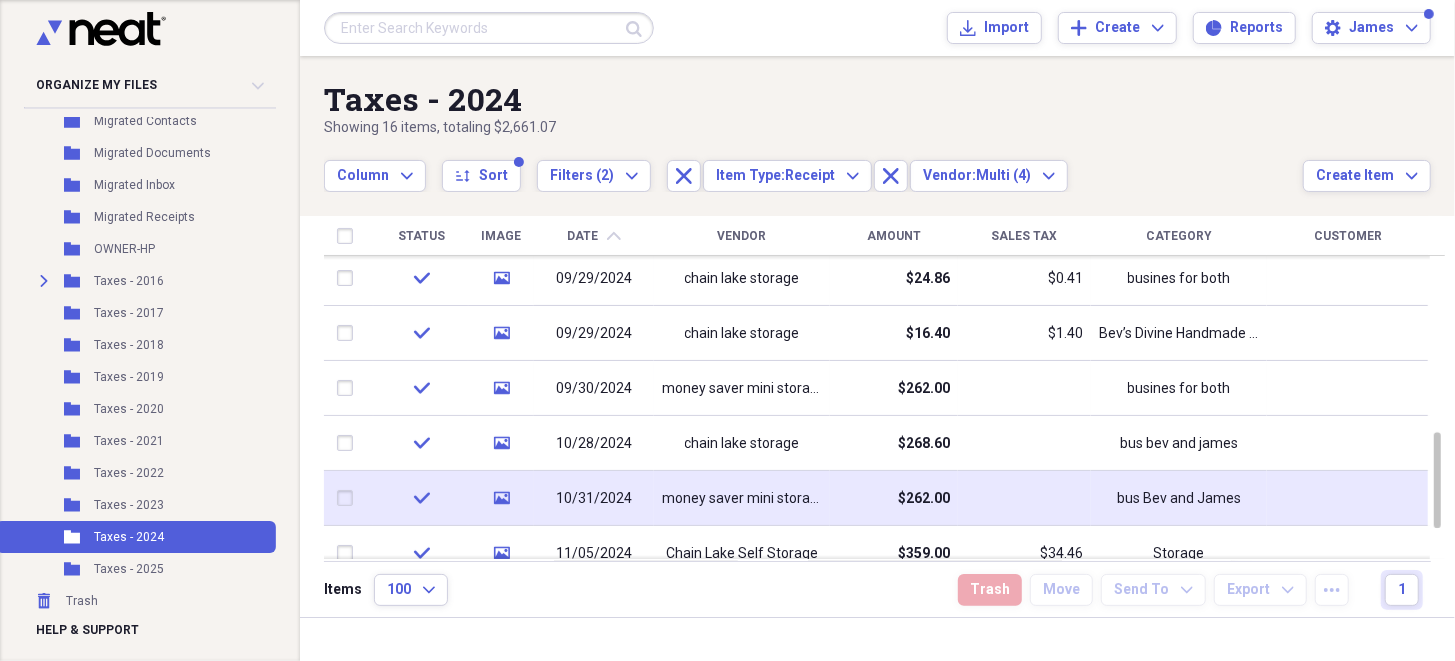 click on "money saver mini storage" at bounding box center [742, 499] 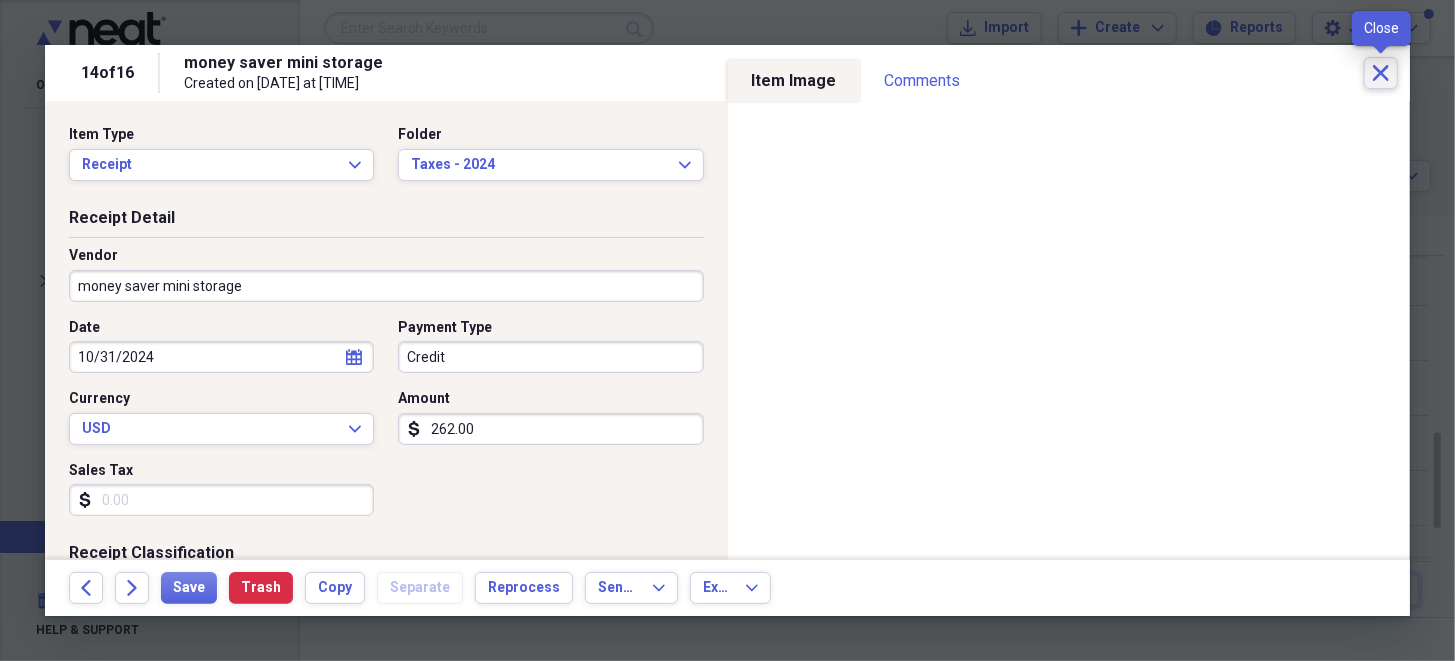 click on "Close" 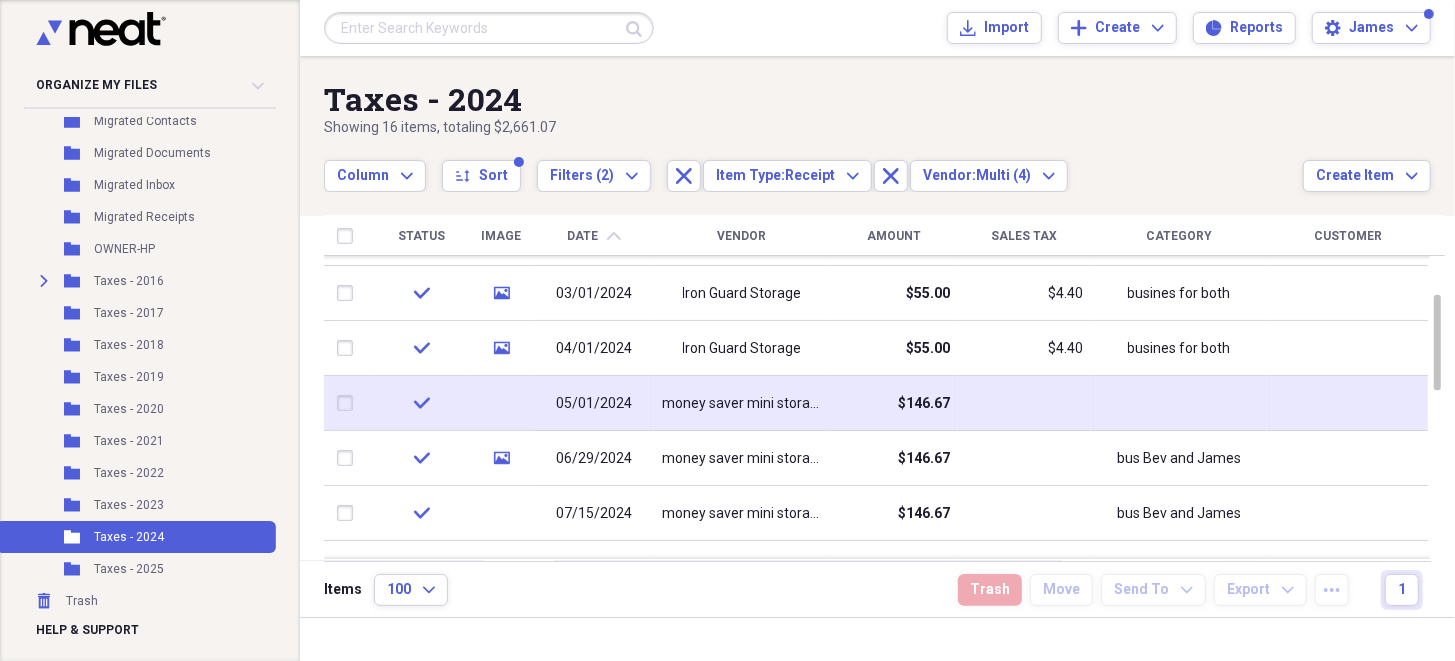 click at bounding box center (349, 403) 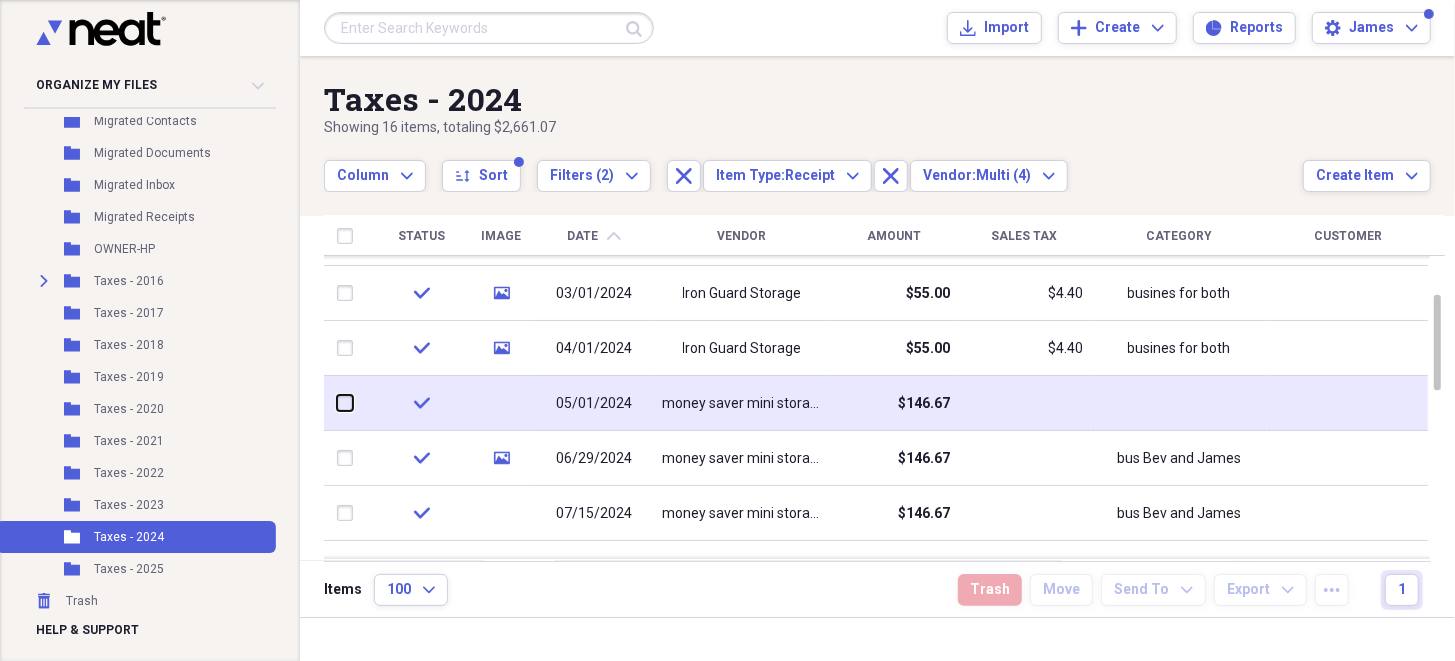 click at bounding box center (337, 403) 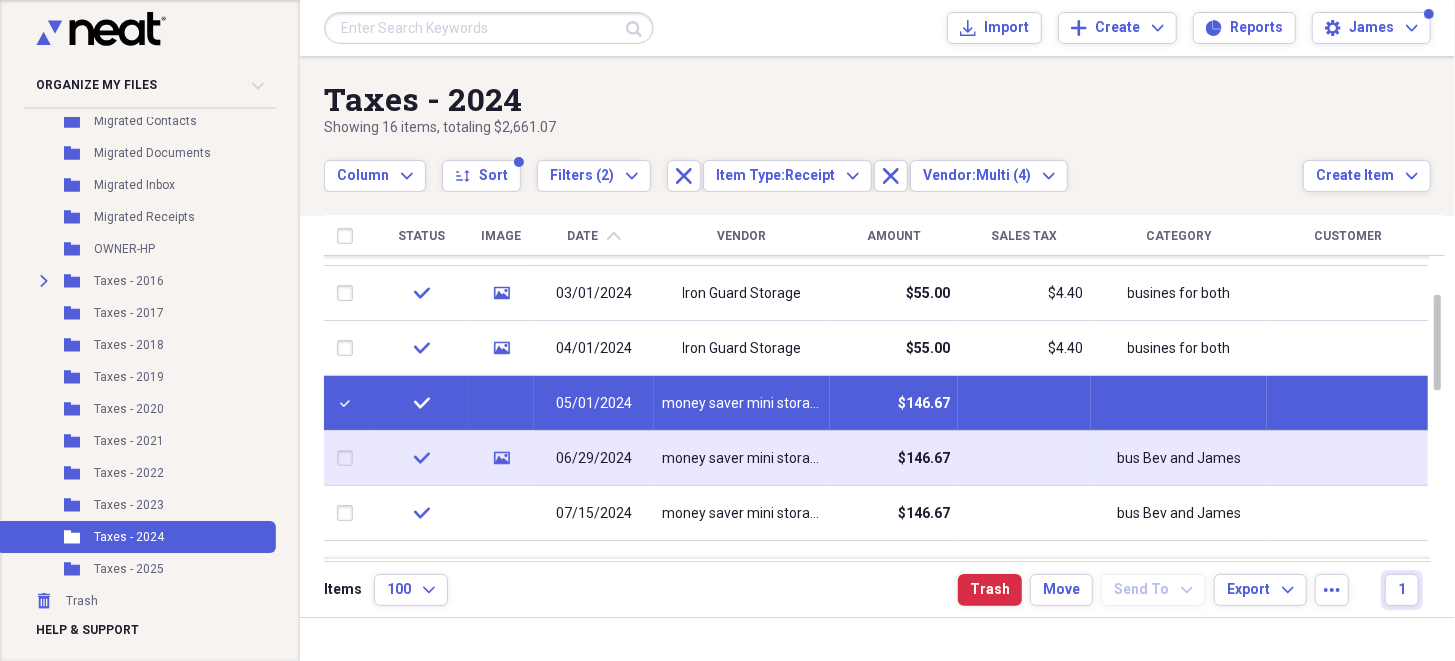 click at bounding box center (349, 458) 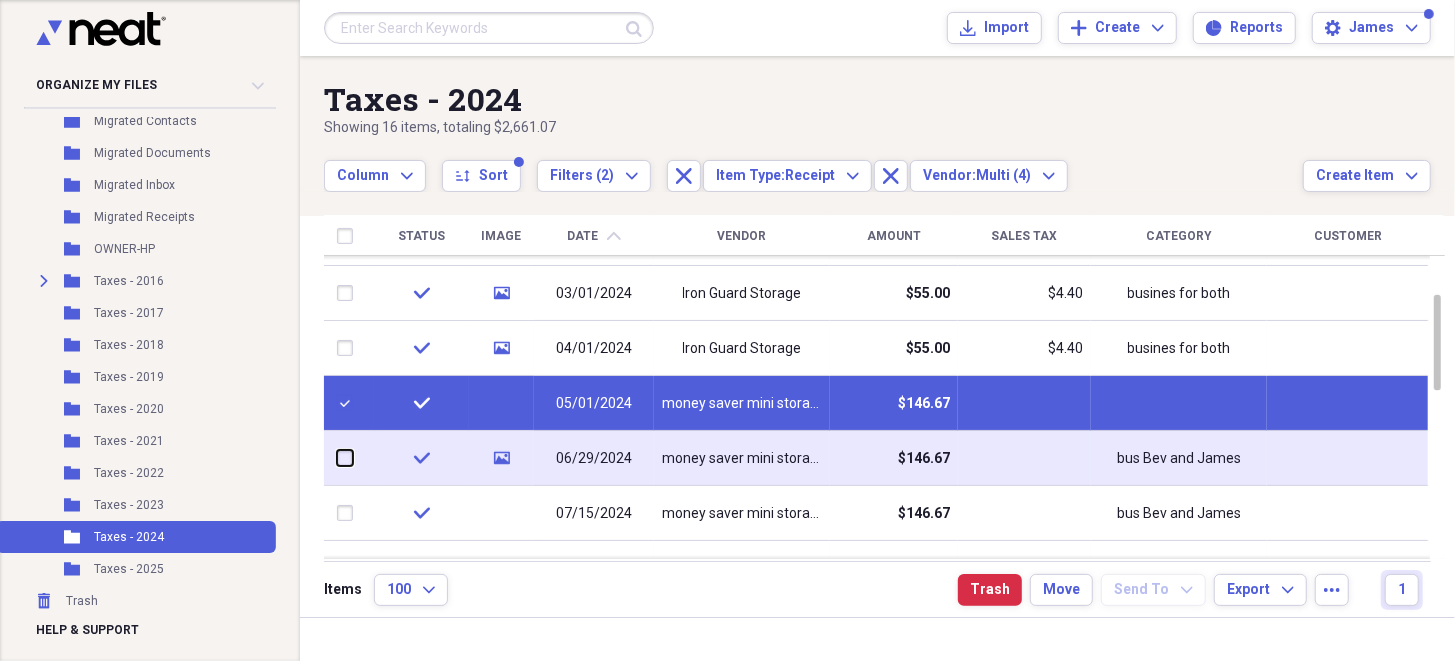 click at bounding box center [337, 458] 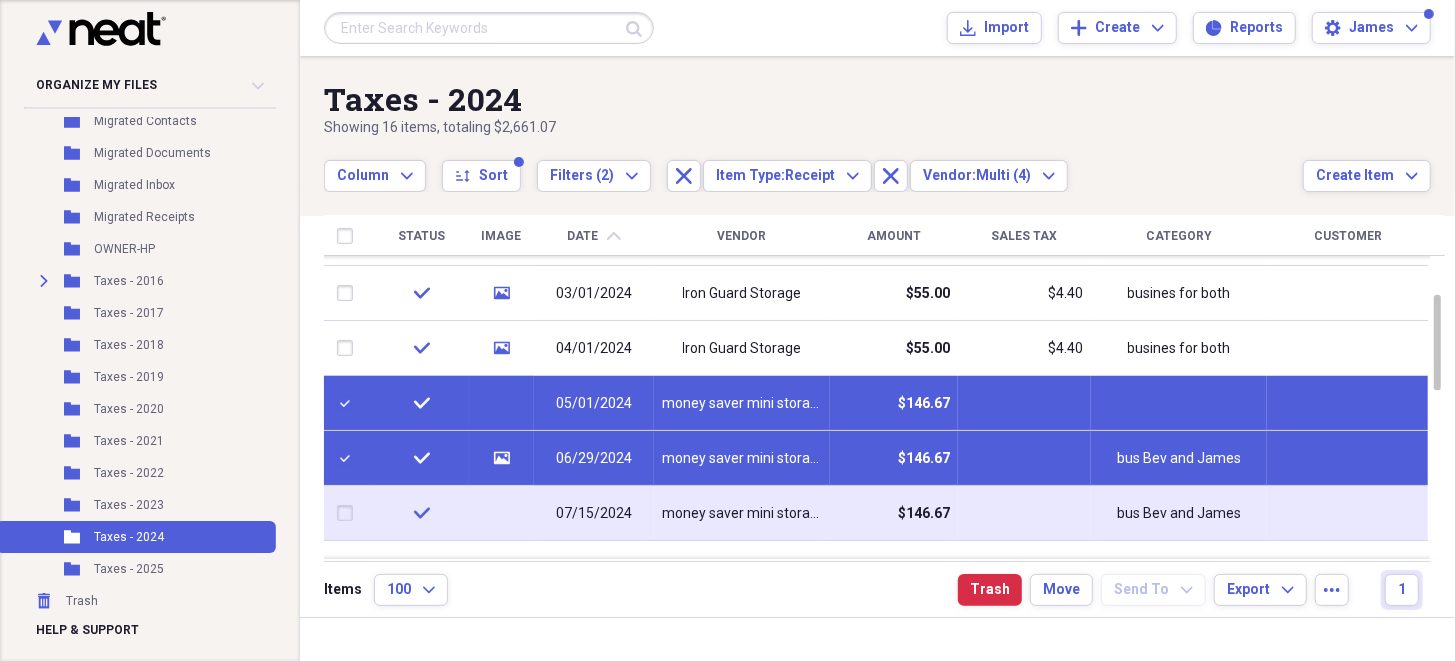 click at bounding box center (349, 513) 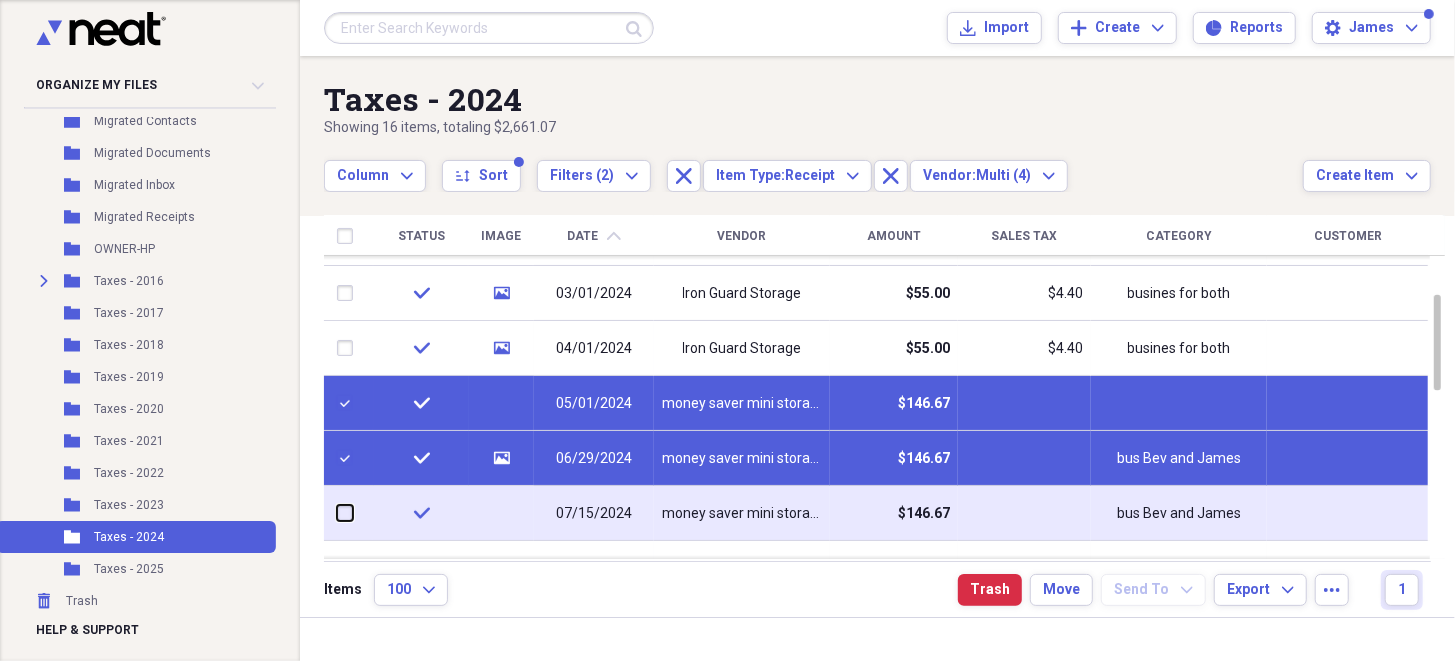 click at bounding box center [337, 513] 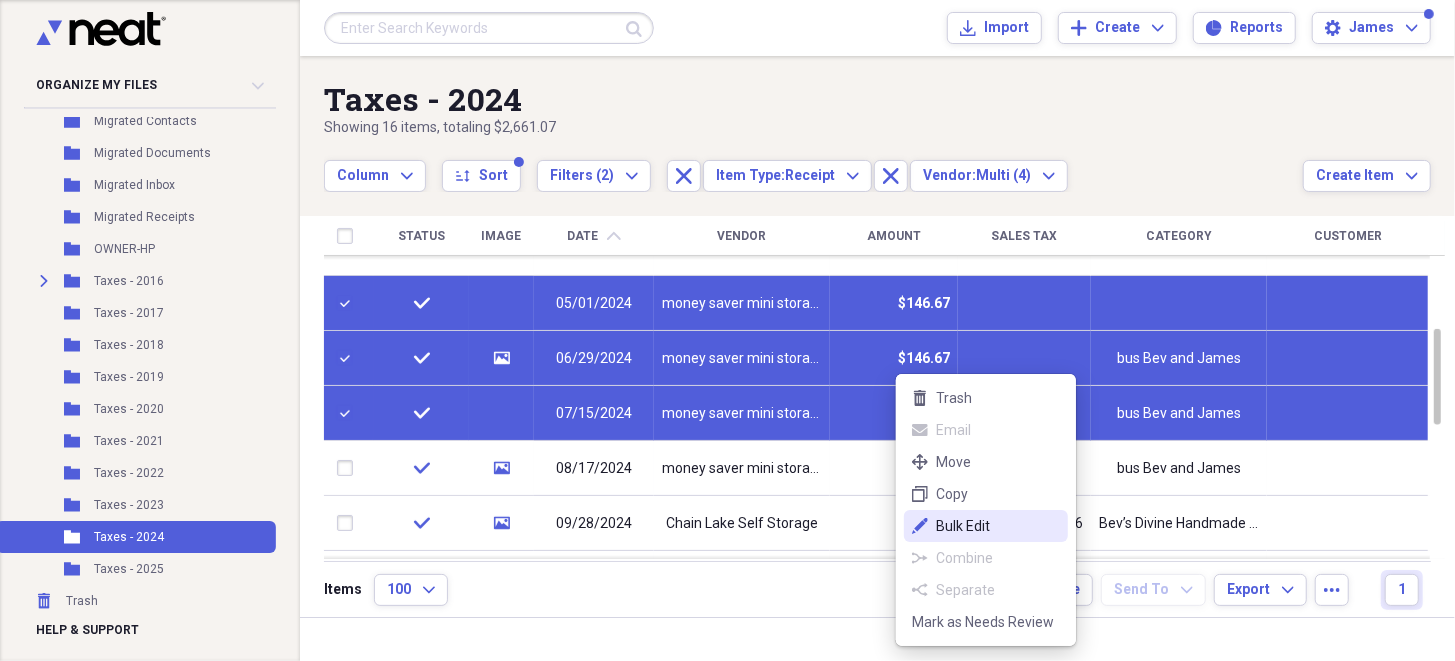 click on "Bulk Edit" at bounding box center [998, 526] 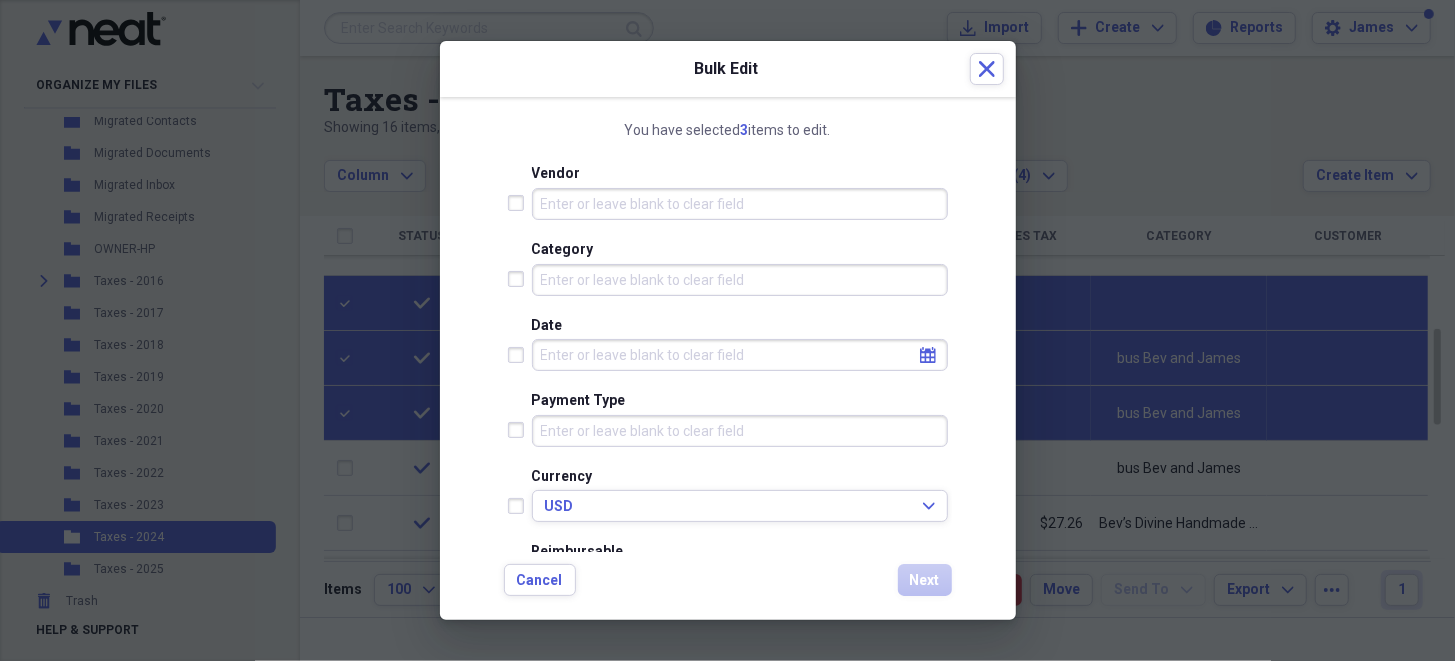scroll, scrollTop: 0, scrollLeft: 0, axis: both 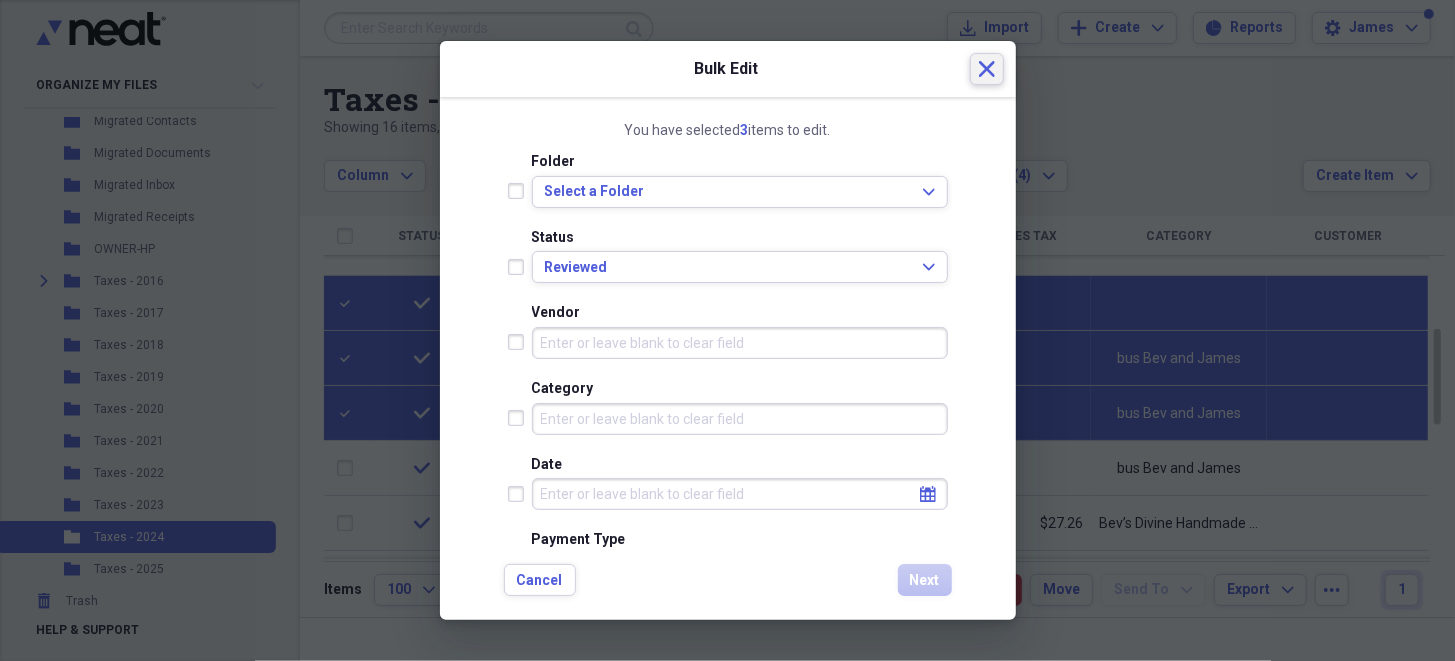 click 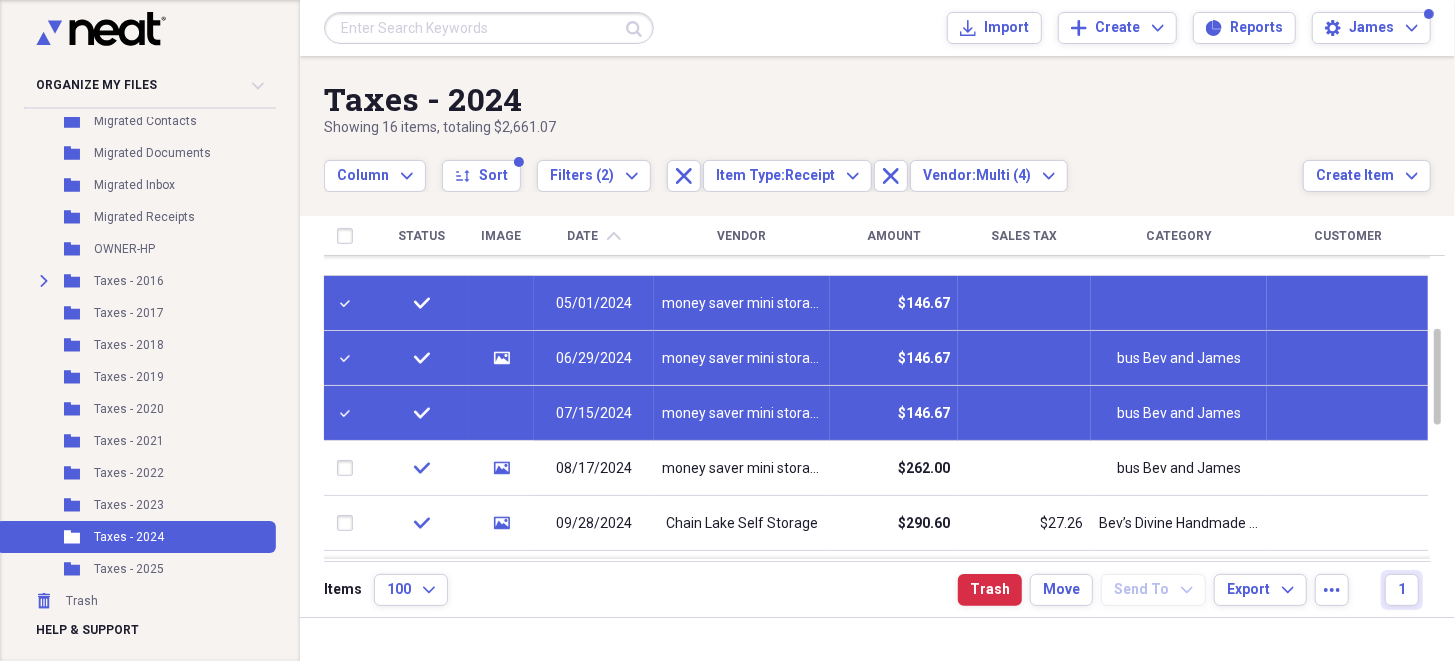 click at bounding box center [1024, 303] 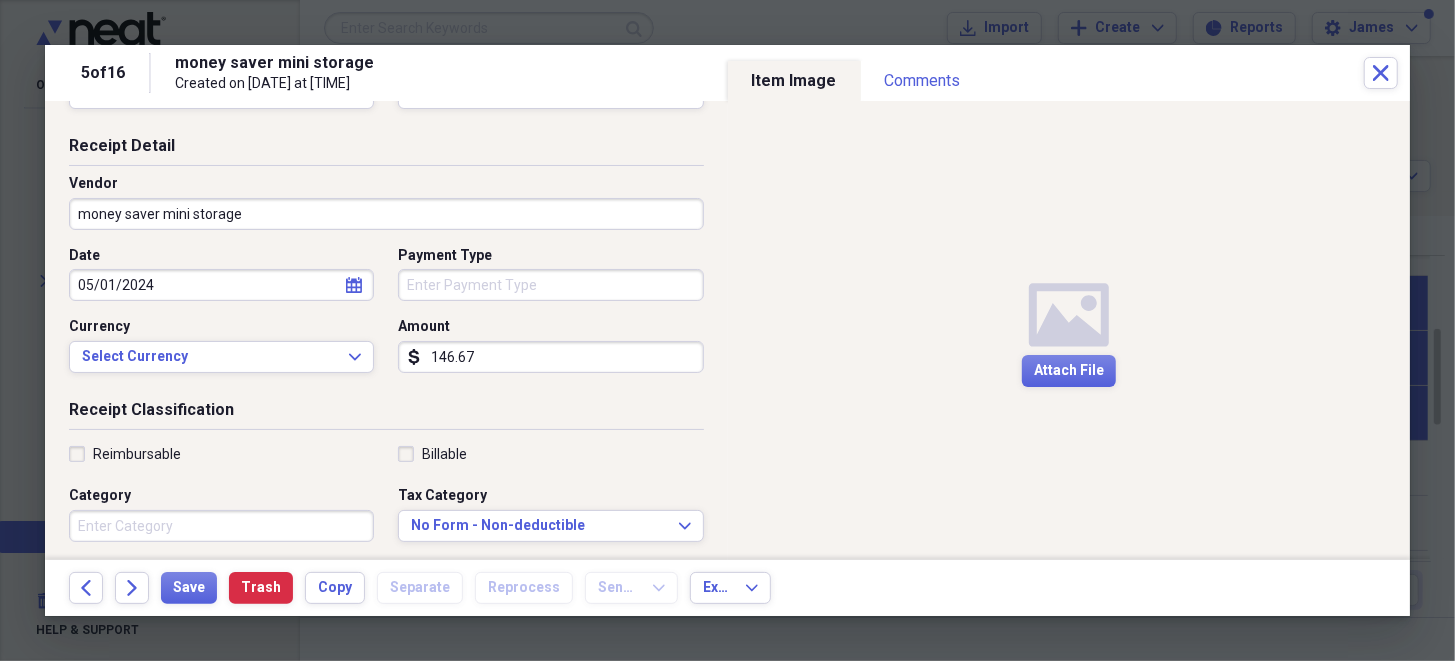 scroll, scrollTop: 99, scrollLeft: 0, axis: vertical 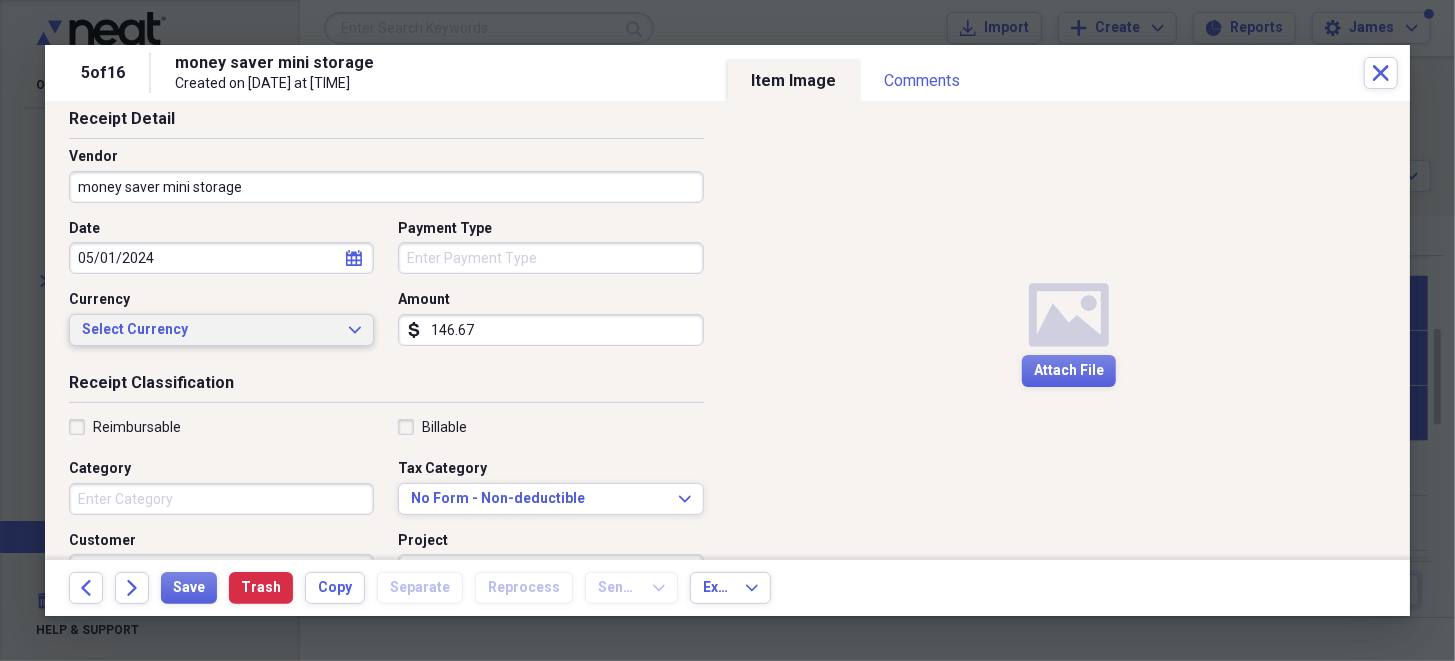 click on "Expand" 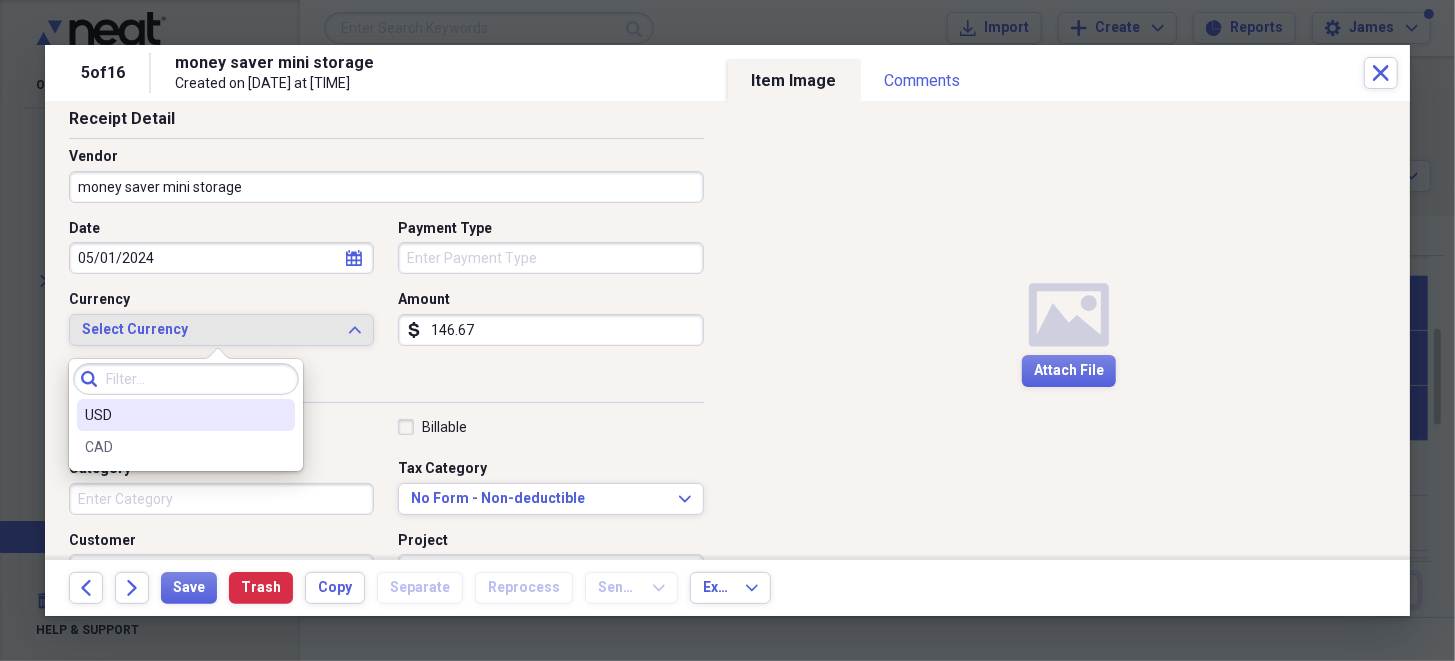 click on "USD" at bounding box center (174, 415) 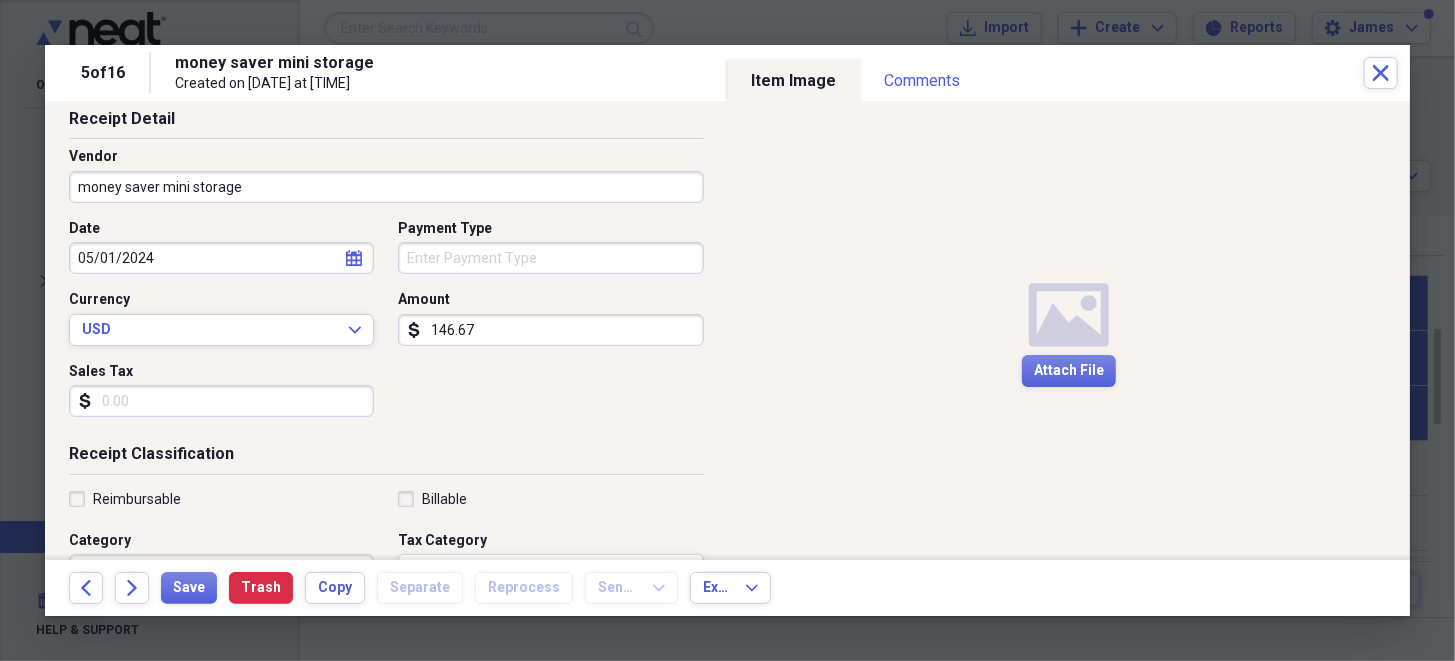 click on "Sales Tax" at bounding box center (221, 401) 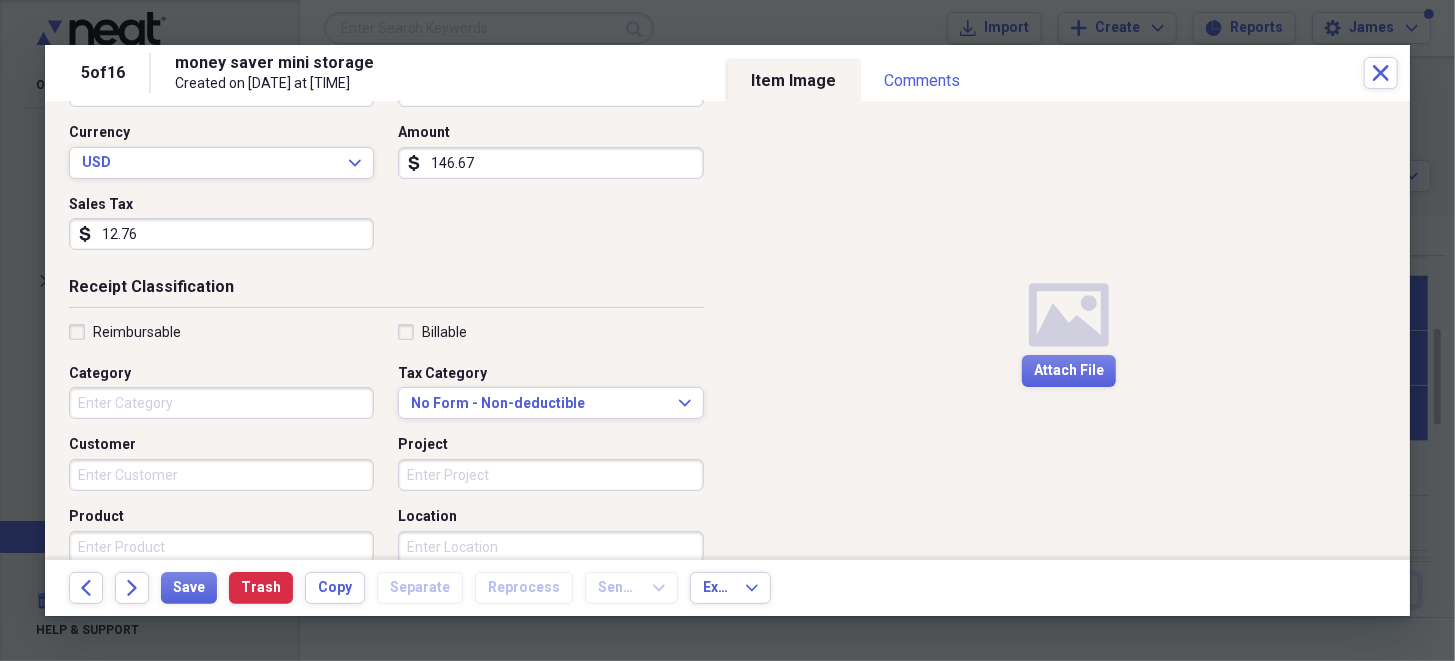 scroll, scrollTop: 300, scrollLeft: 0, axis: vertical 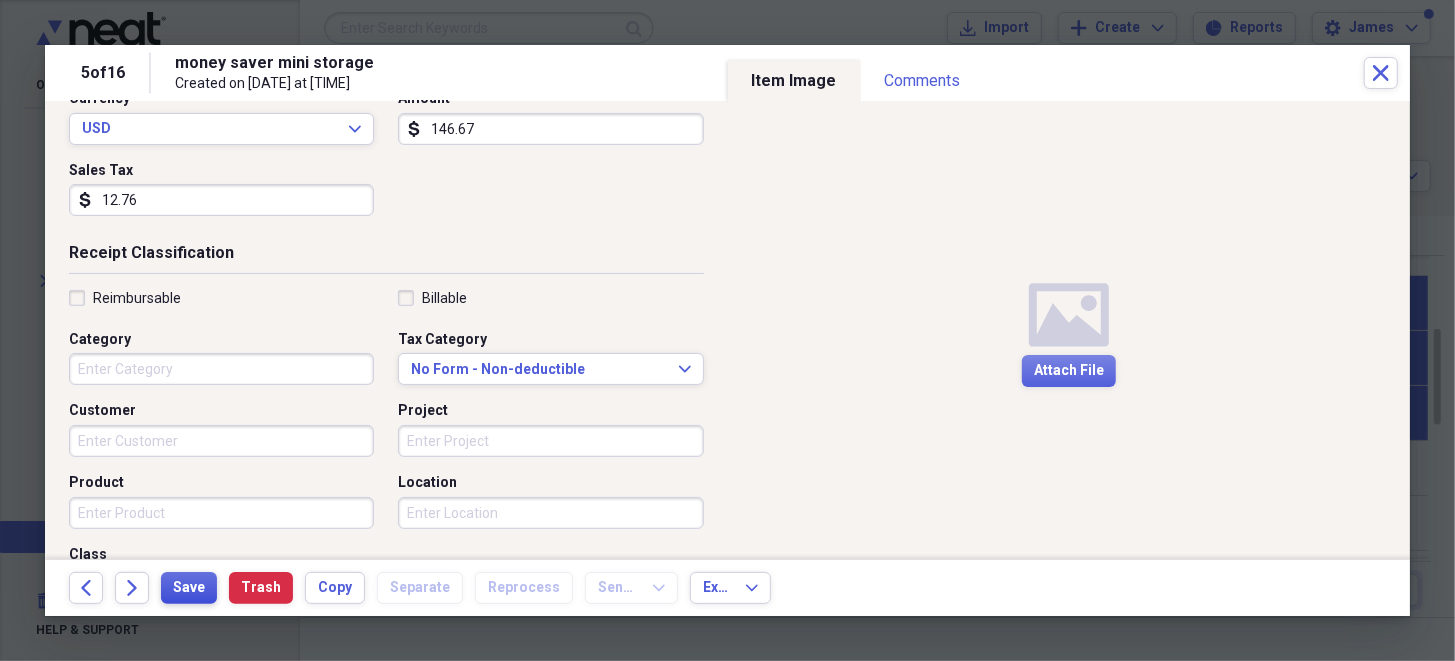 click on "Save" at bounding box center [189, 588] 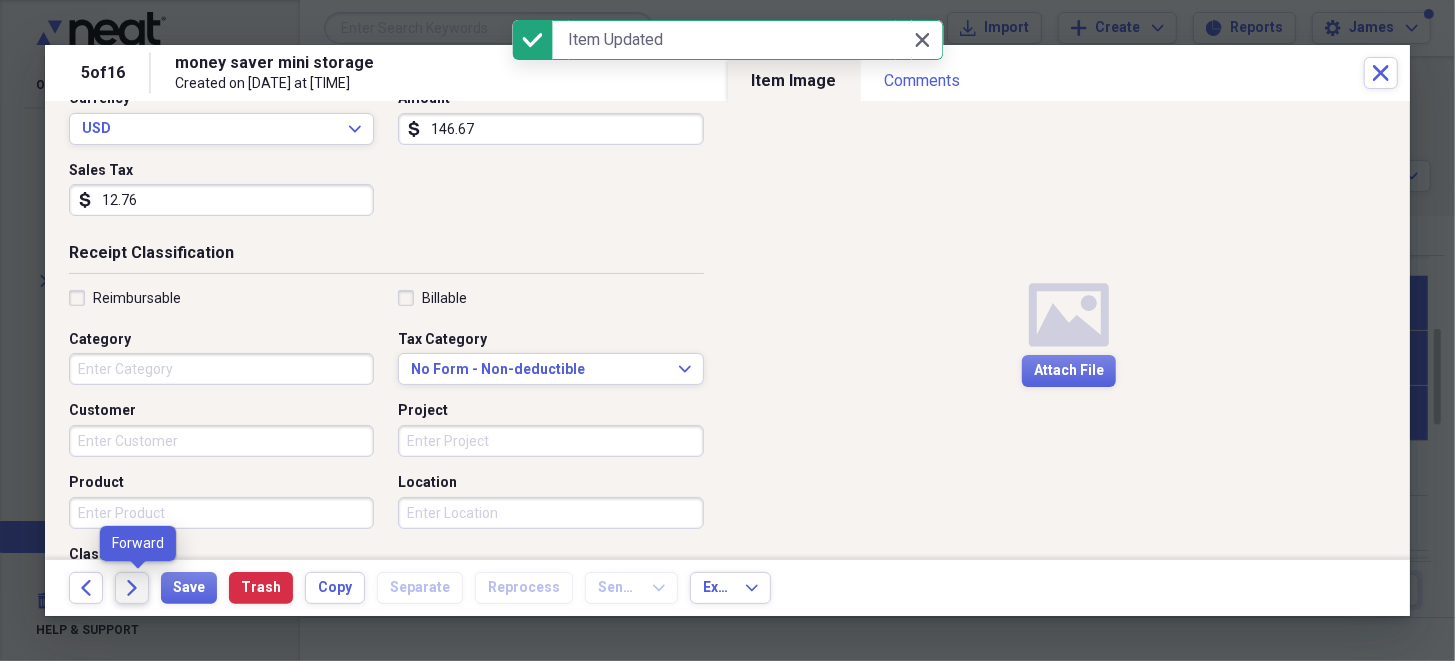 click 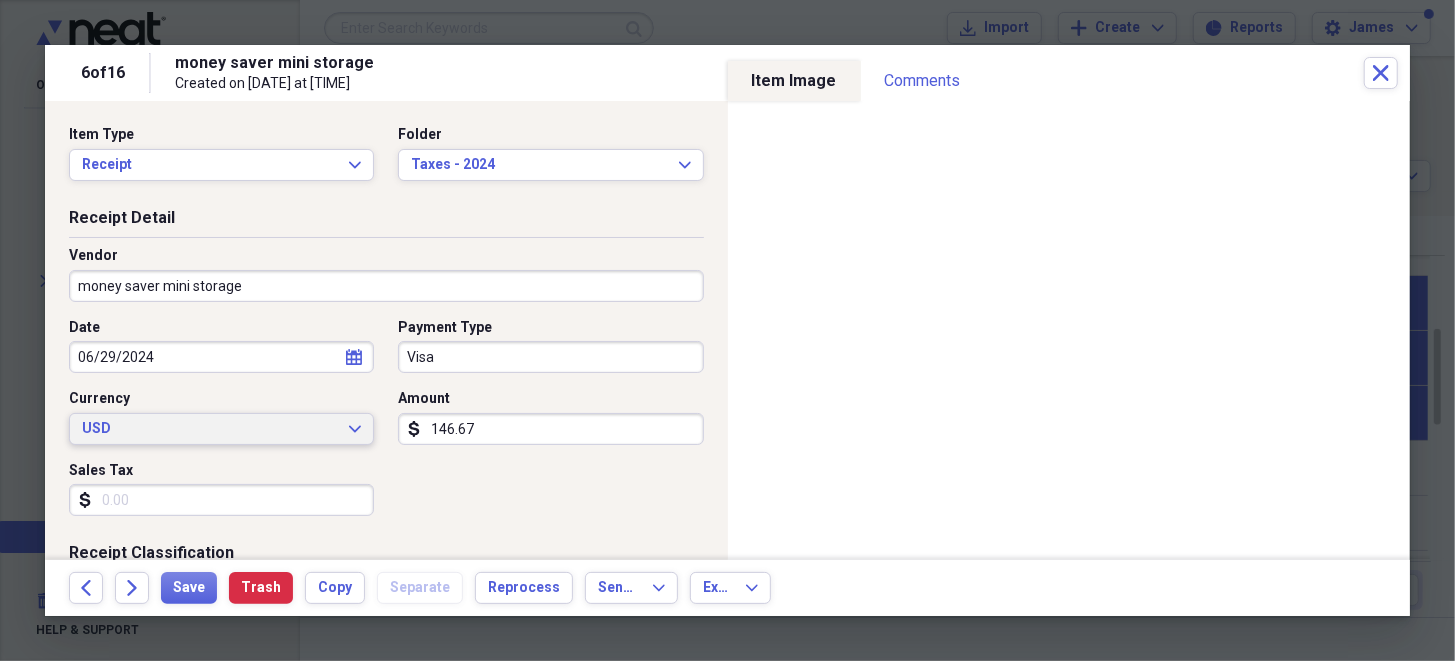 click on "Expand" 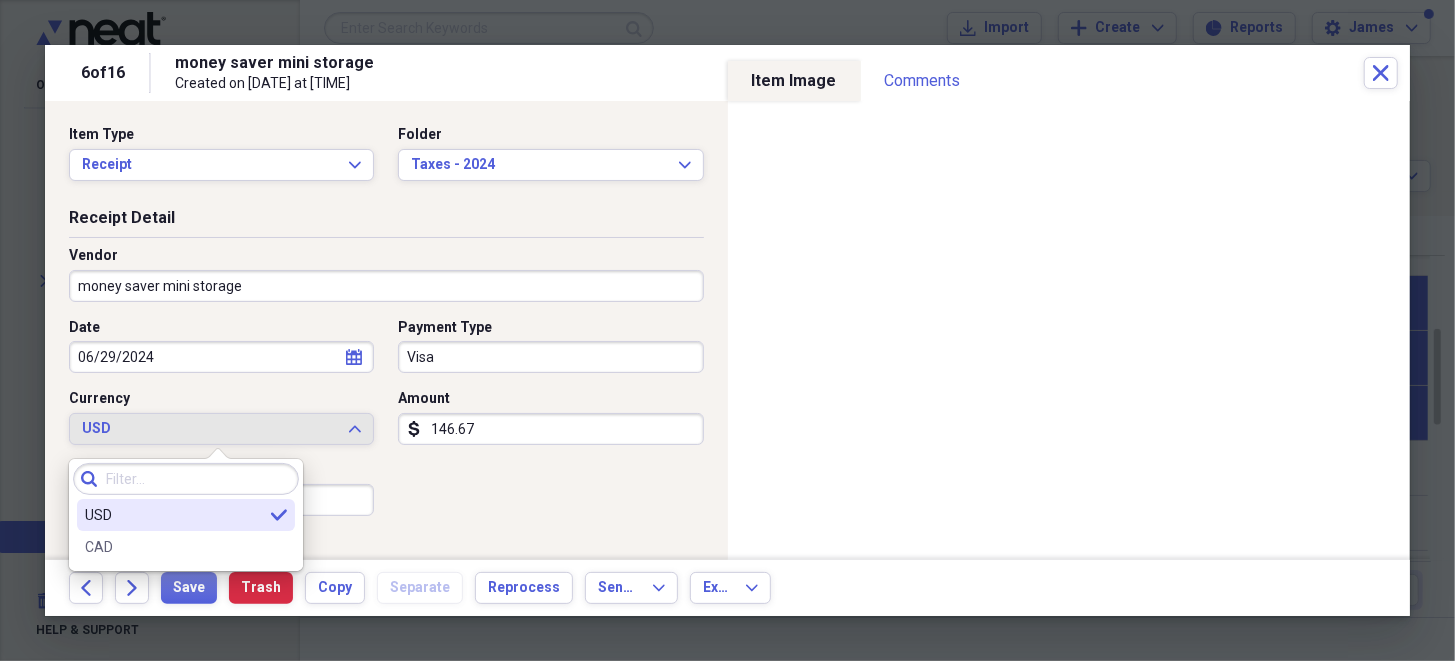 click on "USD" at bounding box center (174, 515) 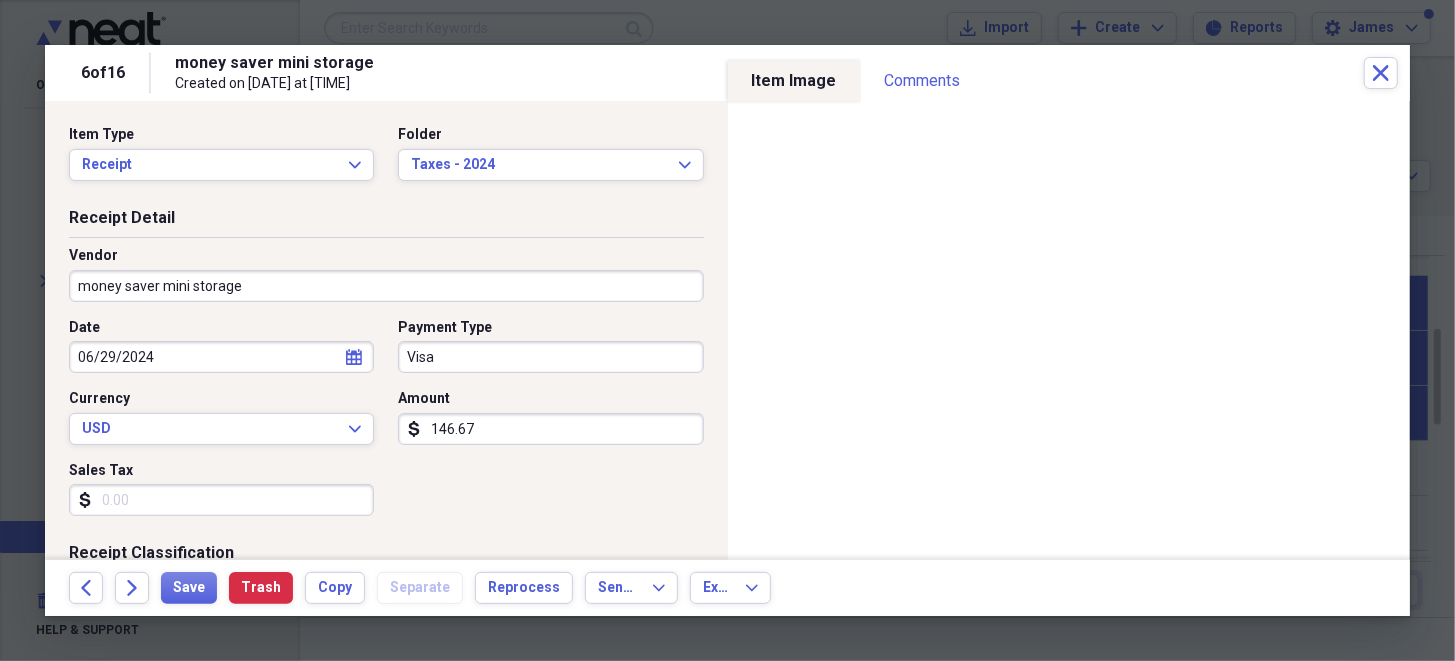 click on "Sales Tax" at bounding box center [221, 500] 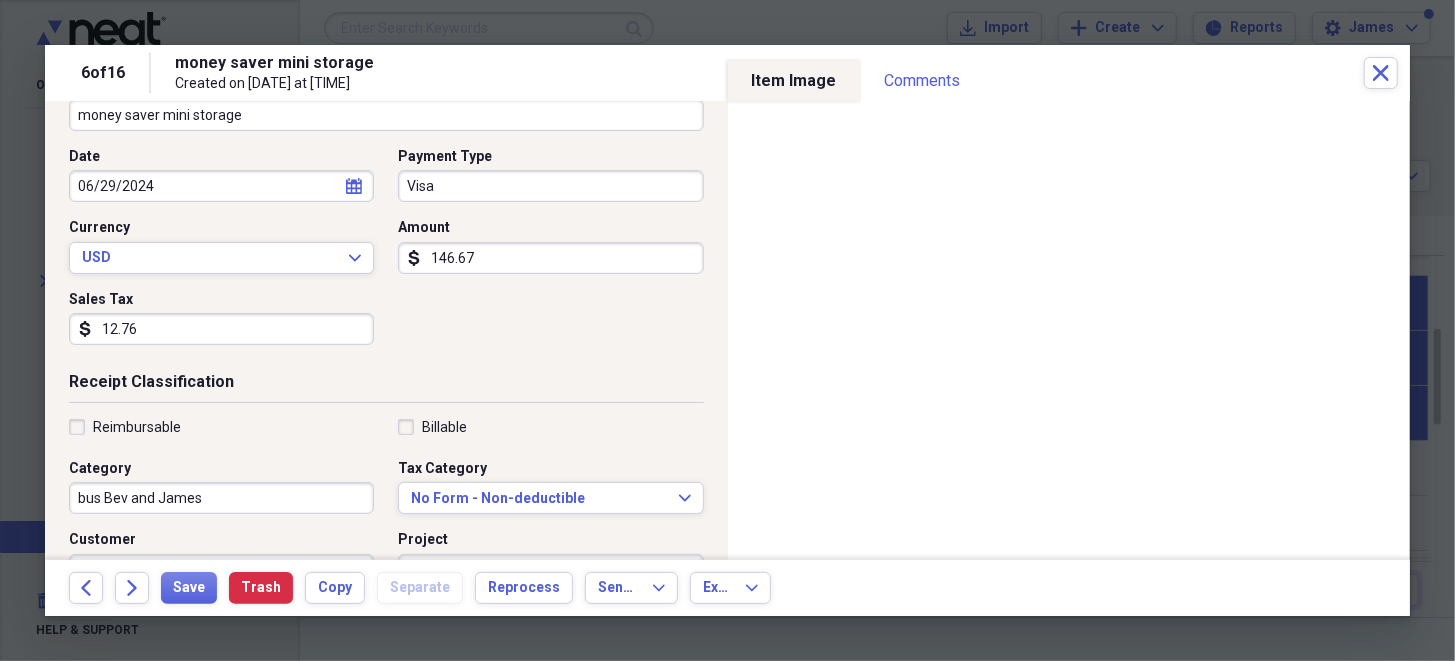 scroll, scrollTop: 199, scrollLeft: 0, axis: vertical 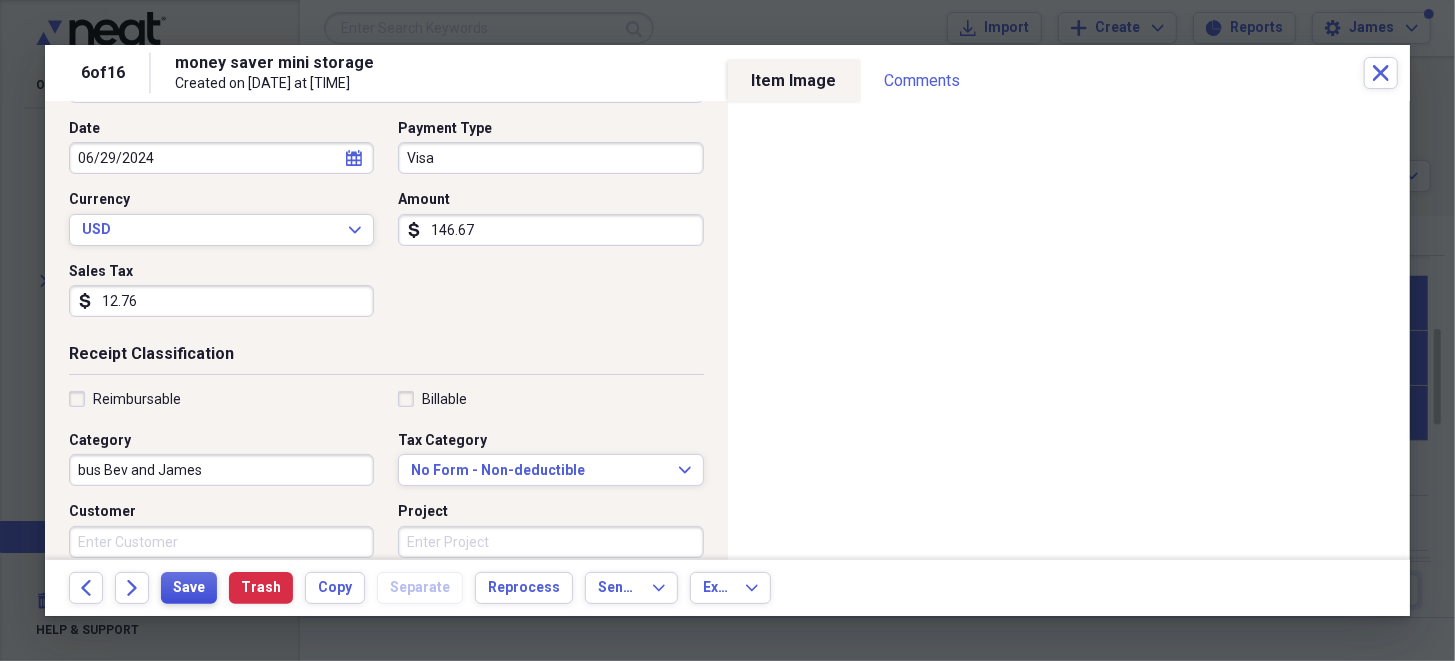click on "Save" at bounding box center (189, 588) 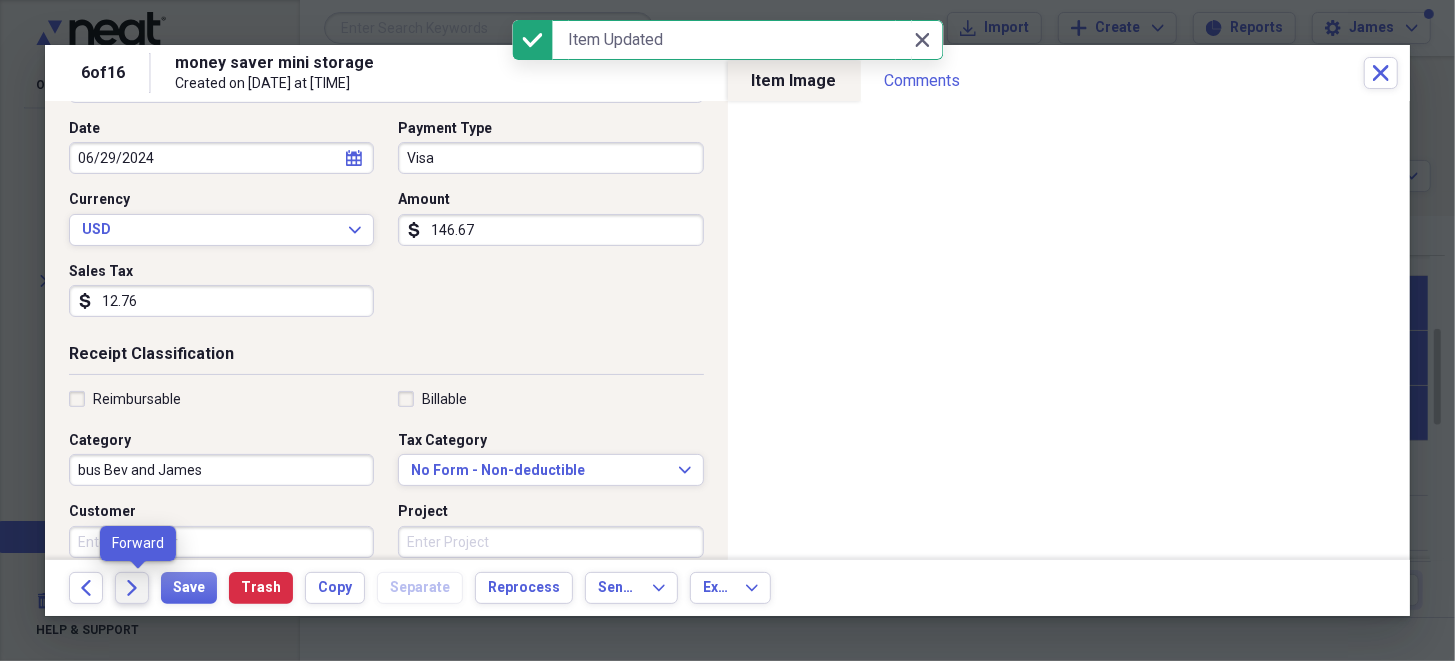 click on "Forward" 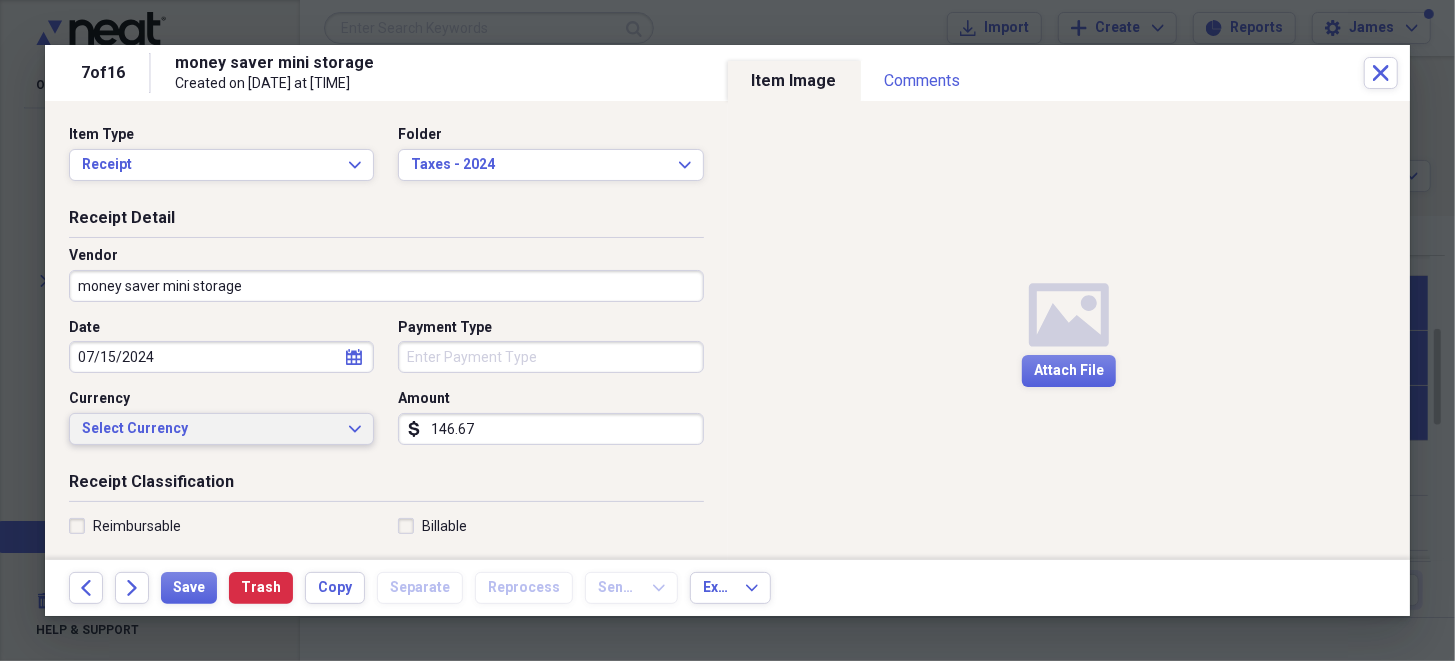 click on "Expand" 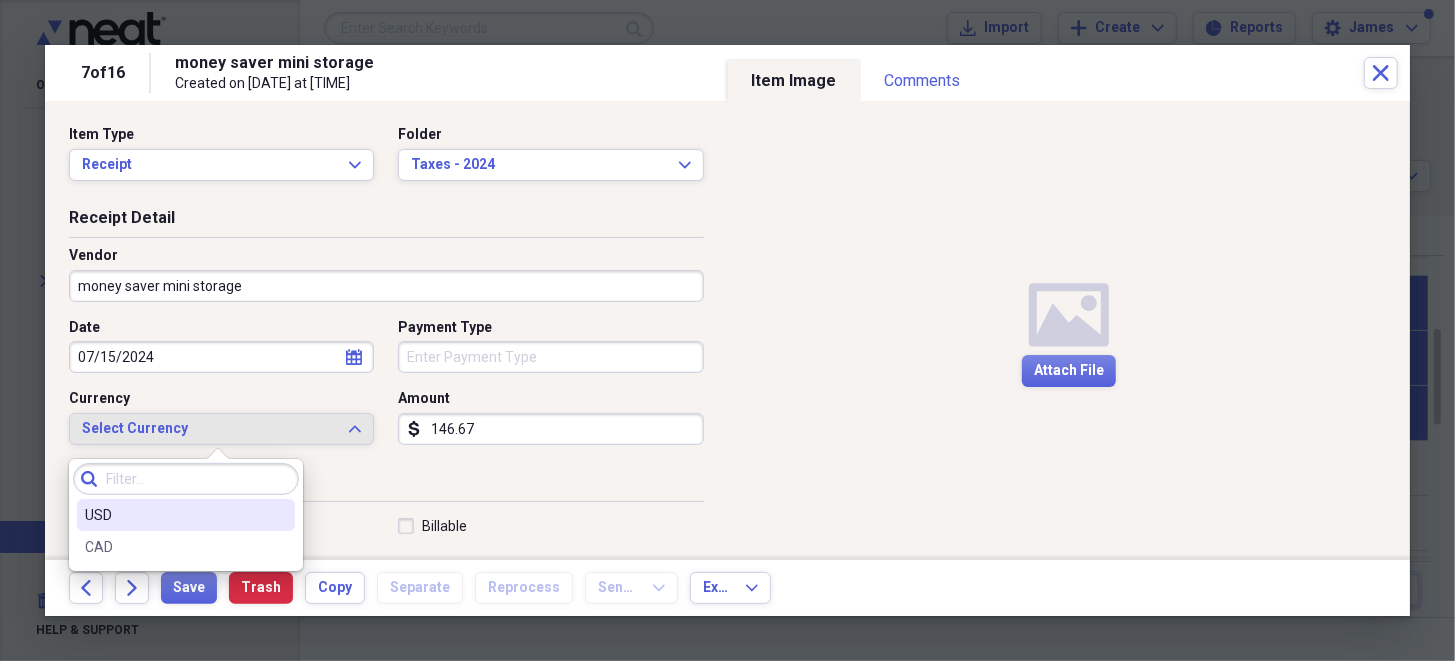 click on "USD" at bounding box center (174, 515) 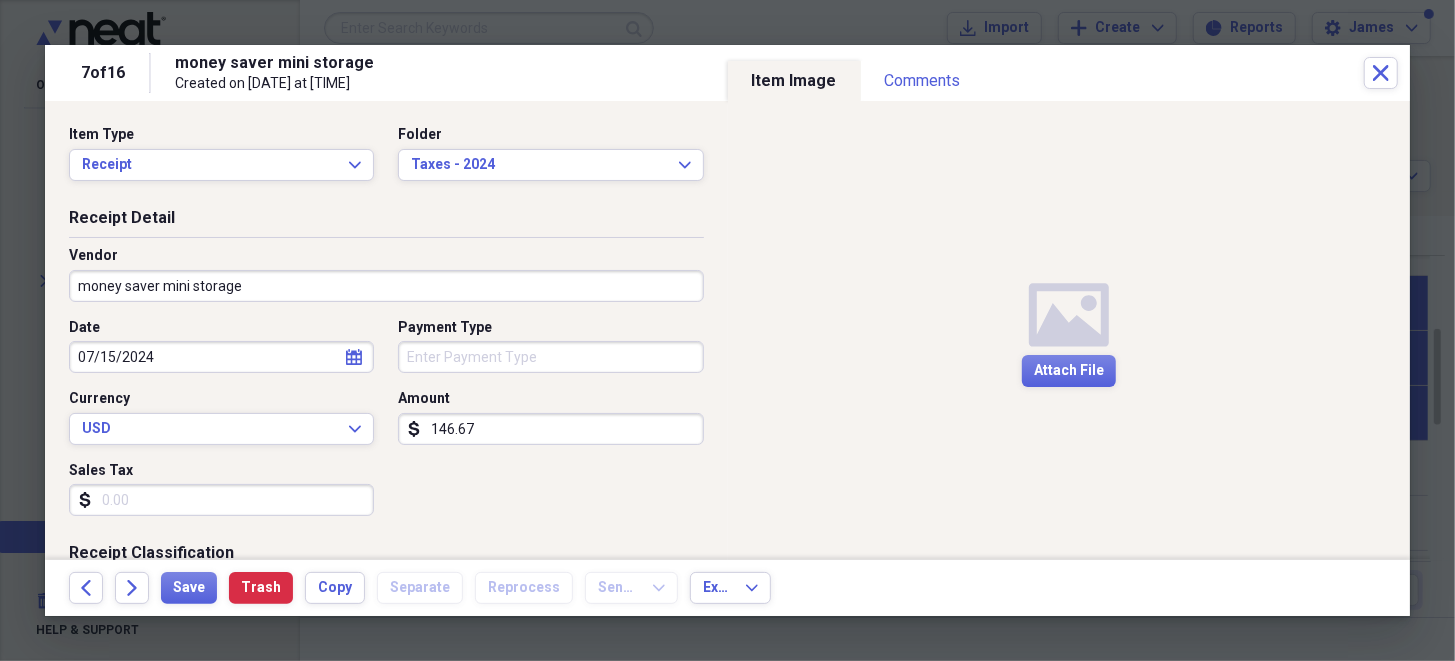 click on "Sales Tax" at bounding box center (221, 500) 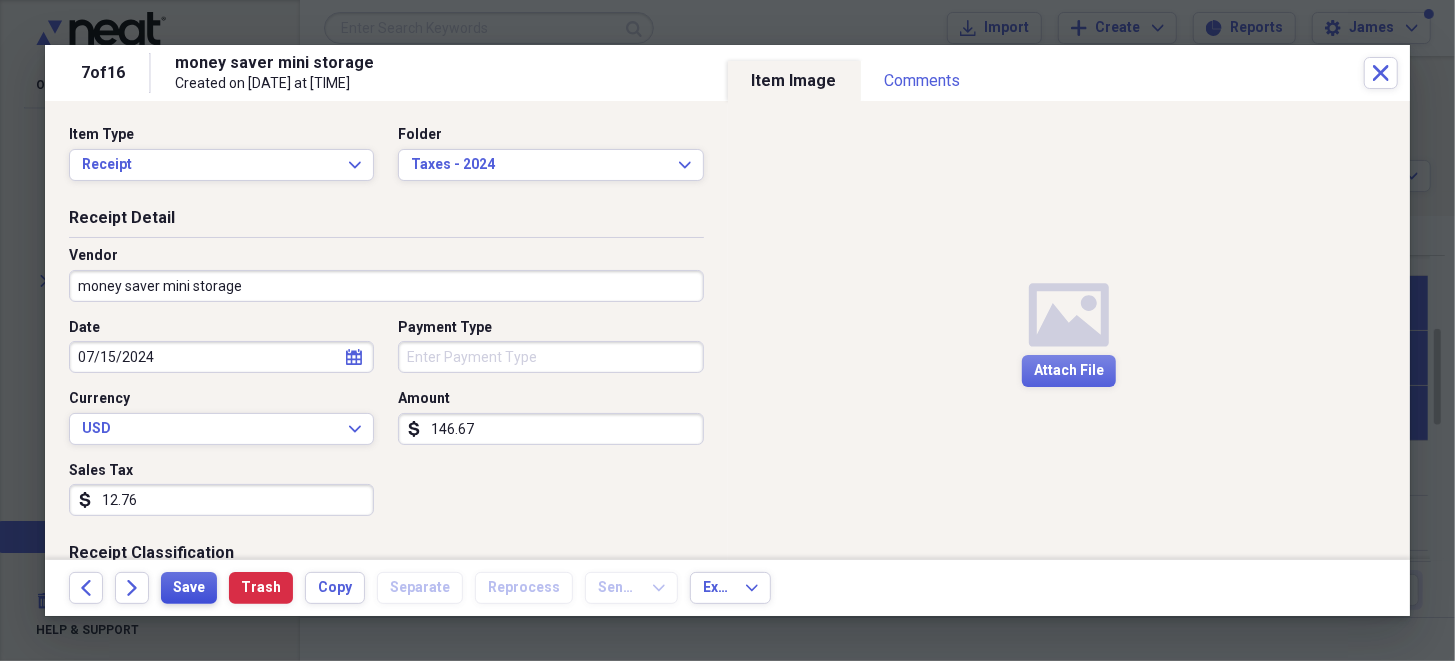 click on "Save" at bounding box center [189, 588] 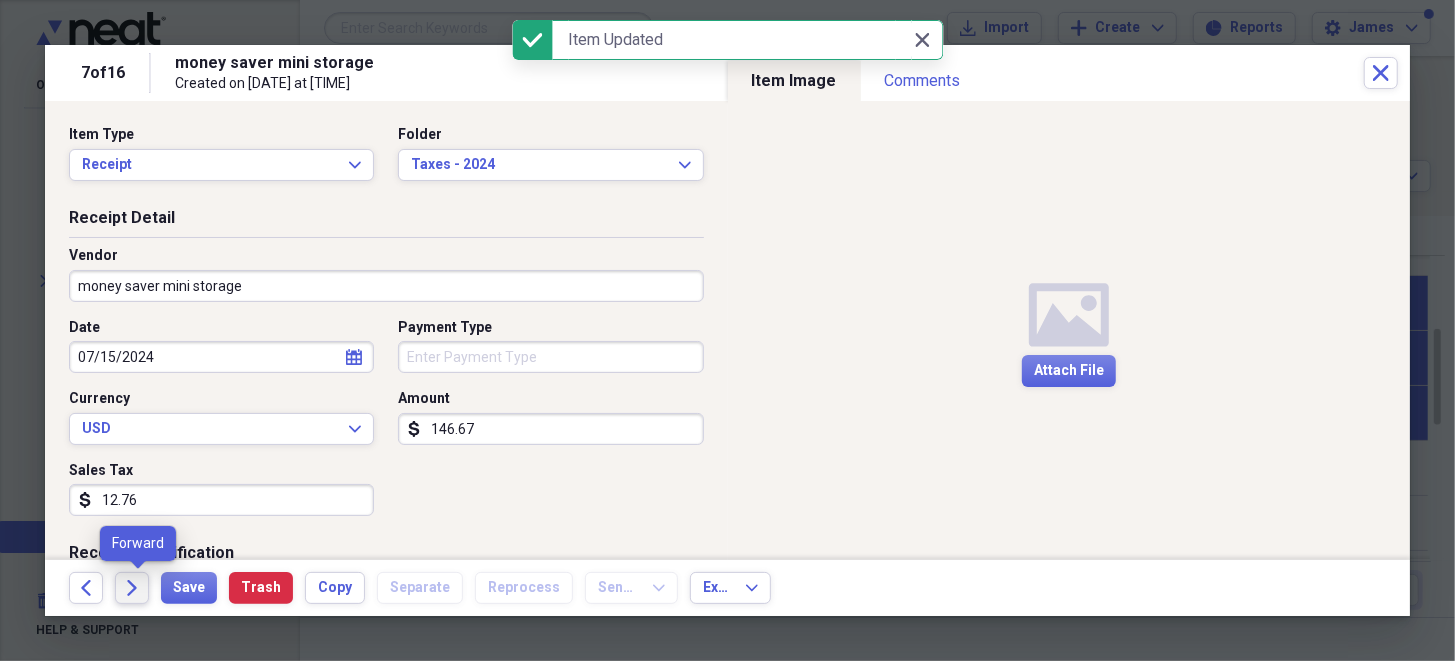 click on "Forward" 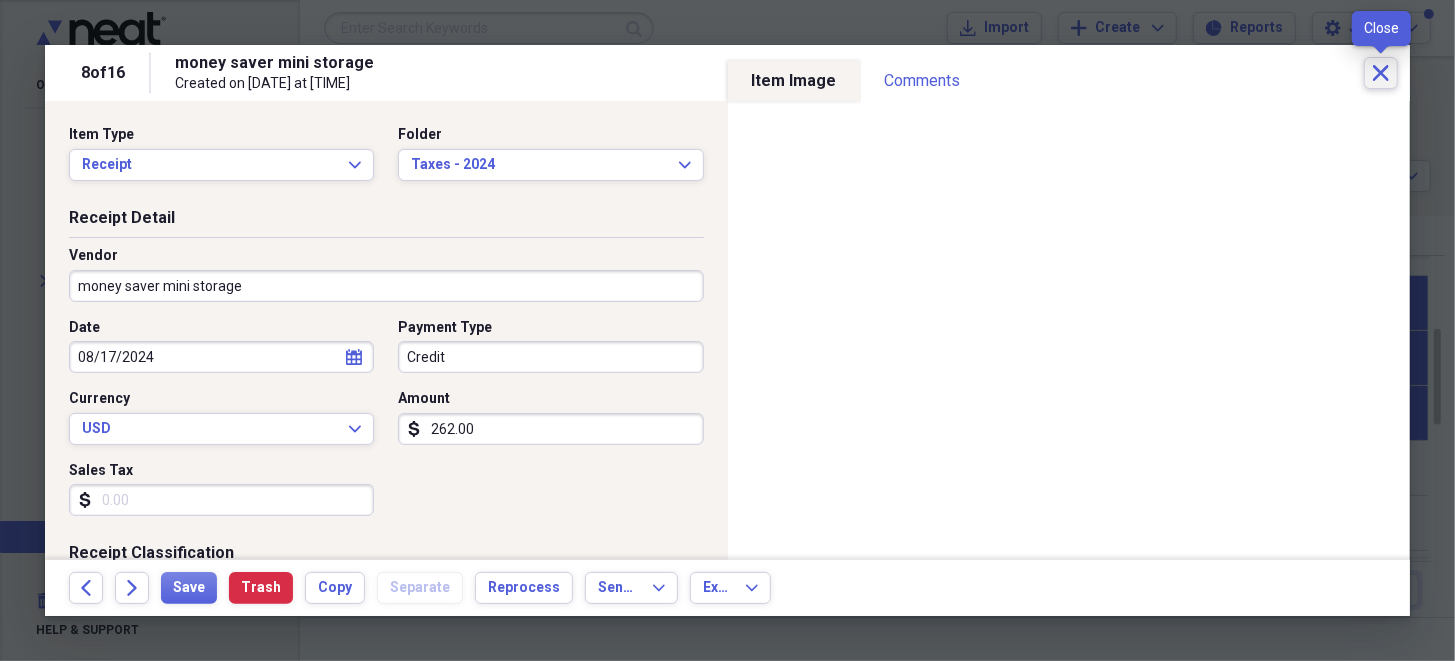 click on "Close" 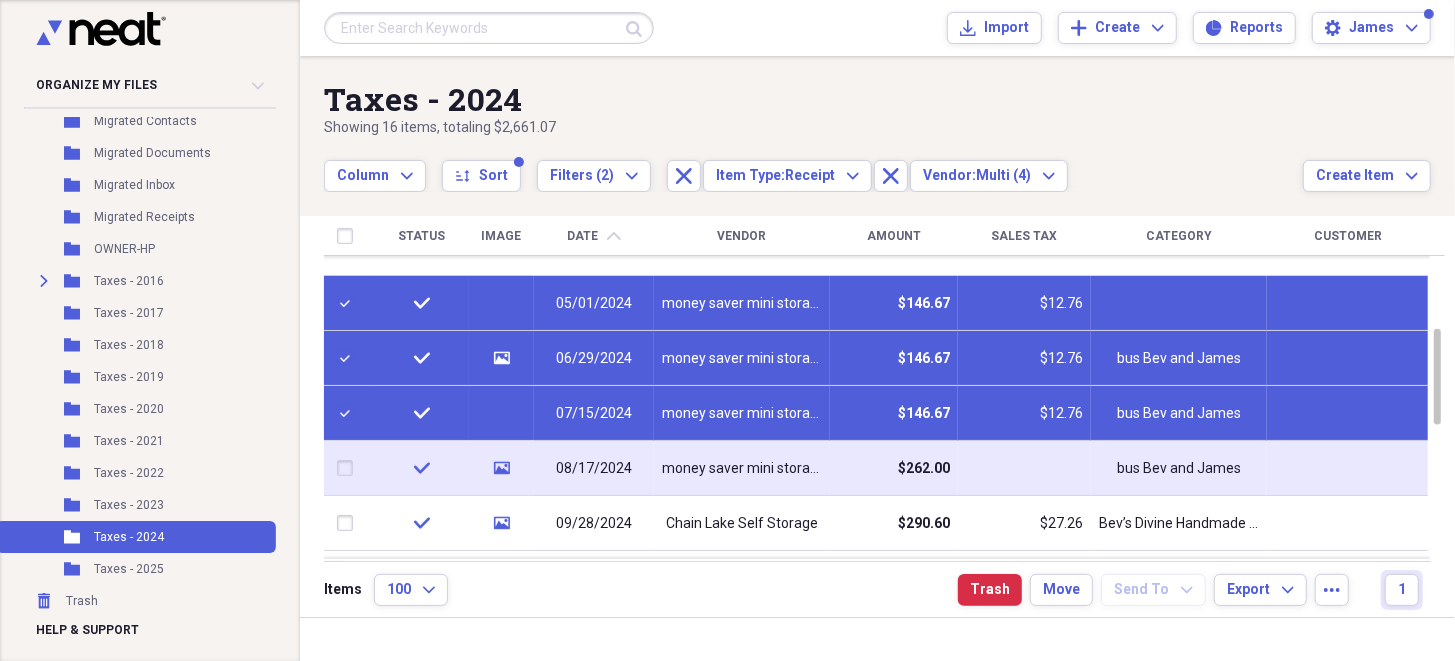 click at bounding box center [1024, 468] 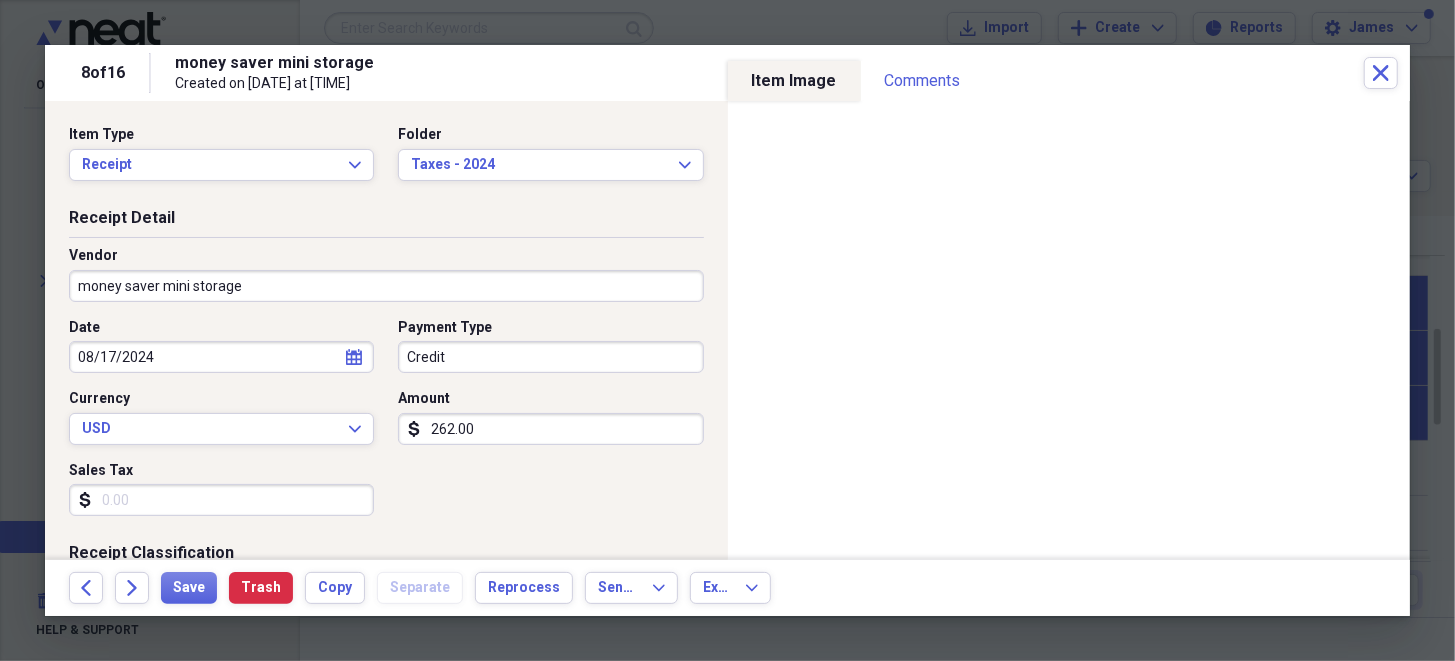 click on "Sales Tax" at bounding box center (221, 500) 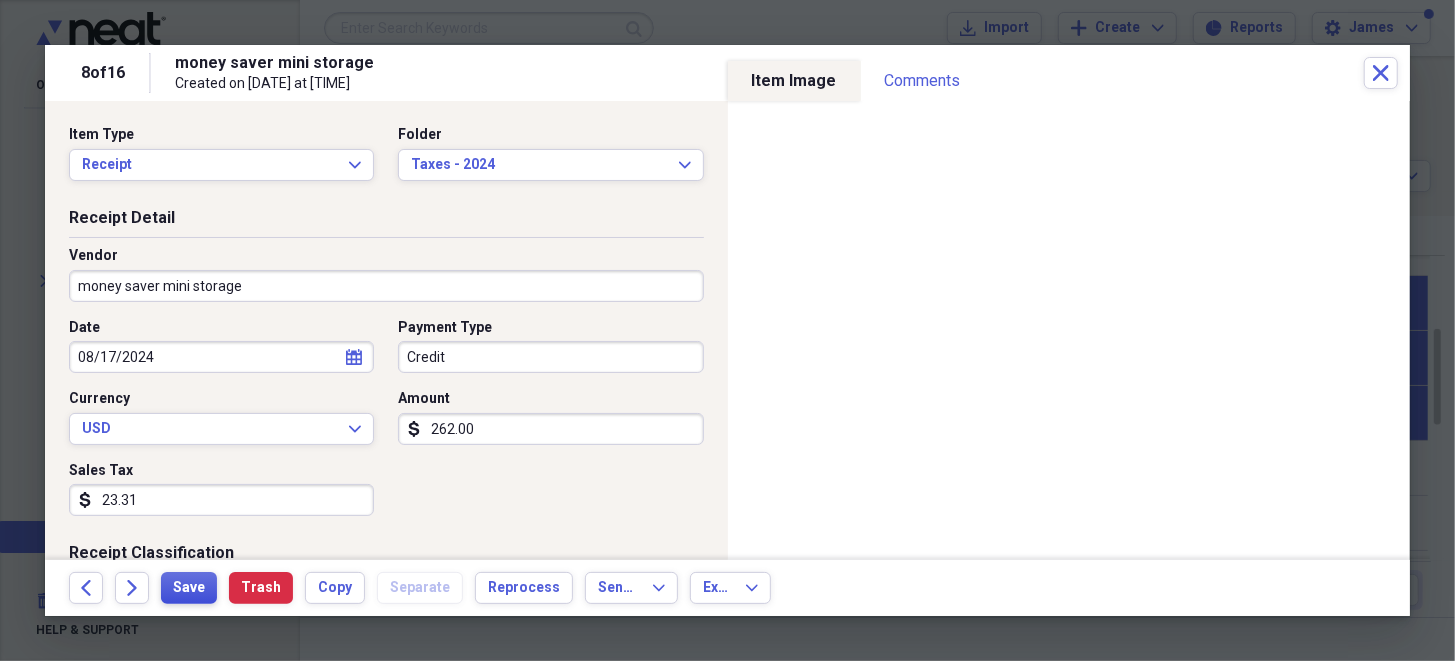 click on "Save" at bounding box center (189, 588) 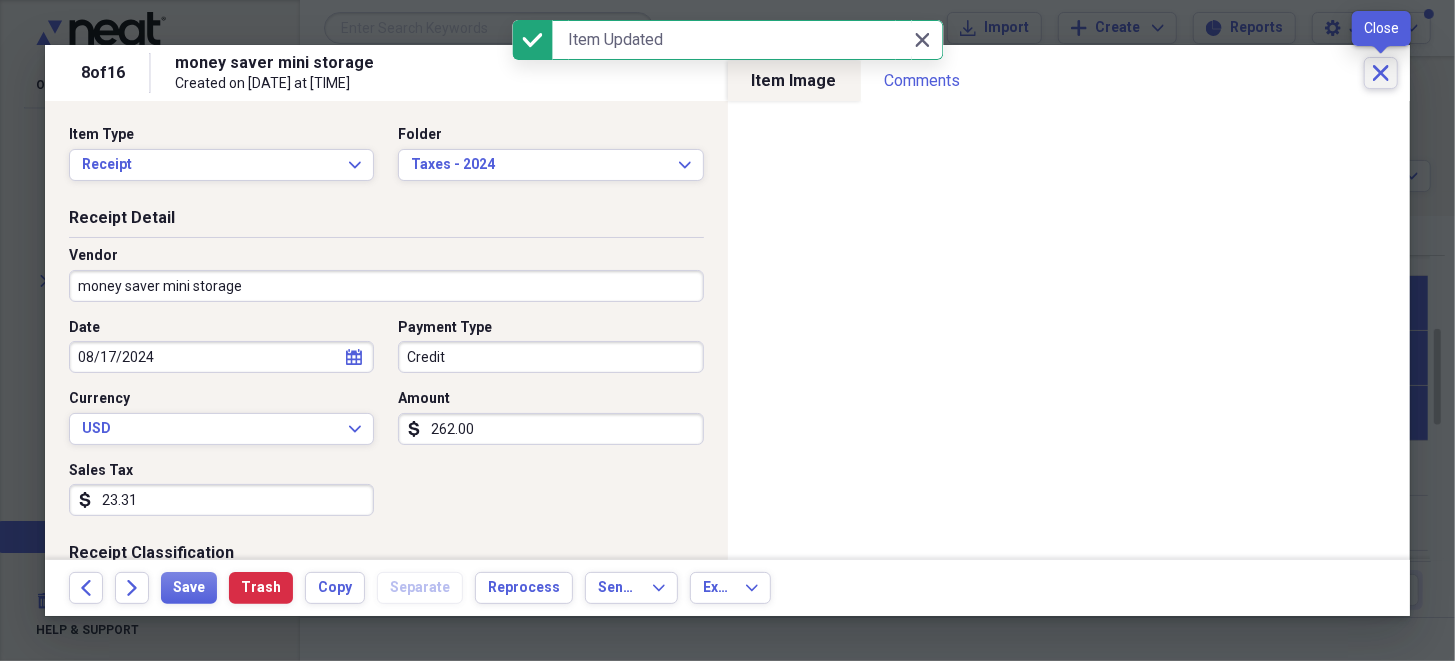 click on "Close" 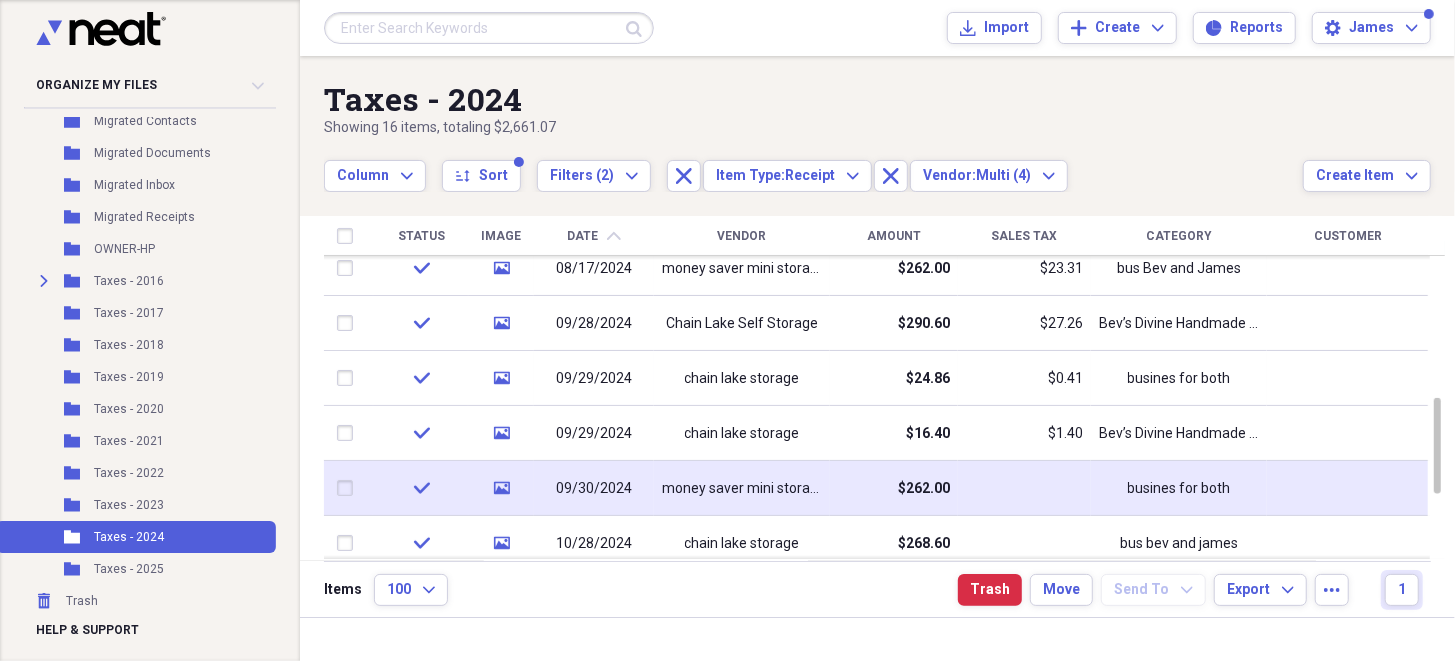 click at bounding box center (1024, 488) 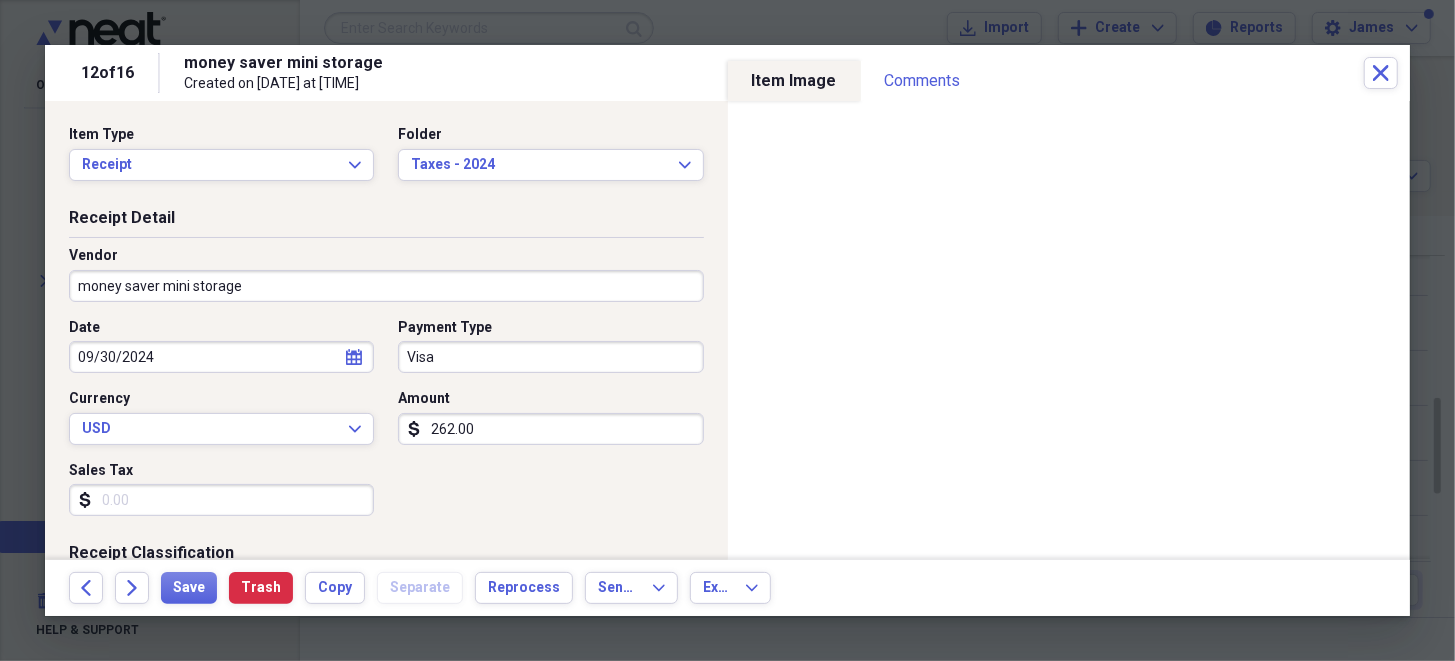 click on "Sales Tax" at bounding box center (221, 500) 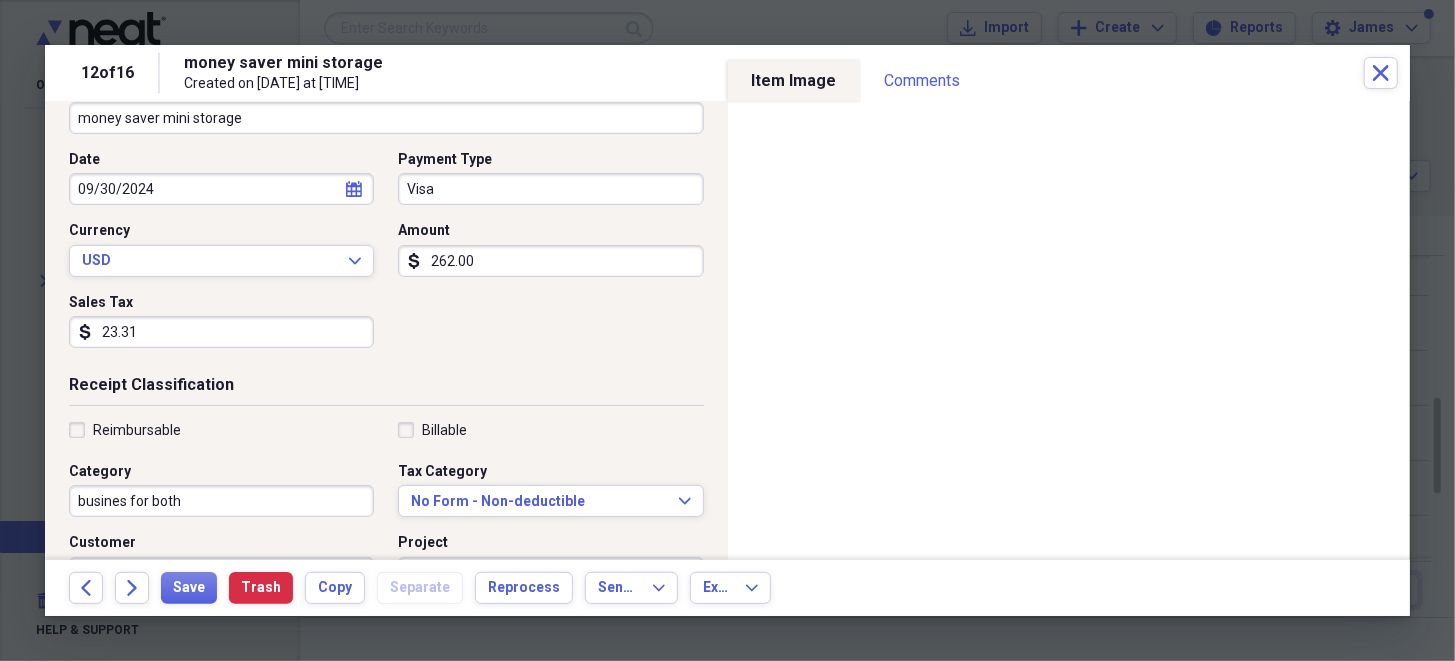 scroll, scrollTop: 199, scrollLeft: 0, axis: vertical 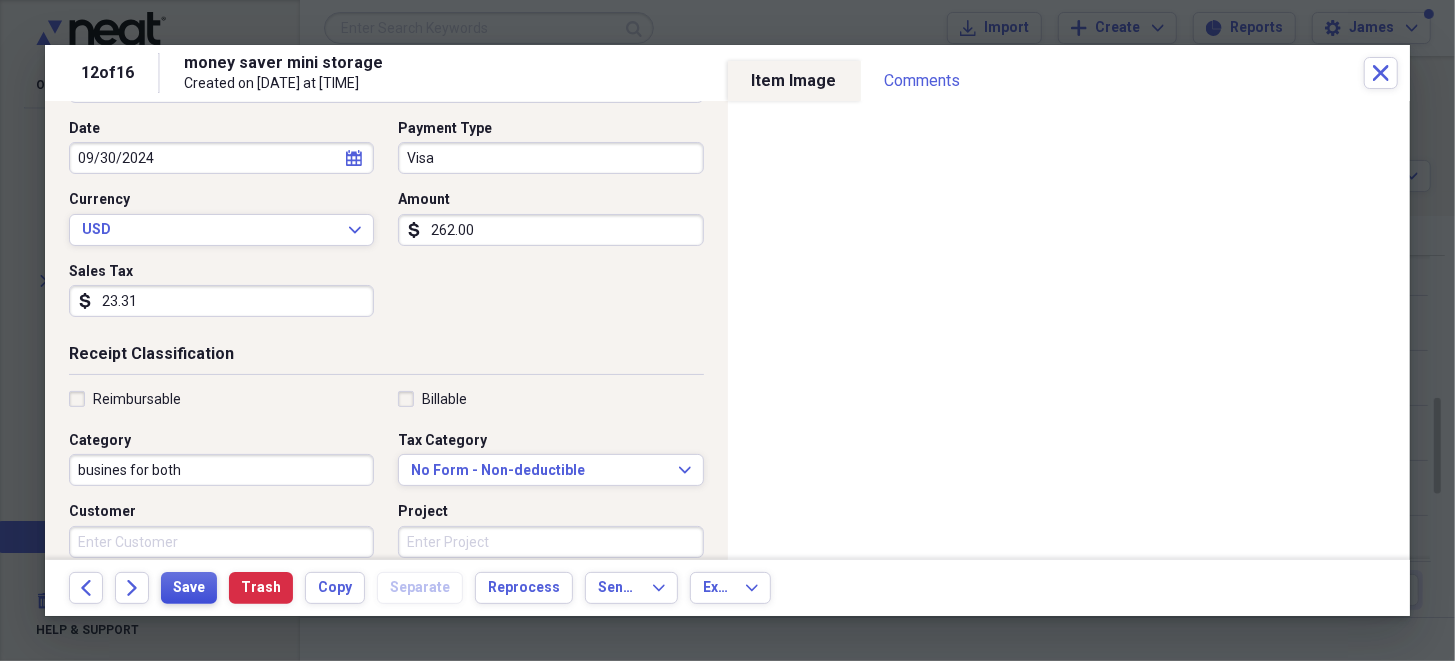 click on "Save" at bounding box center [189, 588] 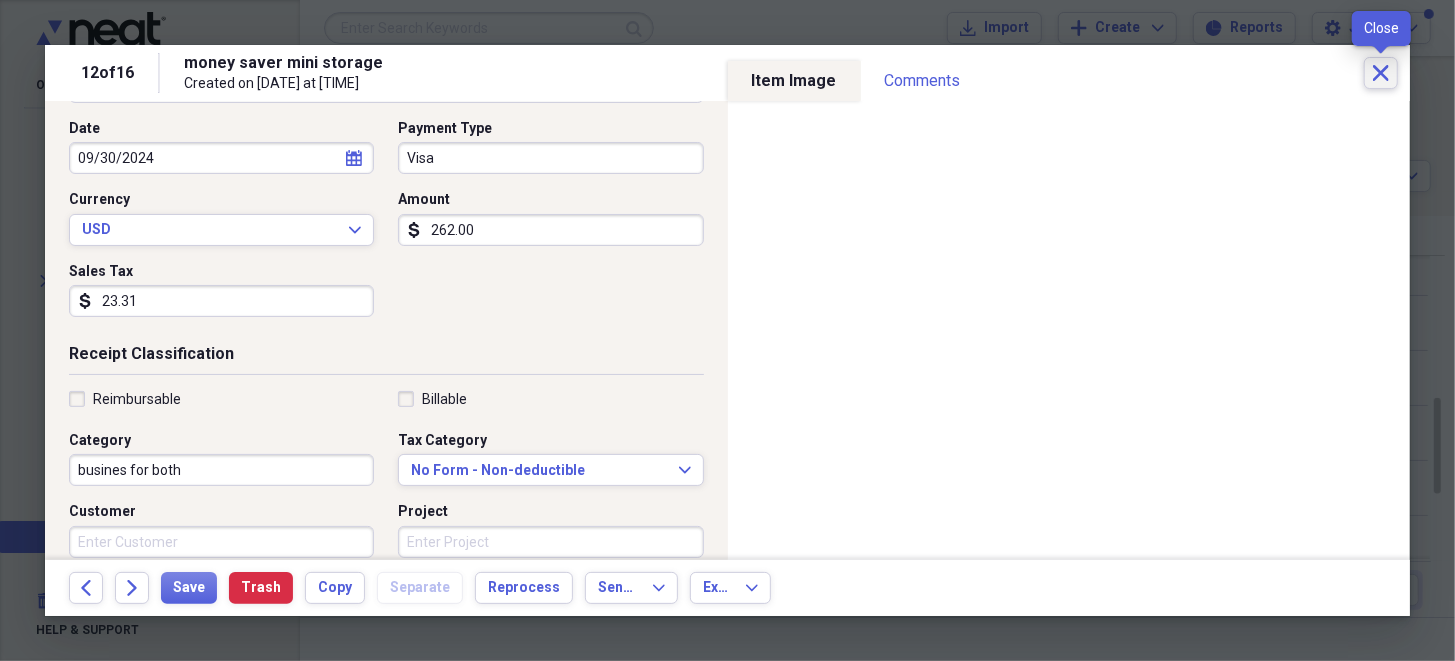 click on "Close" at bounding box center (1381, 73) 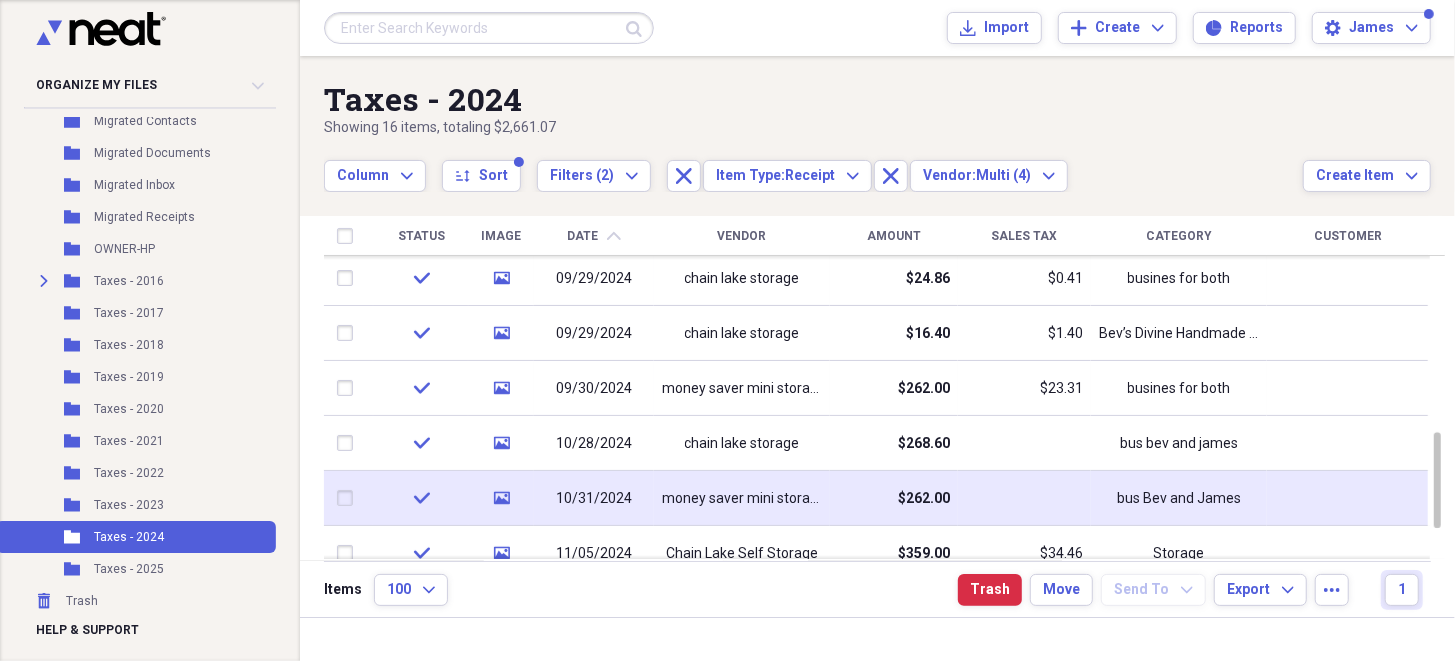 click at bounding box center [1024, 498] 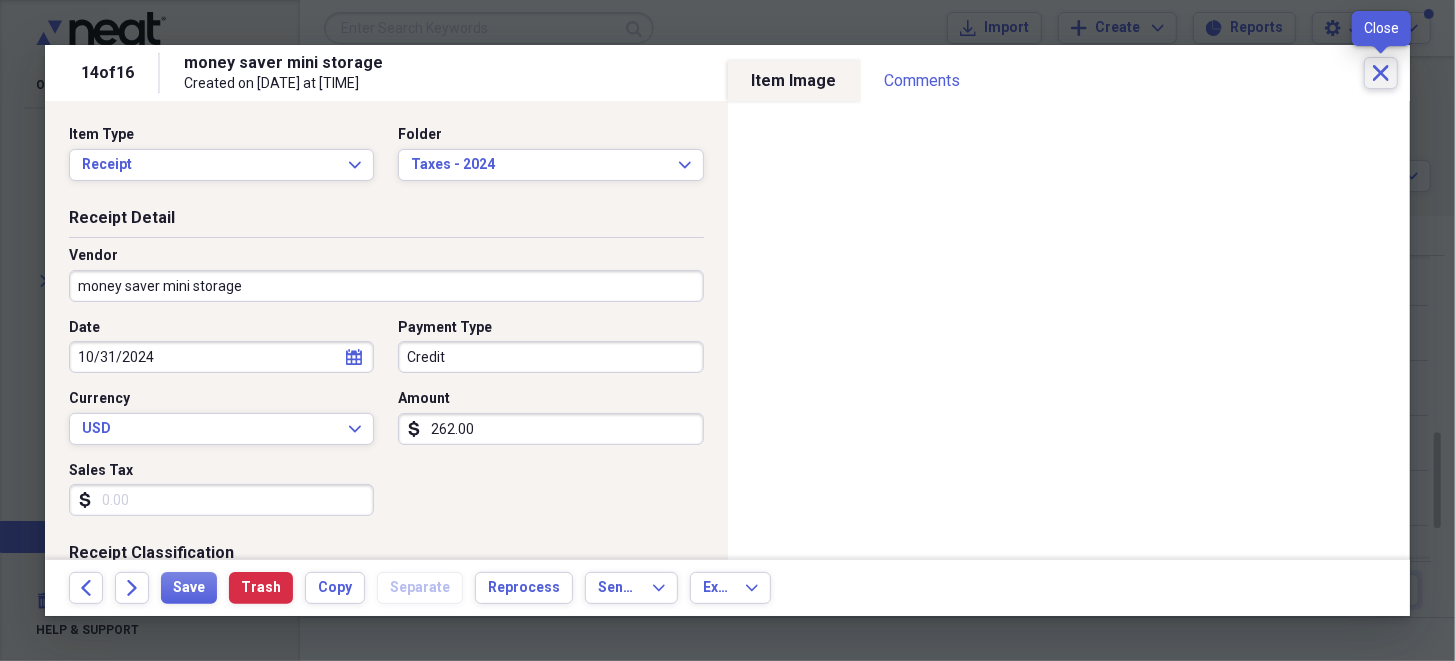 click on "Close" at bounding box center [1381, 73] 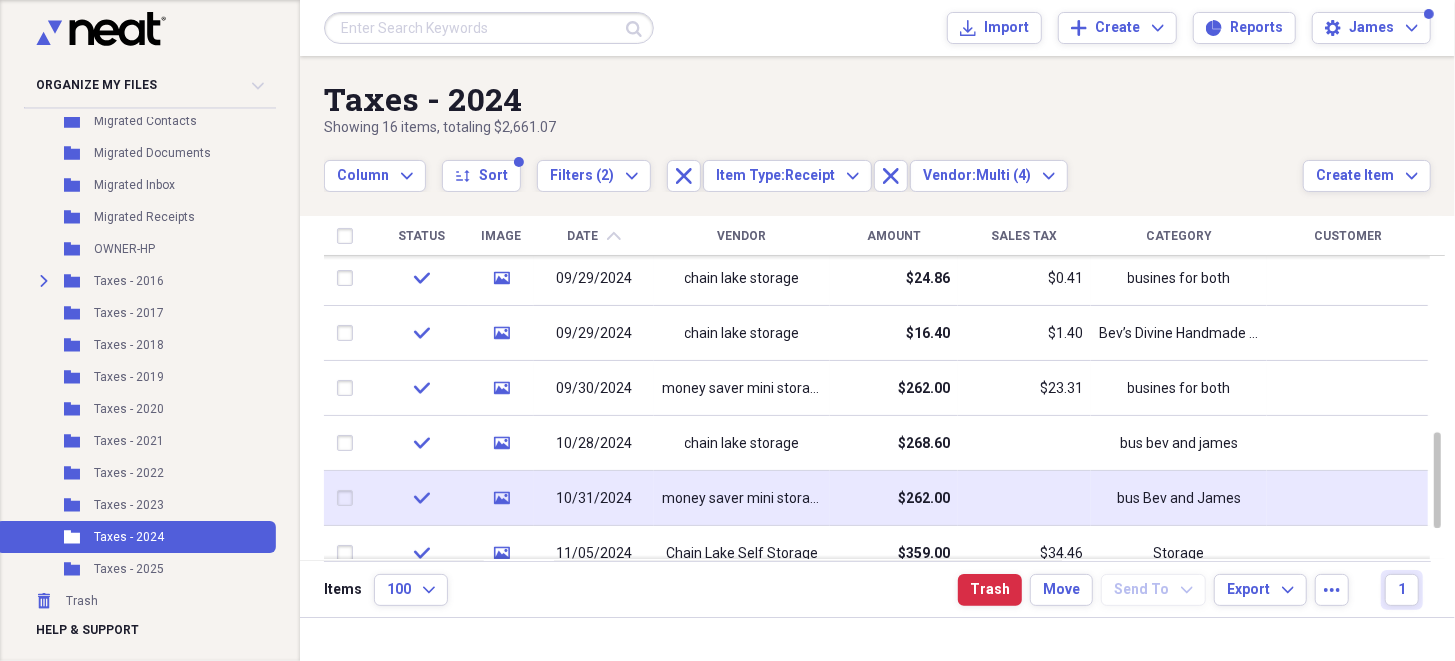 click at bounding box center (1024, 498) 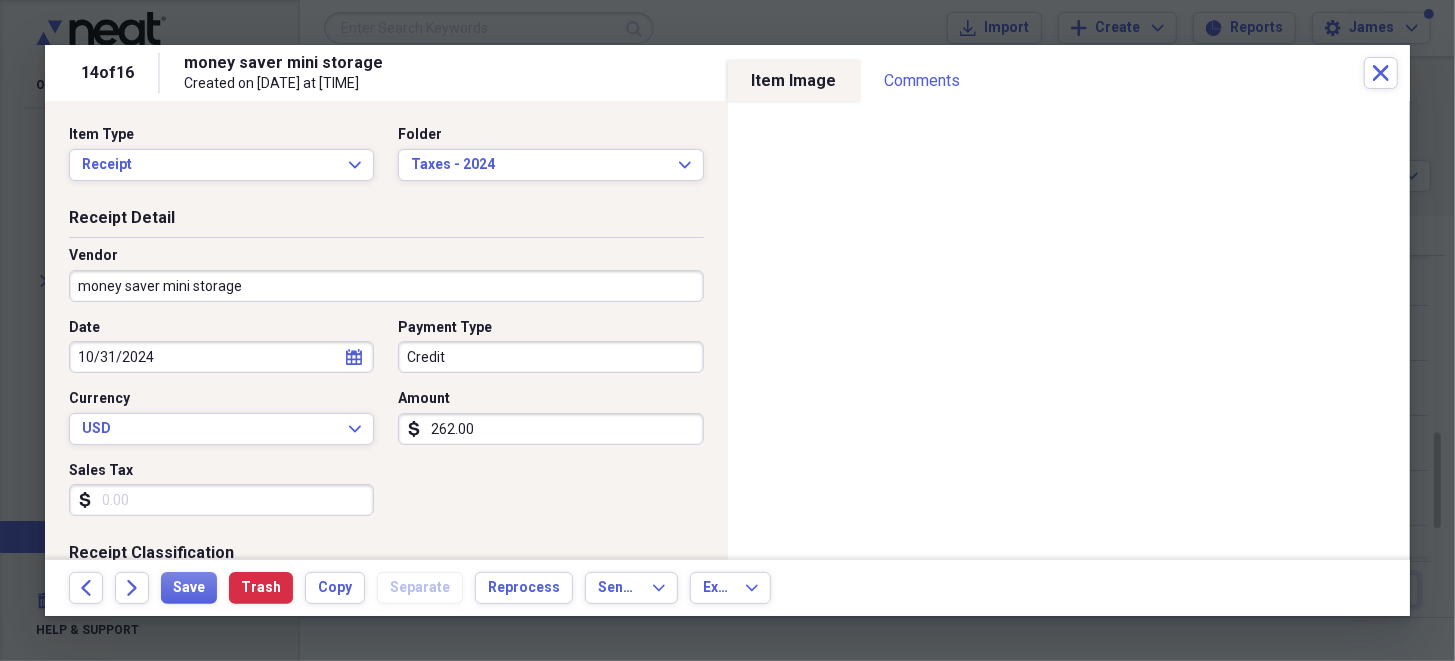 click on "Sales Tax" at bounding box center [221, 500] 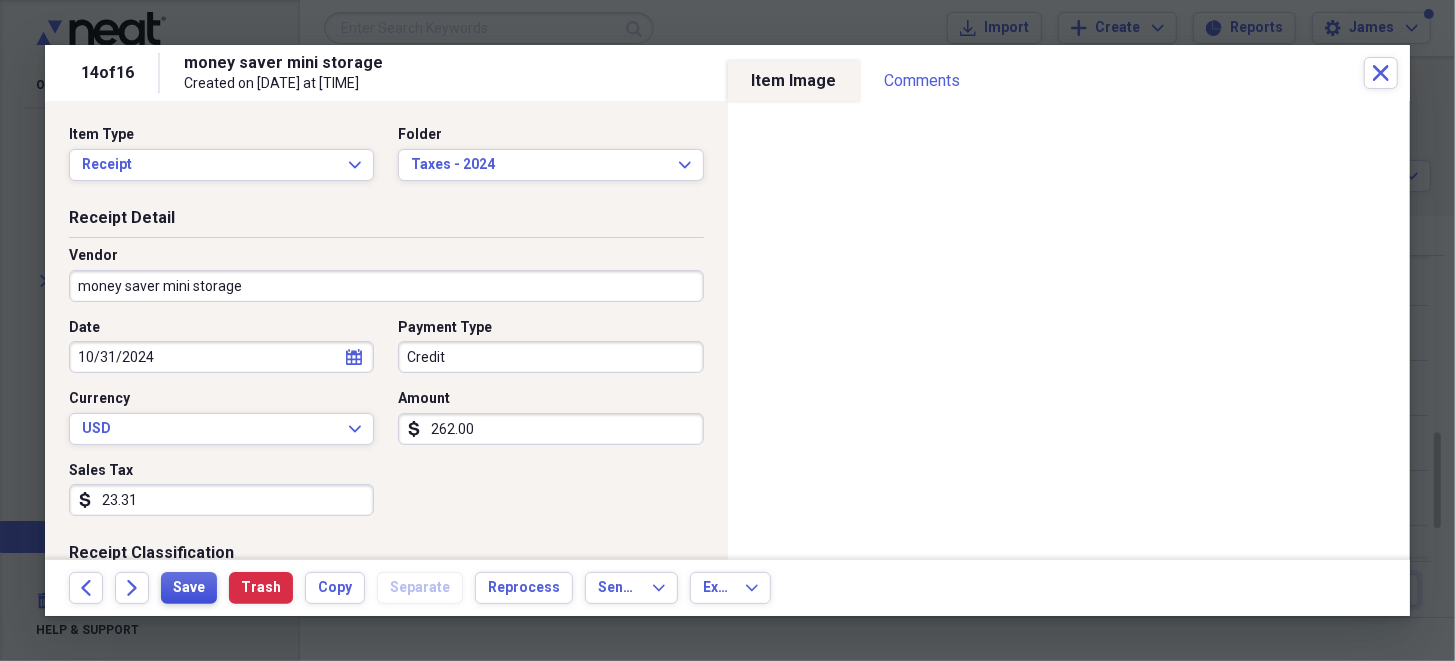 click on "Save" at bounding box center (189, 588) 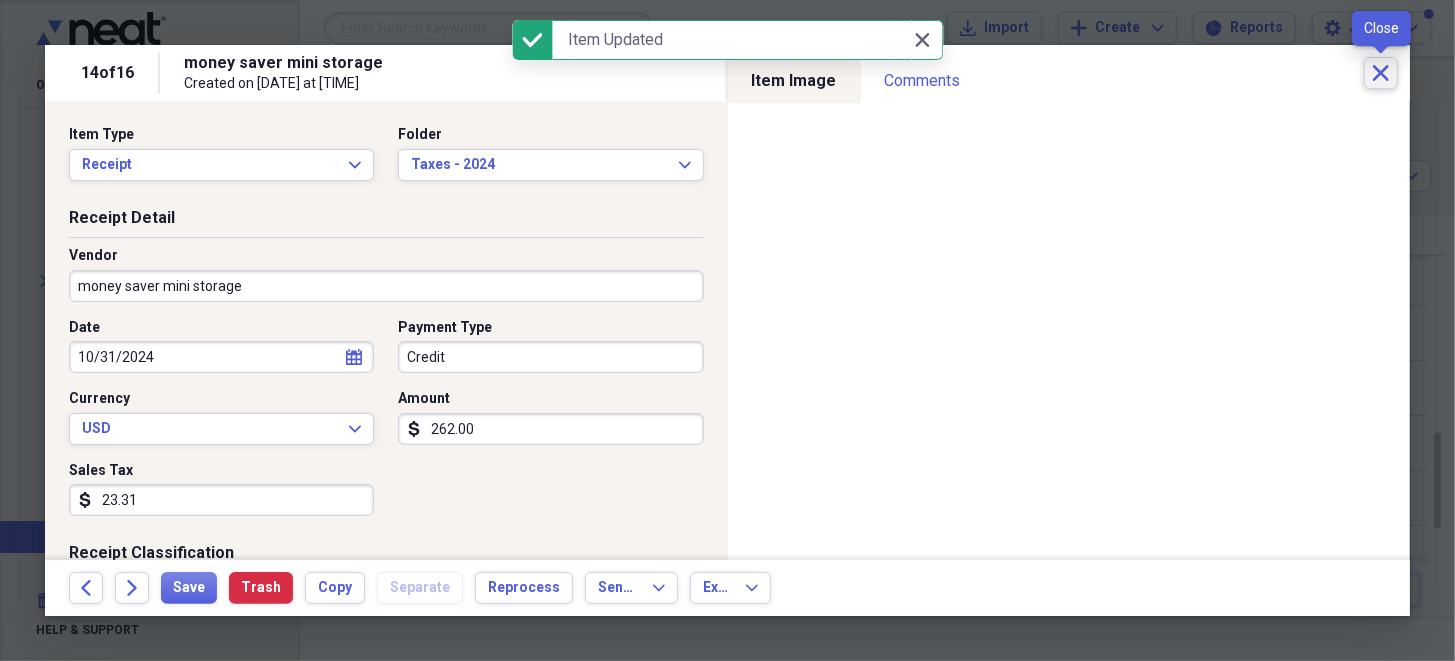 click on "Close" at bounding box center [1381, 73] 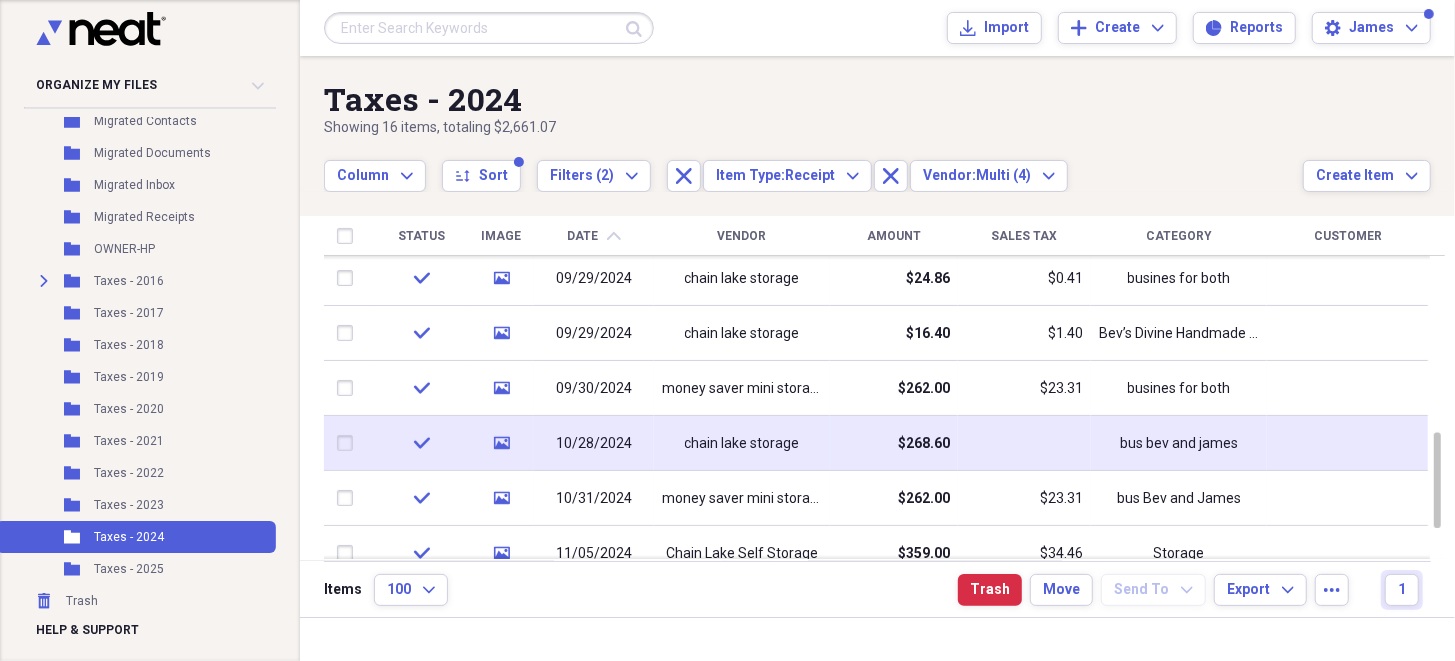 click at bounding box center (1024, 443) 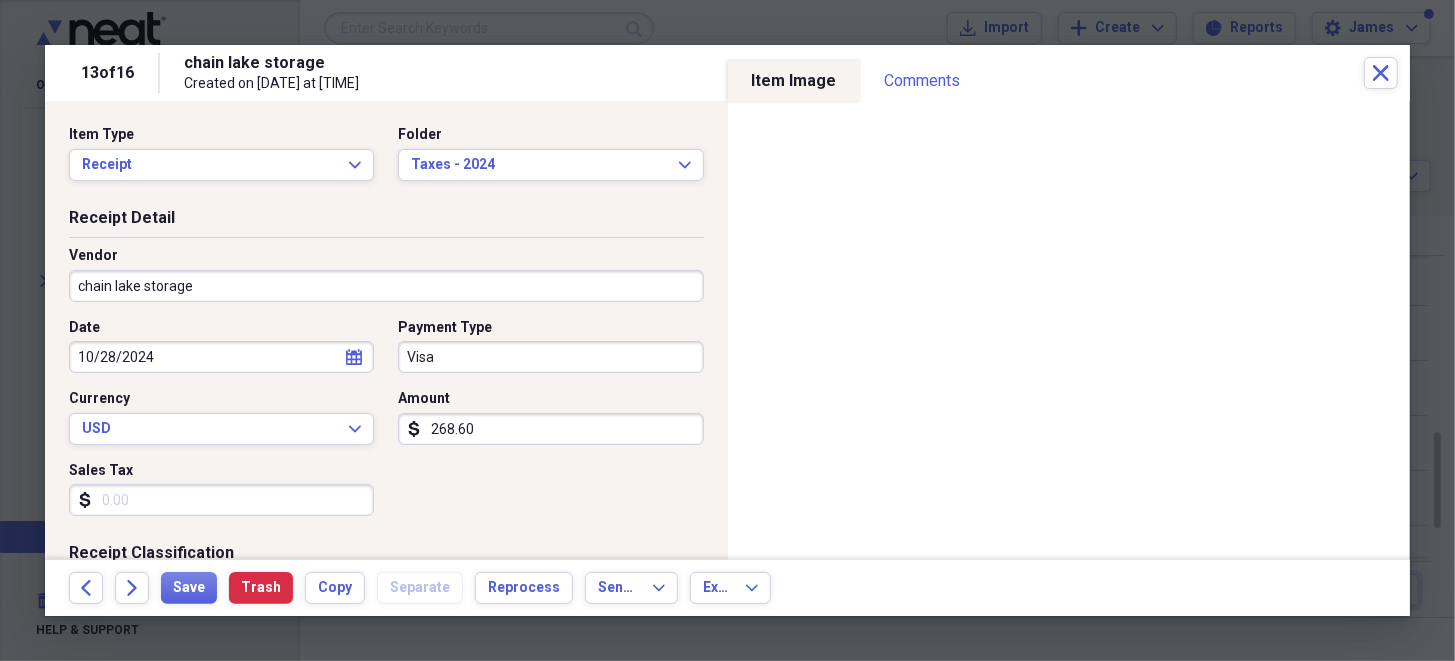 click on "Sales Tax" at bounding box center (221, 500) 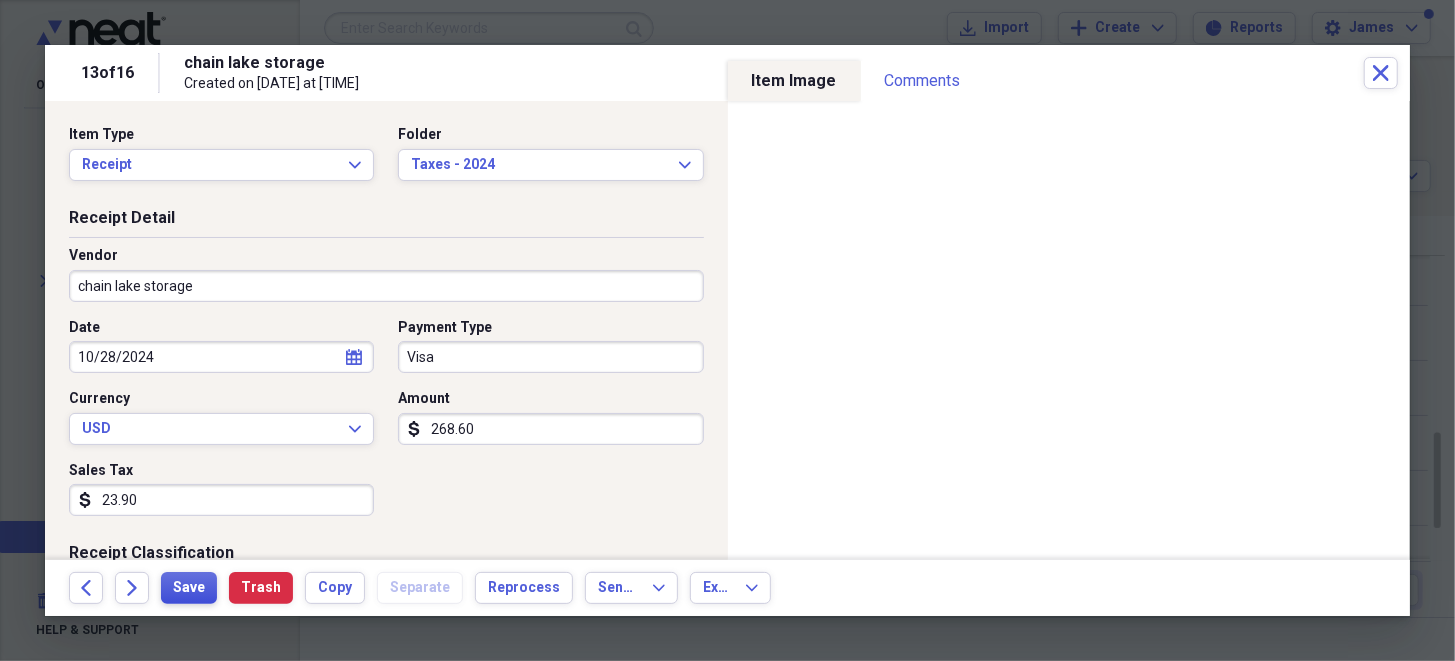click on "Save" at bounding box center (189, 588) 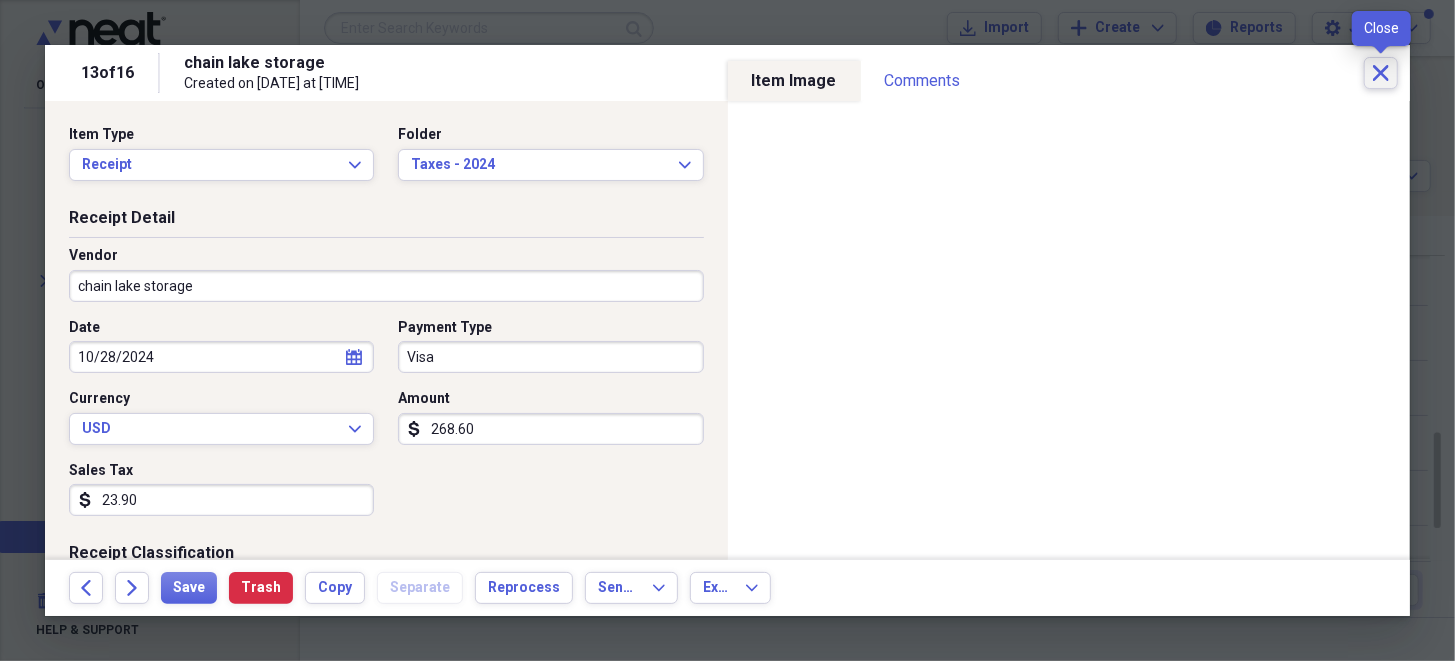 click on "Close" at bounding box center [1381, 73] 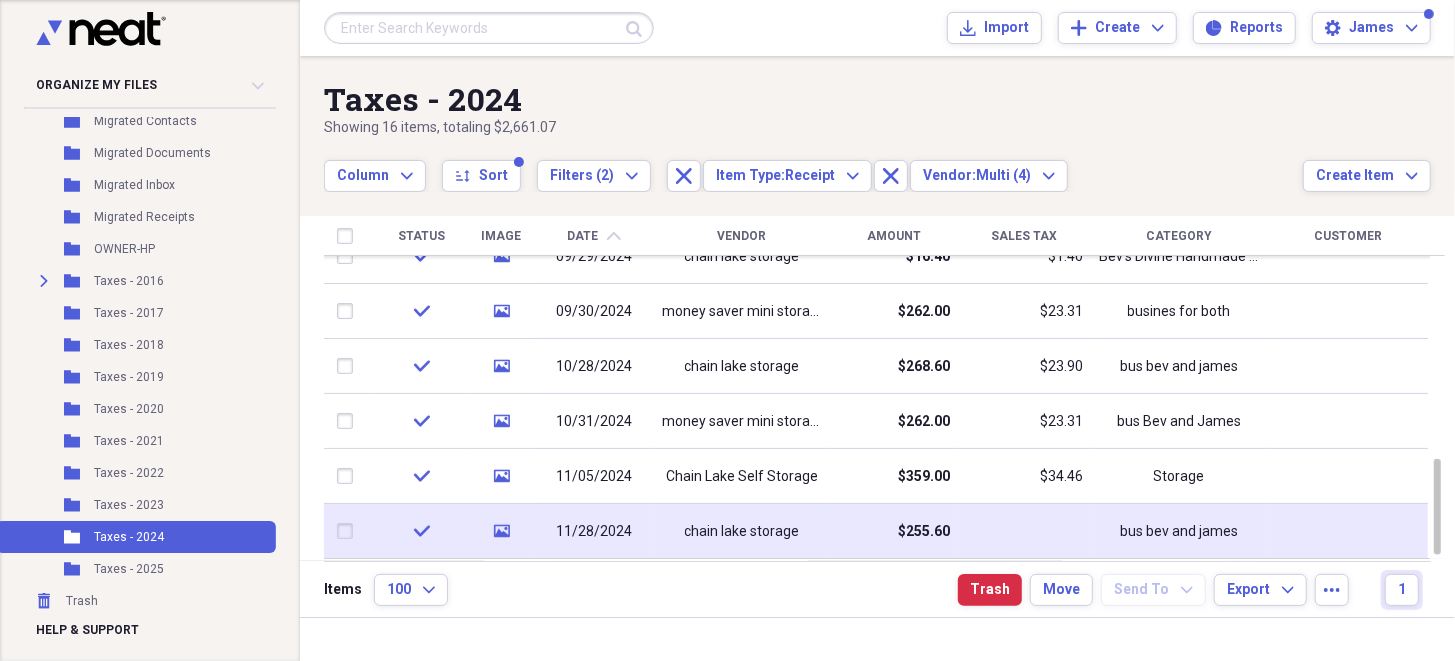 click at bounding box center [1024, 531] 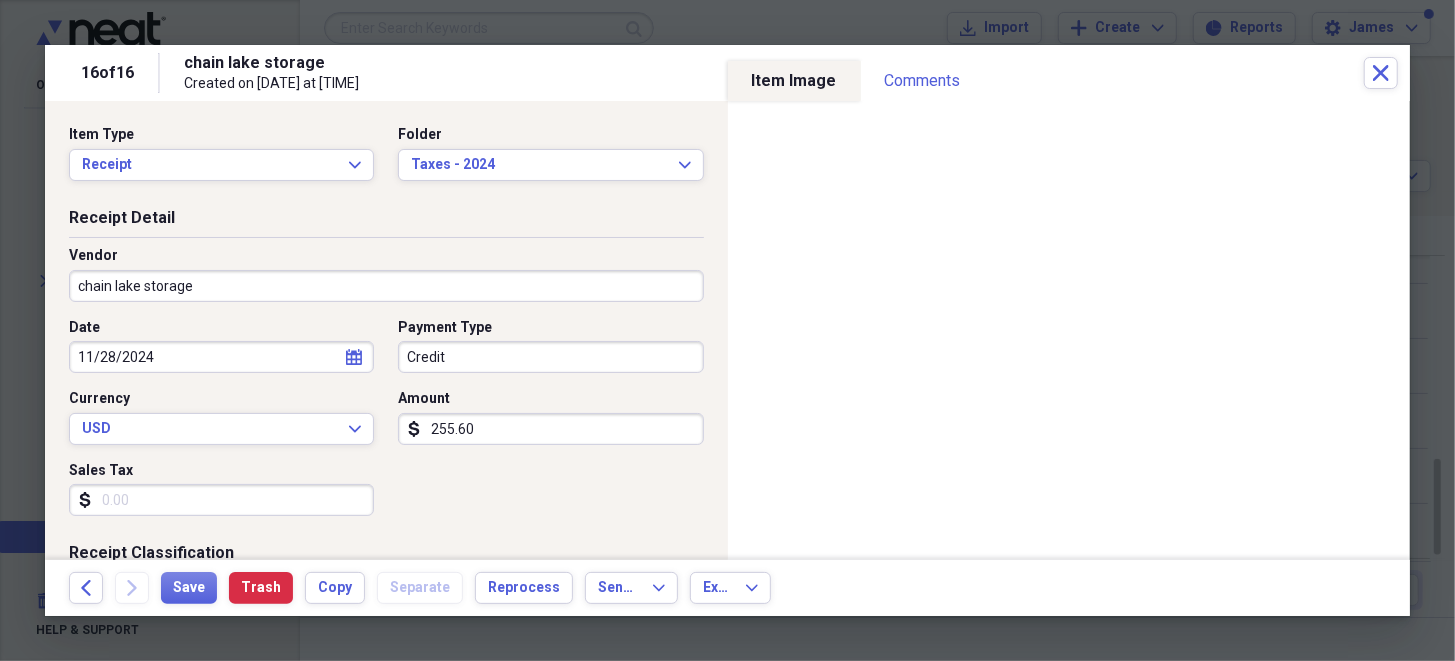 click on "Sales Tax" at bounding box center (221, 500) 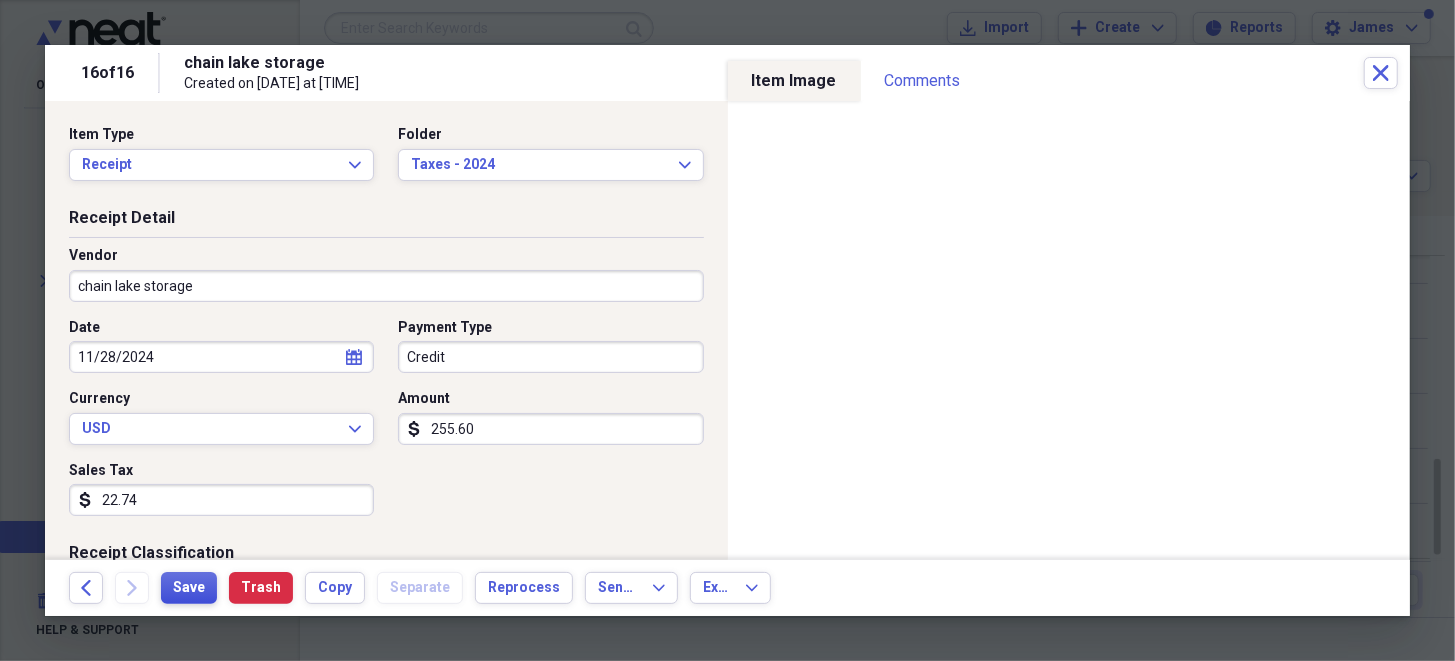click on "Save" at bounding box center (189, 588) 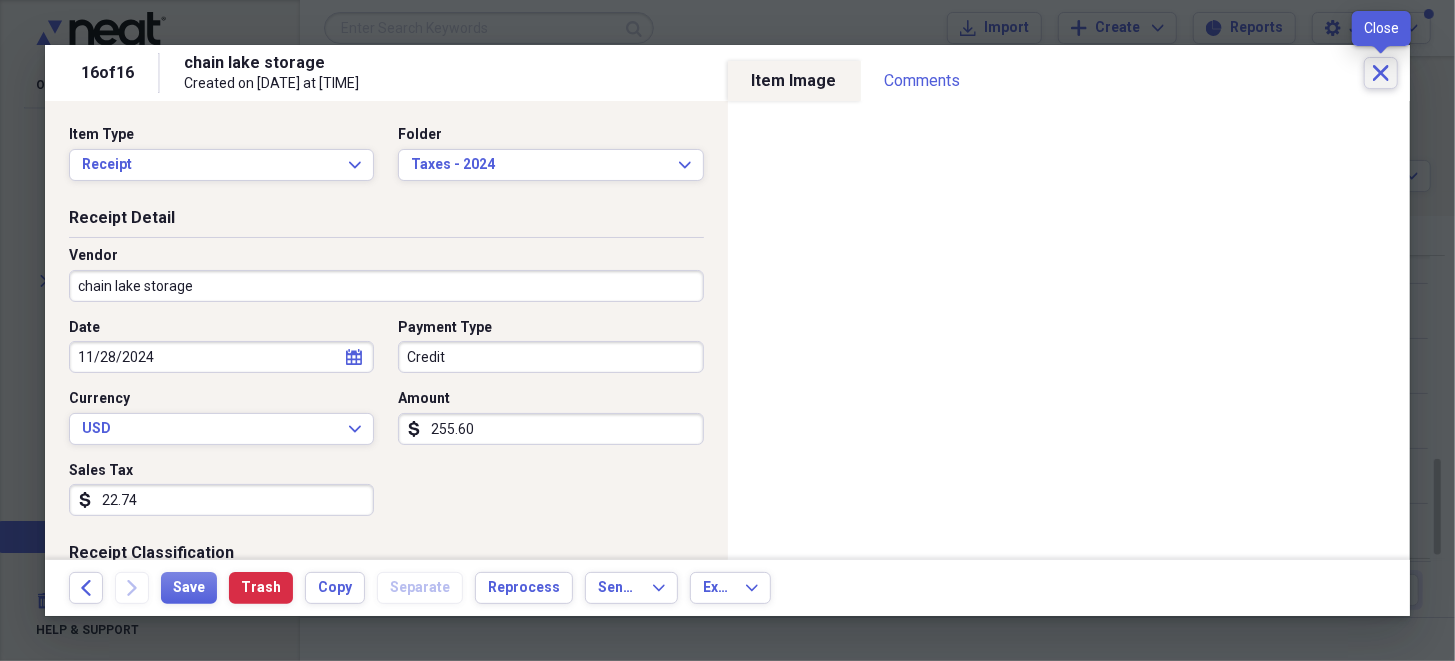 click 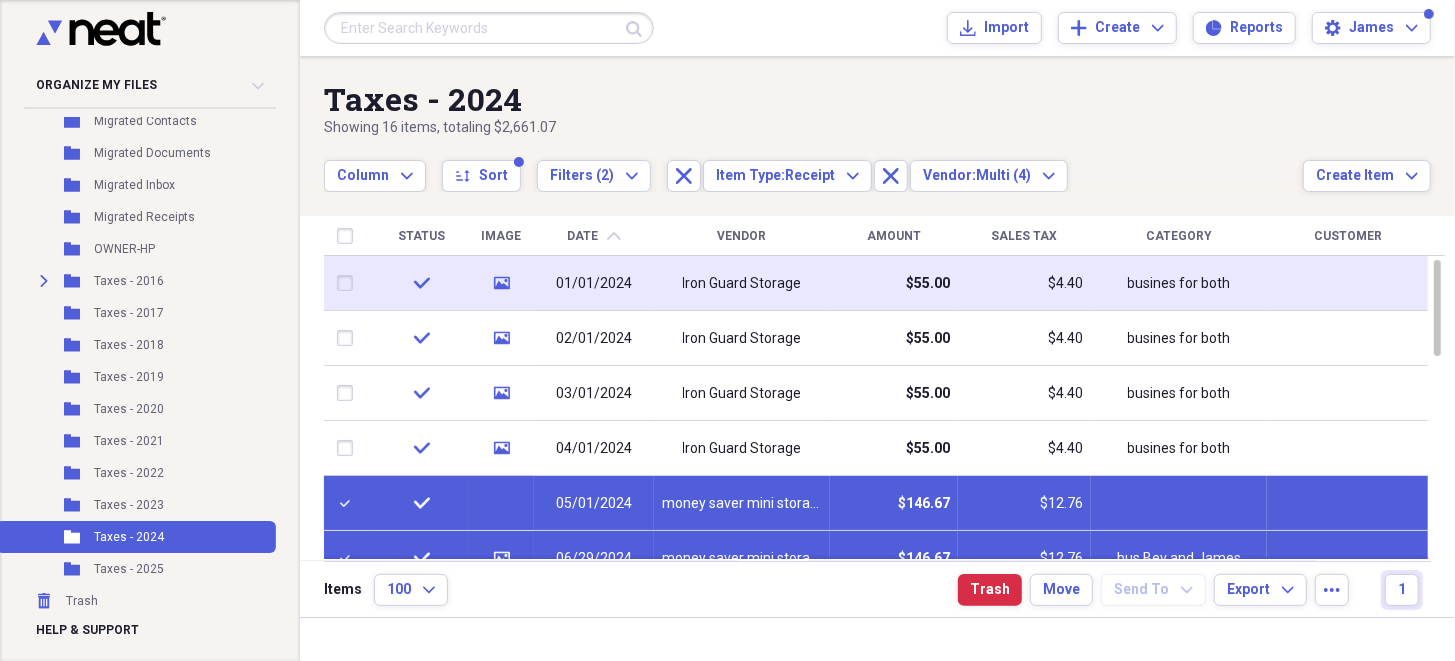 click at bounding box center (349, 283) 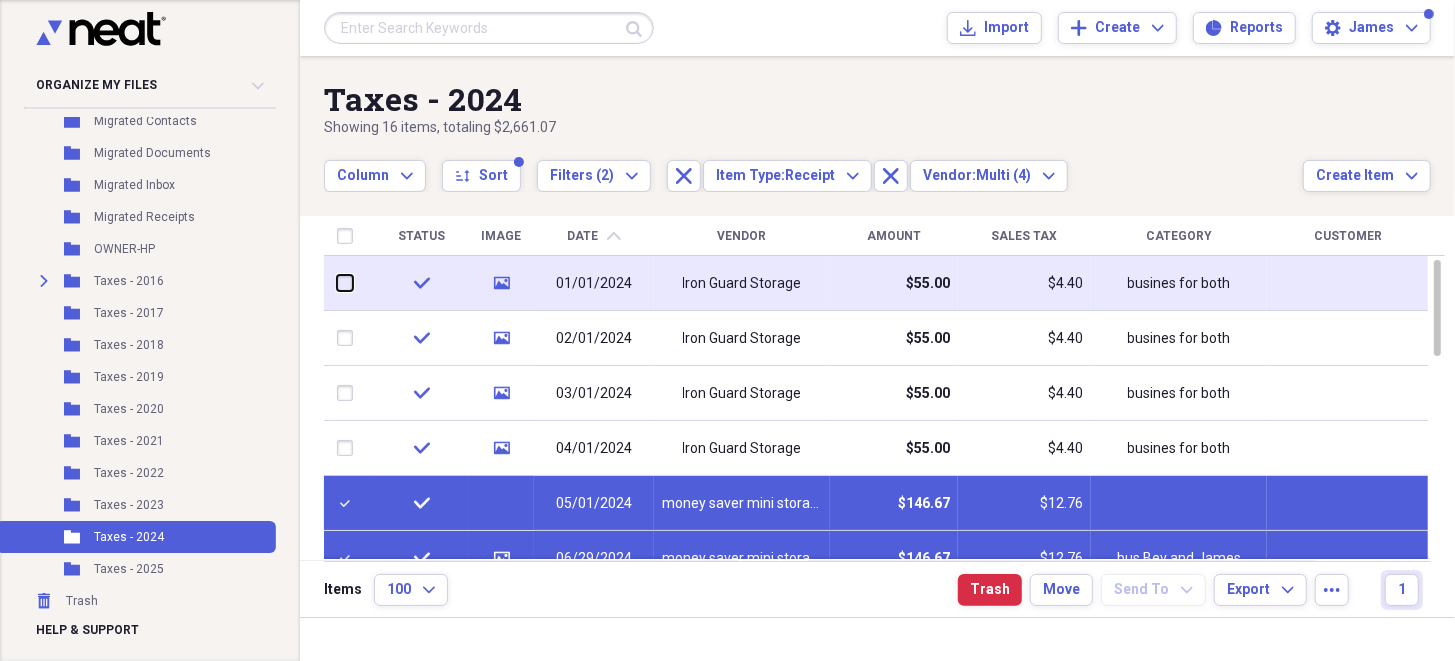 click at bounding box center (337, 283) 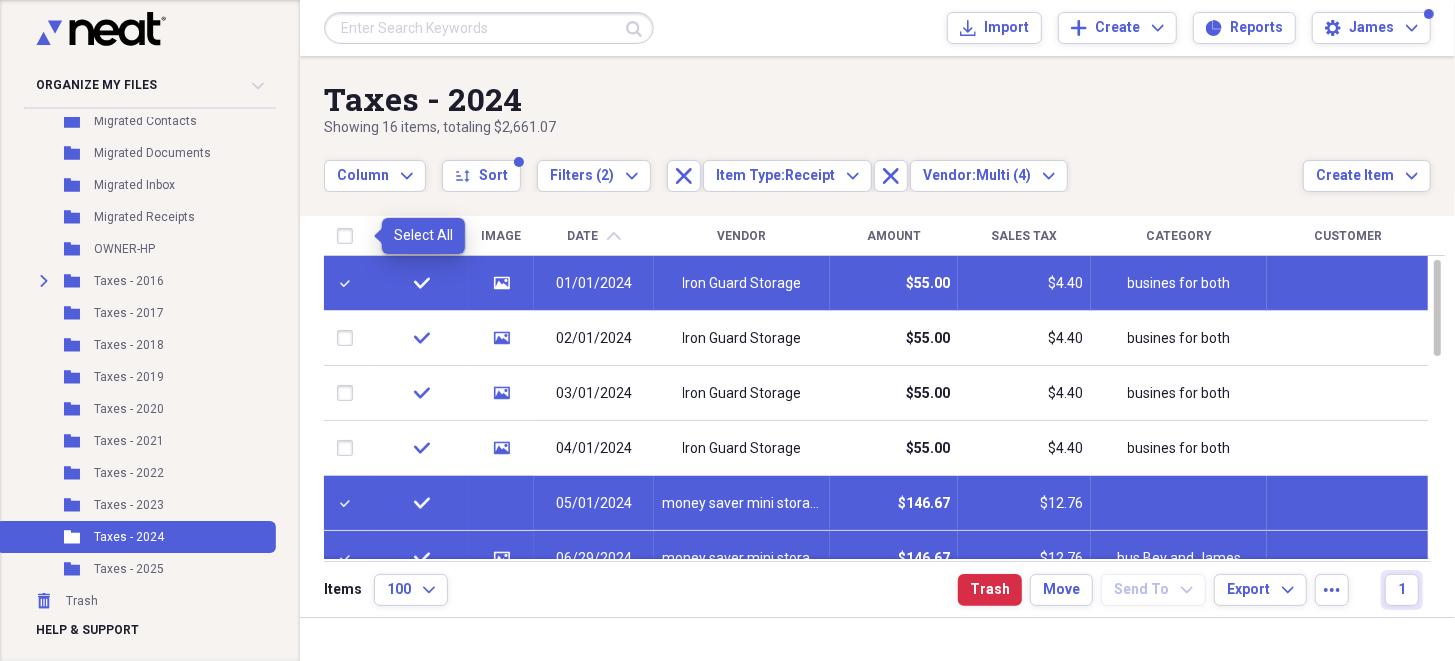 click at bounding box center [349, 236] 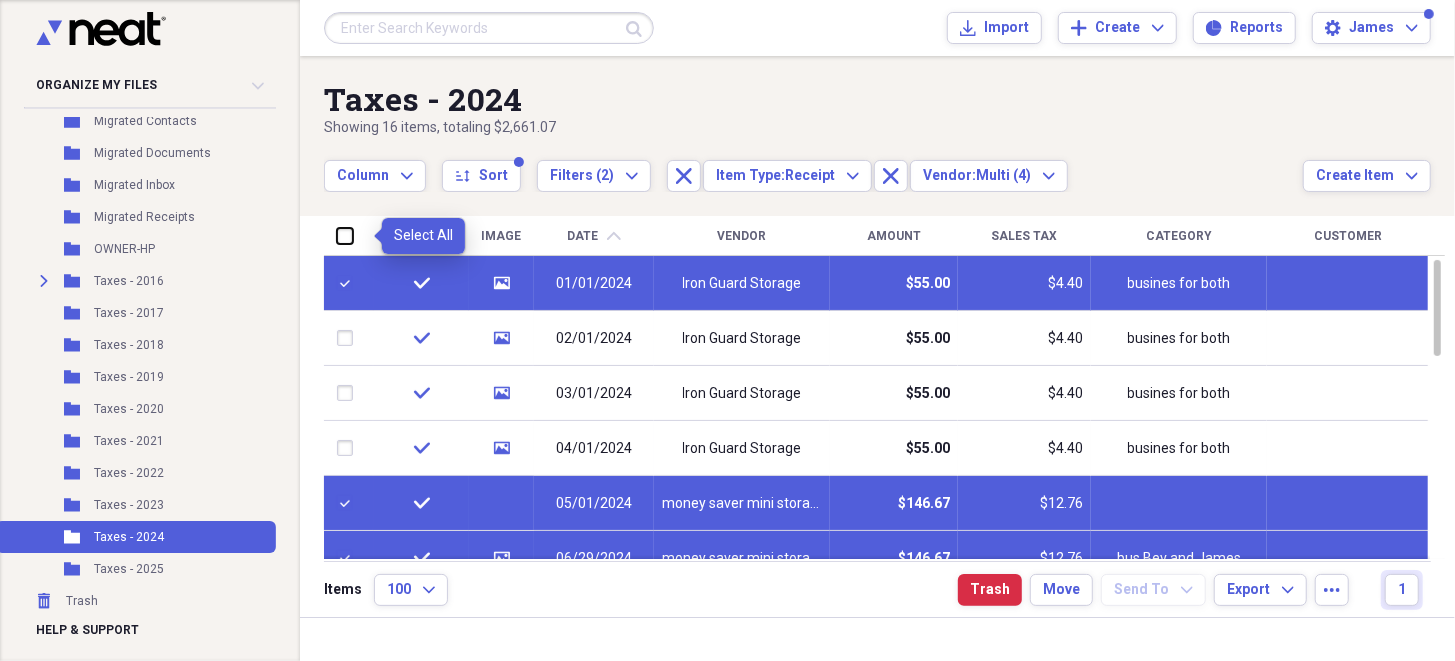 click at bounding box center [337, 235] 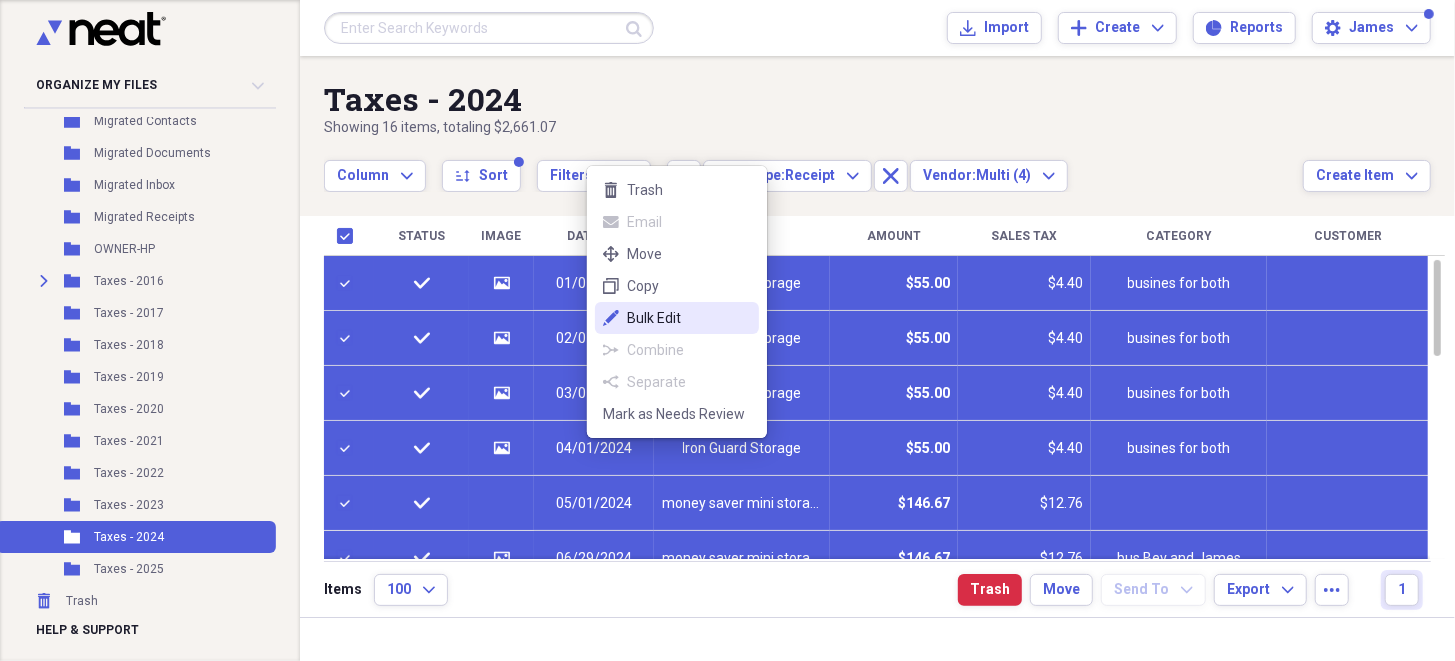 click on "Bulk Edit" at bounding box center [689, 318] 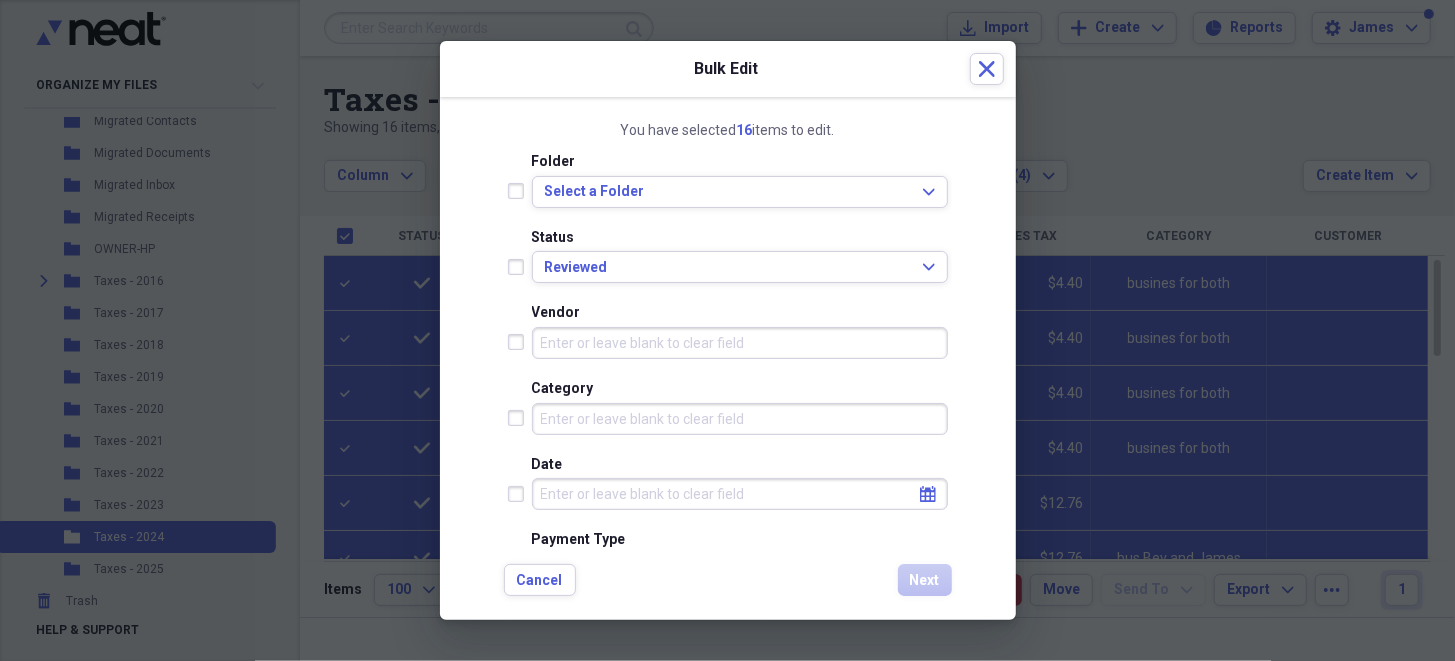 click on "Category" at bounding box center (740, 419) 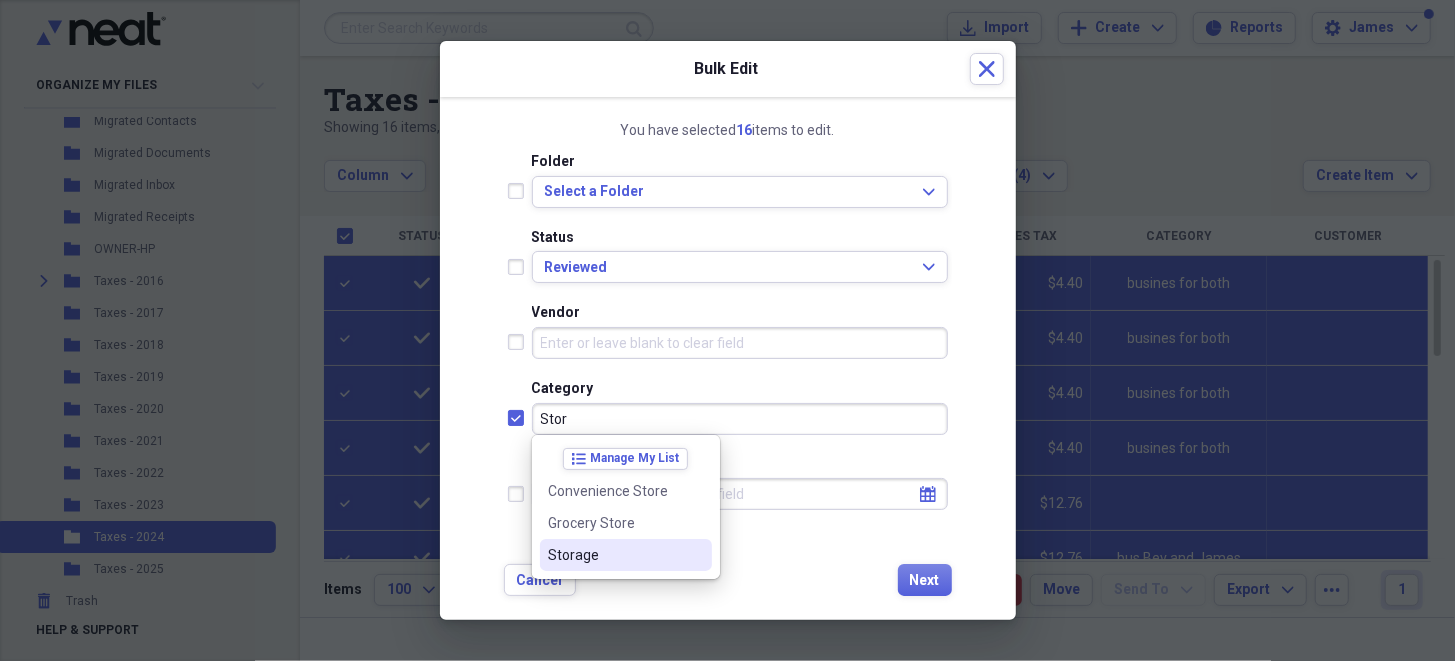 click on "Storage" at bounding box center (614, 555) 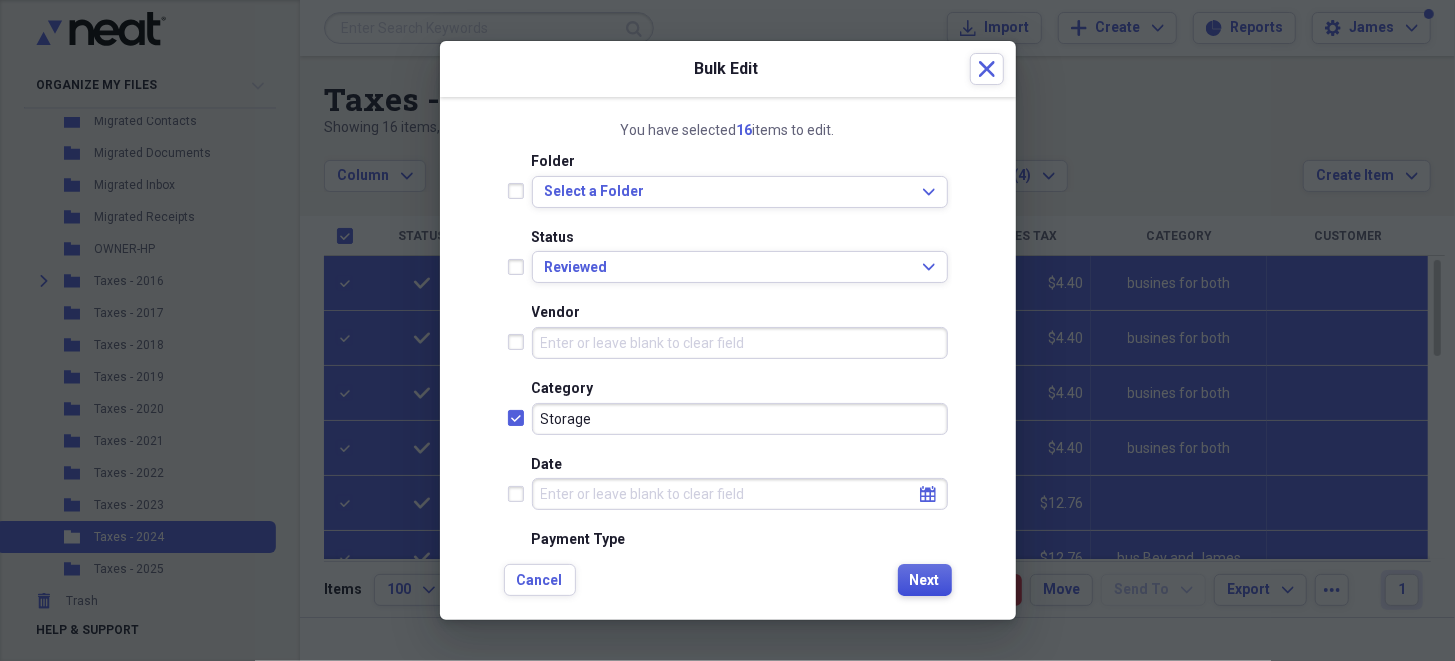 click on "Next" at bounding box center [925, 581] 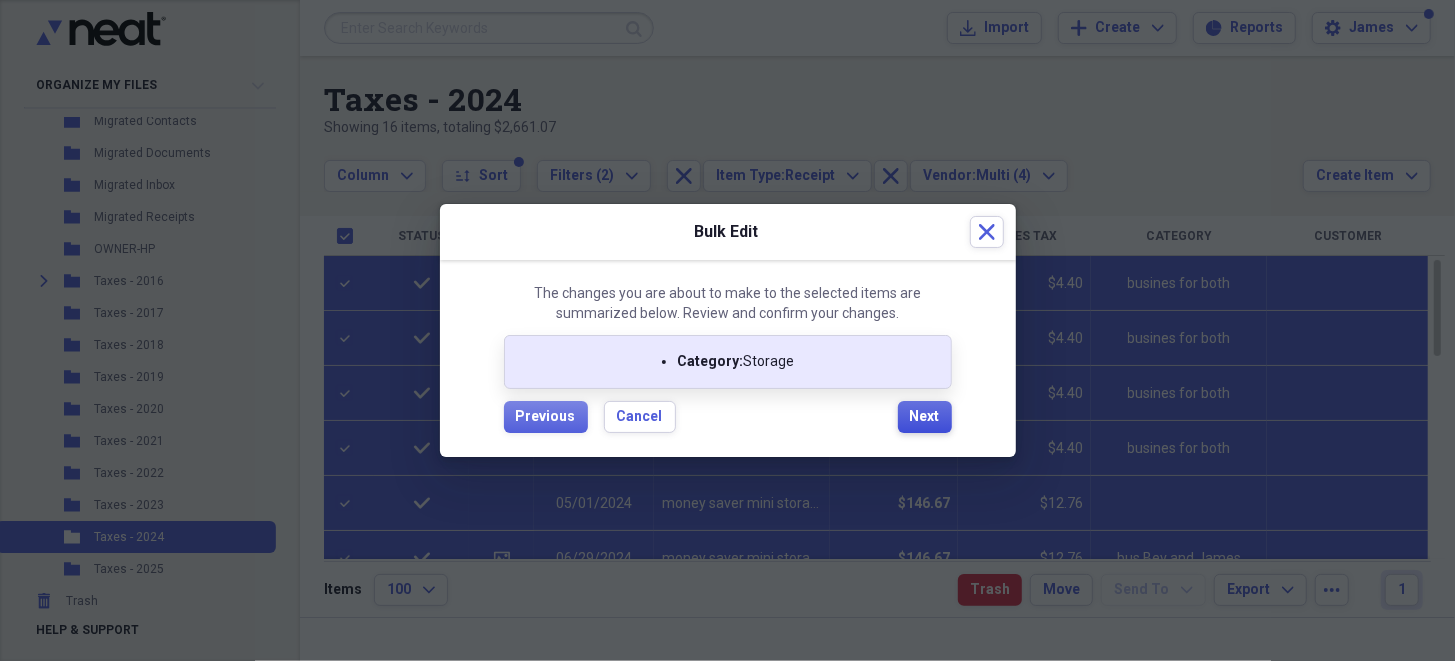 click on "Next" at bounding box center (925, 417) 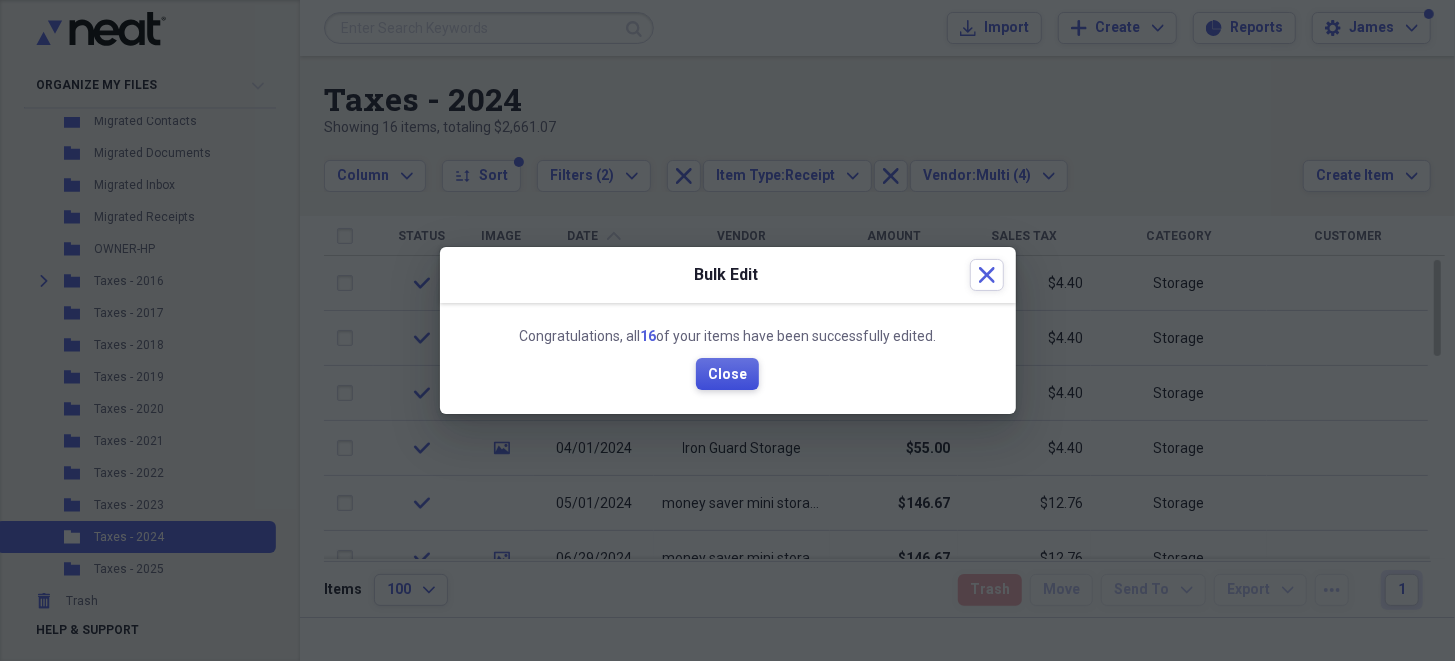 click on "Close" at bounding box center (727, 375) 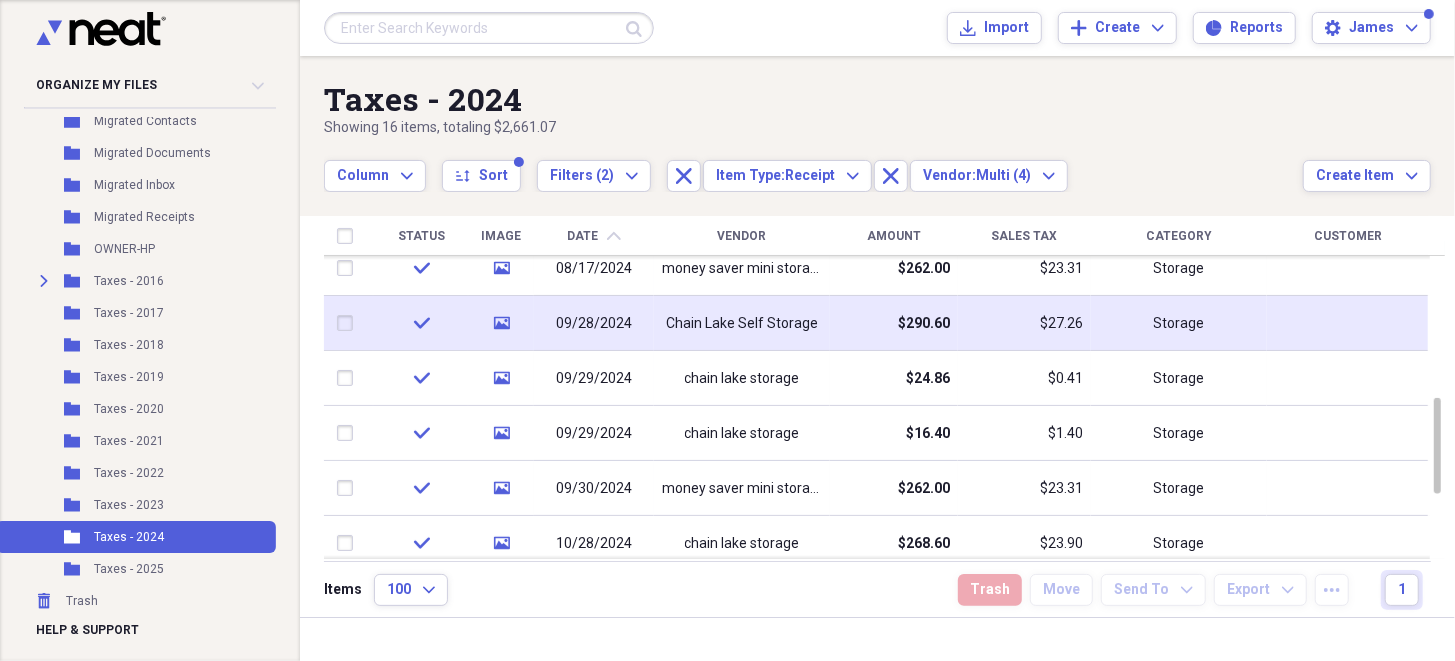 click at bounding box center [349, 323] 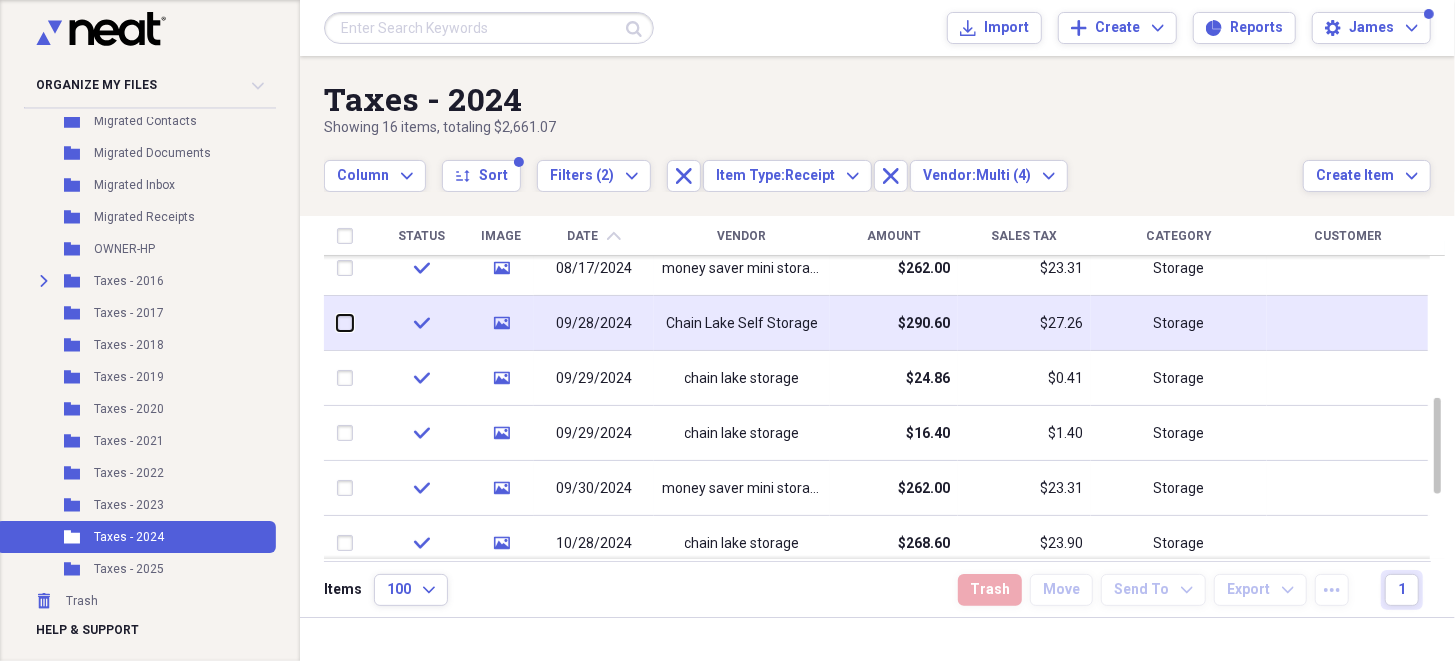 click at bounding box center (337, 323) 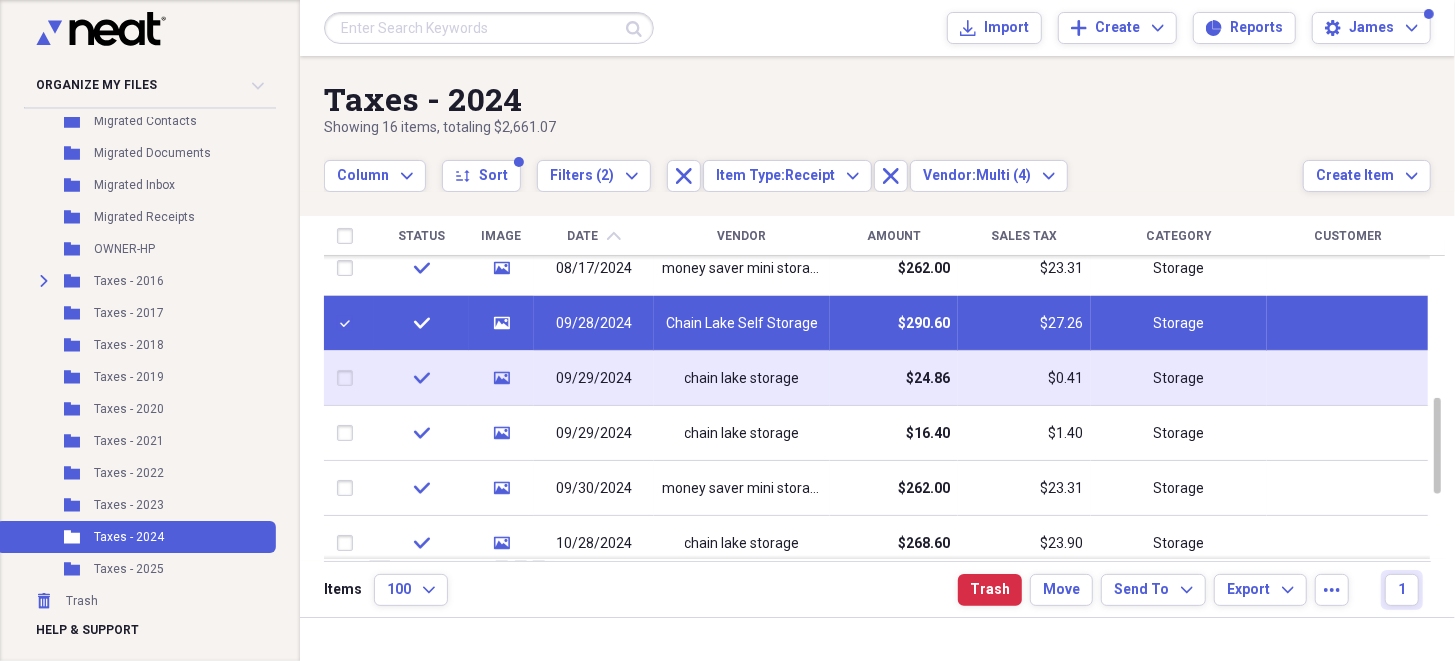click at bounding box center [349, 378] 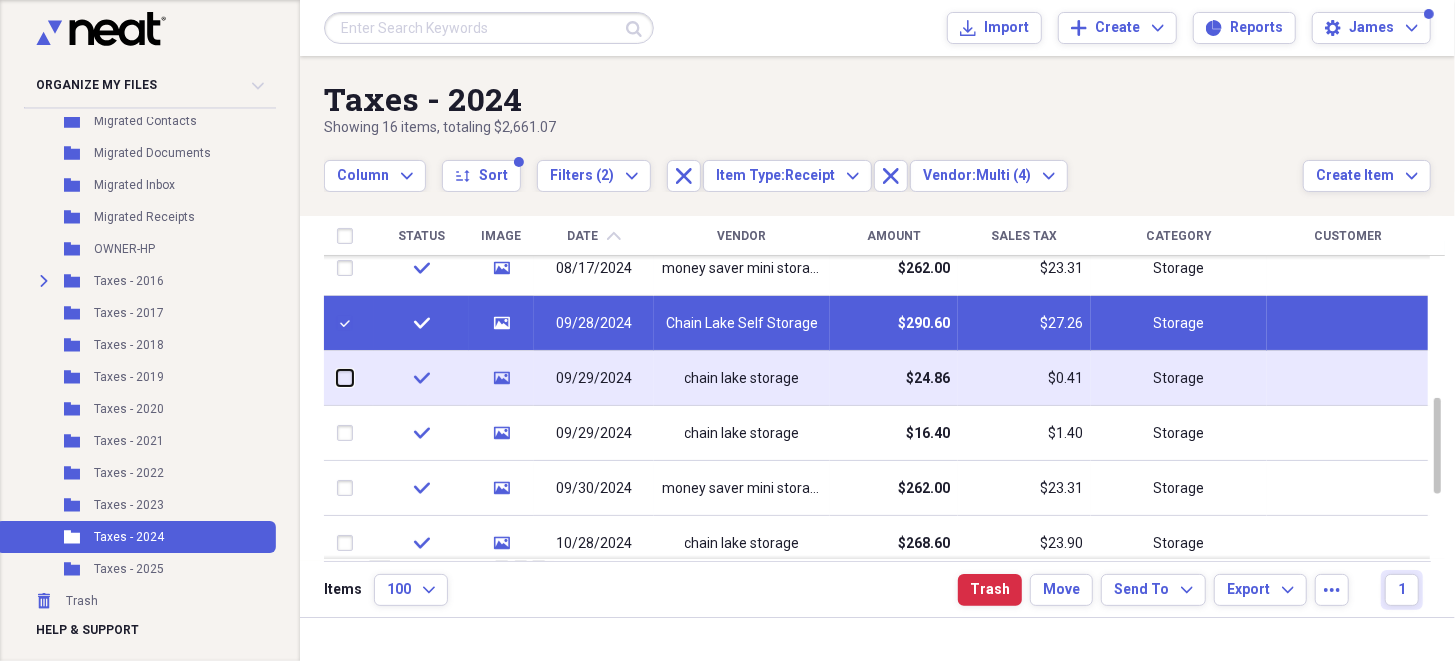 click at bounding box center (337, 378) 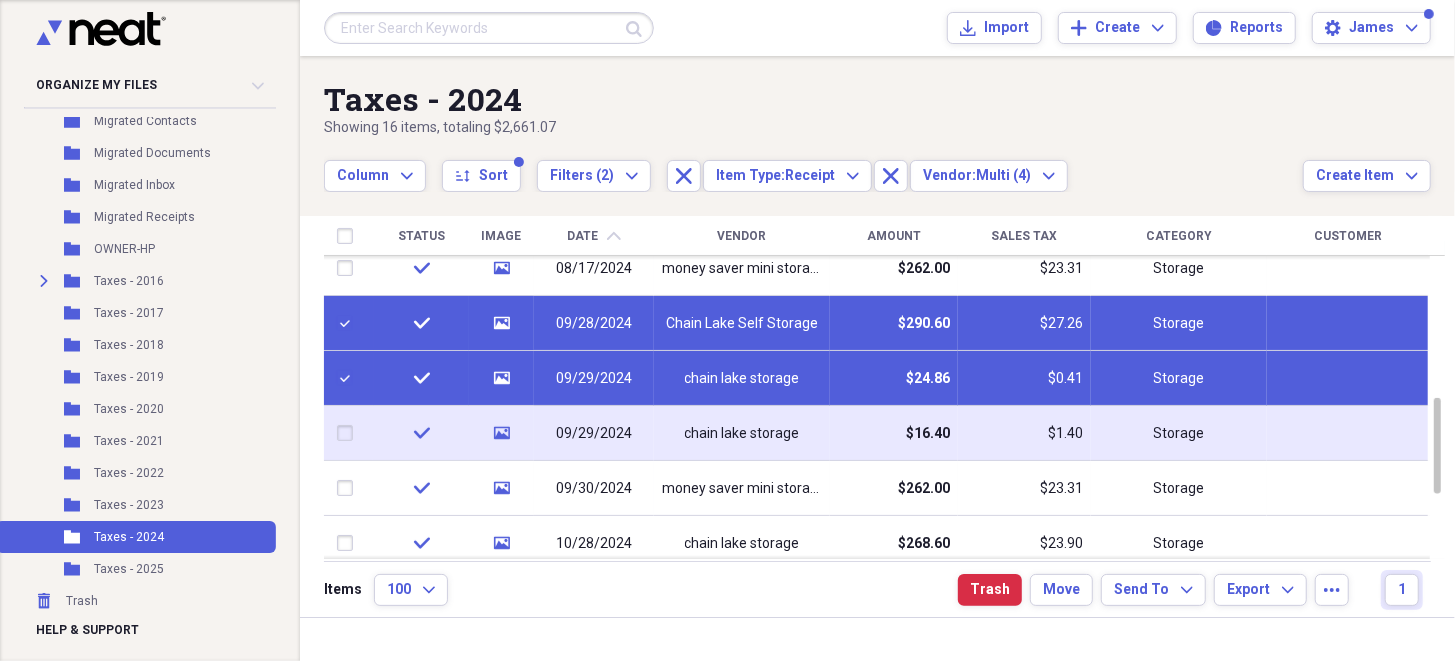 click at bounding box center (349, 433) 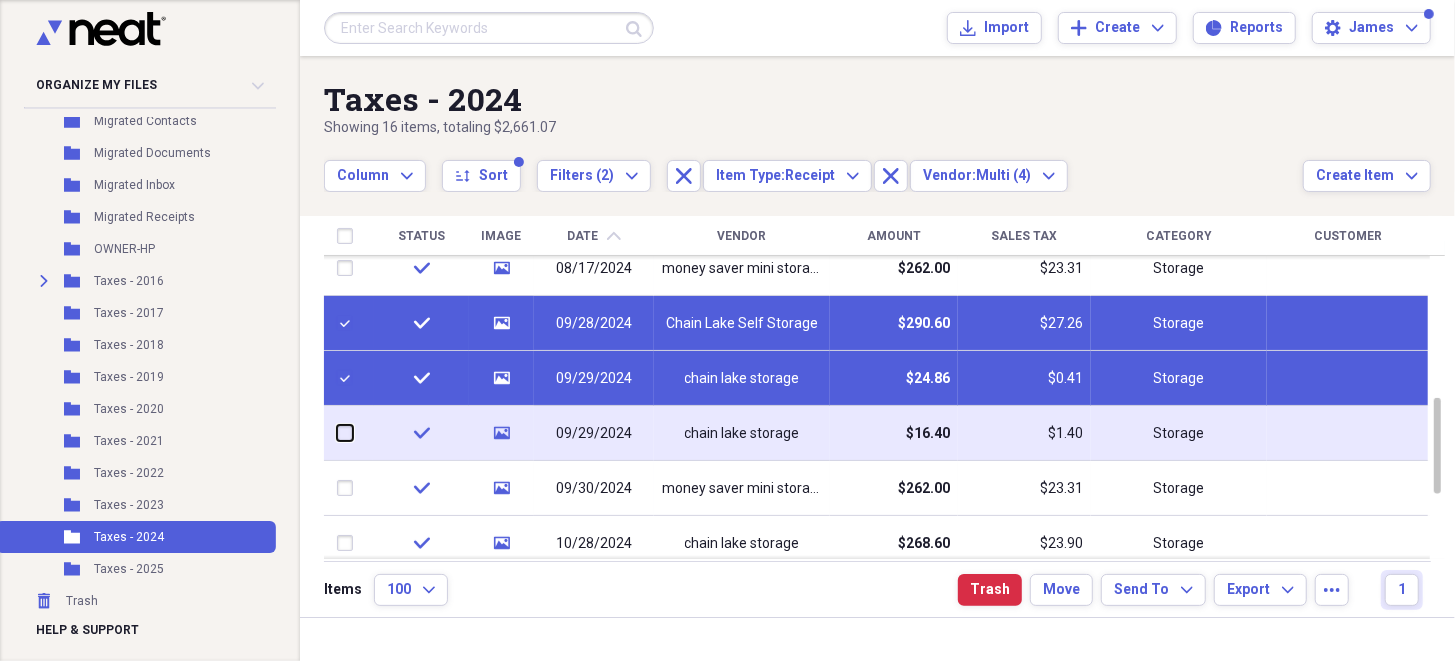 click at bounding box center (337, 433) 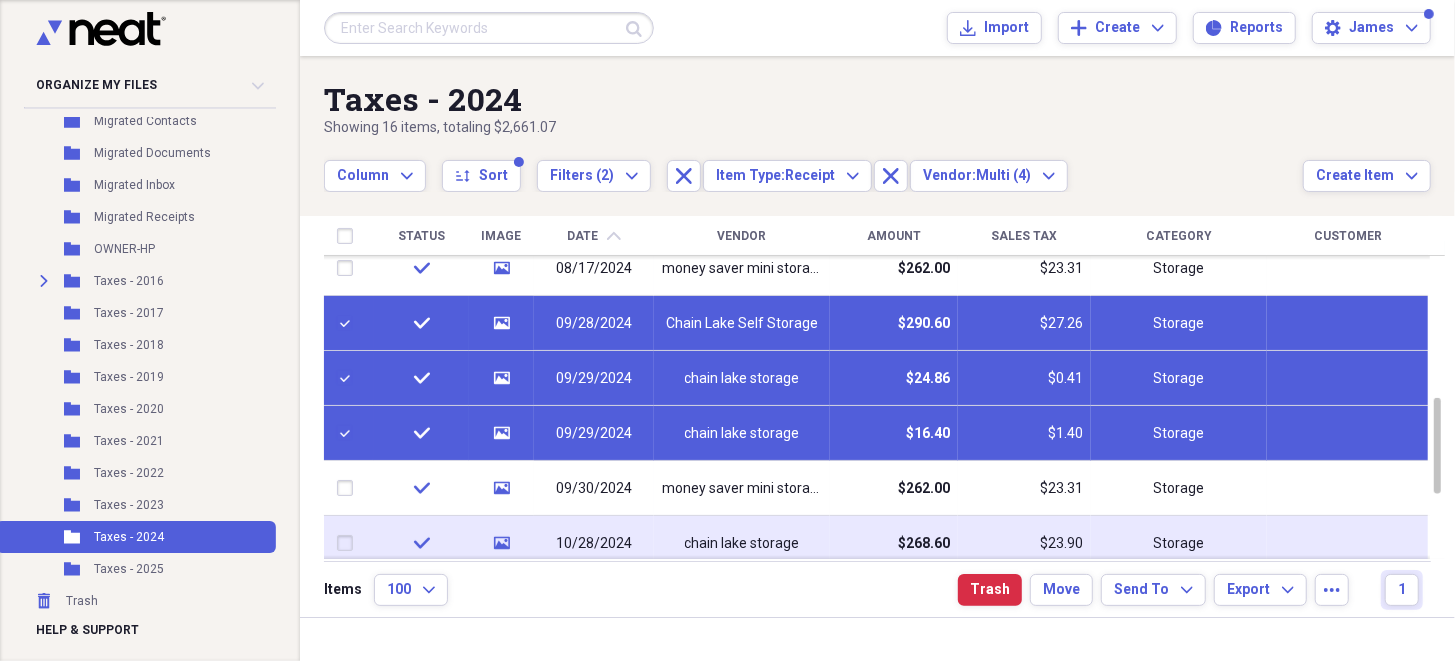 click at bounding box center (349, 543) 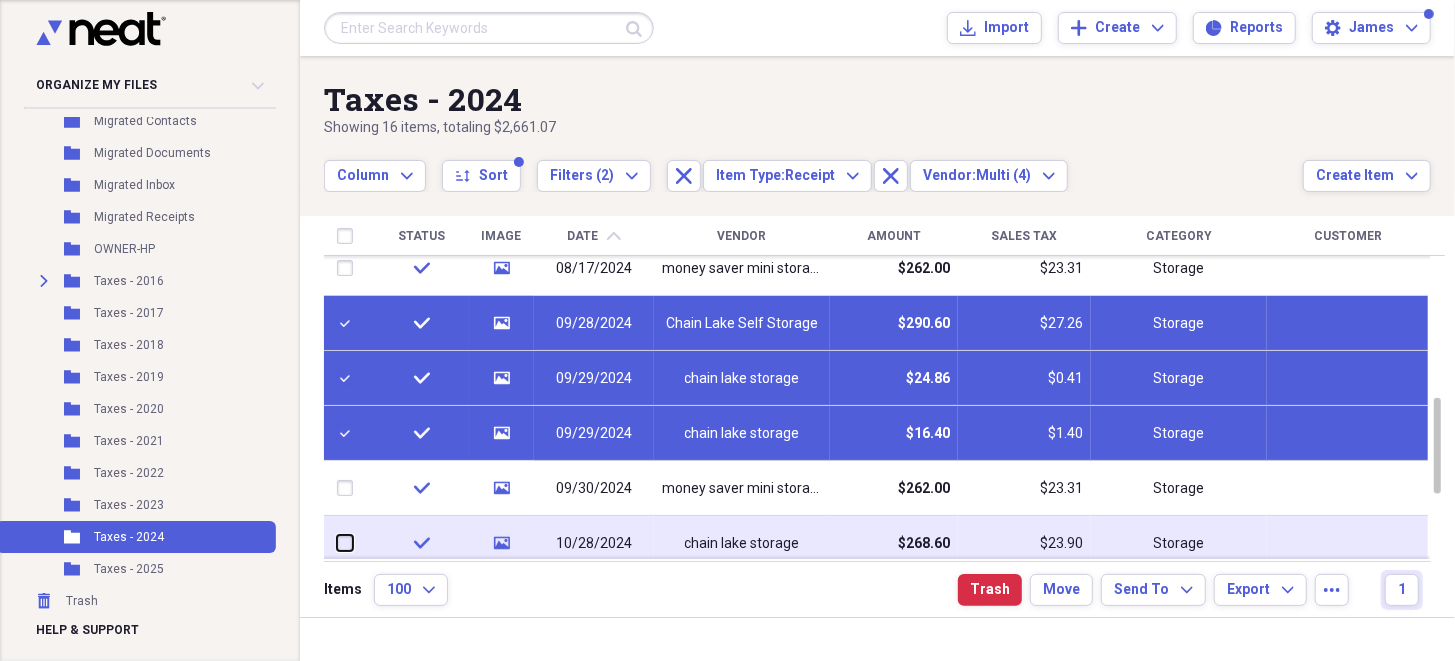 click at bounding box center (337, 543) 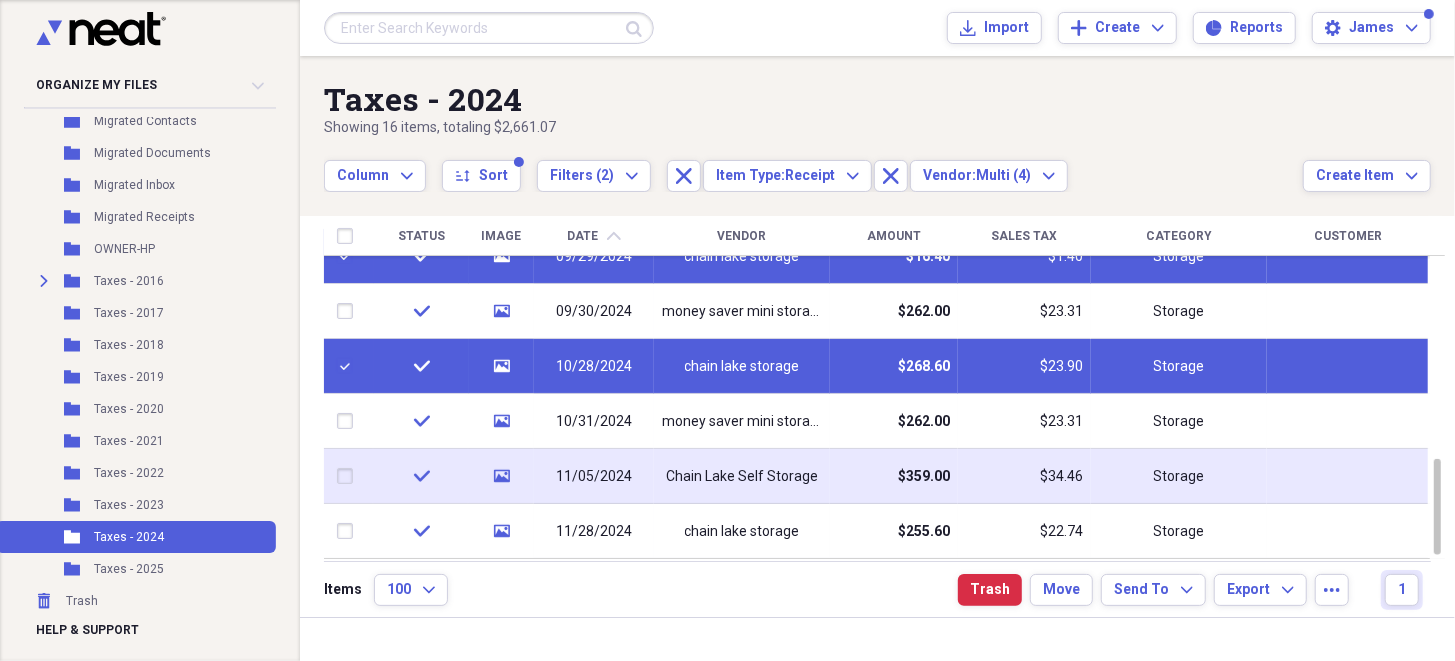 click at bounding box center (349, 476) 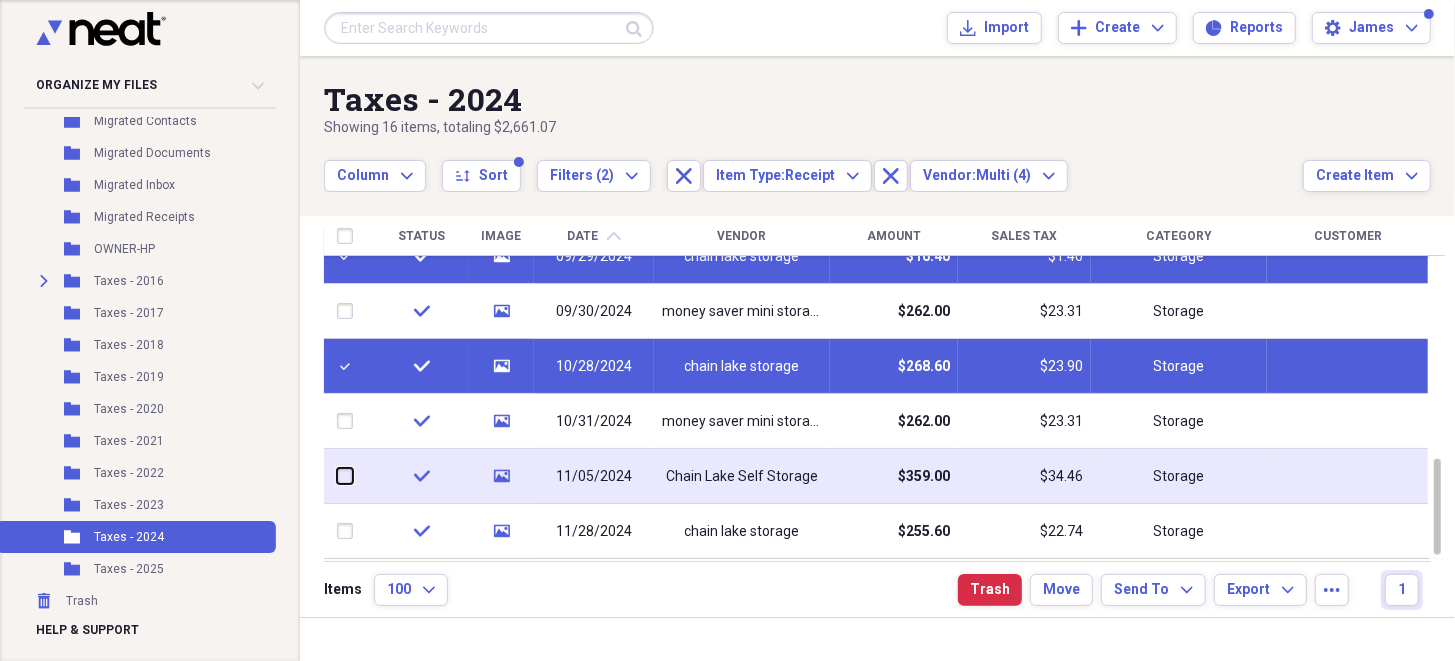 click at bounding box center (337, 476) 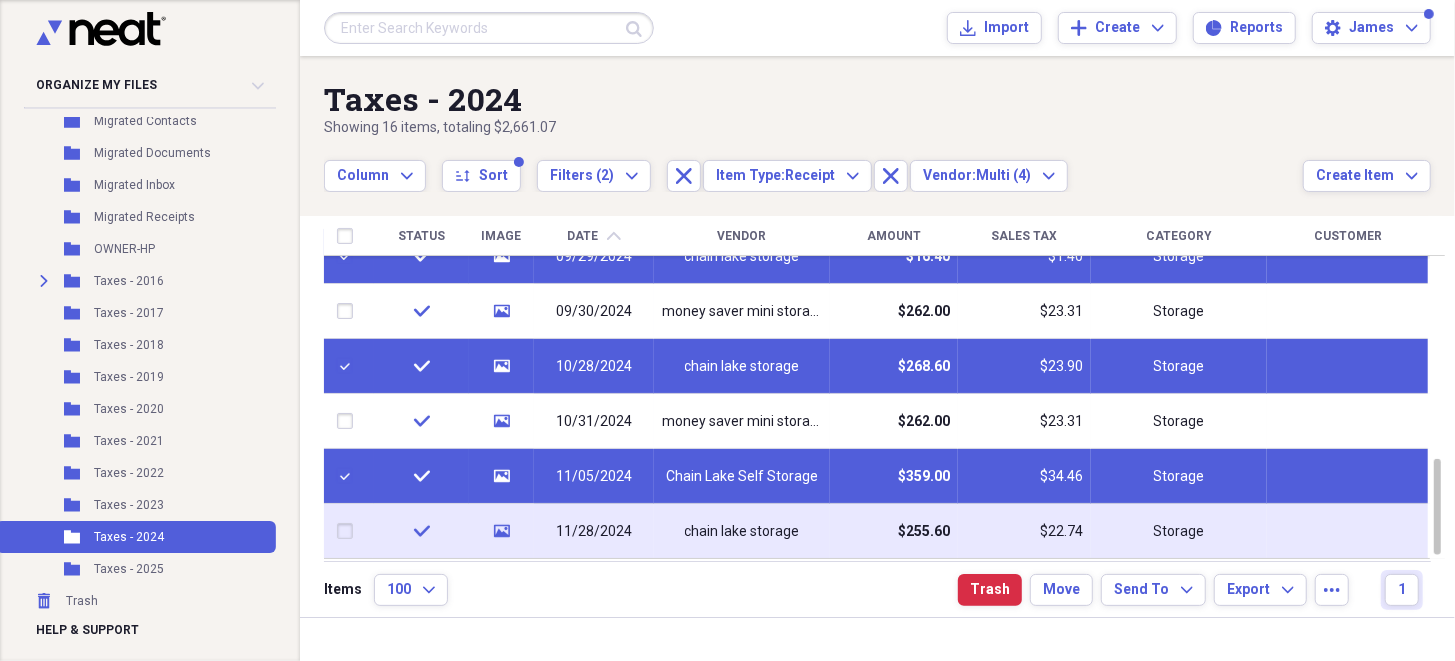 click at bounding box center [349, 531] 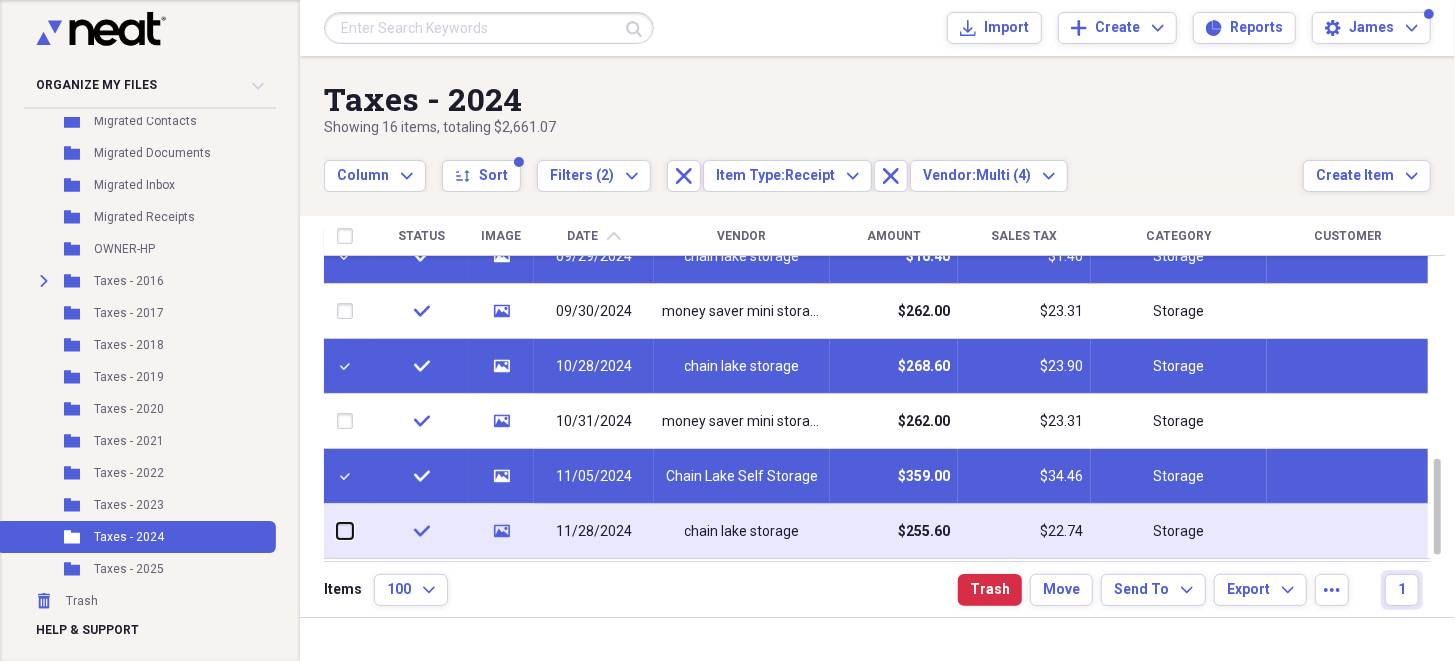 click at bounding box center [337, 531] 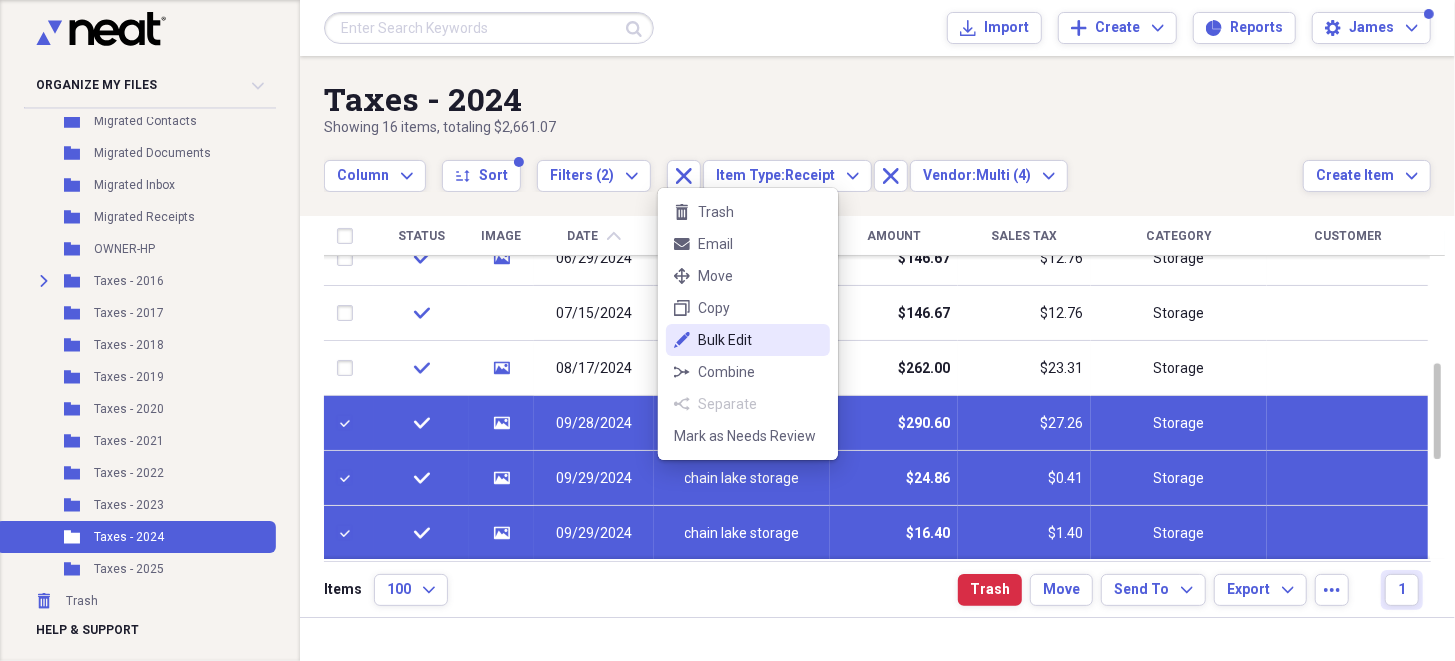click on "Bulk Edit" at bounding box center (760, 340) 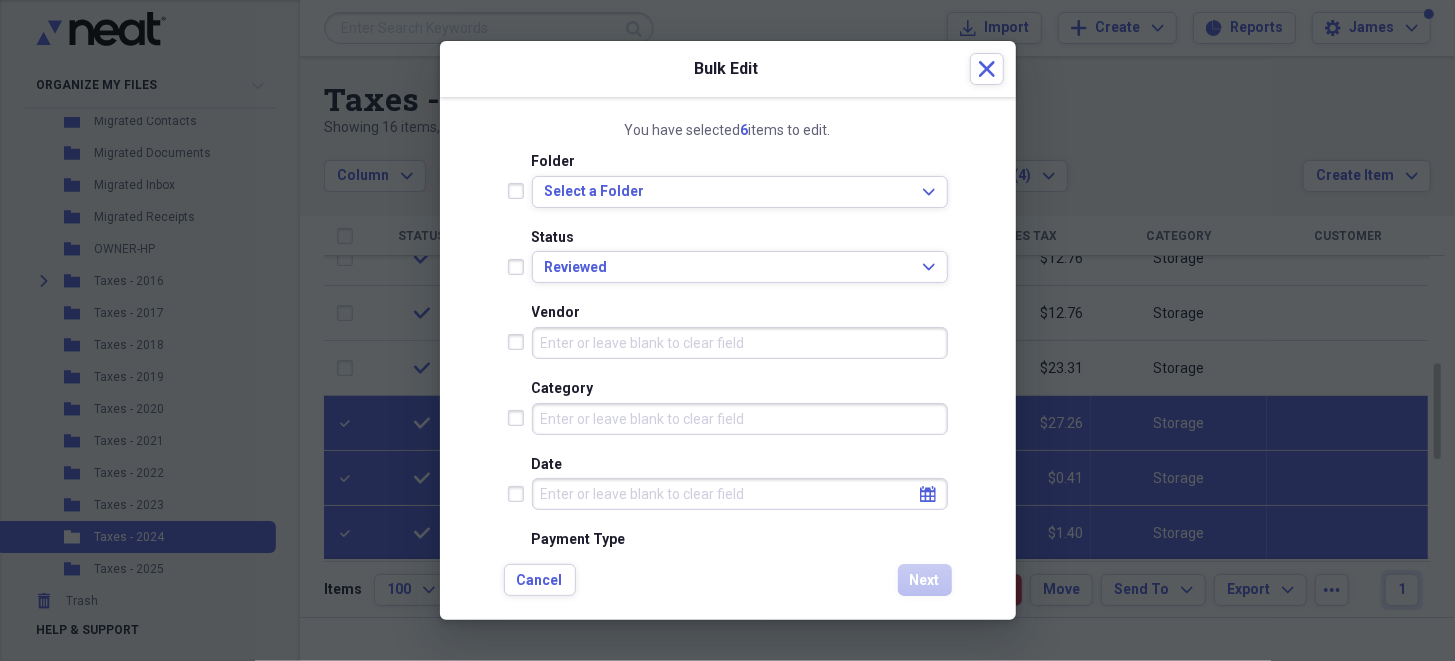 click on "Vendor" at bounding box center (740, 343) 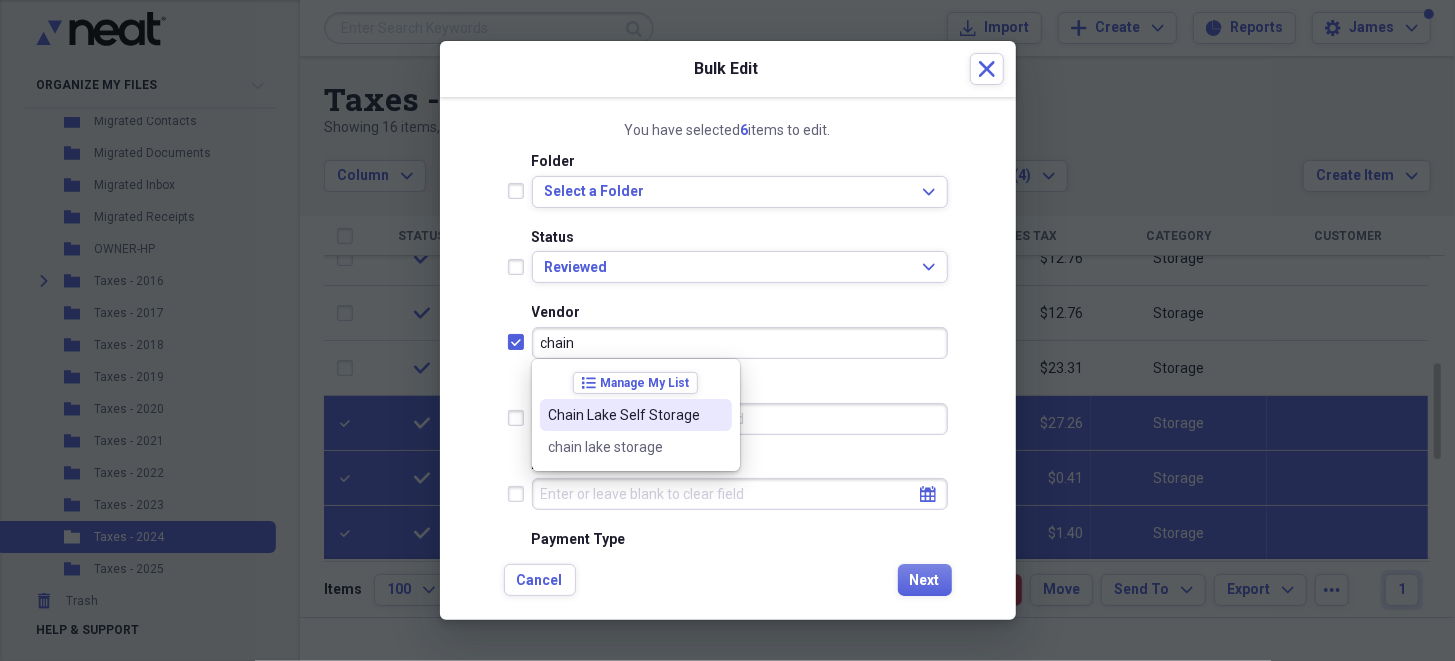 click on "Chain Lake Self Storage" at bounding box center [636, 415] 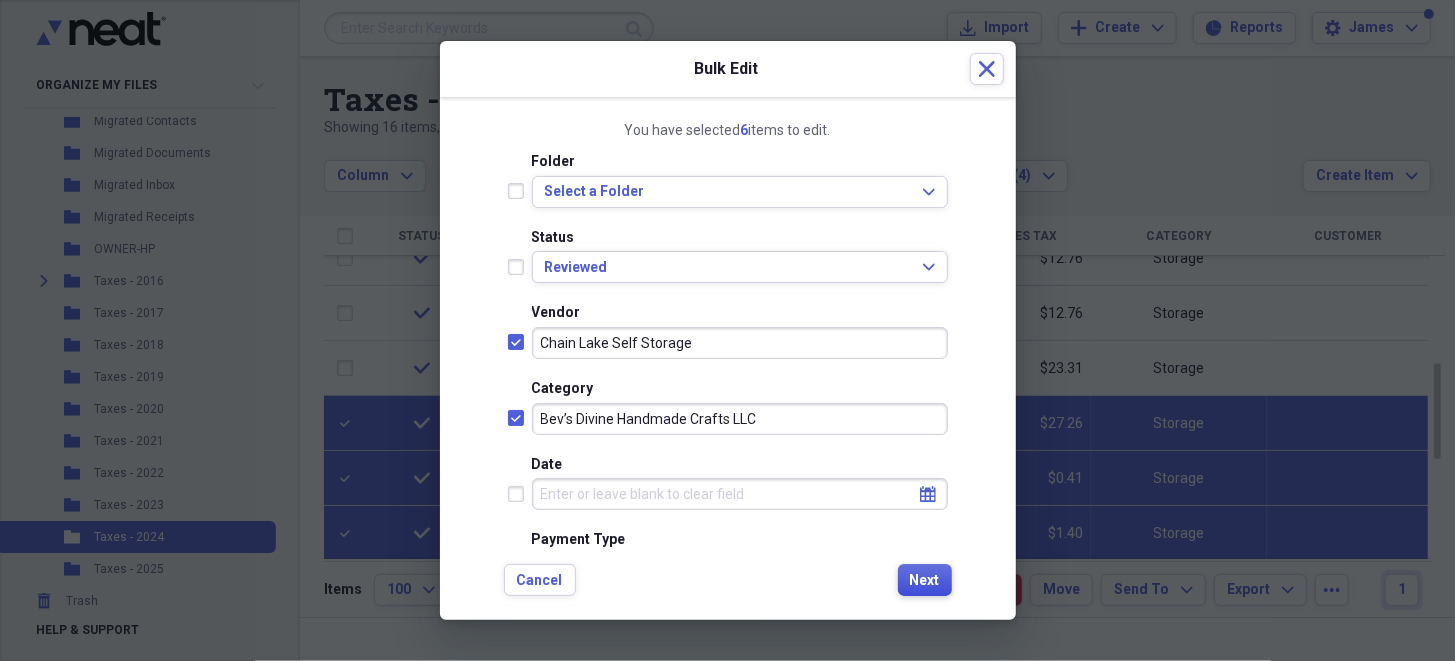 click on "Next" at bounding box center (925, 581) 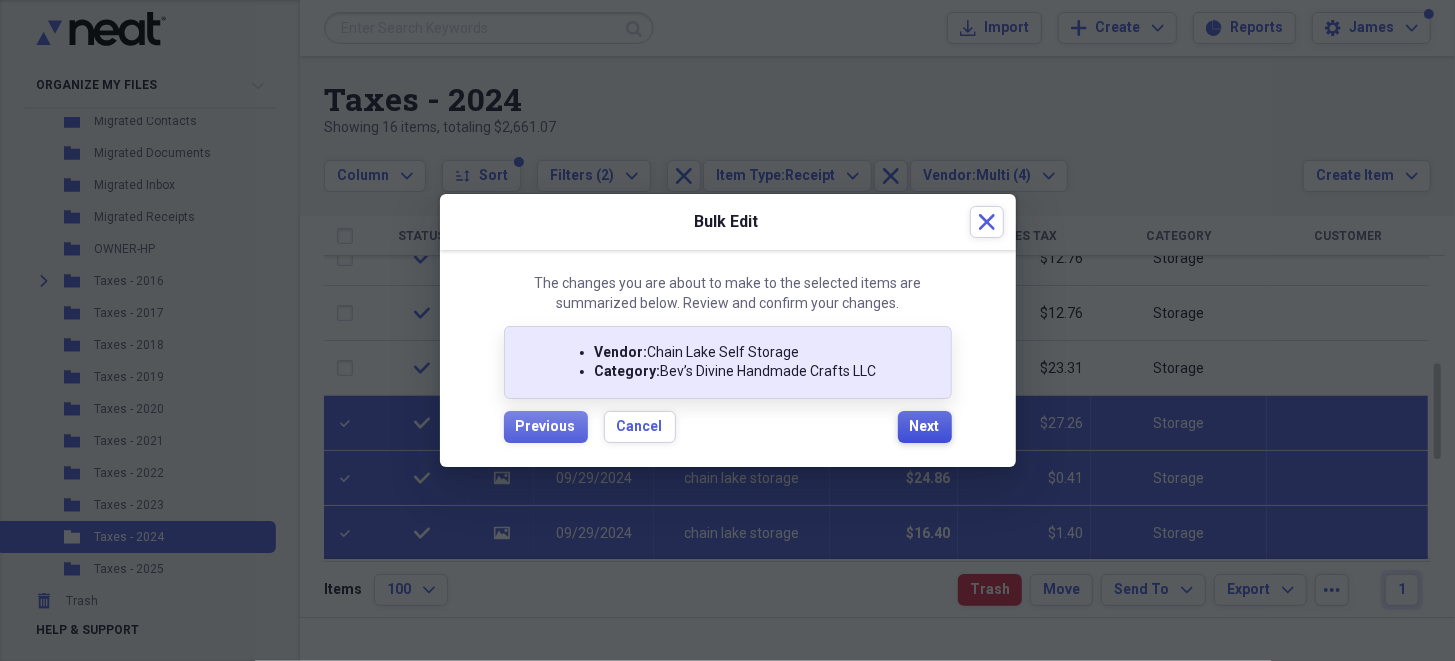 click on "Next" at bounding box center [925, 427] 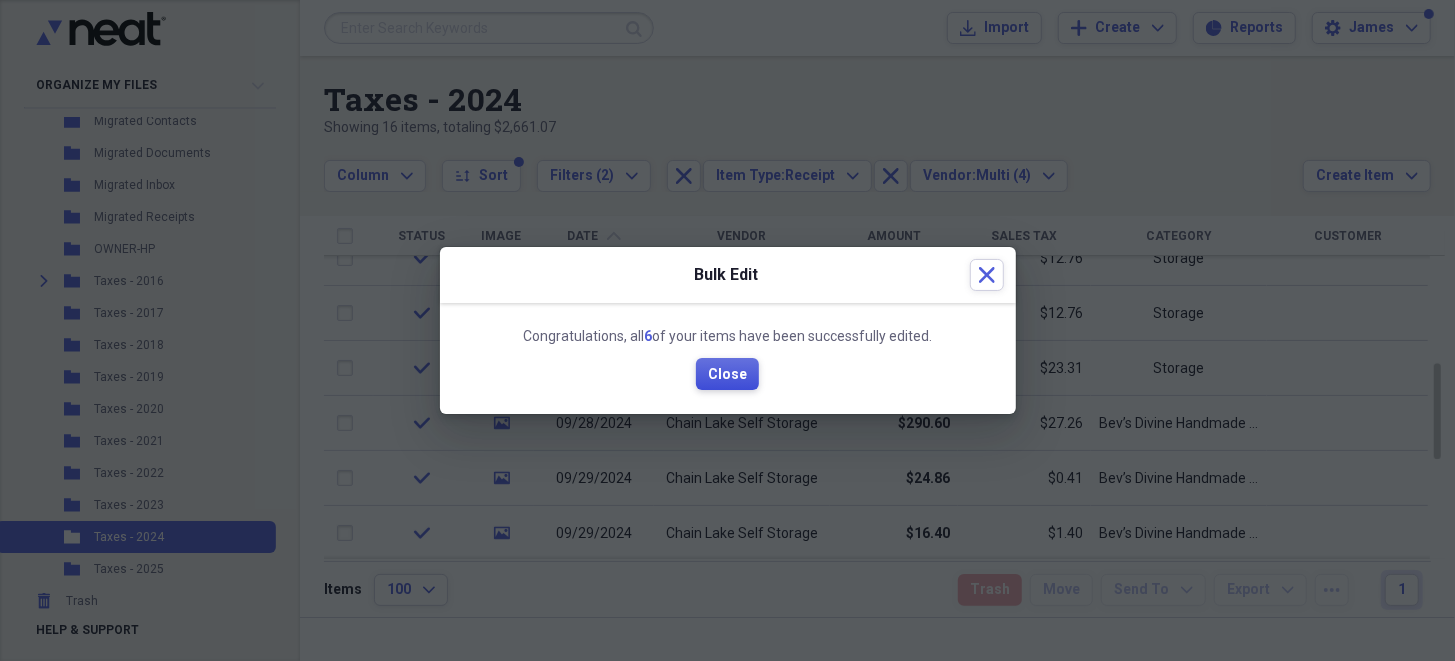 click on "Close" at bounding box center [727, 375] 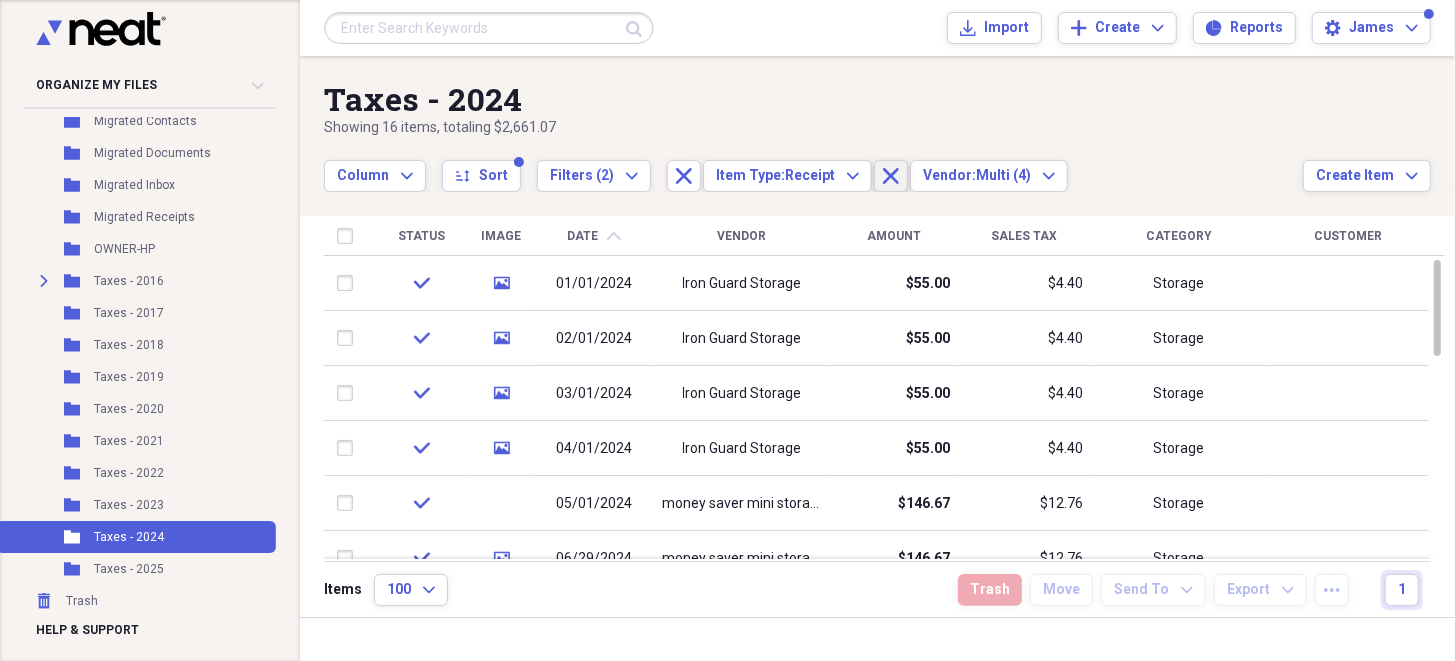 click on "Close" 